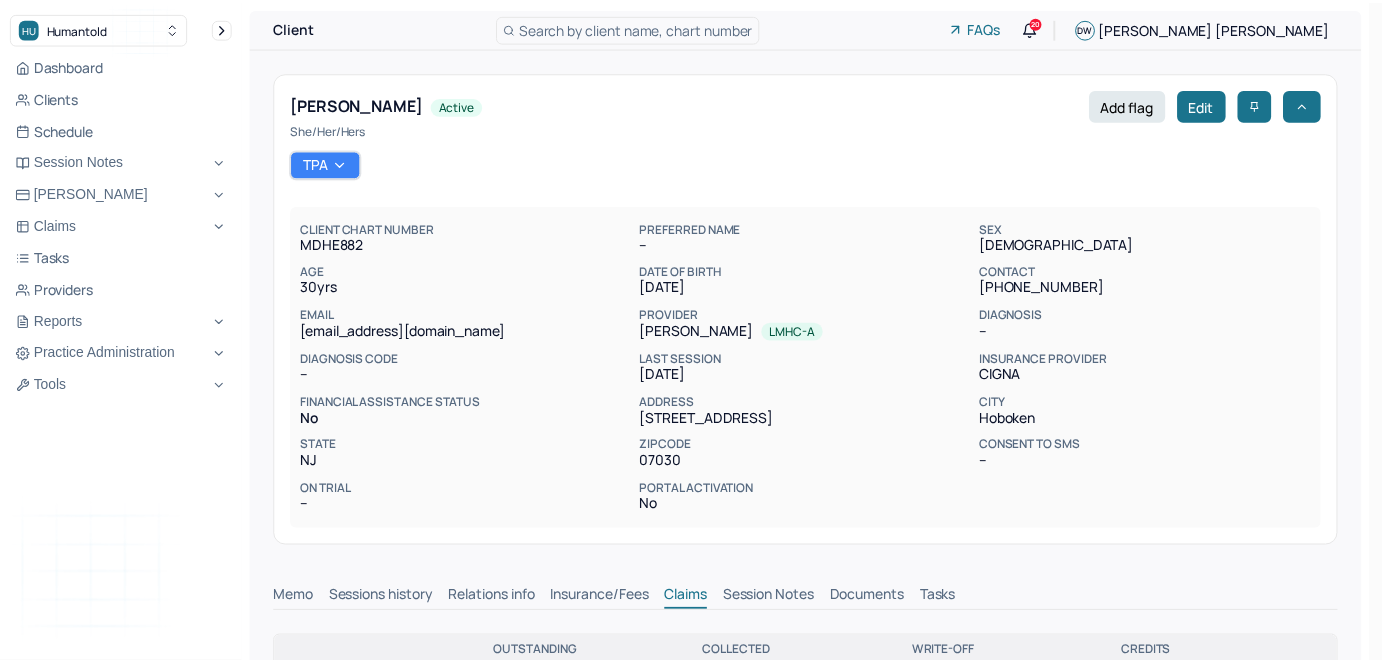 scroll, scrollTop: 0, scrollLeft: 0, axis: both 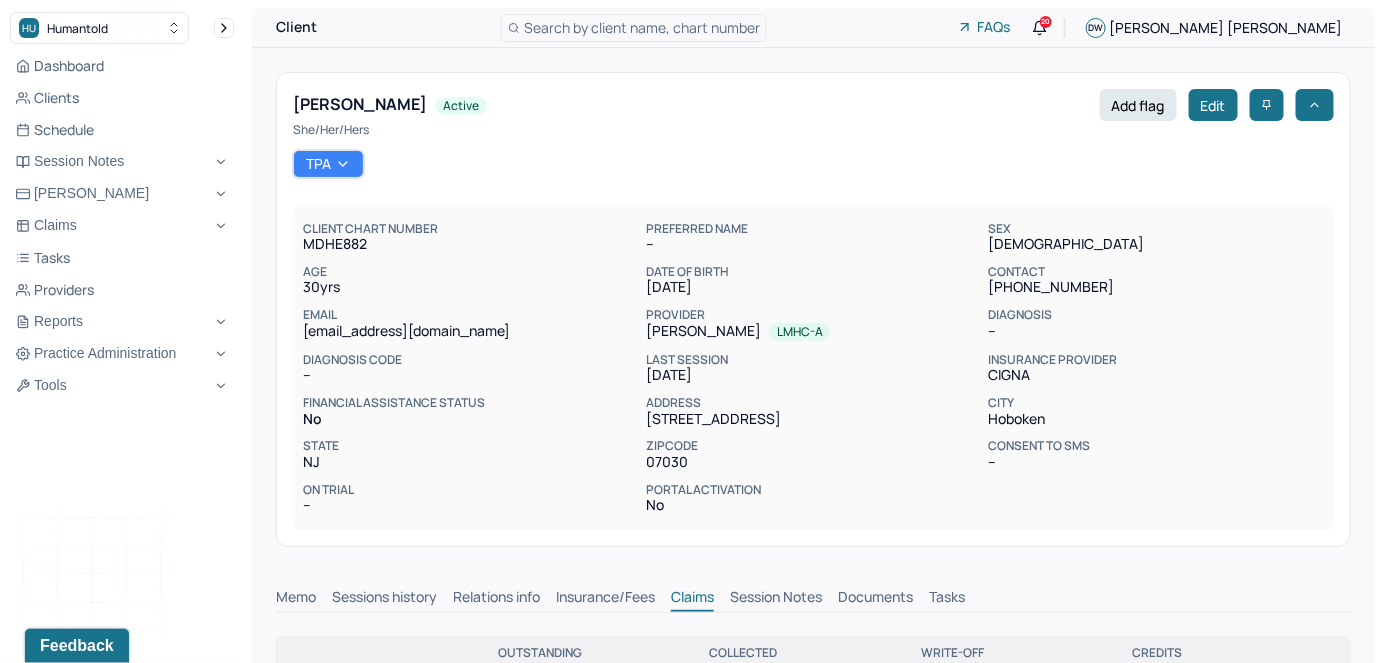 click on "Search by client name, chart number" at bounding box center (642, 27) 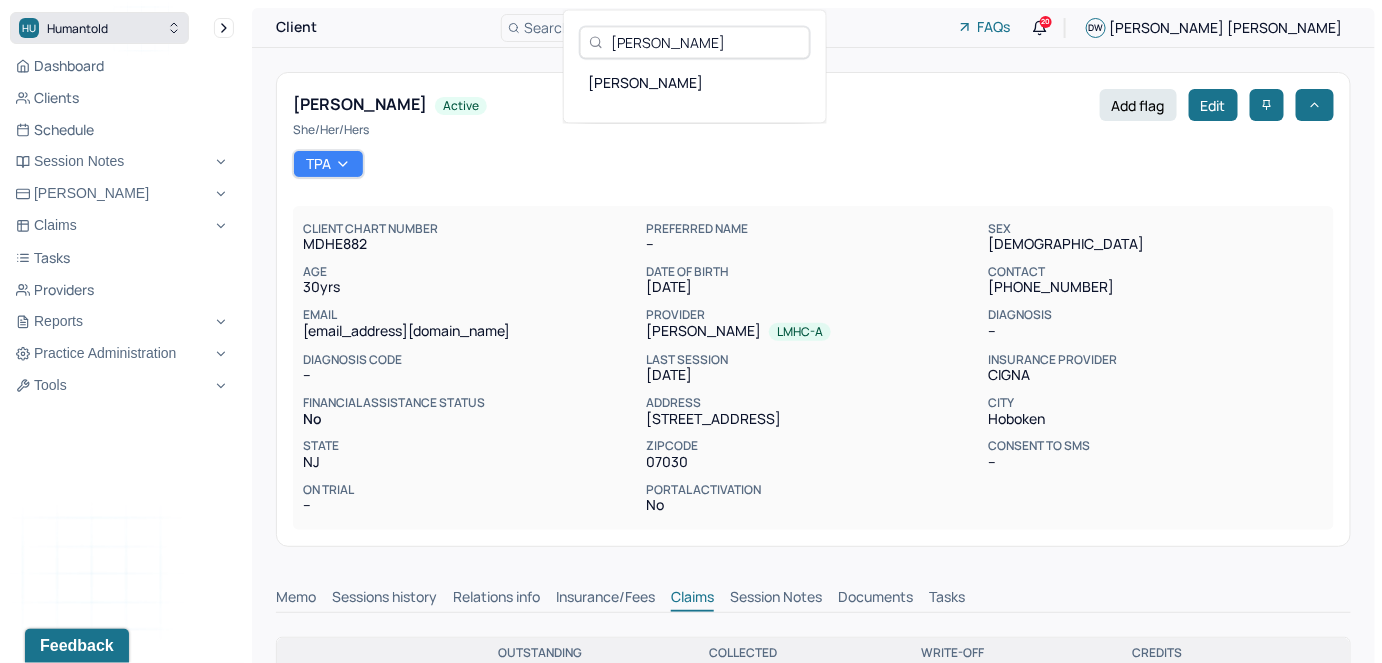 type on "Angelique Ahmed" 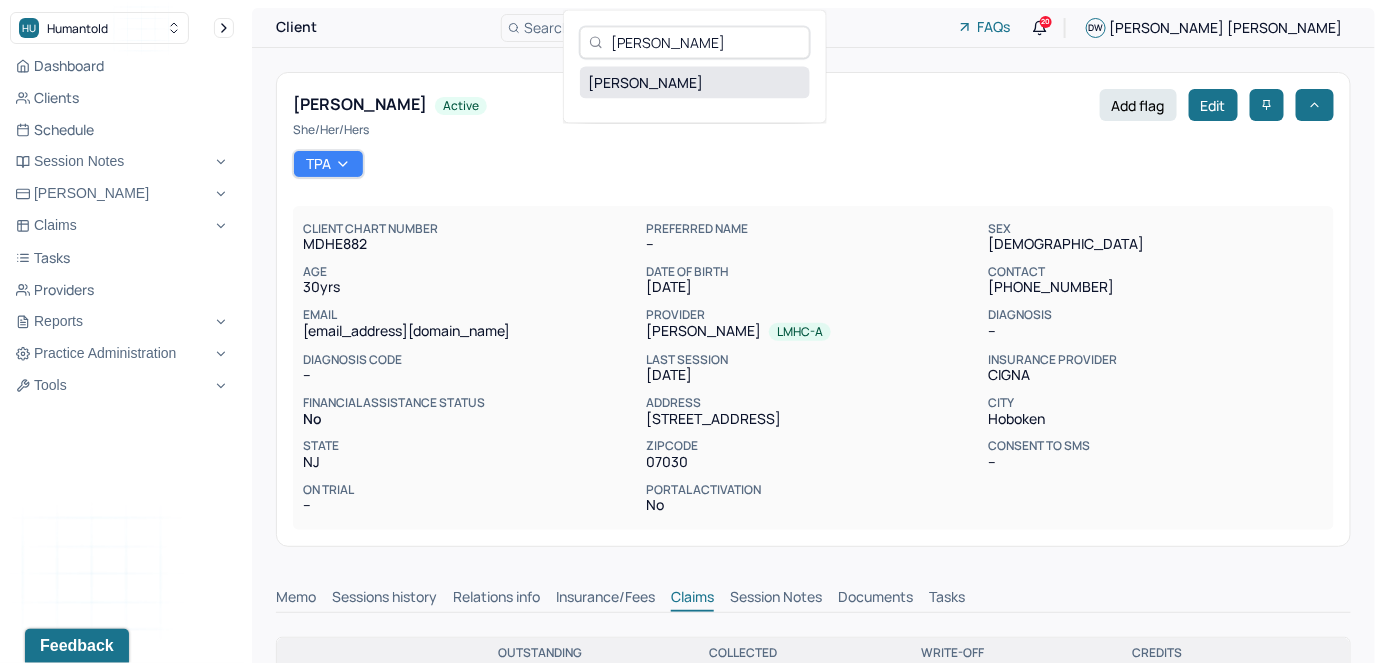 click on "AHMED, ANGELIQUE" at bounding box center (695, 82) 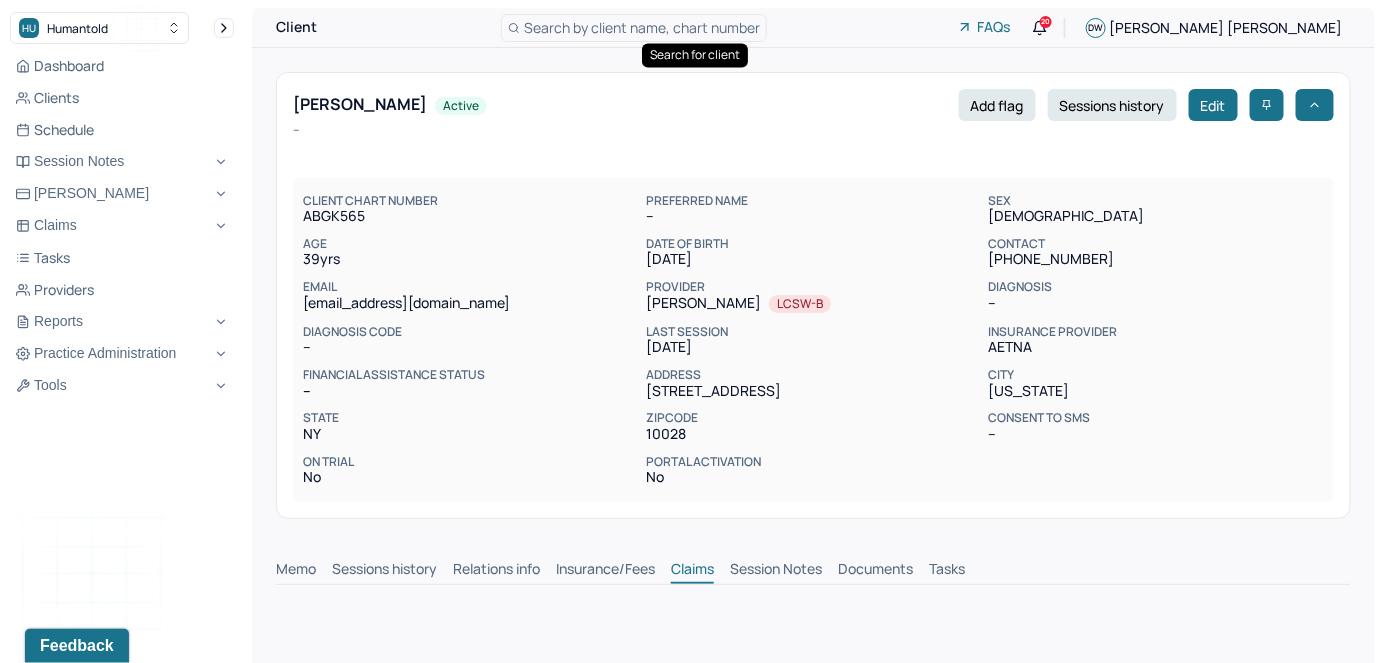 scroll, scrollTop: 0, scrollLeft: 0, axis: both 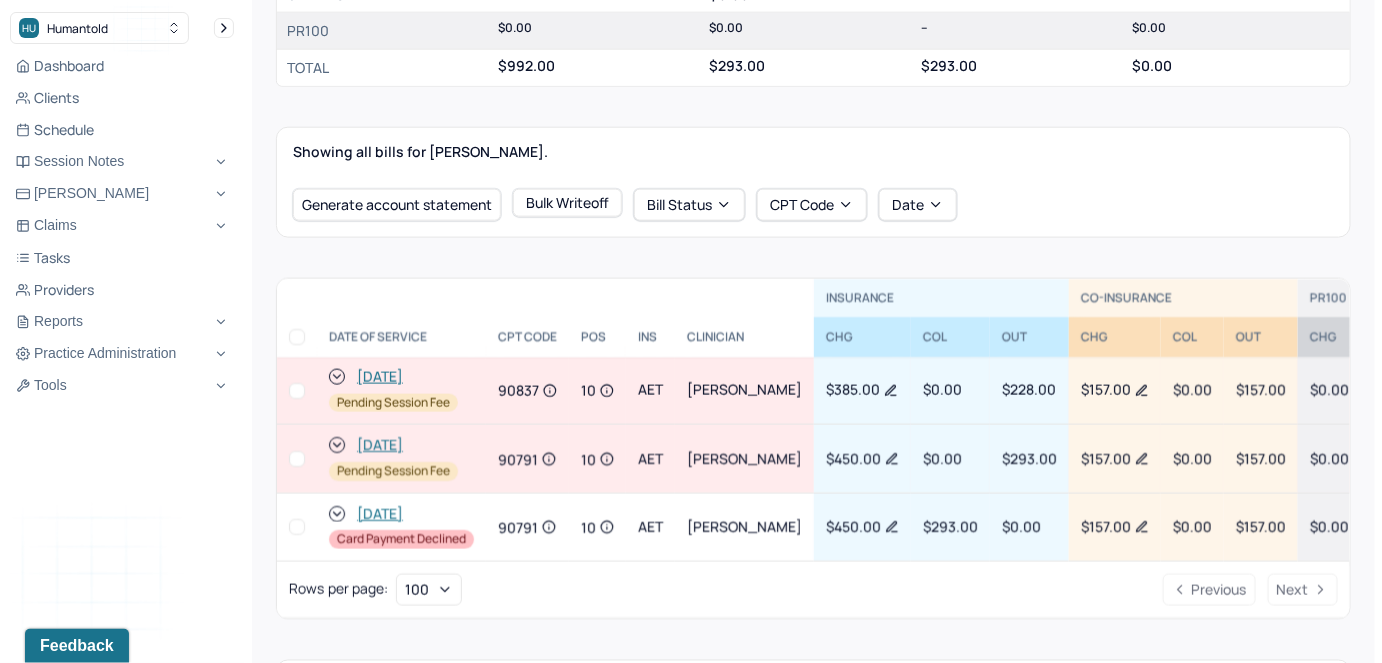 click at bounding box center [297, 527] 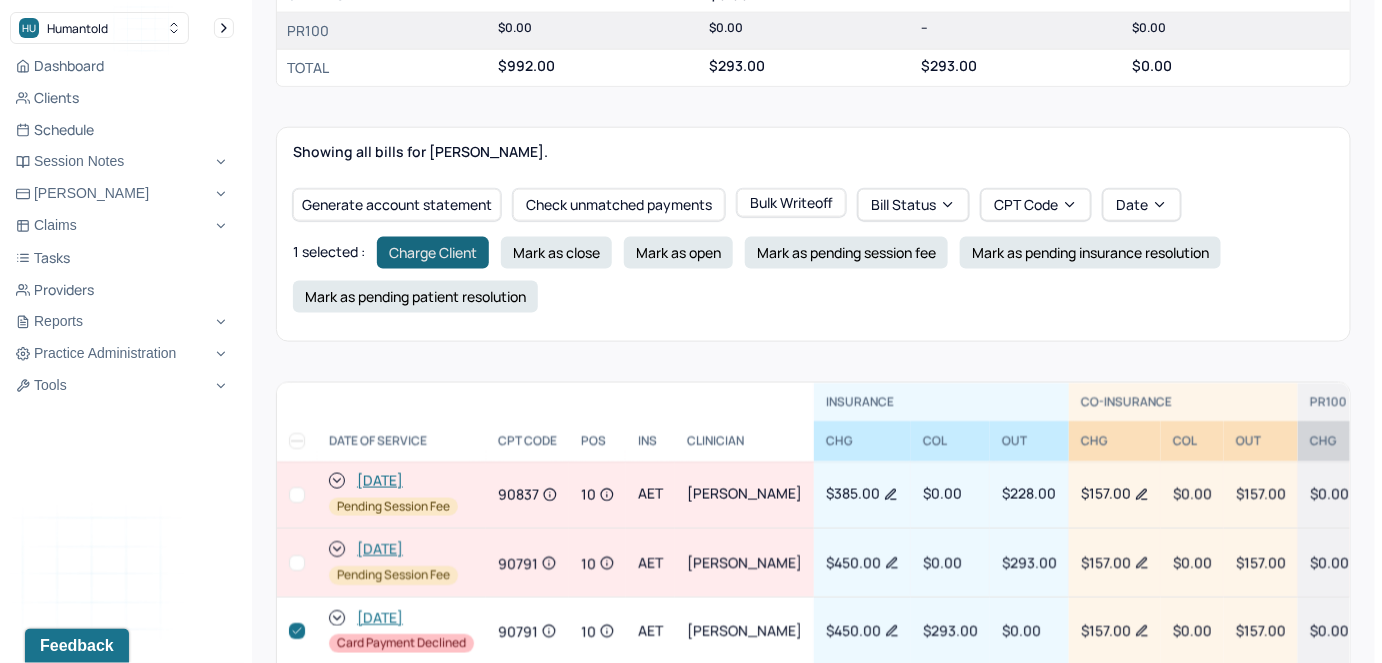 click on "Charge Client" at bounding box center (433, 253) 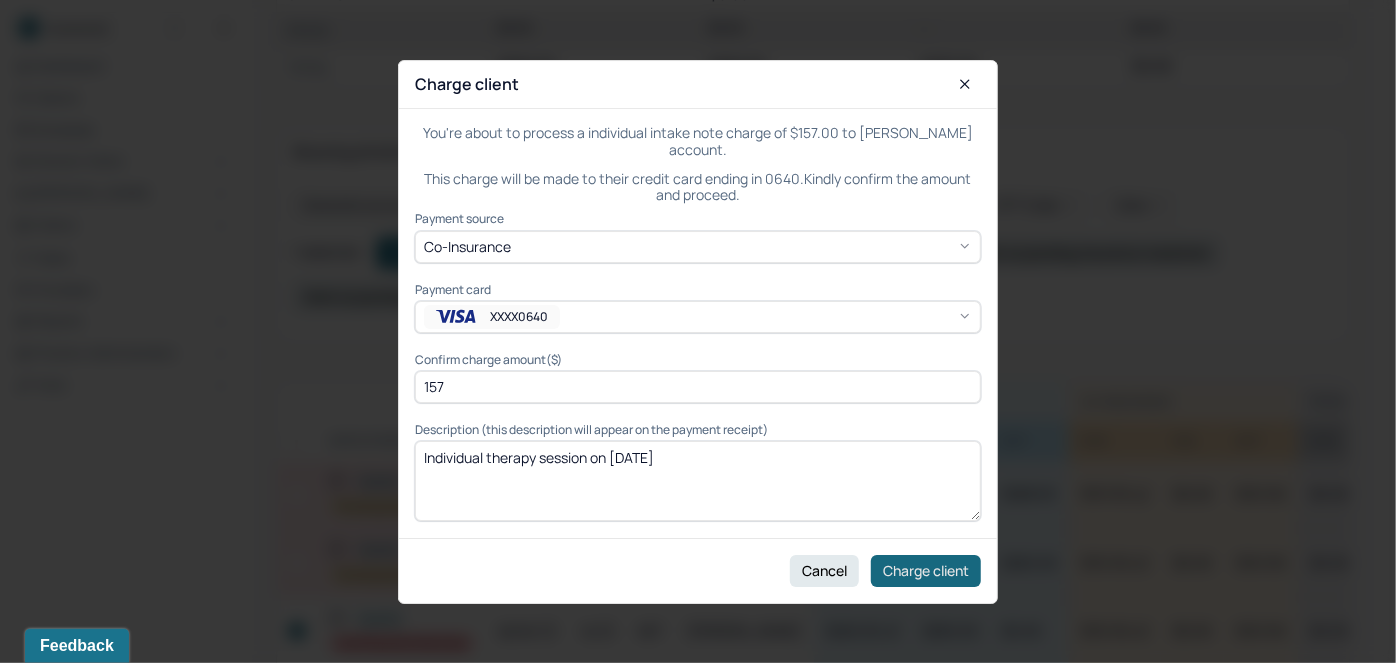 click on "Charge client" at bounding box center (926, 570) 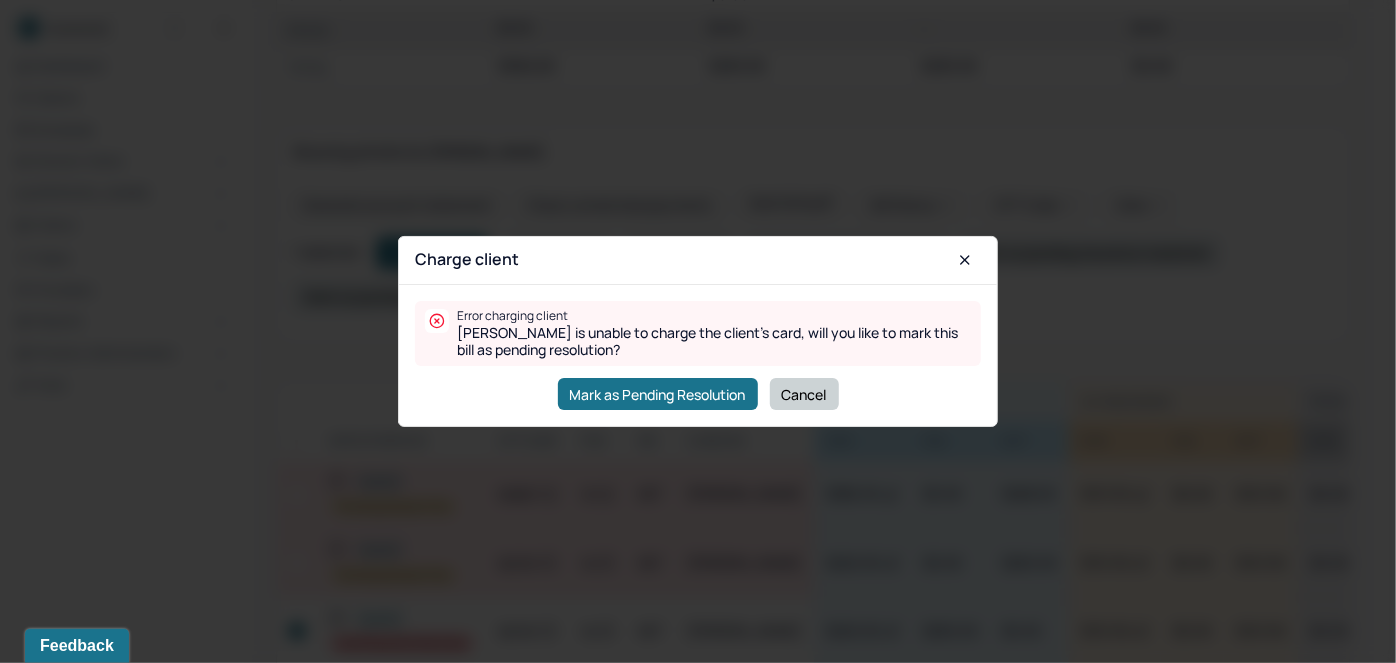 click on "Cancel" at bounding box center (804, 394) 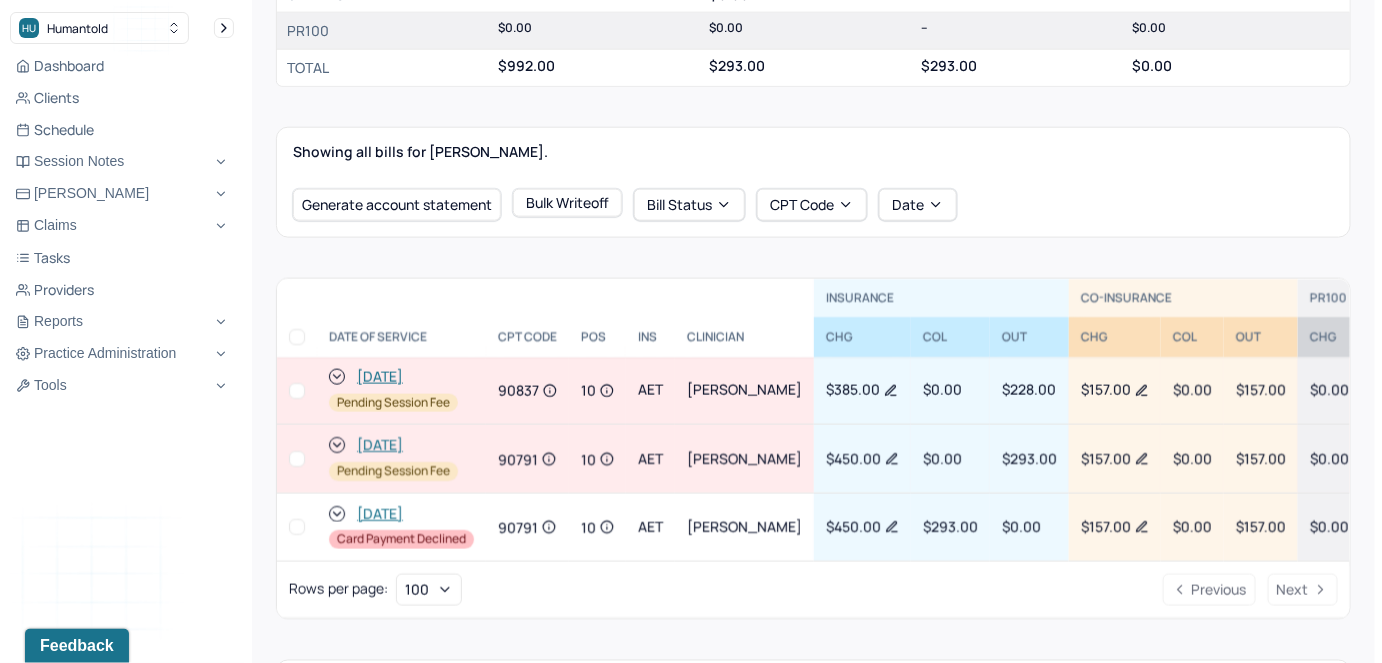 click at bounding box center [297, 527] 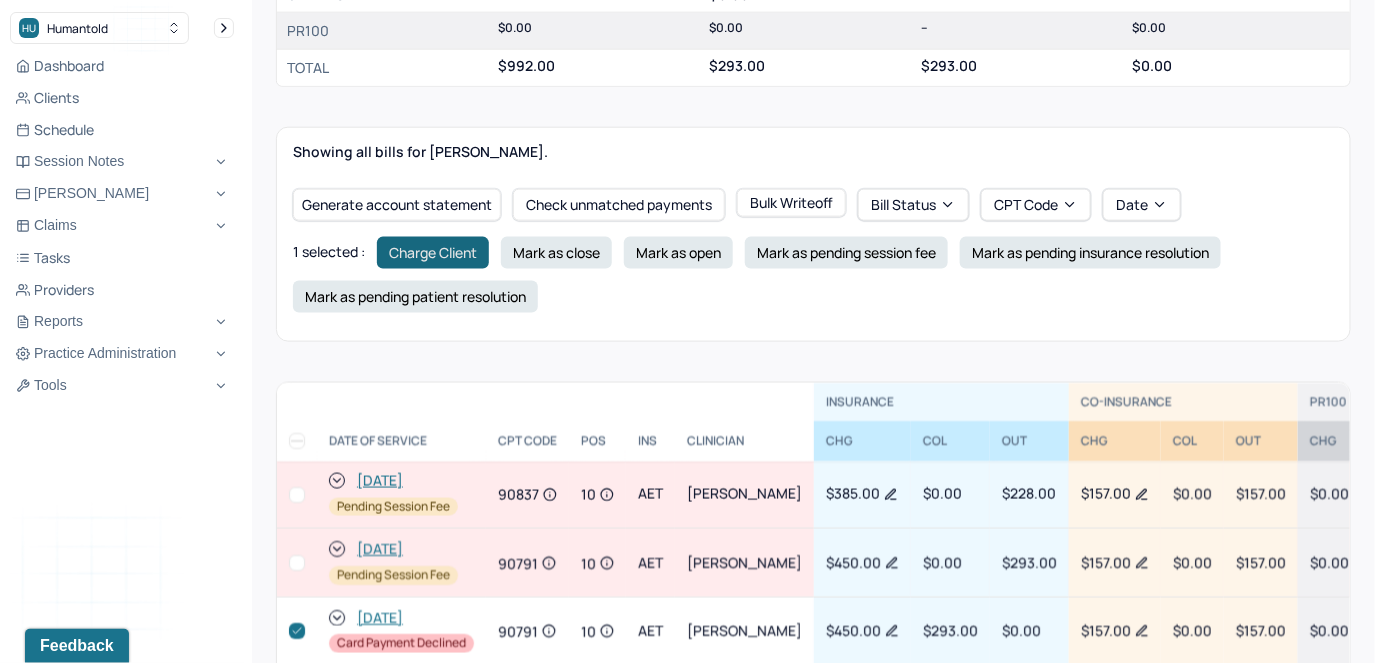 click on "Charge Client" at bounding box center [433, 253] 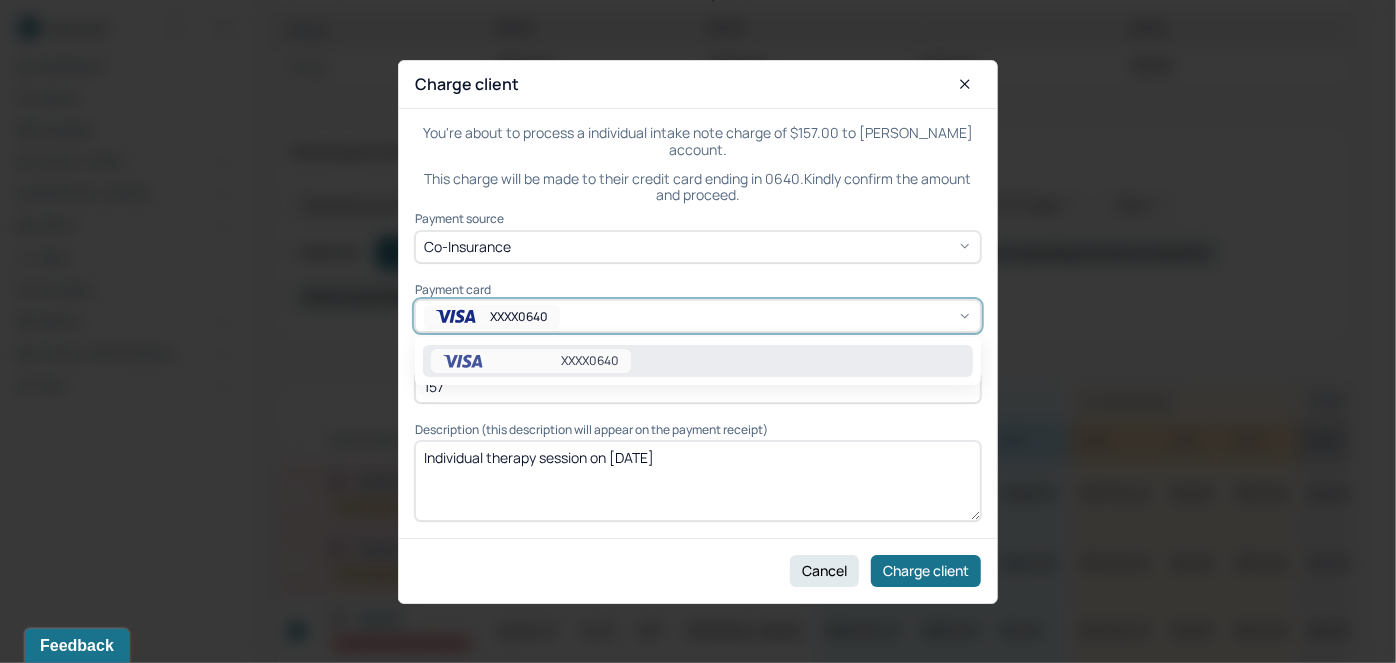 click on "XXXX0640" at bounding box center (492, 317) 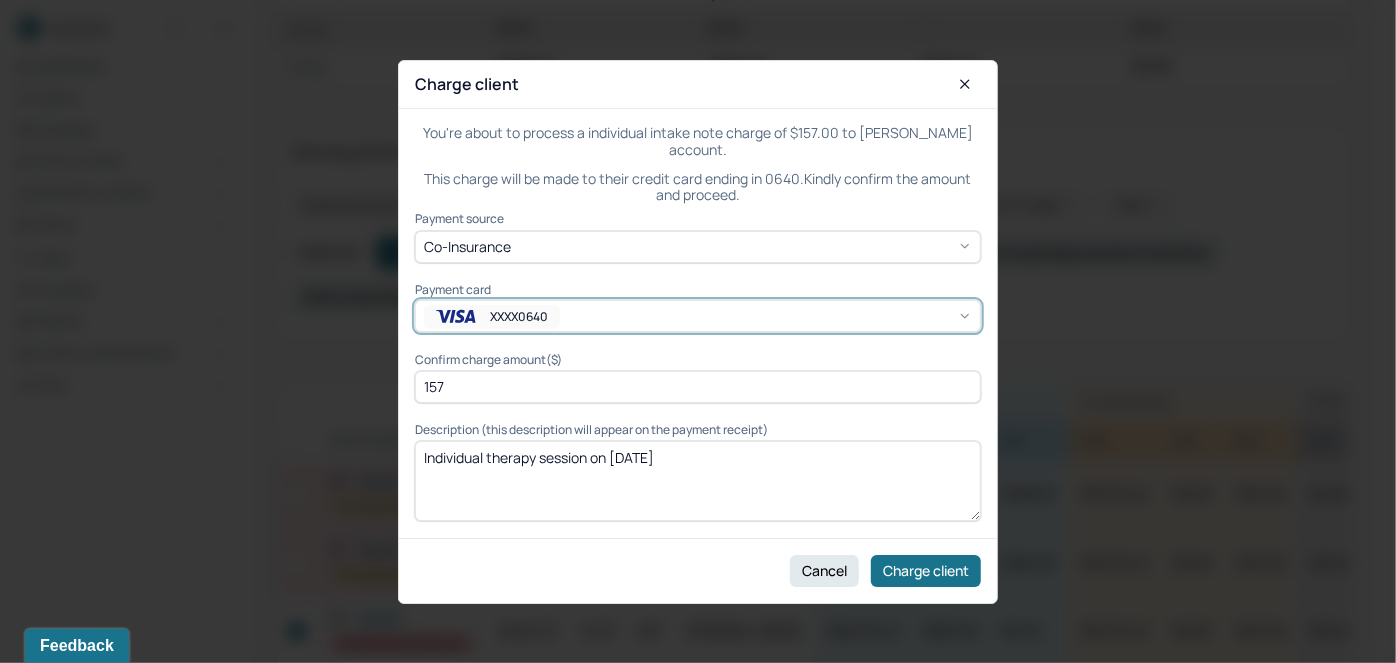 click on "XXXX0640" at bounding box center [492, 317] 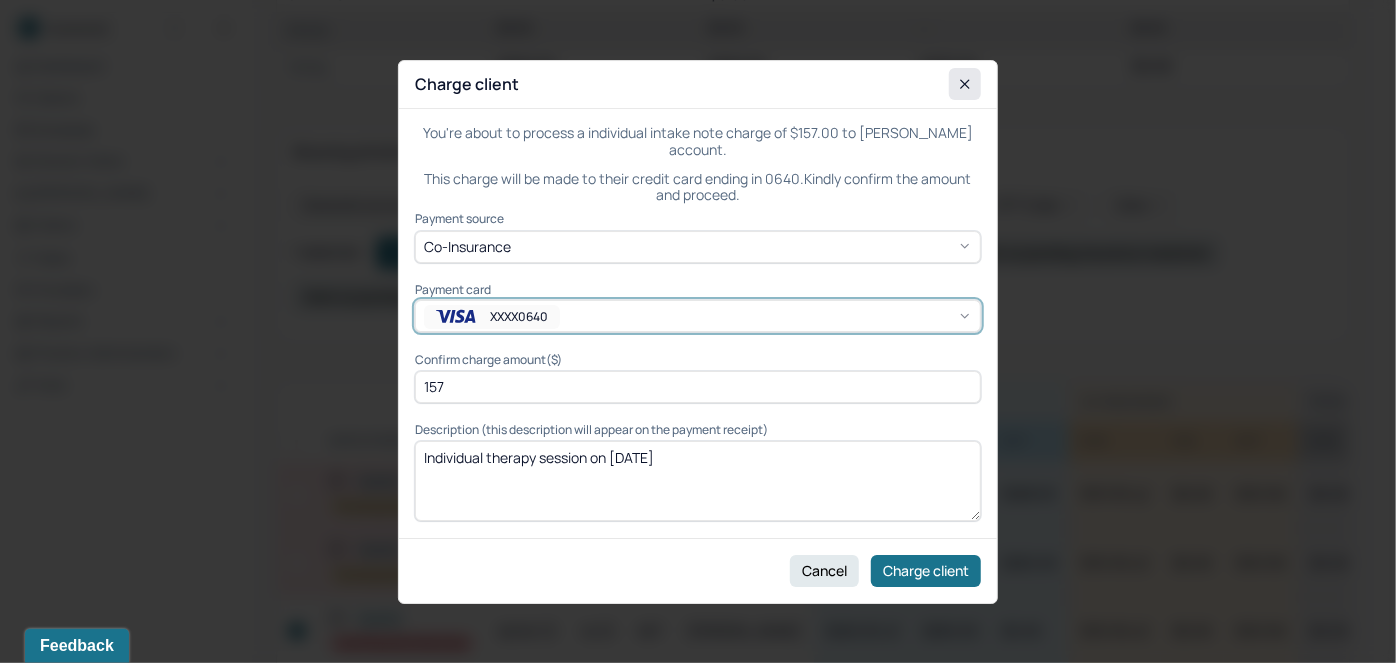 click 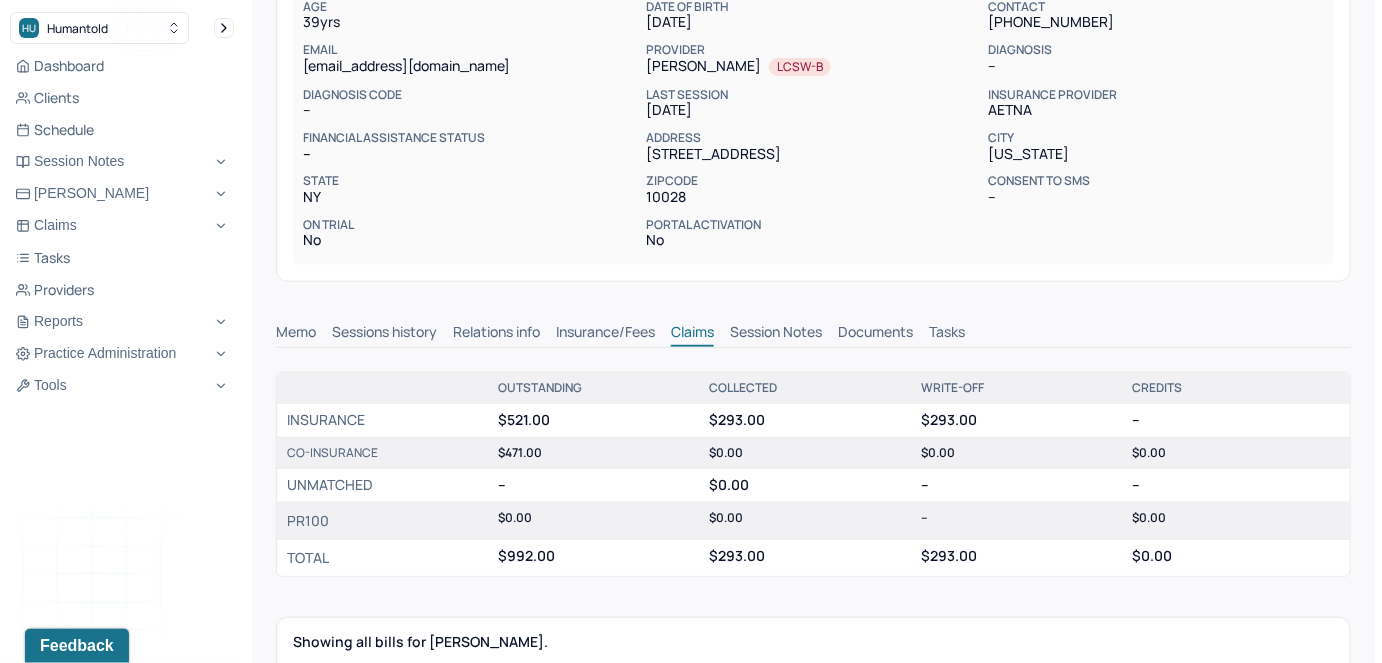 scroll, scrollTop: 0, scrollLeft: 0, axis: both 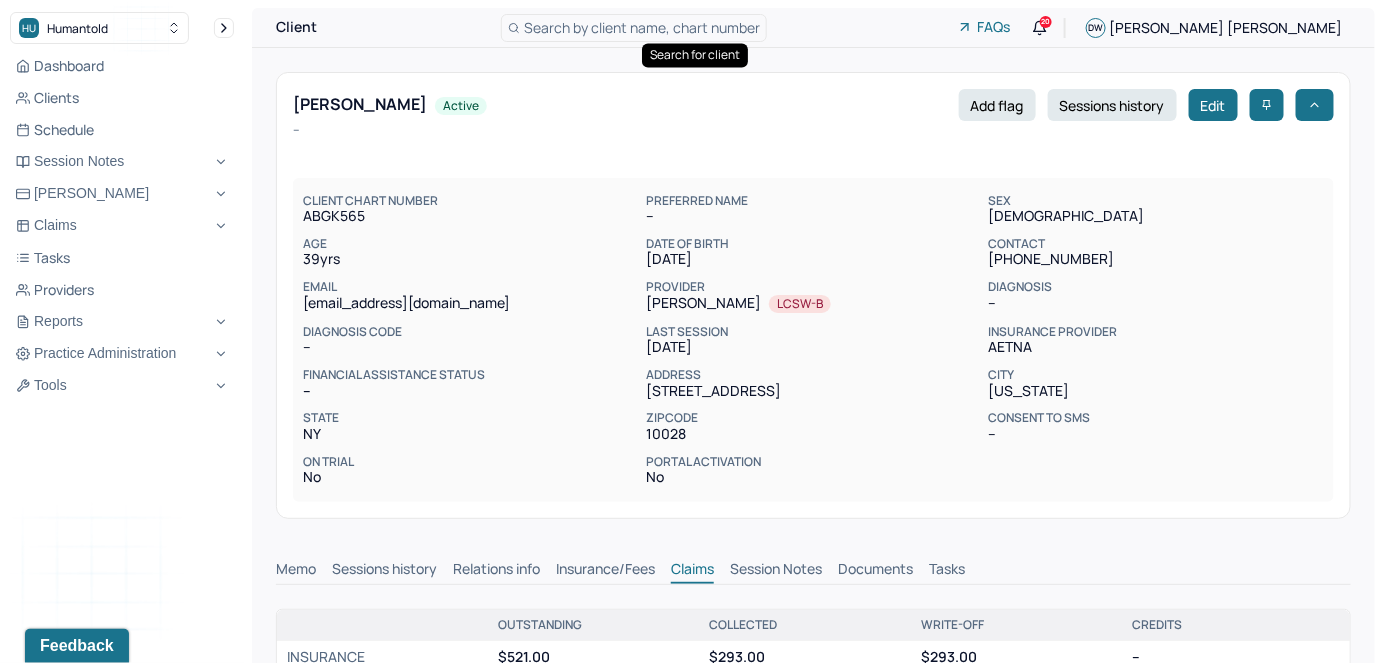 click on "Search by client name, chart number" at bounding box center (642, 27) 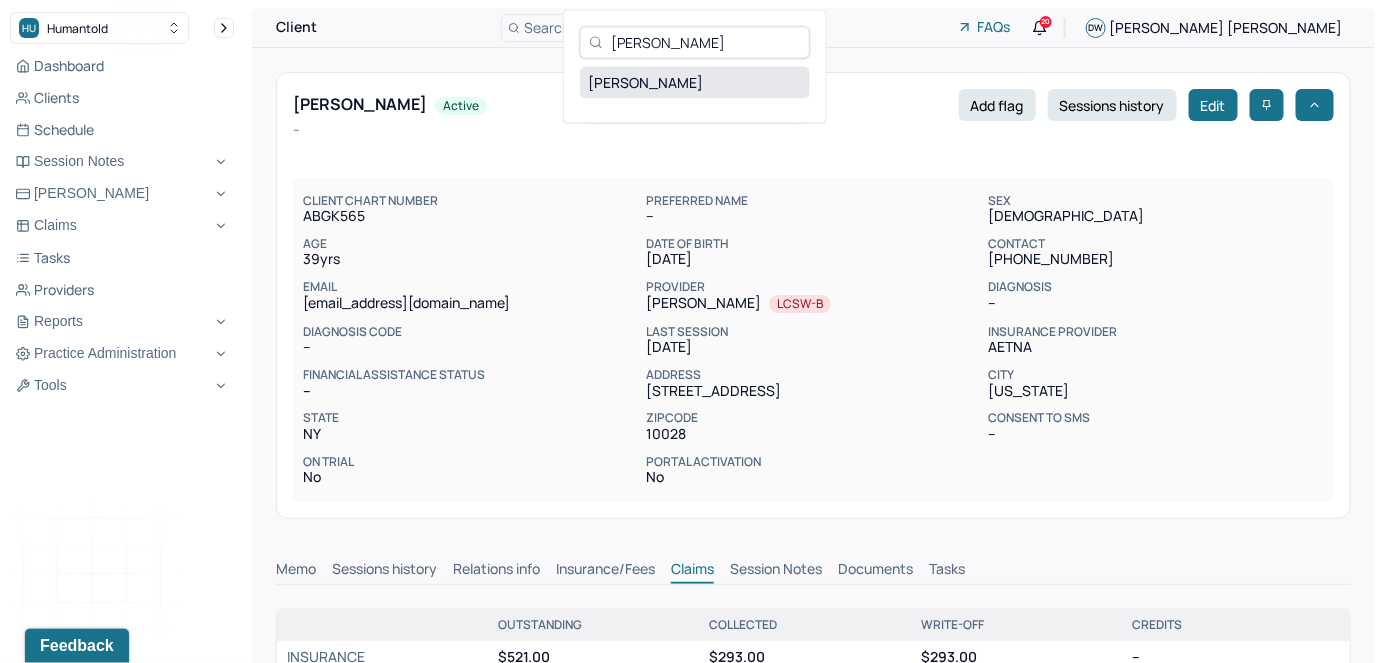 type on "Jesse Stephens" 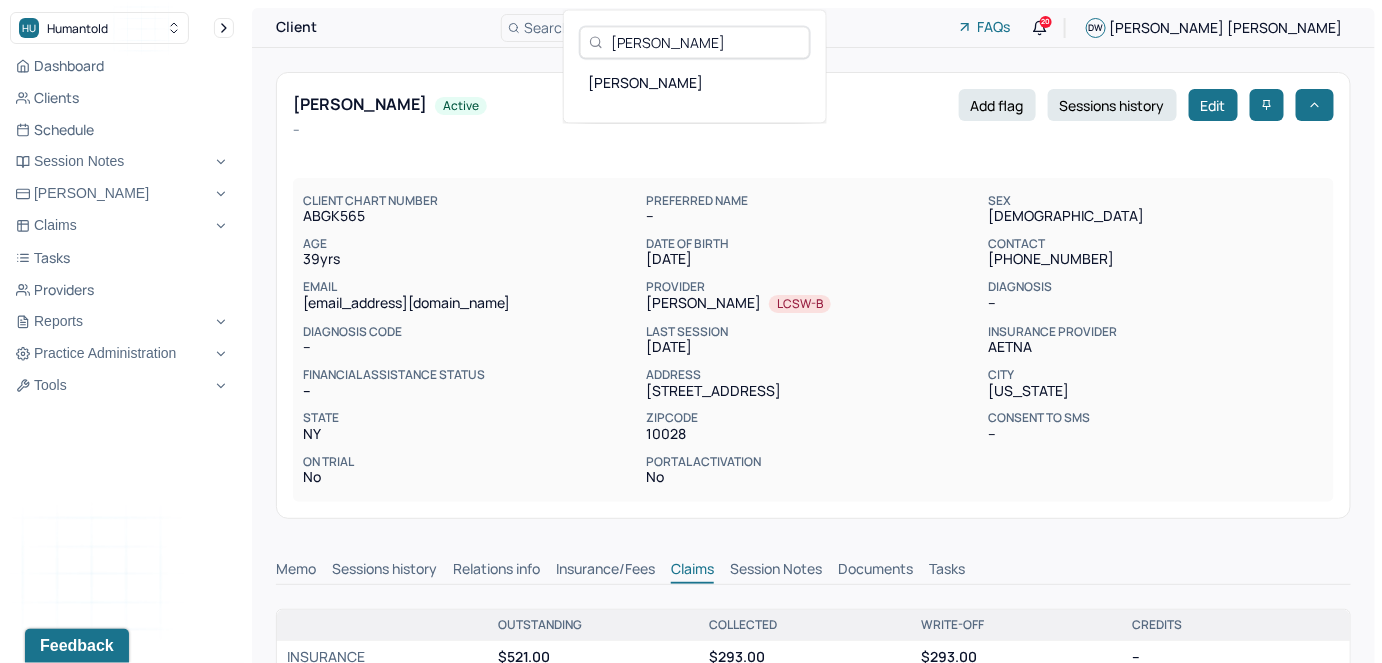 click on "STEPHENS, JESSE" at bounding box center (695, 82) 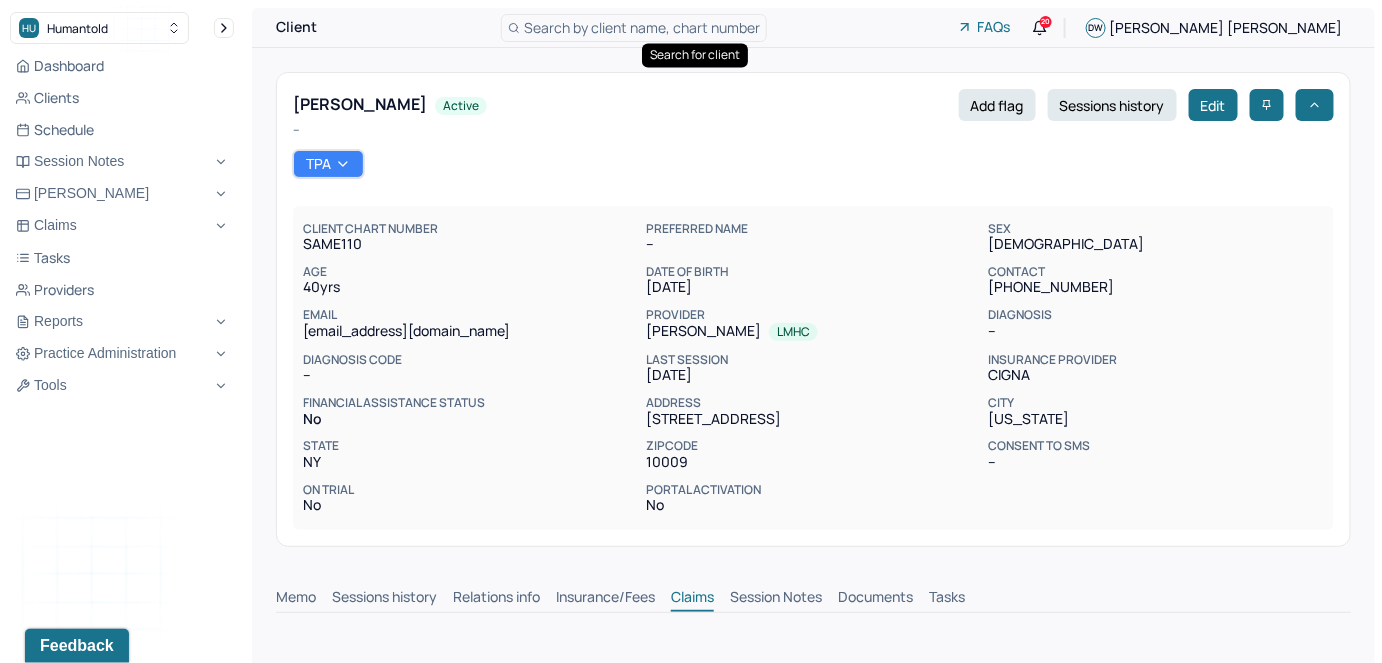 scroll, scrollTop: 1, scrollLeft: 0, axis: vertical 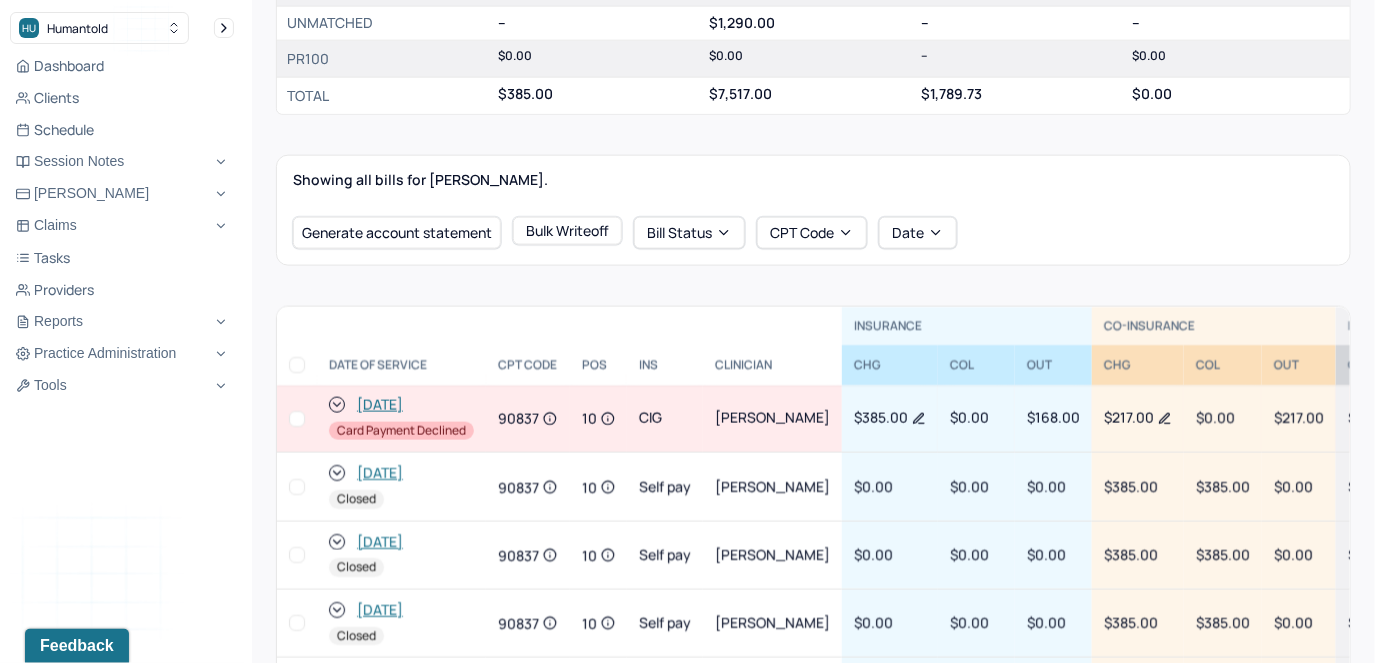 click at bounding box center (297, 419) 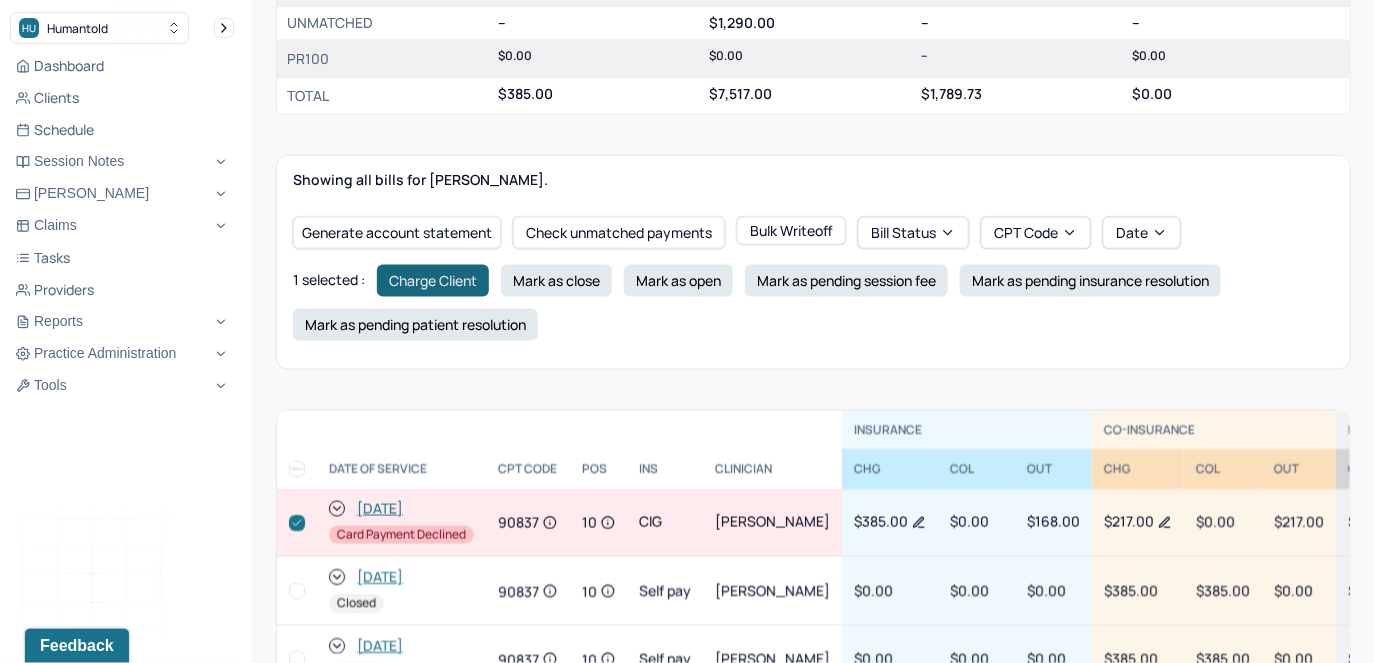 click on "Charge Client" at bounding box center (433, 281) 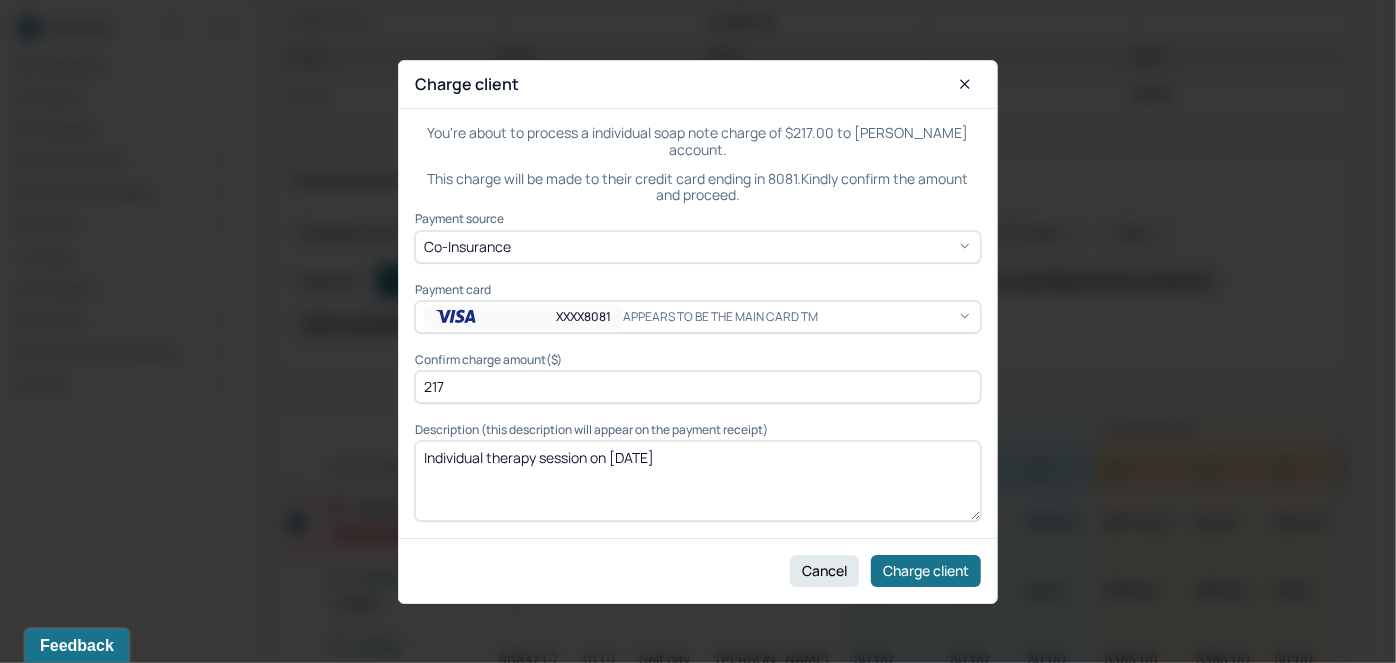 click on "XXXX8081" at bounding box center (523, 317) 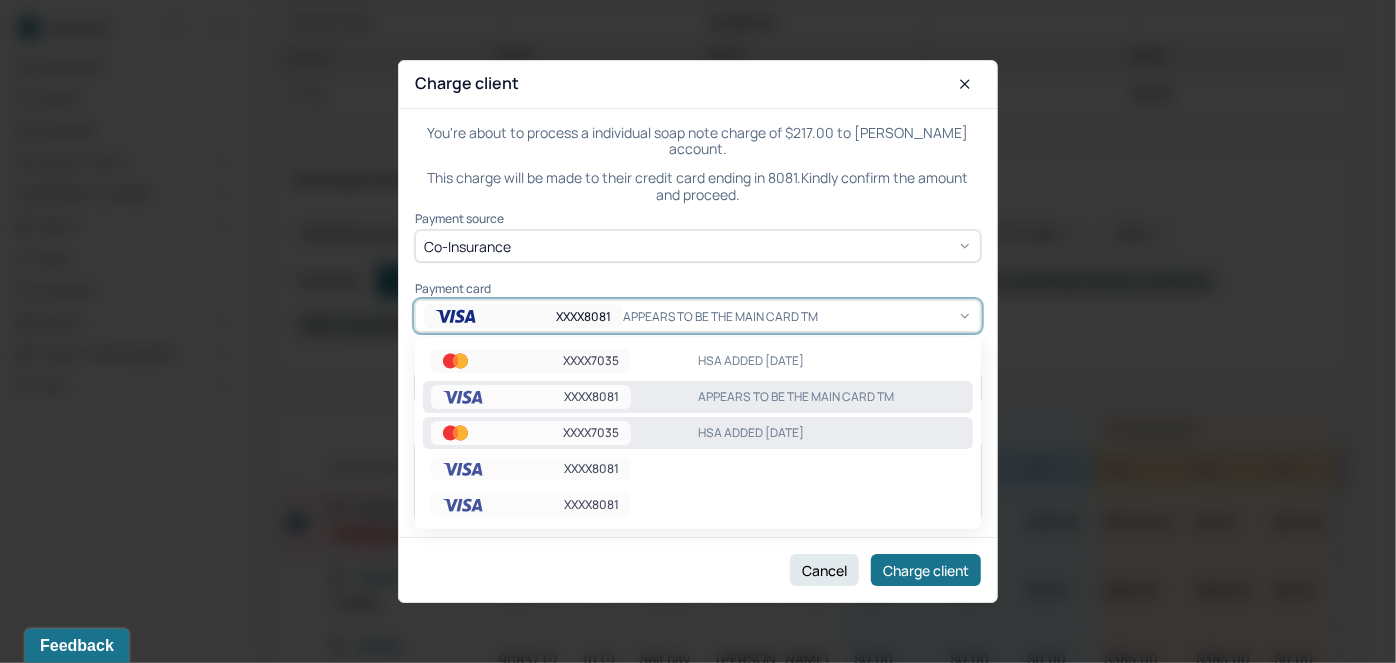 click on "XXXX7035 HSA ADDED 7/3/25" at bounding box center [698, 433] 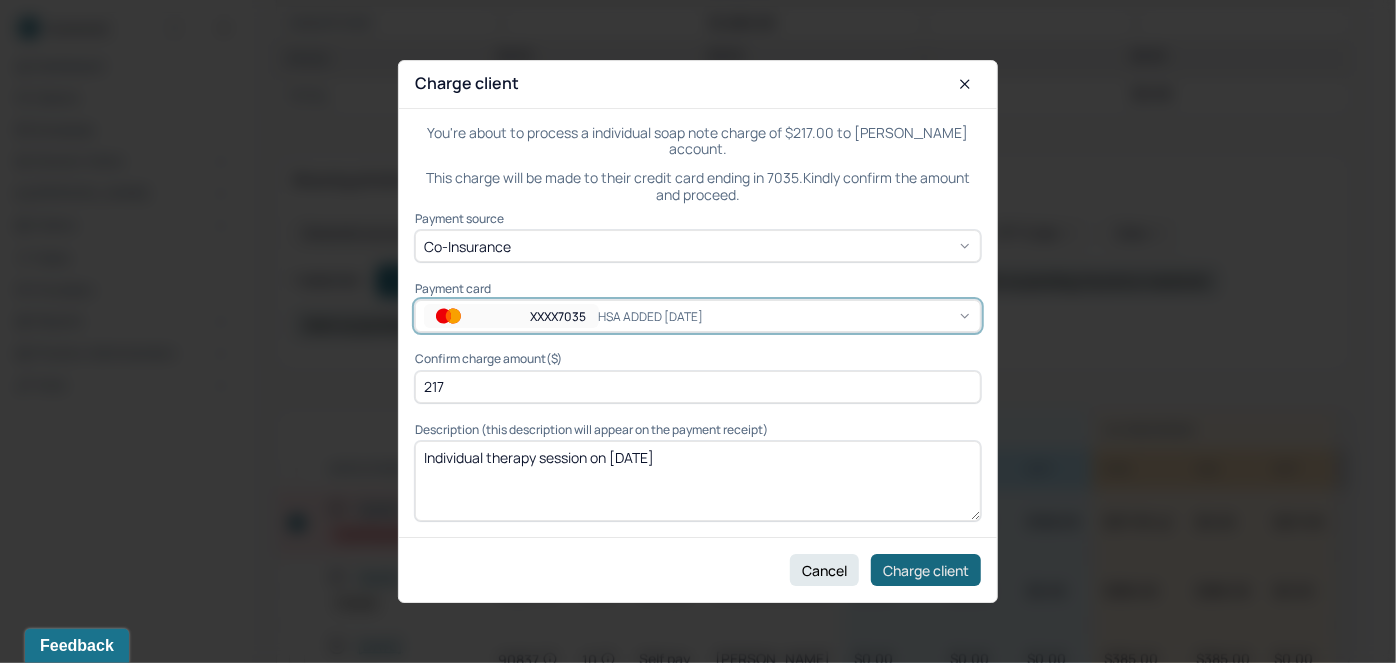 click on "Charge client" at bounding box center (926, 570) 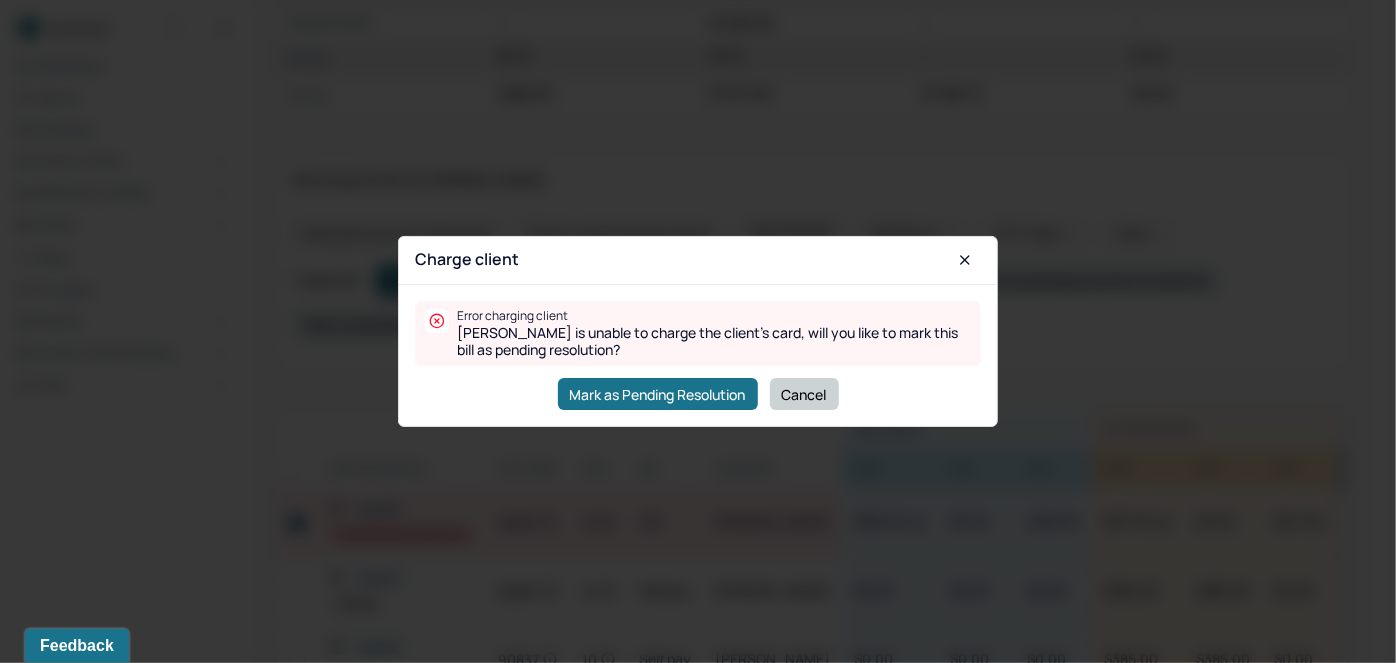 click on "Cancel" at bounding box center [804, 394] 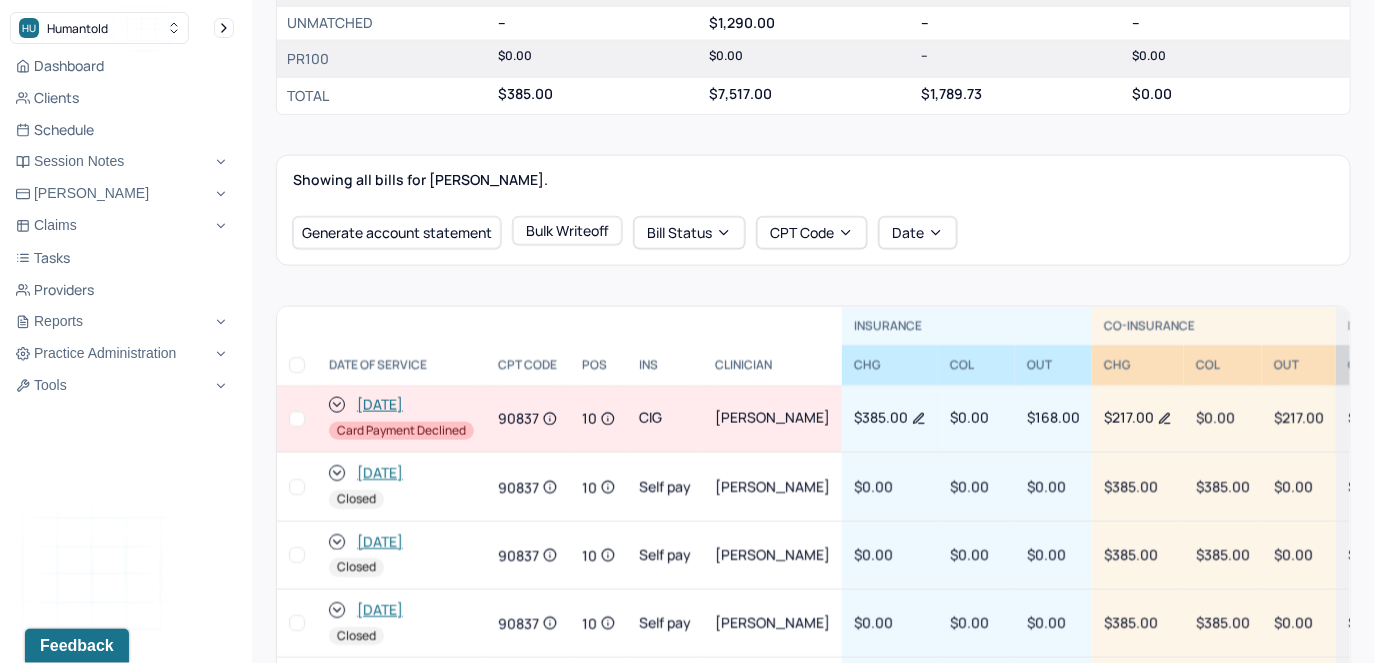 click at bounding box center [297, 419] 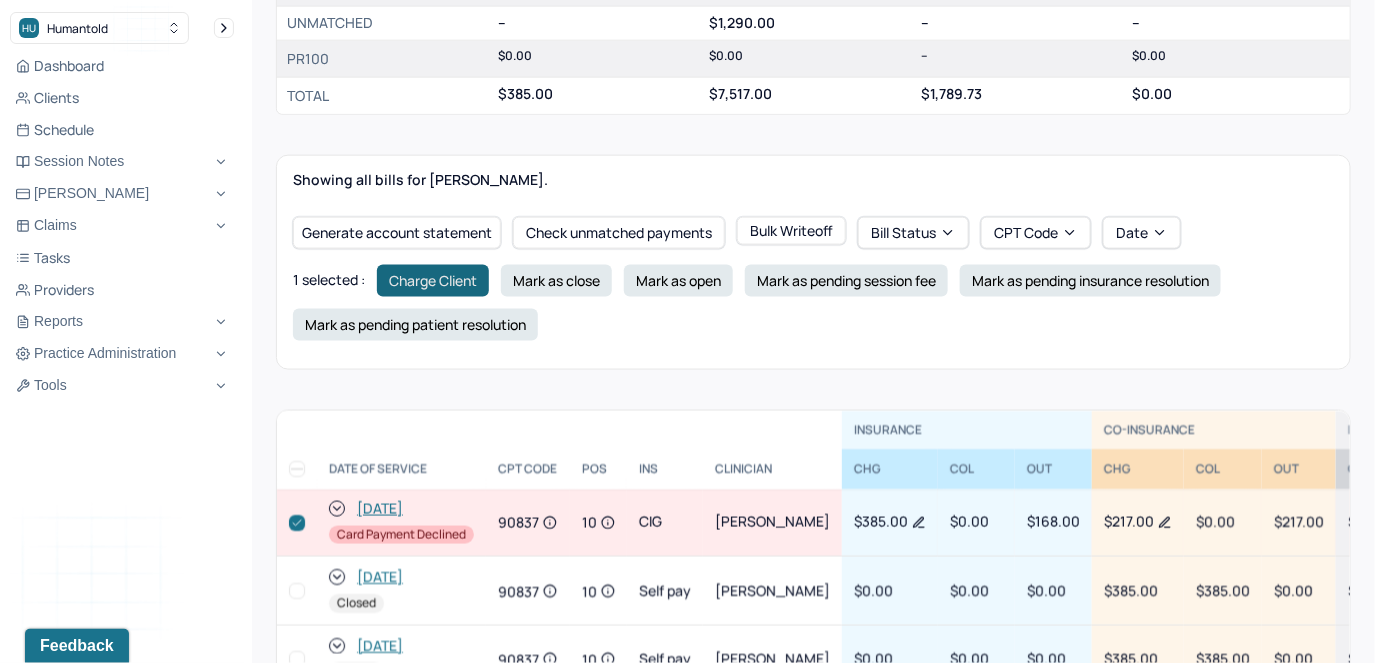 click on "Charge Client" at bounding box center [433, 281] 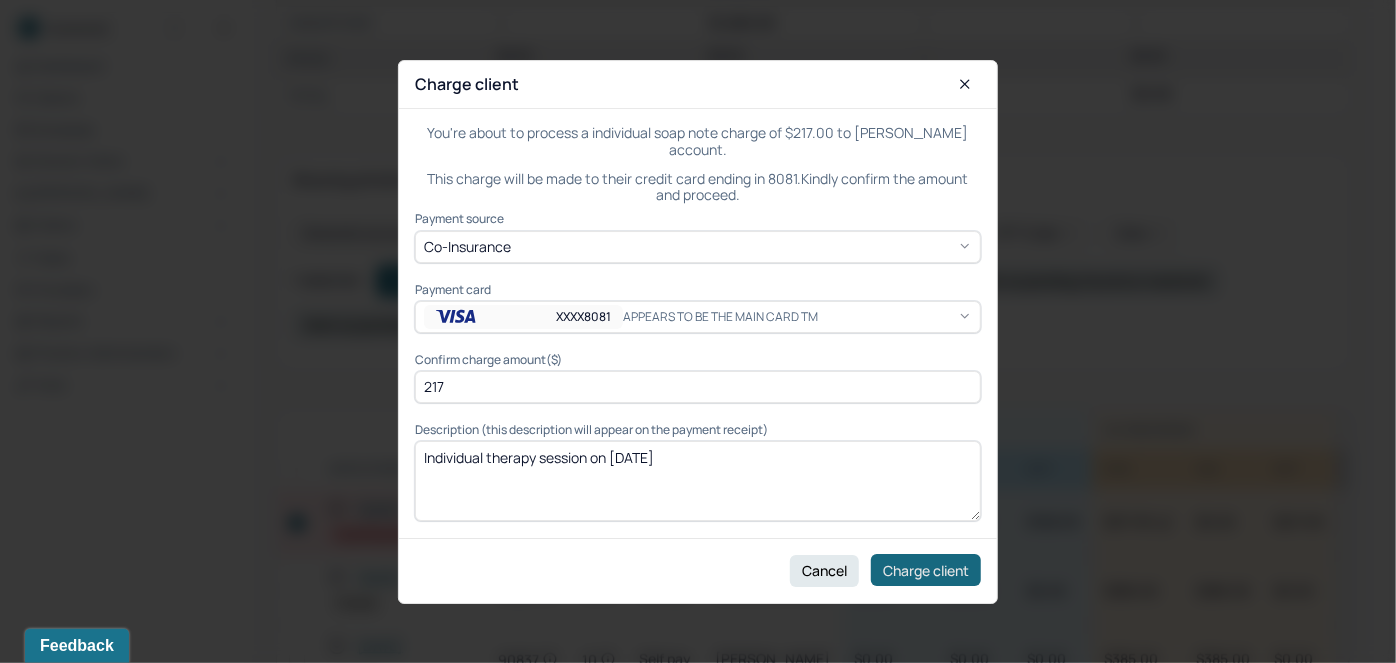 drag, startPoint x: 938, startPoint y: 592, endPoint x: 929, endPoint y: 579, distance: 15.811388 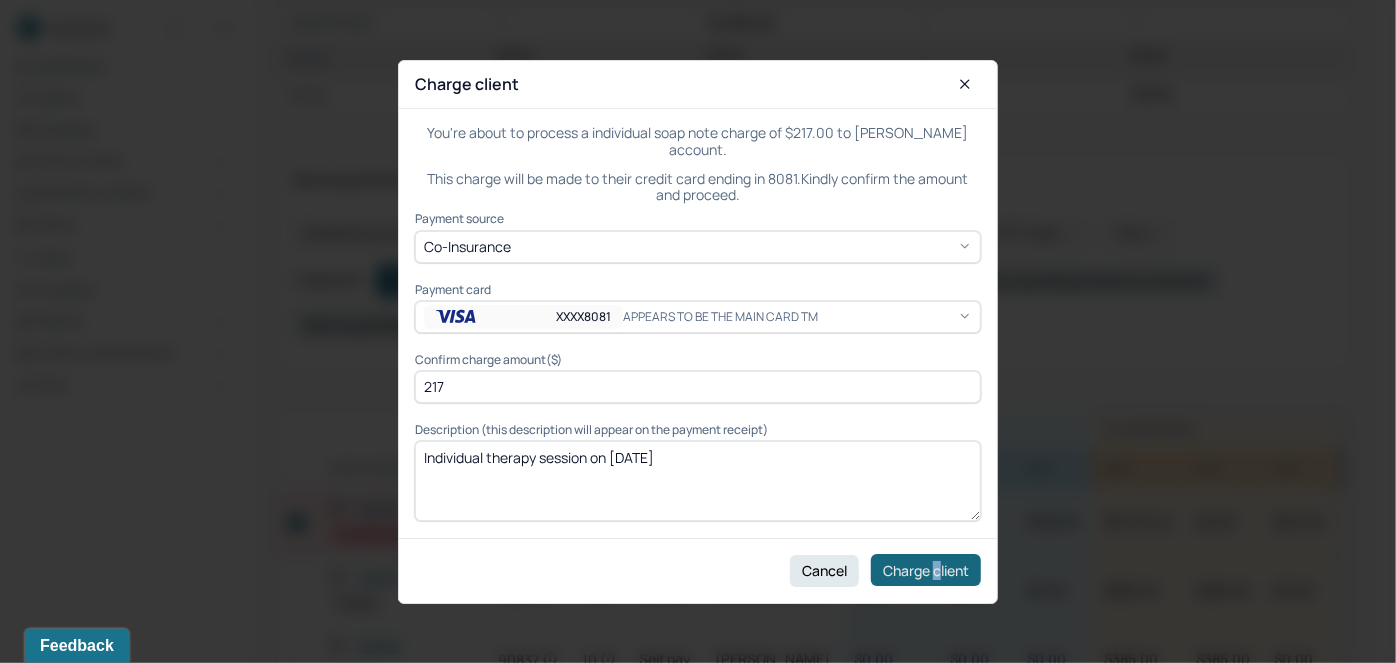 click on "Charge client" at bounding box center [926, 570] 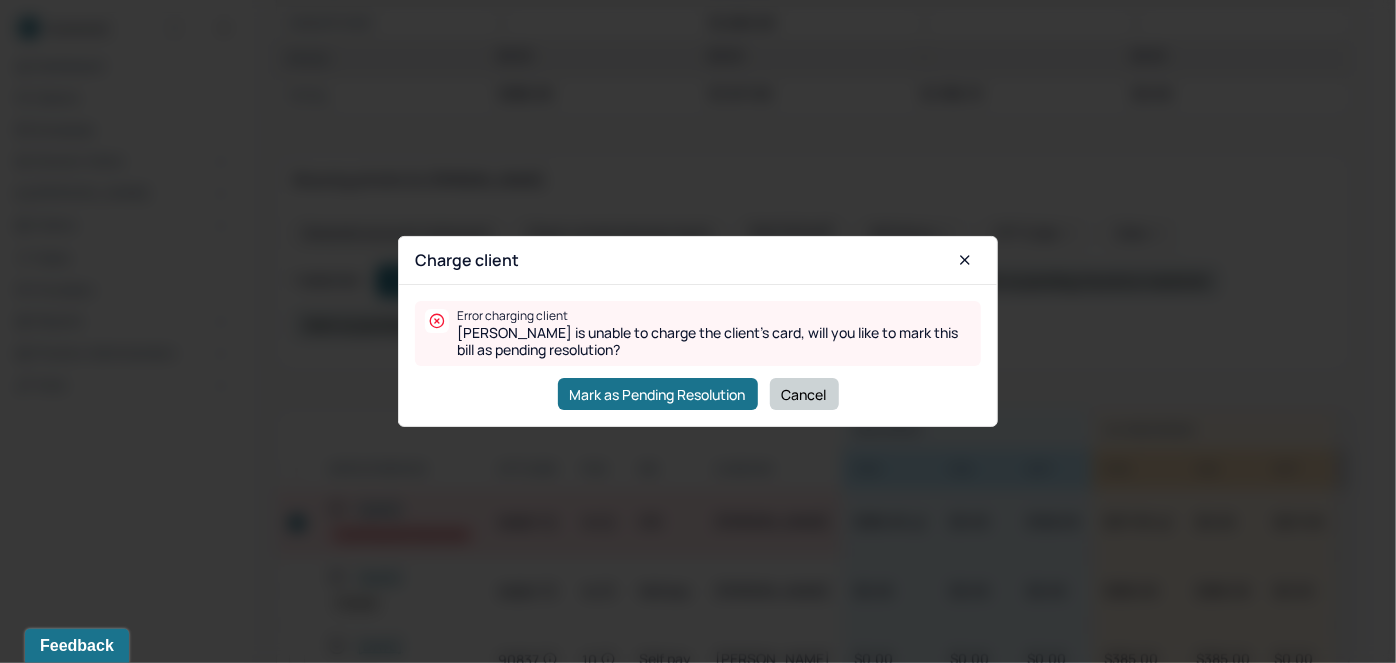 click on "Cancel" at bounding box center (804, 394) 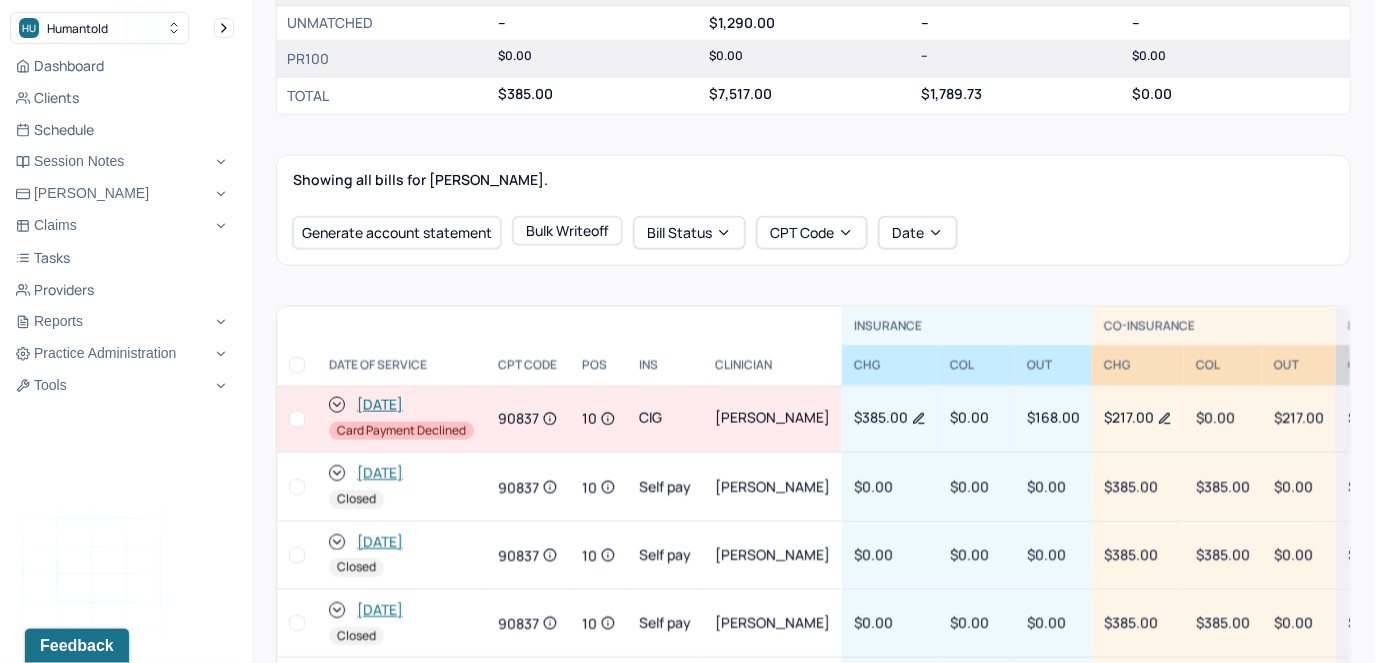 click at bounding box center (297, 419) 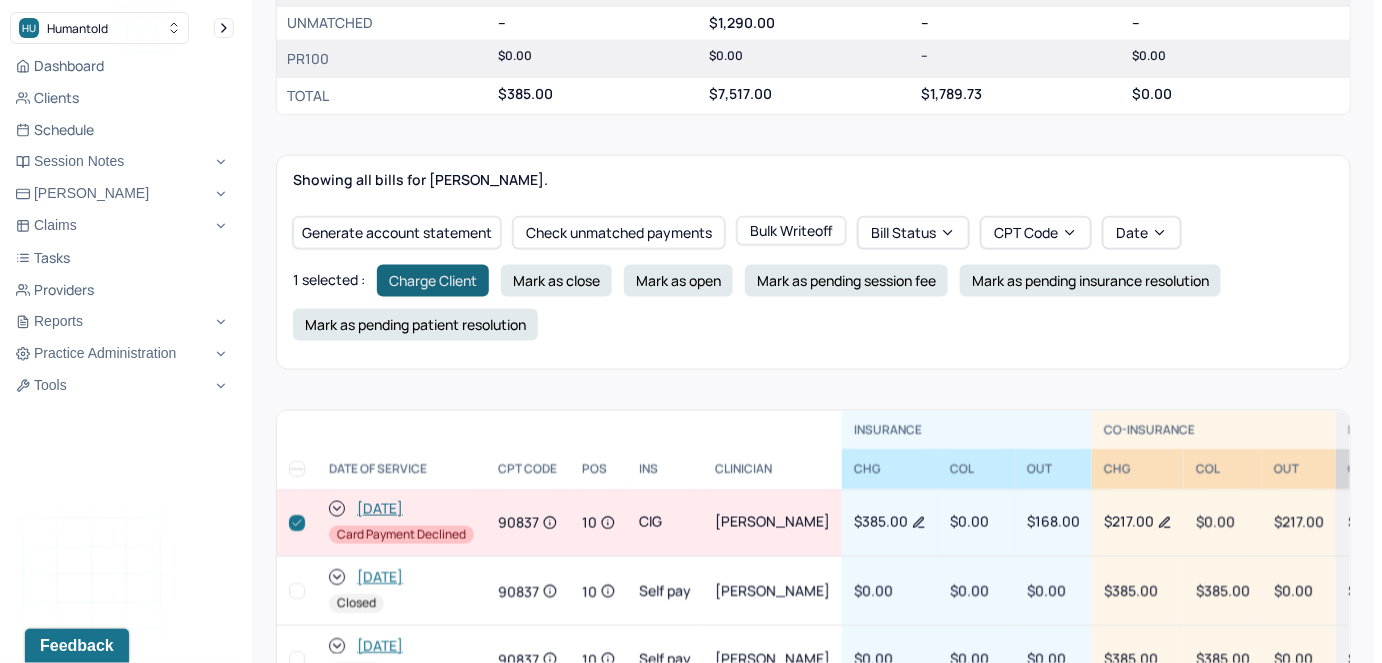 click on "Charge Client" at bounding box center [433, 281] 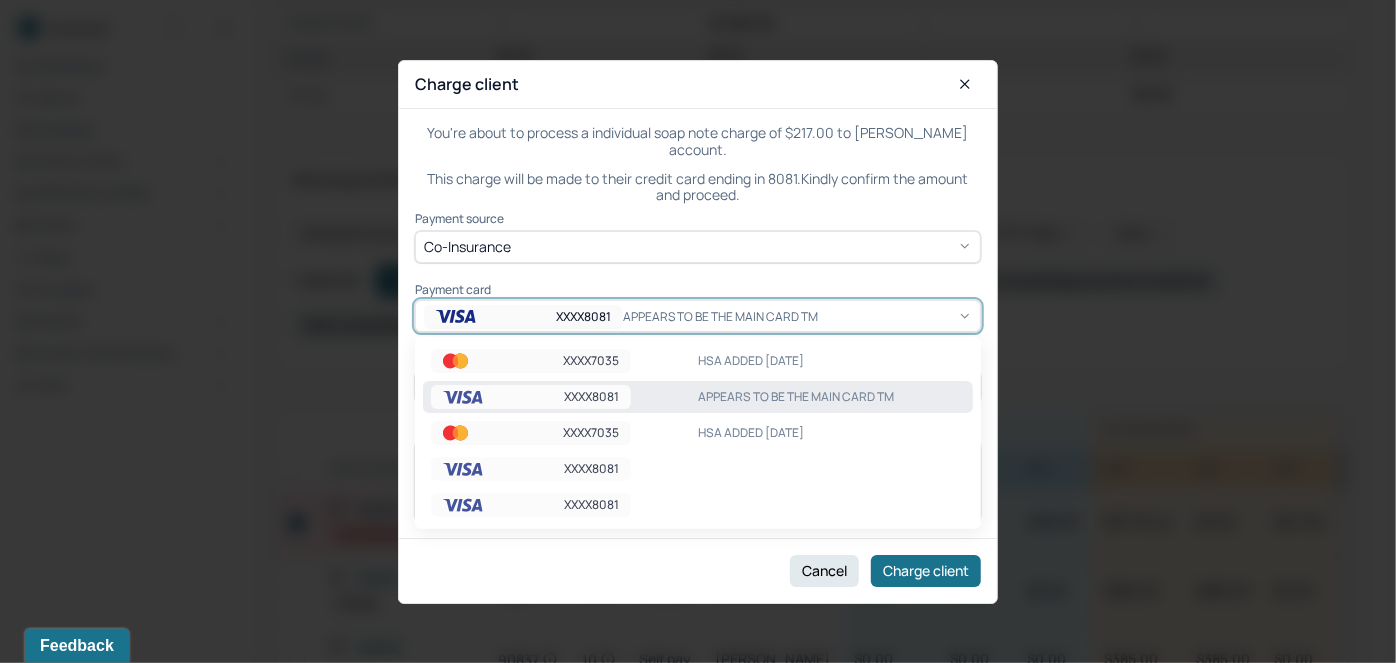 click on "XXXX8081" at bounding box center (523, 317) 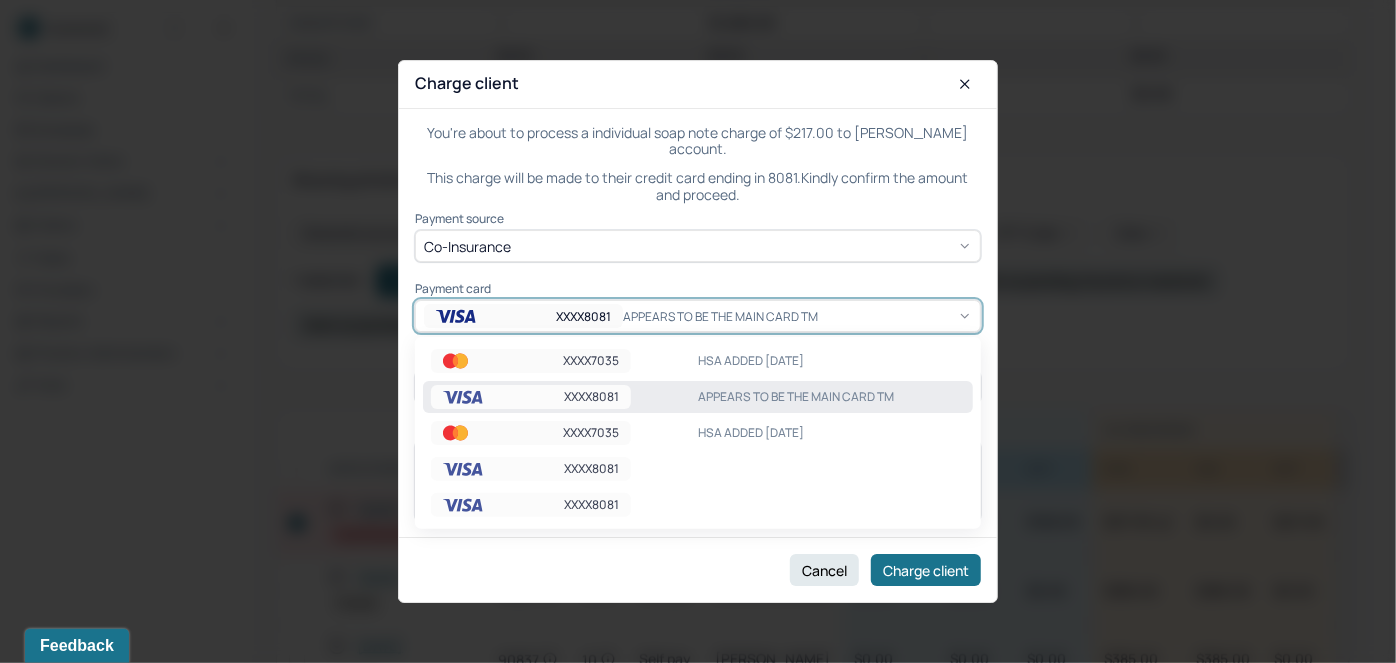 click on "XXXX7035 HSA
ADDED 3/17/25" at bounding box center [698, 361] 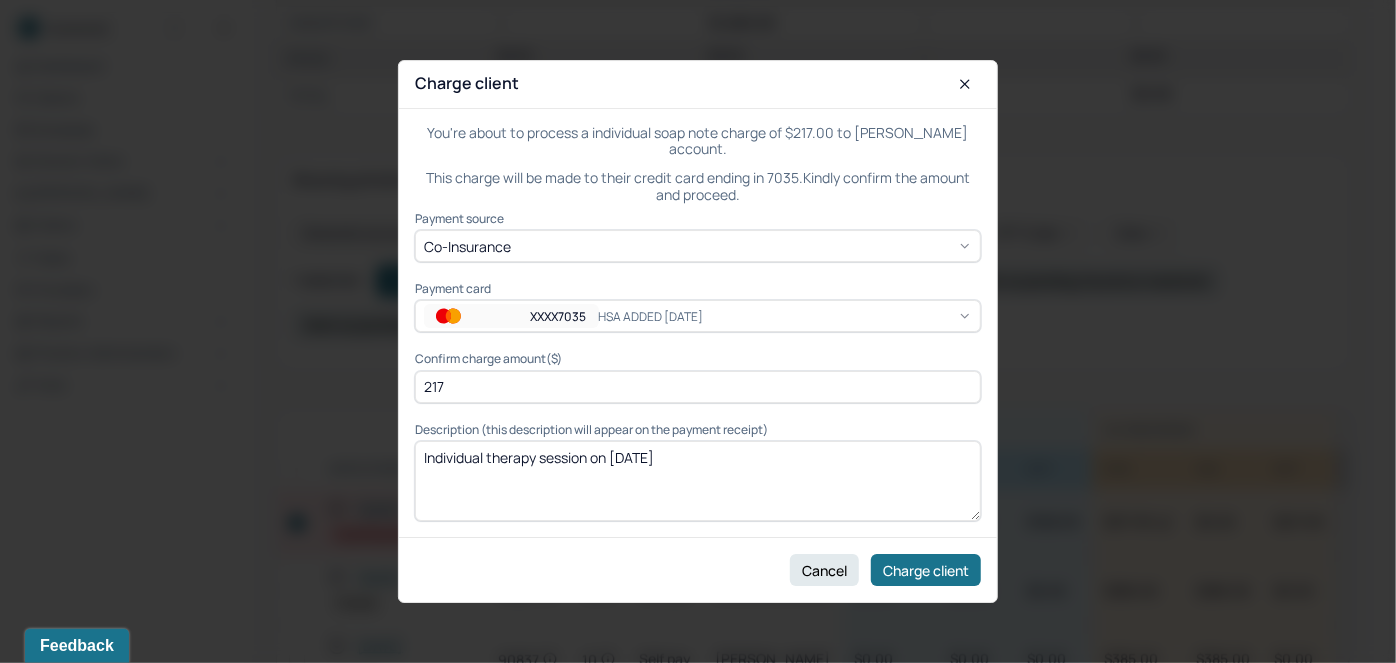 click on "217" at bounding box center [698, 387] 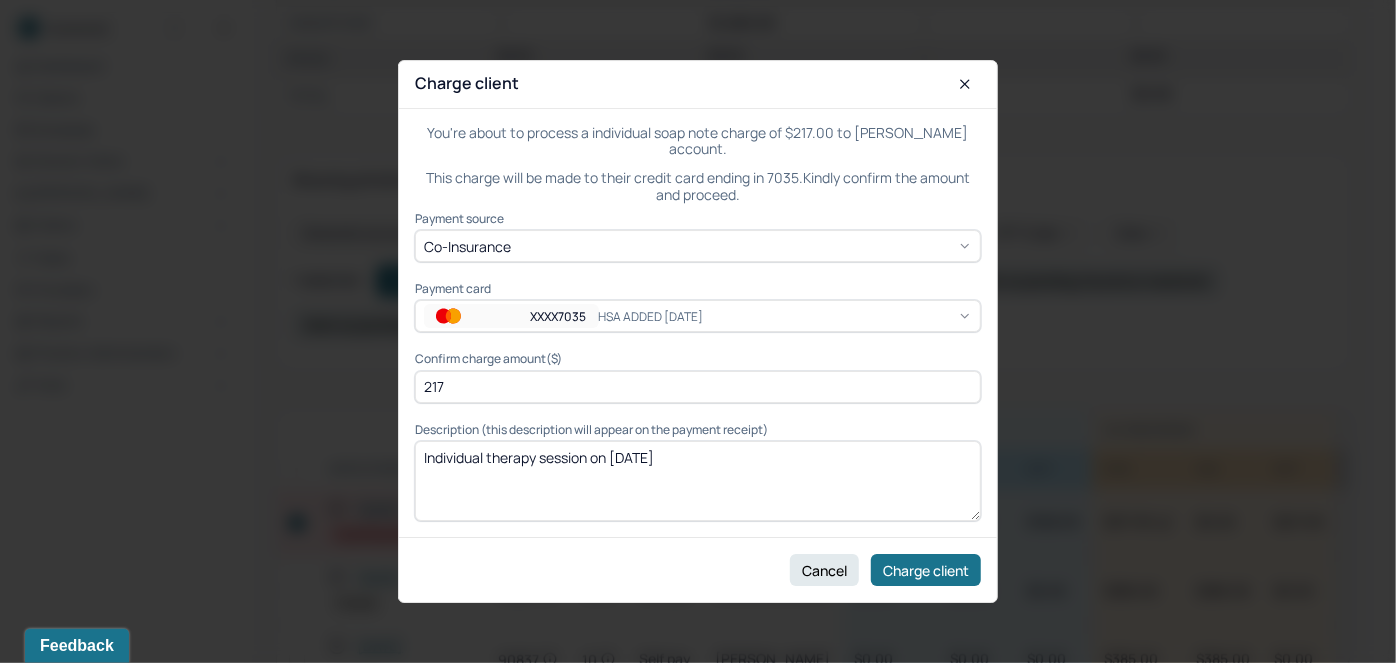 drag, startPoint x: 580, startPoint y: 392, endPoint x: 250, endPoint y: 357, distance: 331.85086 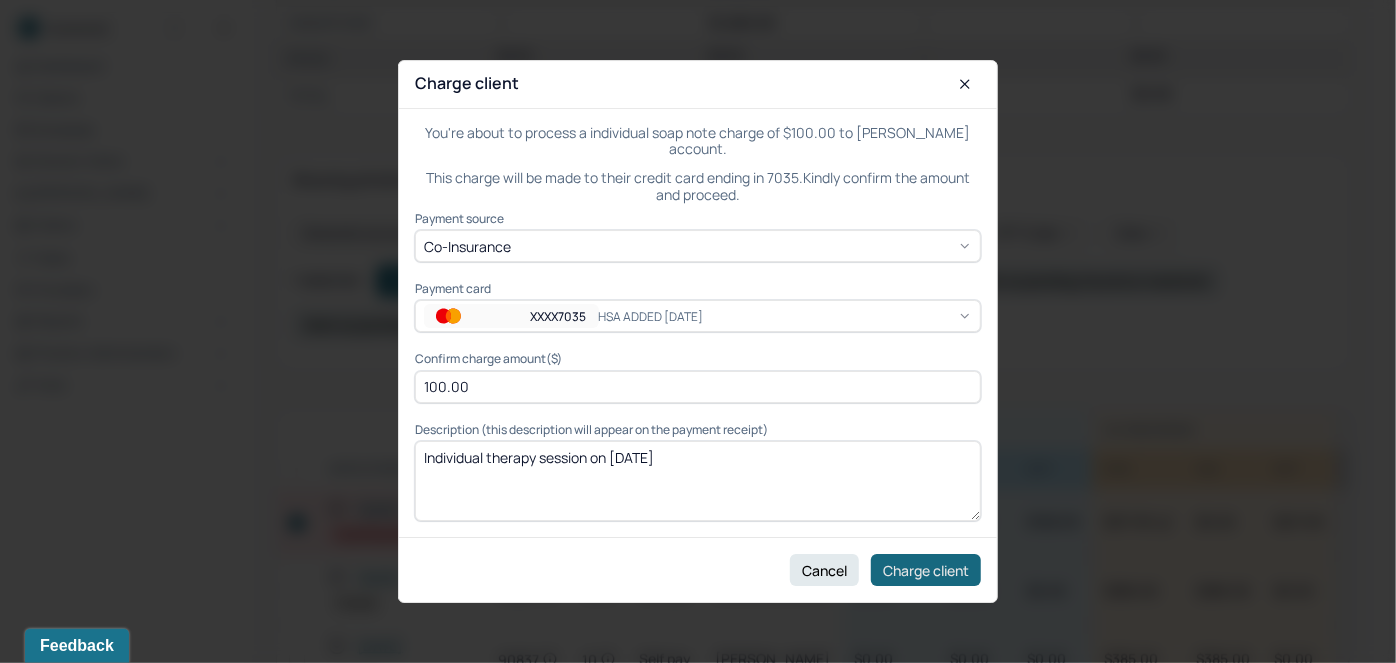 type on "100.00" 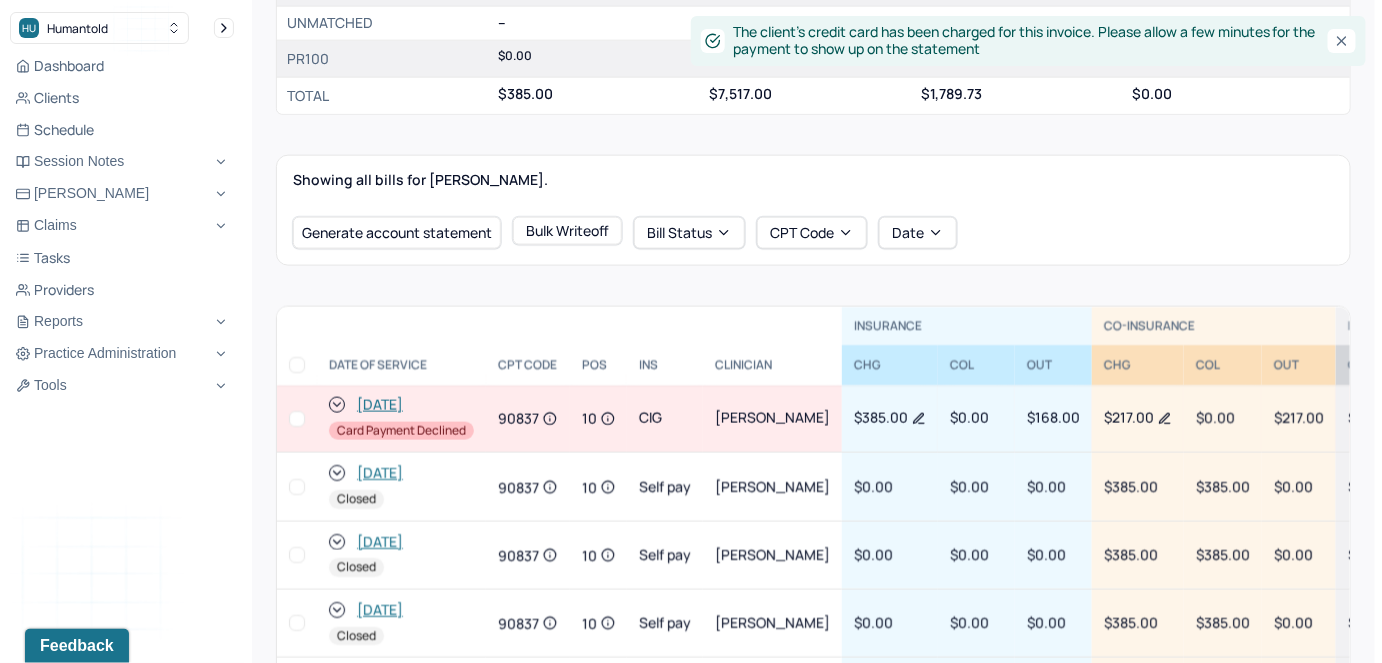 click at bounding box center (297, 419) 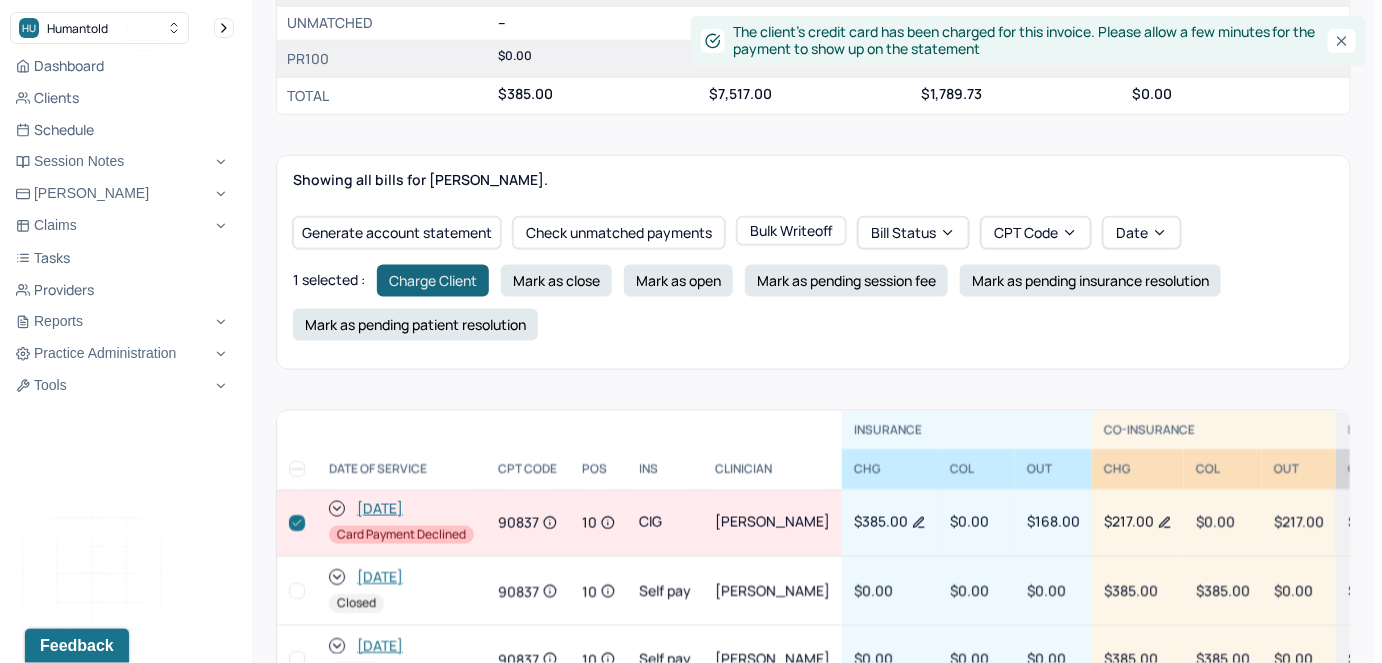click on "Charge Client" at bounding box center [433, 281] 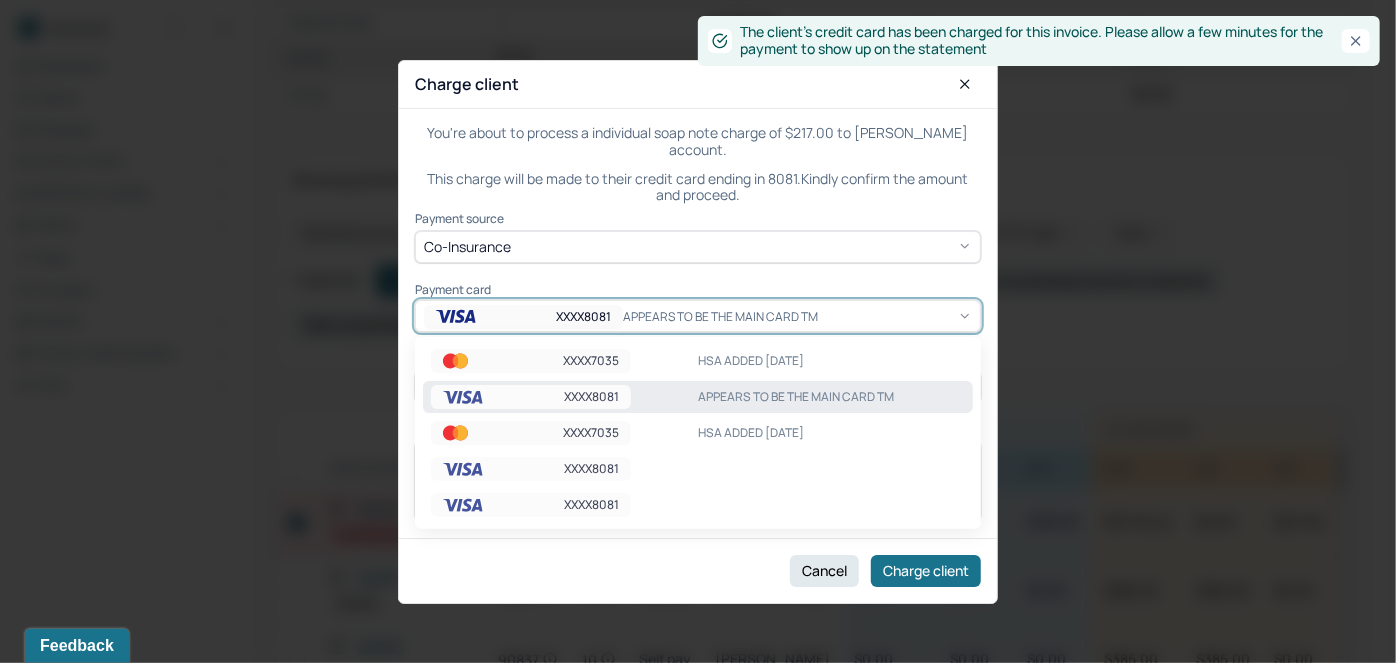 click on "XXXX8081" at bounding box center [523, 317] 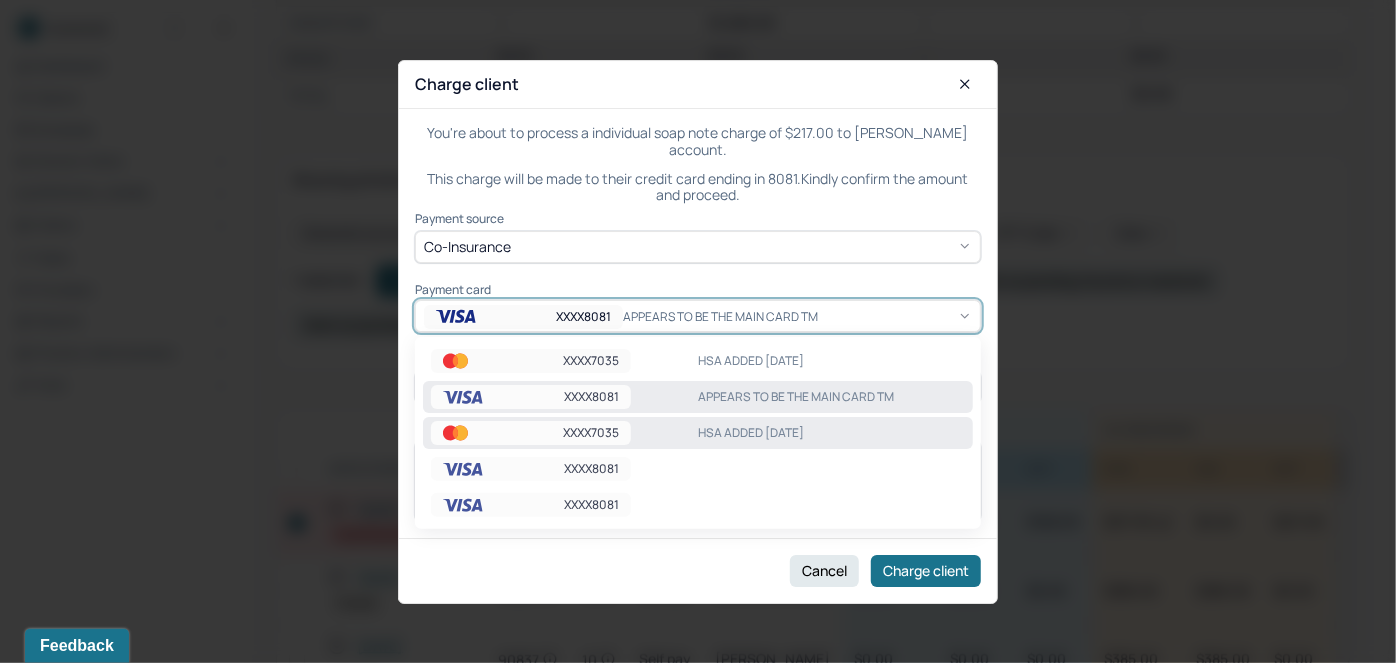 click on "XXXX7035" at bounding box center [591, 433] 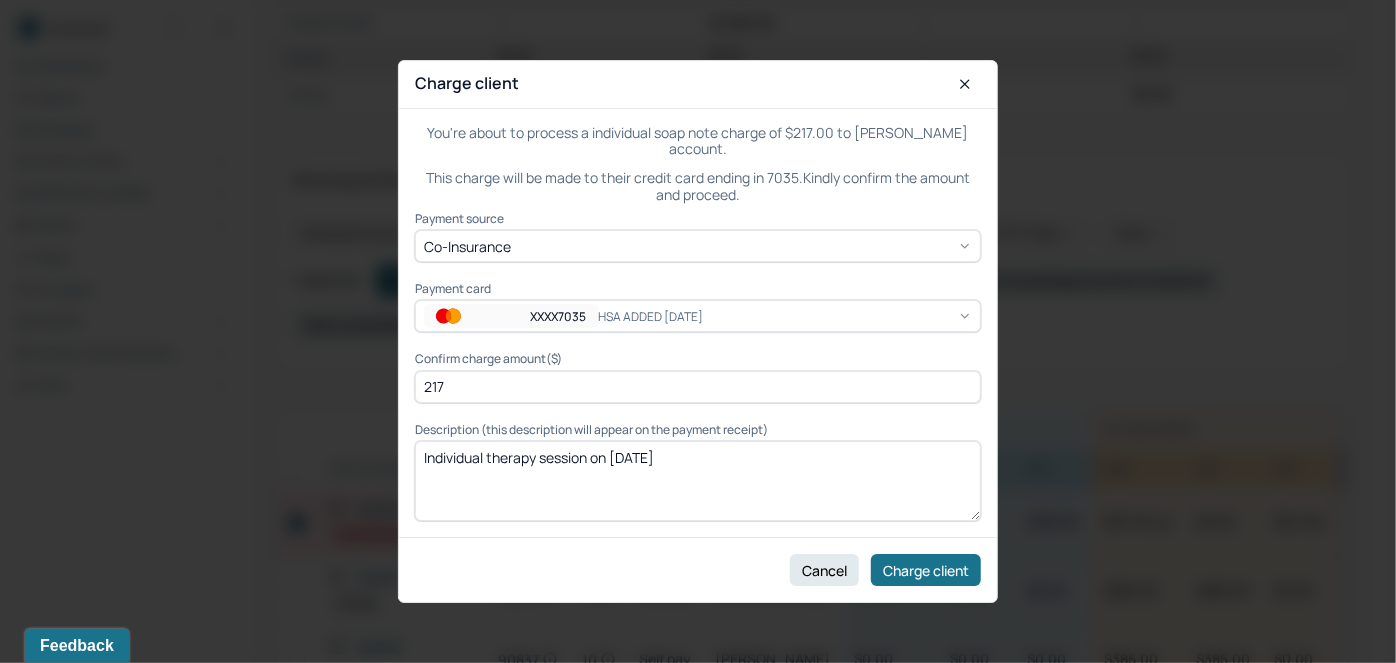 drag, startPoint x: 467, startPoint y: 387, endPoint x: 389, endPoint y: 383, distance: 78.10249 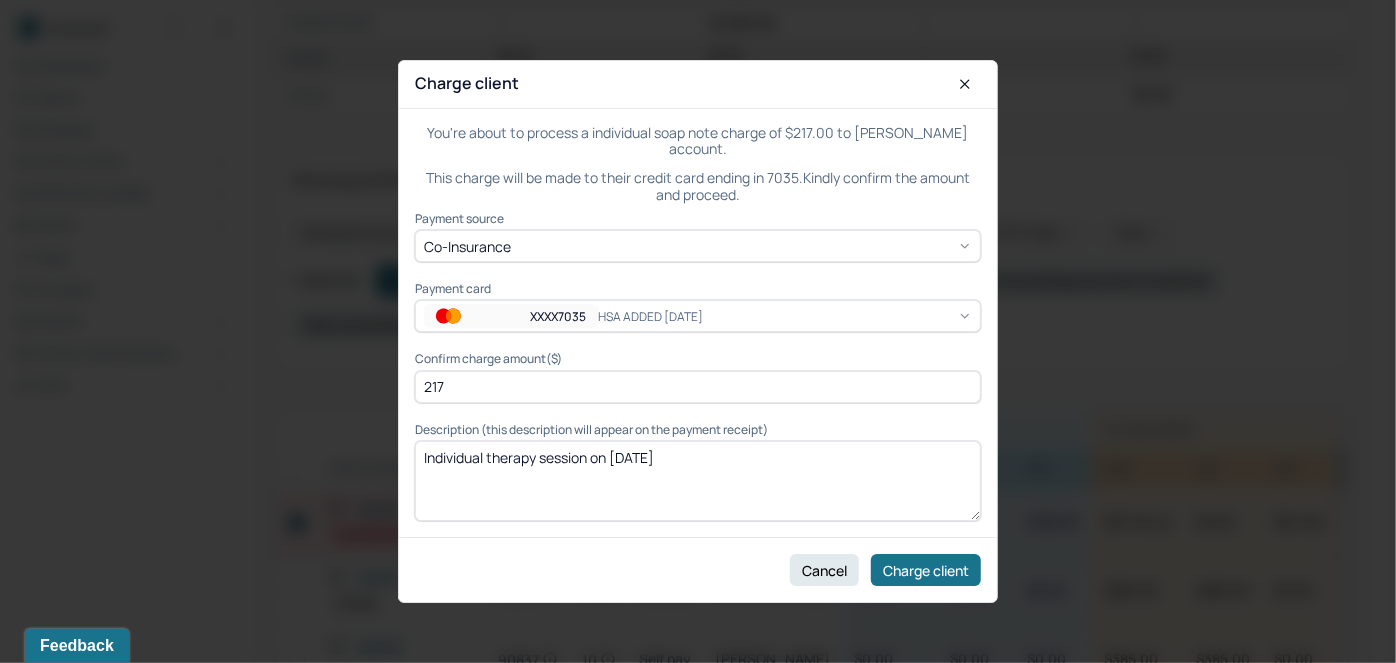 drag, startPoint x: 482, startPoint y: 391, endPoint x: 398, endPoint y: 387, distance: 84.095184 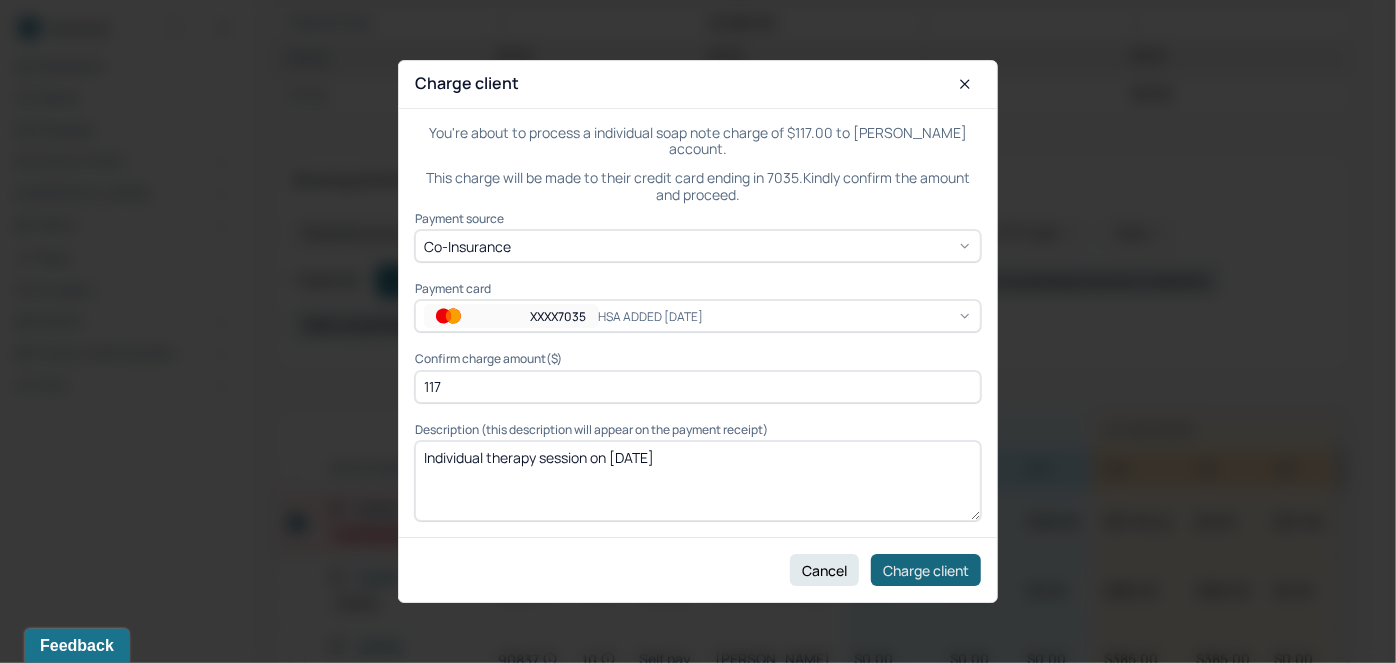 type on "117" 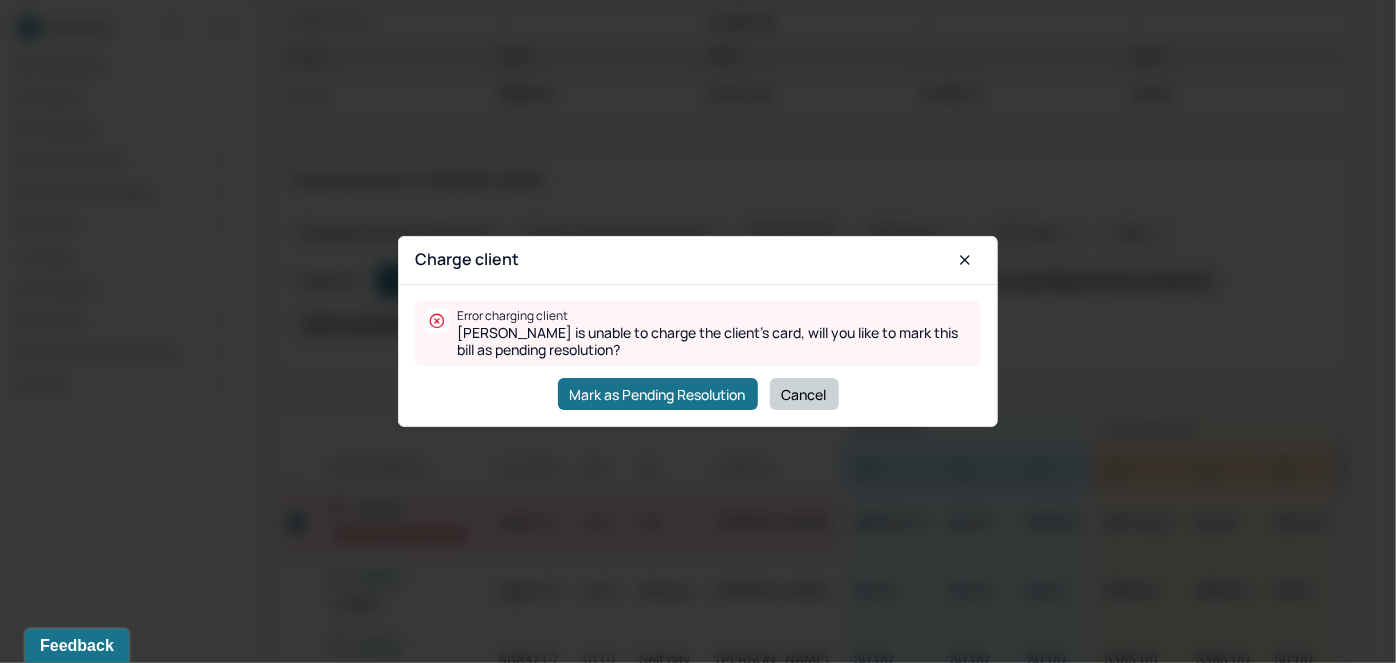 click on "Cancel" at bounding box center [804, 394] 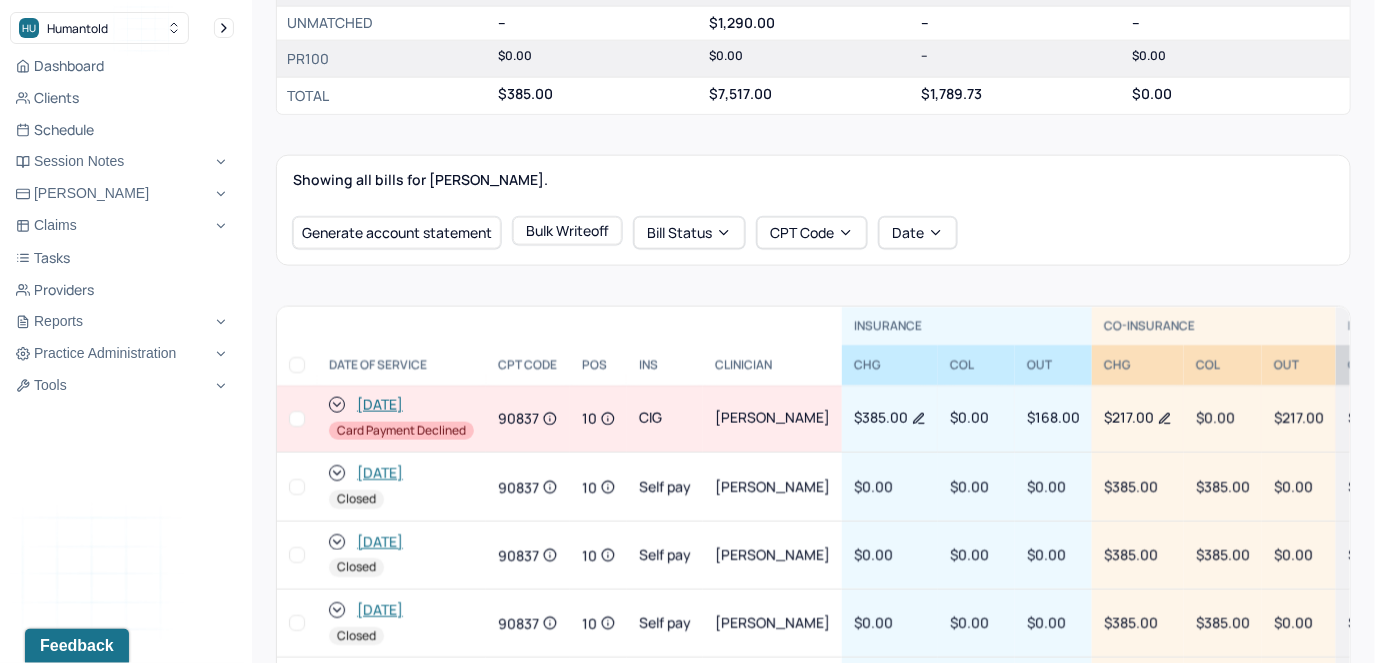 click at bounding box center (297, 419) 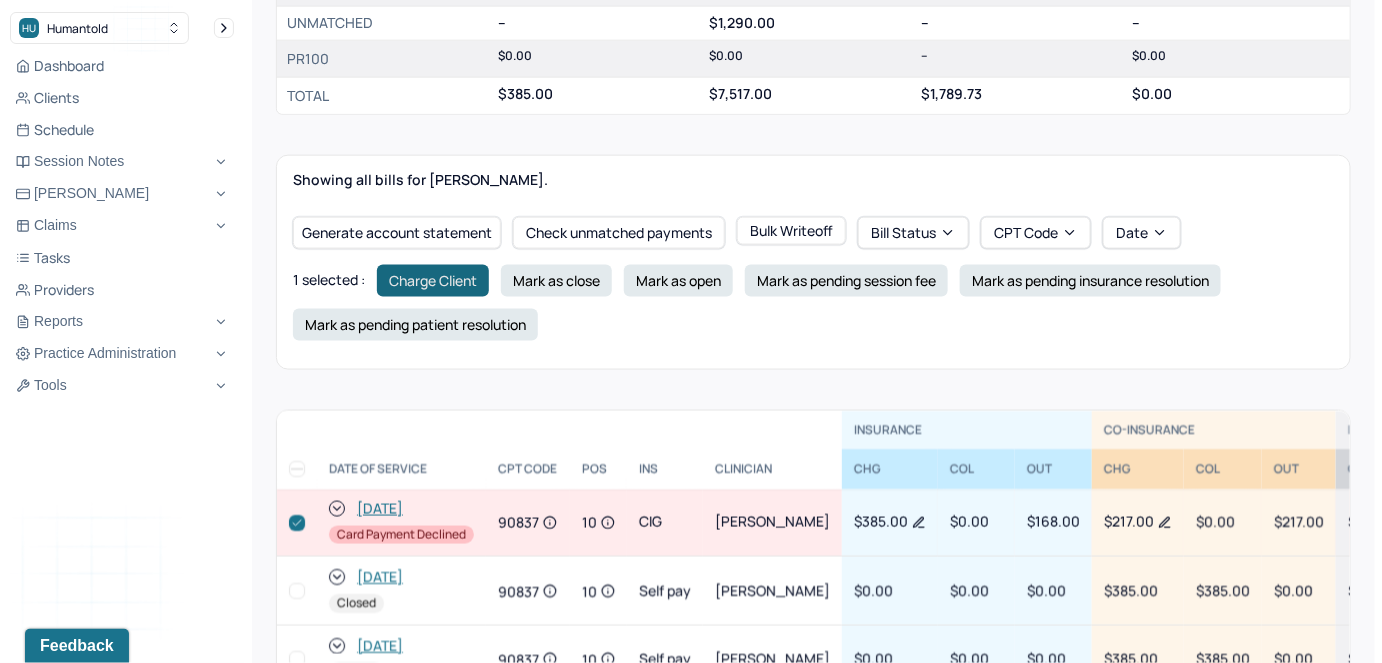 click on "Charge Client" at bounding box center (433, 281) 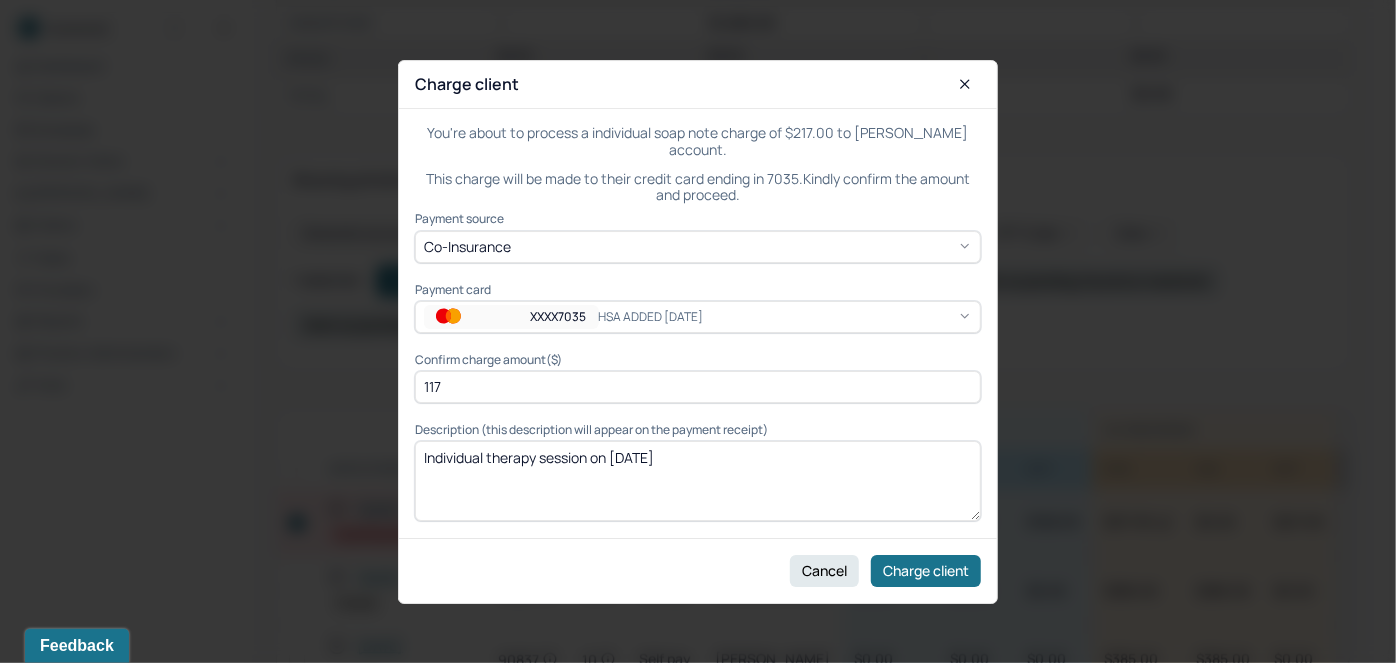 drag, startPoint x: 470, startPoint y: 387, endPoint x: 408, endPoint y: 395, distance: 62.514 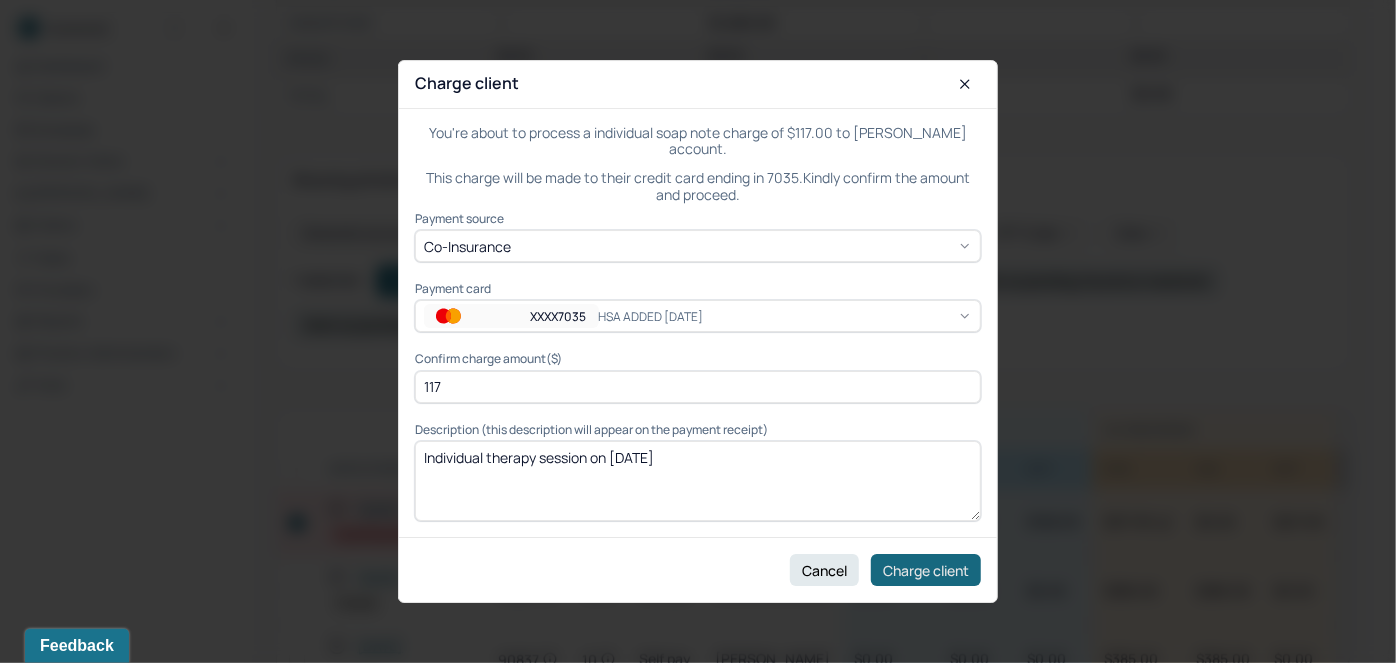 type on "117" 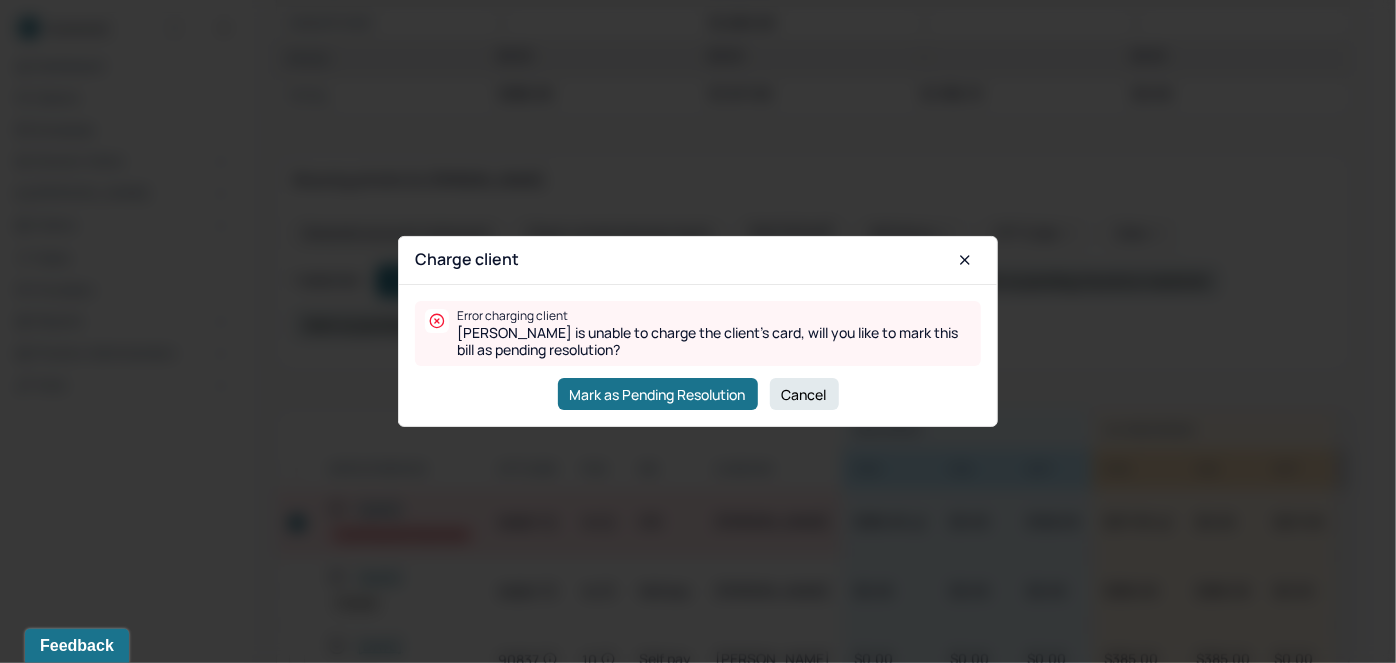 click on "Cancel" at bounding box center [804, 394] 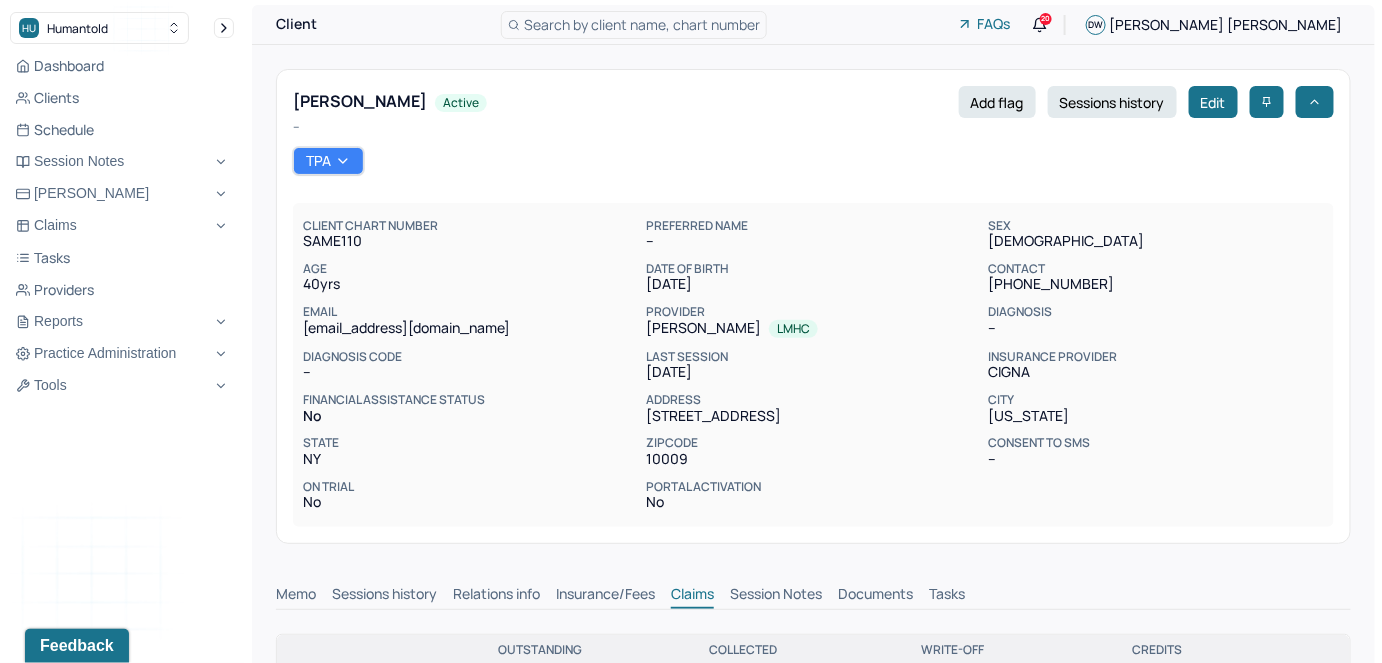 scroll, scrollTop: 0, scrollLeft: 0, axis: both 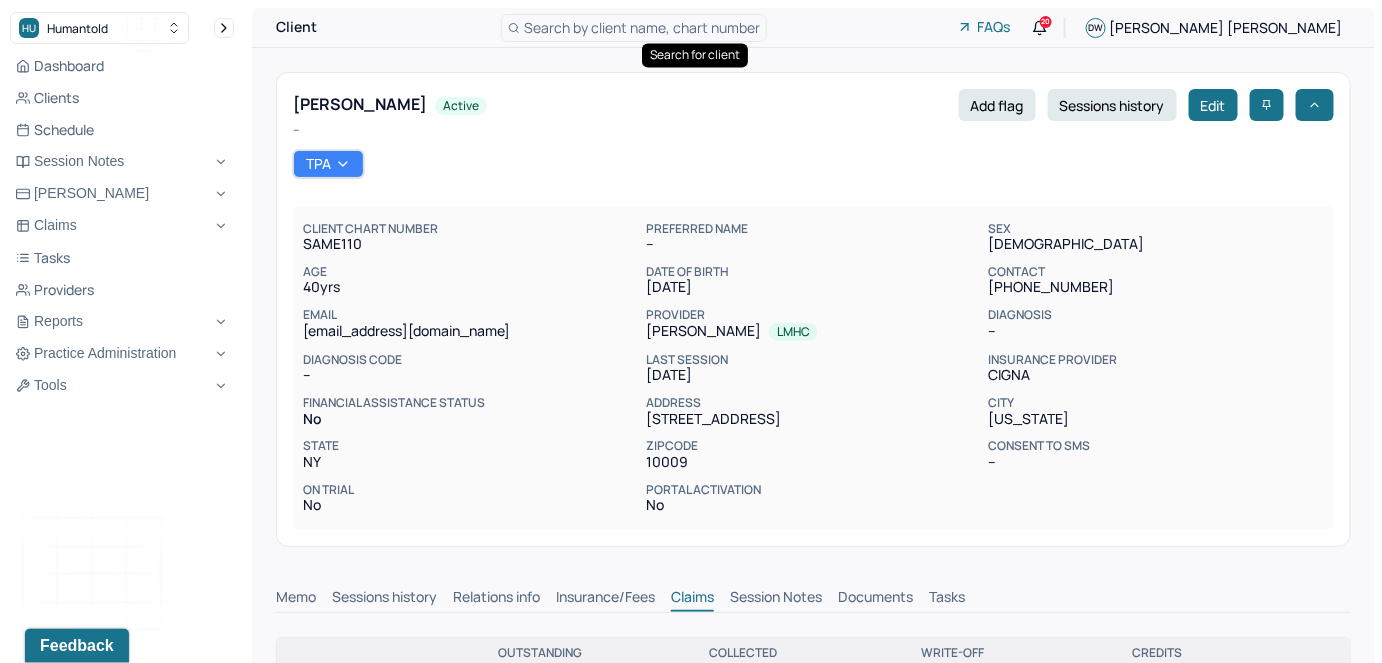 click on "Search by client name, chart number" at bounding box center [634, 28] 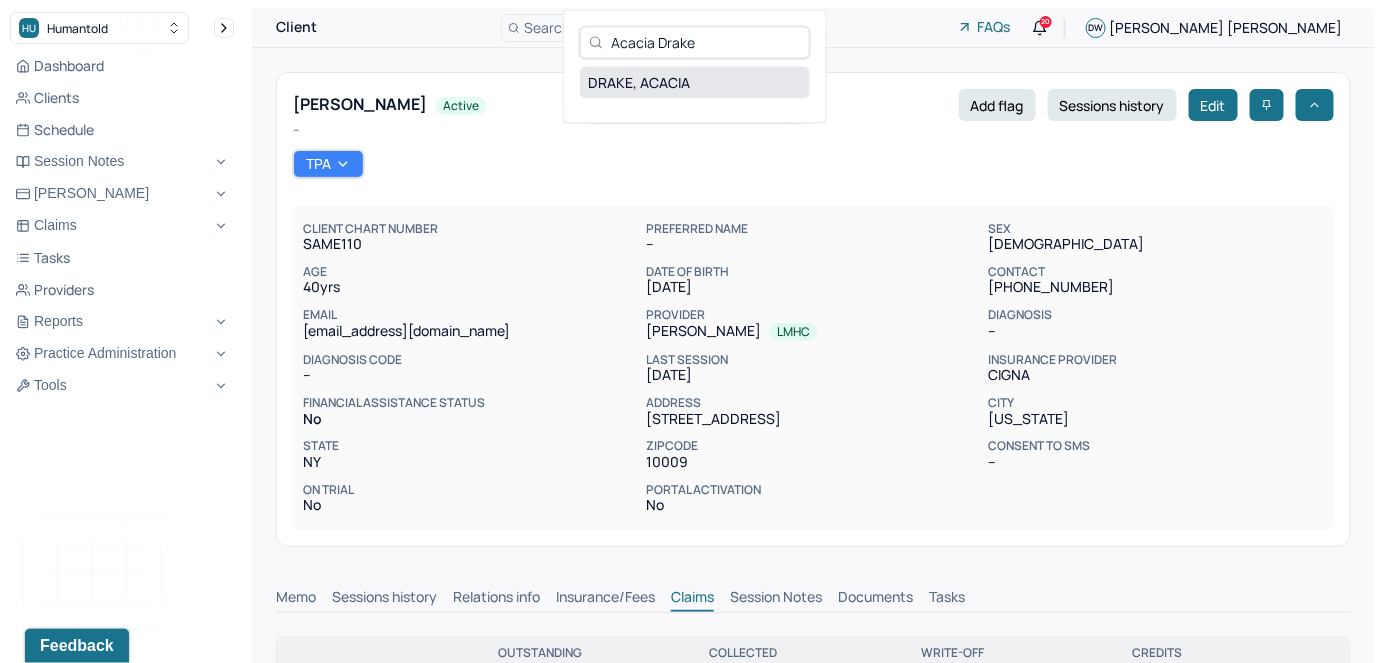 type on "Acacia Drake" 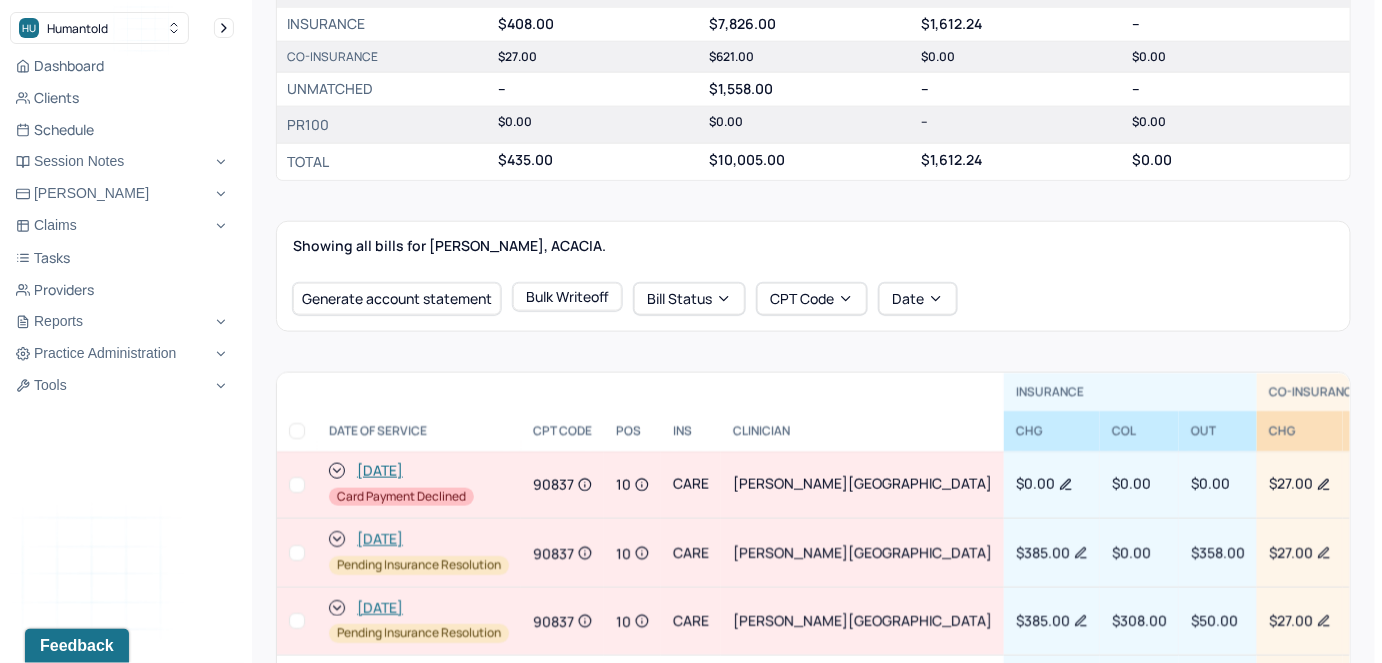 scroll, scrollTop: 636, scrollLeft: 0, axis: vertical 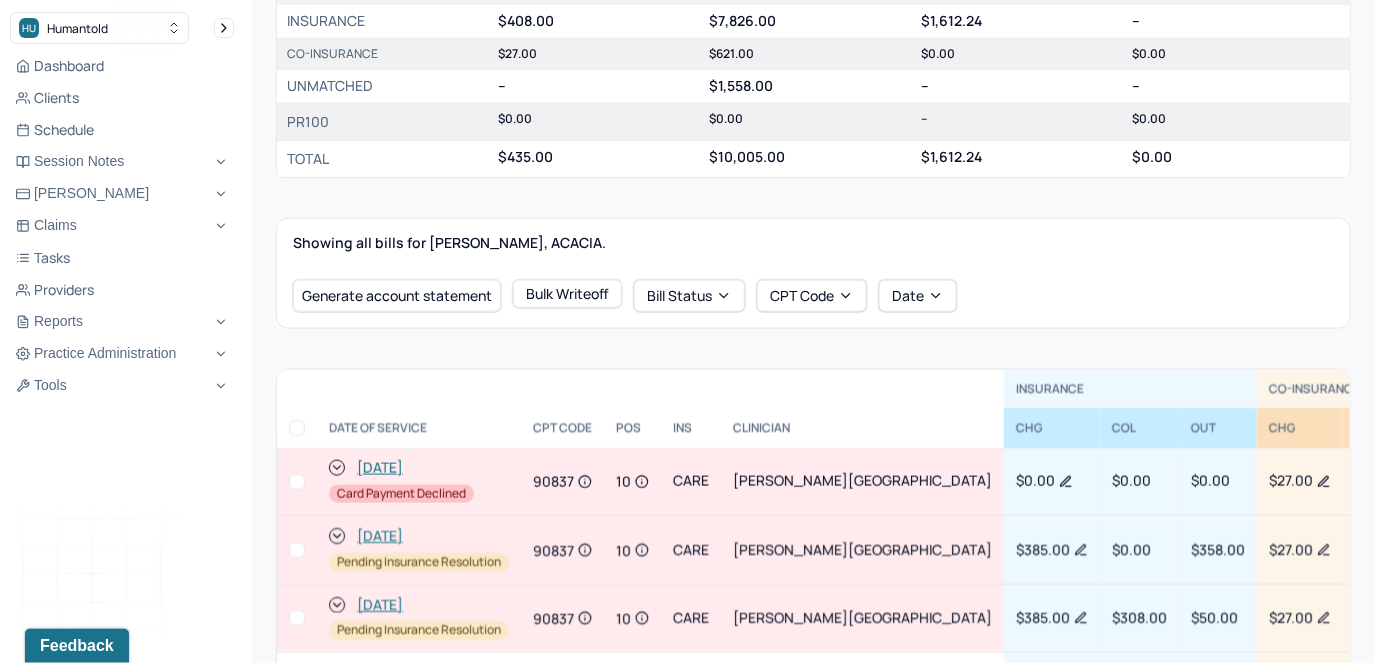 click at bounding box center [297, 482] 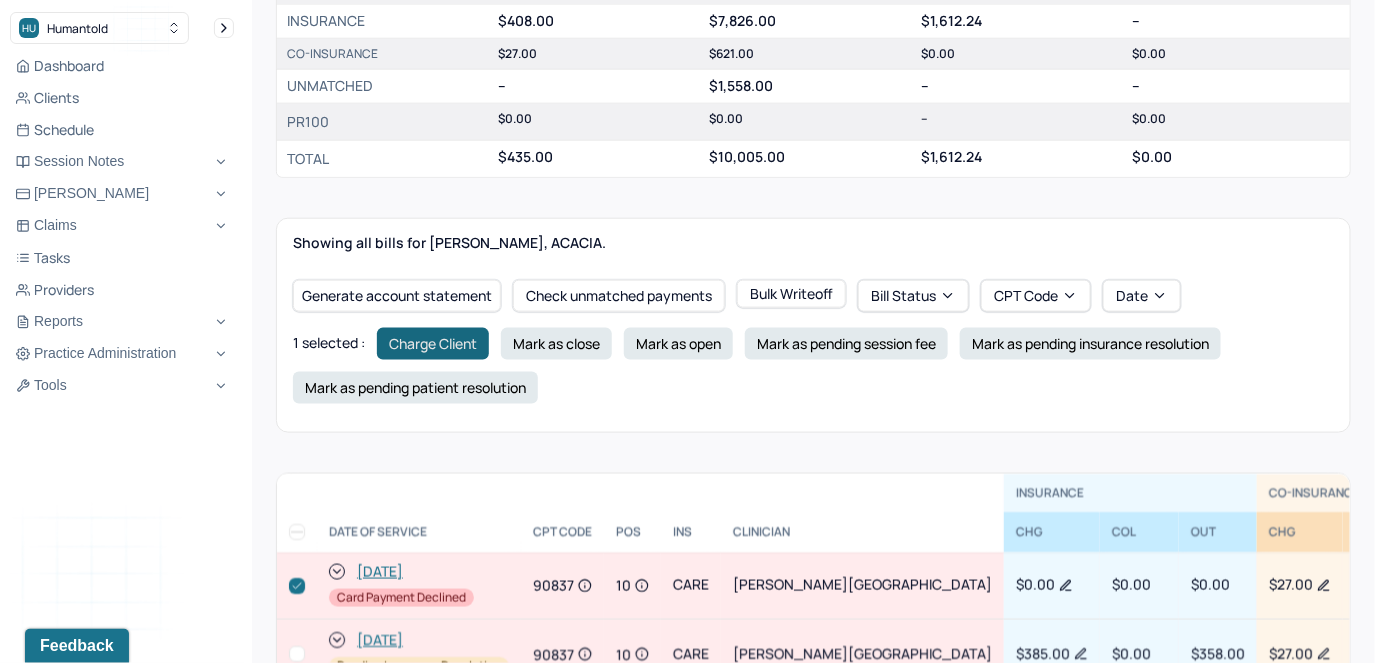 click on "Charge Client" at bounding box center [433, 344] 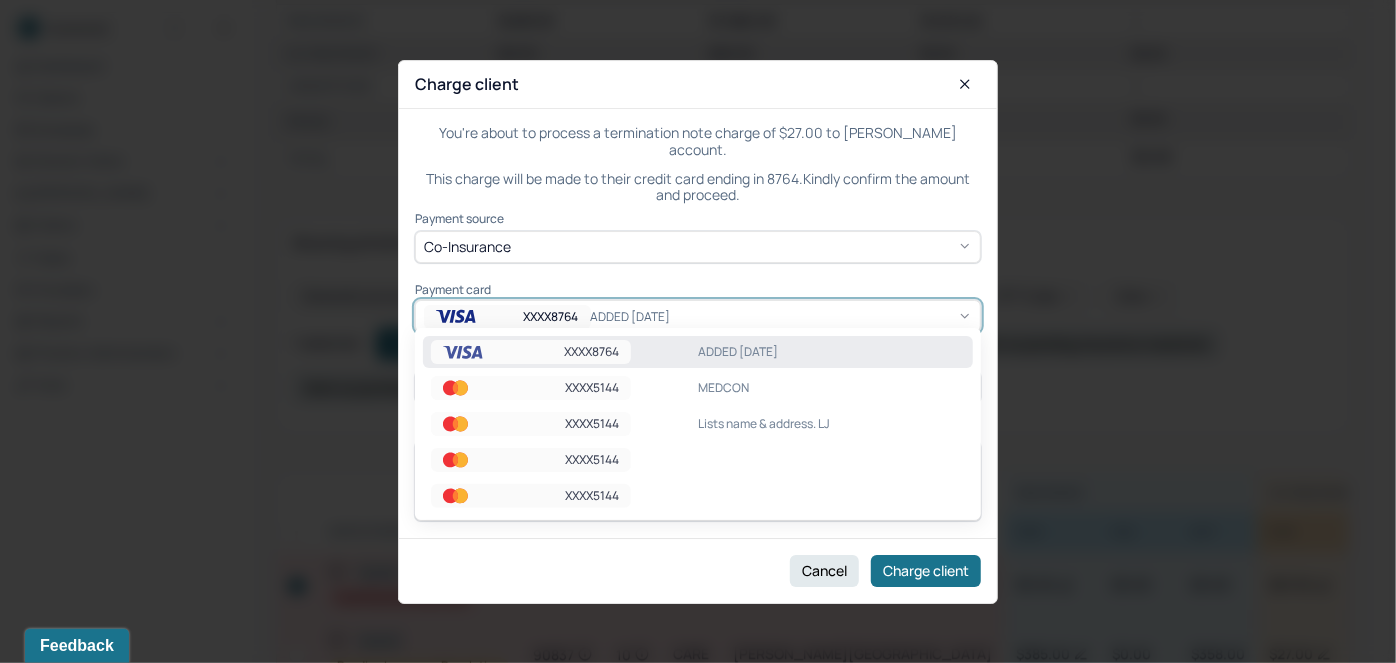 click on "XXXX8764" at bounding box center (551, 316) 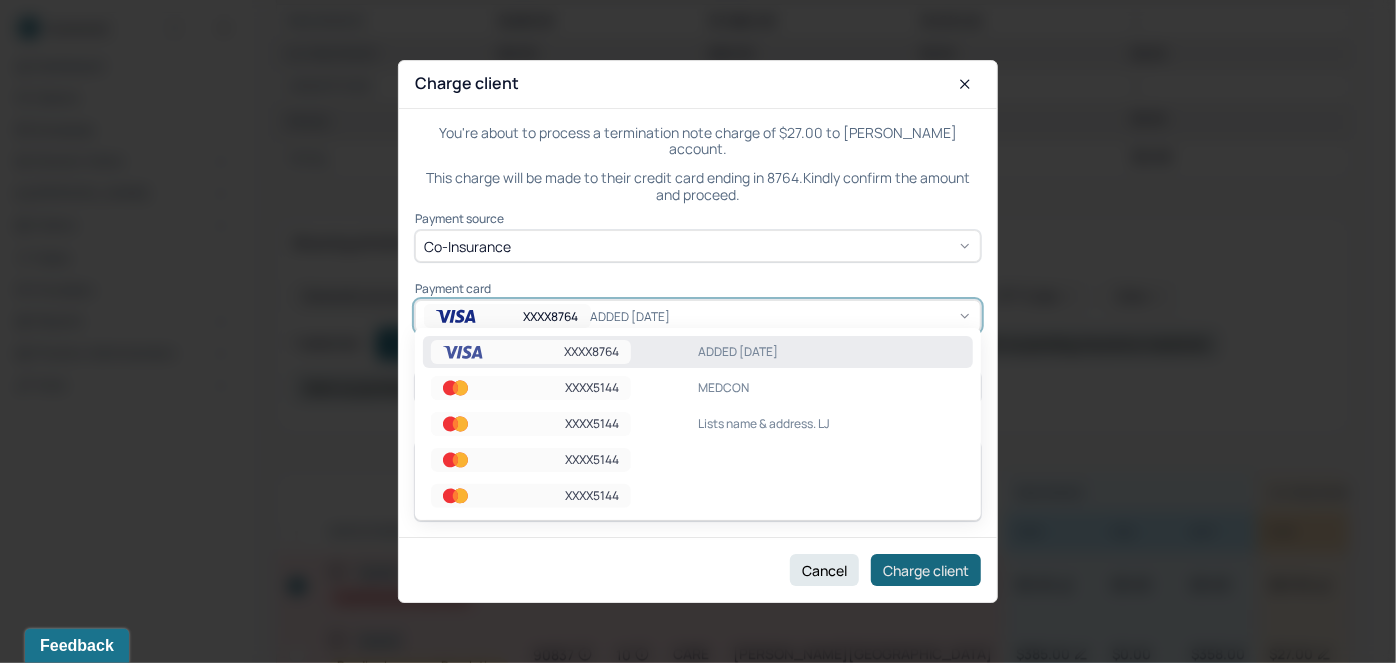 click on "Charge client" at bounding box center (926, 570) 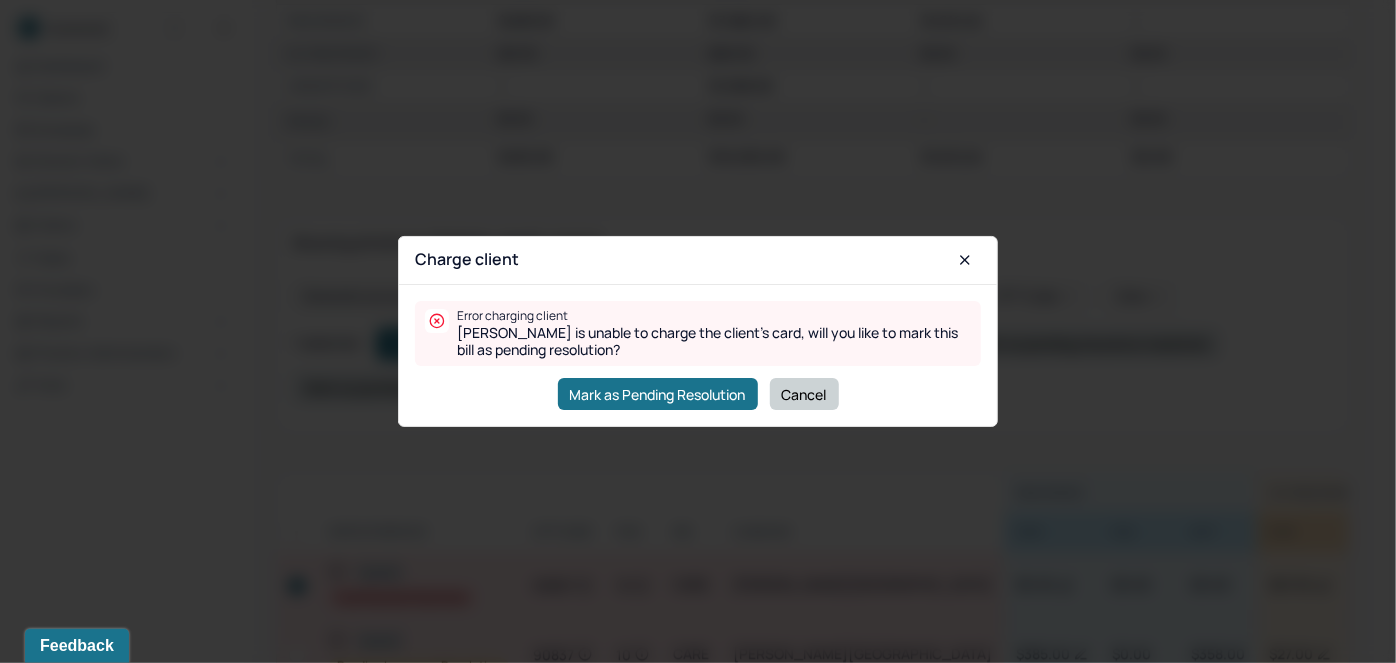 click on "Cancel" at bounding box center [804, 394] 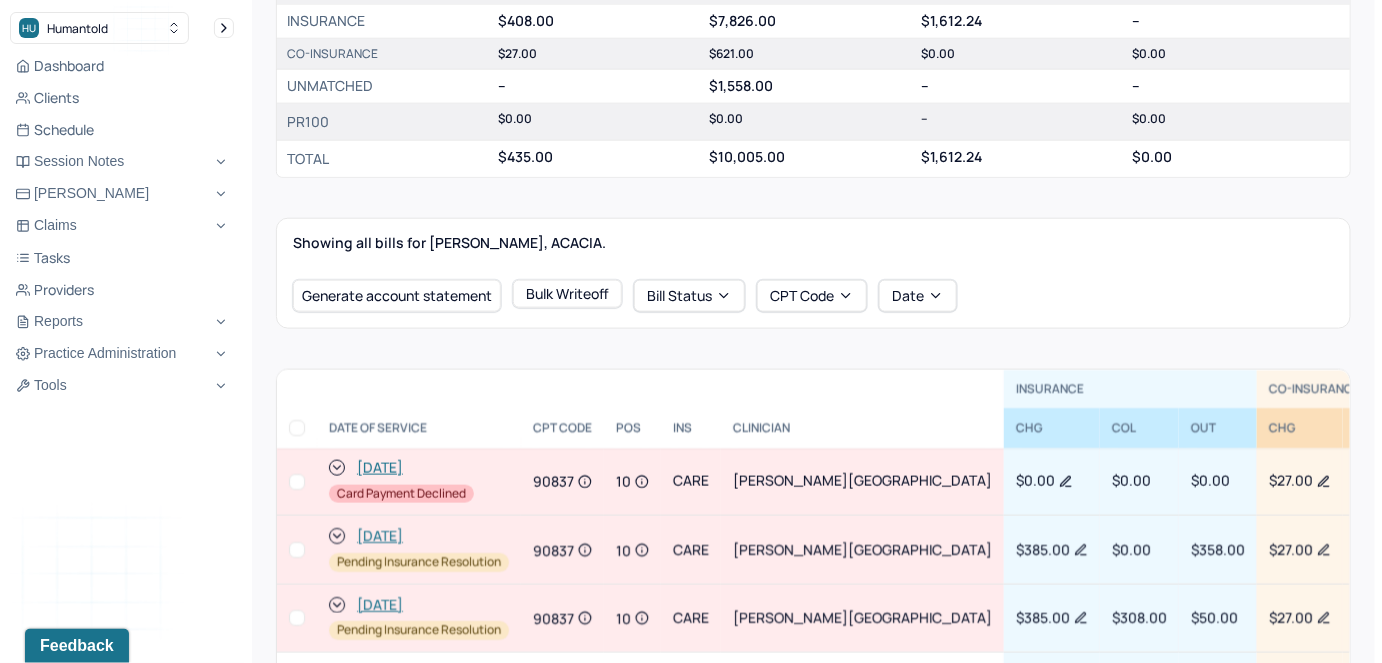 click at bounding box center [297, 482] 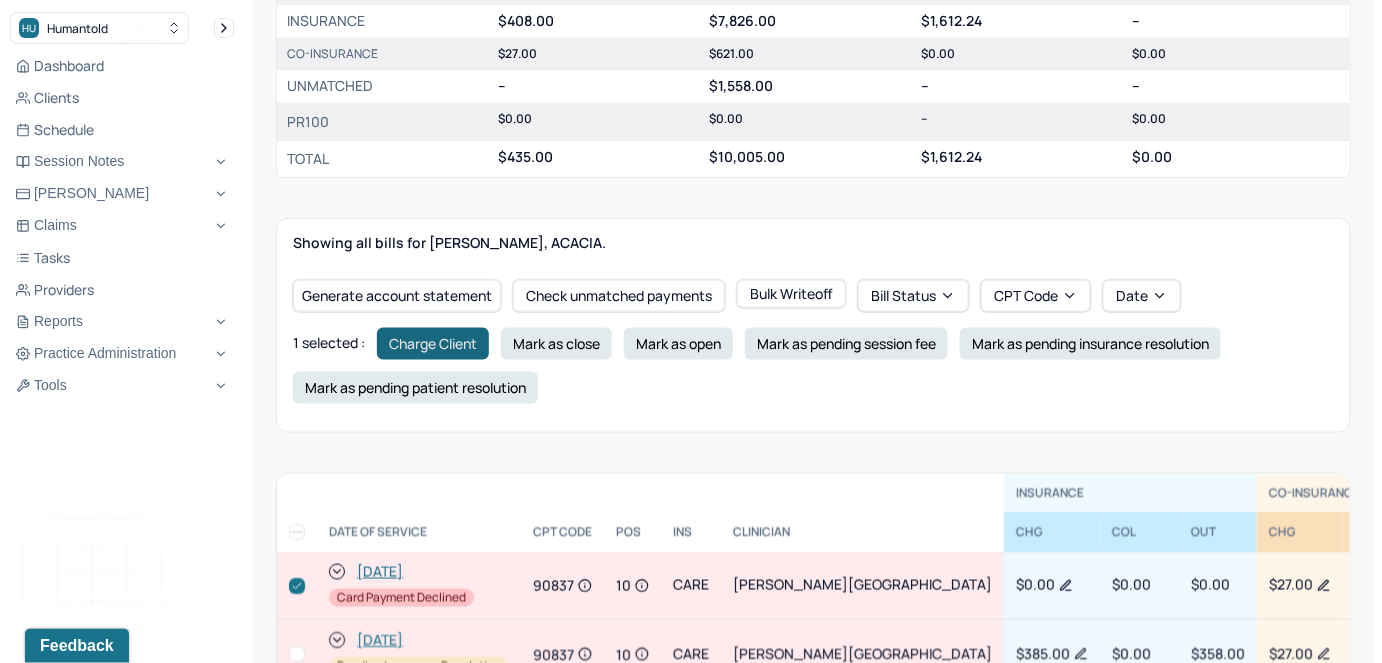click on "Charge Client" at bounding box center (433, 344) 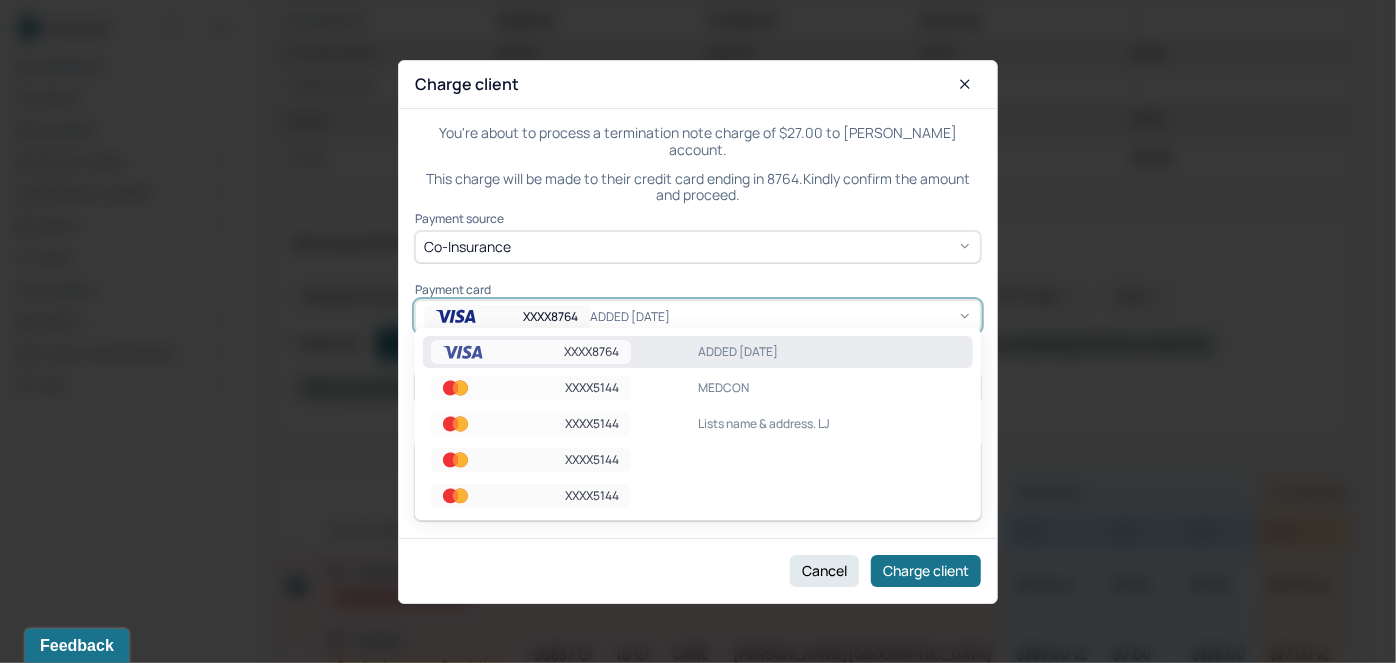 click on "XXXX8764" at bounding box center (507, 317) 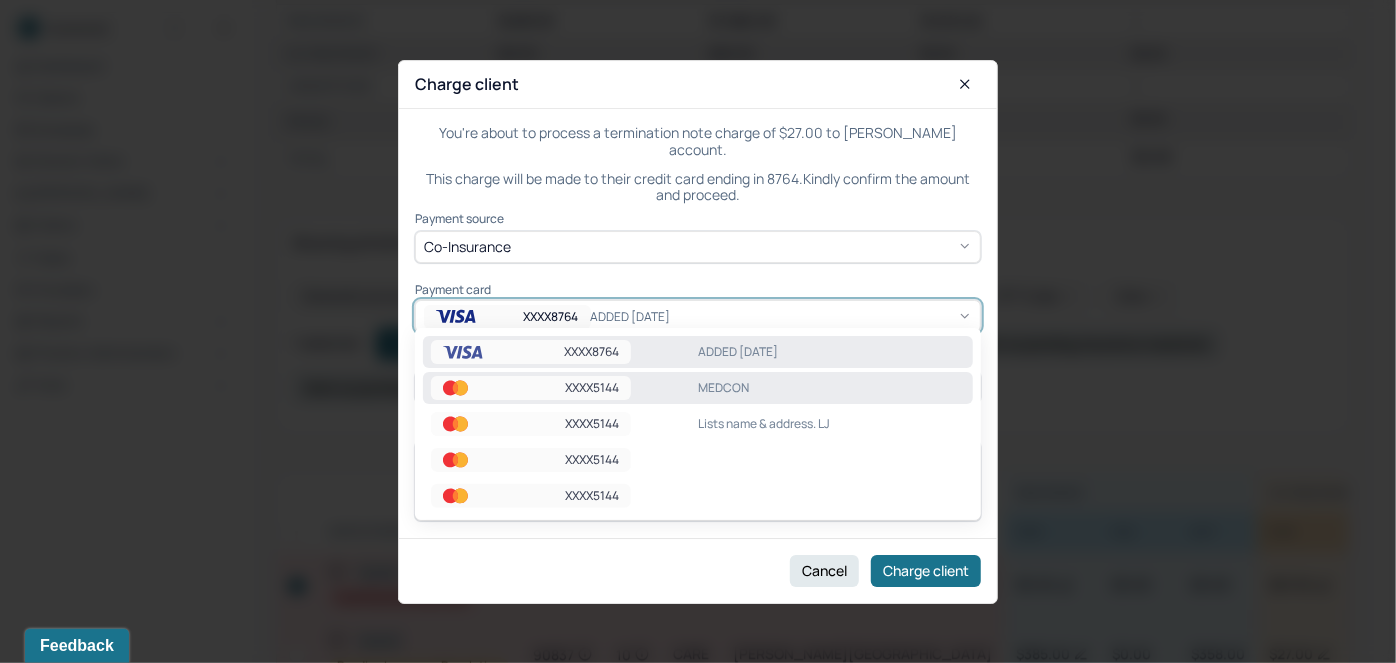 click on "XXXX5144" at bounding box center [531, 388] 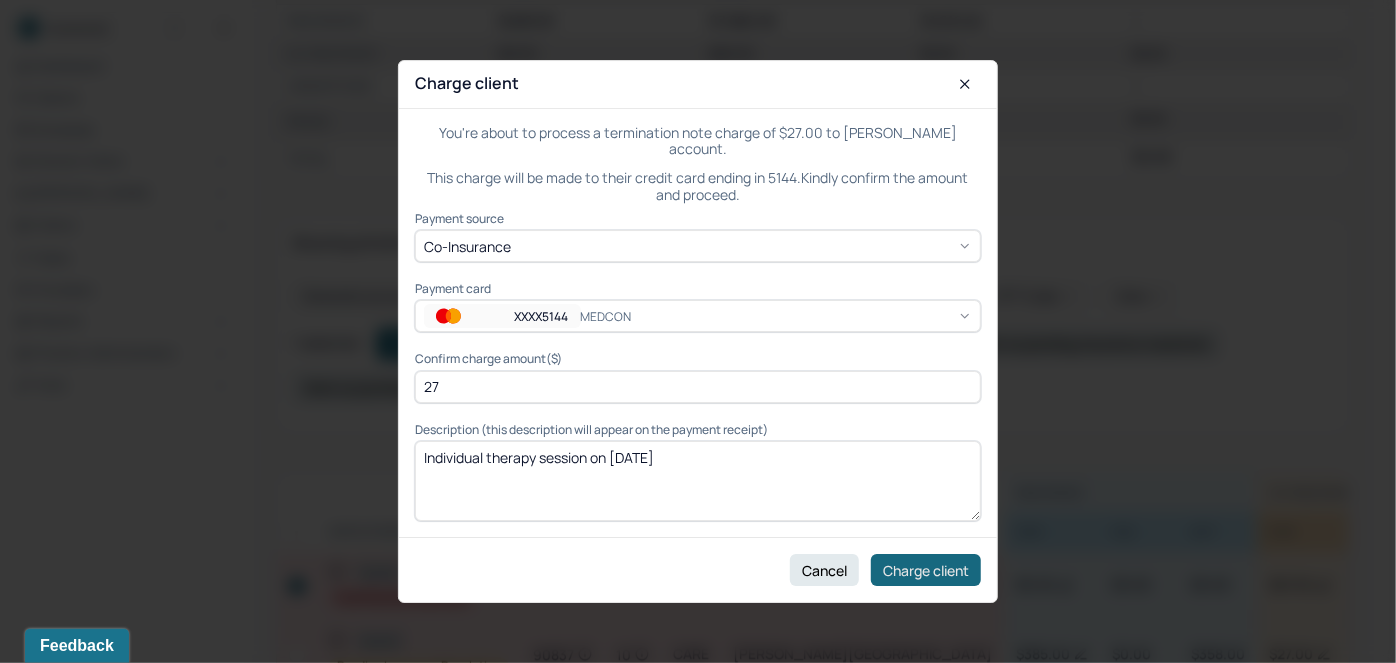 click on "Charge client" at bounding box center [926, 570] 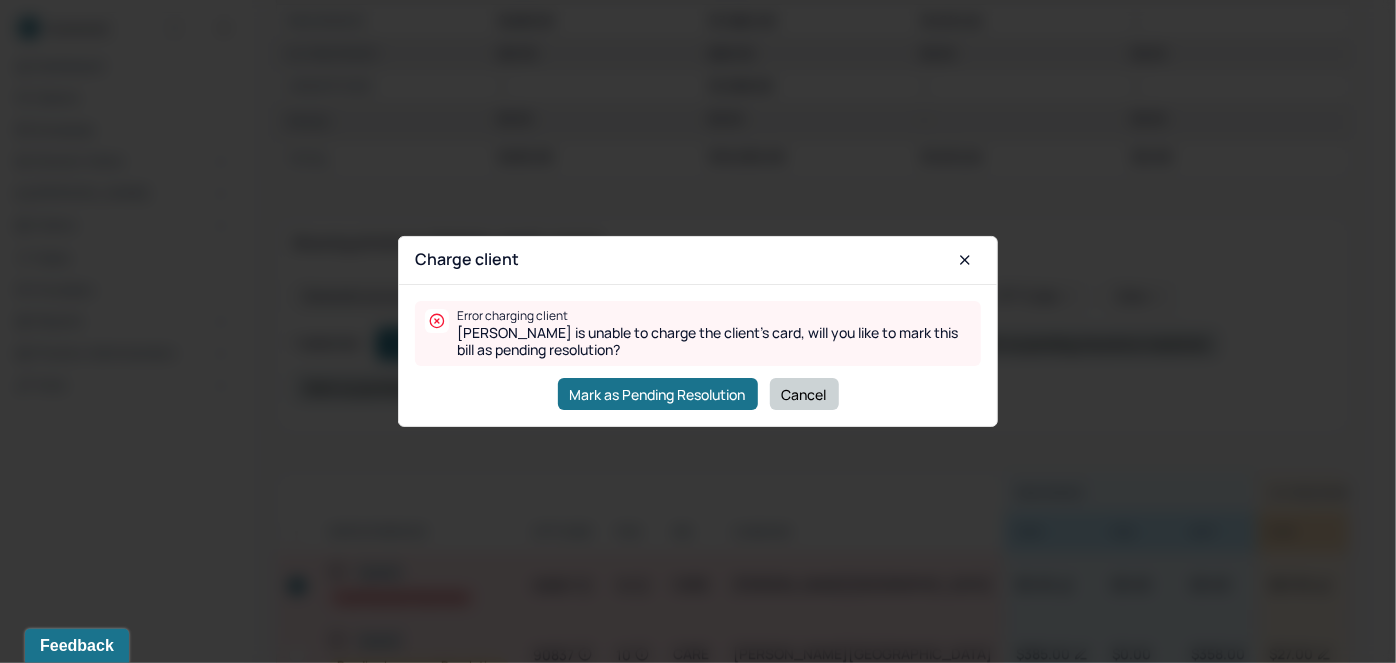 click on "Cancel" at bounding box center [804, 394] 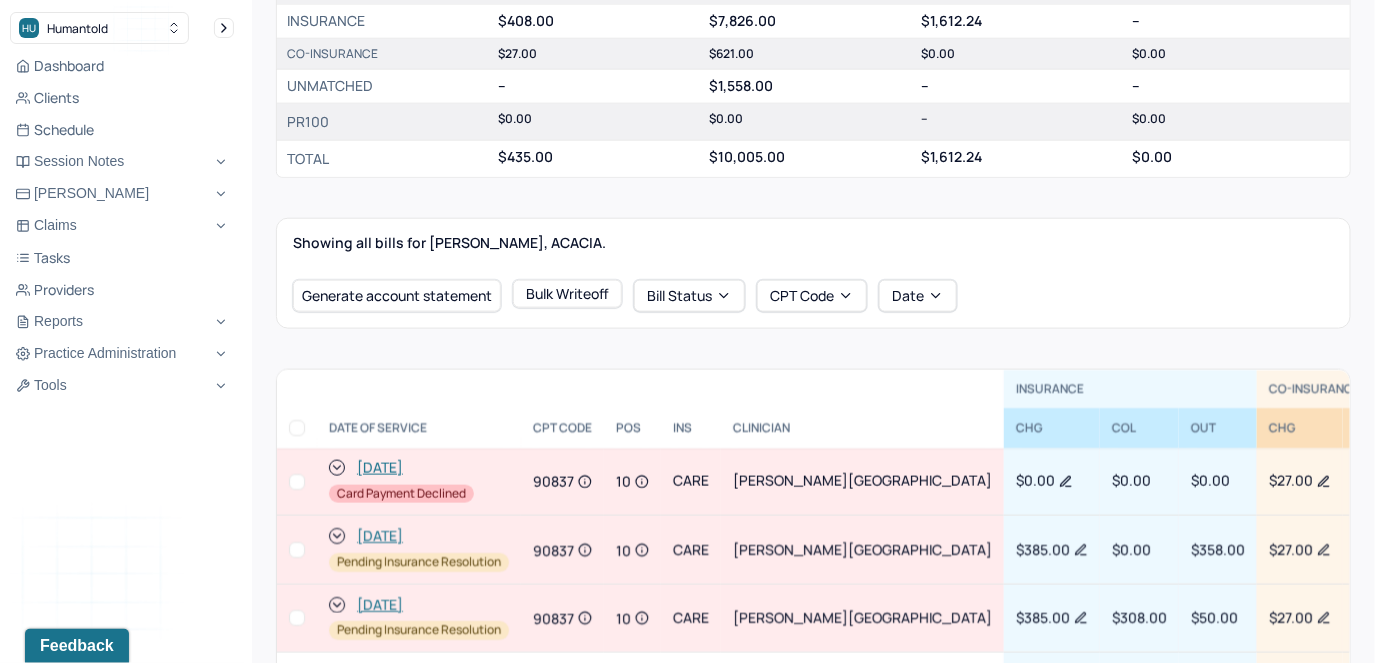 click at bounding box center [297, 482] 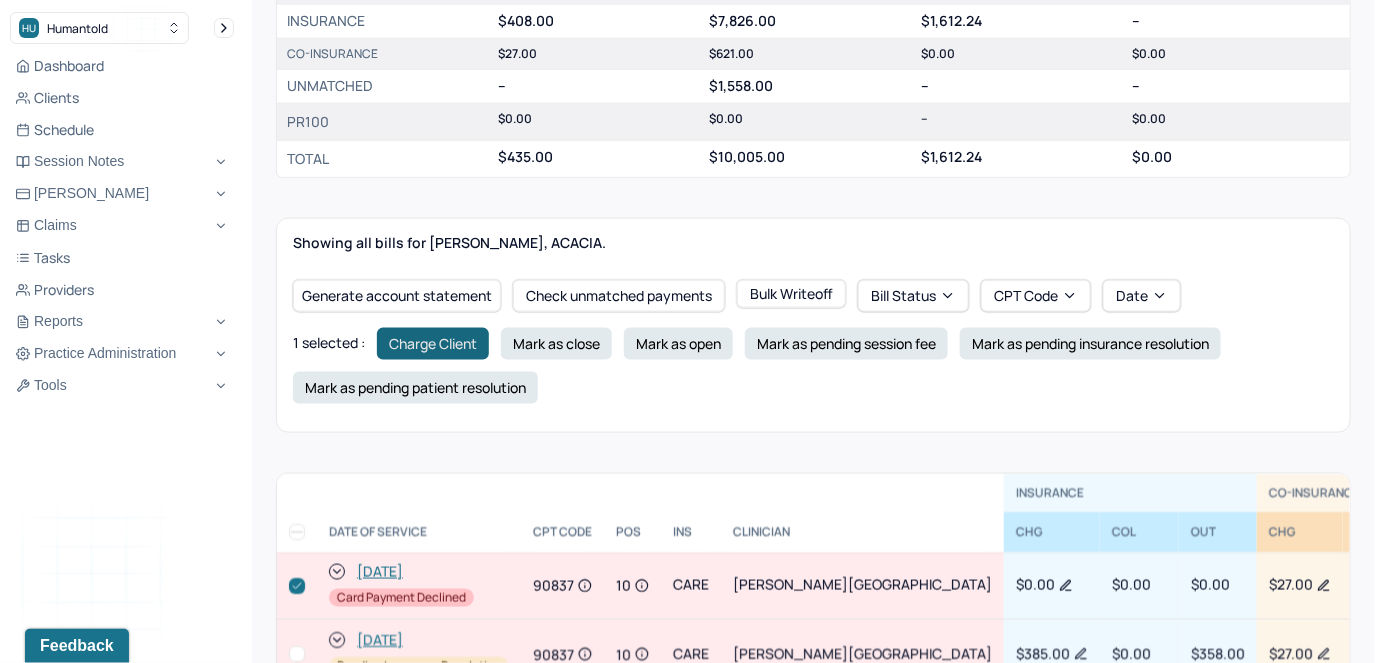 click on "Charge Client" at bounding box center (433, 344) 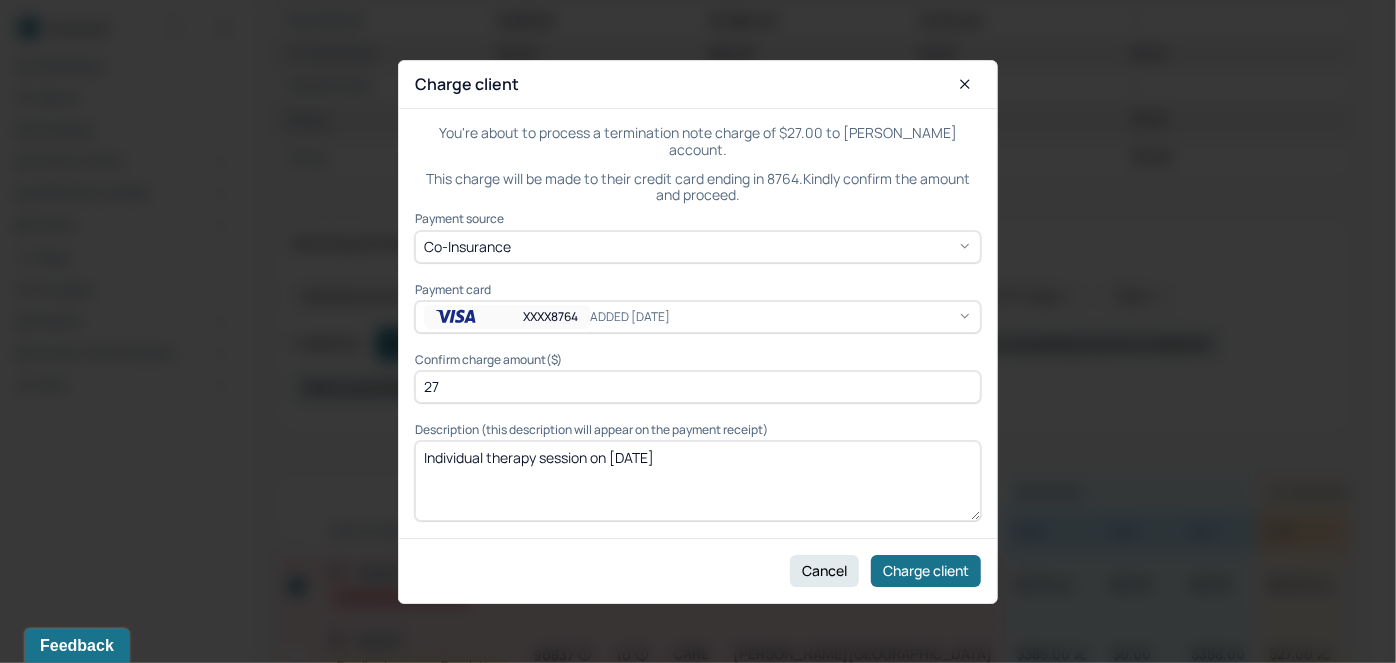 click on "XXXX8764" at bounding box center [507, 317] 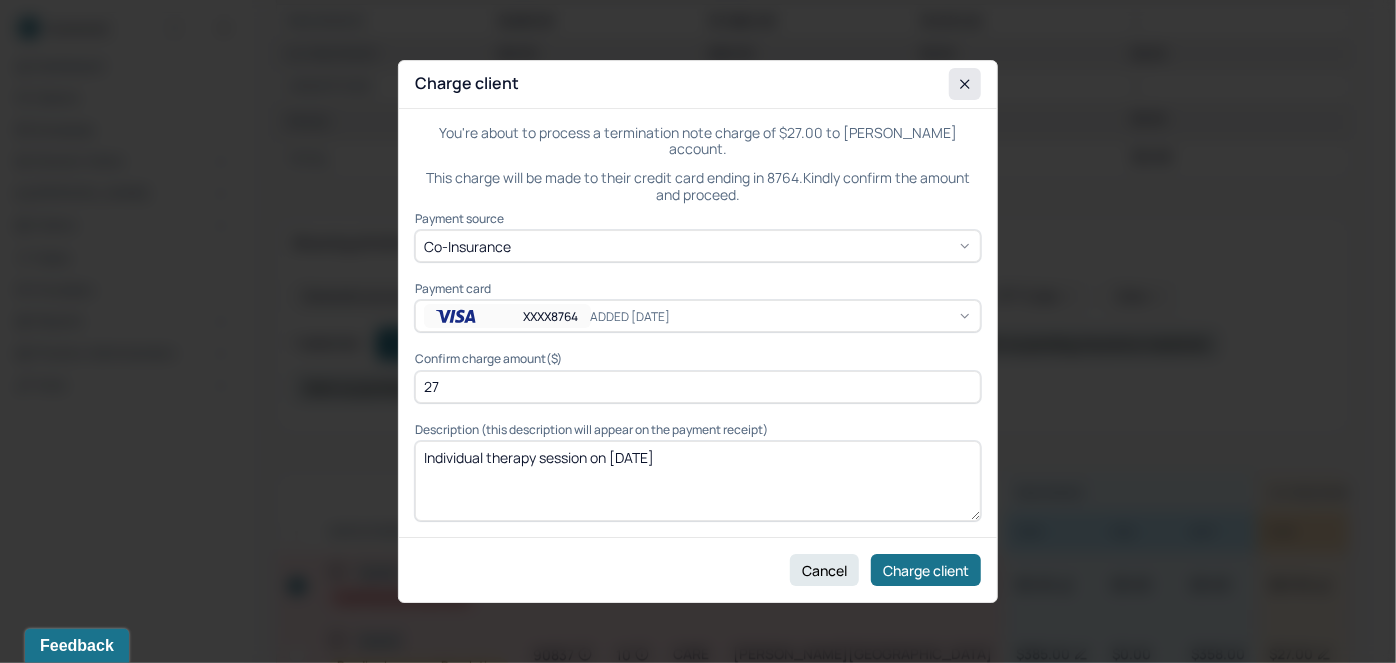 click 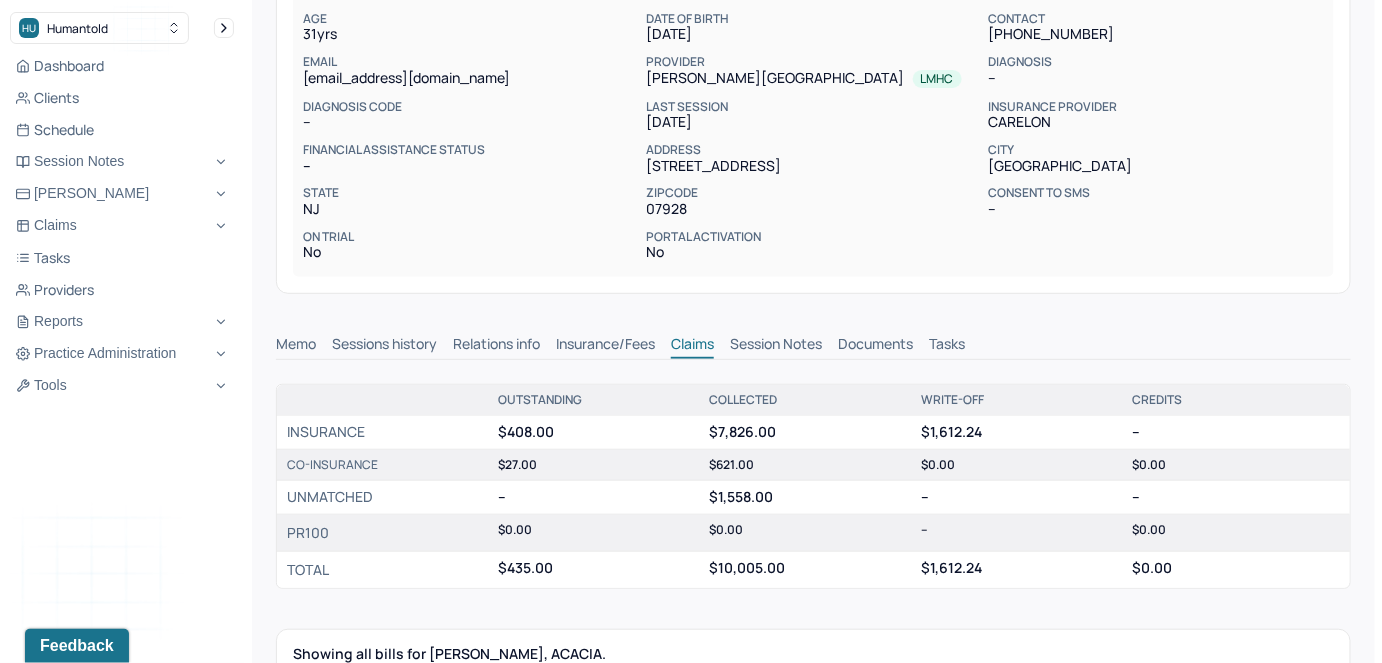 scroll, scrollTop: 0, scrollLeft: 0, axis: both 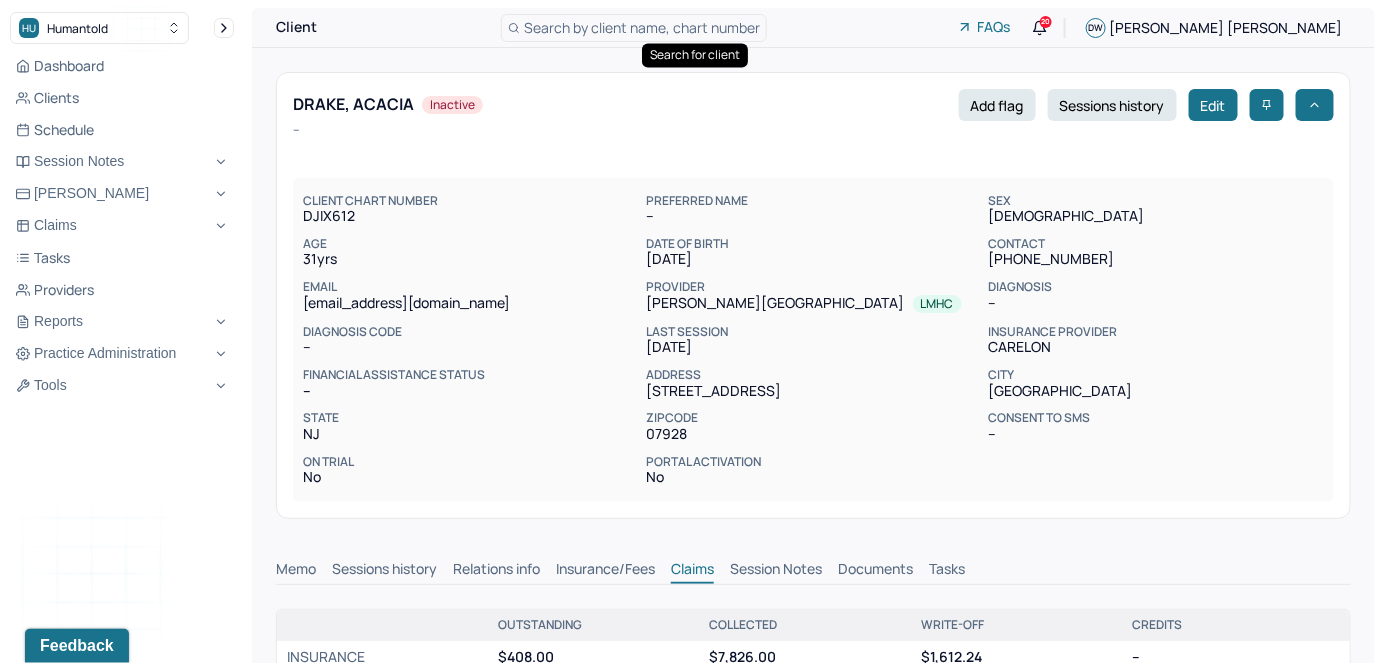 click on "Search by client name, chart number" at bounding box center [642, 27] 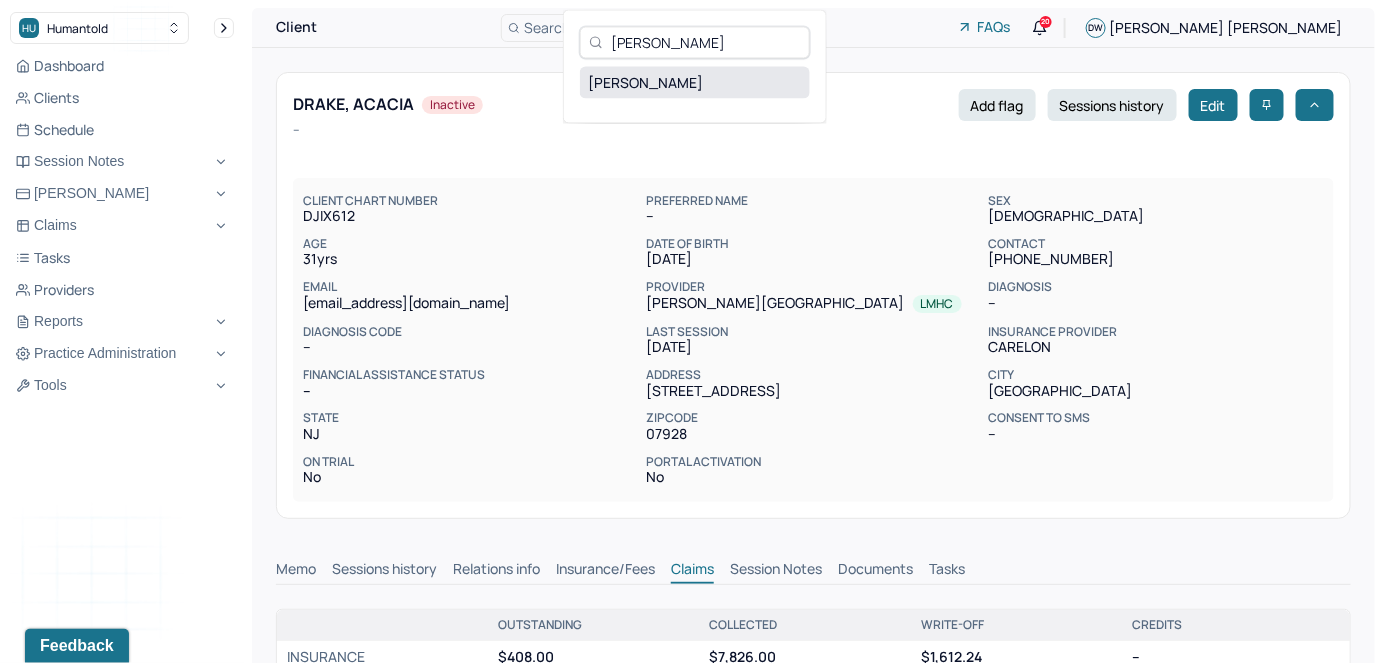 type on "[PERSON_NAME]" 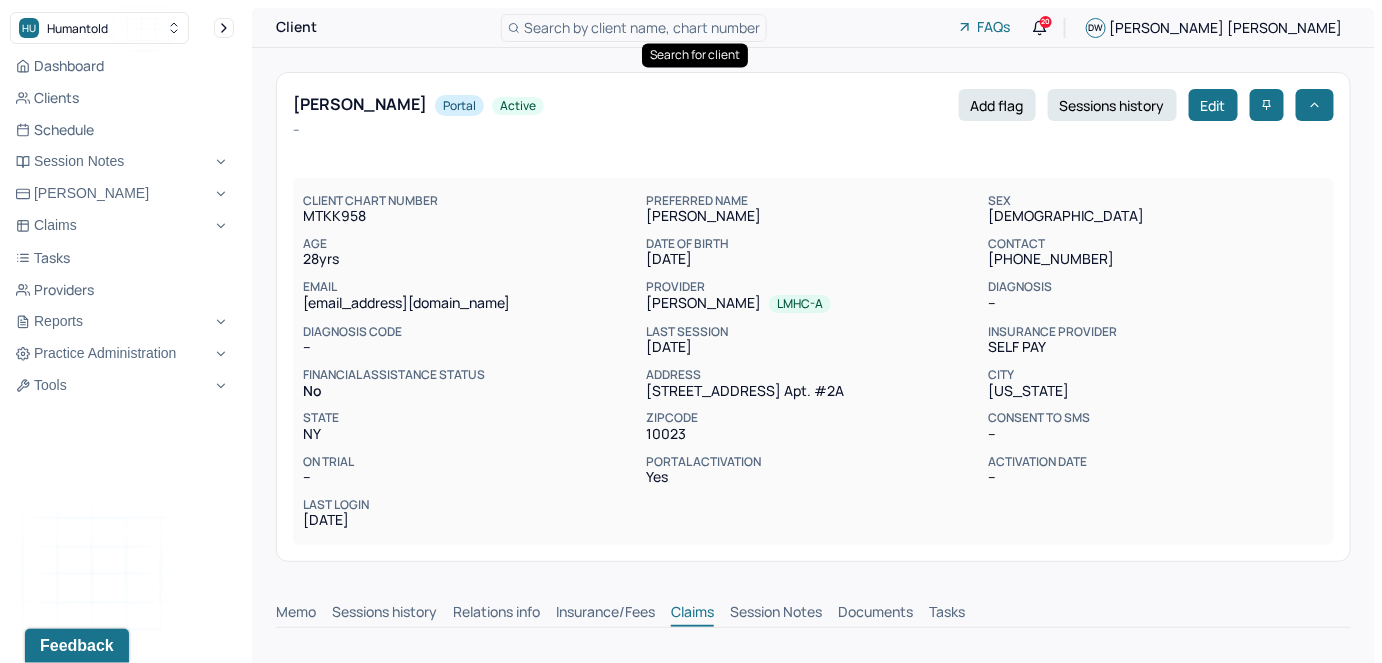 scroll, scrollTop: 1, scrollLeft: 0, axis: vertical 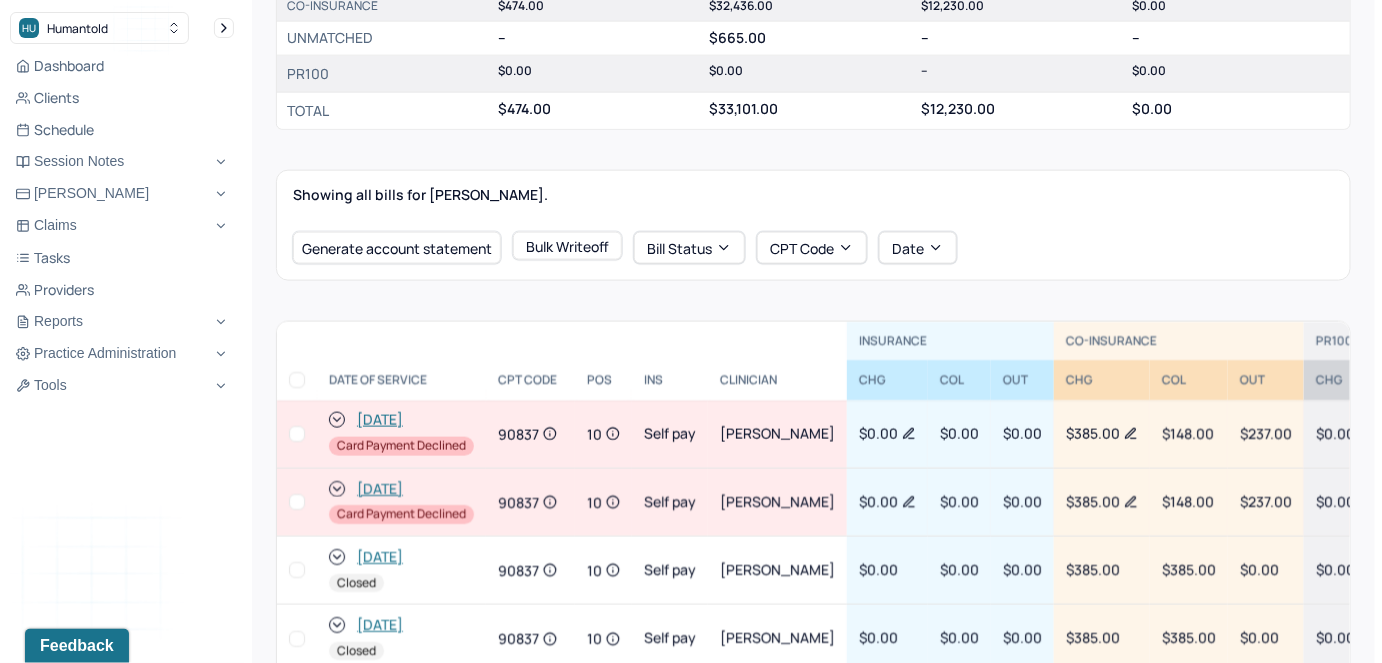 click at bounding box center [297, 502] 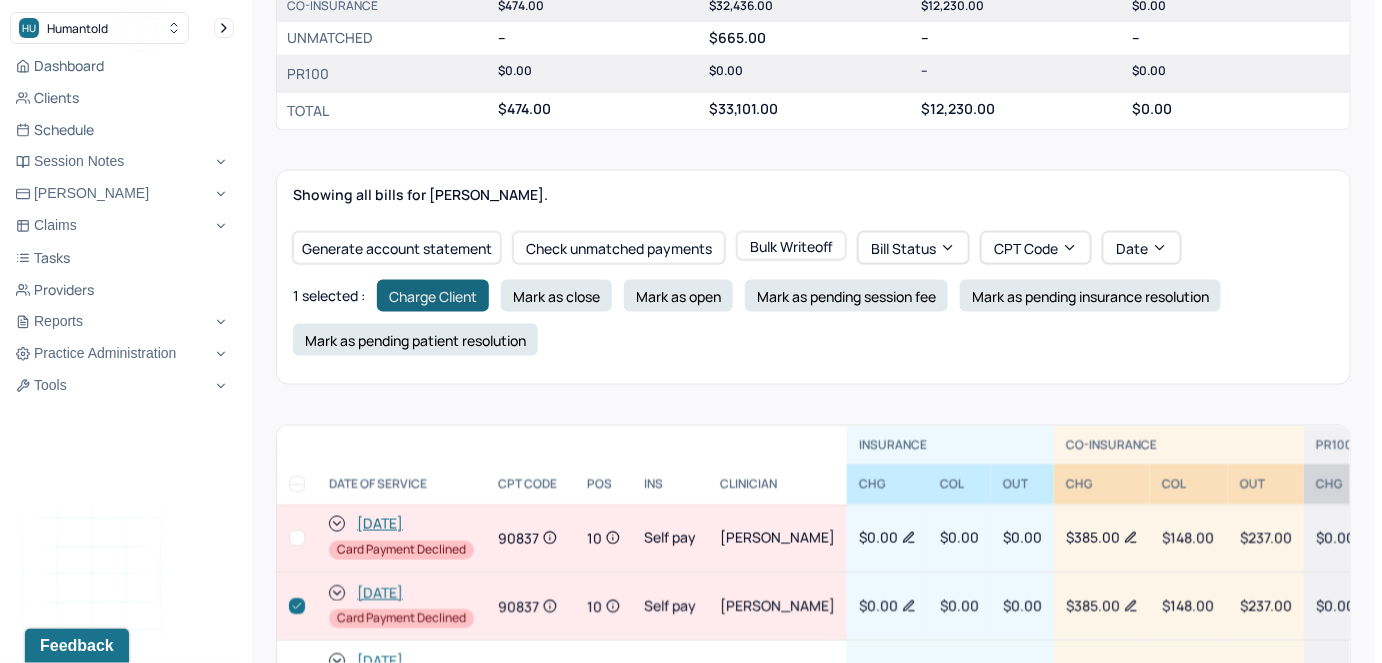 click on "Charge Client" at bounding box center [433, 296] 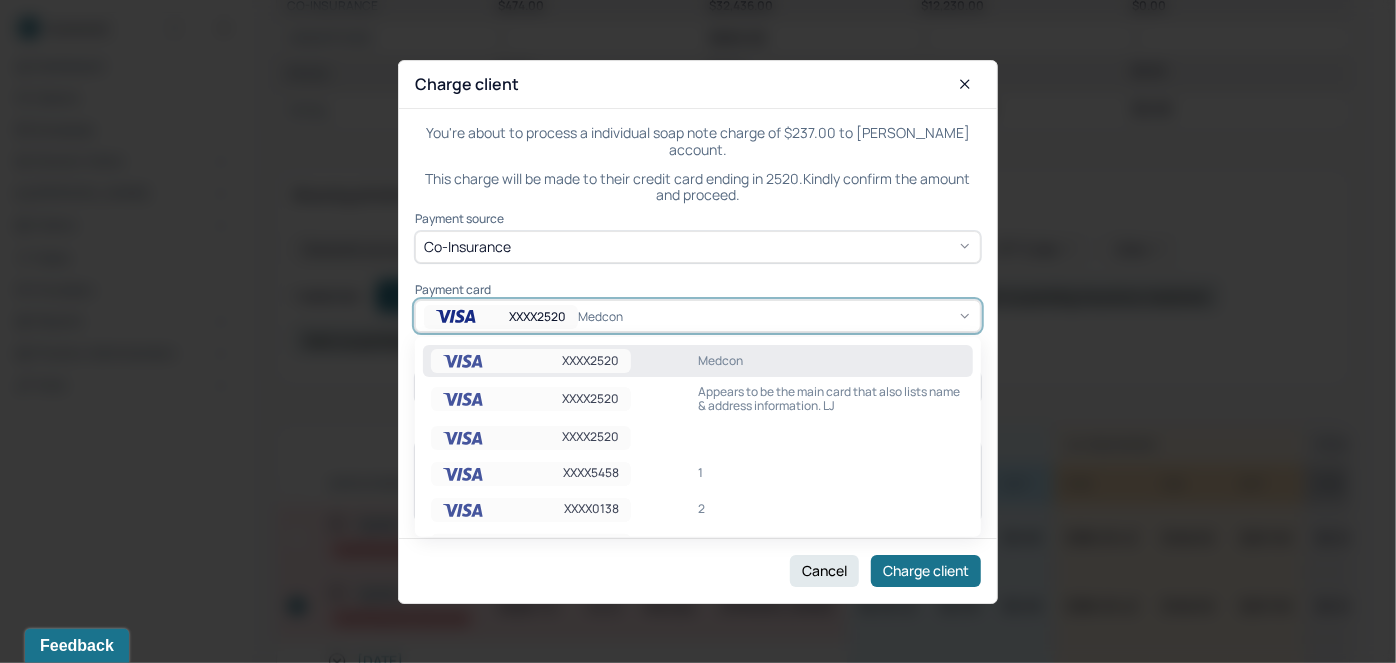 click on "Medcon" at bounding box center [623, 316] 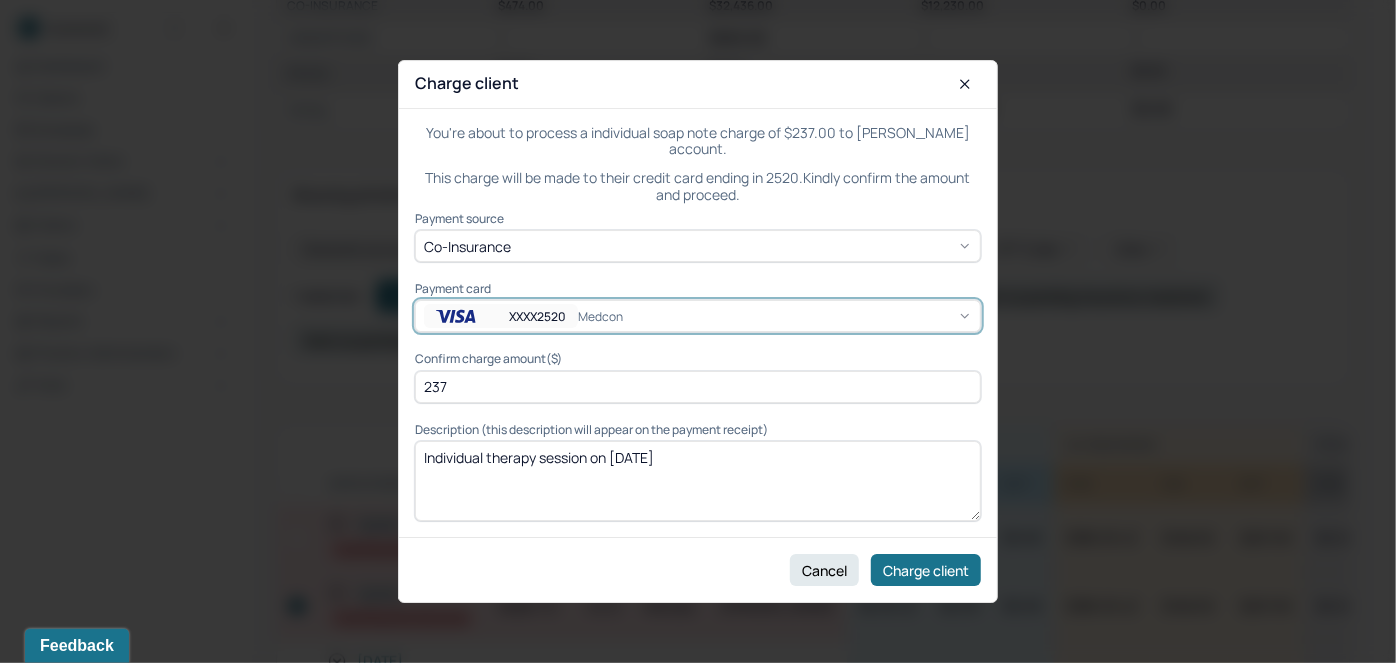 click on "Medcon" at bounding box center [623, 316] 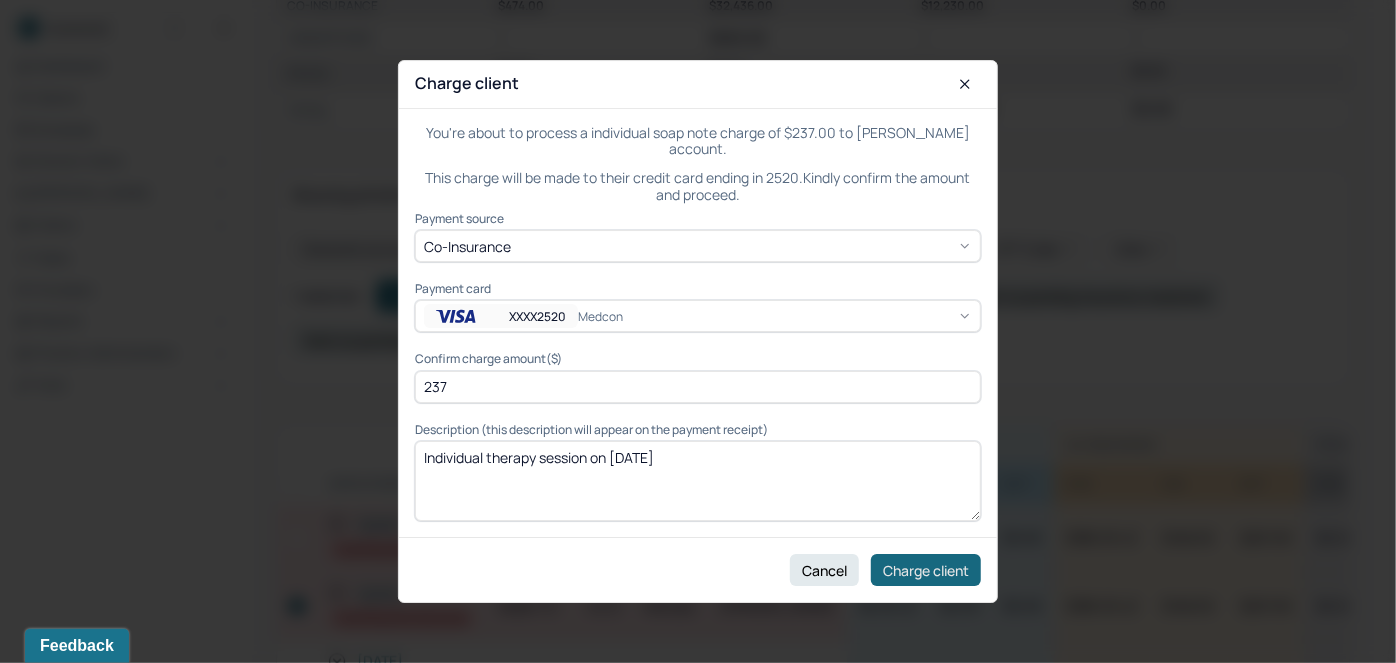 click on "Charge client" at bounding box center [926, 570] 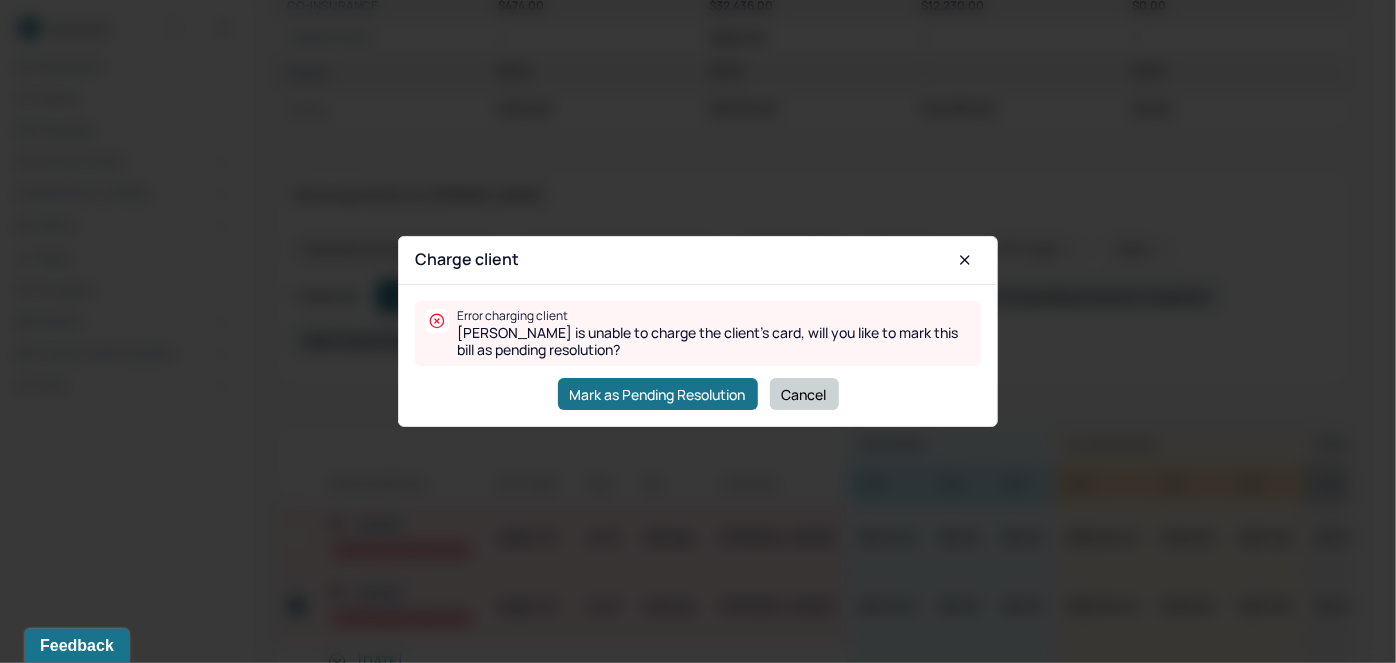 click on "Cancel" at bounding box center [804, 394] 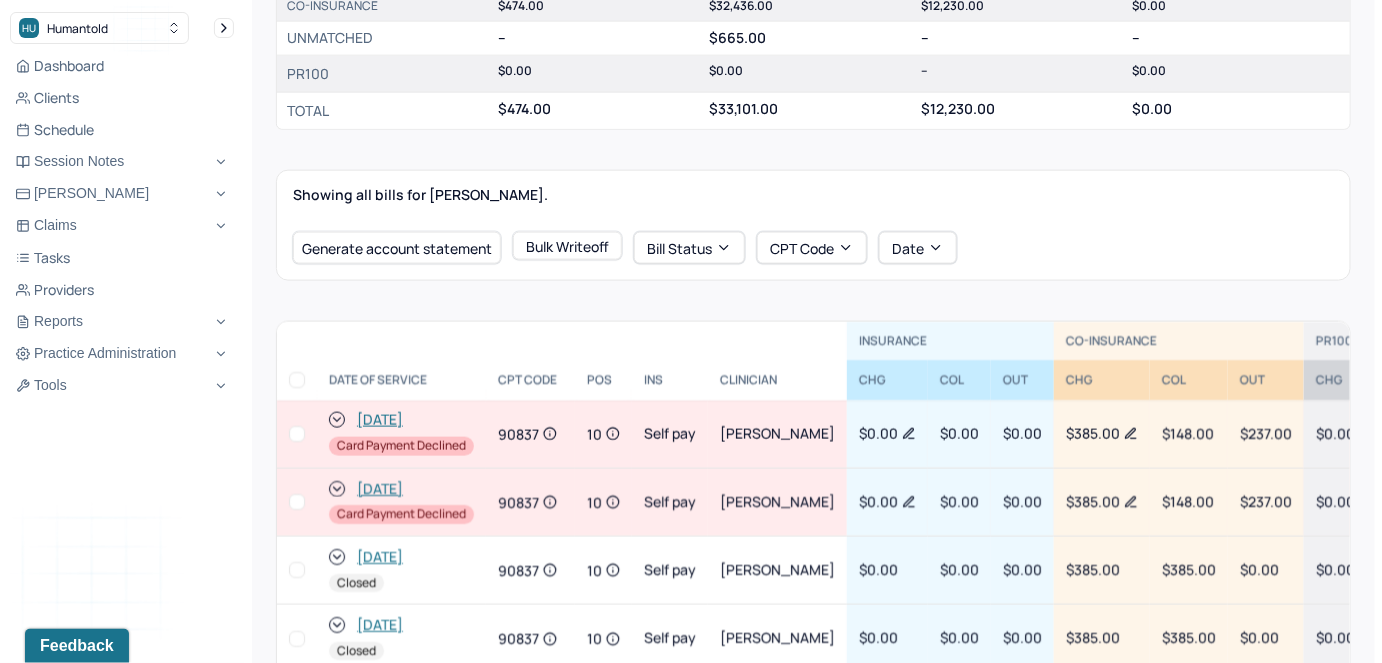 click at bounding box center [297, 502] 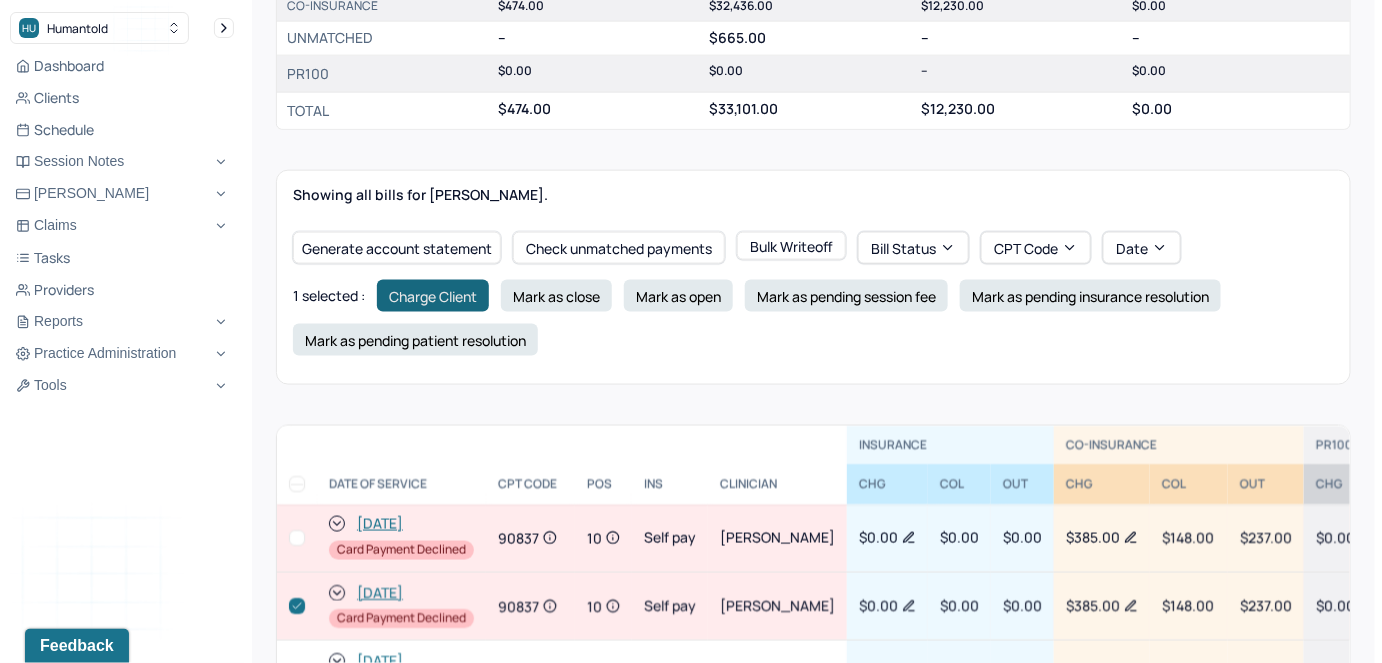 click on "Charge Client" at bounding box center [433, 296] 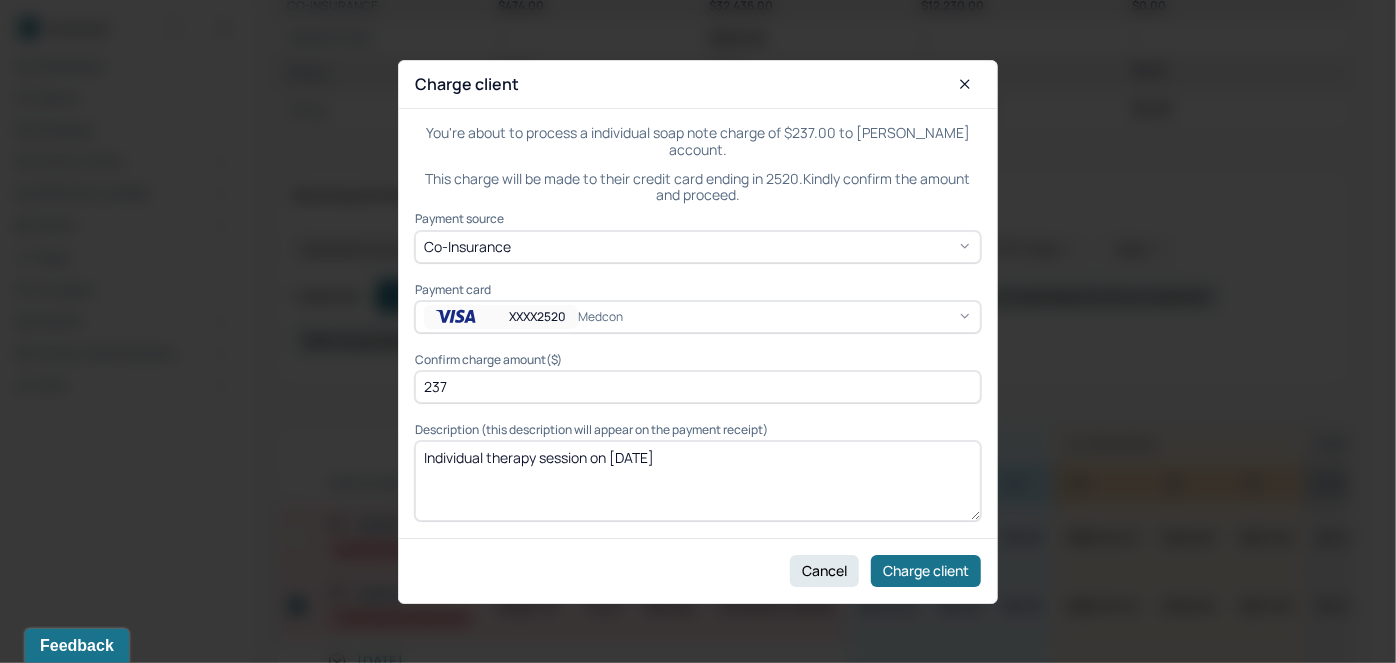 drag, startPoint x: 458, startPoint y: 390, endPoint x: 392, endPoint y: 390, distance: 66 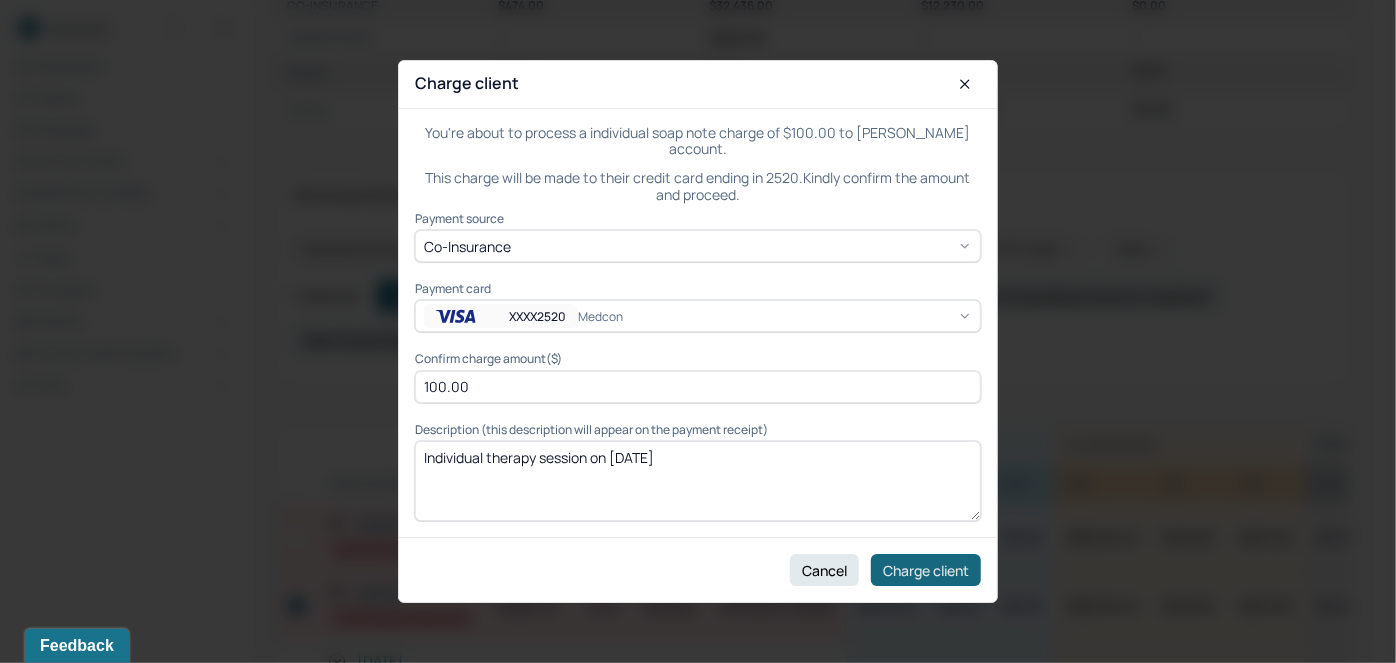 type on "100.00" 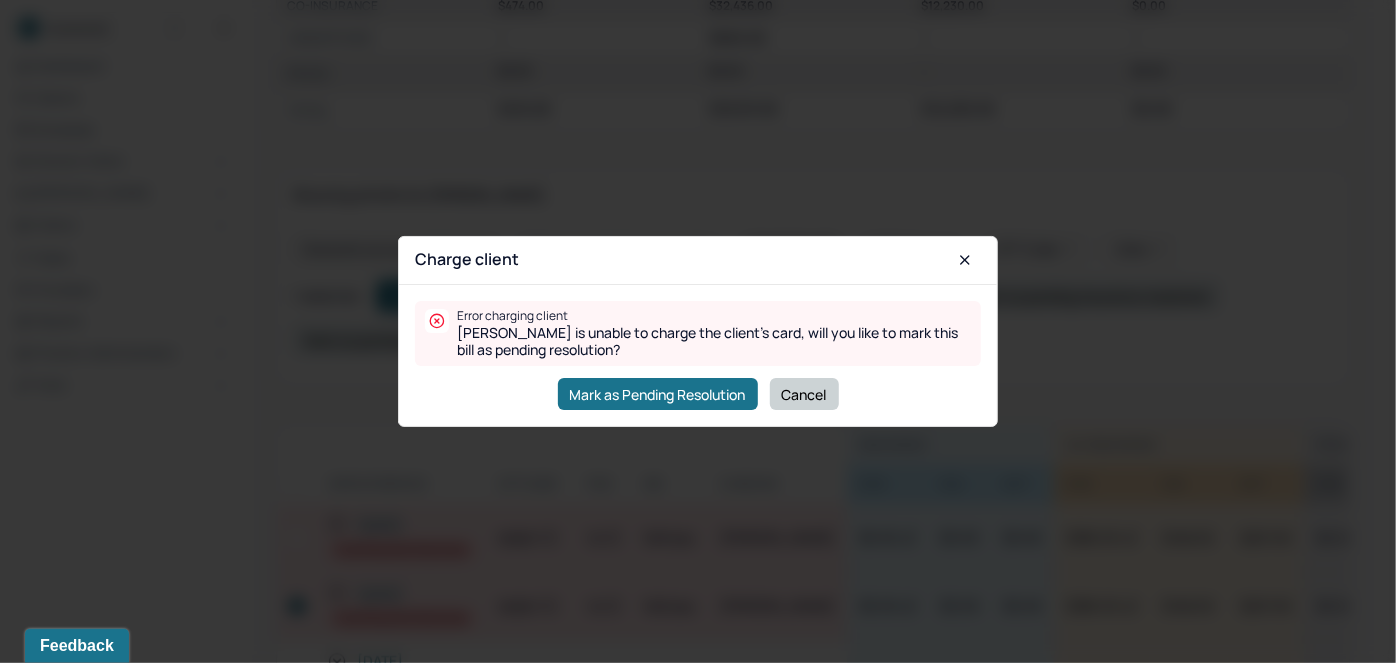 click on "Cancel" at bounding box center [804, 394] 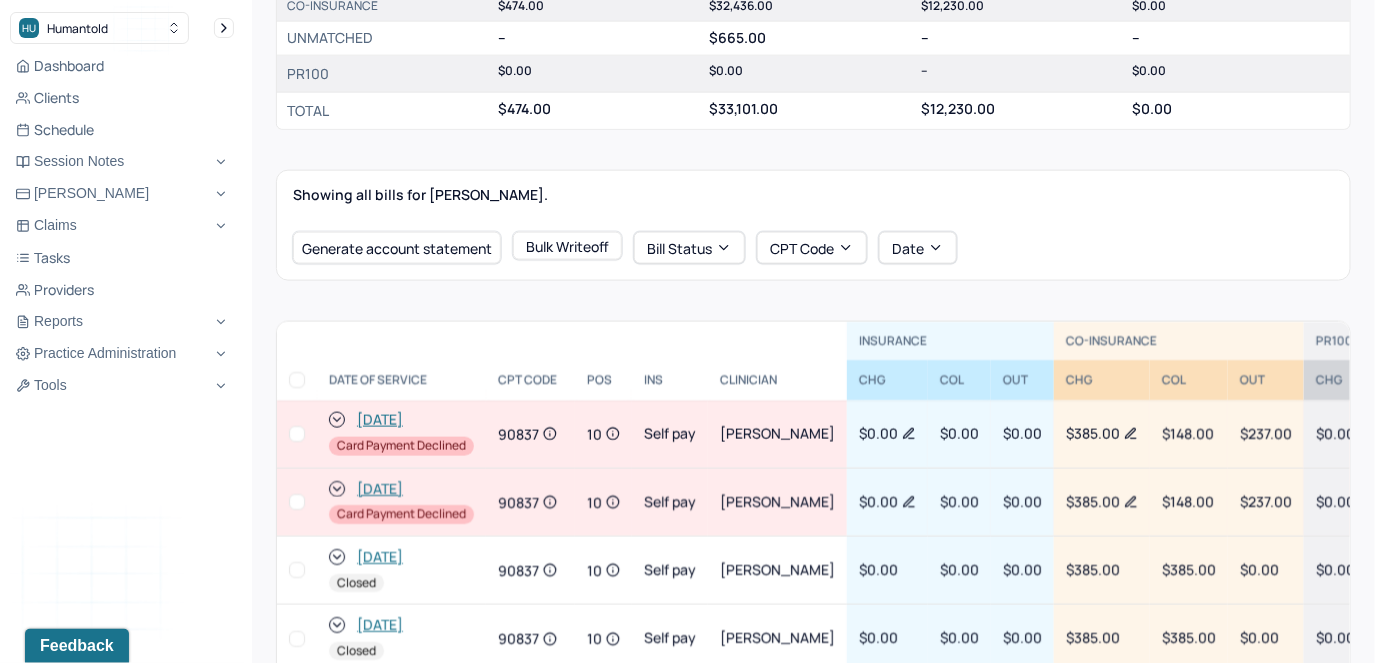 click at bounding box center (297, 502) 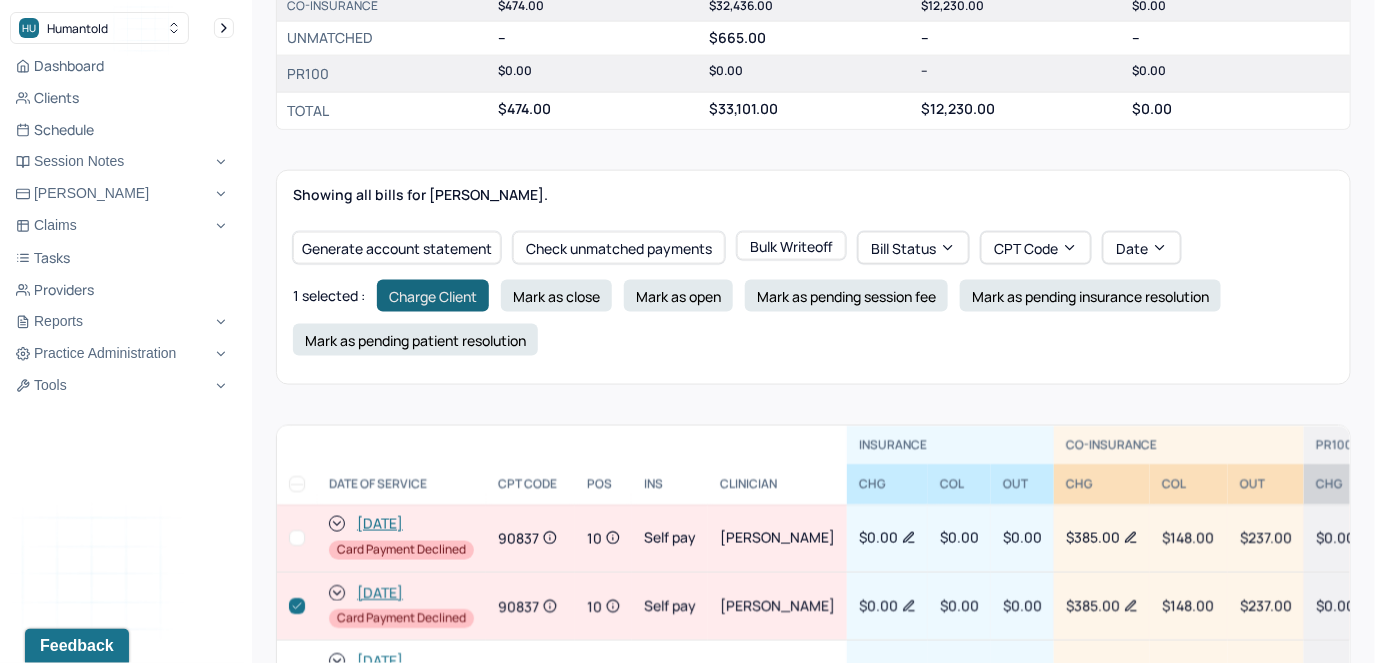 click on "Charge Client" at bounding box center (433, 296) 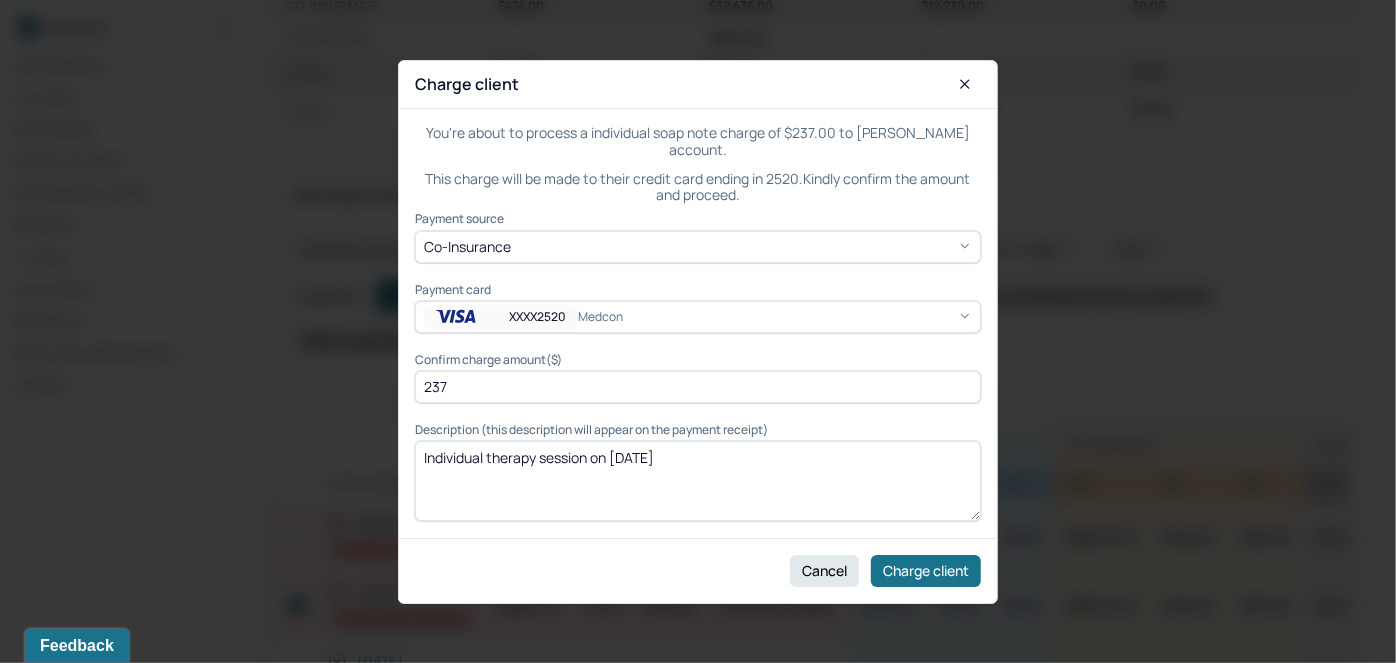 click on "XXXX2520" at bounding box center (501, 317) 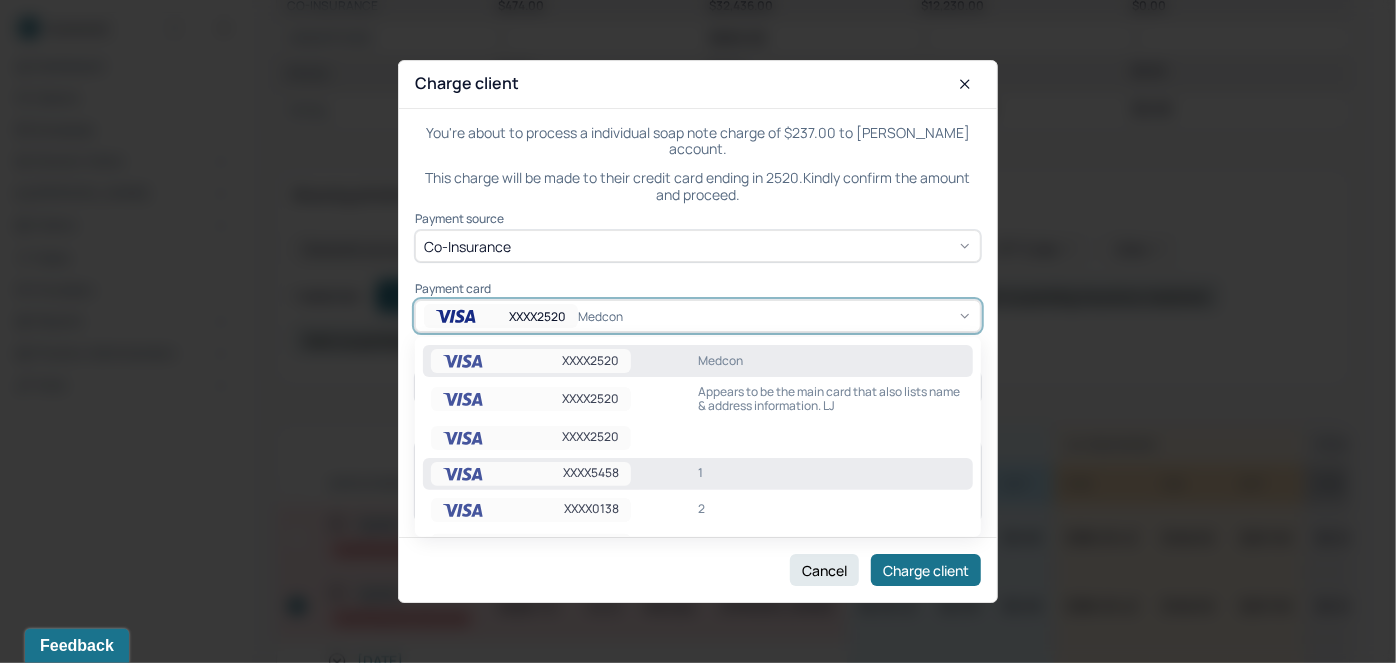 click on "XXXX5458" at bounding box center [531, 474] 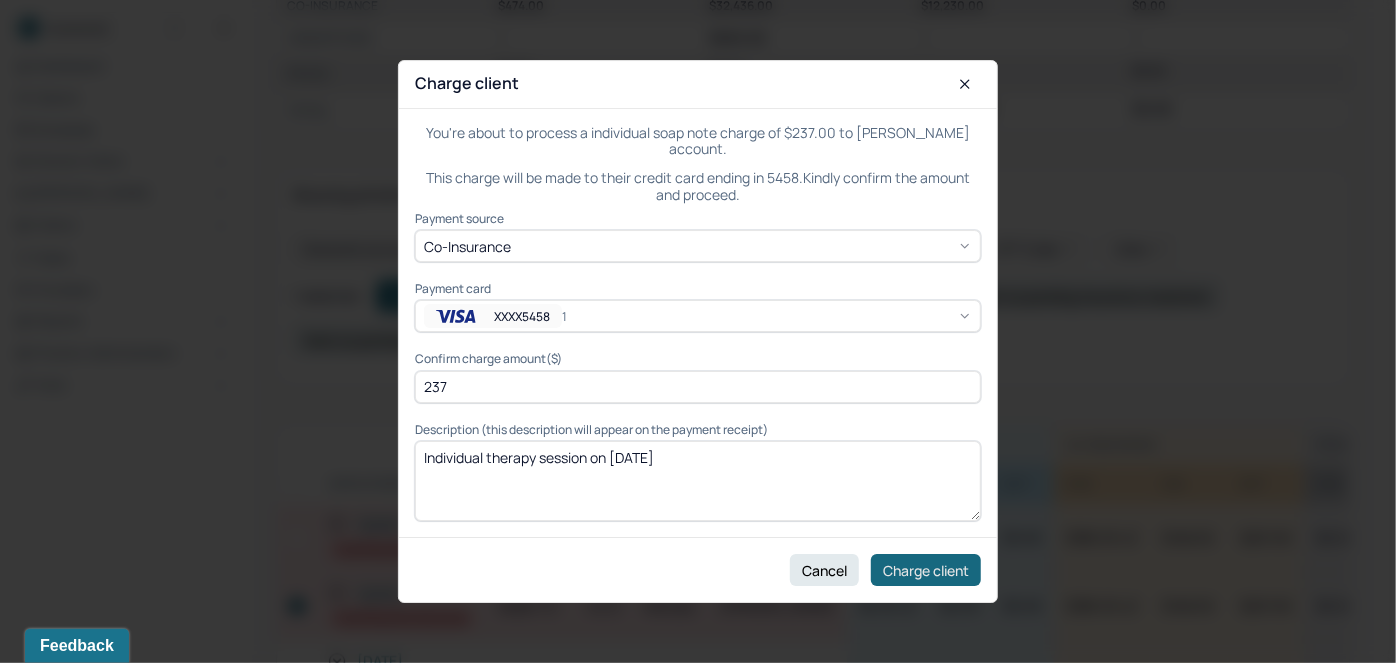click on "Charge client" at bounding box center [926, 570] 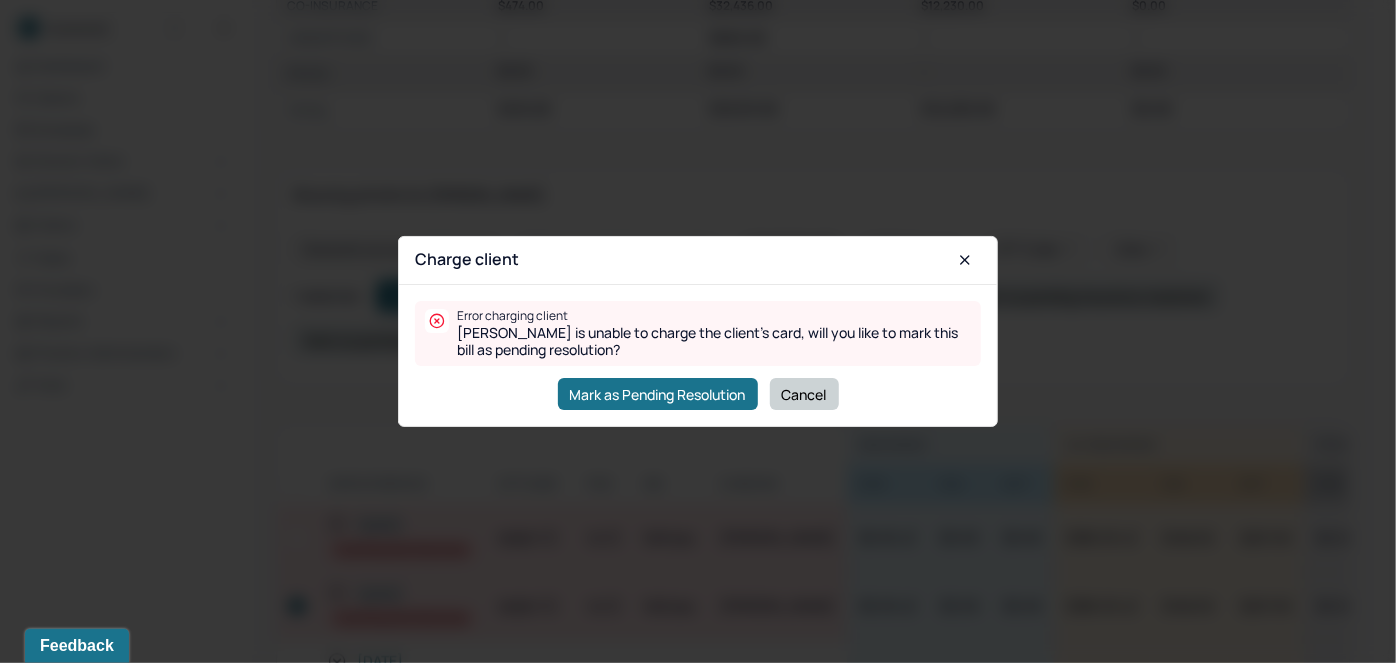 click on "Cancel" at bounding box center [804, 394] 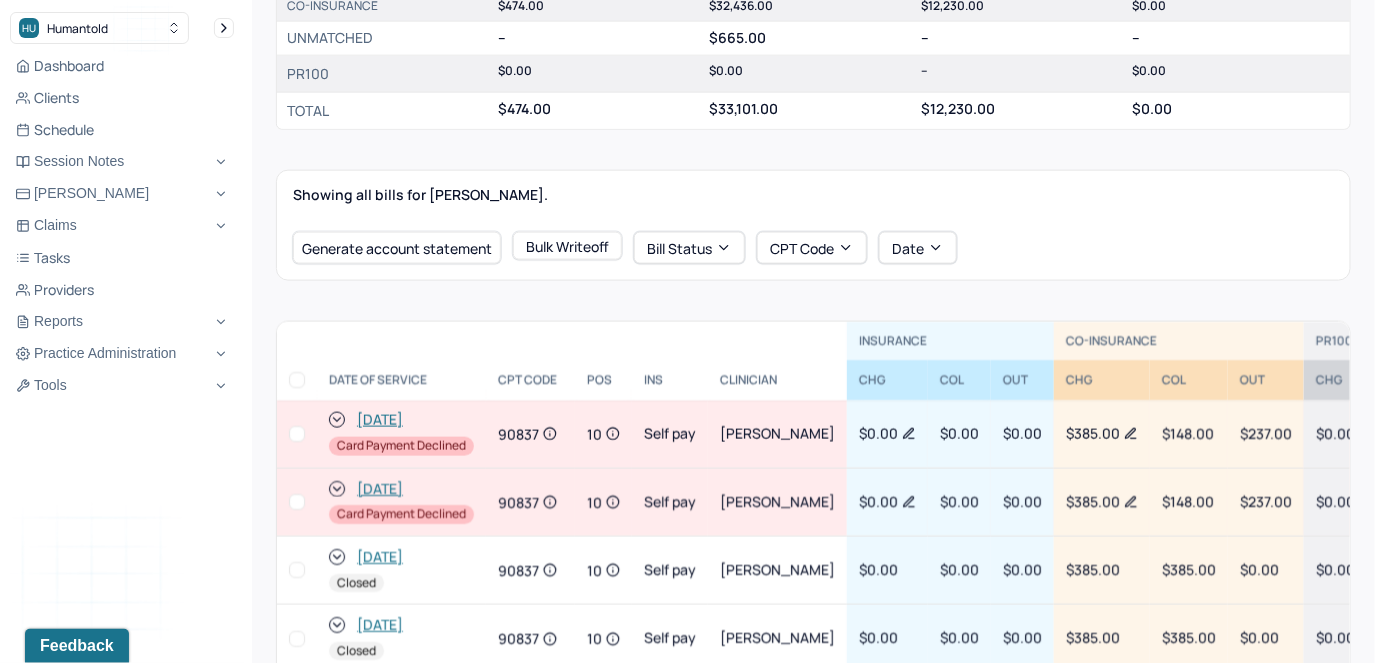click at bounding box center [297, 502] 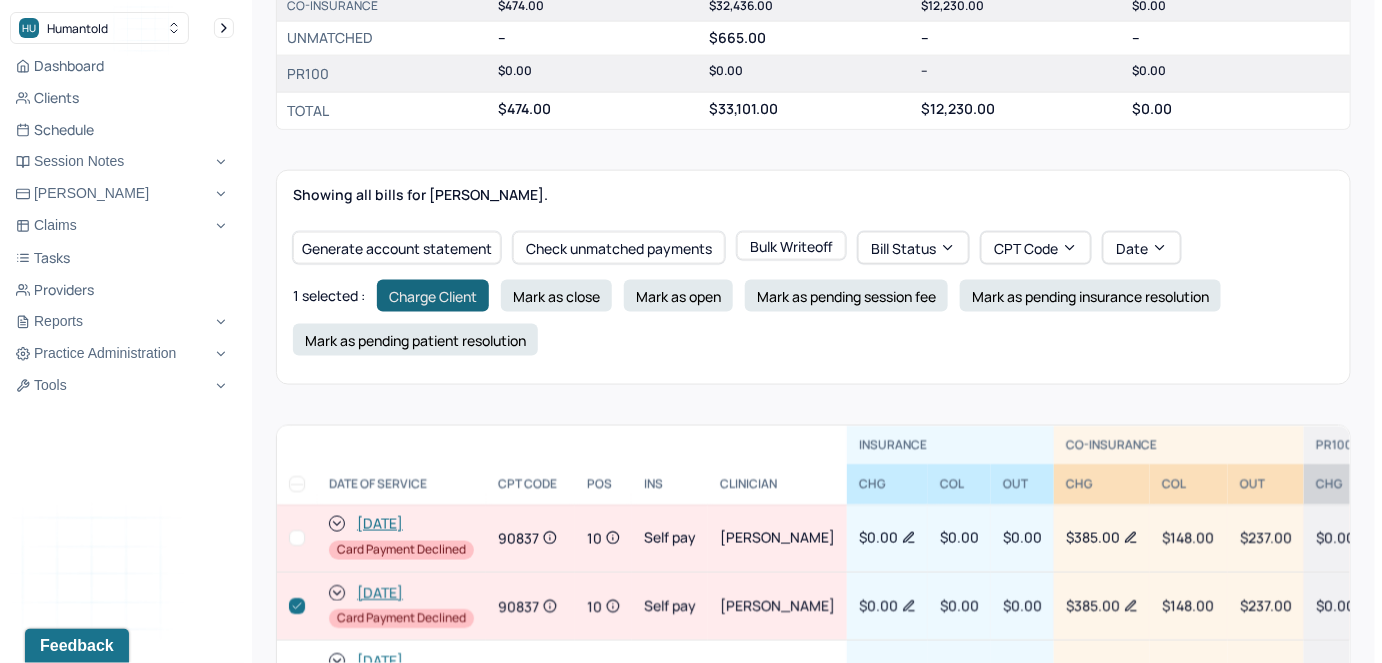 click on "Charge Client" at bounding box center (433, 296) 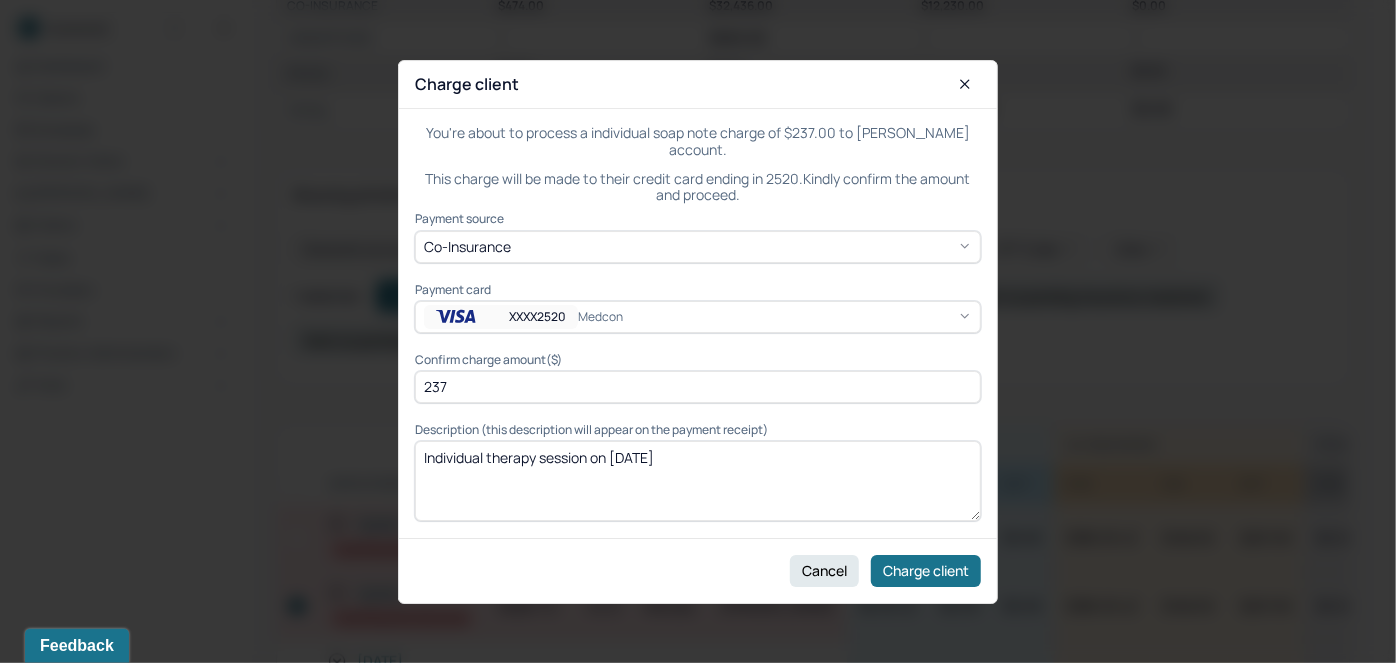 drag, startPoint x: 498, startPoint y: 395, endPoint x: 355, endPoint y: 384, distance: 143.42245 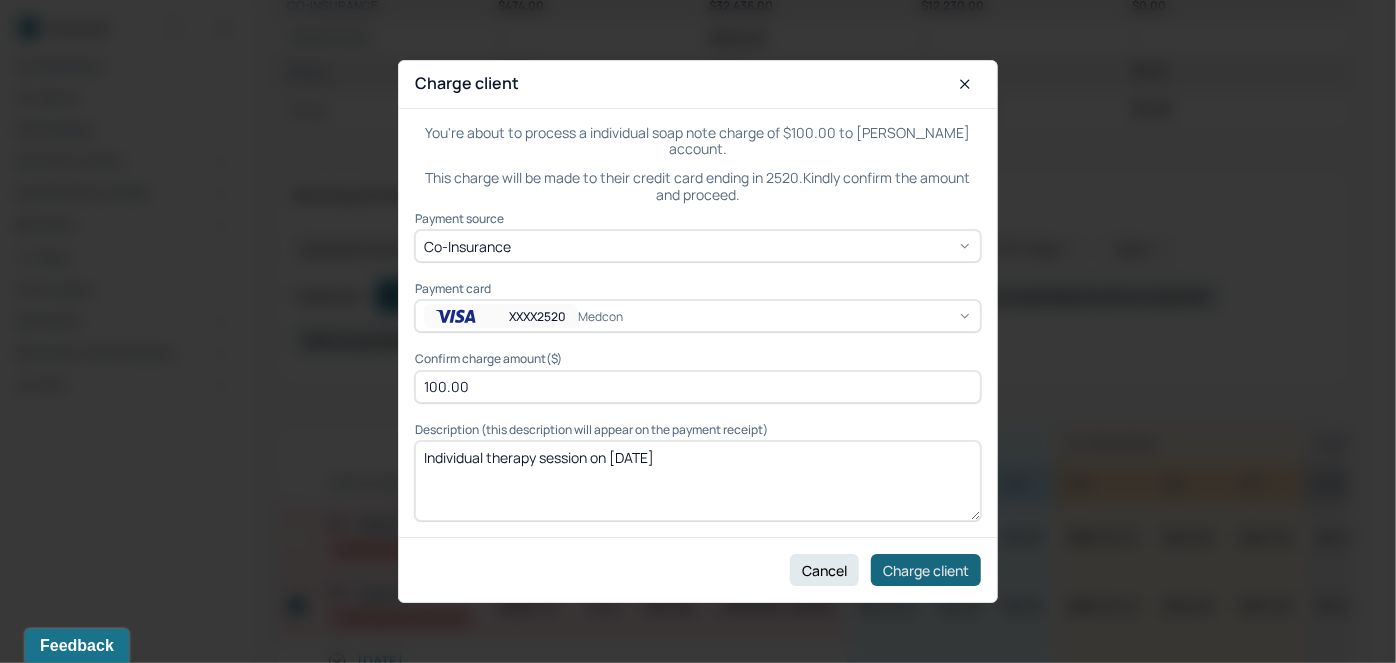 type on "100.00" 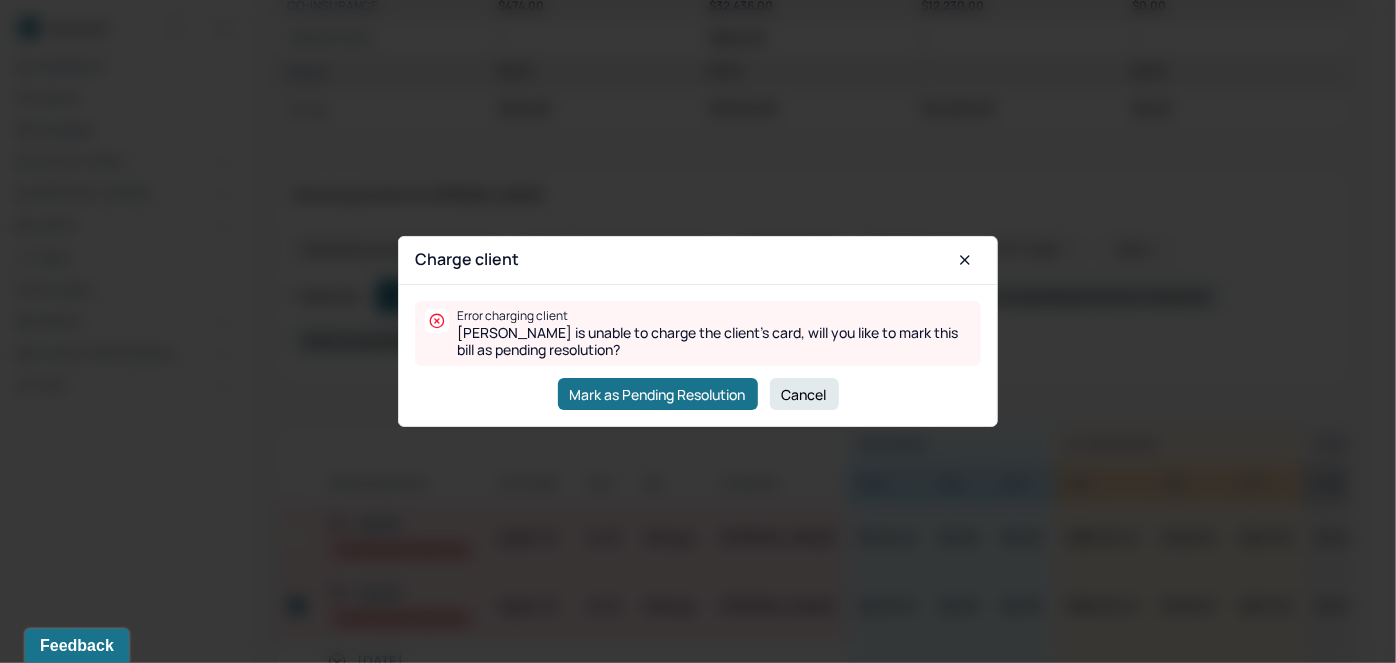 drag, startPoint x: 824, startPoint y: 392, endPoint x: 597, endPoint y: 452, distance: 234.79565 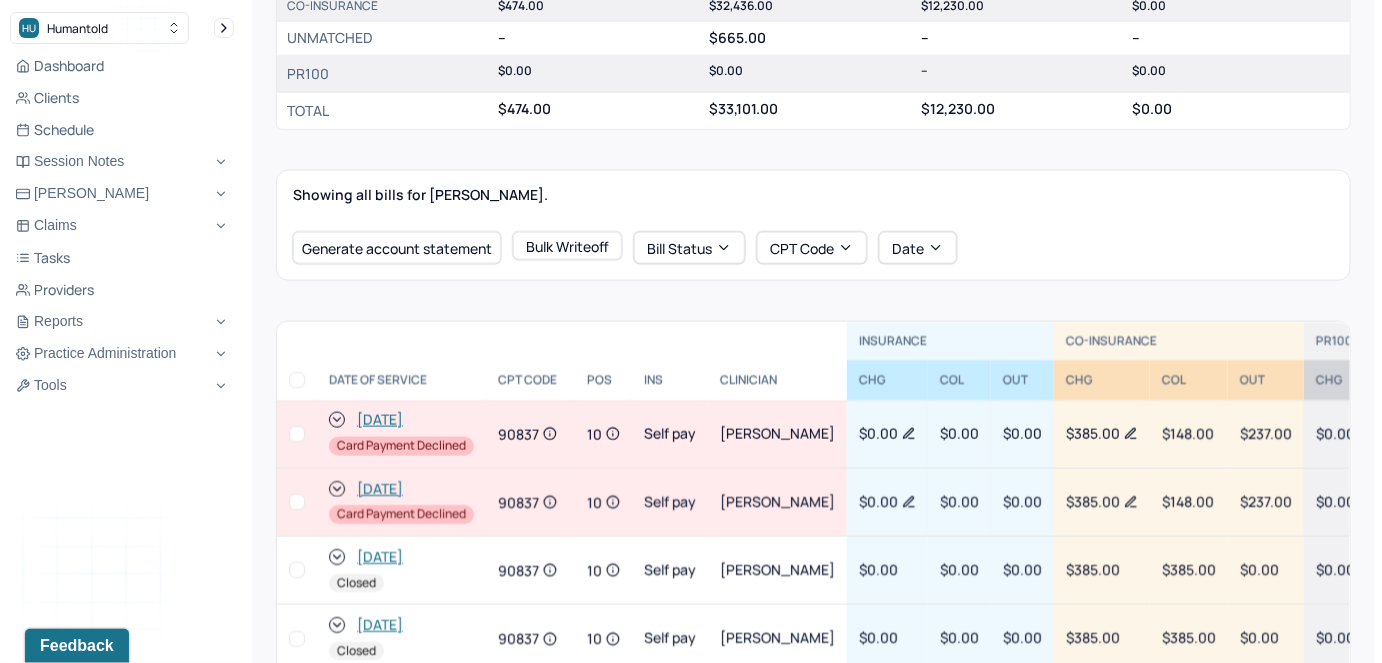 click at bounding box center [297, 502] 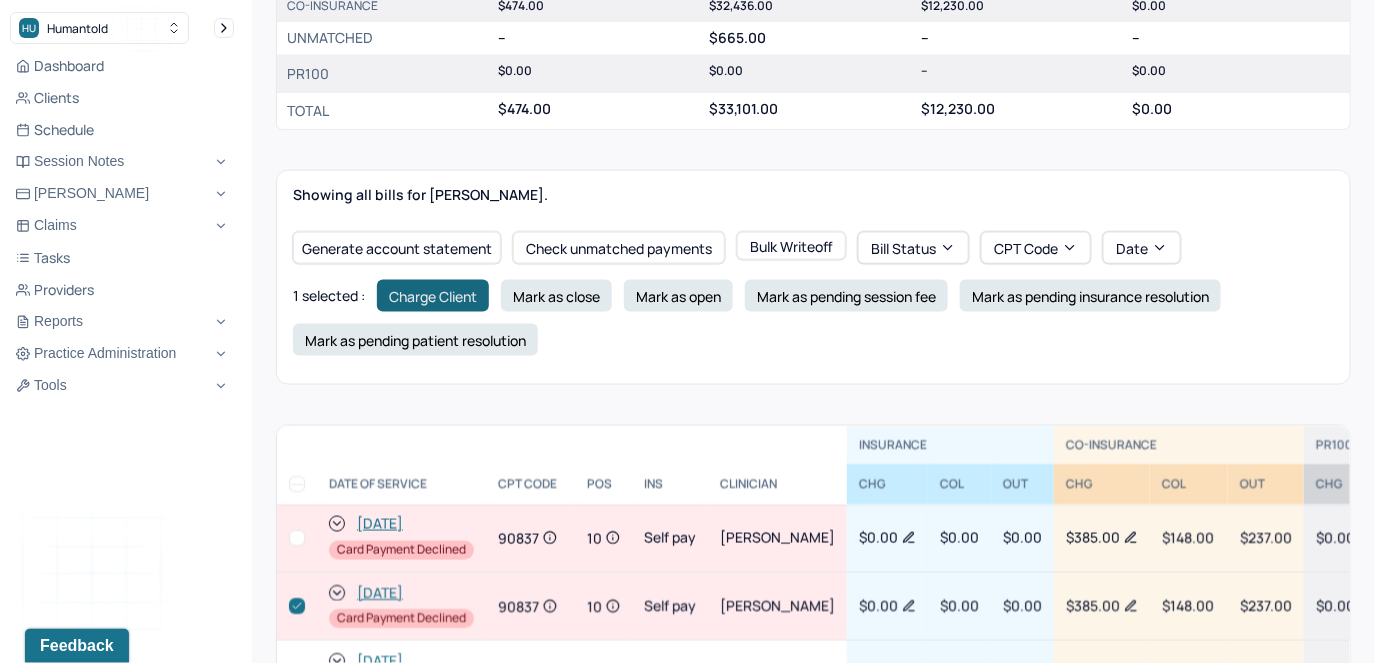 click on "Charge Client" at bounding box center (433, 296) 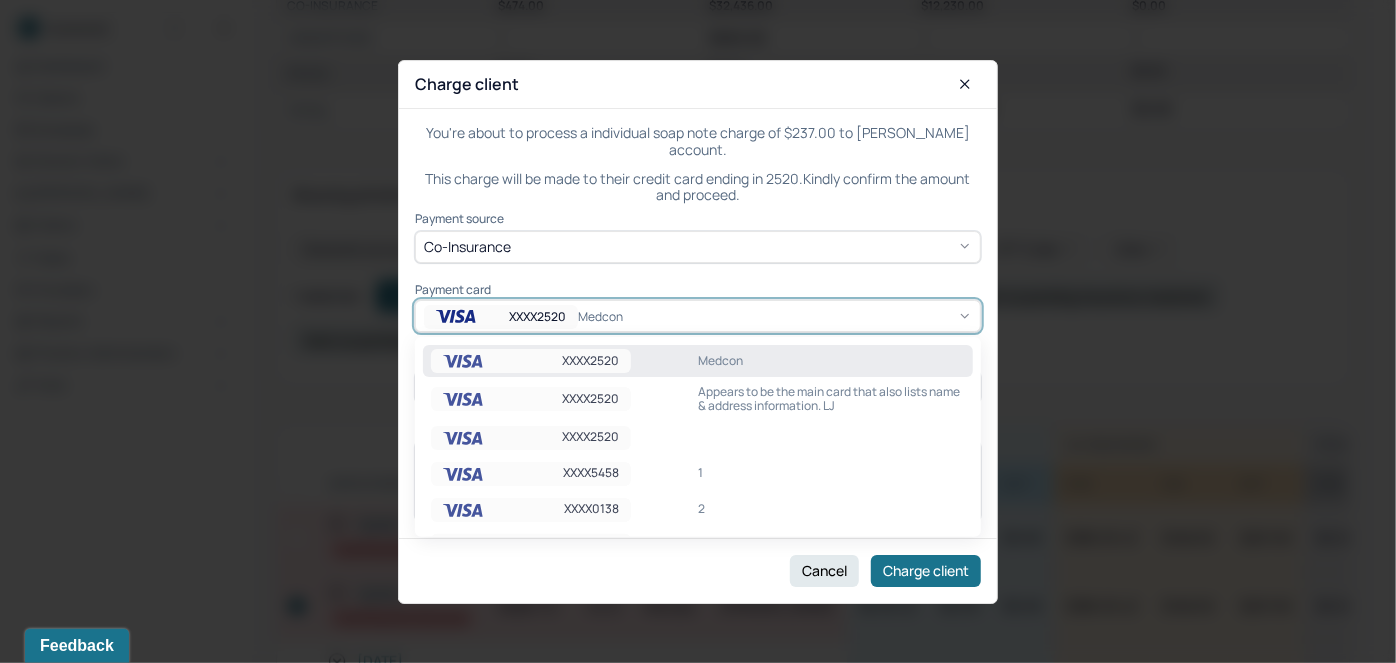 click on "XXXX2520" at bounding box center (501, 317) 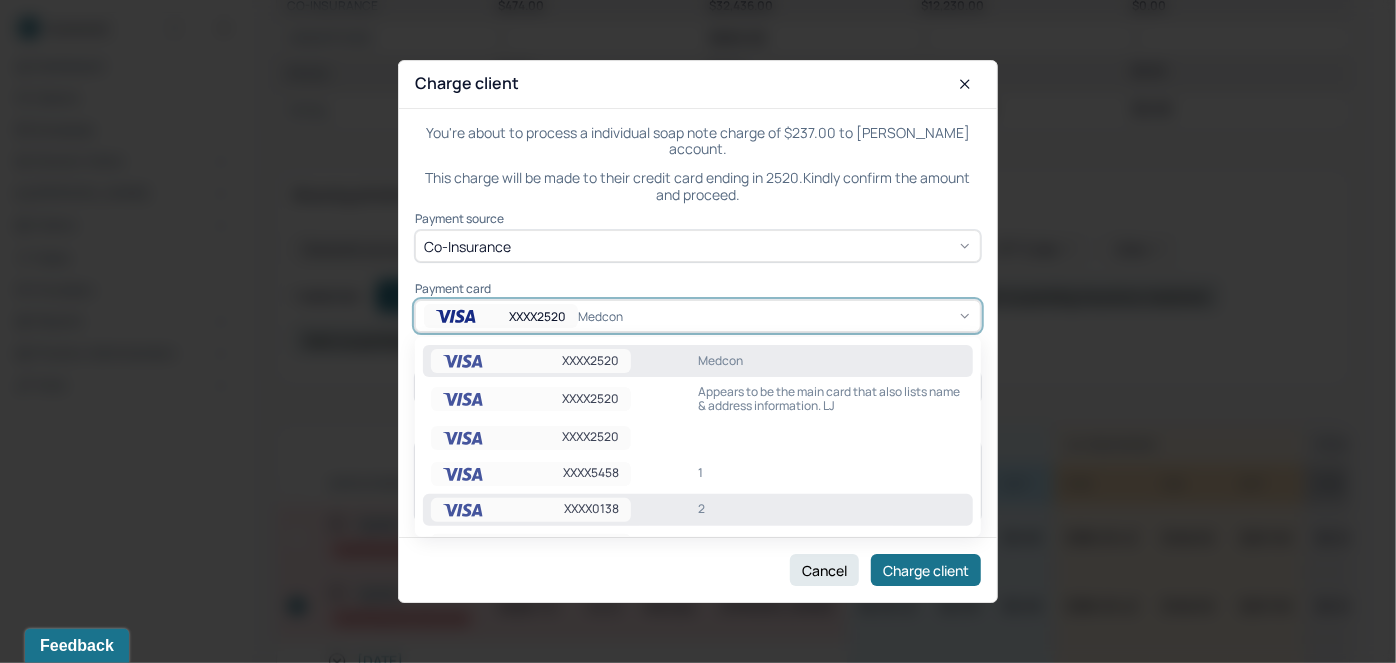 click on "XXXX0138" at bounding box center [591, 509] 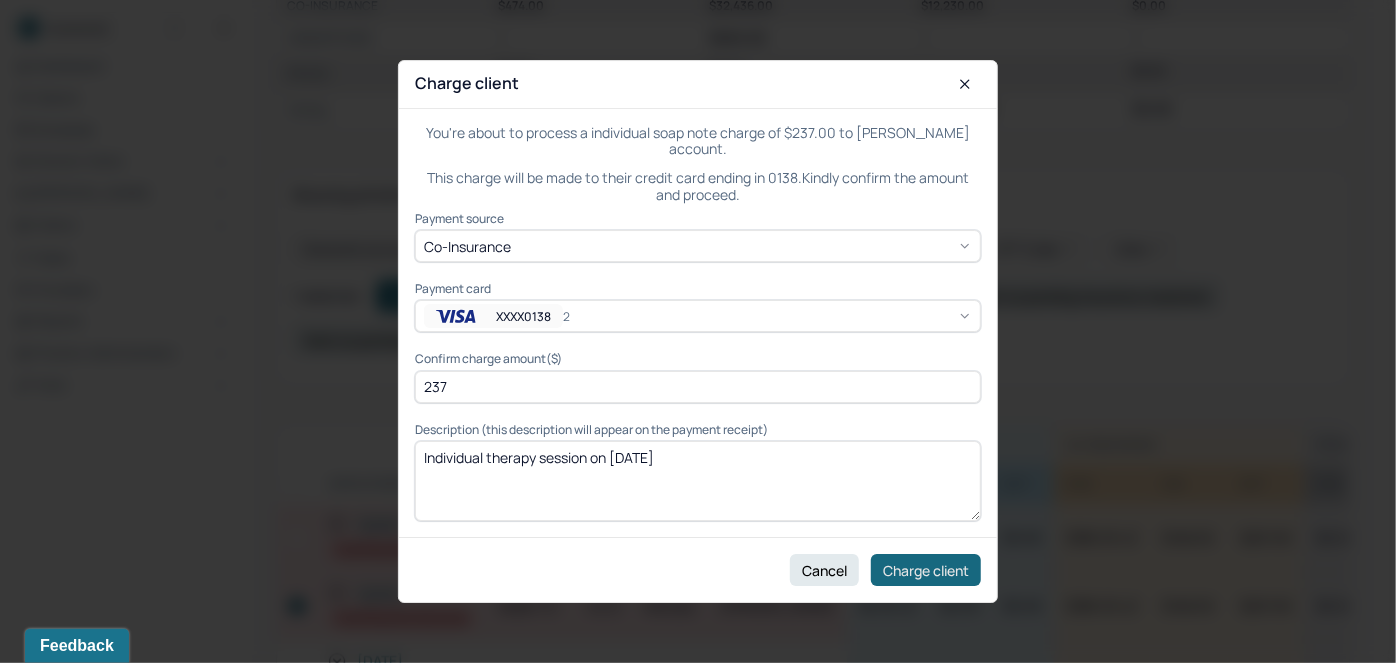 click on "Charge client" at bounding box center (926, 570) 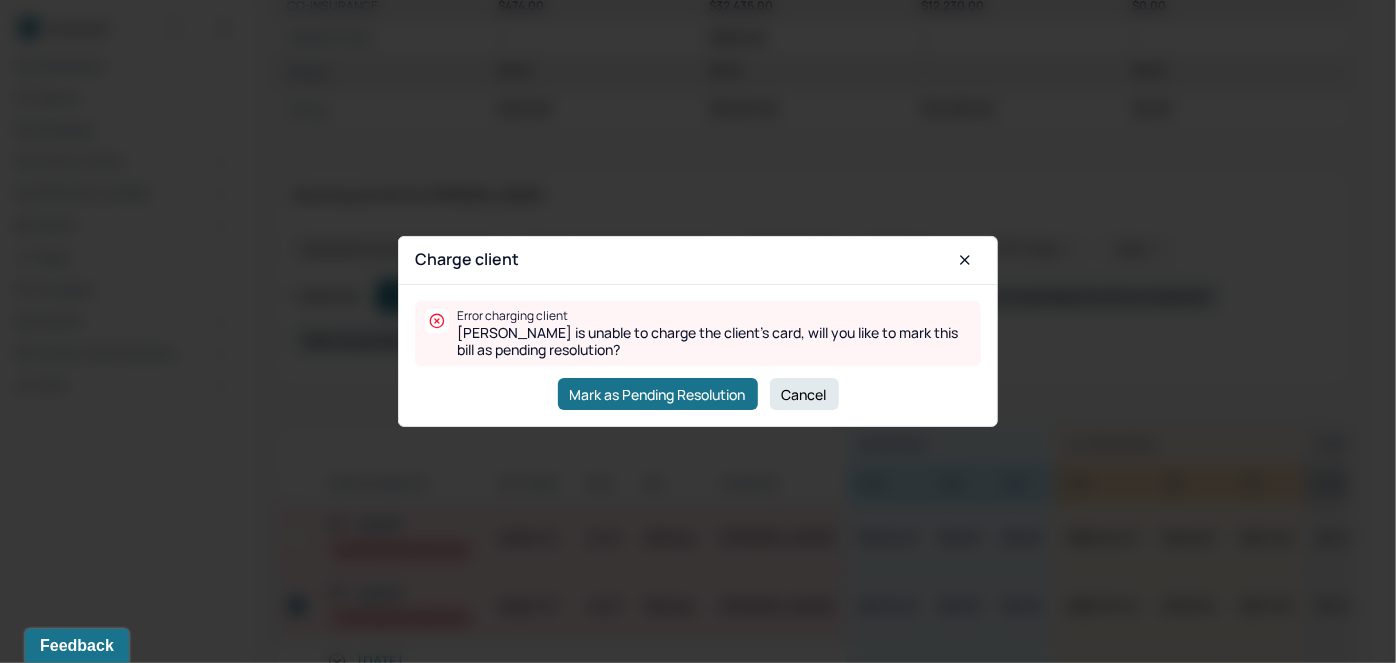 drag, startPoint x: 795, startPoint y: 382, endPoint x: 507, endPoint y: 524, distance: 321.10434 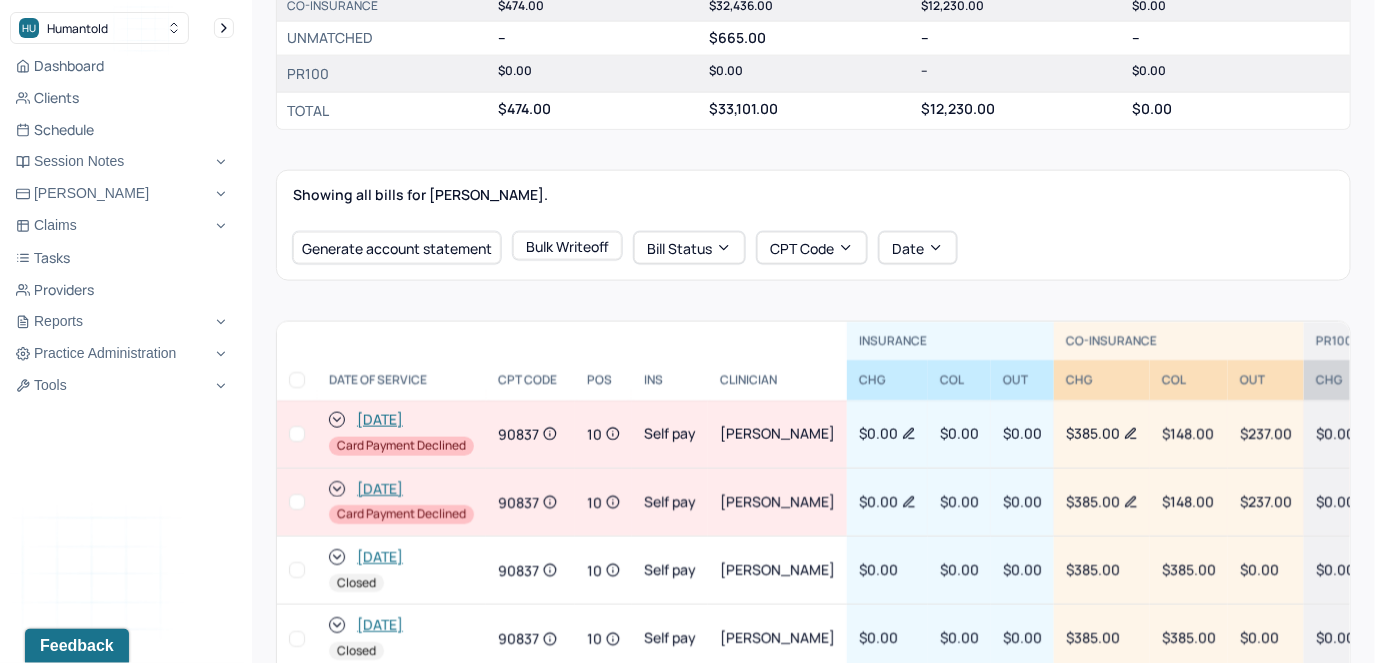 click at bounding box center [297, 502] 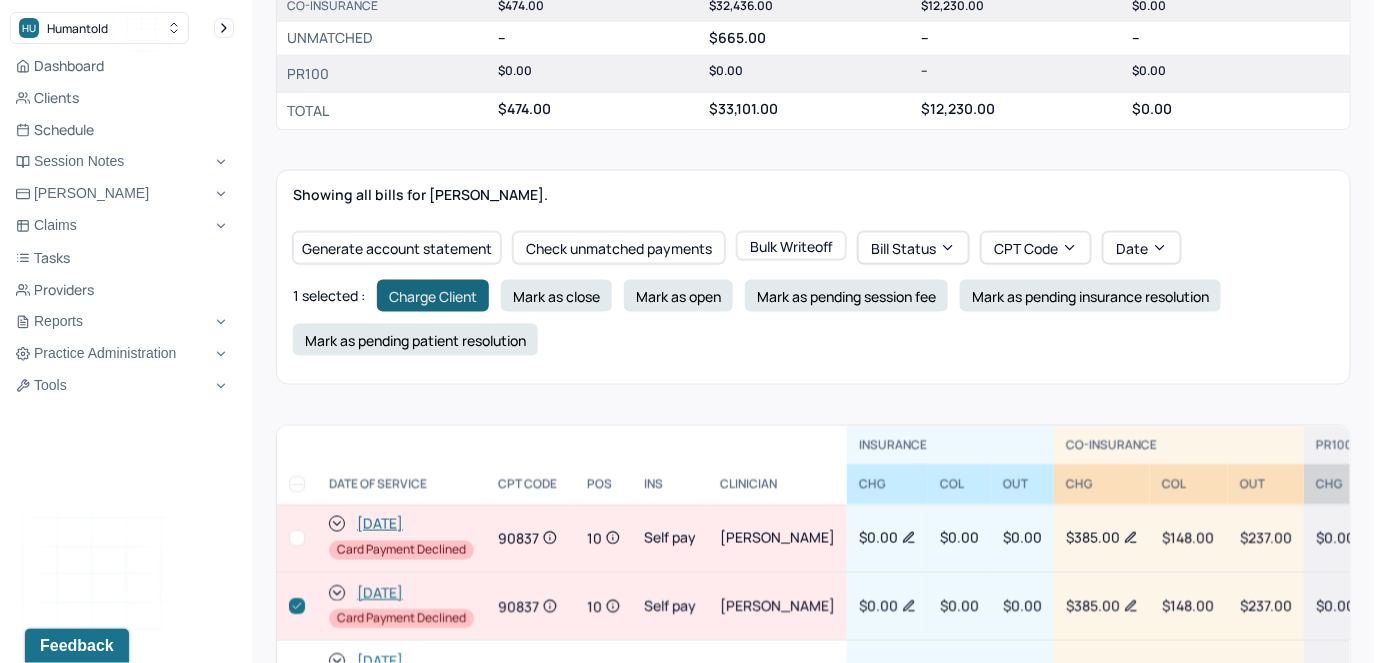 click on "Charge Client" at bounding box center [433, 296] 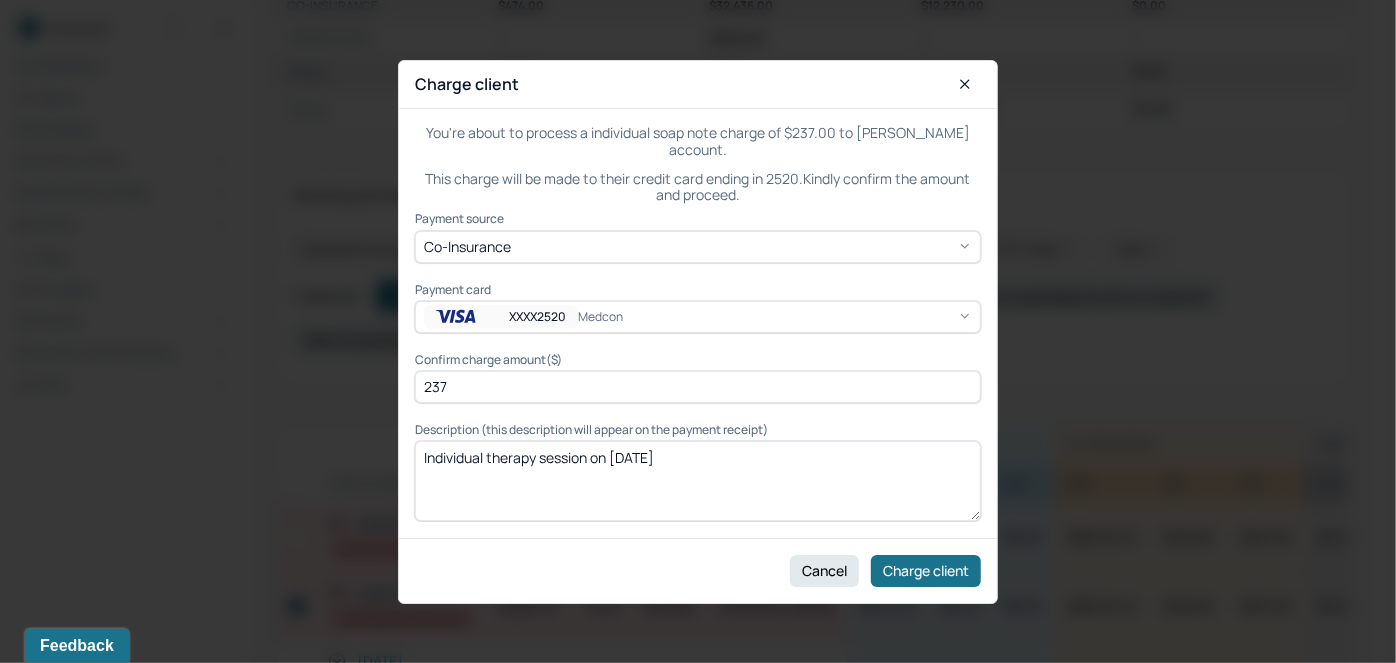 drag, startPoint x: 582, startPoint y: 392, endPoint x: 404, endPoint y: 397, distance: 178.0702 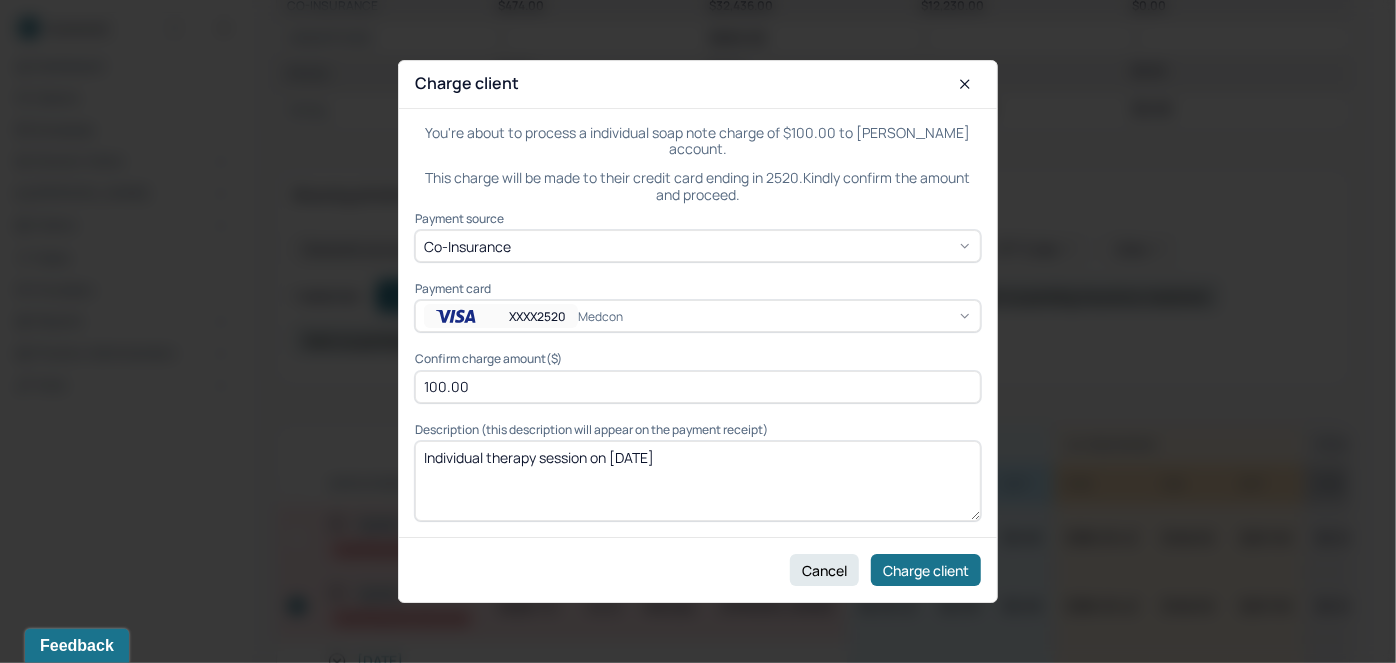 type on "100.00" 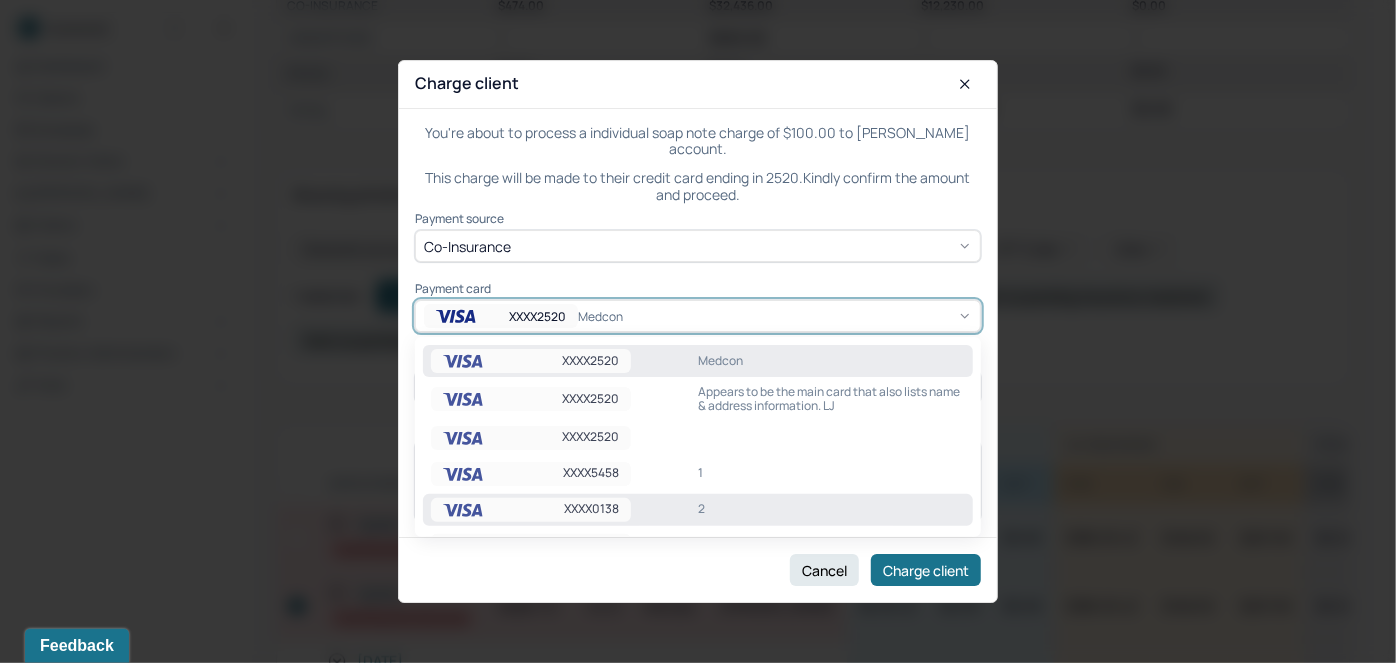 click on "XXXX0138" at bounding box center [531, 510] 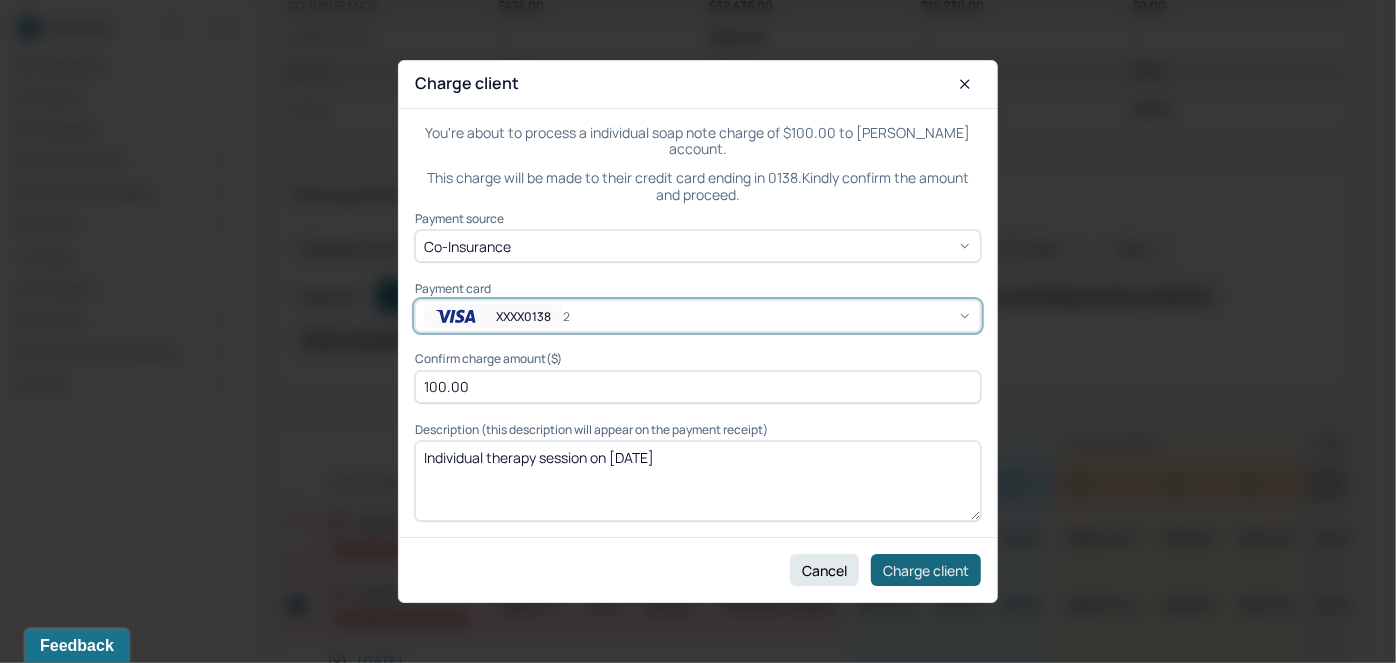 click on "Charge client" at bounding box center [926, 570] 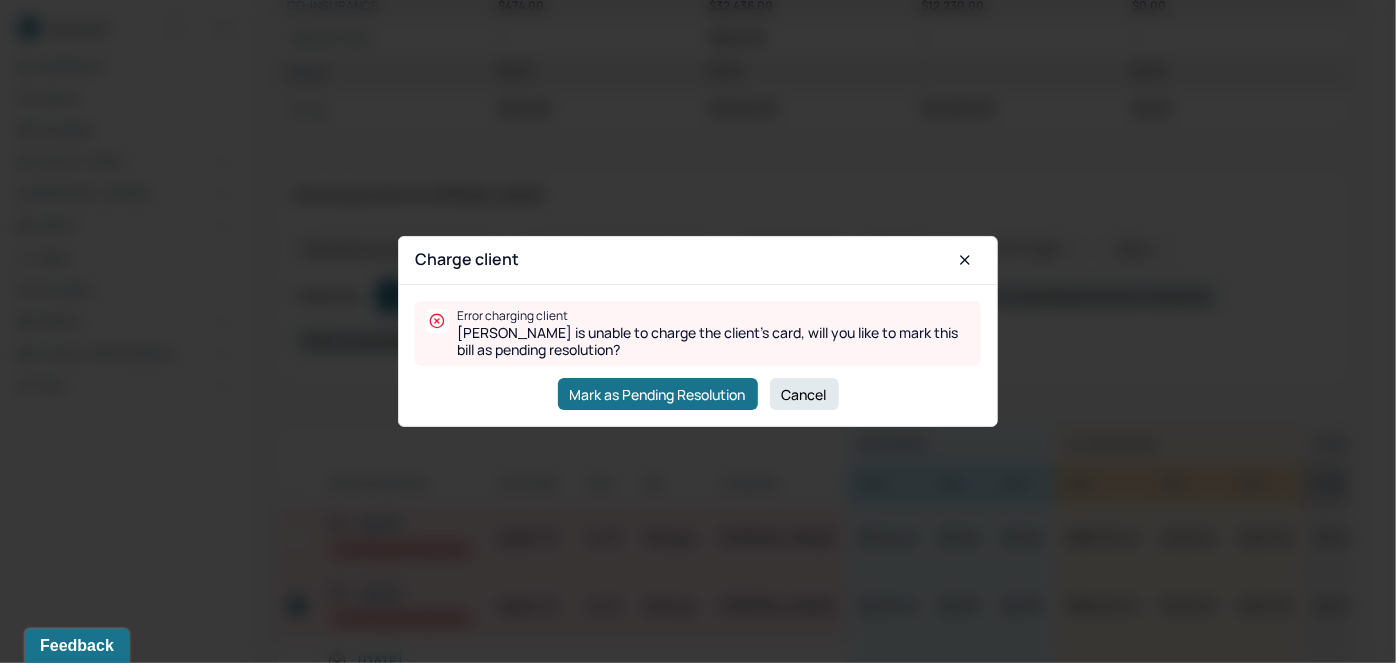 drag, startPoint x: 822, startPoint y: 399, endPoint x: 591, endPoint y: 527, distance: 264.09277 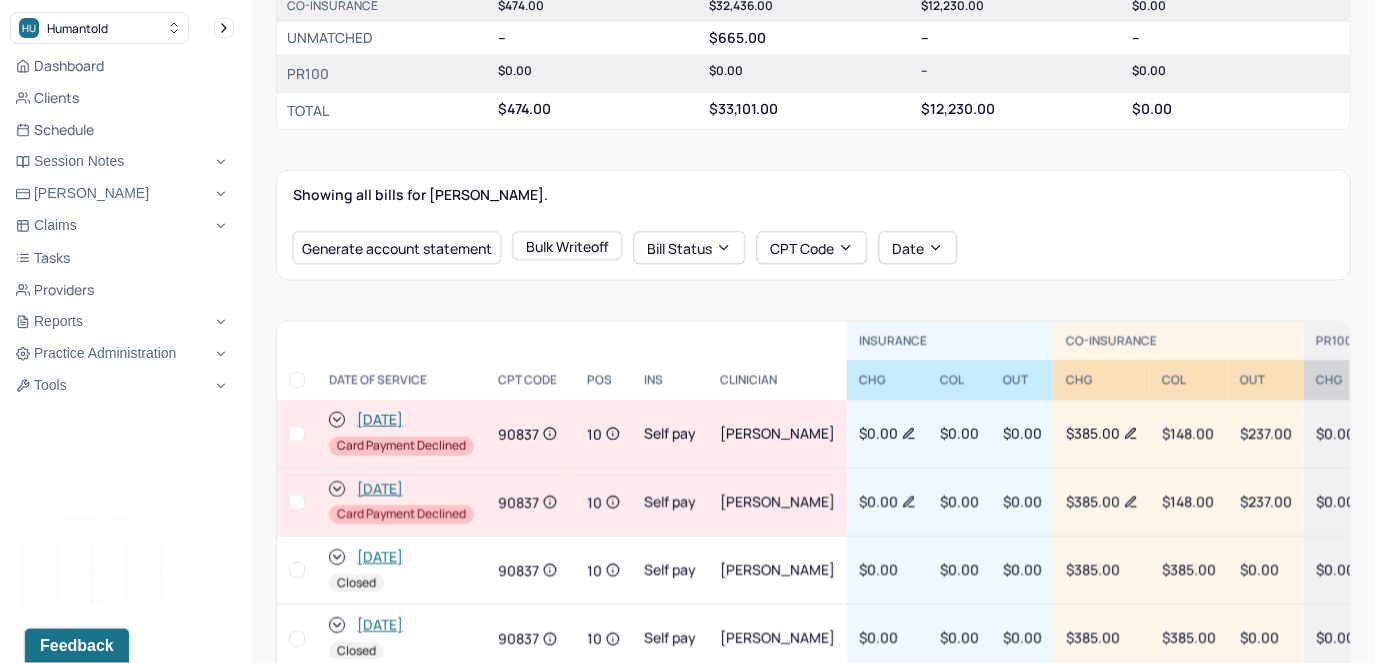 click at bounding box center [297, 502] 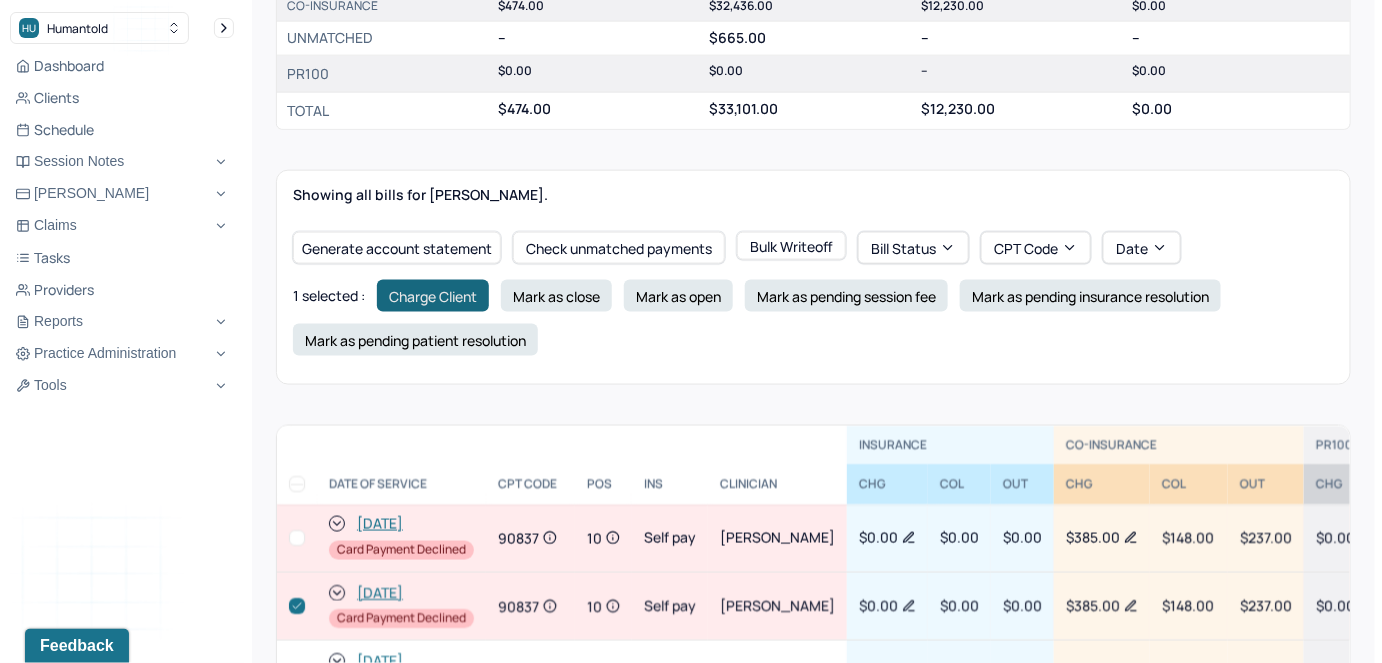 click on "Charge Client" at bounding box center (433, 296) 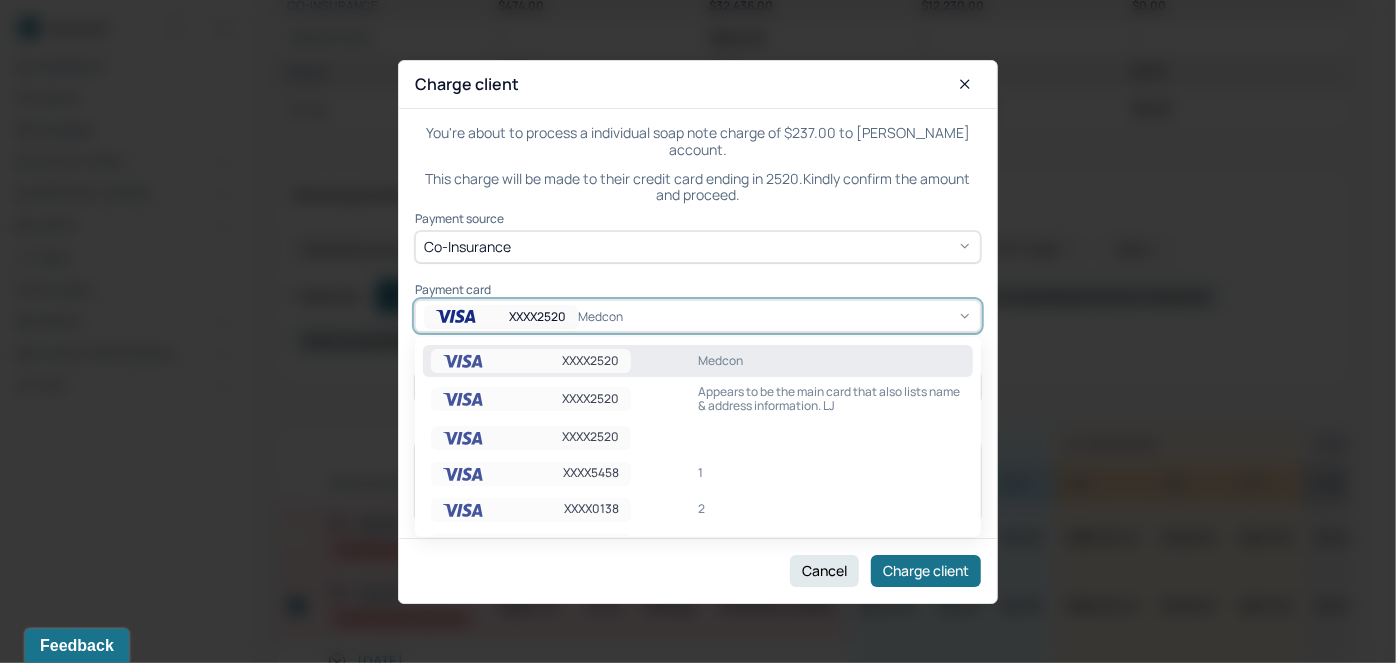 click on "XXXX2520" at bounding box center (537, 316) 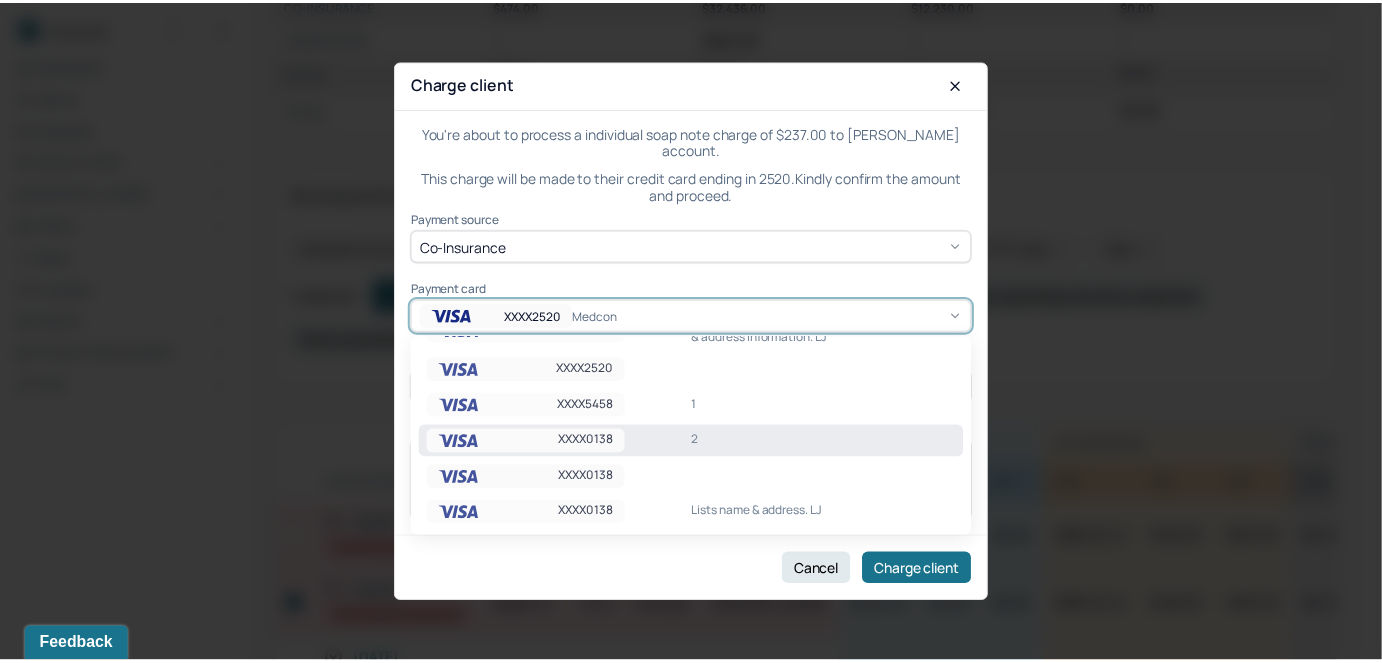scroll, scrollTop: 141, scrollLeft: 0, axis: vertical 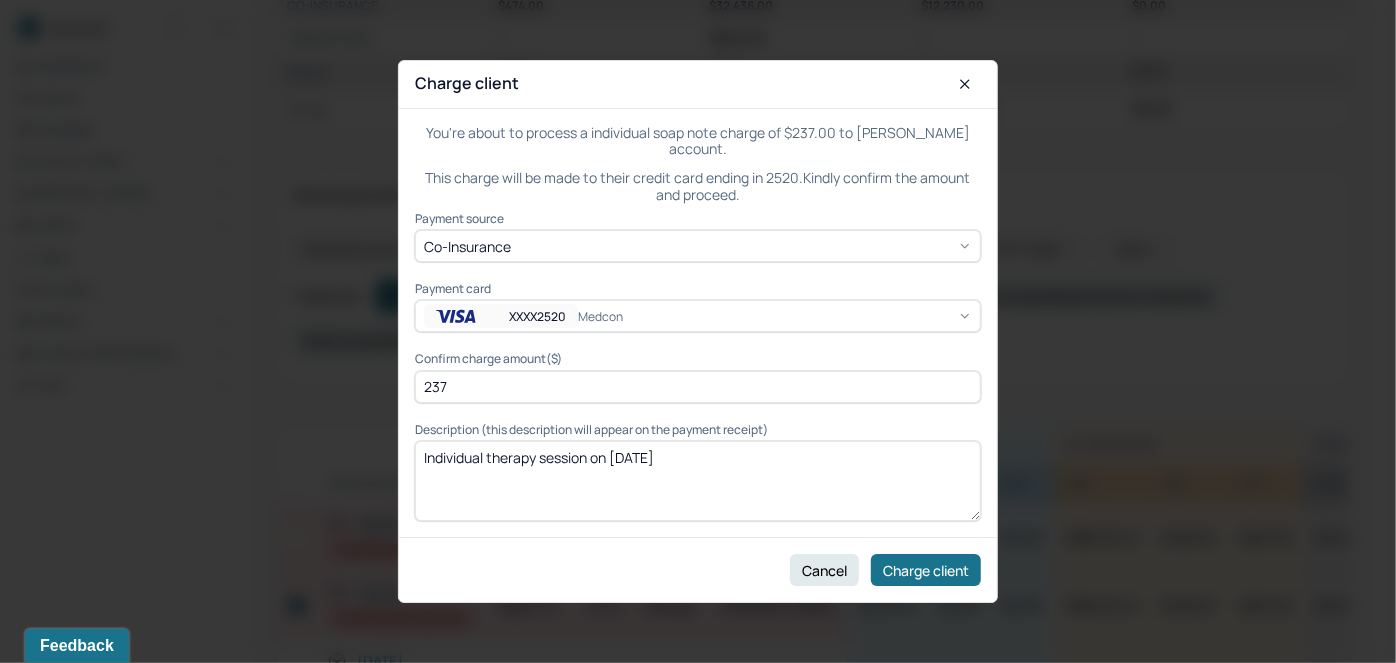 click on "Payment source Co-Insurance Payment card XXXX2520 Medcon  Confirm charge amount($) 237 Description (this description will appear on the payment receipt) Individual therapy session on 07/14/2025" at bounding box center [698, 367] 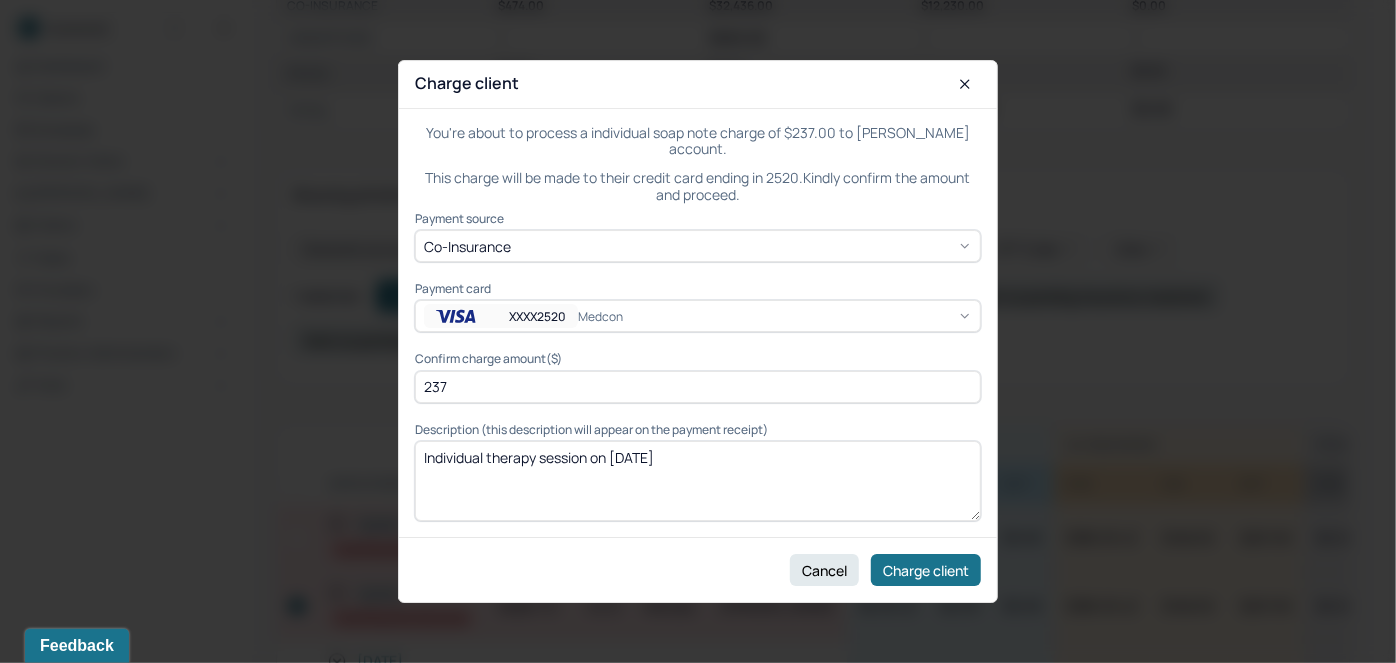 drag, startPoint x: 473, startPoint y: 388, endPoint x: 401, endPoint y: 392, distance: 72.11102 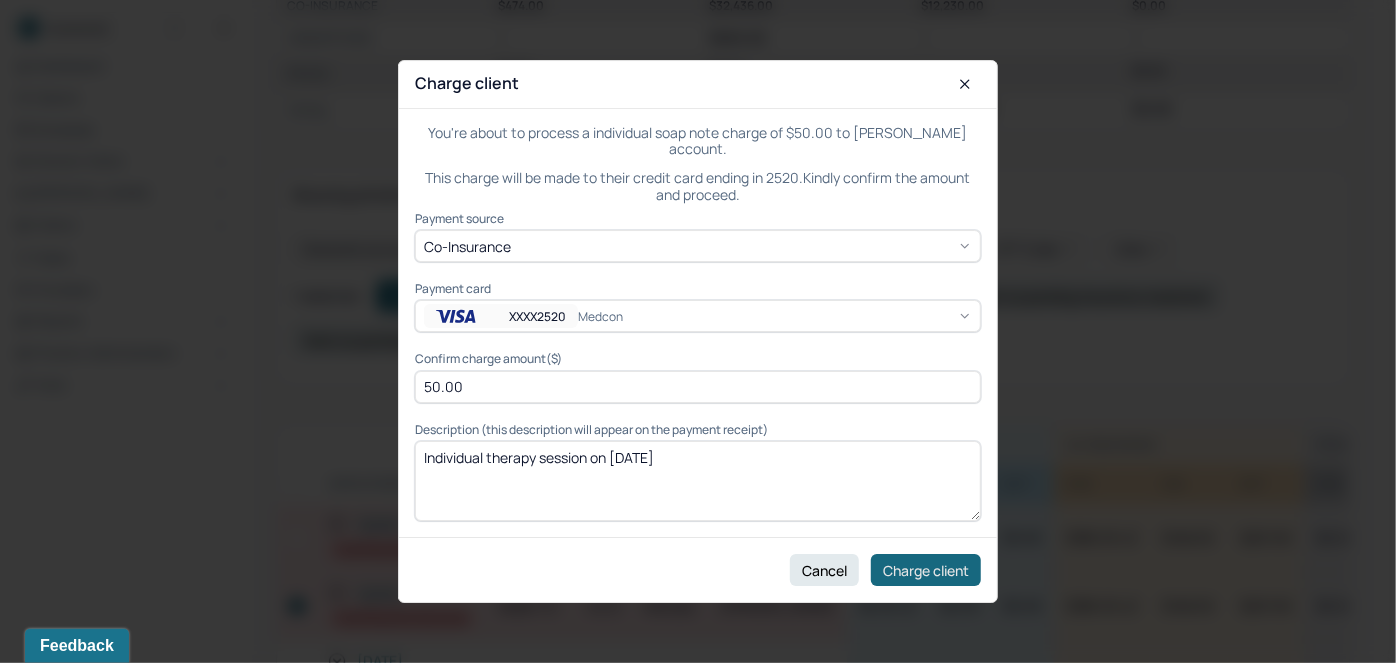 type on "50.00" 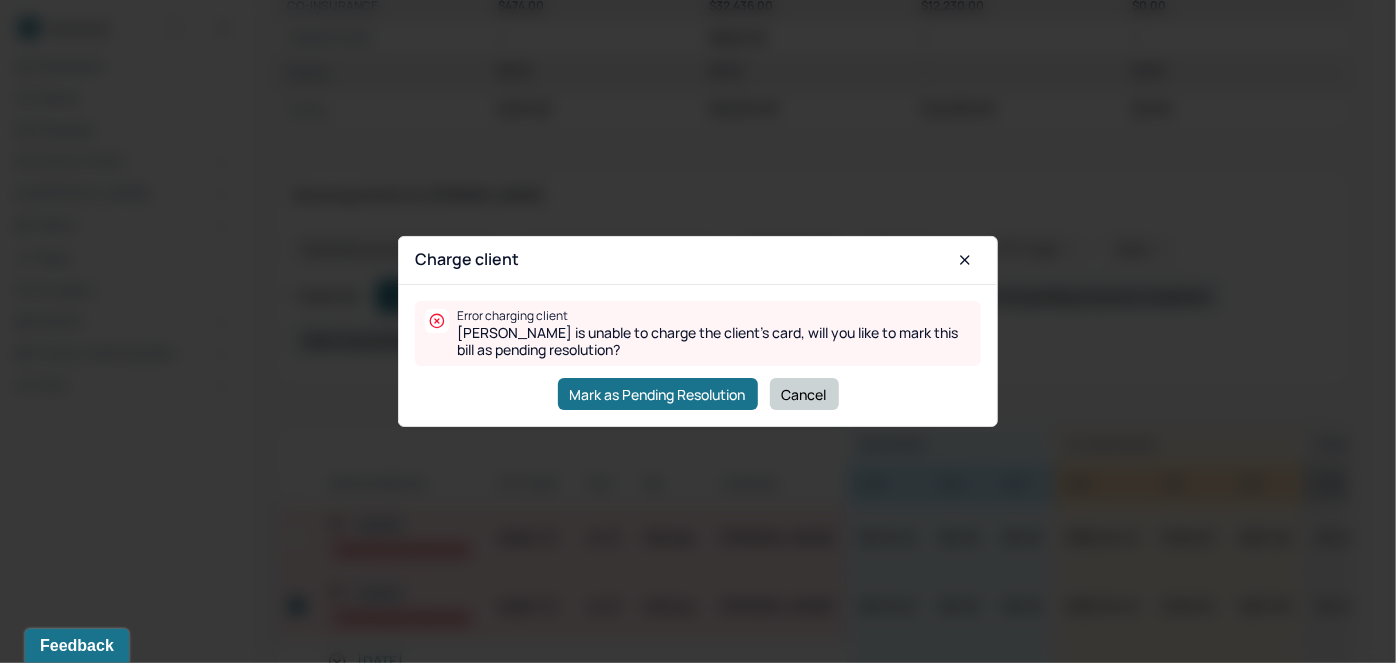click on "Cancel" at bounding box center [804, 394] 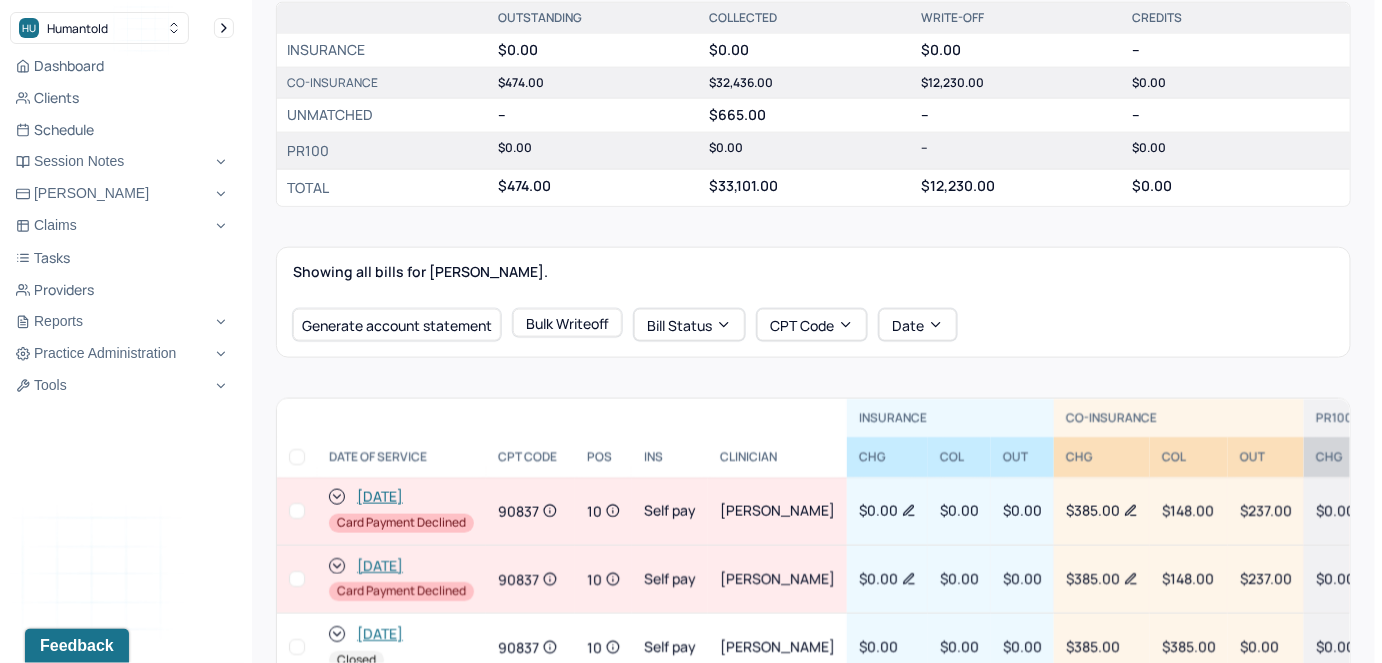 scroll, scrollTop: 181, scrollLeft: 0, axis: vertical 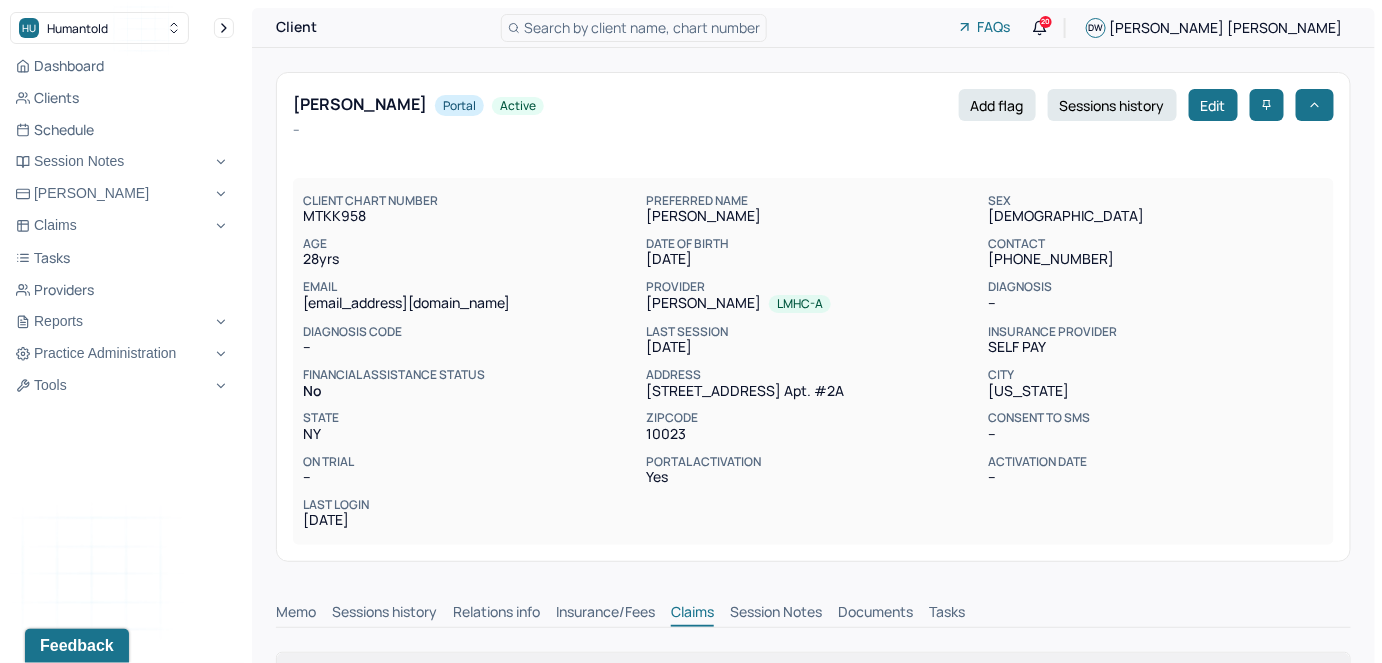 click on "Search by client name, chart number" at bounding box center [642, 27] 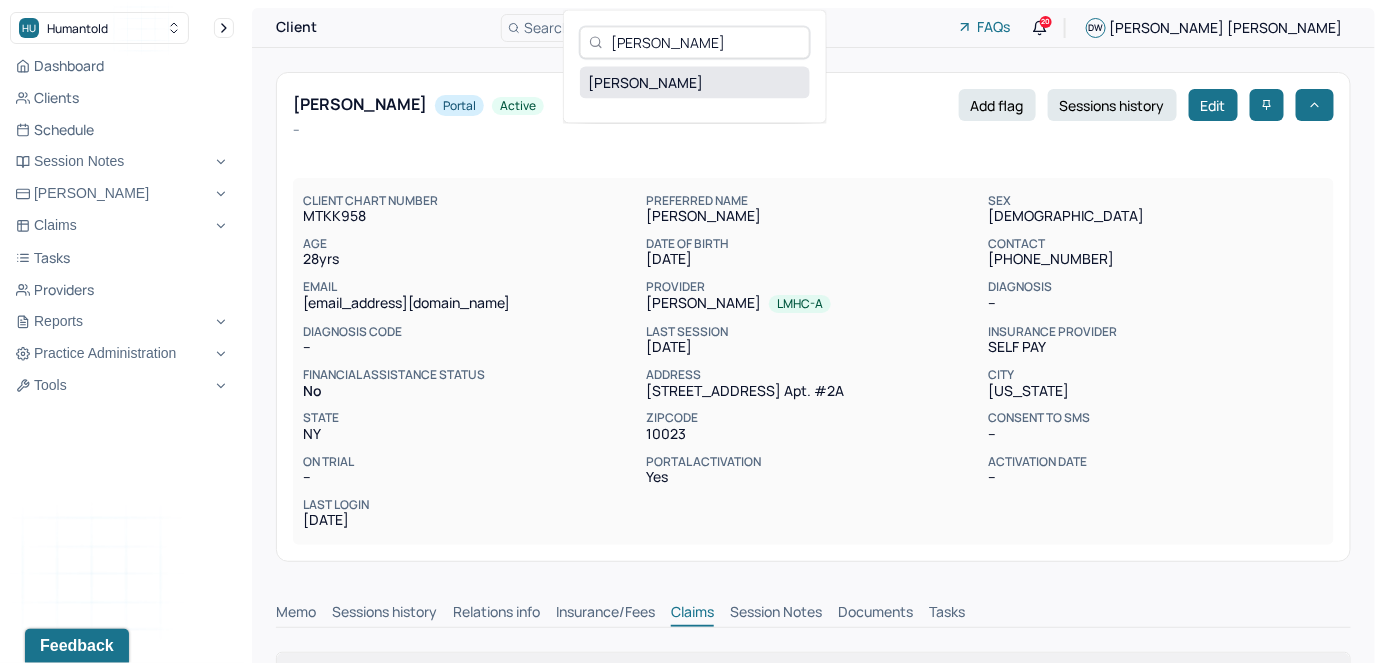 type on "Rayven Young" 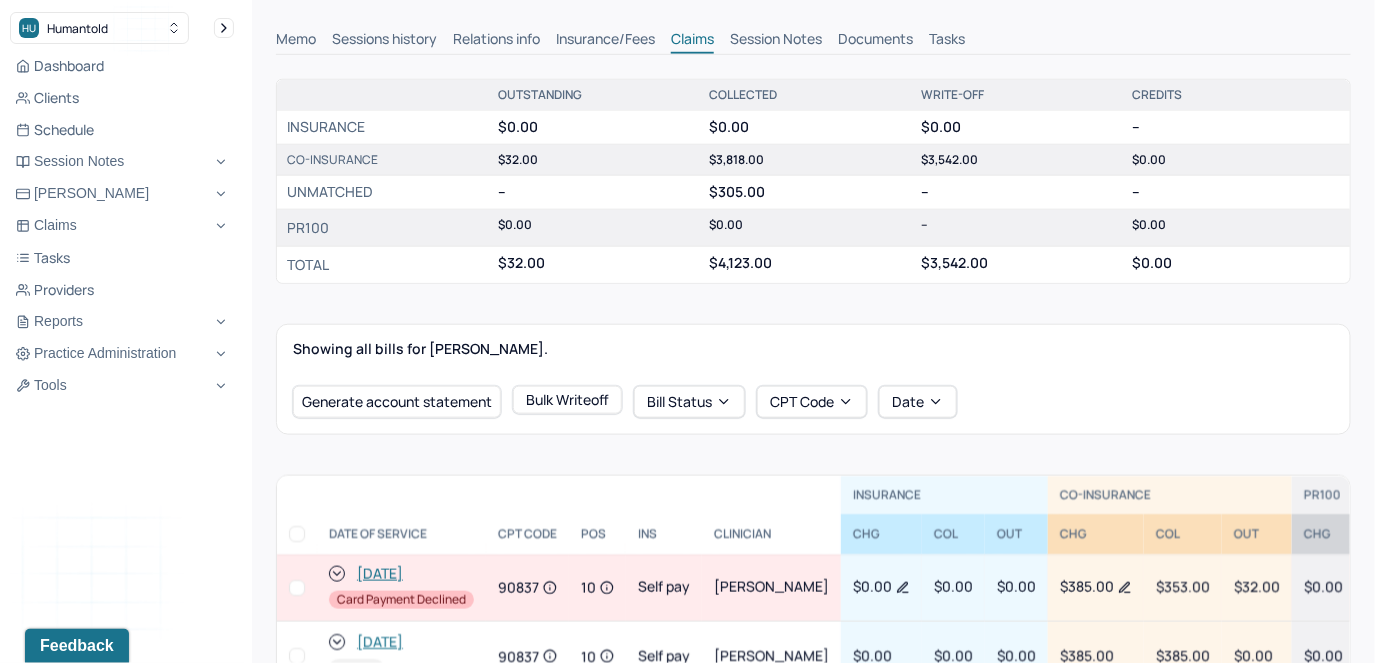 scroll, scrollTop: 636, scrollLeft: 0, axis: vertical 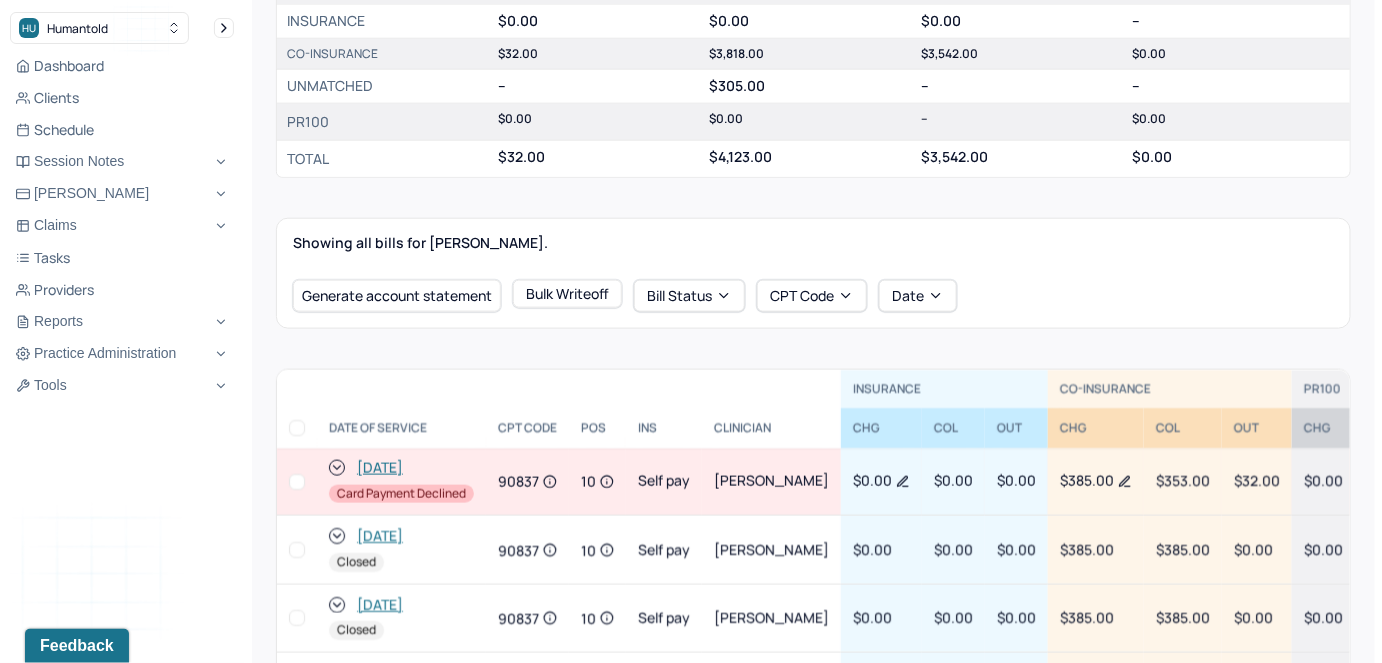 click at bounding box center [297, 482] 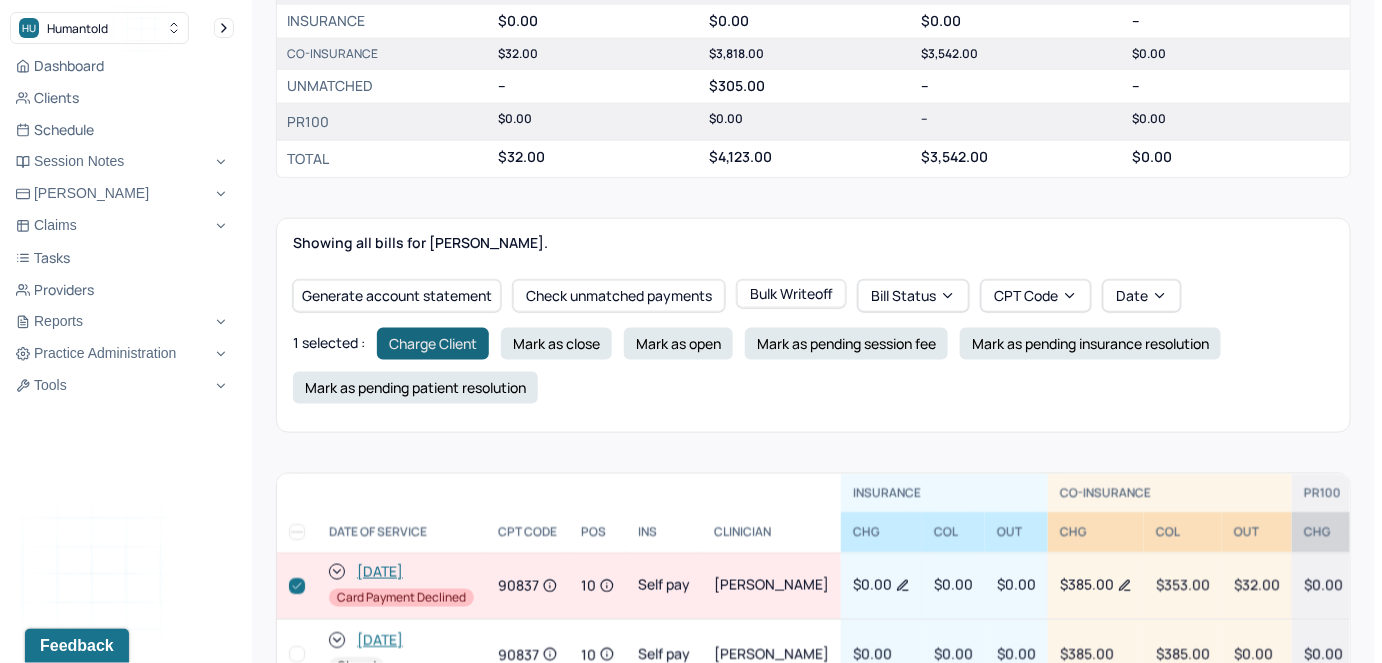 click on "Charge Client" at bounding box center (433, 344) 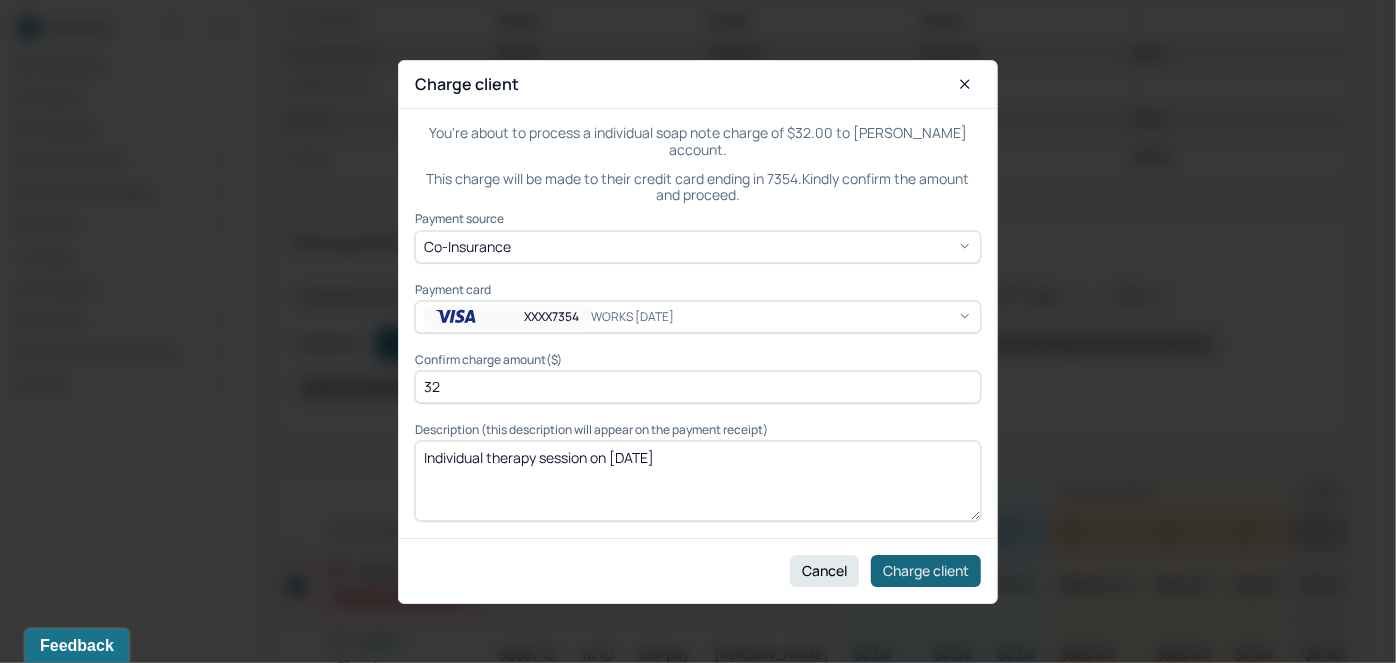 click on "Charge client" at bounding box center [926, 570] 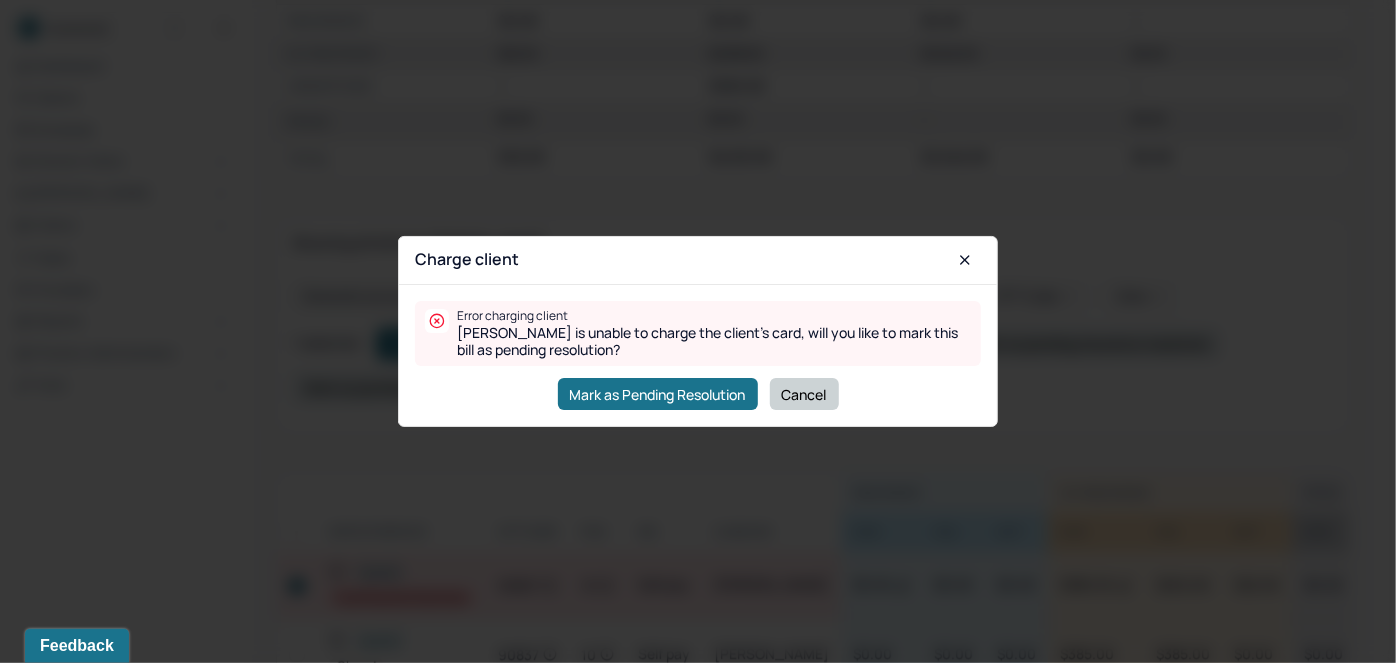 click on "Cancel" at bounding box center [804, 394] 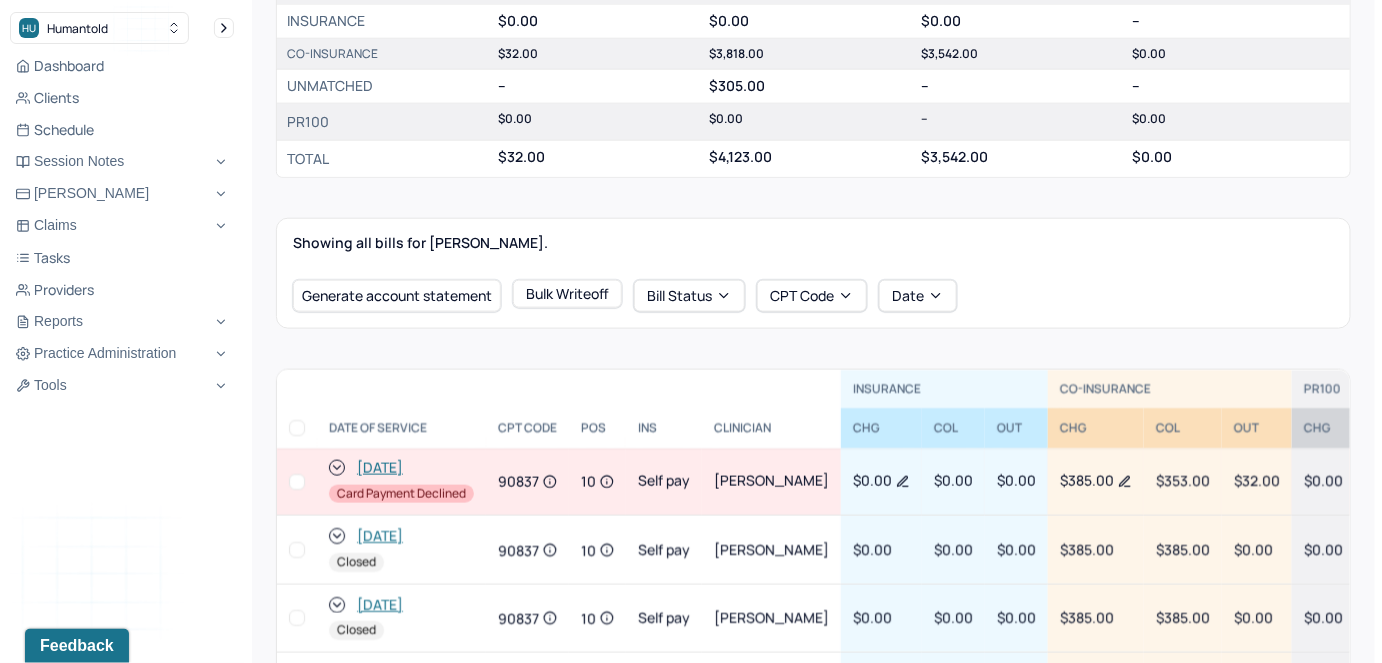click at bounding box center [297, 482] 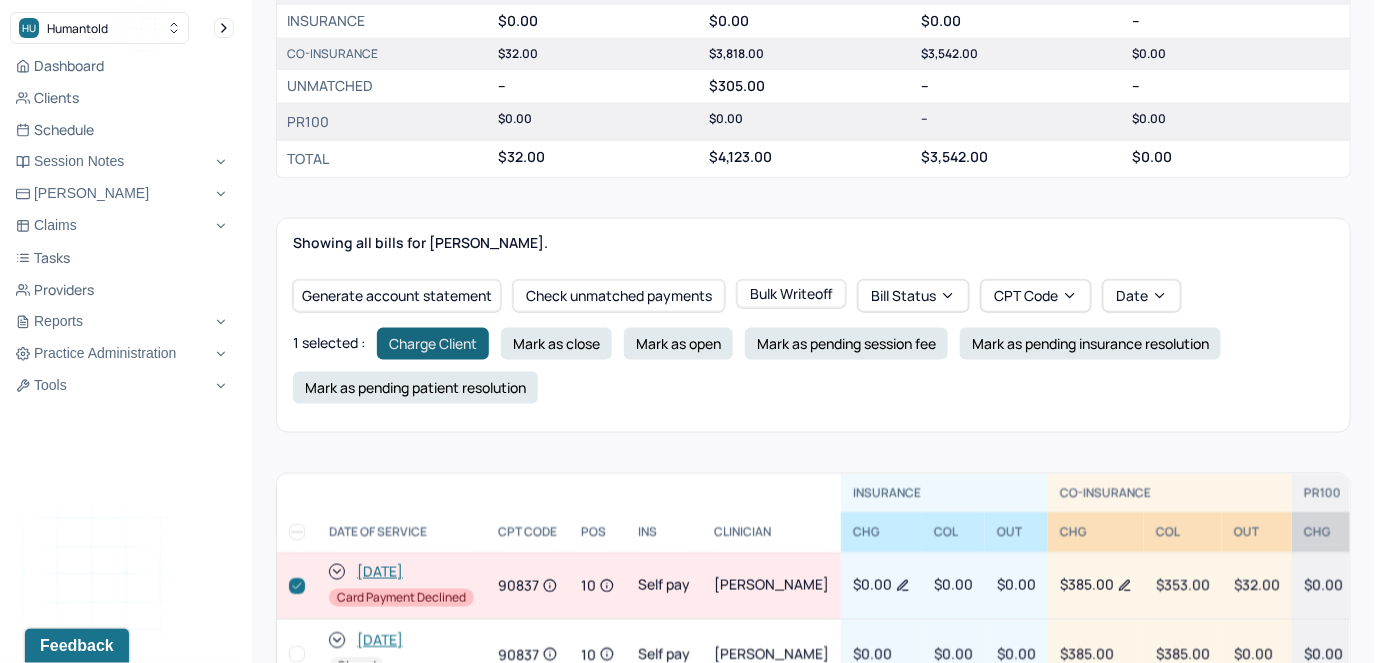 click on "Charge Client" at bounding box center (433, 344) 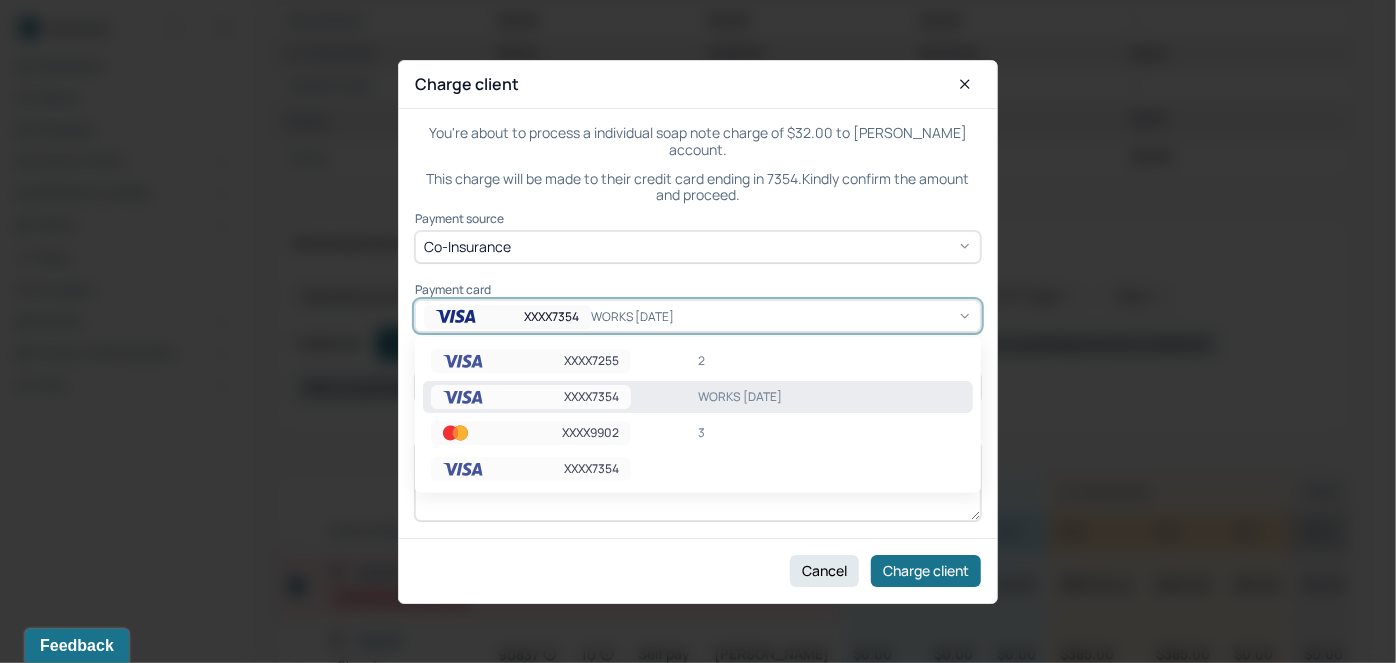 click on "XXXX7354" at bounding box center (508, 317) 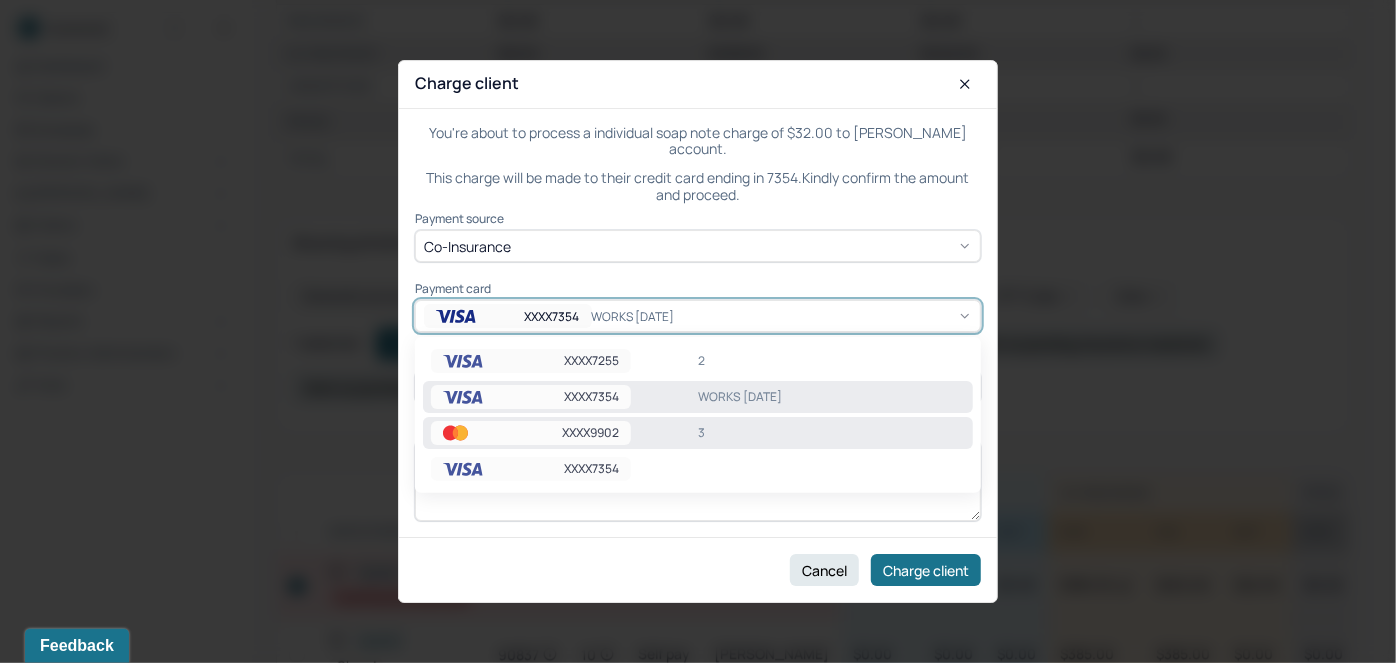 click on "XXXX9902" at bounding box center [531, 433] 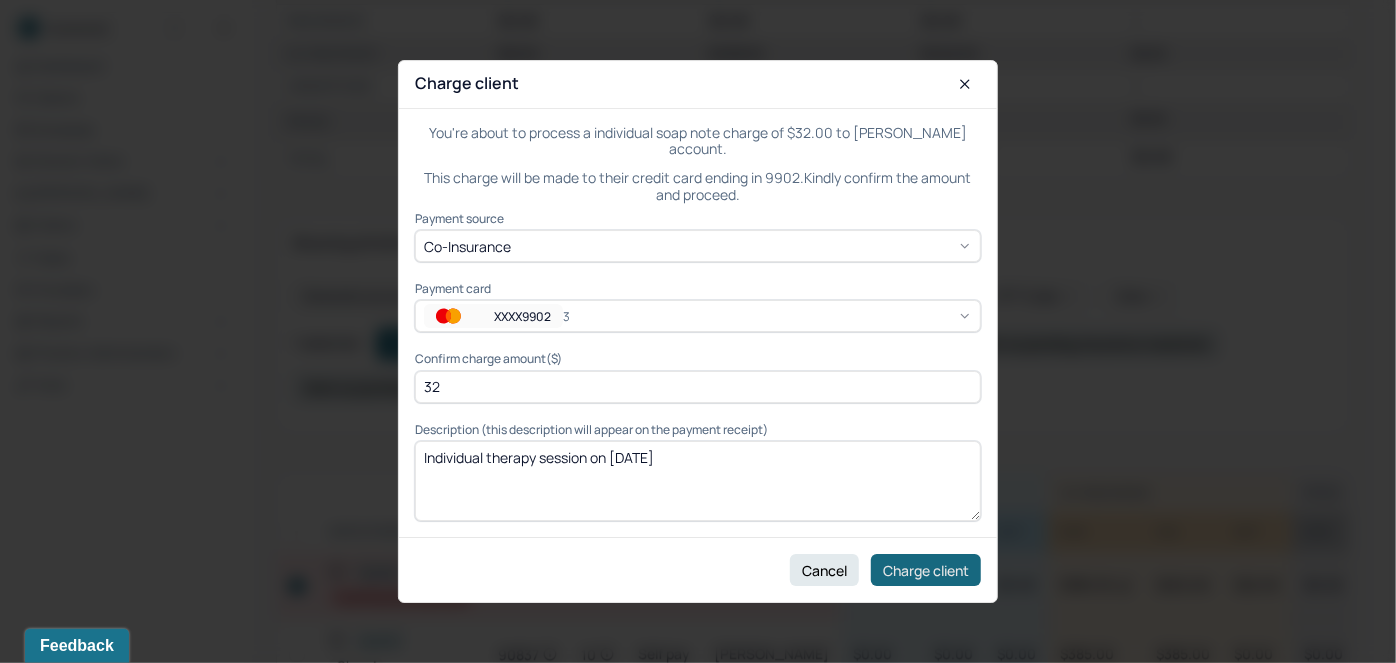 click on "Charge client" at bounding box center [926, 570] 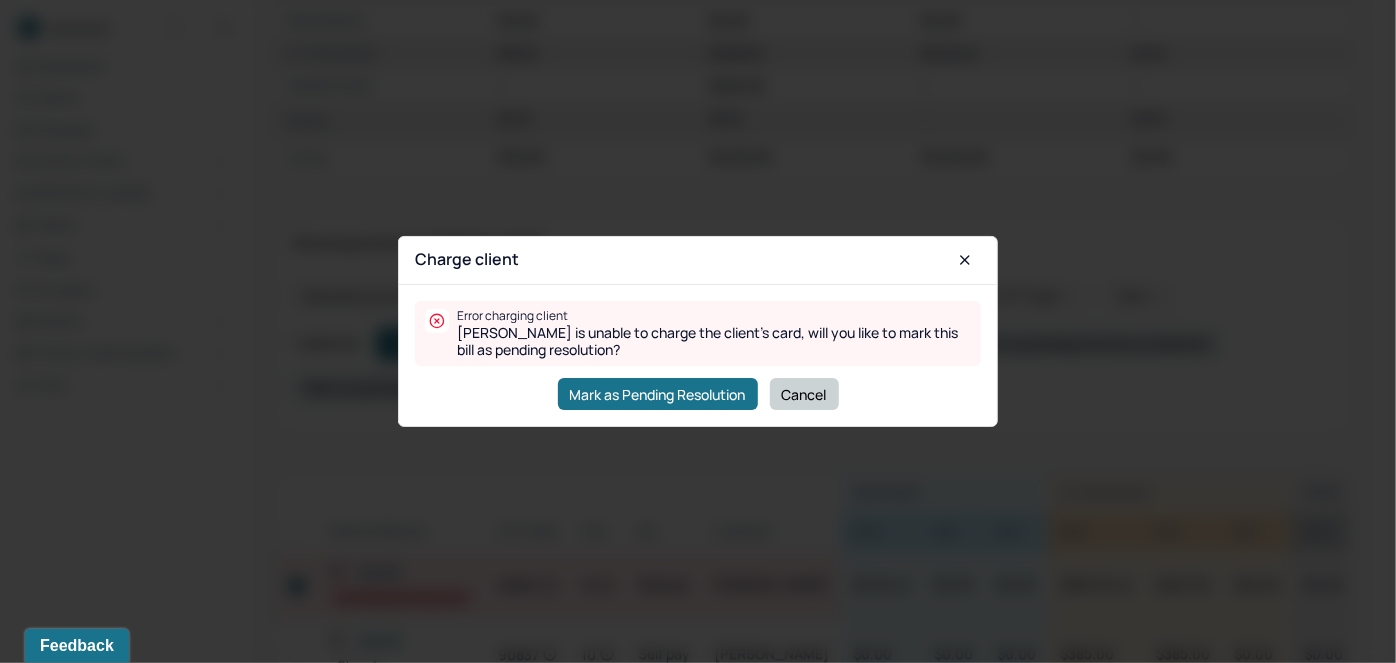 click on "Cancel" at bounding box center [804, 394] 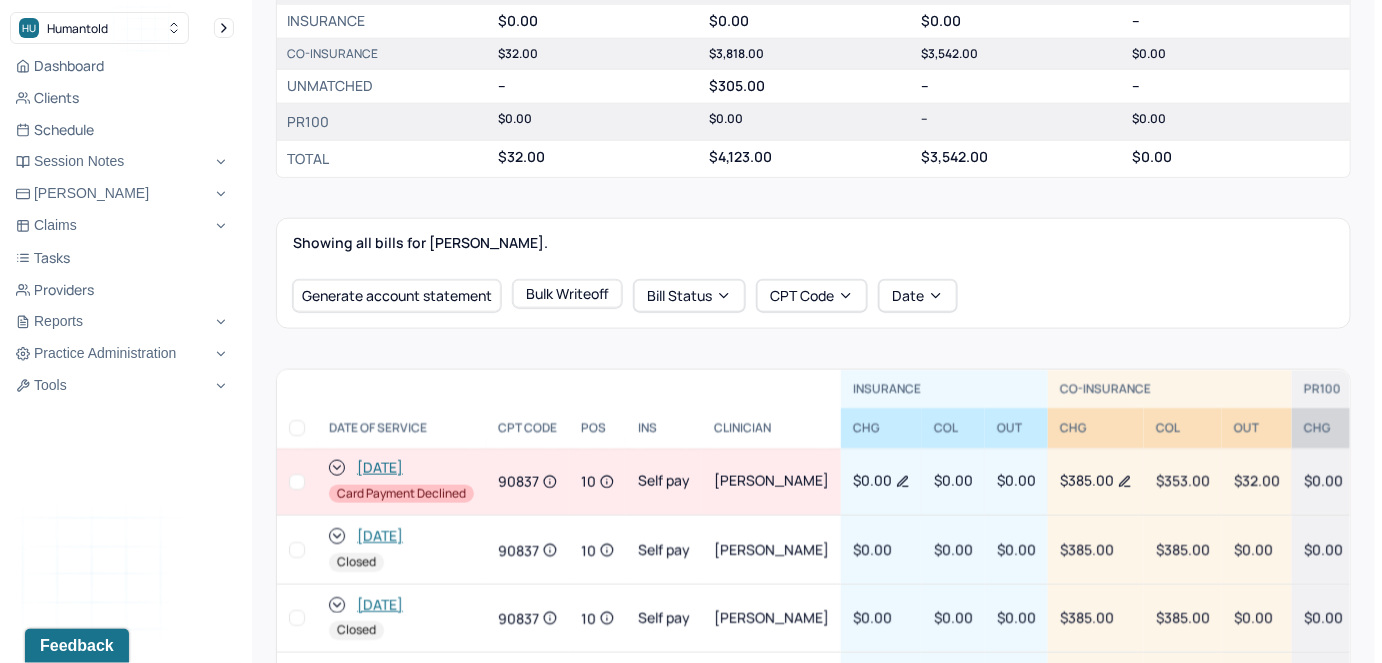 click at bounding box center (297, 482) 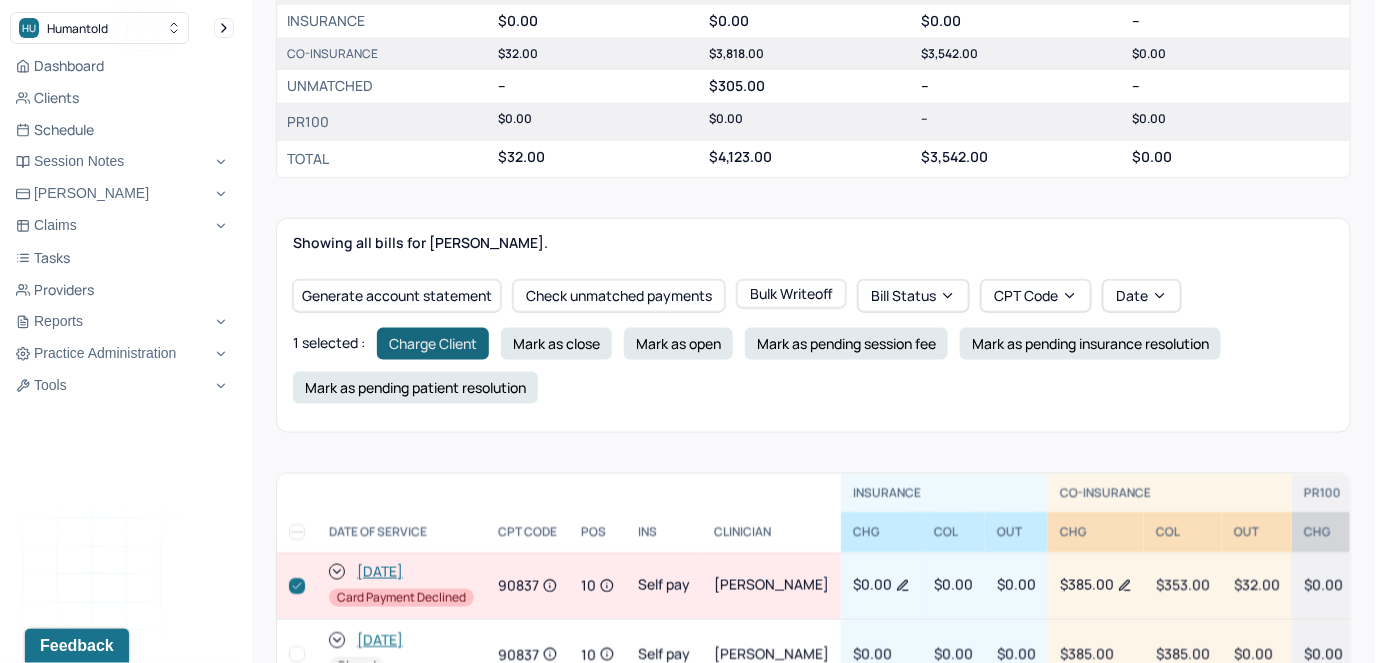 click on "Charge Client" at bounding box center (433, 344) 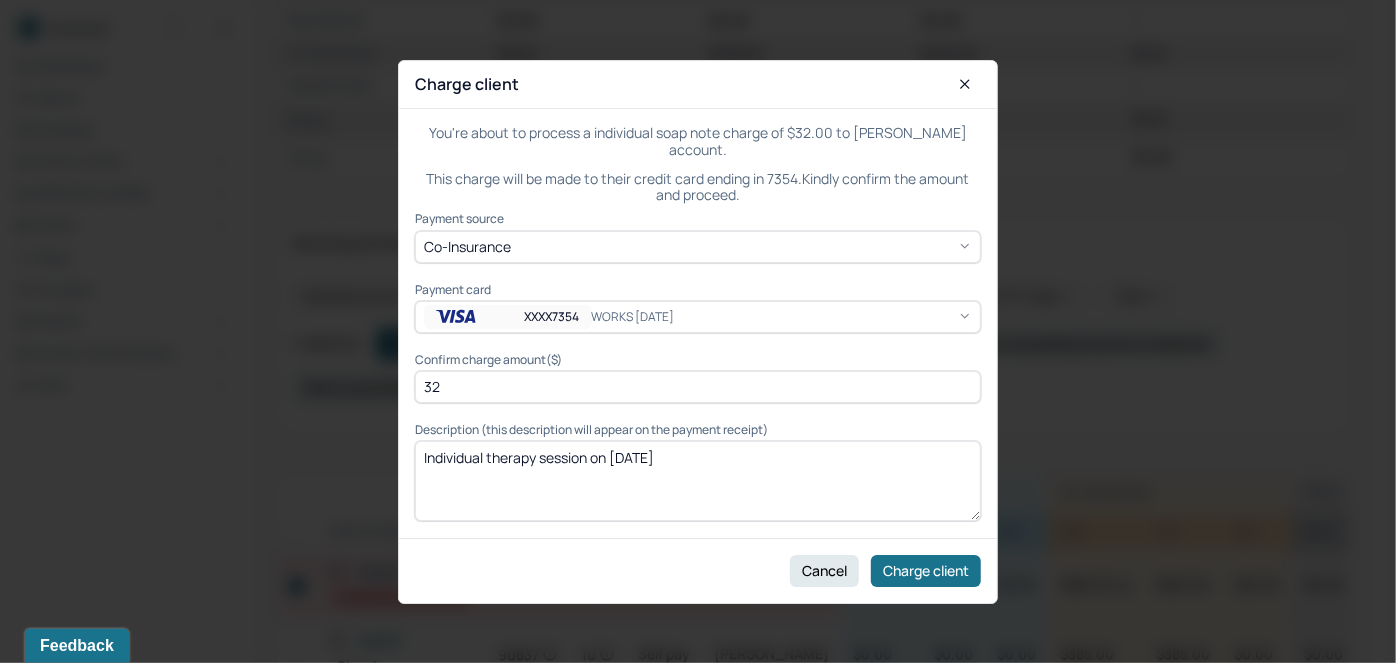 click 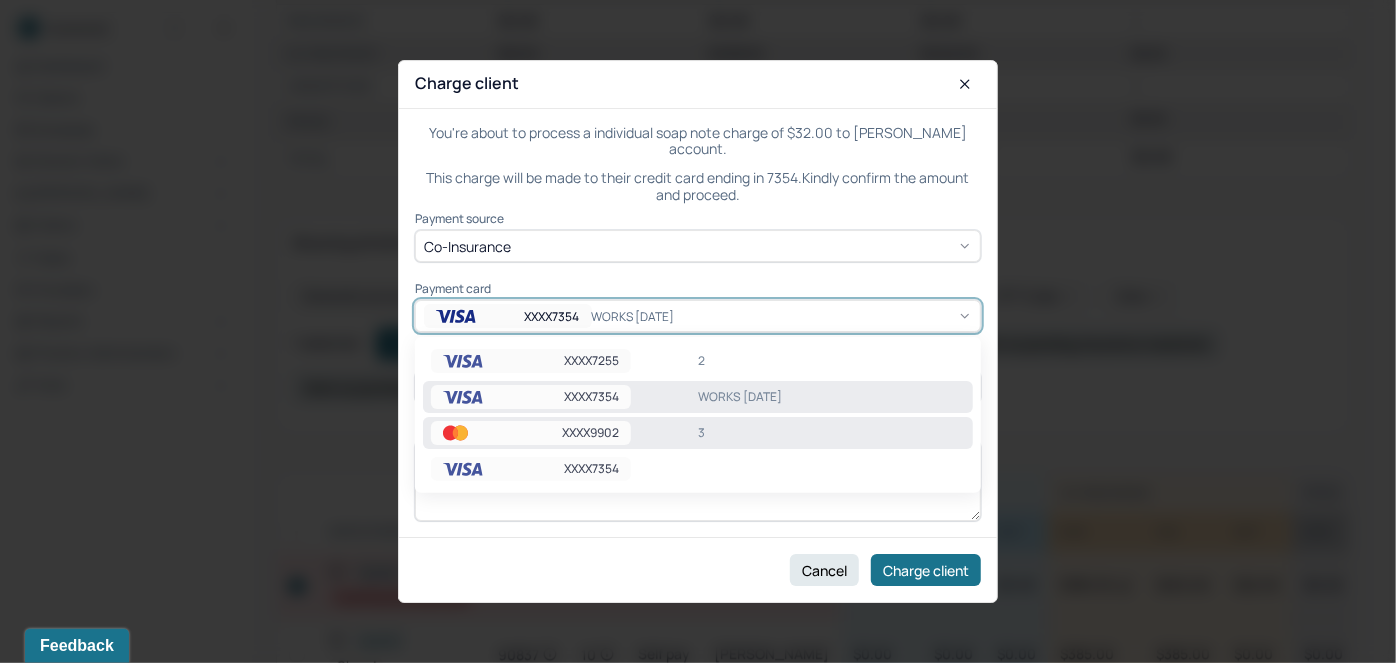 click on "XXXX9902" at bounding box center [531, 433] 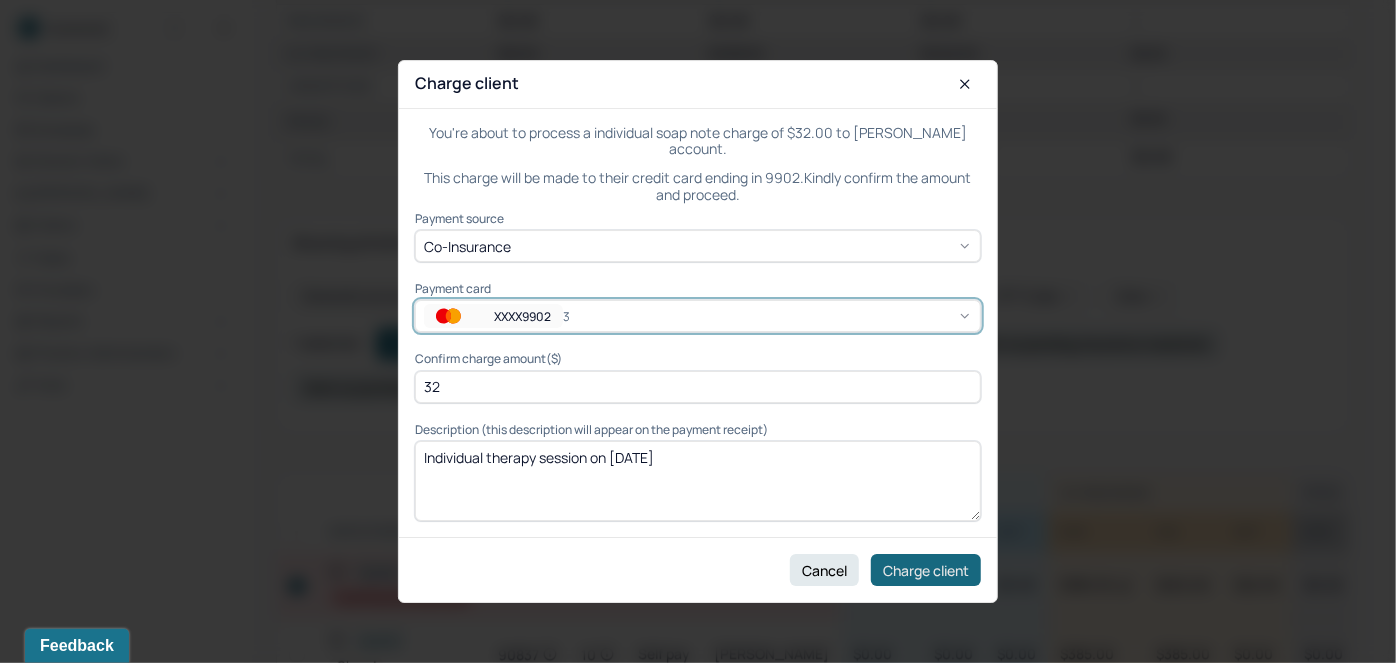 click on "Charge client" at bounding box center (926, 570) 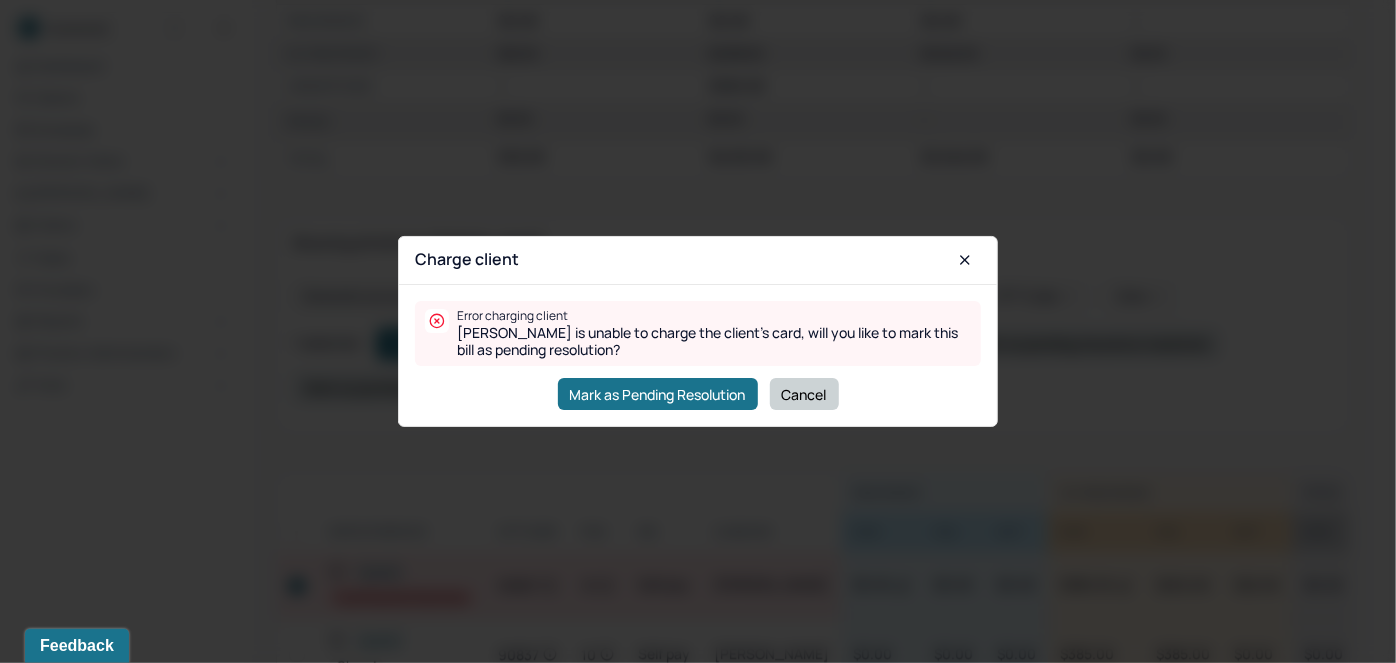 click on "Cancel" at bounding box center (804, 394) 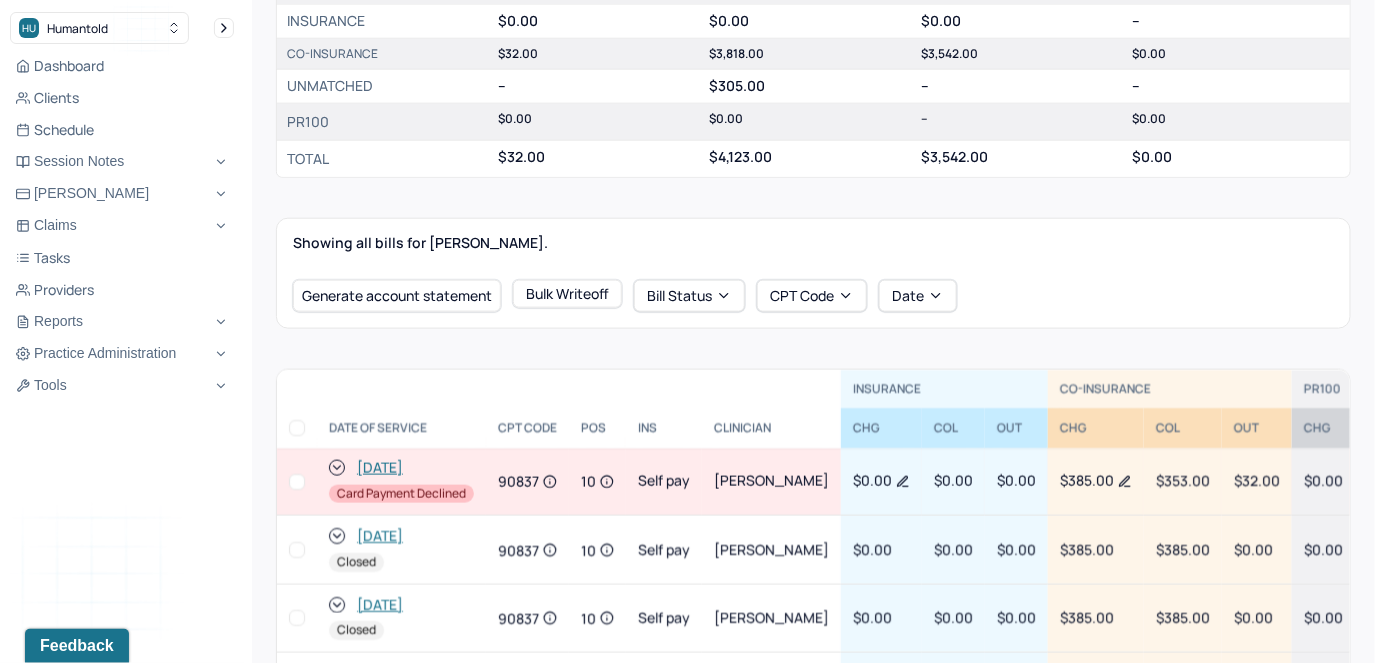 click at bounding box center (297, 482) 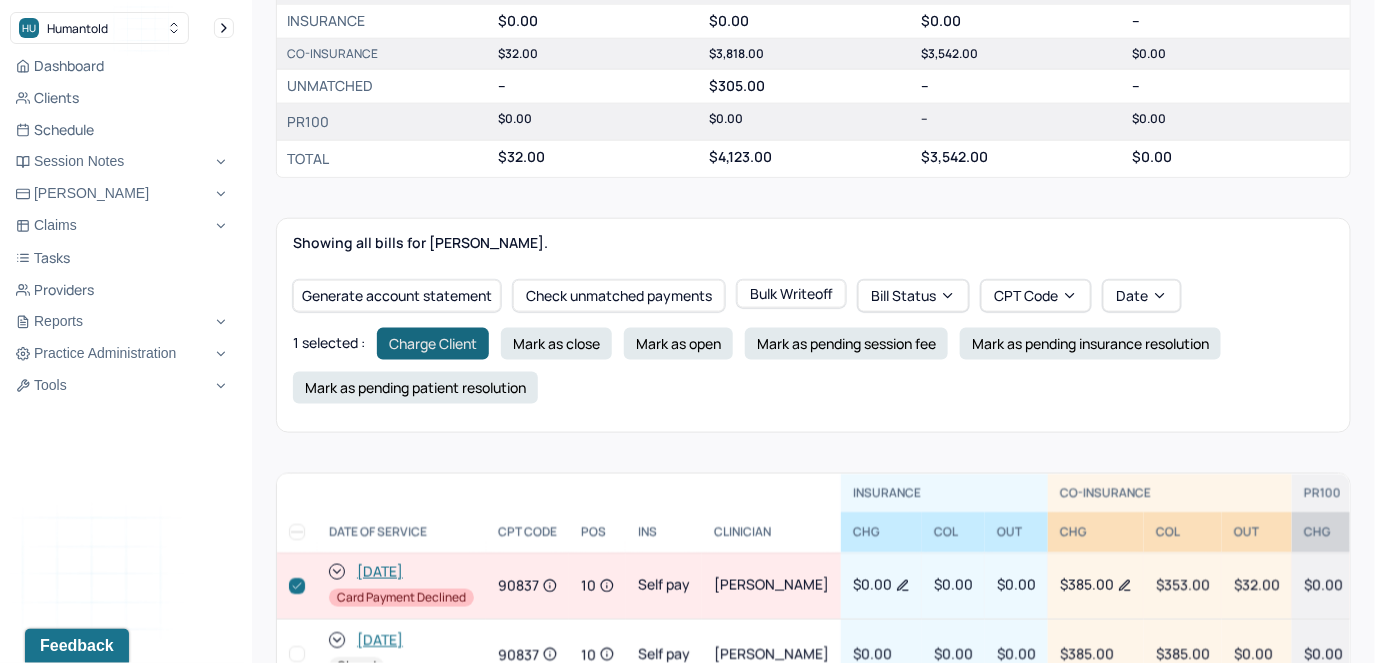 click on "Charge Client" at bounding box center (433, 344) 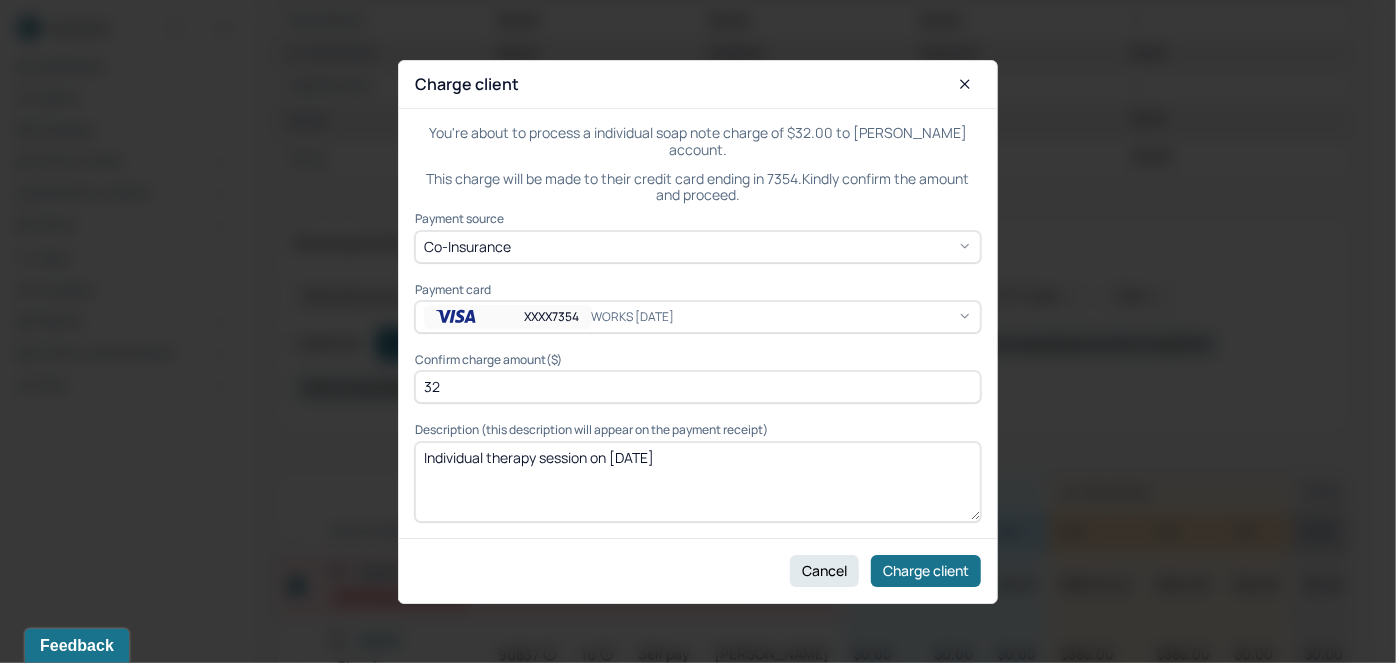 click on "32" at bounding box center [698, 387] 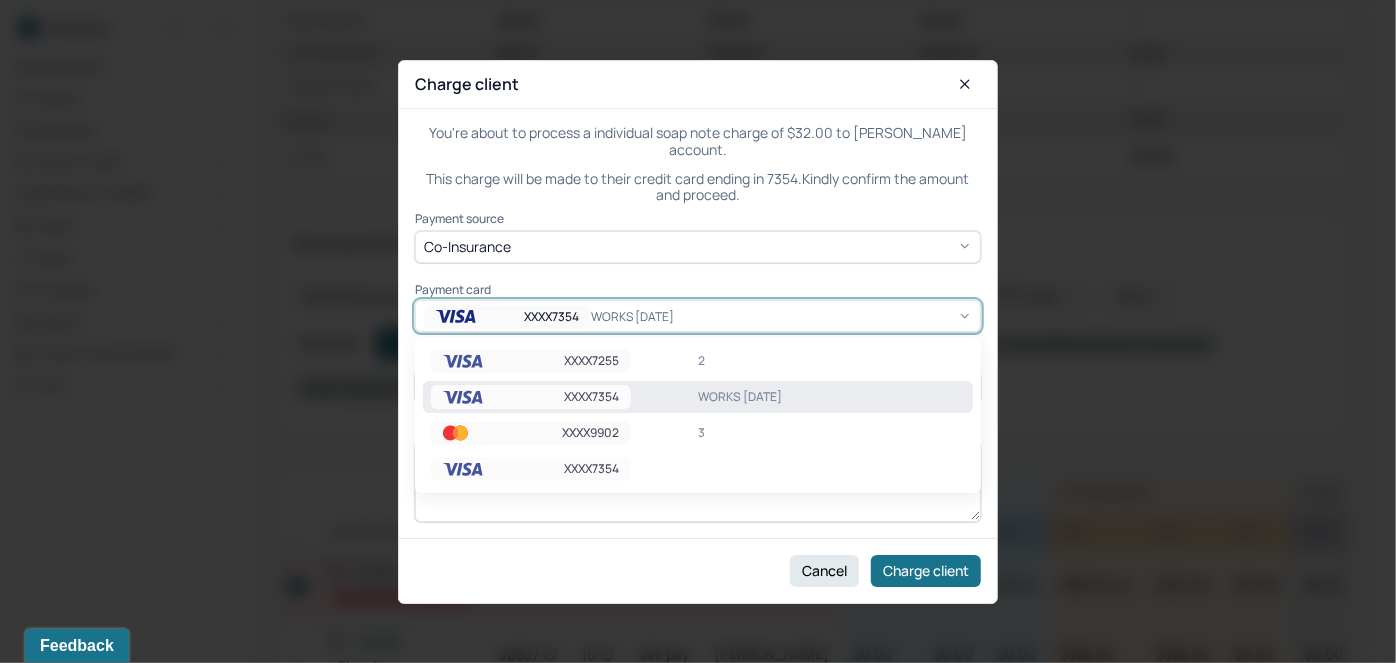 click on "XXXX7354" at bounding box center (508, 317) 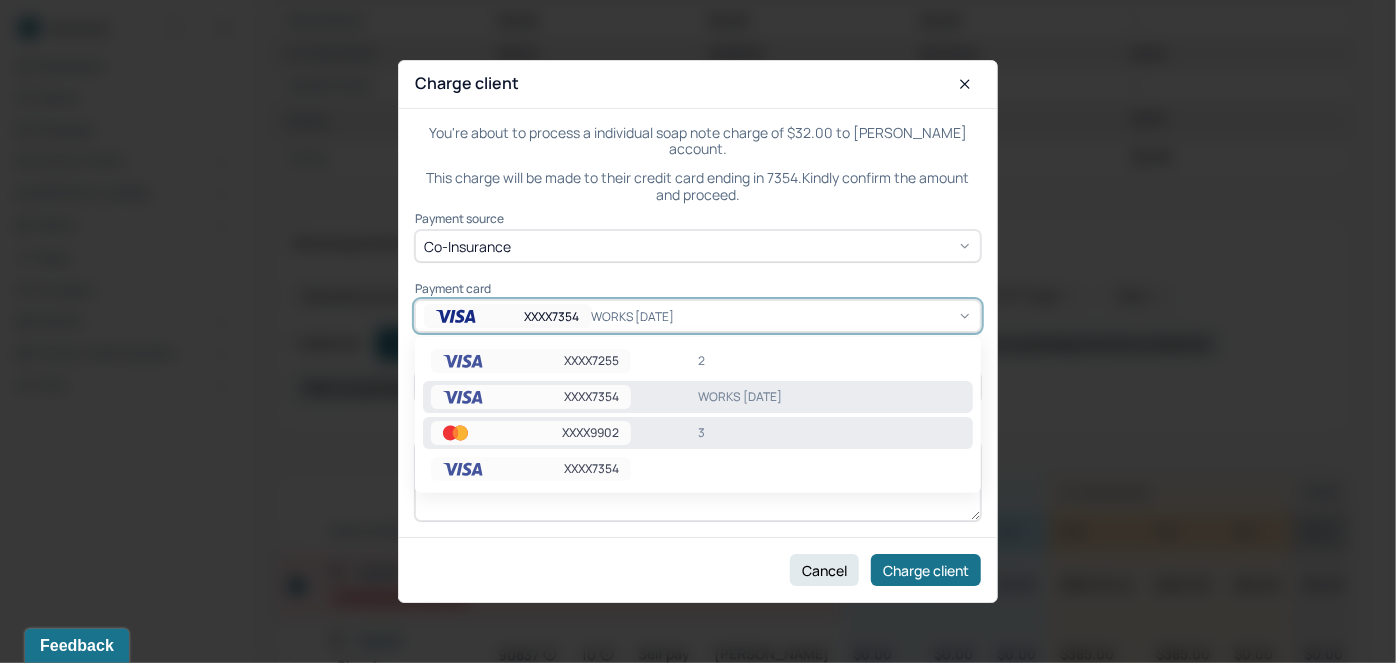 click on "XXXX9902" at bounding box center (590, 433) 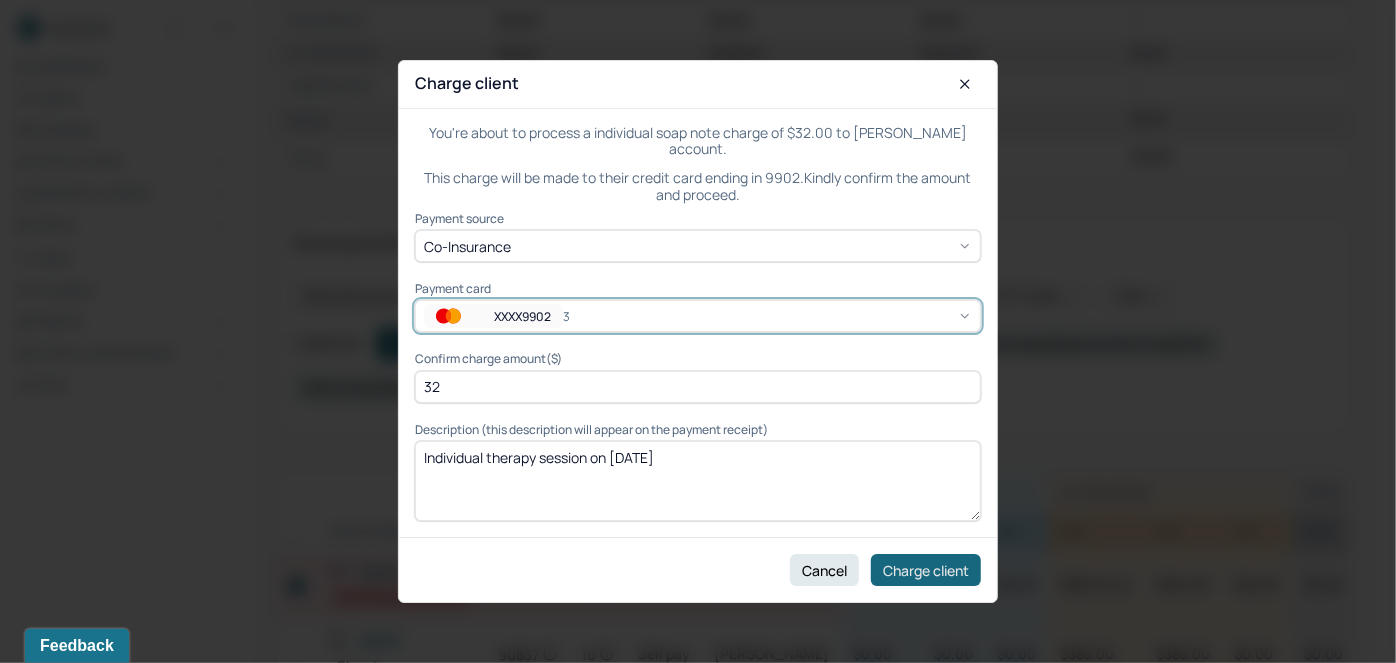 click on "Charge client" at bounding box center [926, 570] 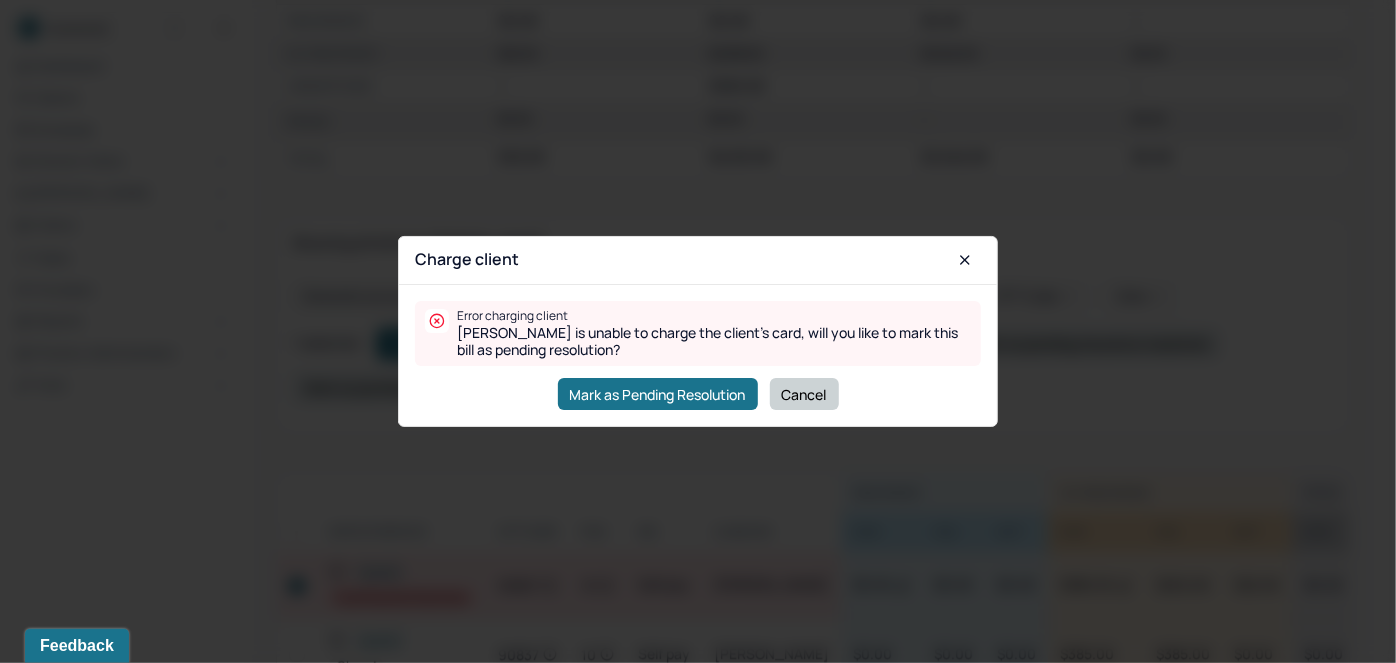 drag, startPoint x: 804, startPoint y: 398, endPoint x: 802, endPoint y: 388, distance: 10.198039 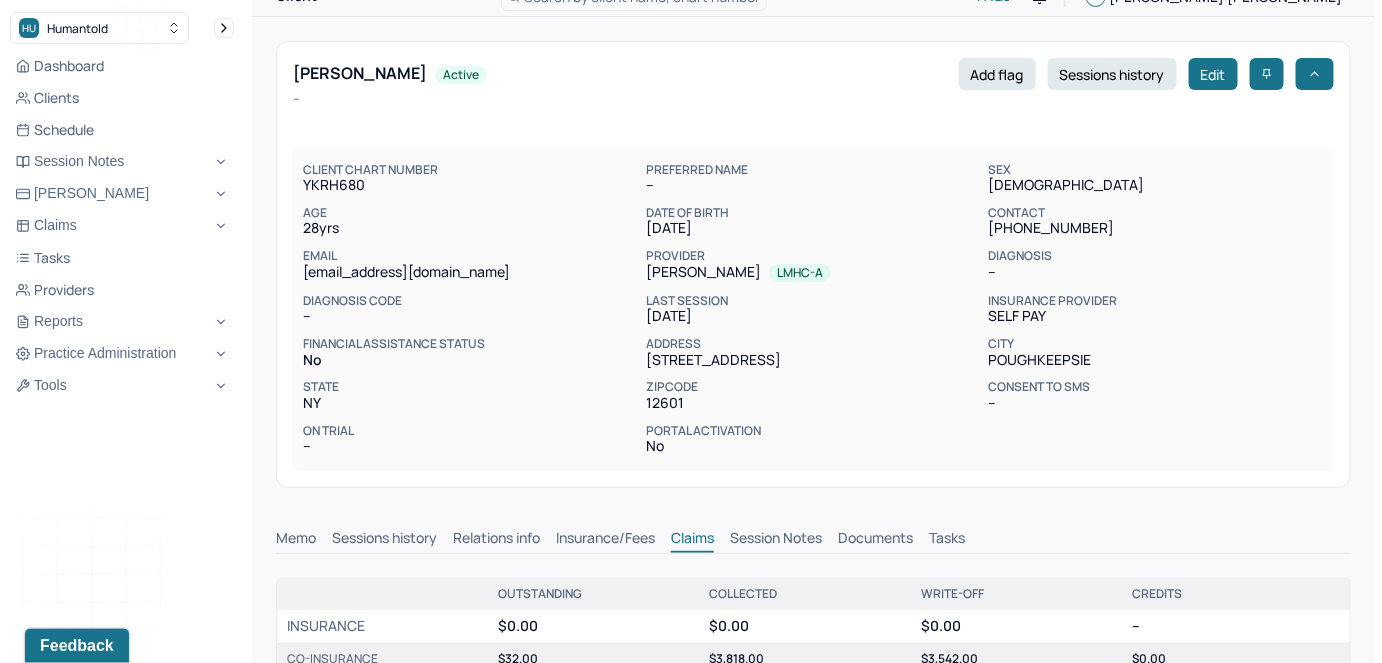 scroll, scrollTop: 0, scrollLeft: 0, axis: both 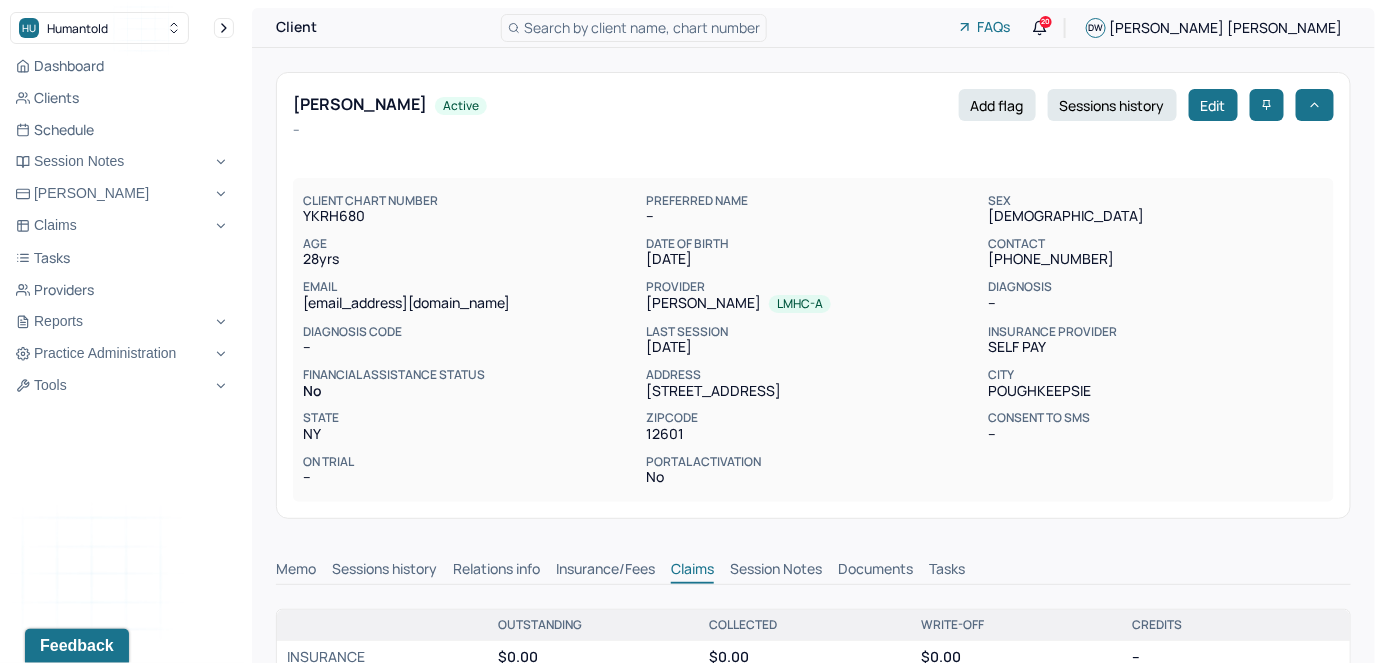 click on "Search by client name, chart number" at bounding box center [642, 27] 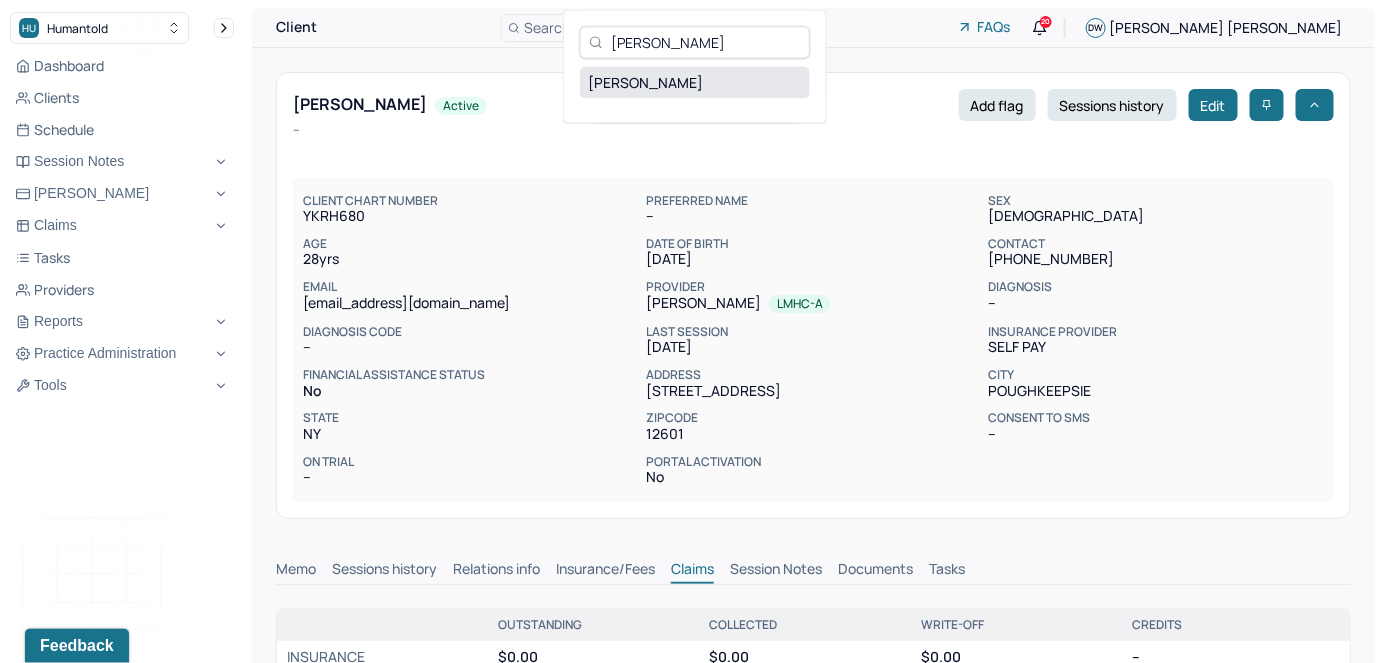 type on "[PERSON_NAME]" 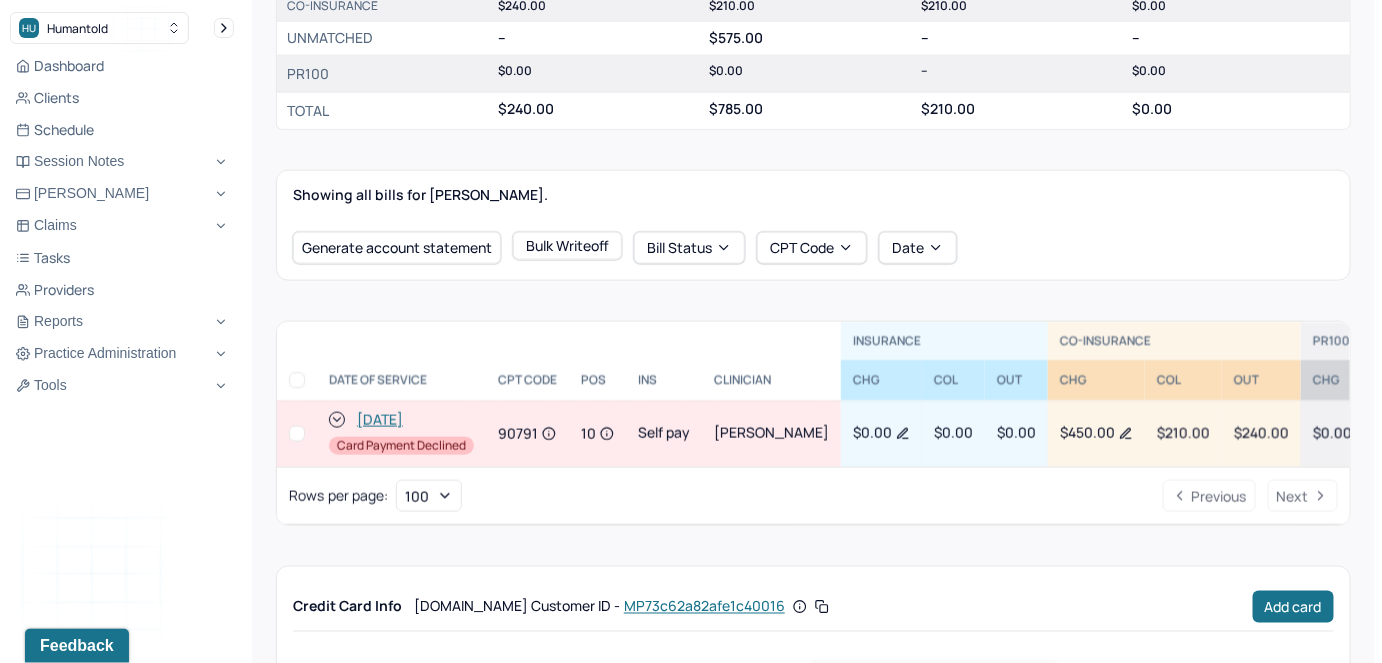 scroll, scrollTop: 727, scrollLeft: 0, axis: vertical 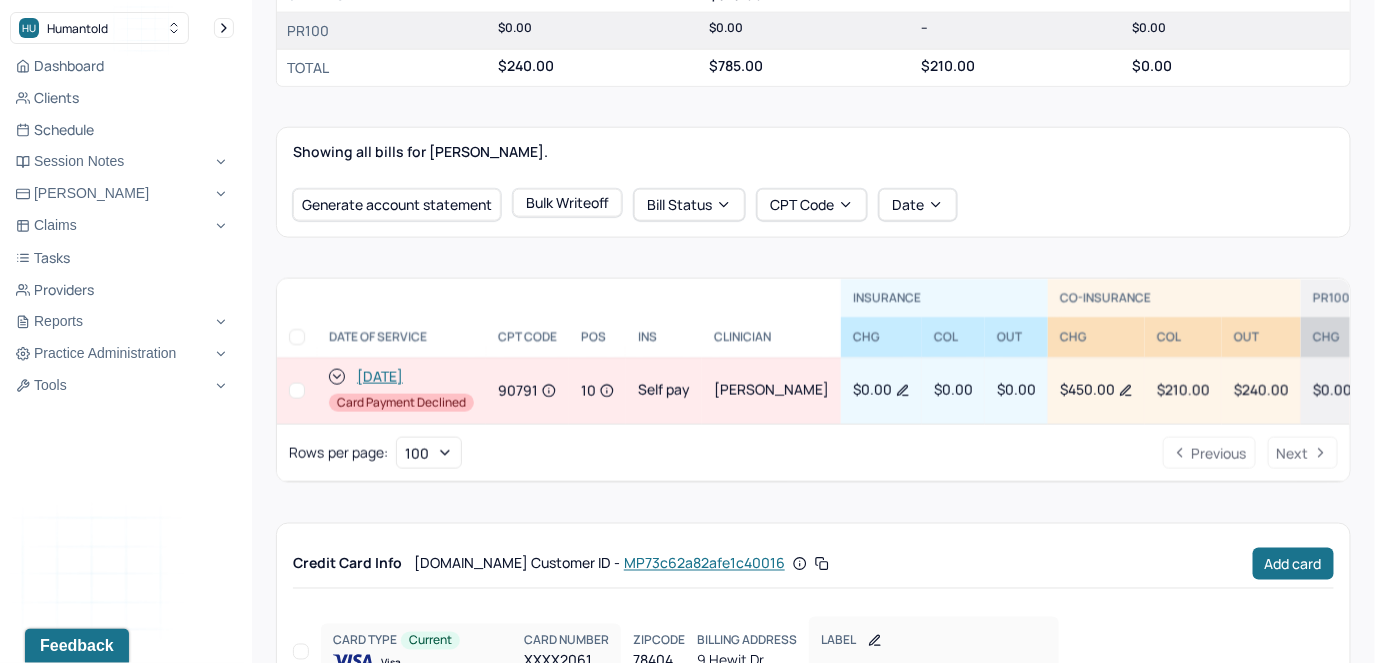 click at bounding box center (297, 391) 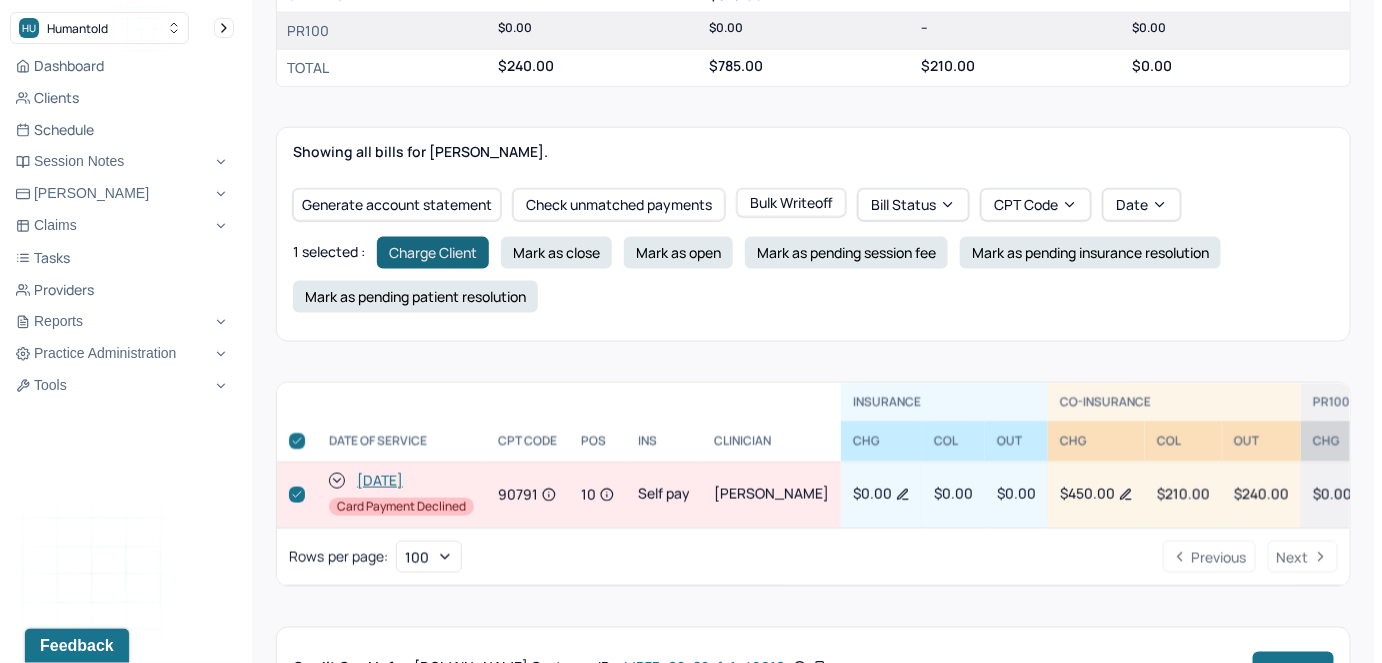 click on "Charge Client" at bounding box center [433, 253] 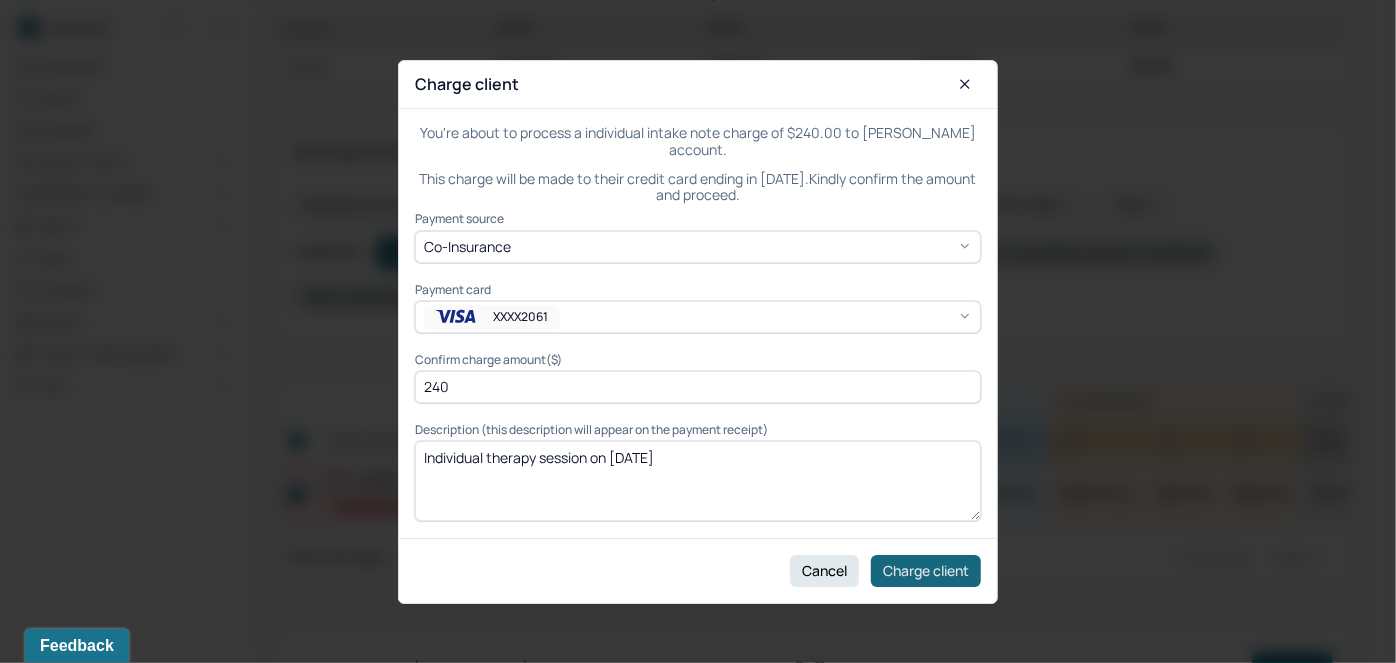 click on "Charge client" at bounding box center [926, 570] 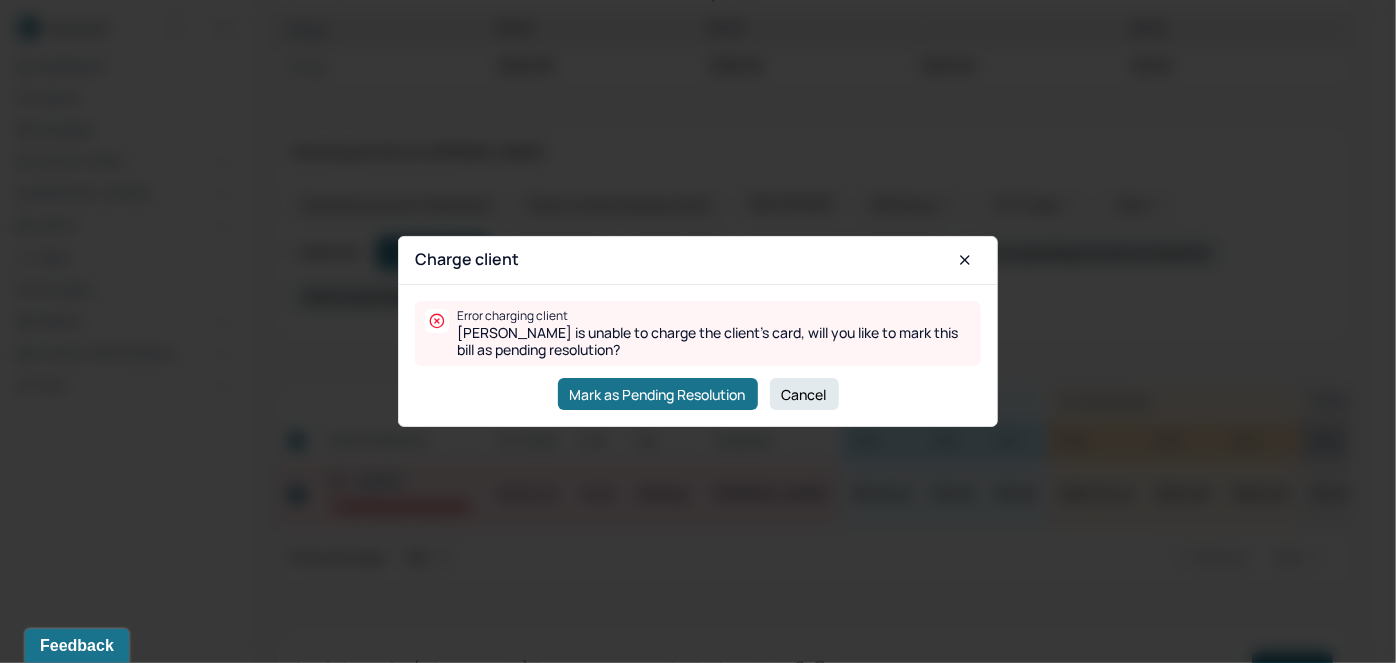 click on "Cancel" at bounding box center (804, 394) 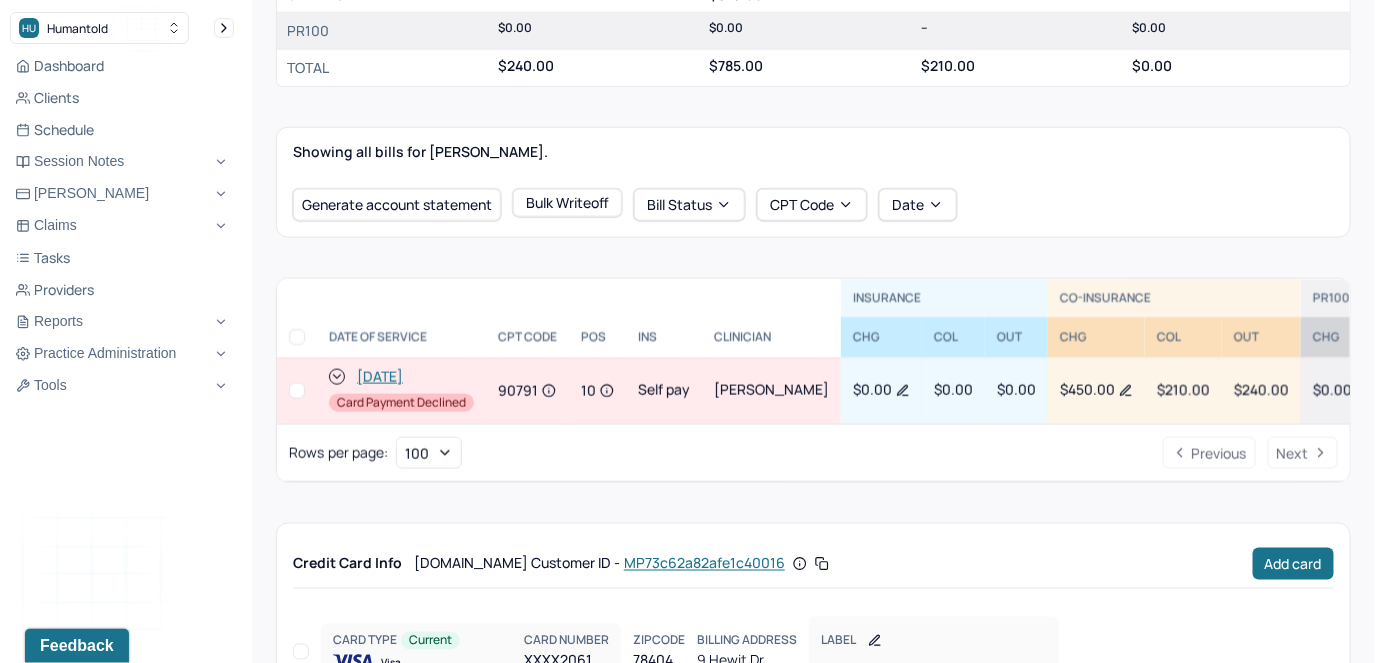 click at bounding box center (297, 391) 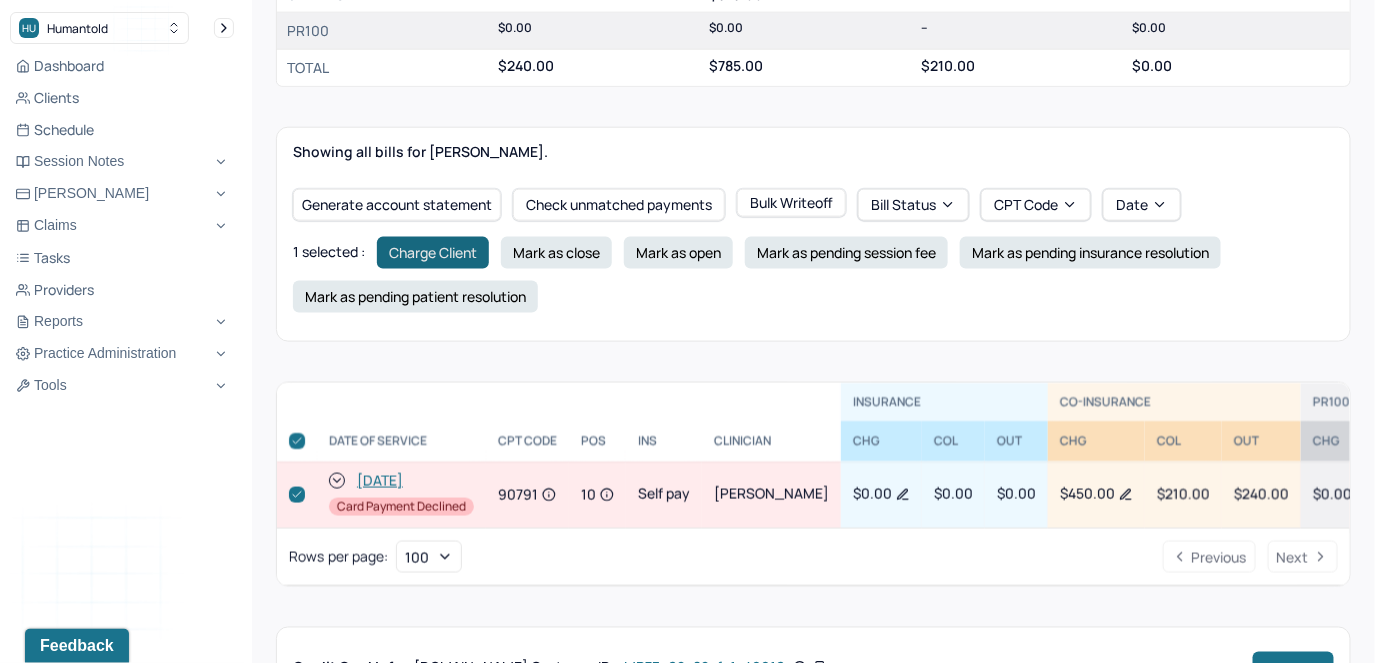 click on "Charge Client" at bounding box center [433, 253] 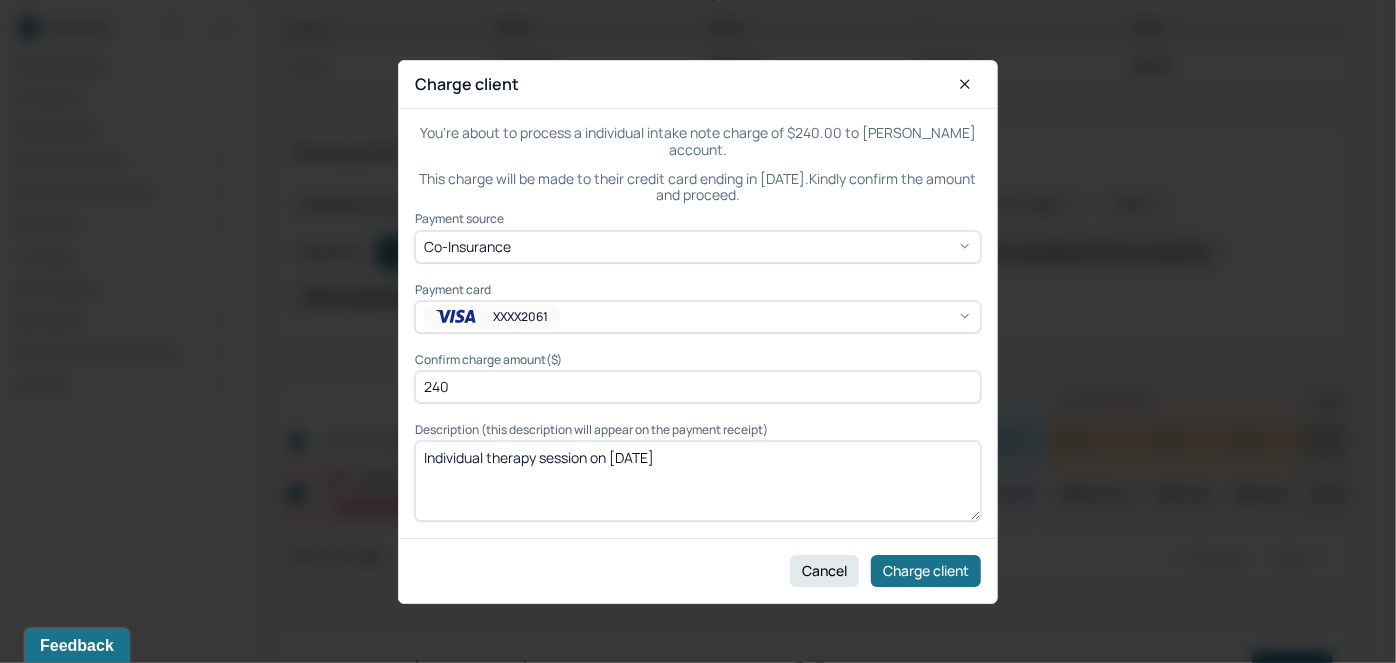 click on "XXXX2061" at bounding box center [520, 316] 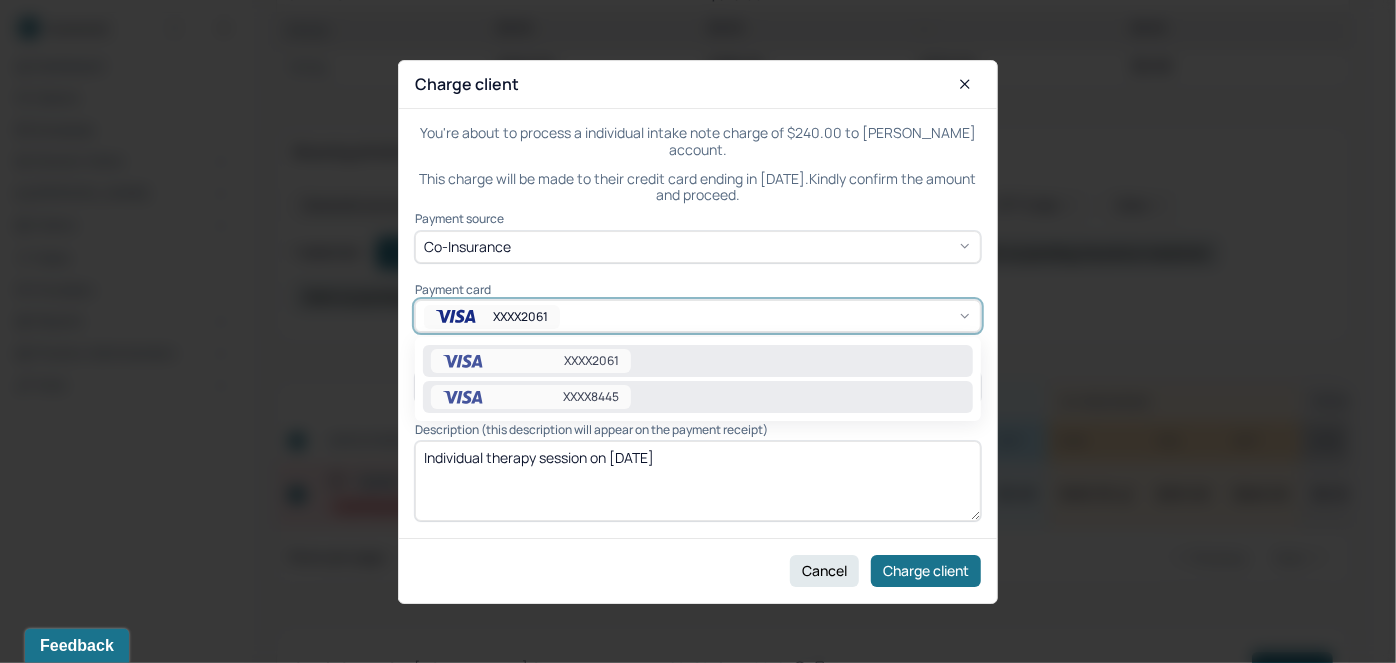click on "XXXX8445" at bounding box center [531, 397] 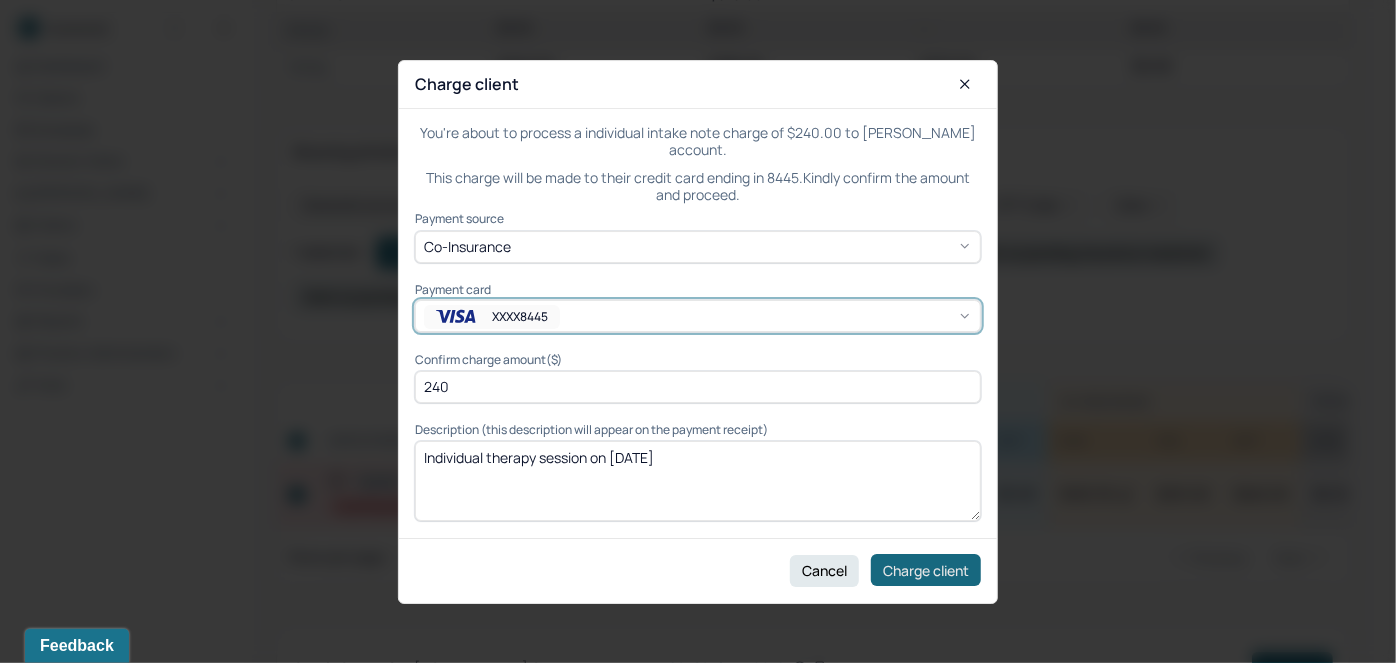 click on "Charge client" at bounding box center (926, 570) 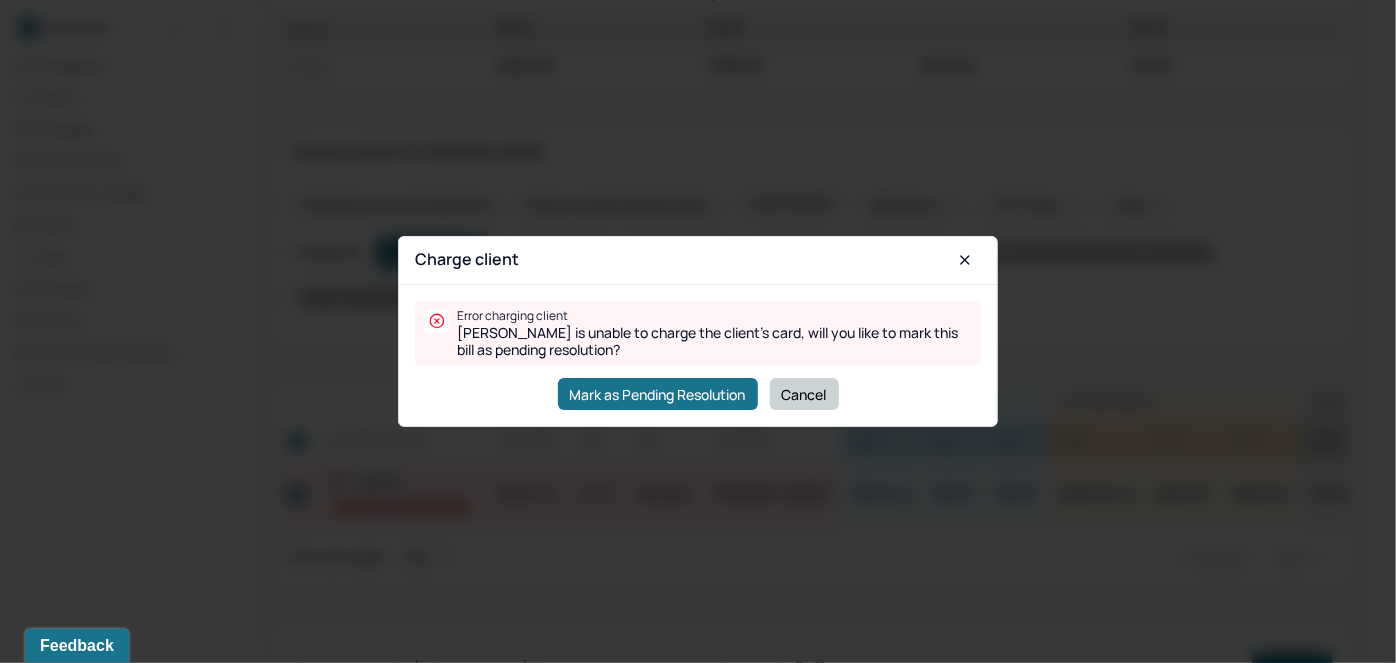 click on "Cancel" at bounding box center (804, 394) 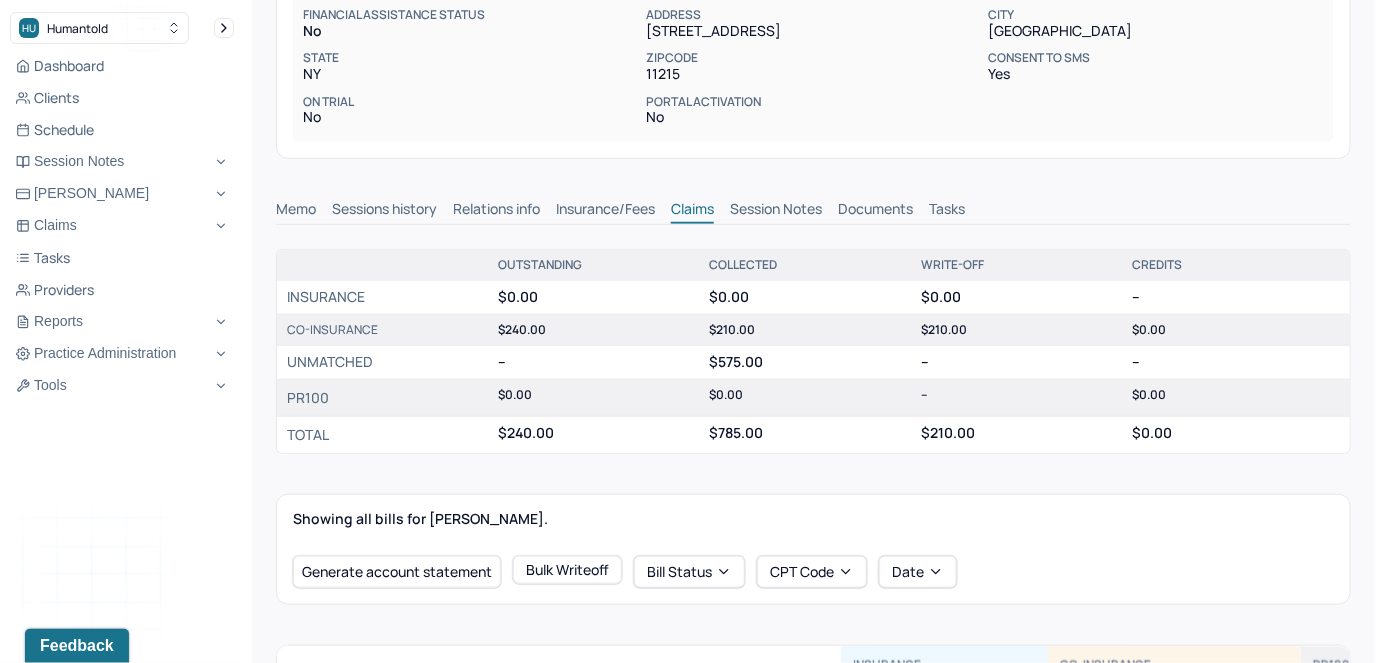 scroll, scrollTop: 0, scrollLeft: 0, axis: both 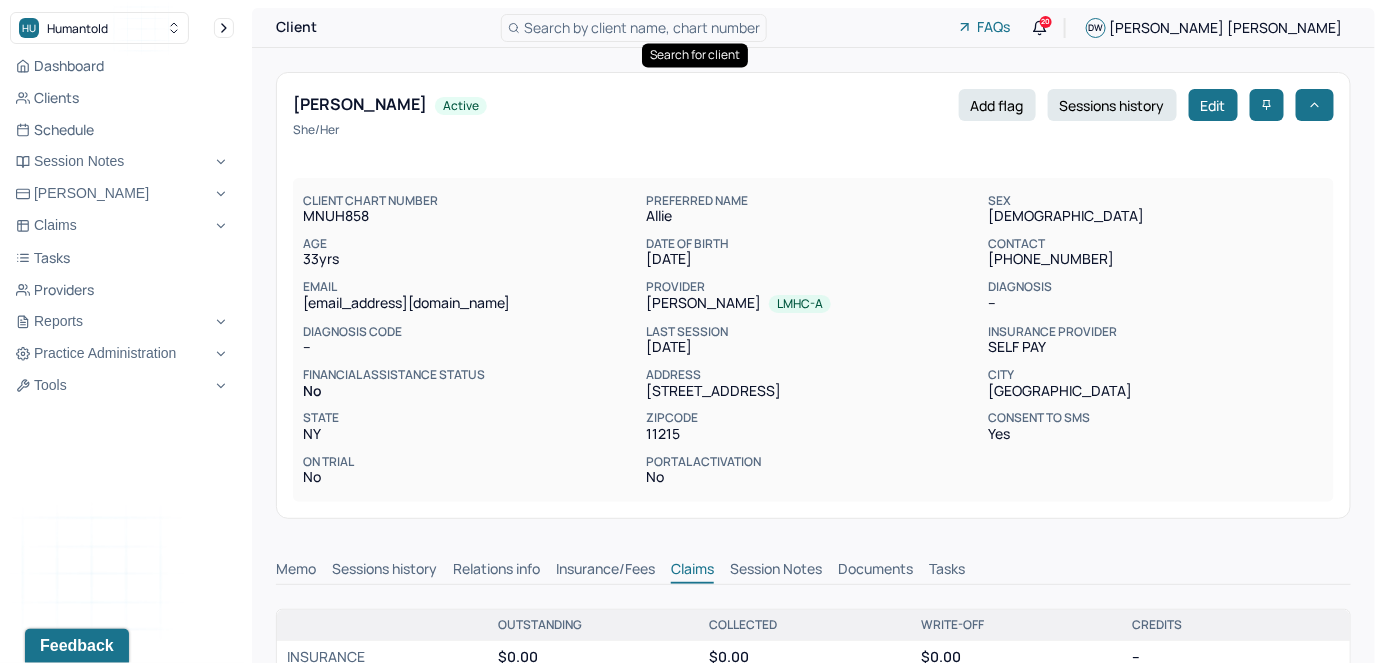click on "Search by client name, chart number" at bounding box center [642, 27] 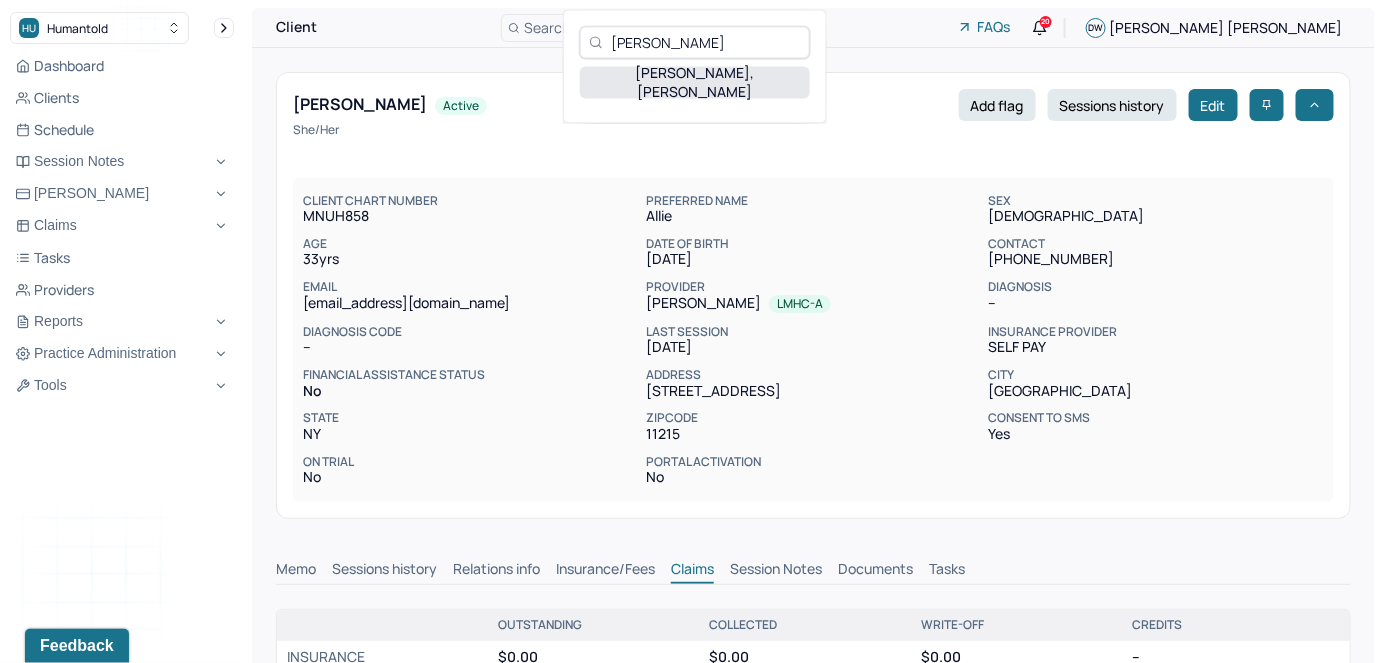 type on "Amy Zelik Diker" 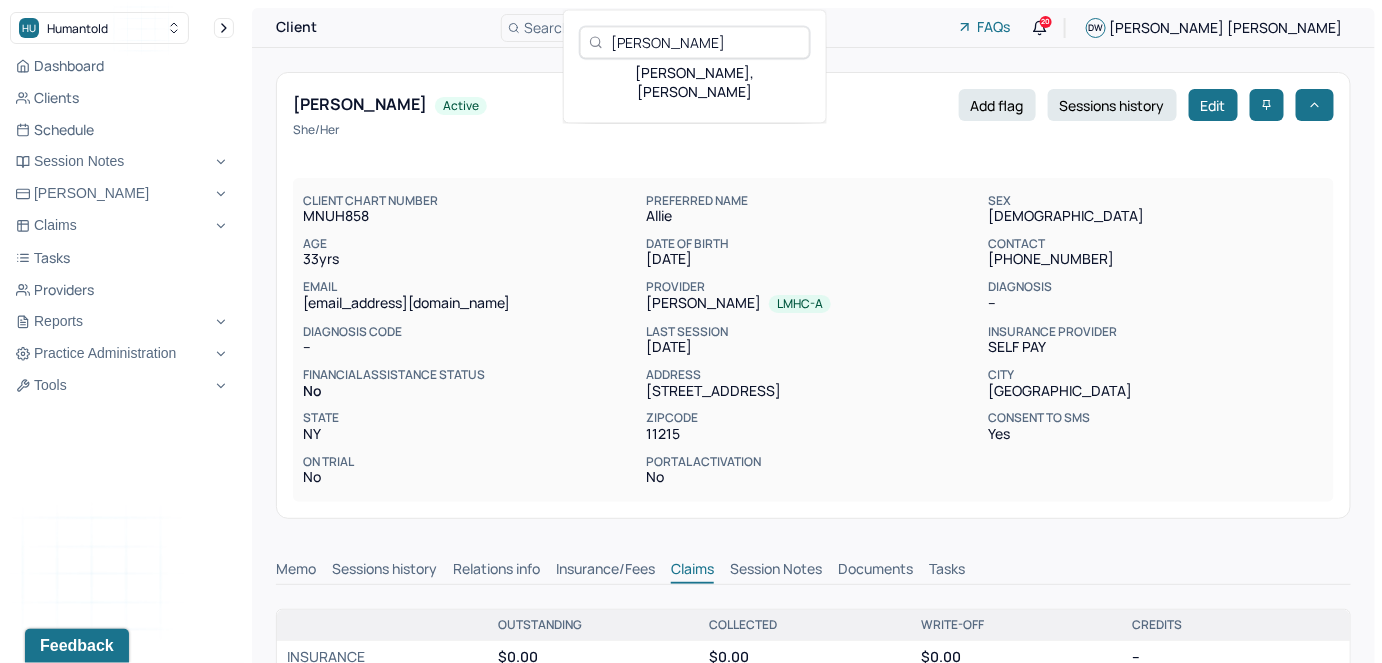 click on "ZELIK DIKER, AMY" at bounding box center (695, 82) 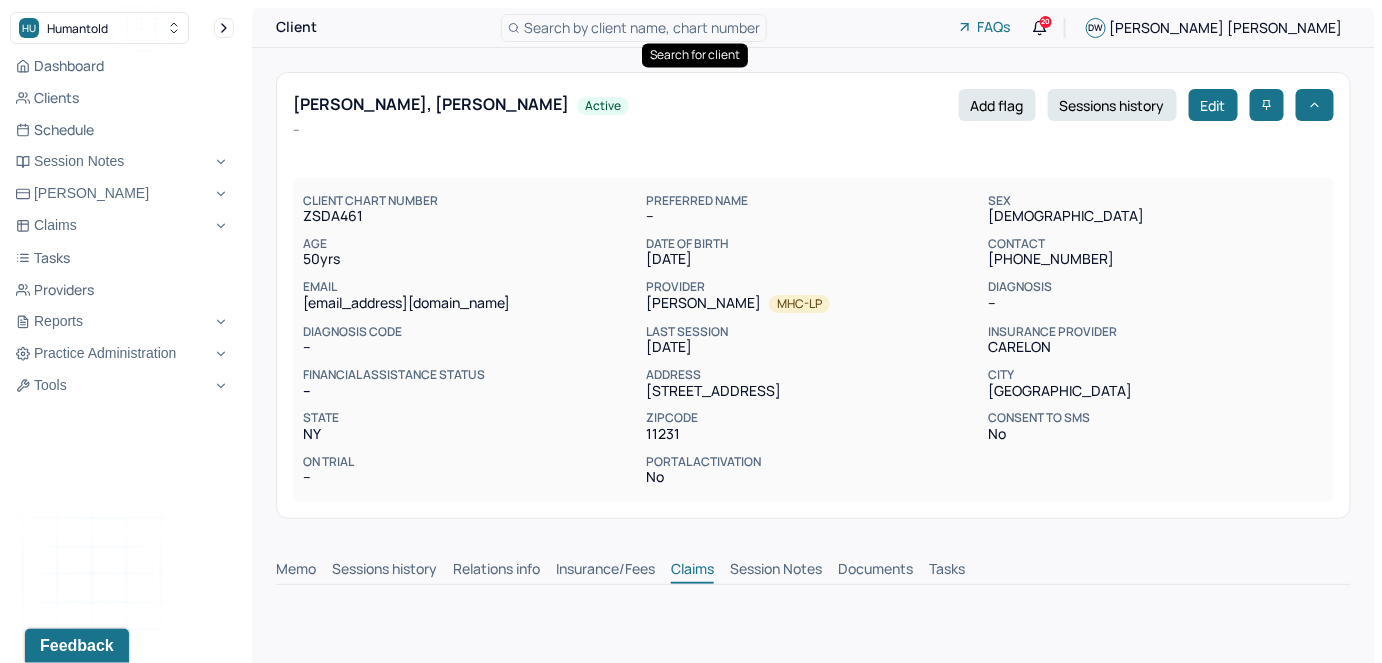 scroll, scrollTop: 0, scrollLeft: 0, axis: both 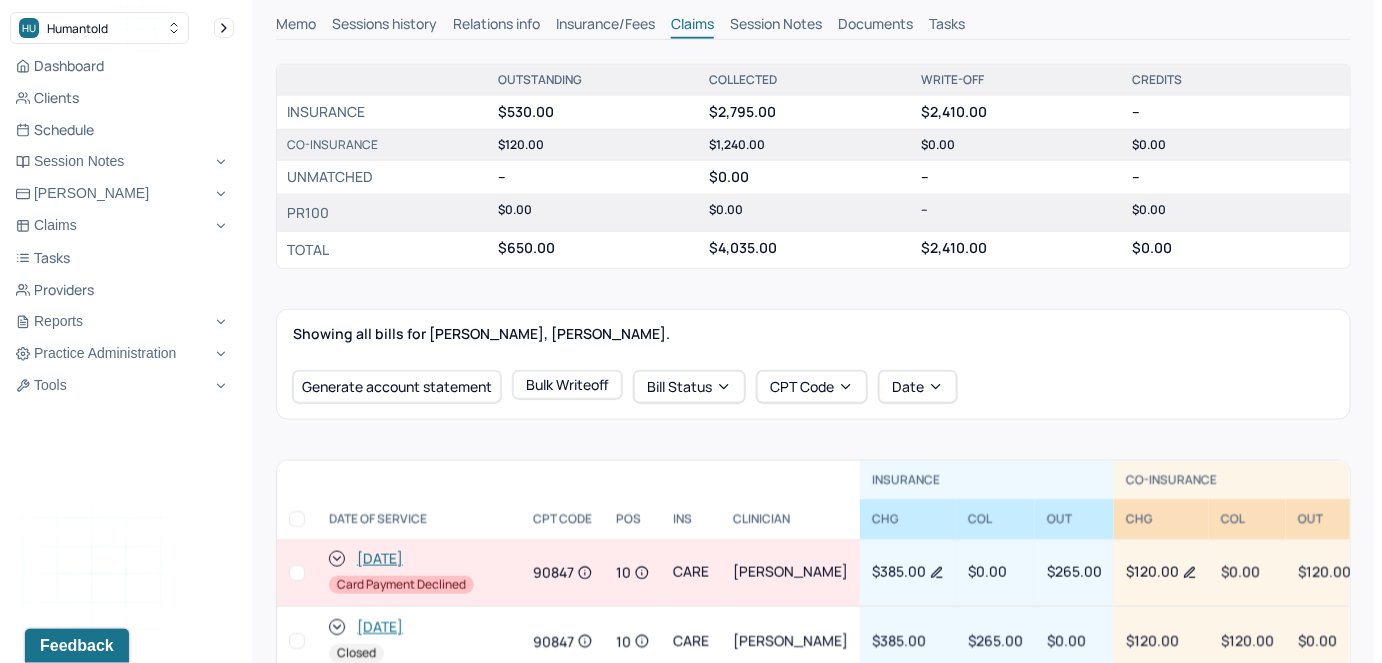 click at bounding box center [297, 573] 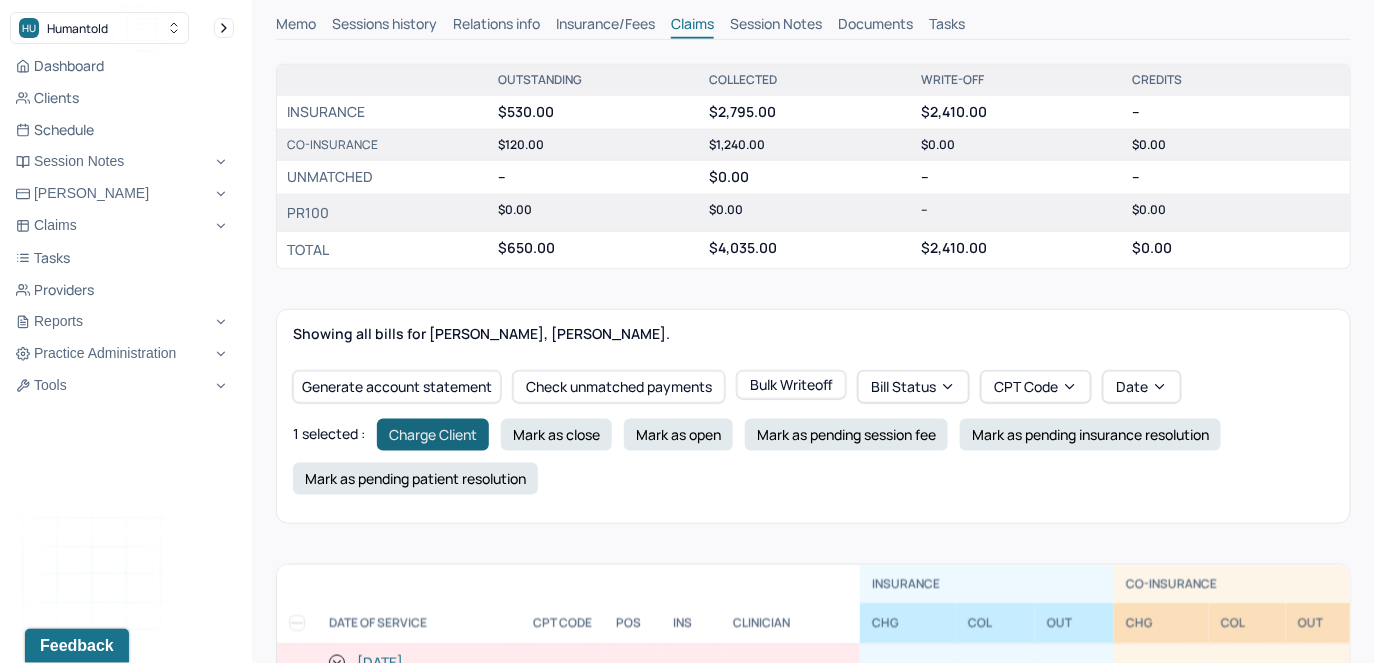 click on "Charge Client" at bounding box center (433, 435) 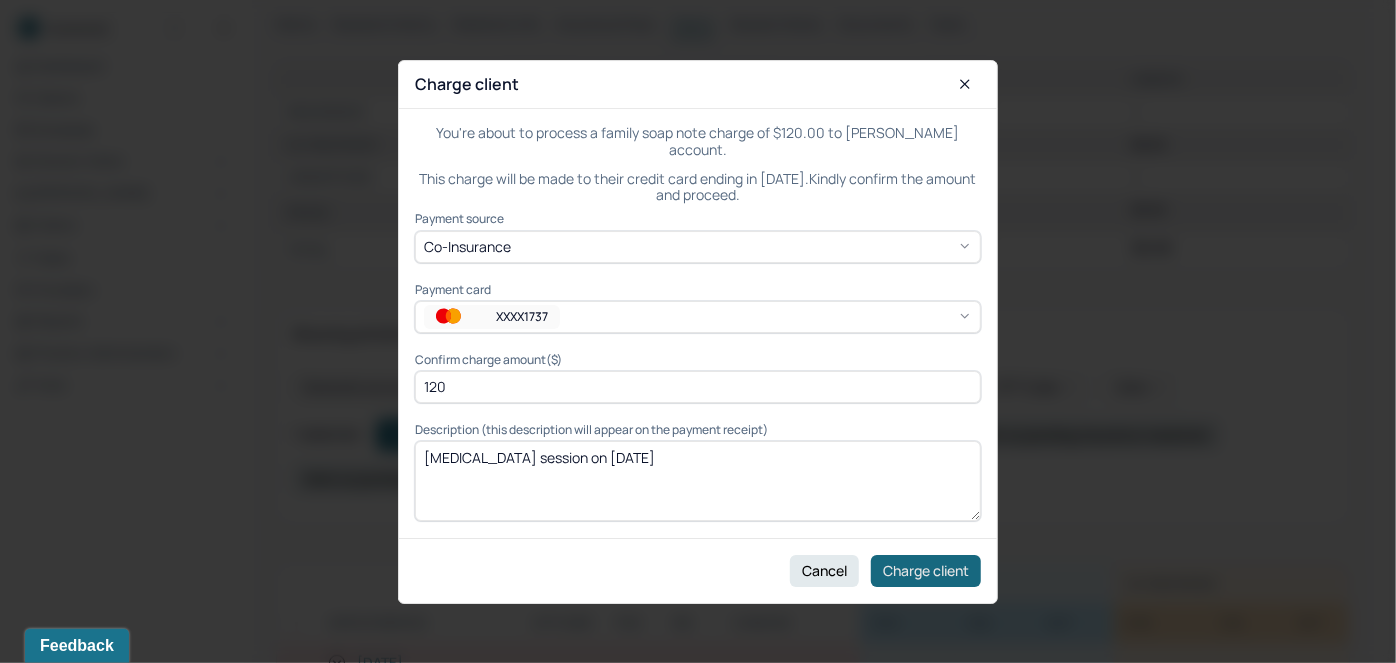 click on "Charge client" at bounding box center (926, 570) 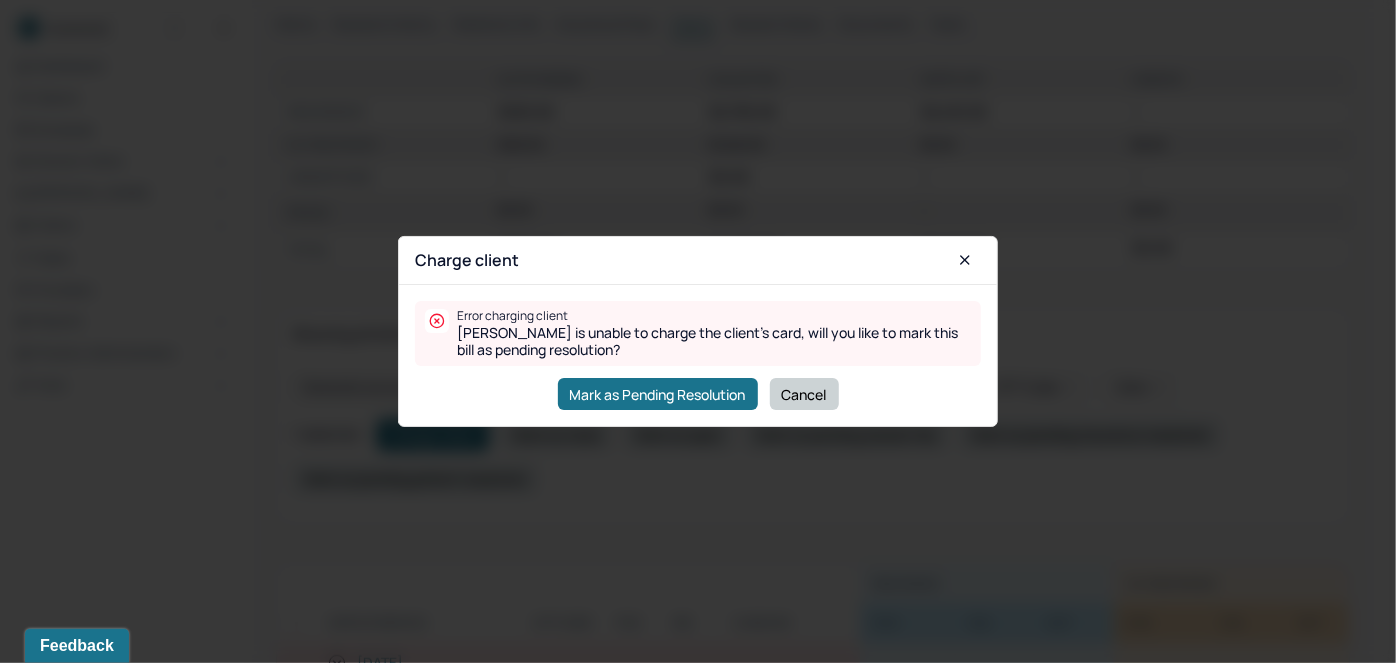 click on "Cancel" at bounding box center (804, 394) 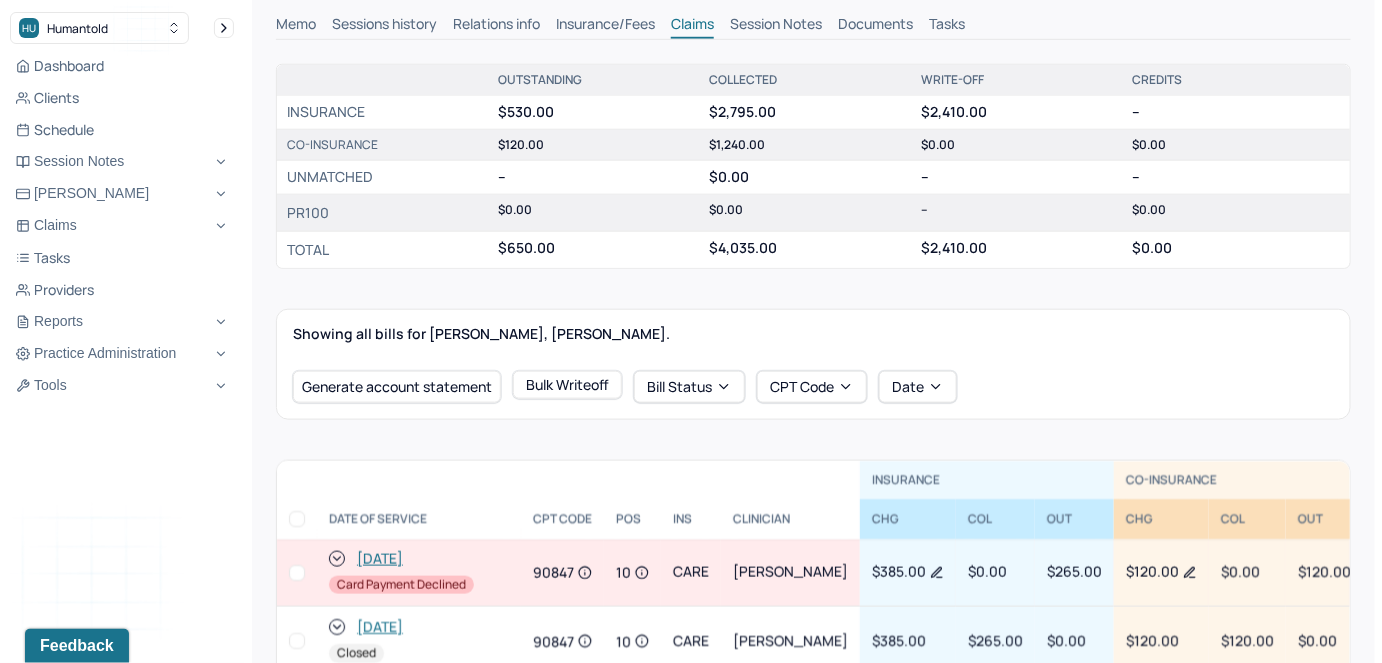 click at bounding box center (297, 573) 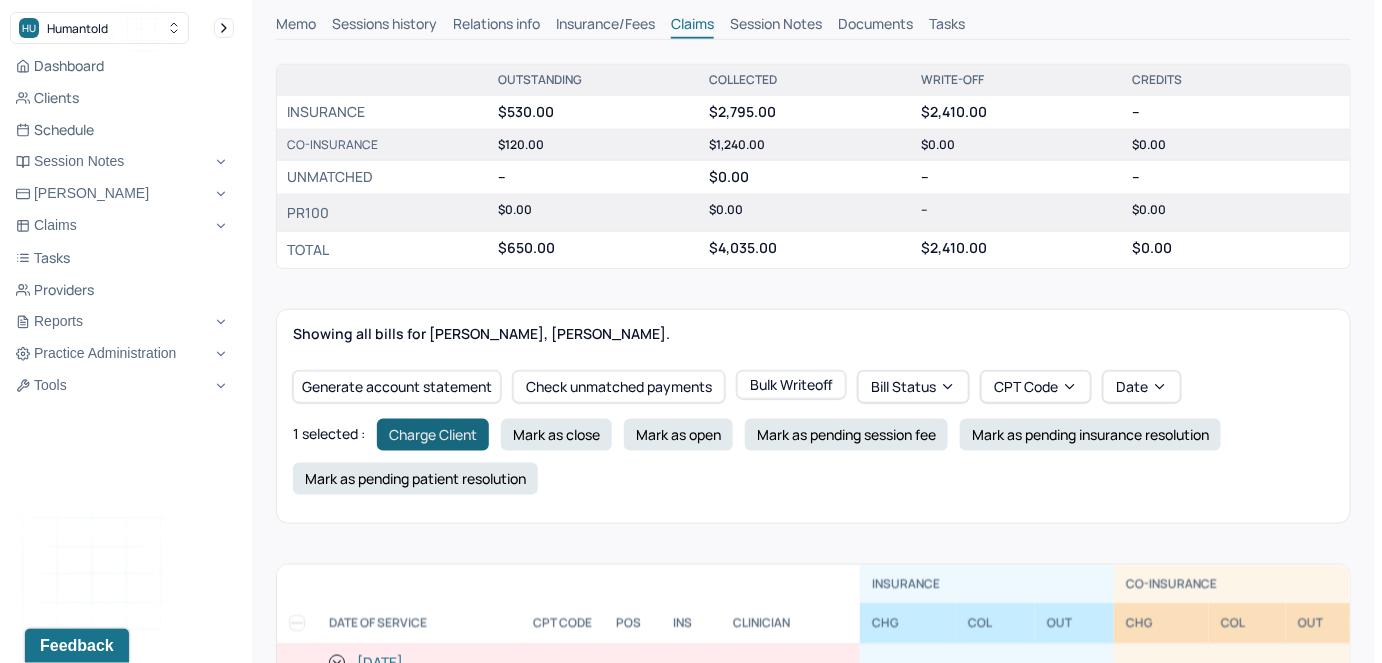 click on "Charge Client" at bounding box center [433, 435] 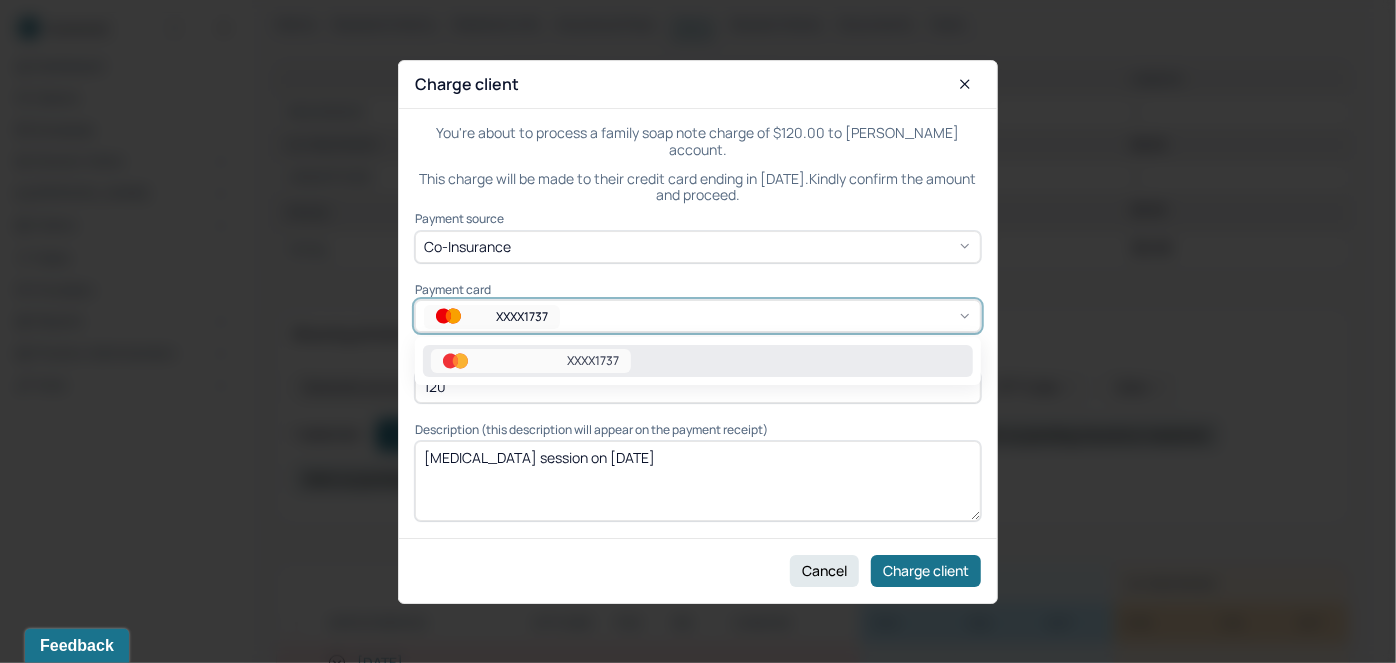 click on "XXXX1737" at bounding box center [522, 316] 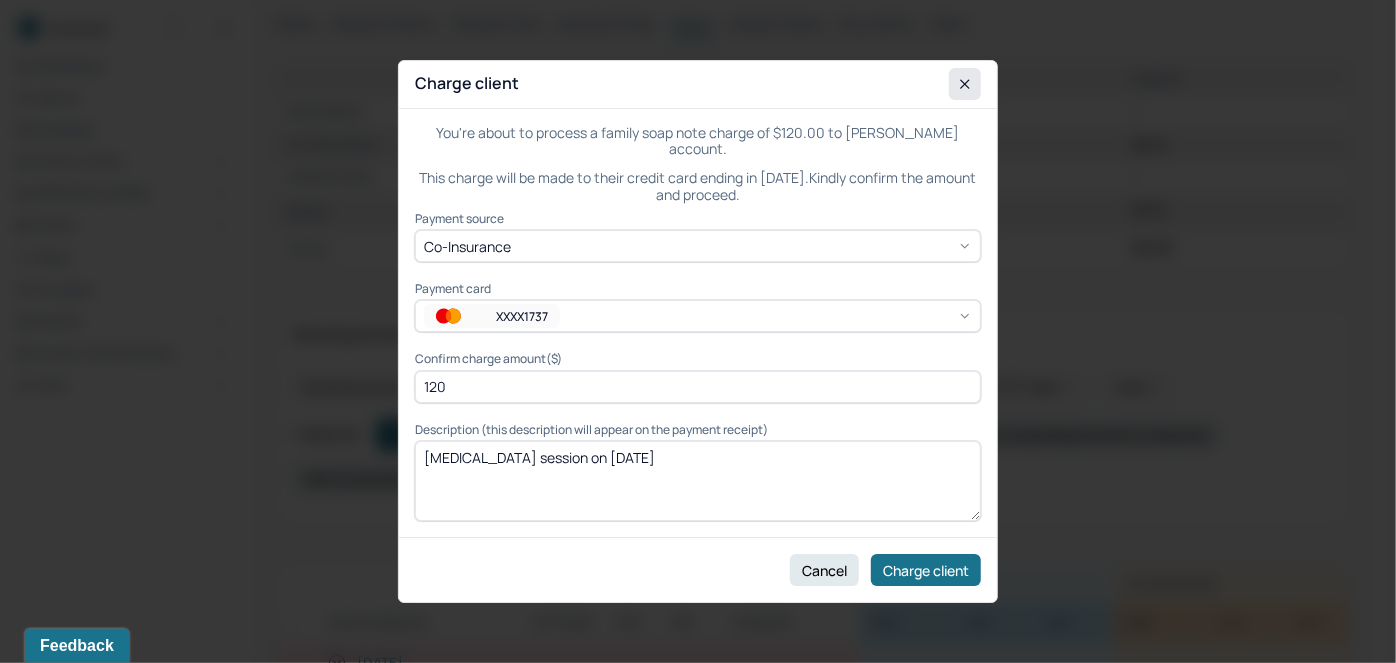 click 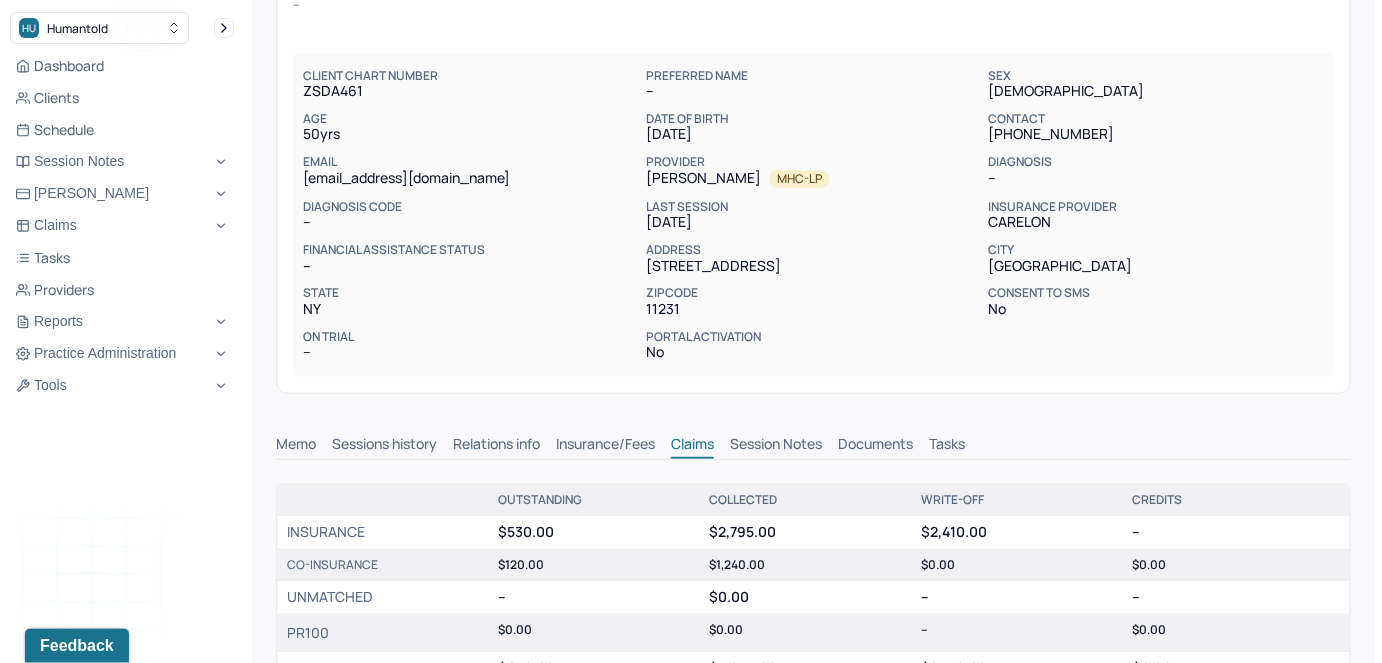 scroll, scrollTop: 0, scrollLeft: 0, axis: both 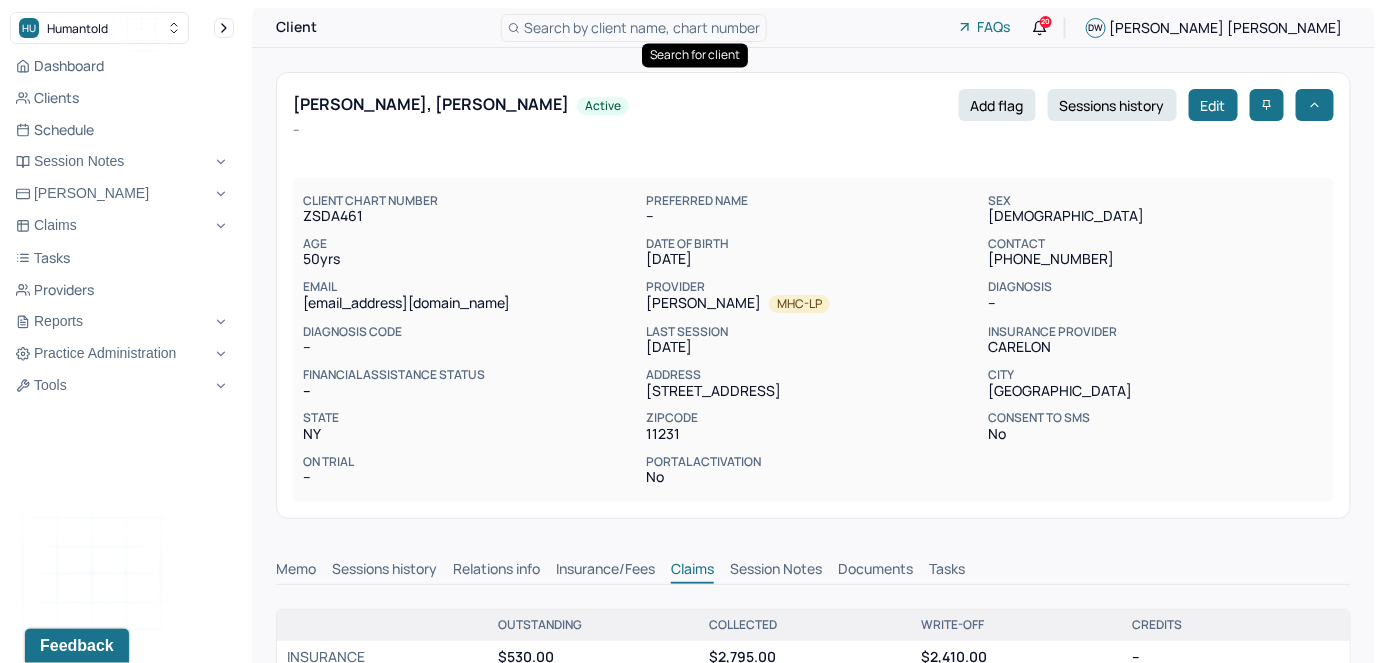 click on "Search by client name, chart number" at bounding box center (642, 27) 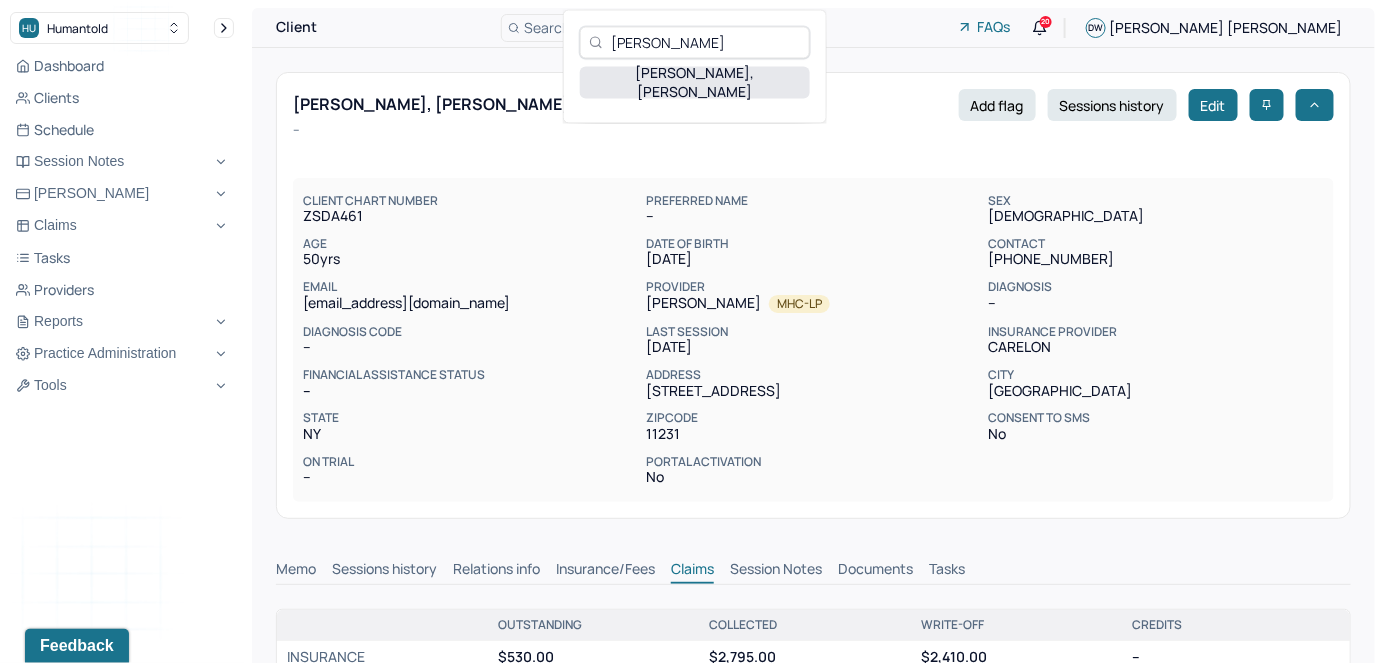 type on "Haala Al-Hadithy" 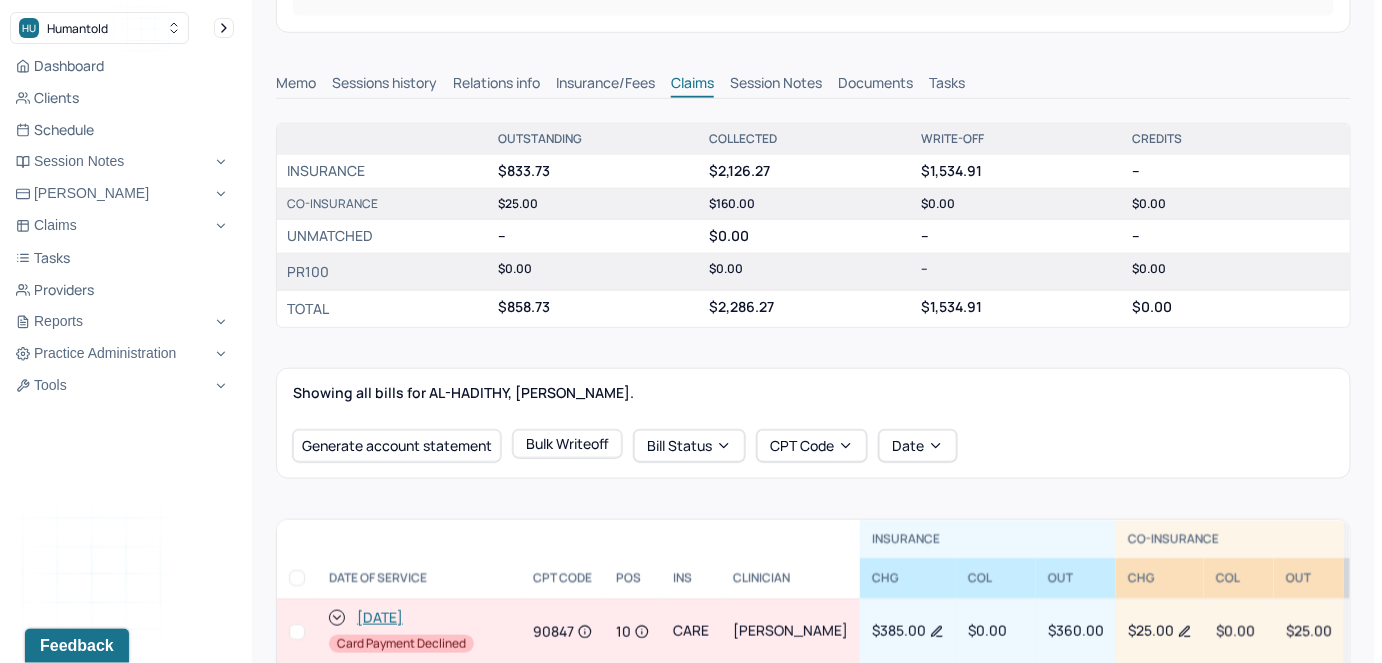 scroll, scrollTop: 818, scrollLeft: 0, axis: vertical 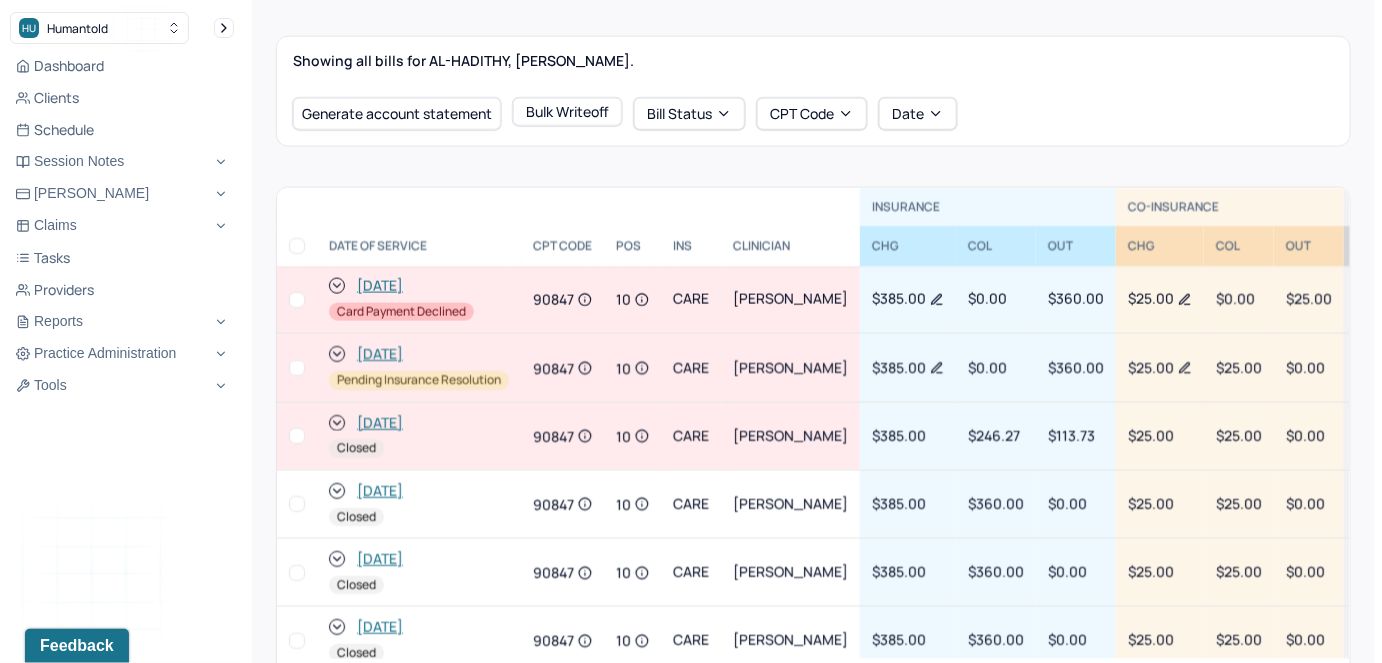 click at bounding box center (297, 300) 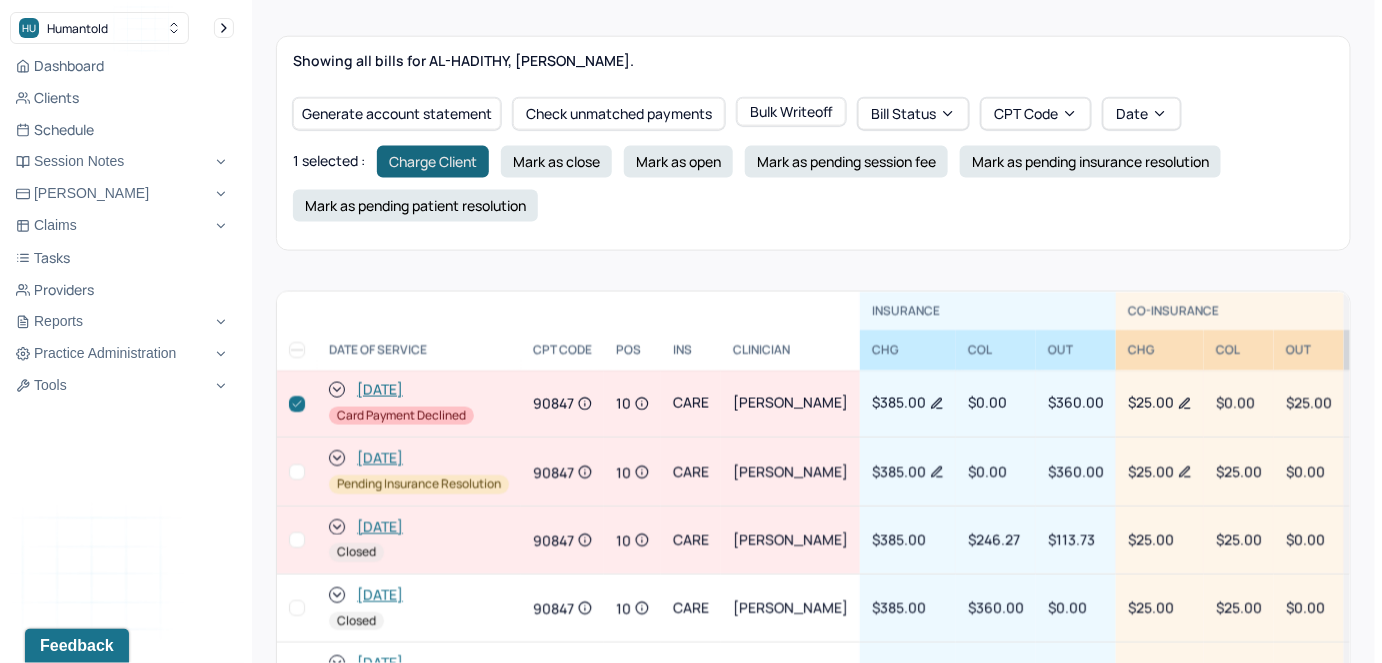 click on "Charge Client" at bounding box center (433, 162) 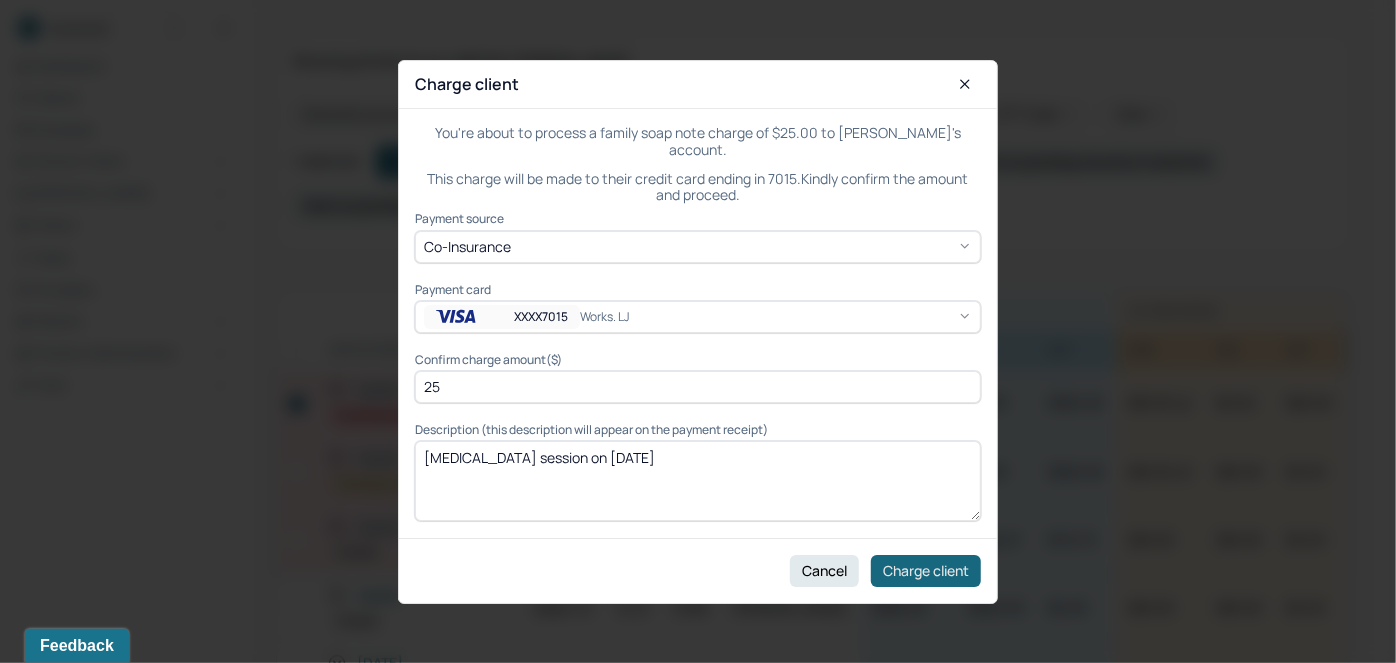 click on "Charge client" at bounding box center [926, 570] 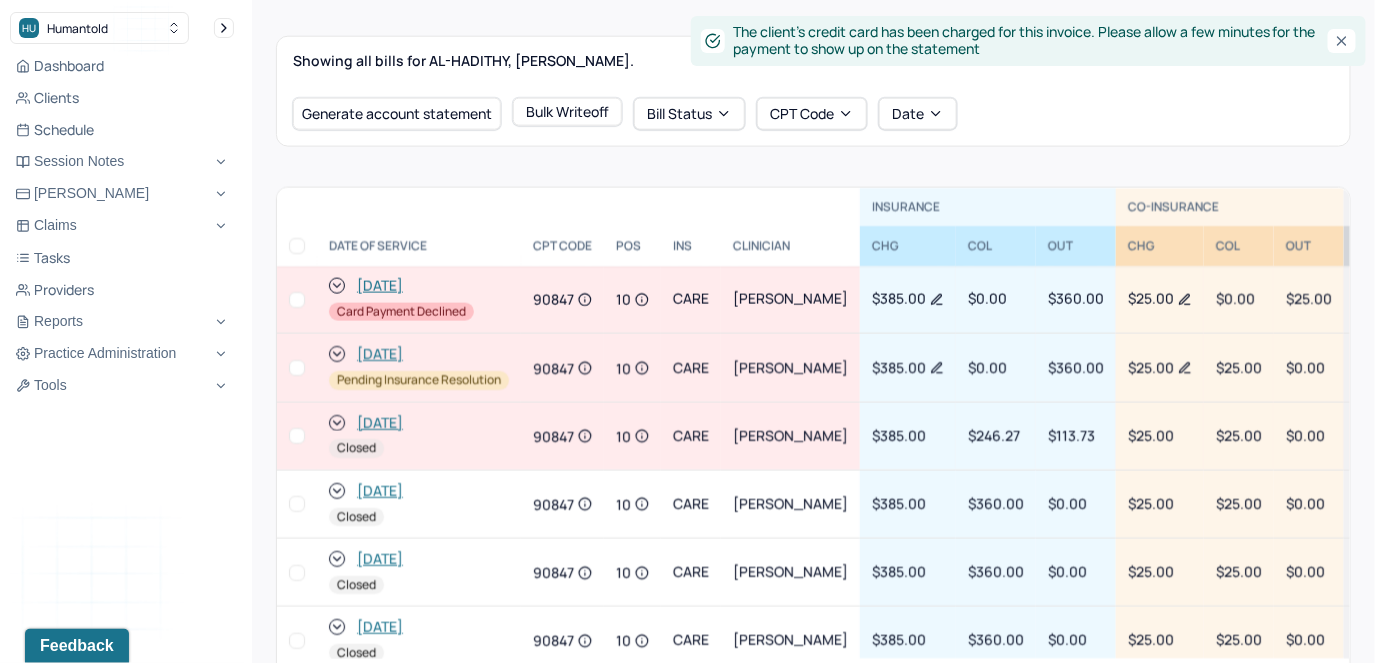 click at bounding box center (297, 300) 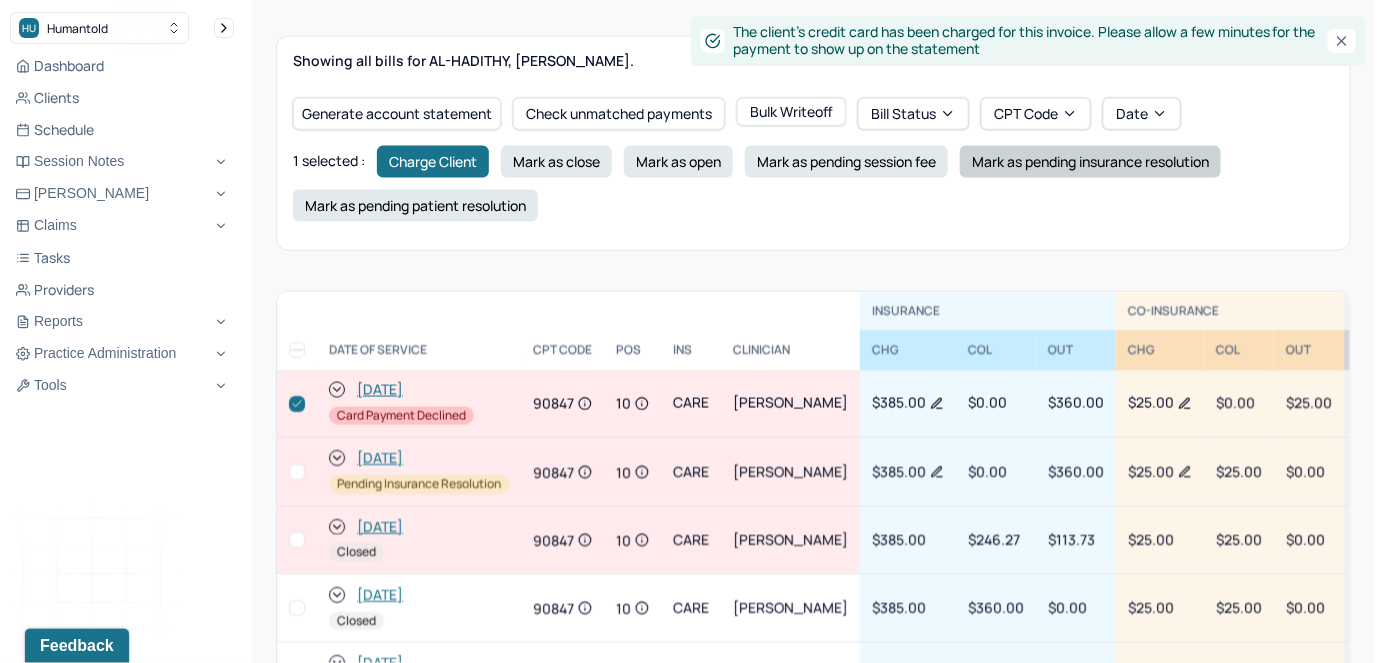 click on "Mark as pending insurance resolution" at bounding box center [1090, 162] 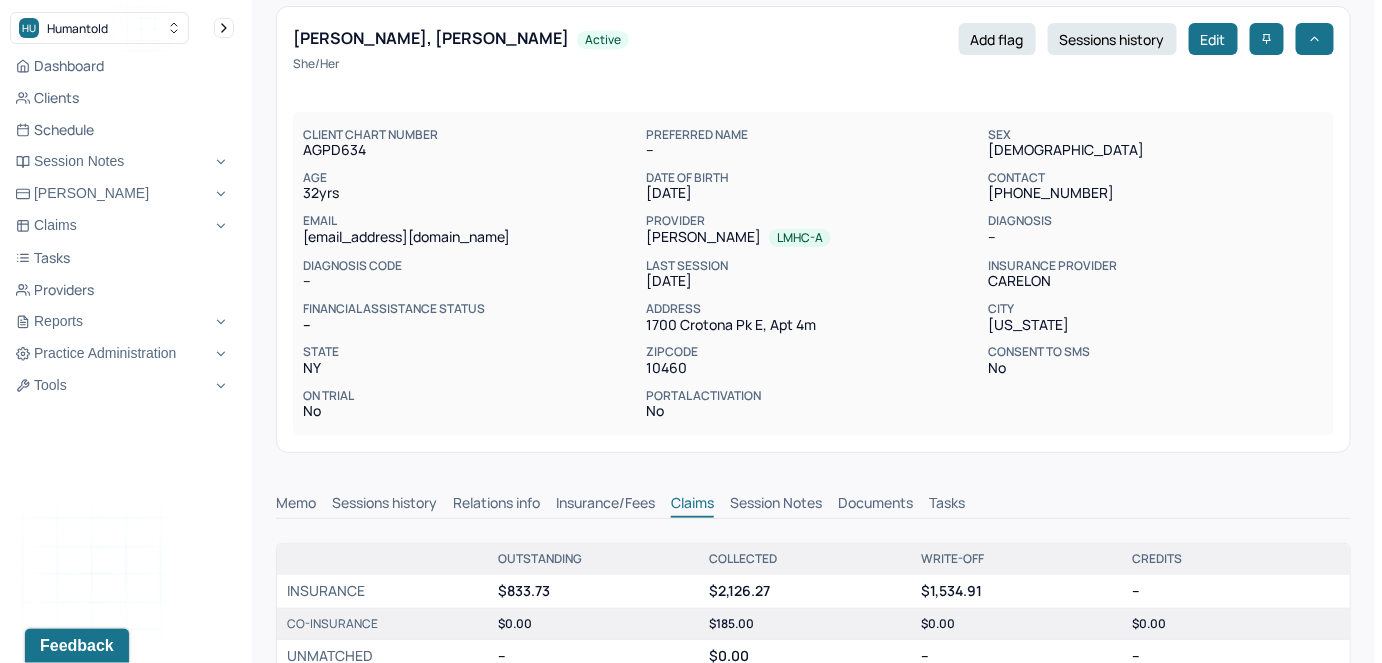 scroll, scrollTop: 0, scrollLeft: 0, axis: both 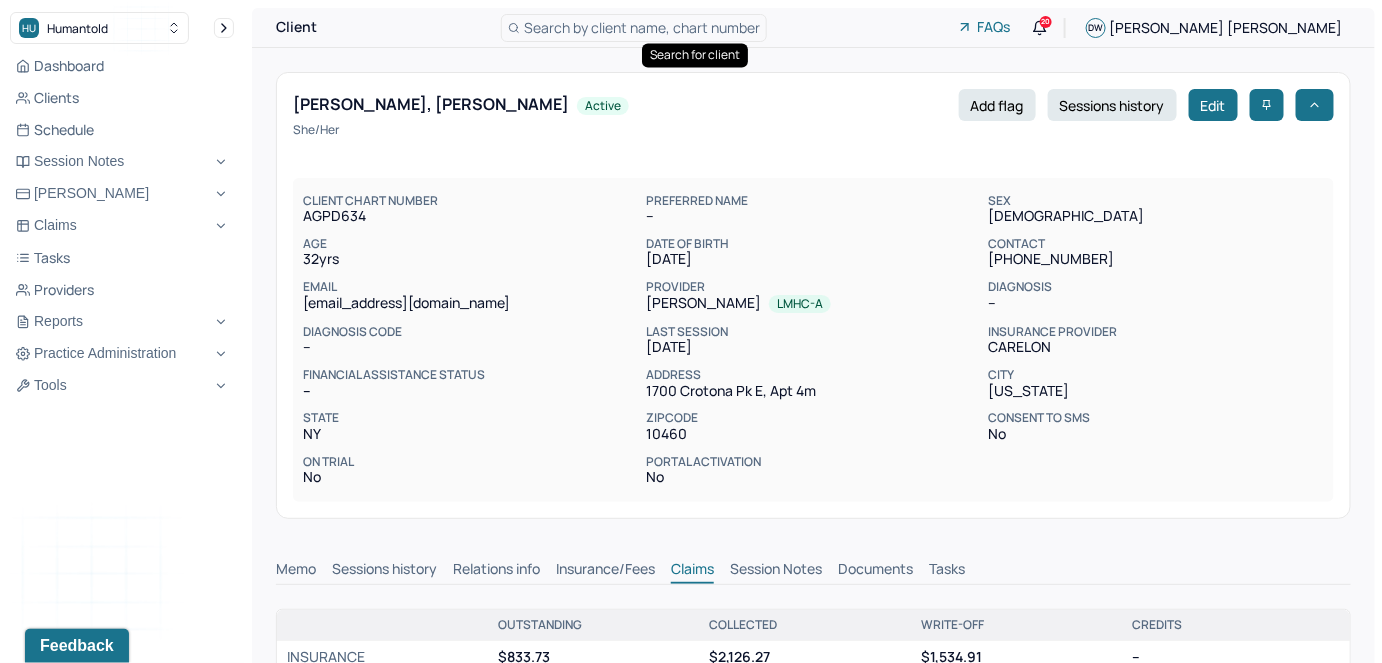 click on "Client Search by client name, chart number  FAQs 20 DW [PERSON_NAME]" at bounding box center (813, 28) 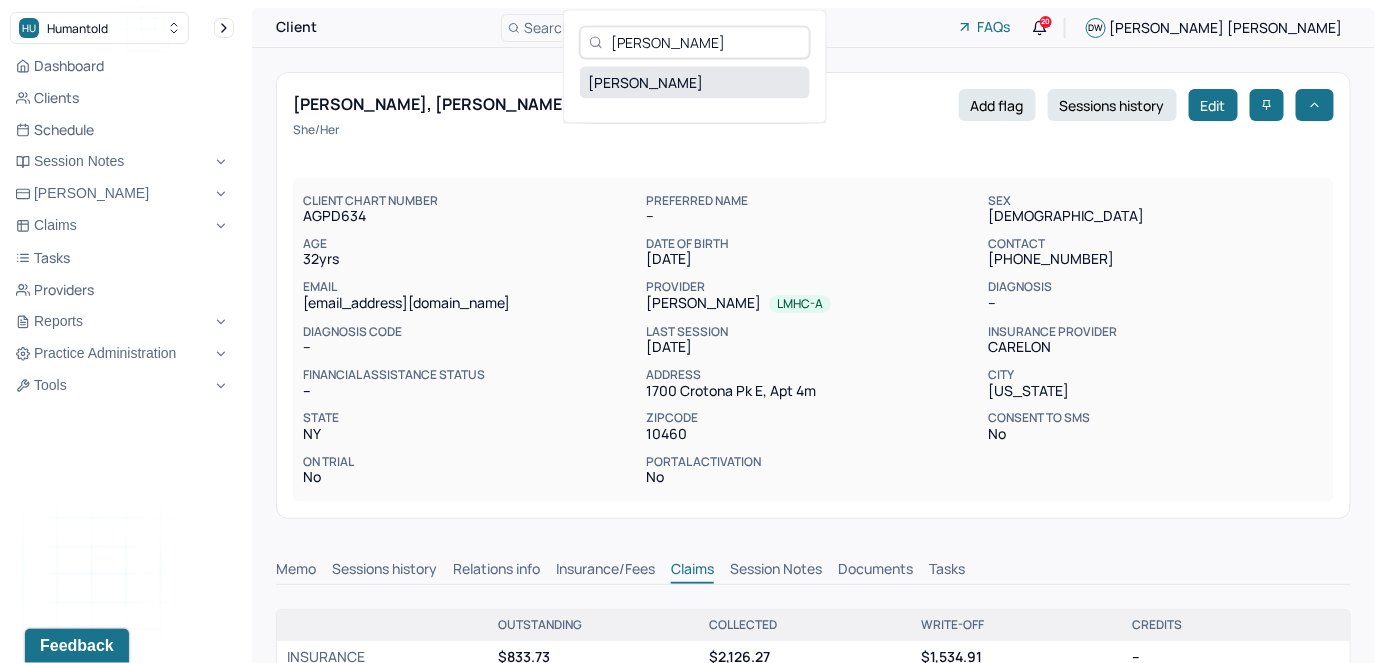 type on "Sarai Dudley" 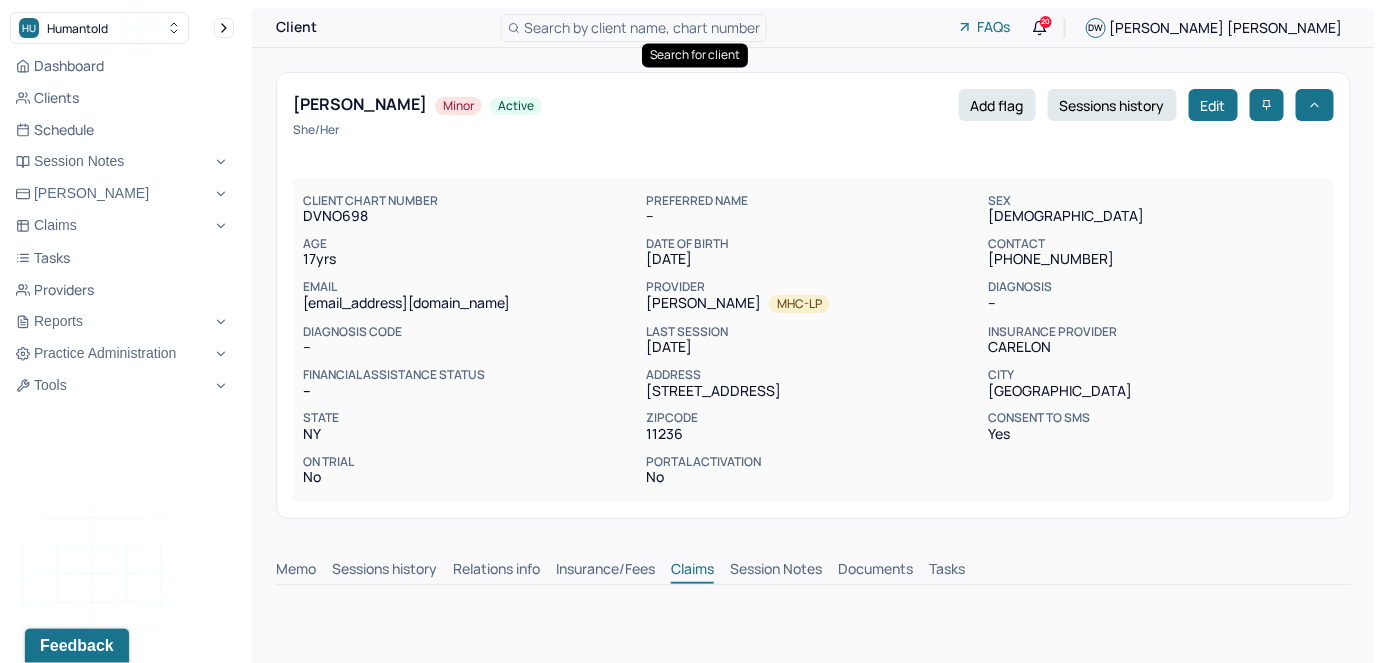 scroll, scrollTop: 0, scrollLeft: 0, axis: both 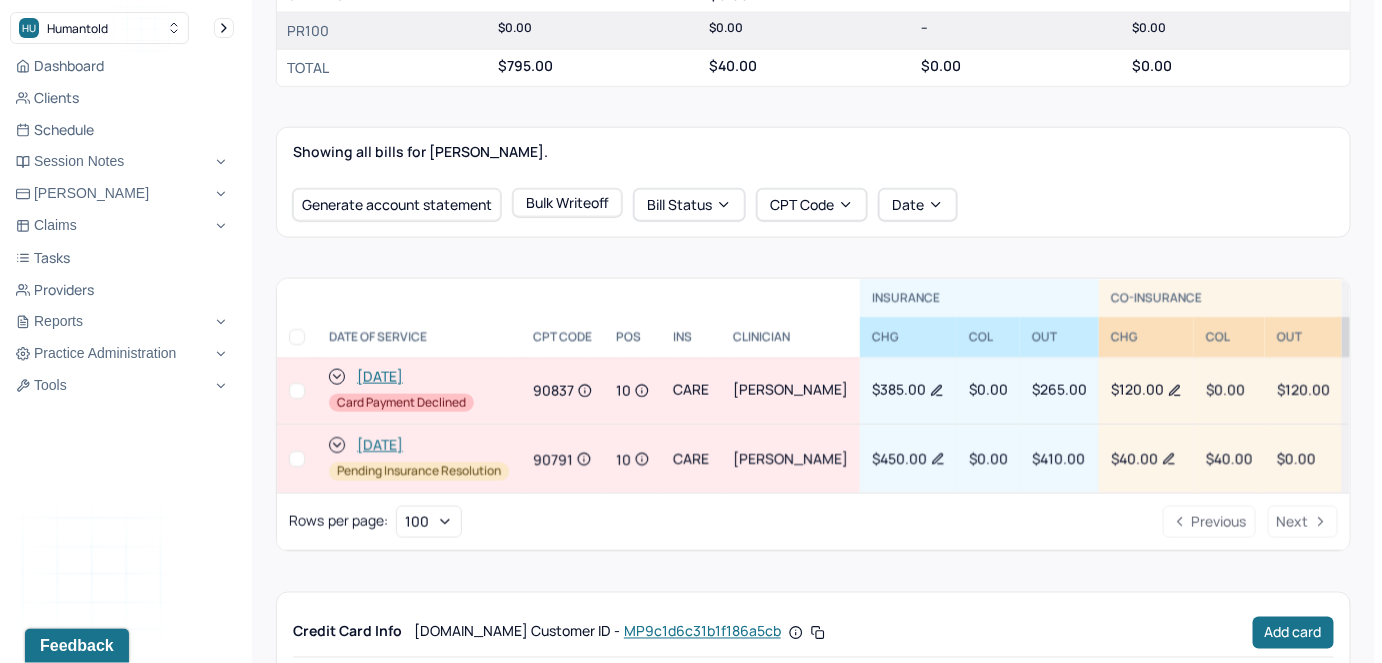 click at bounding box center (297, 391) 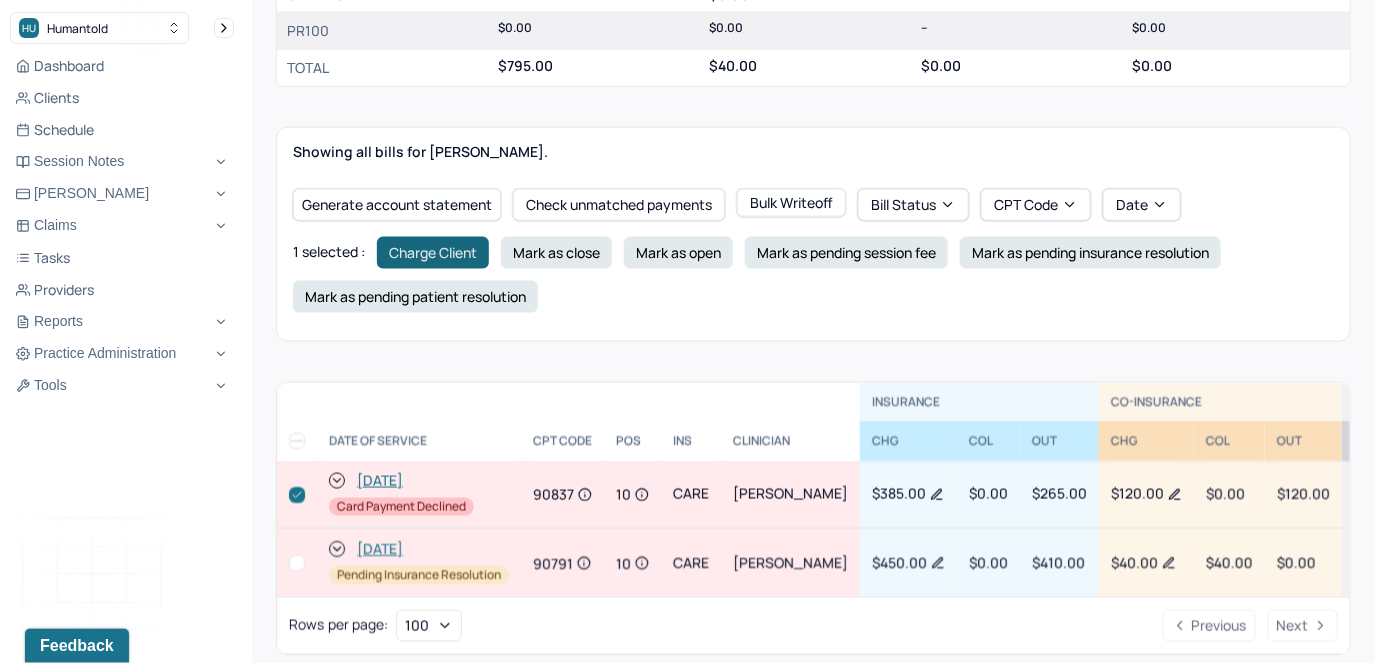 click on "Charge Client" at bounding box center (433, 253) 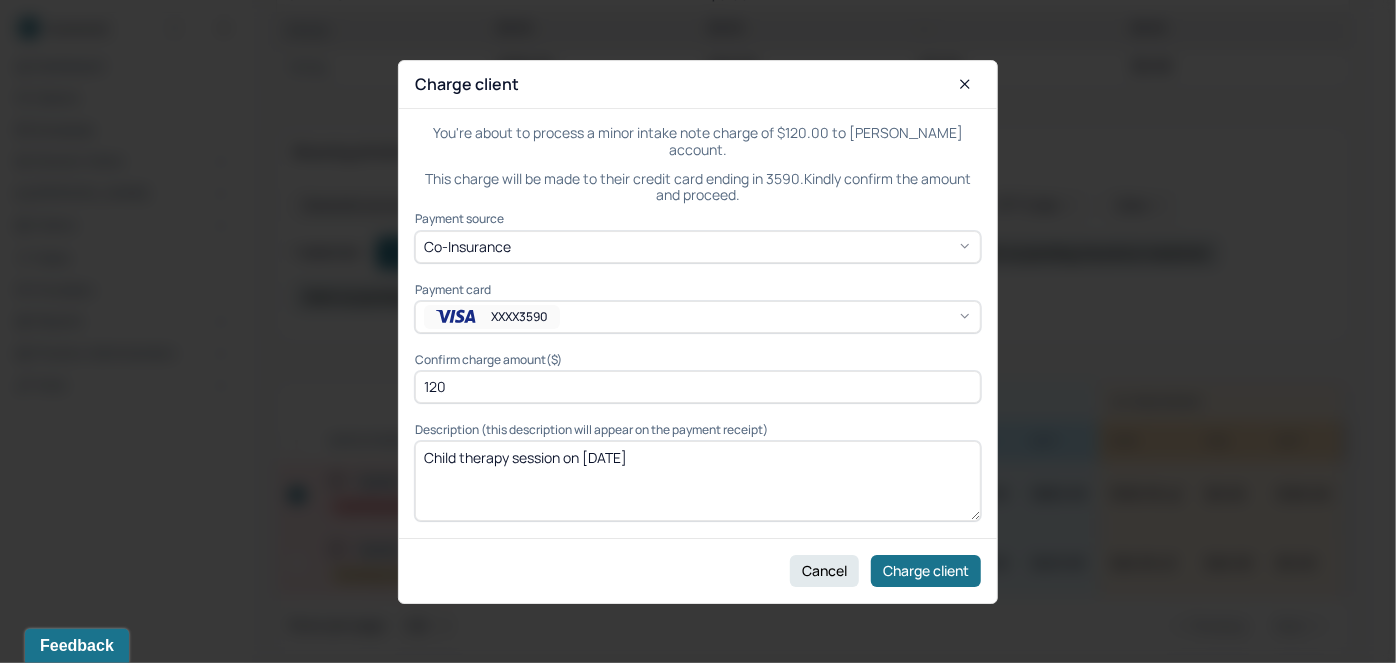 click on "Payment source Co-Insurance Payment card XXXX3590 Confirm charge amount($) 120 Description (this description will appear on the payment receipt) Child therapy session on 07/15/2025" at bounding box center [698, 367] 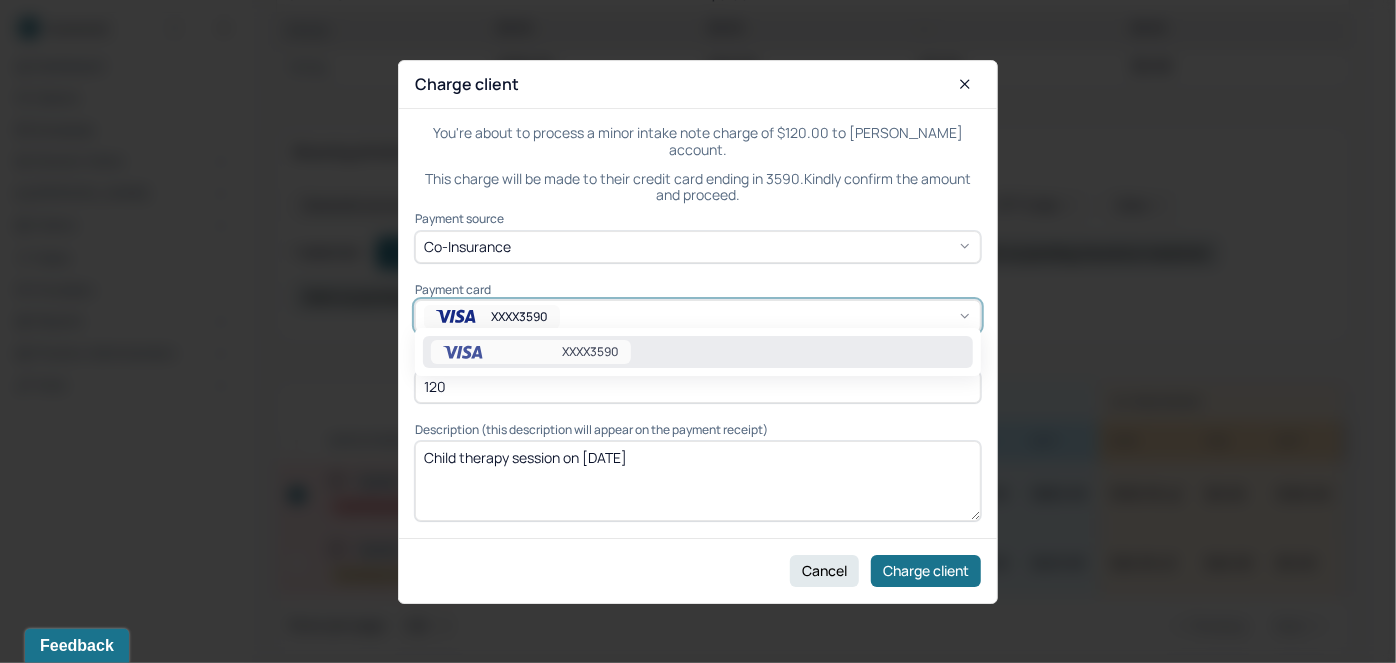 click on "XXXX3590" at bounding box center (519, 316) 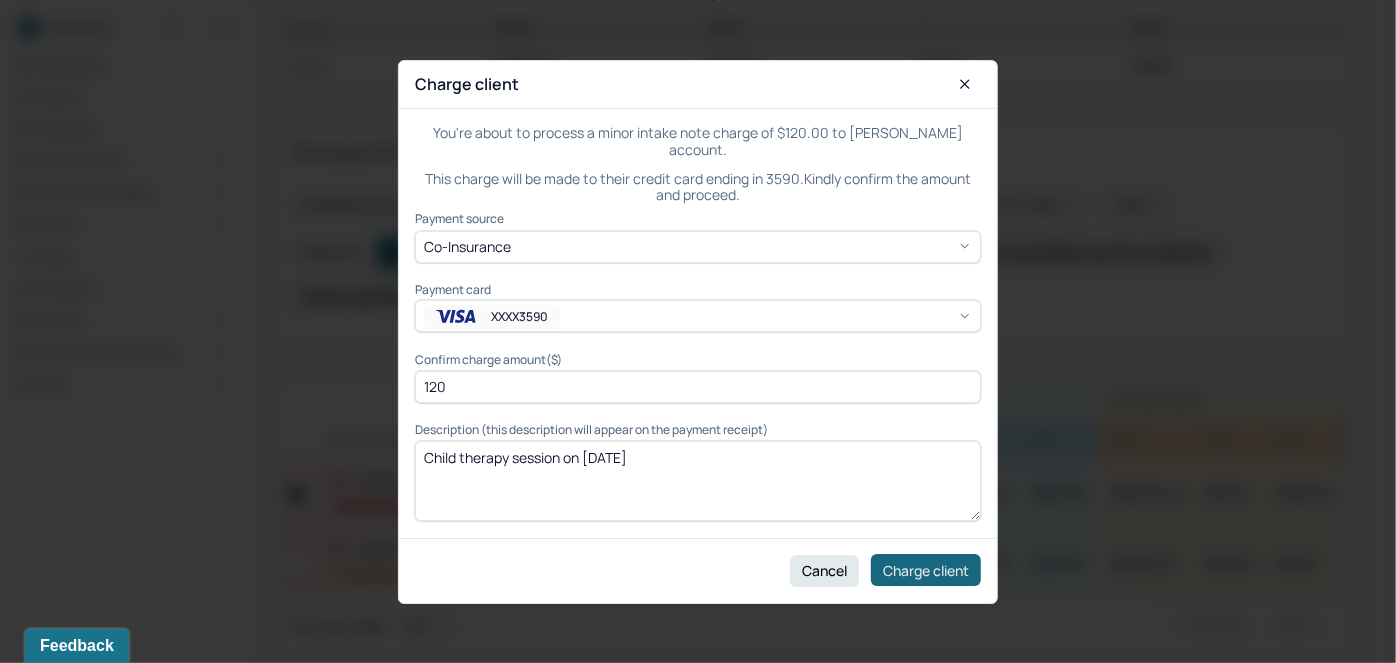 click on "Charge client" at bounding box center [926, 570] 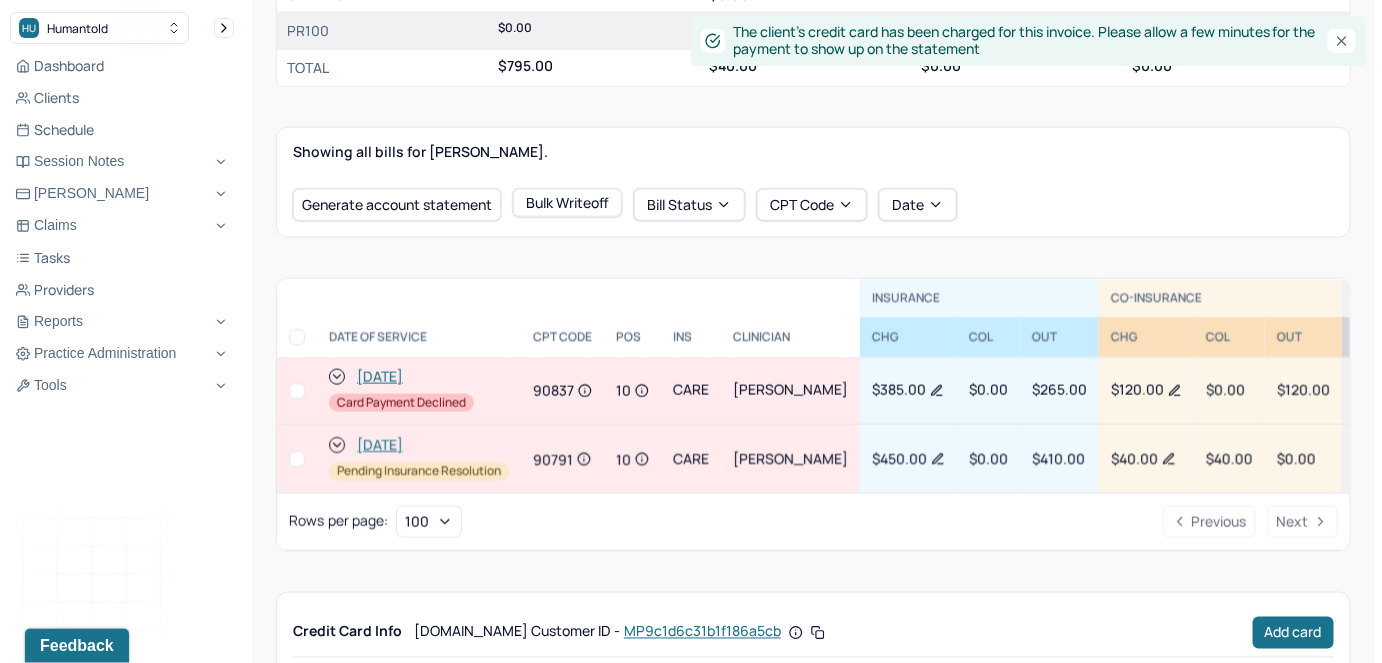 click at bounding box center (297, 391) 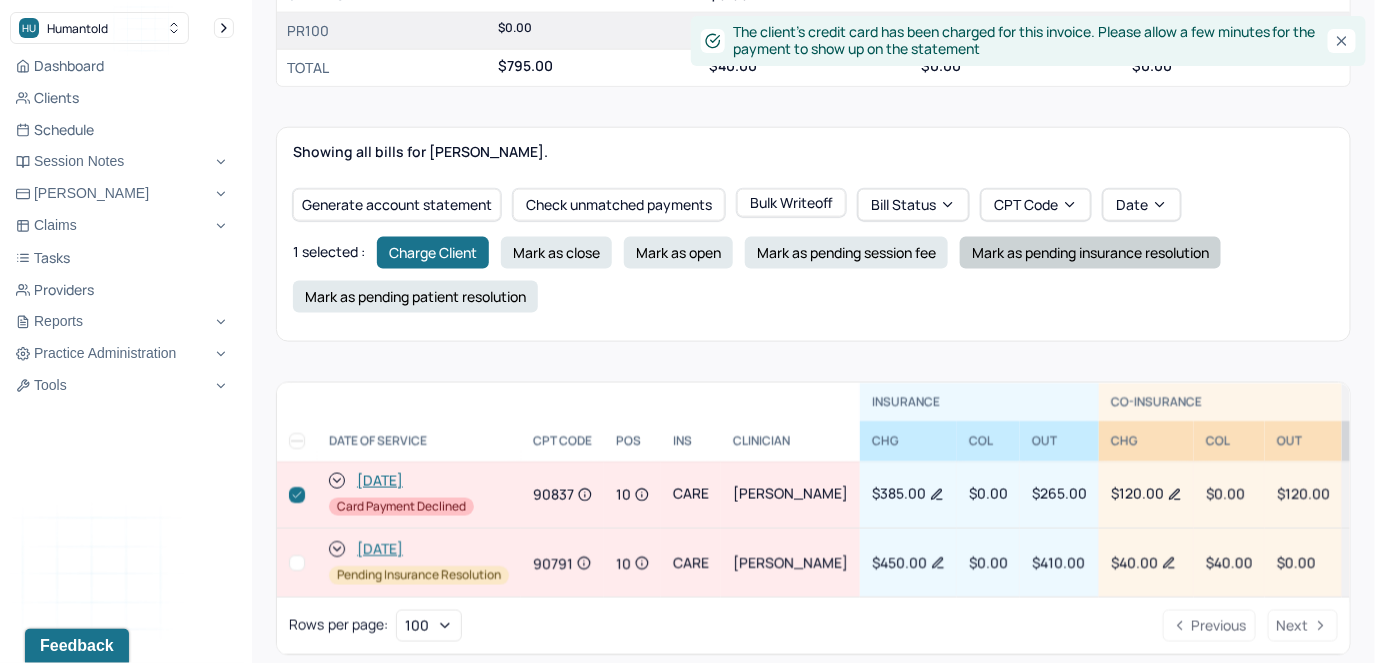click on "Mark as pending insurance resolution" at bounding box center (1090, 253) 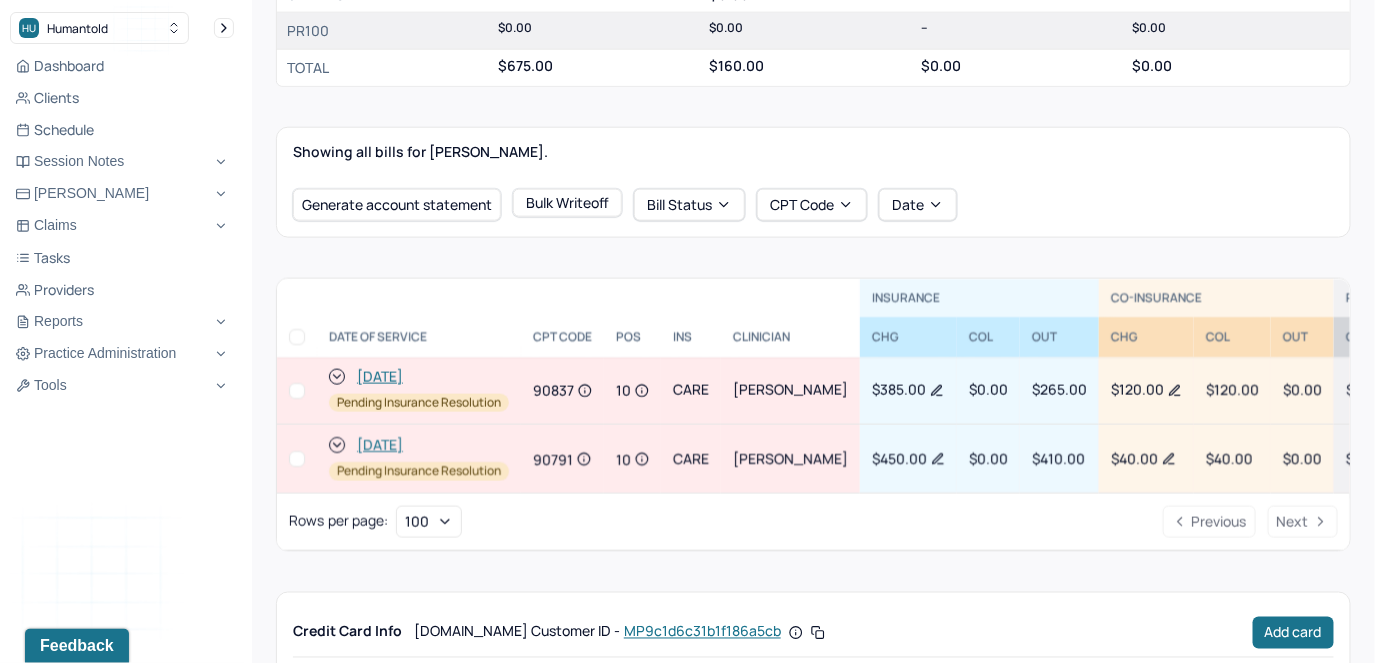 scroll, scrollTop: 0, scrollLeft: 0, axis: both 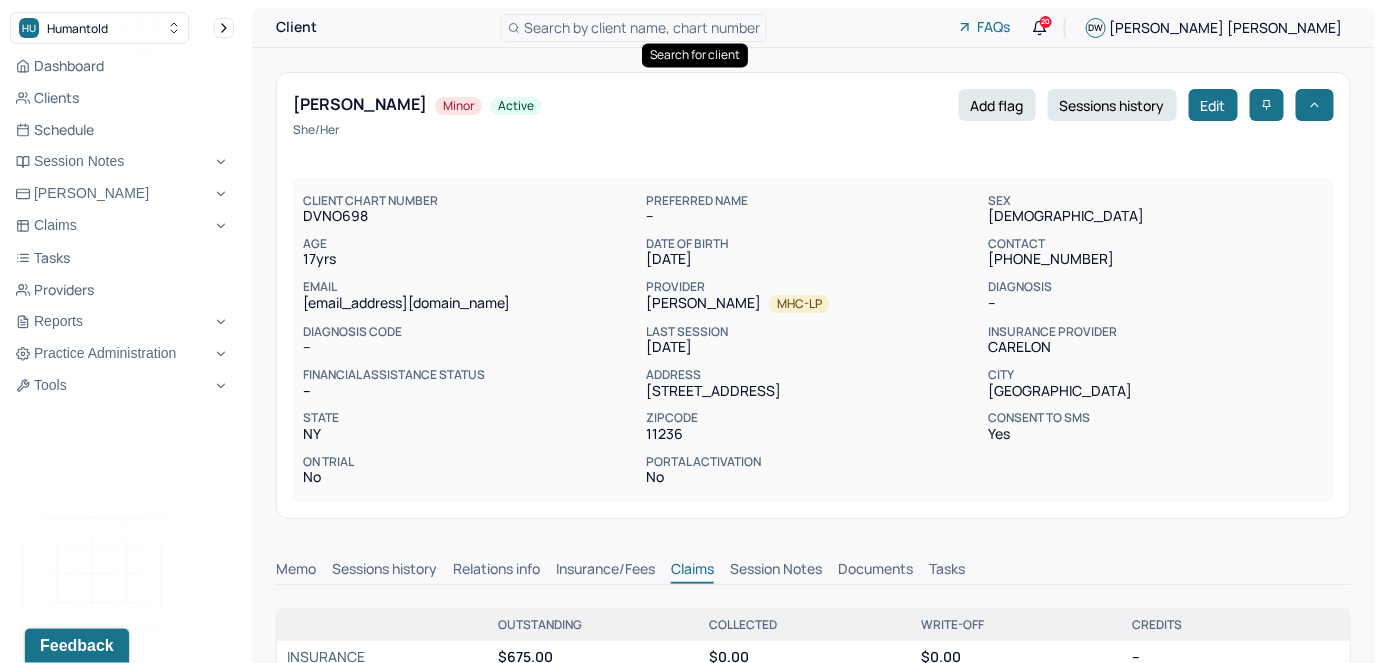 click on "Search by client name, chart number" at bounding box center [642, 27] 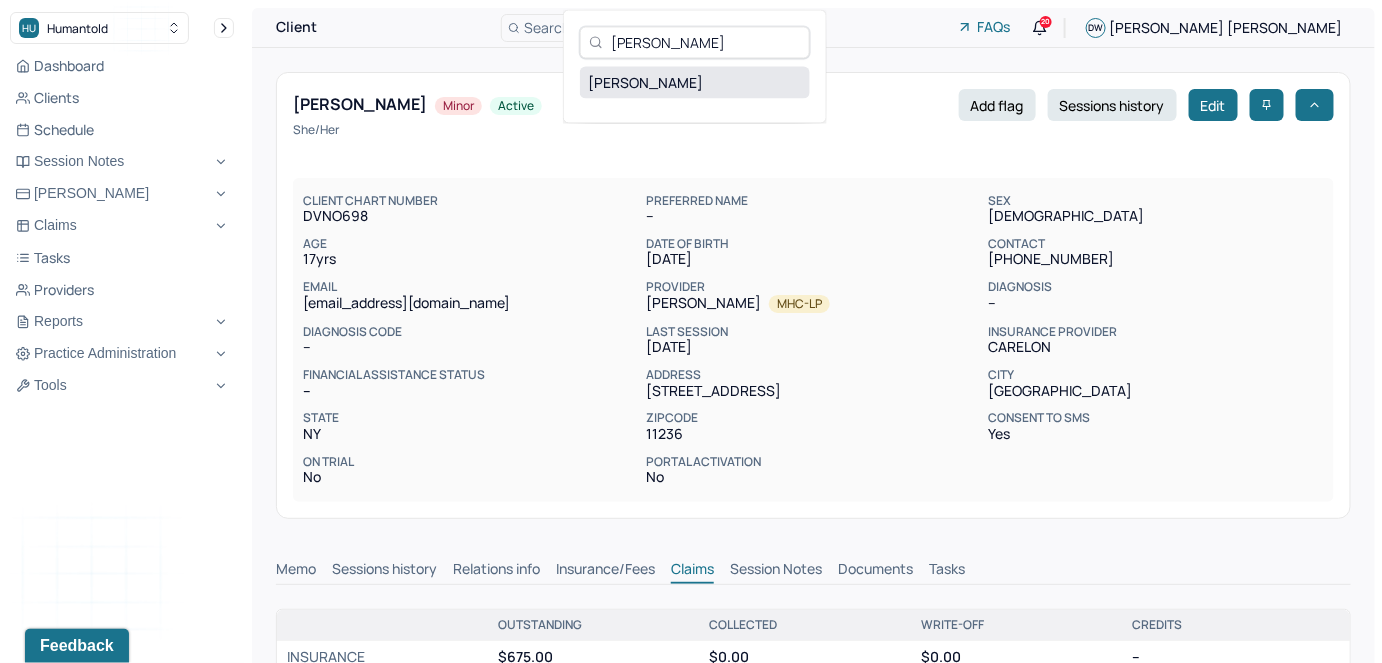 type on "Sophie Burrow-Bell" 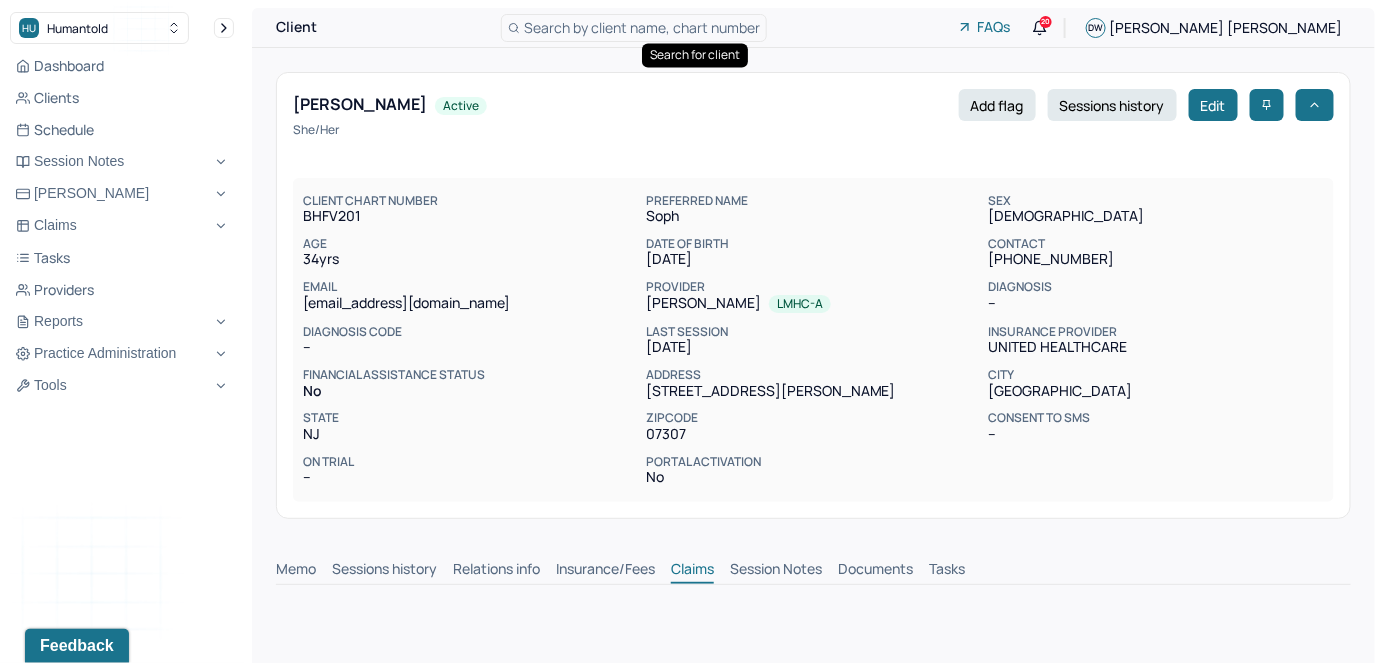 scroll, scrollTop: 0, scrollLeft: 0, axis: both 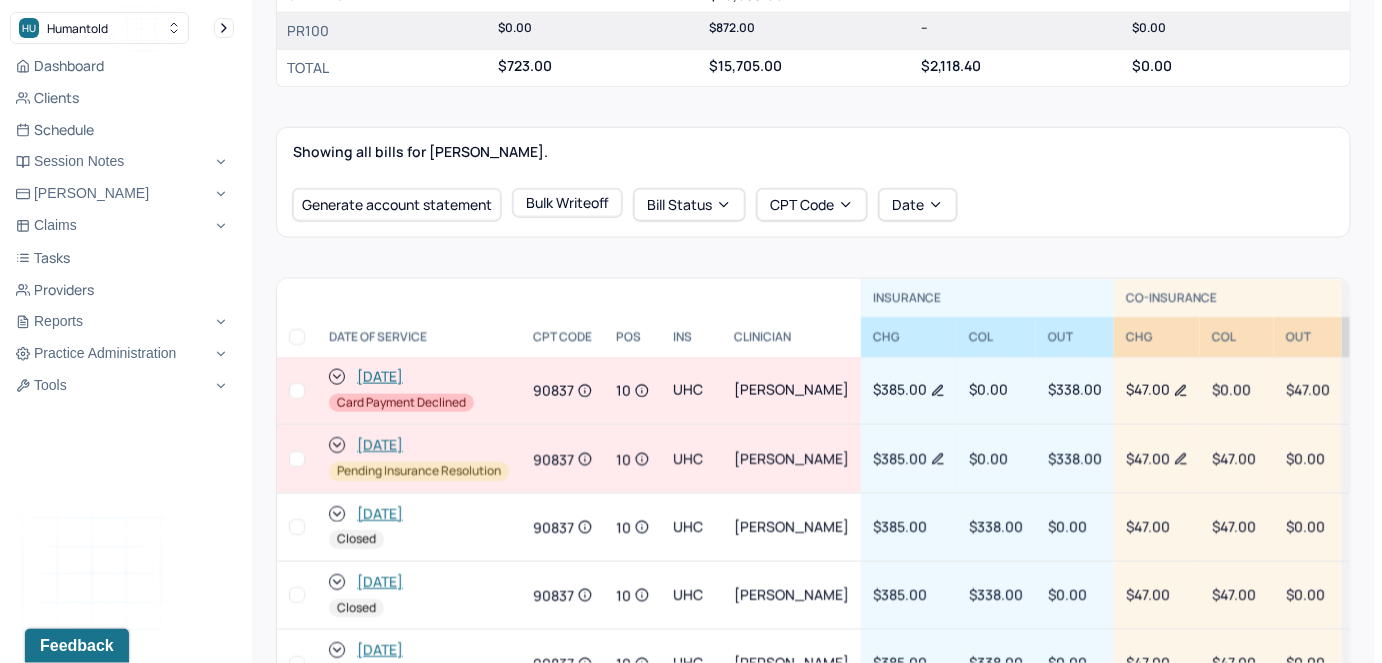 click at bounding box center [297, 391] 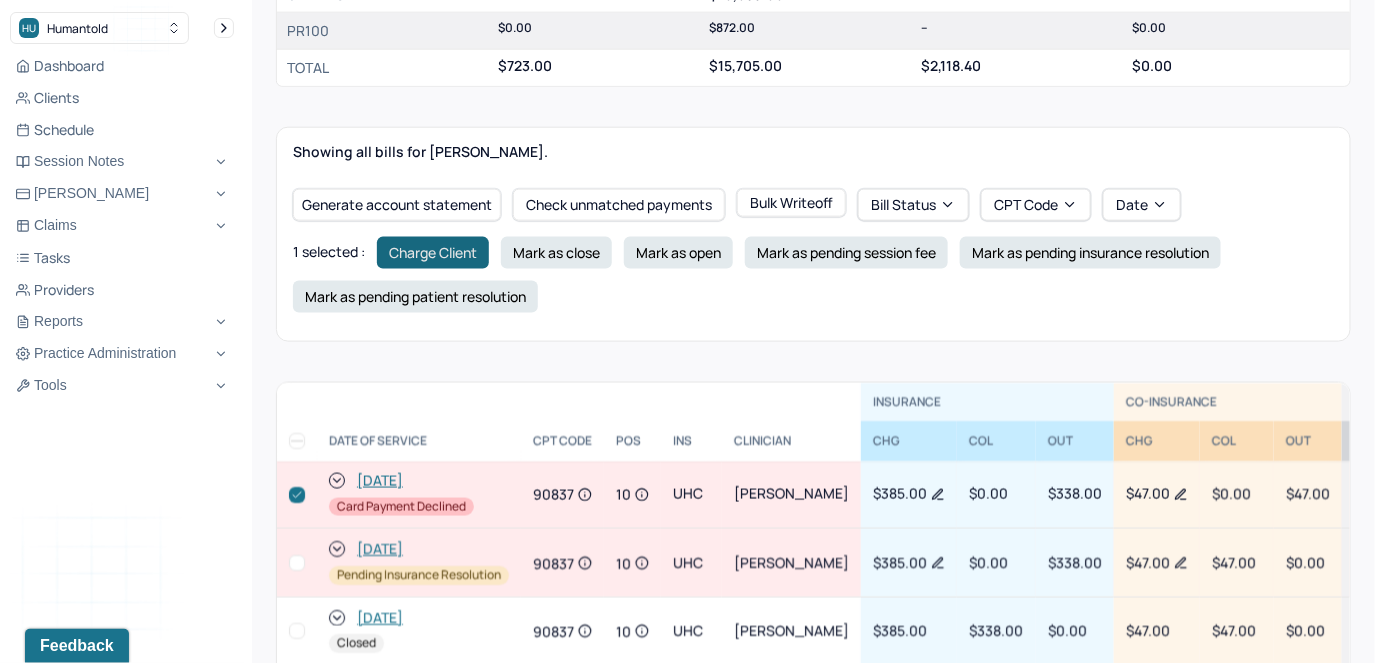 click on "Charge Client" at bounding box center (433, 253) 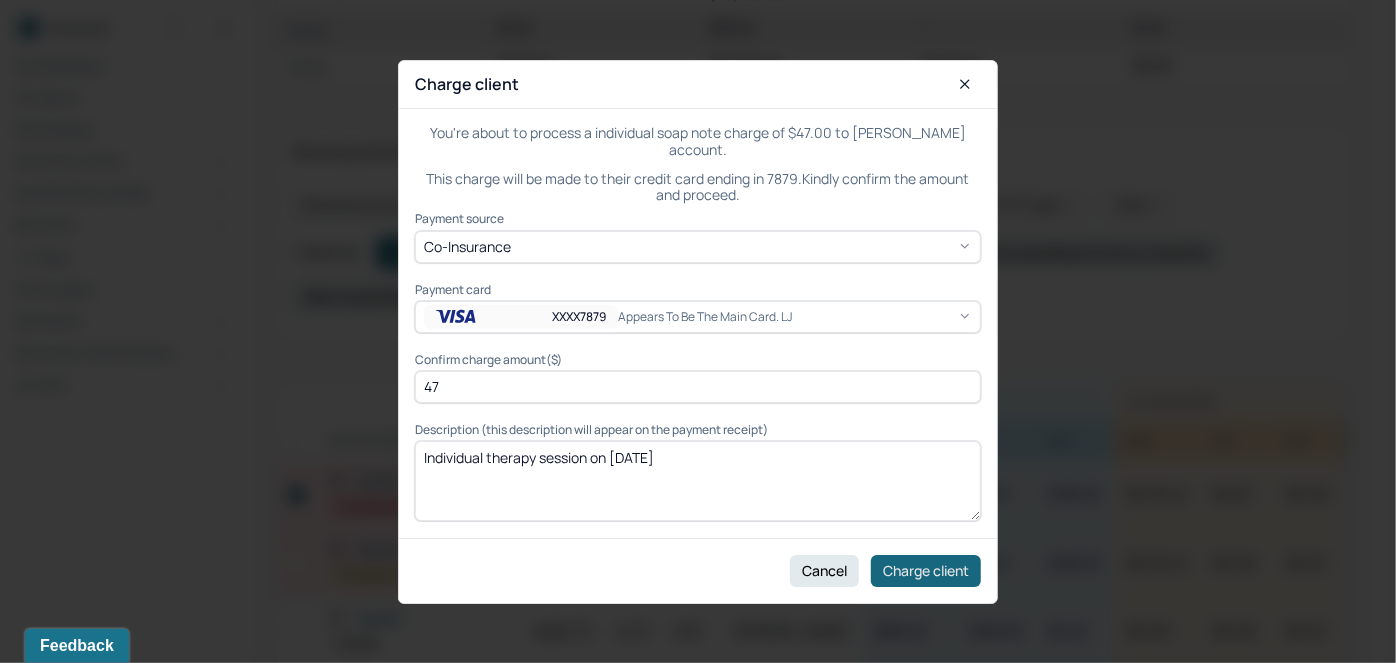 click on "Charge client" at bounding box center (926, 570) 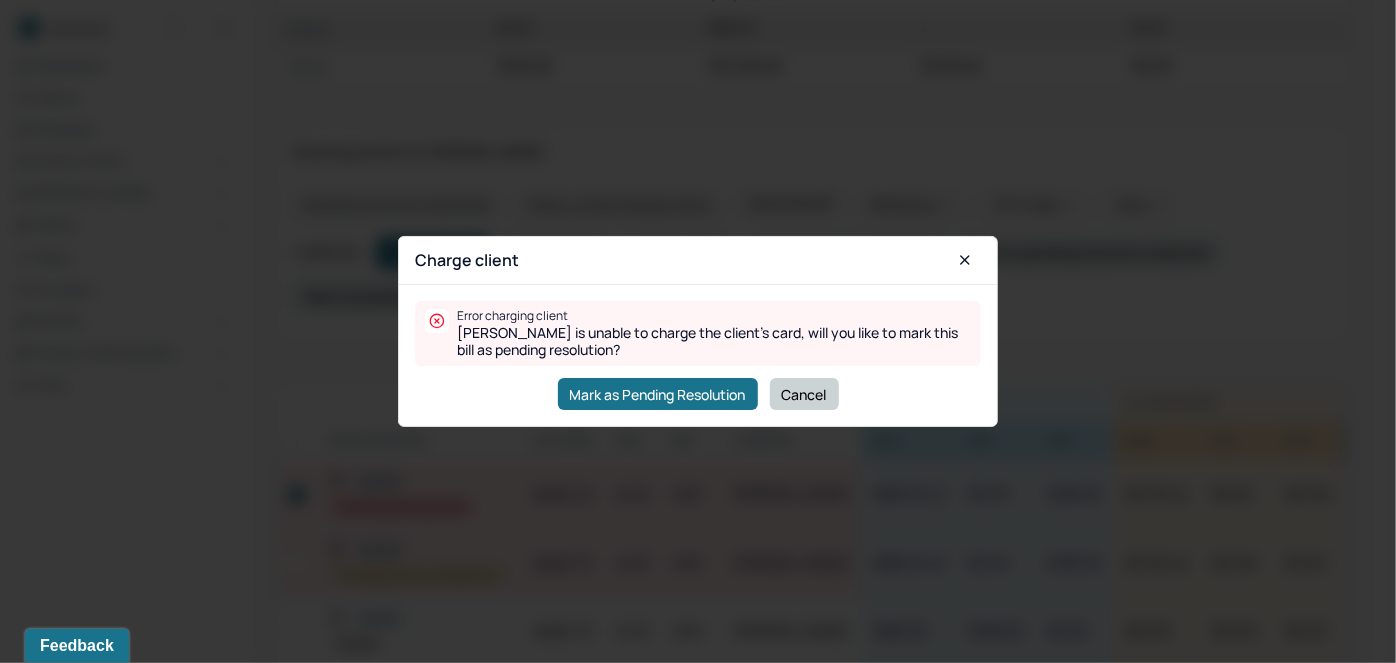 click on "Cancel" at bounding box center (804, 394) 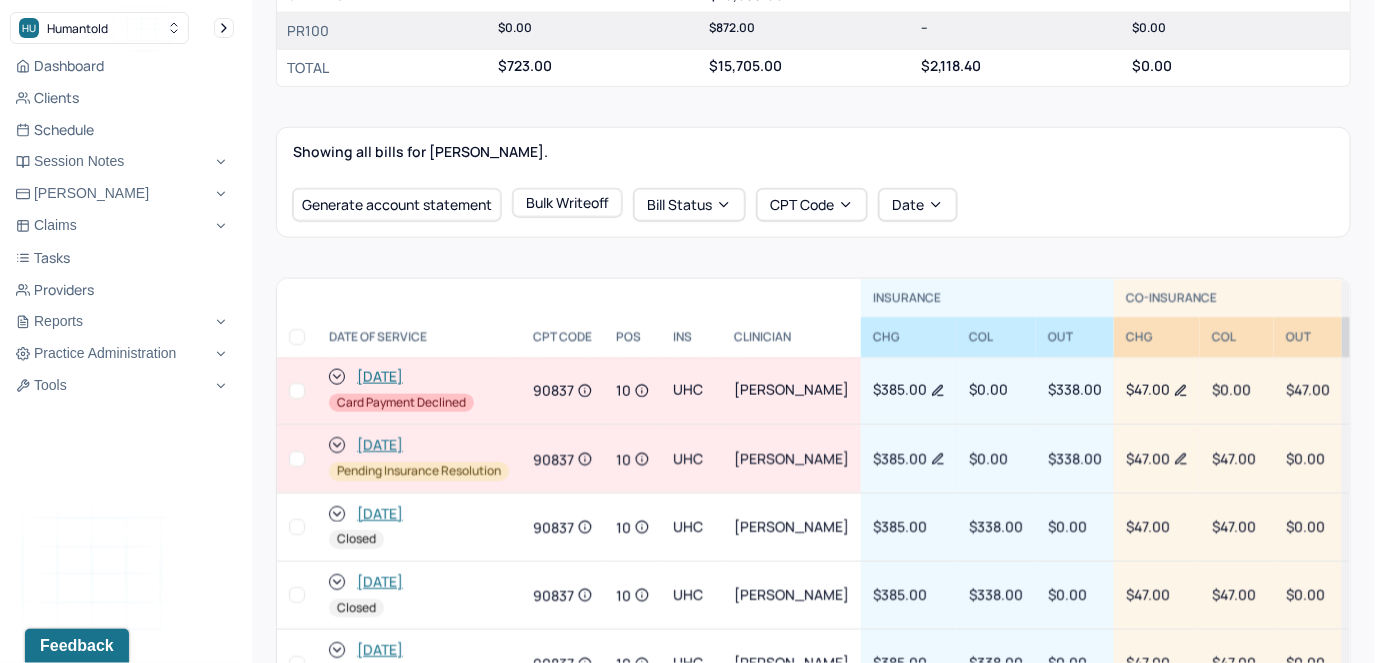 click at bounding box center [297, 391] 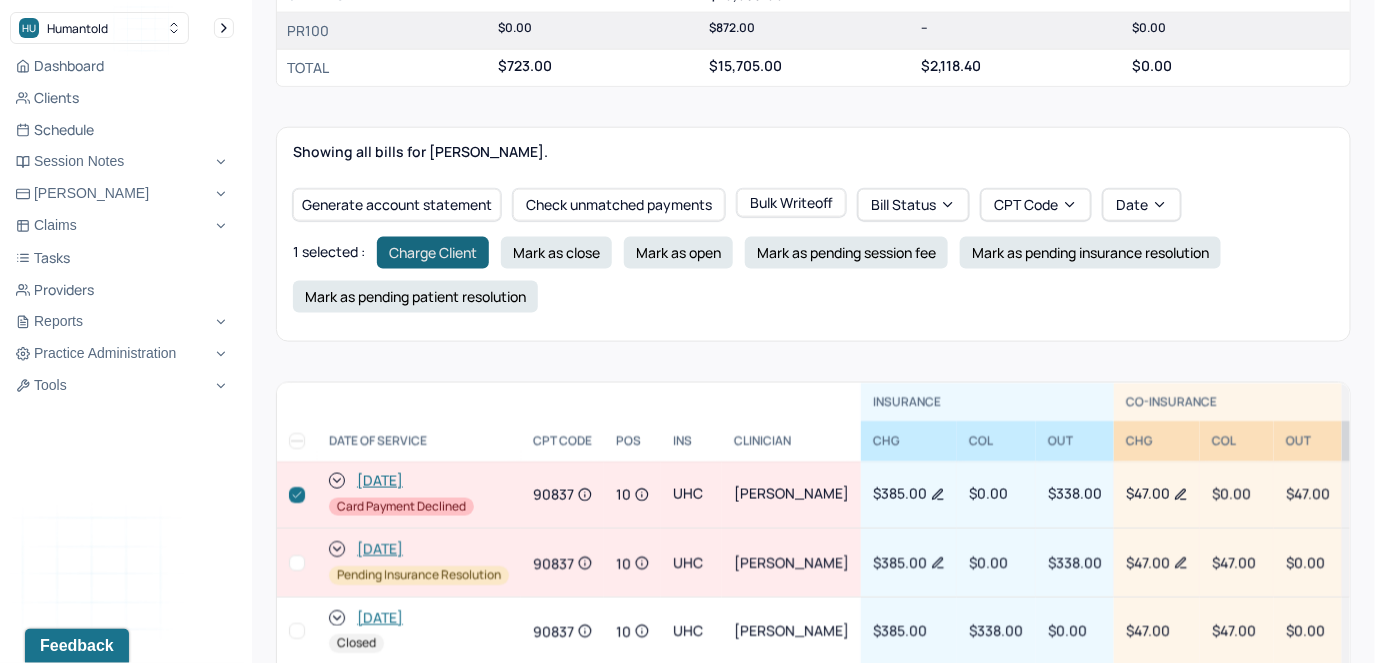 click on "Charge Client" at bounding box center [433, 253] 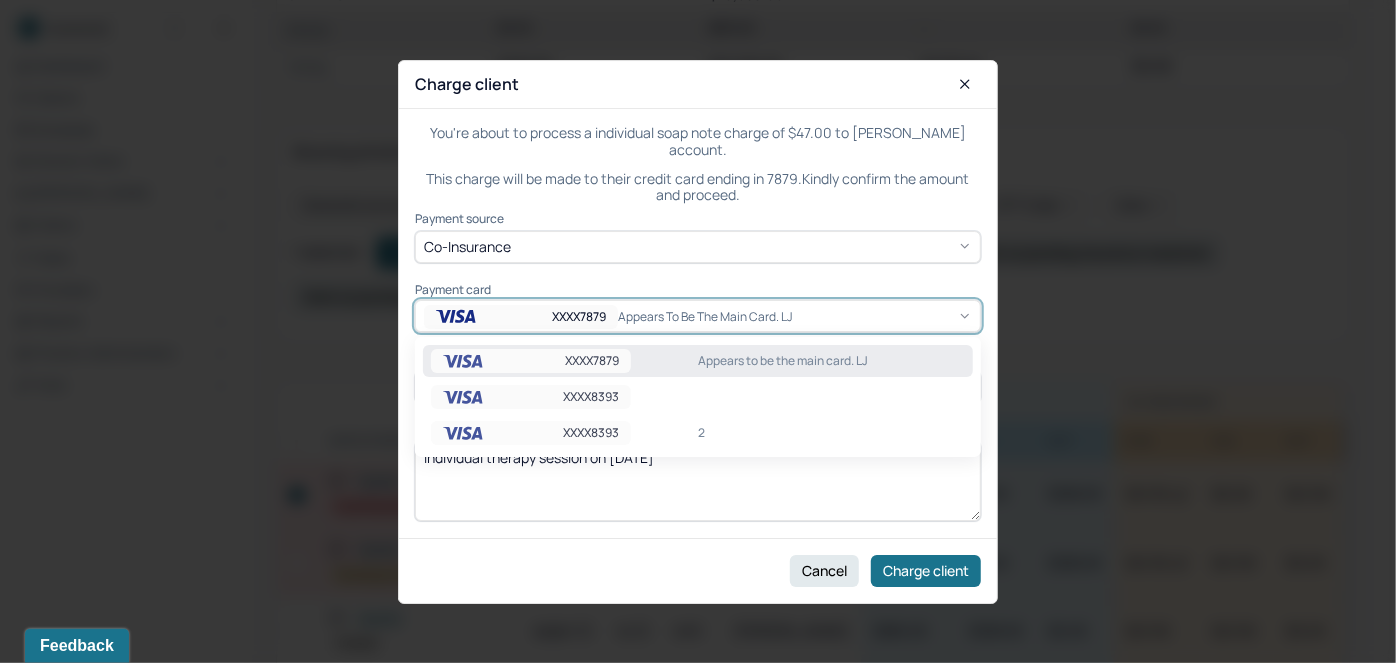 click on "XXXX7879" at bounding box center [521, 317] 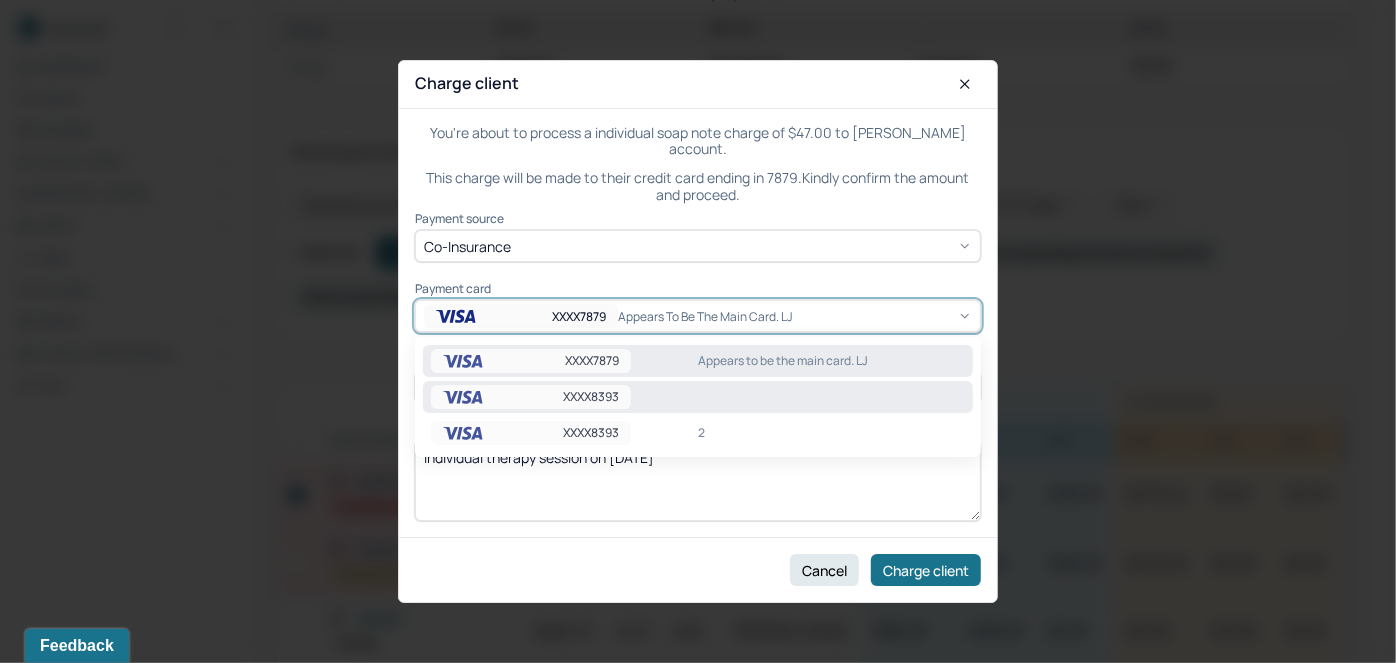 click on "XXXX8393" at bounding box center [531, 397] 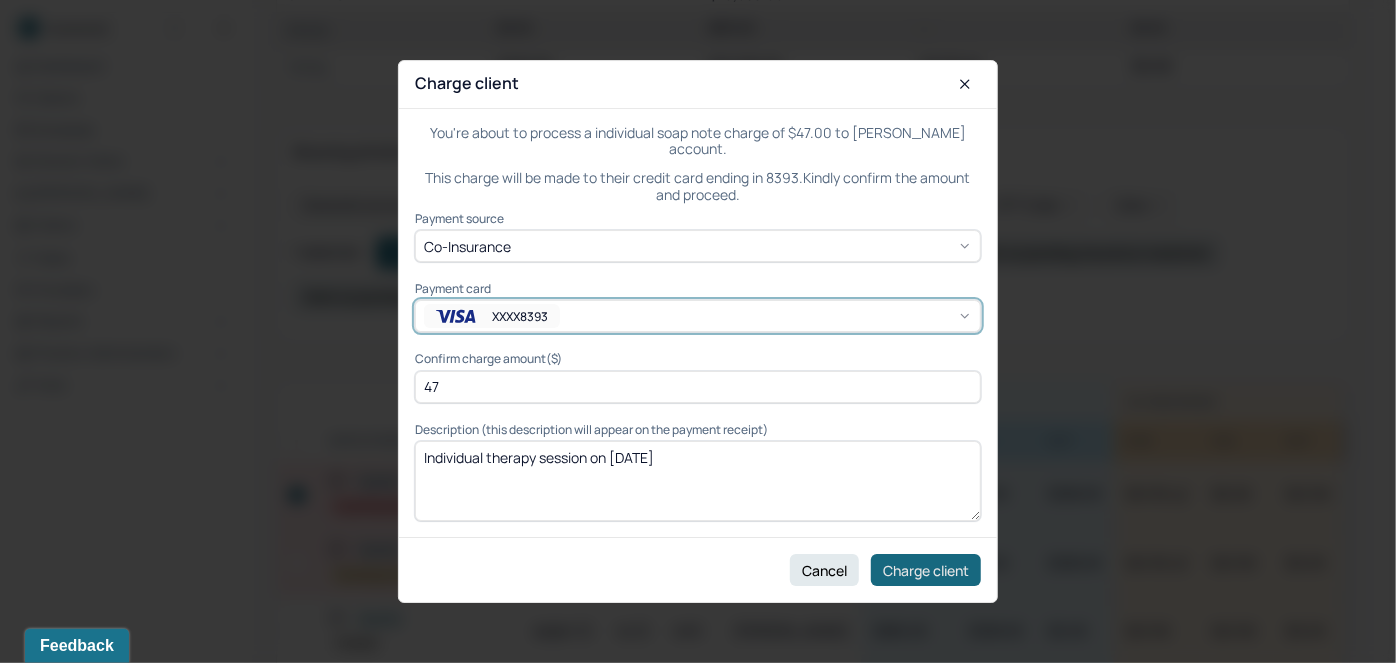 click on "Charge client" at bounding box center (926, 570) 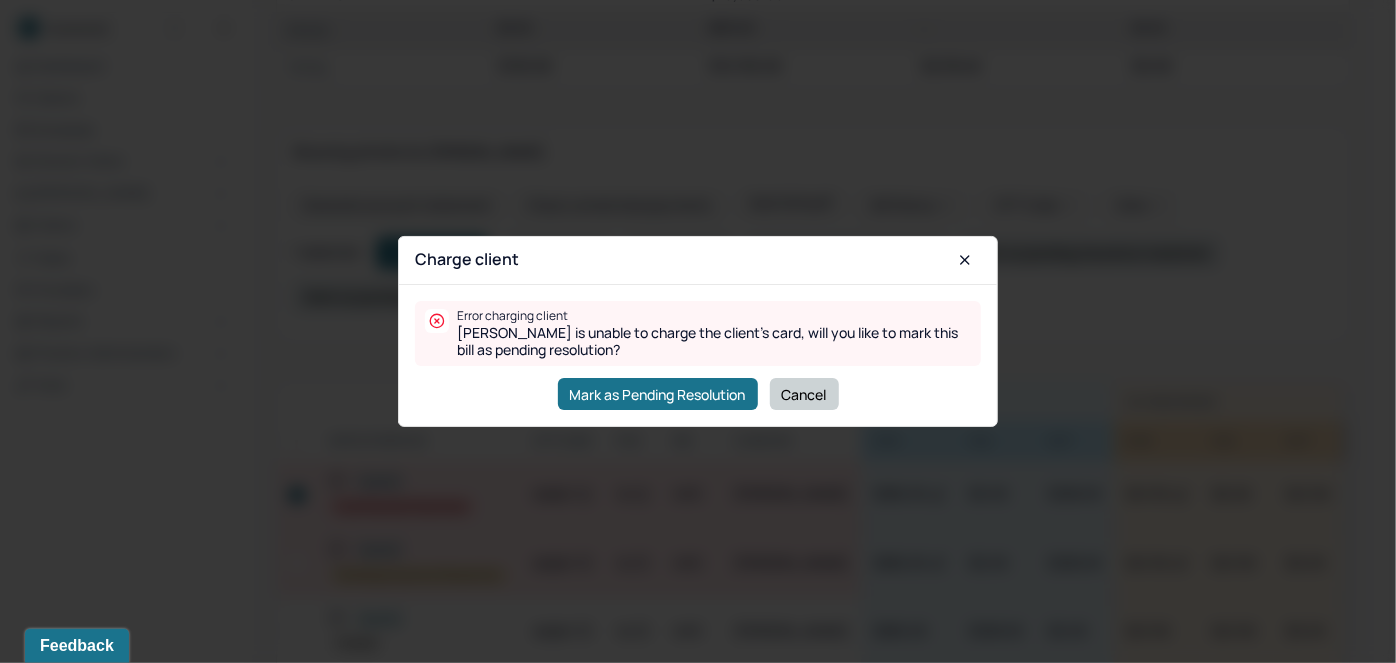 click on "Cancel" at bounding box center (804, 394) 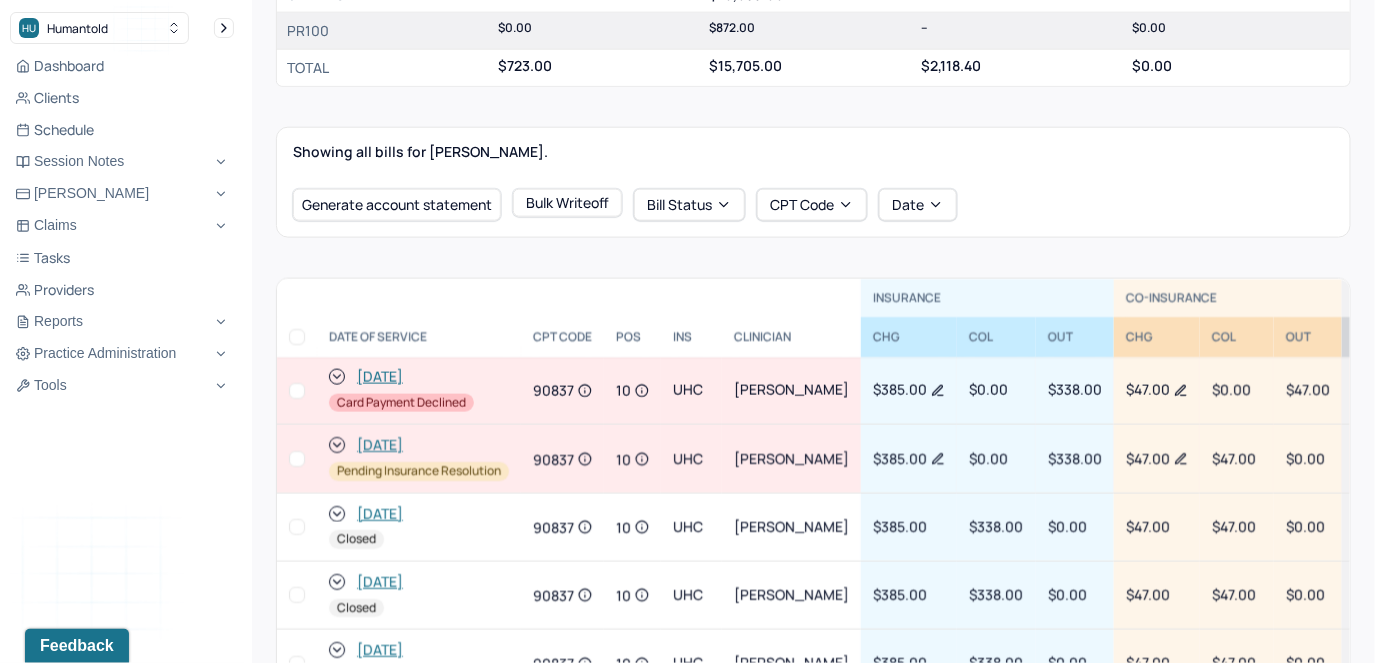 click at bounding box center [297, 391] 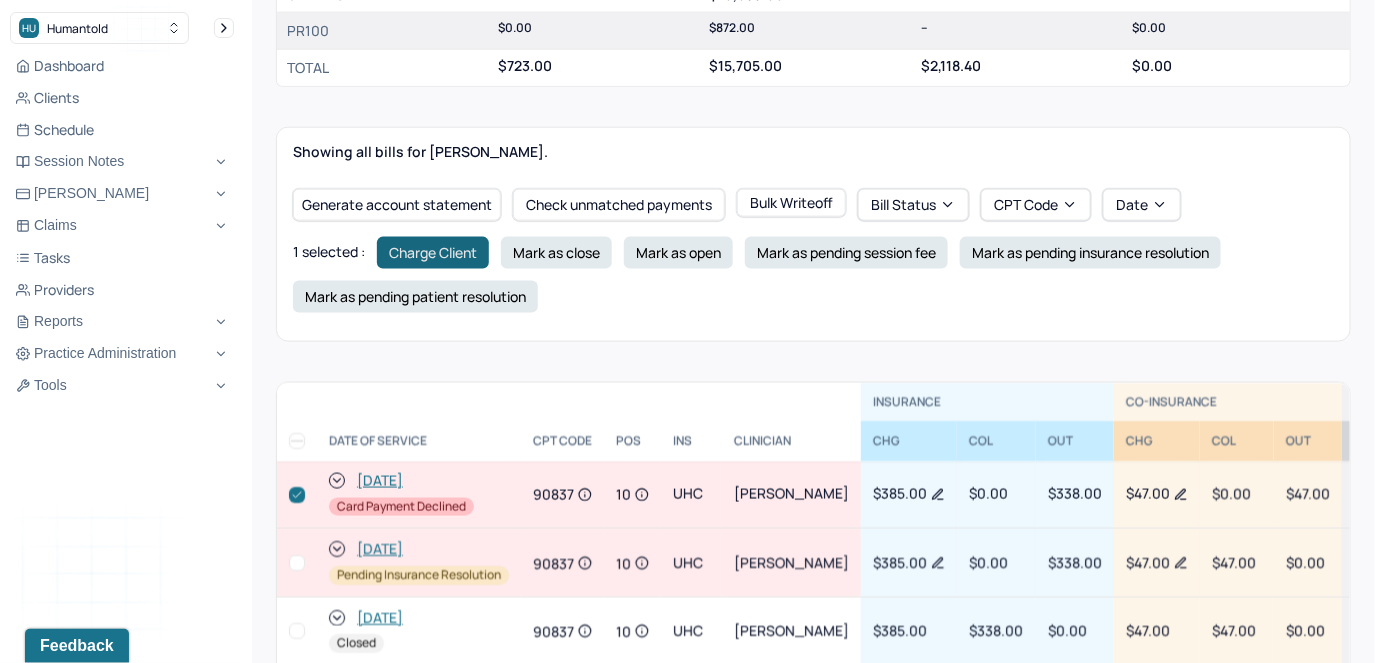 click on "Charge Client" at bounding box center [433, 253] 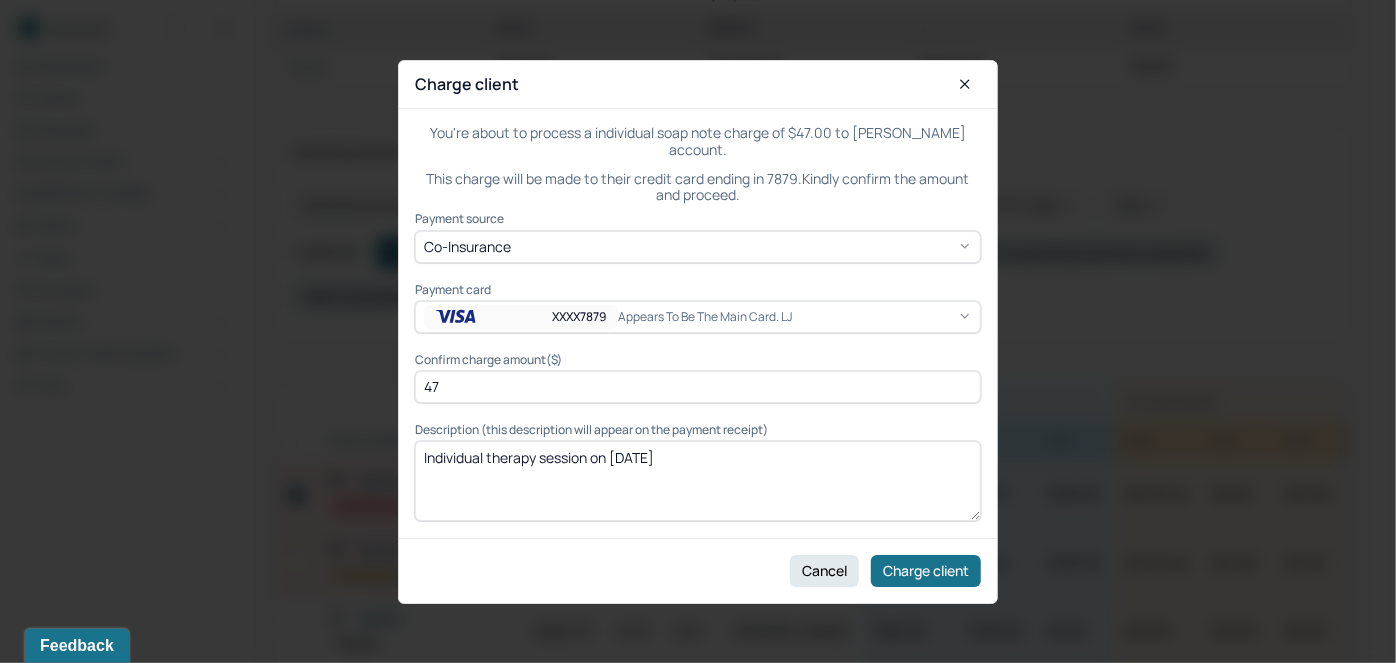 click on "XXXX7879" at bounding box center [579, 316] 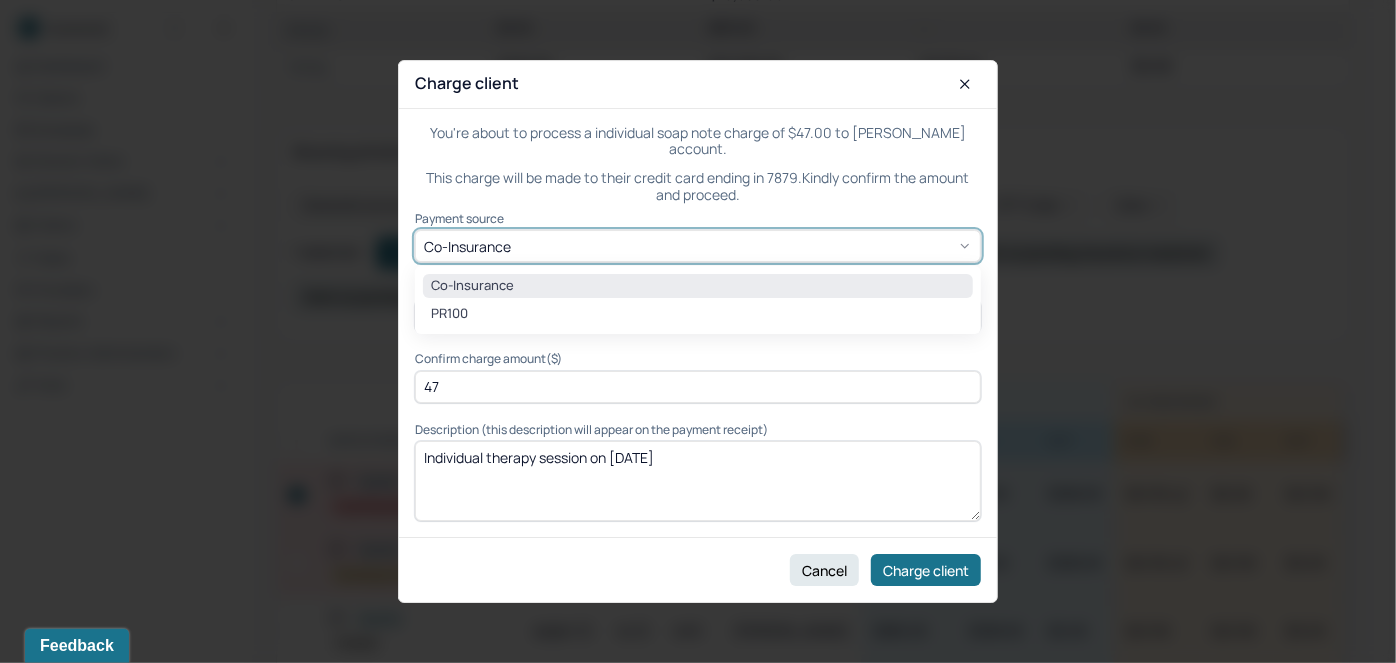 click on "Co-Insurance" at bounding box center (698, 246) 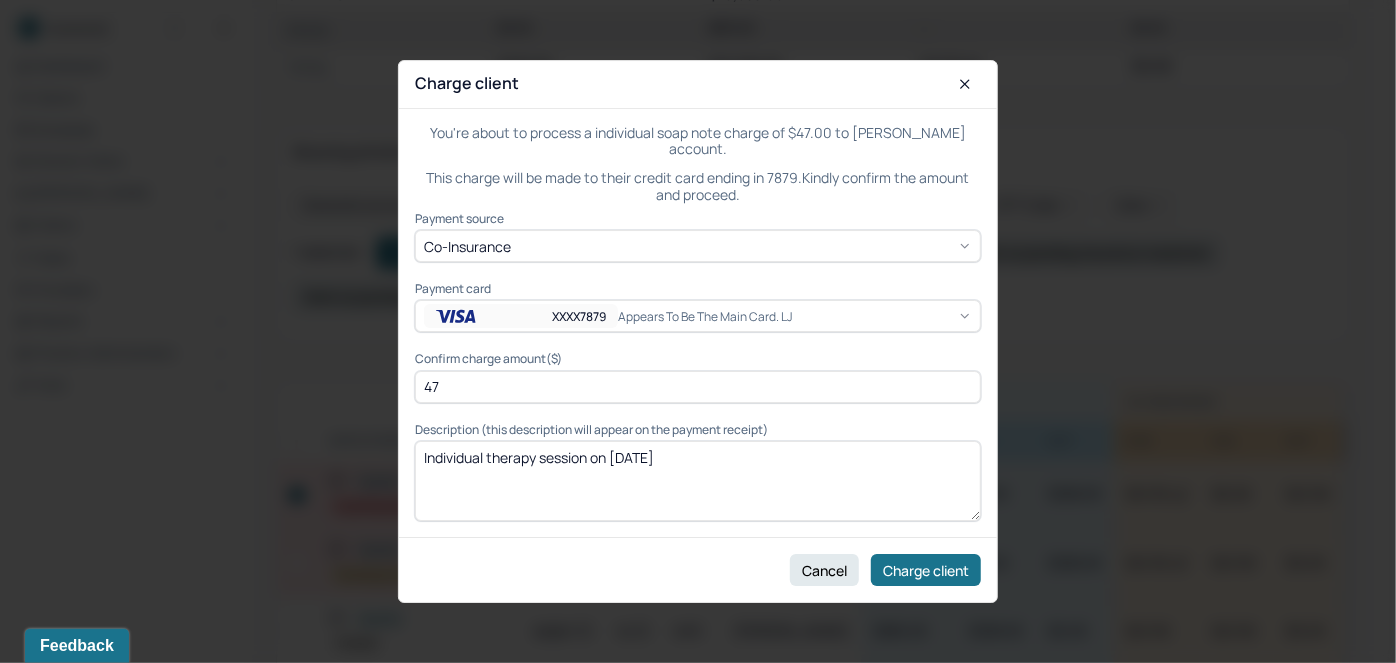 drag, startPoint x: 488, startPoint y: 381, endPoint x: 432, endPoint y: 387, distance: 56.32051 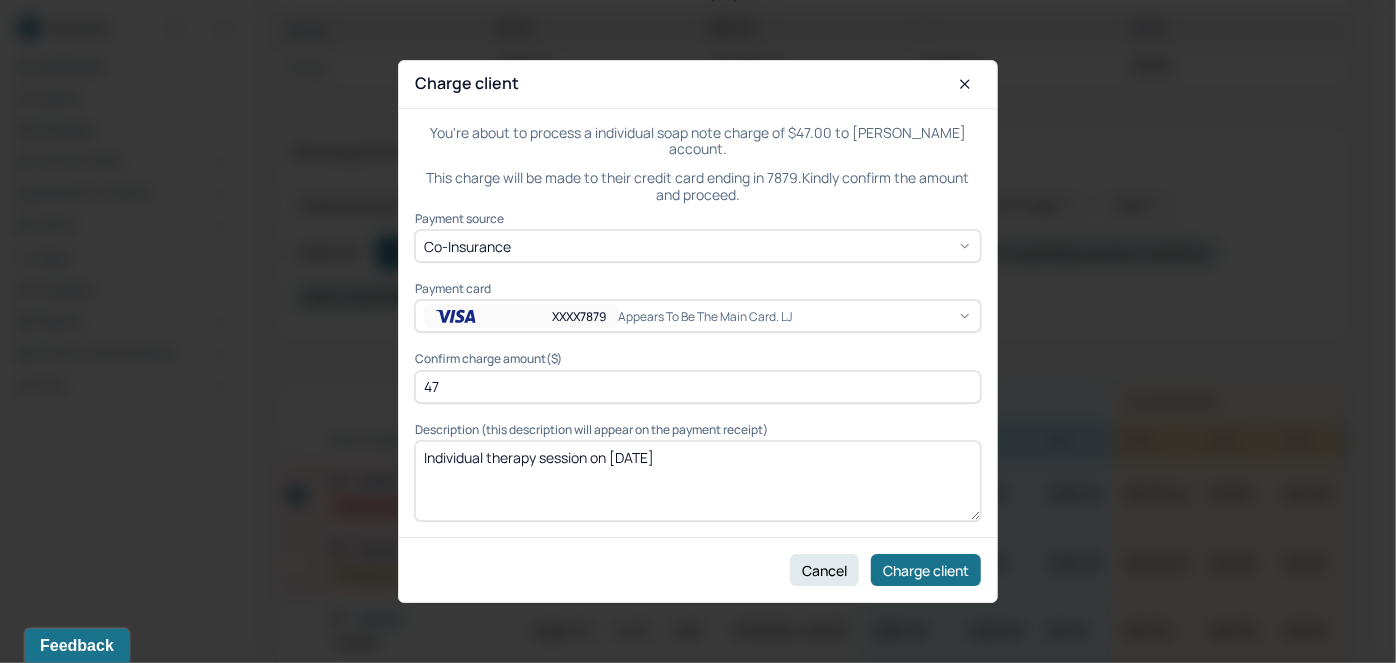 click on "47" at bounding box center (698, 387) 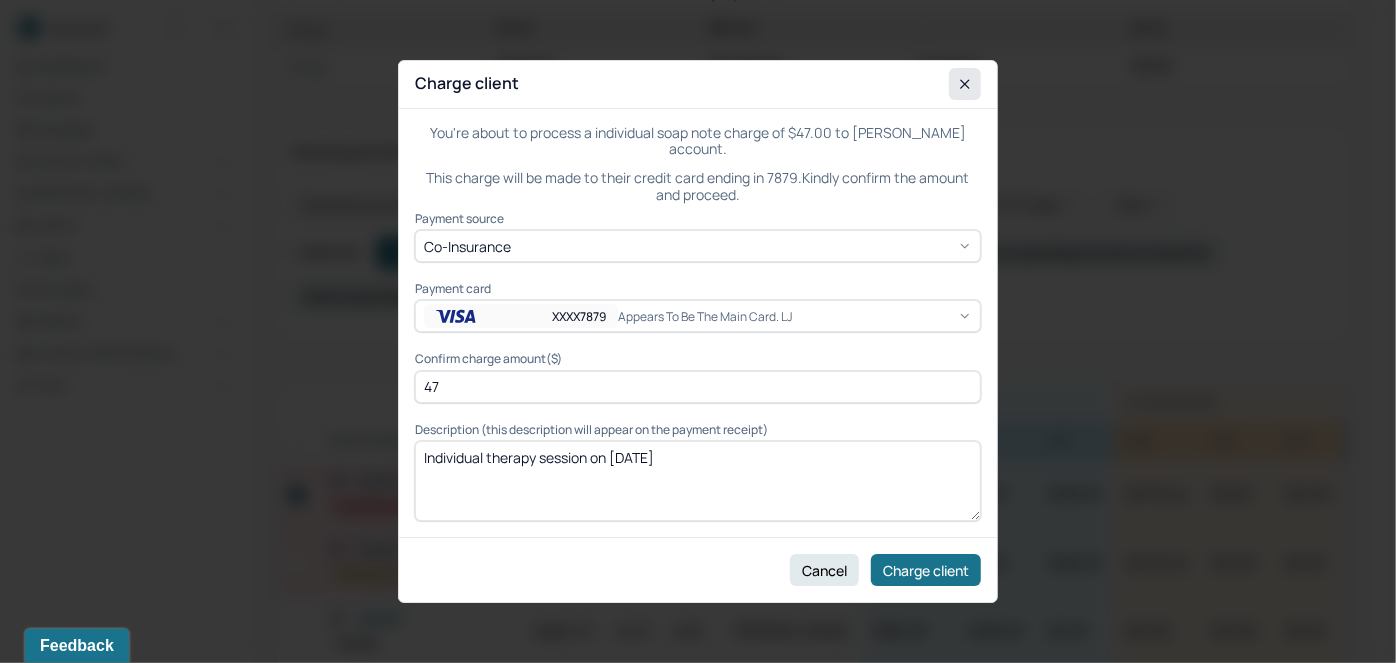 click 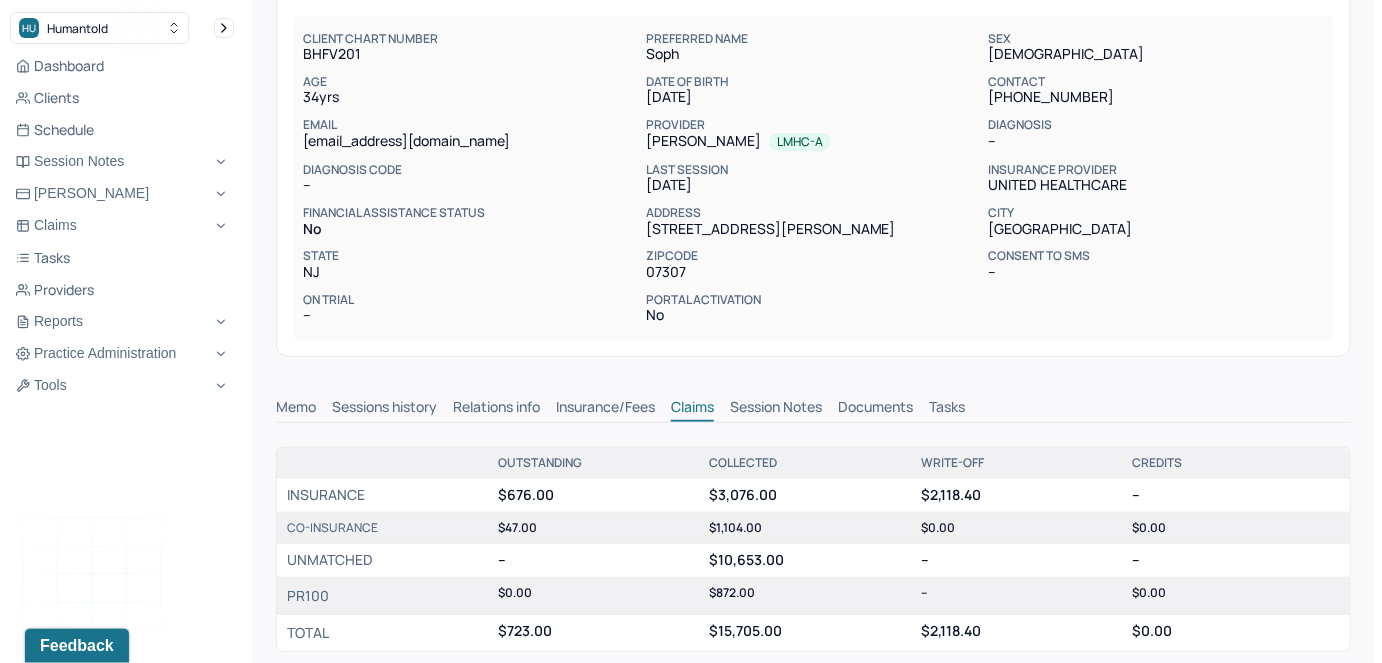 scroll, scrollTop: 0, scrollLeft: 0, axis: both 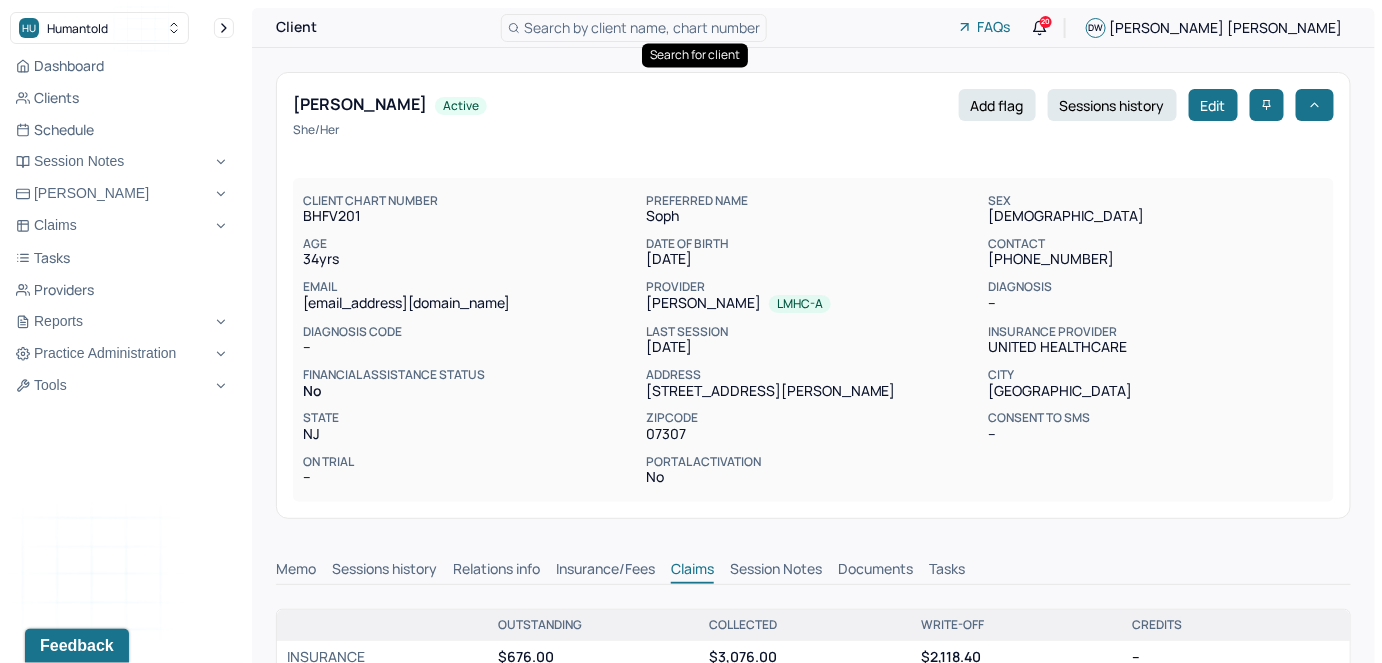 click on "Search by client name, chart number" at bounding box center (642, 27) 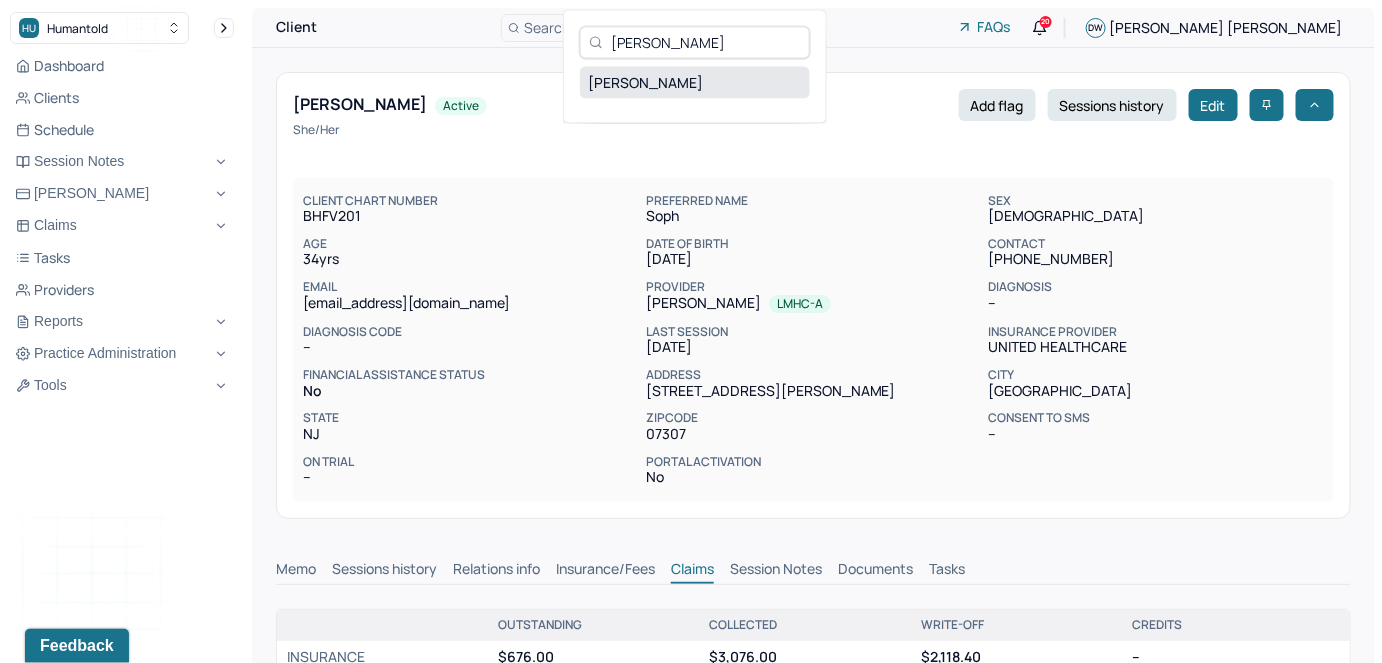 type on "Amari Cady" 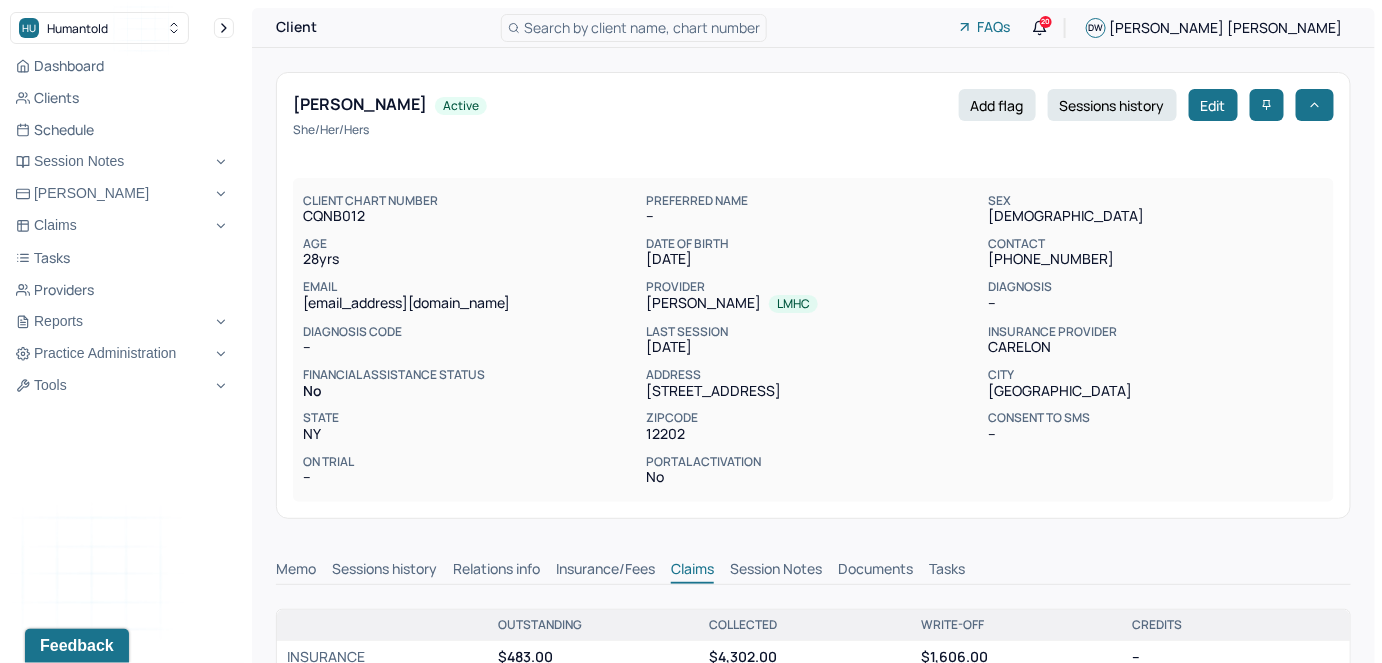 scroll, scrollTop: 0, scrollLeft: 0, axis: both 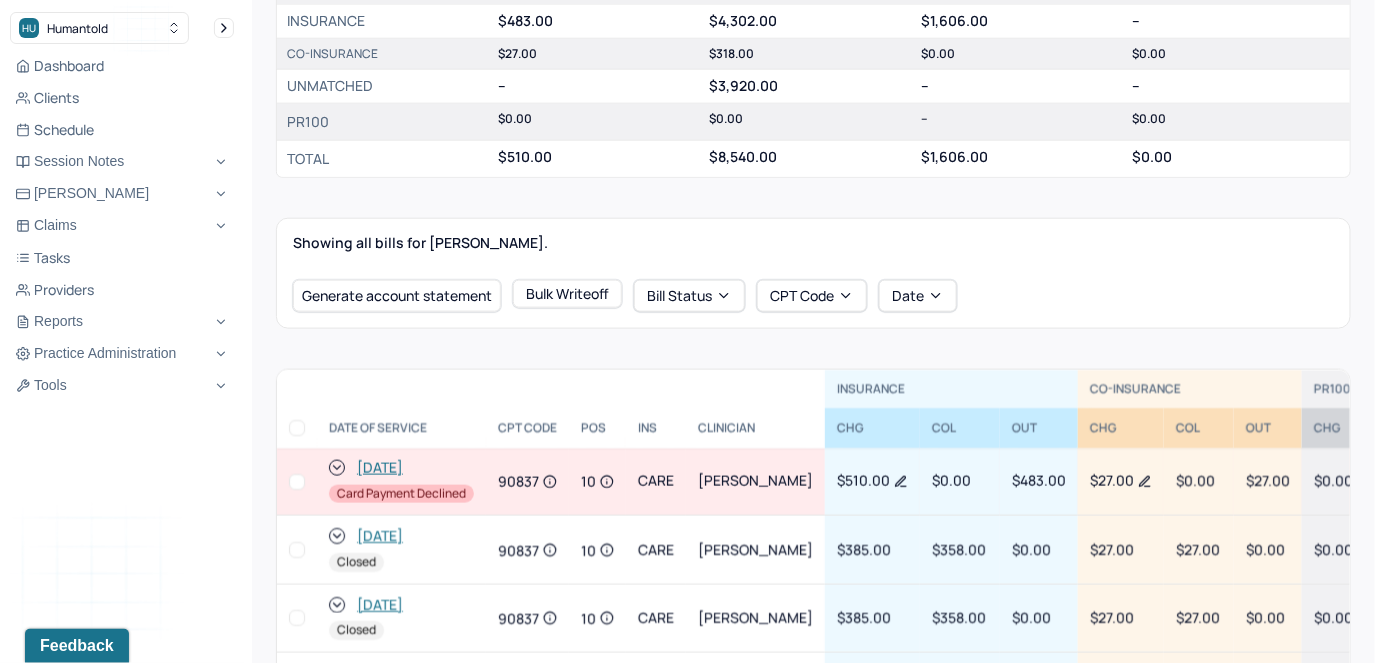 click at bounding box center [297, 482] 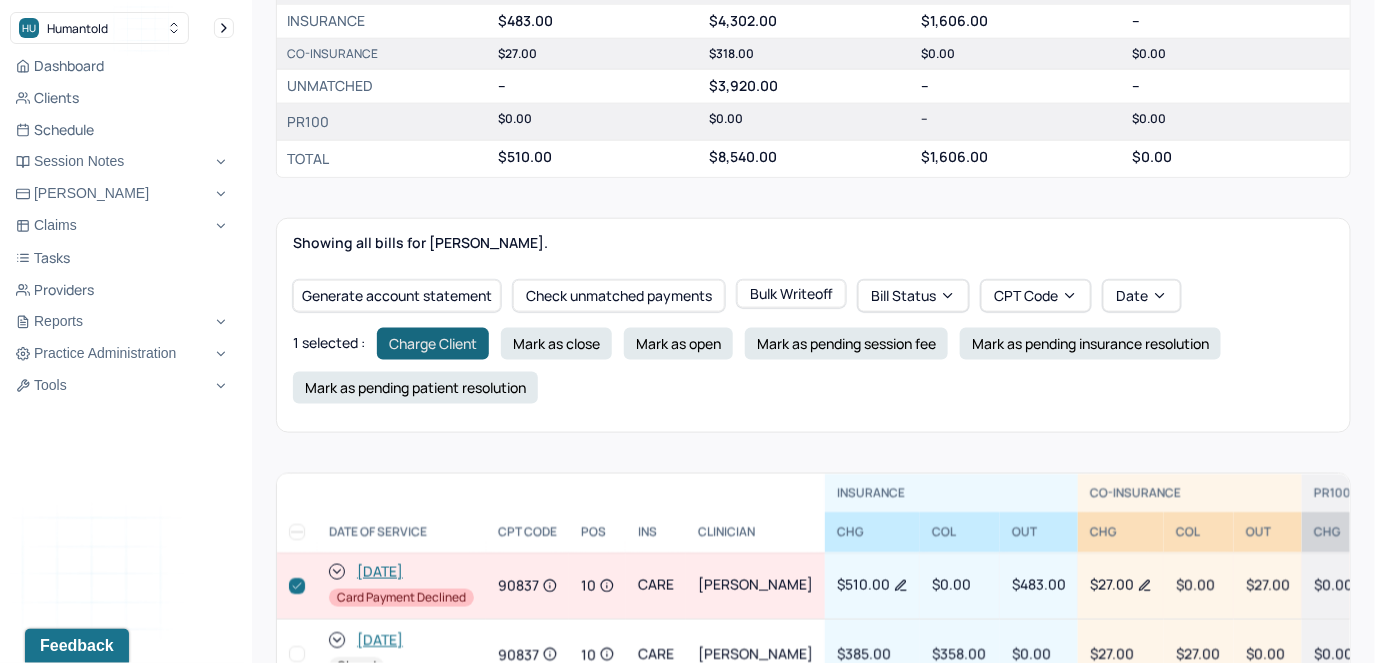 click on "Charge Client" at bounding box center [433, 344] 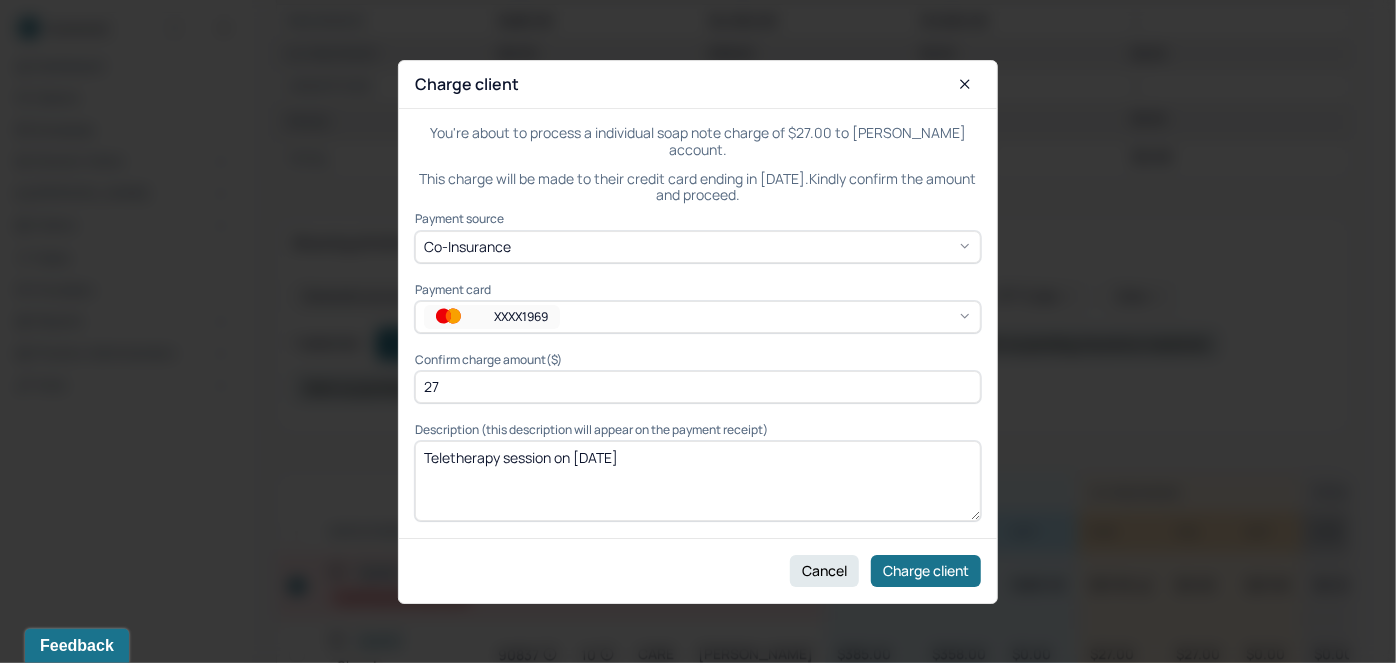 click on "Payment card XXXX1969" at bounding box center [698, 307] 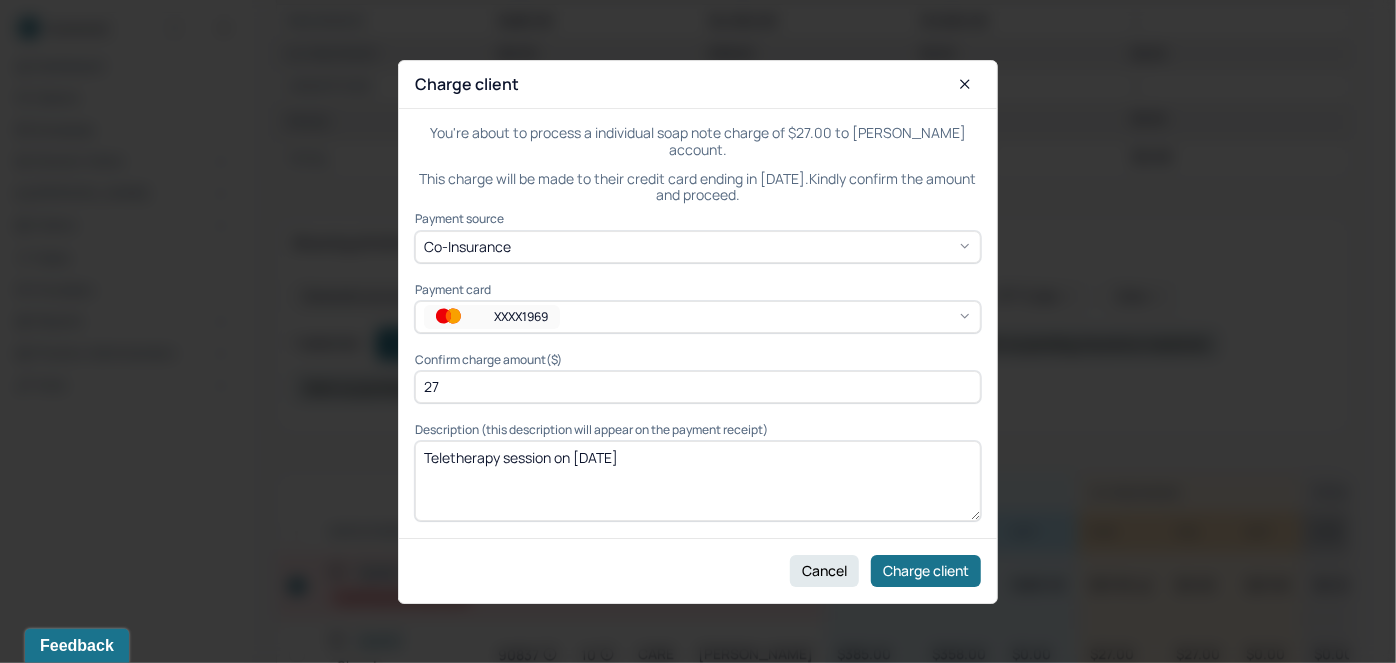 click on "XXXX1969" at bounding box center (698, 317) 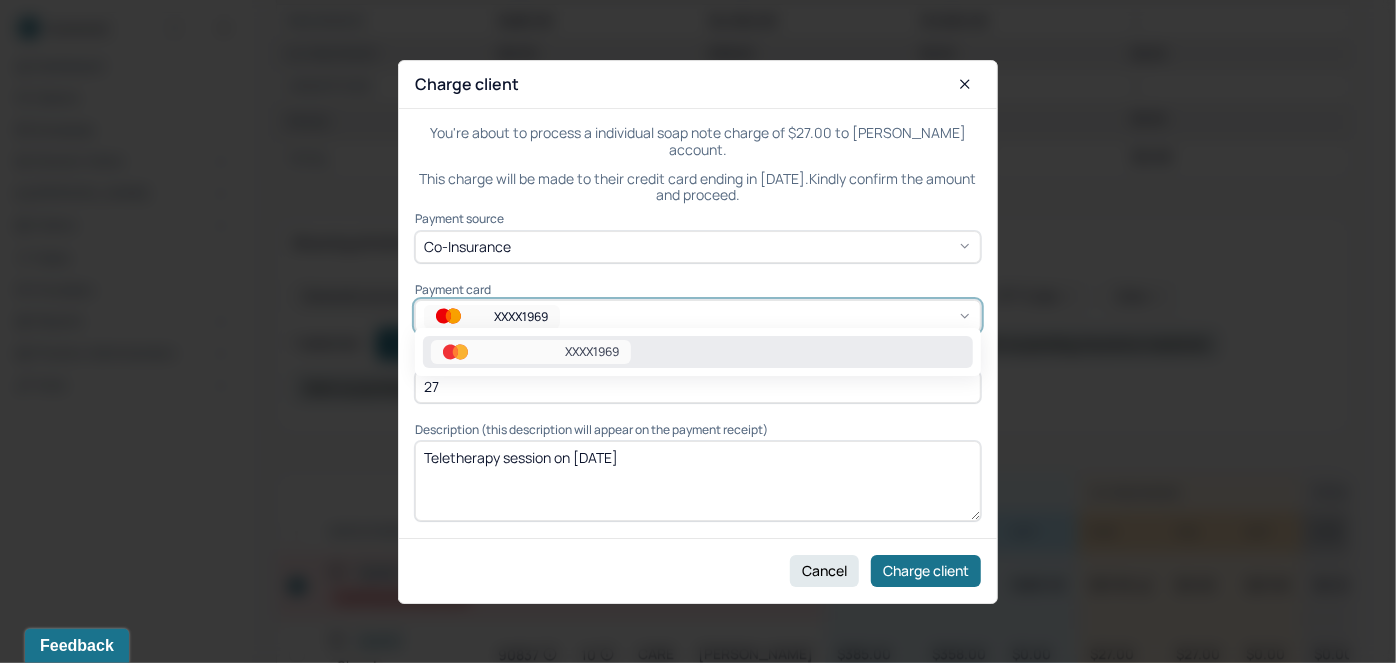 click on "XXXX1969" at bounding box center (698, 317) 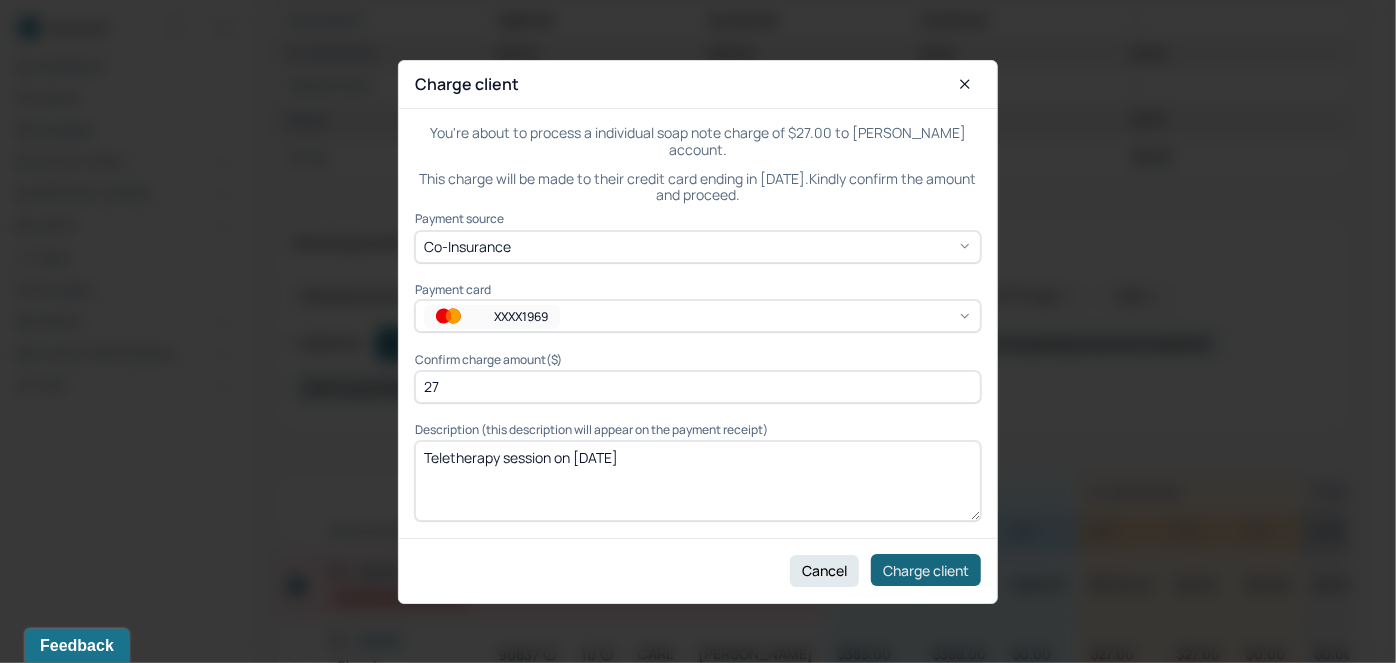 click on "Charge client" at bounding box center [926, 570] 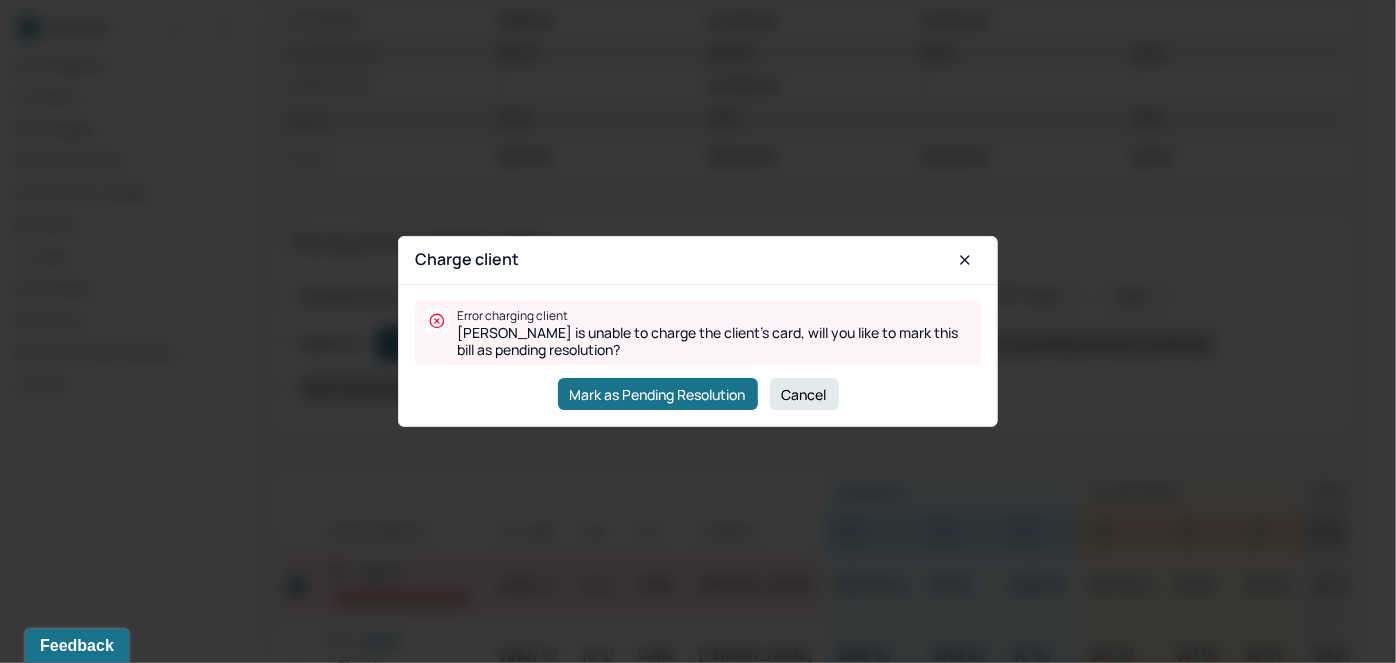 click on "Cancel" at bounding box center (804, 394) 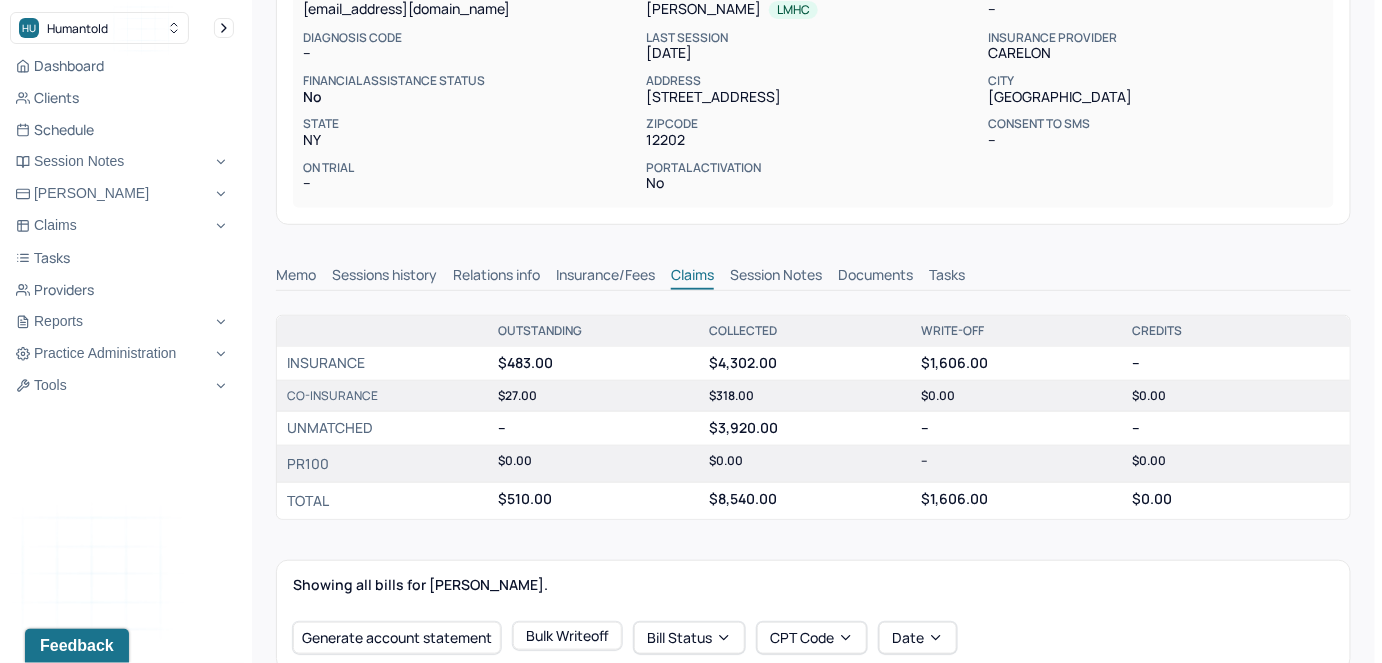 scroll, scrollTop: 0, scrollLeft: 0, axis: both 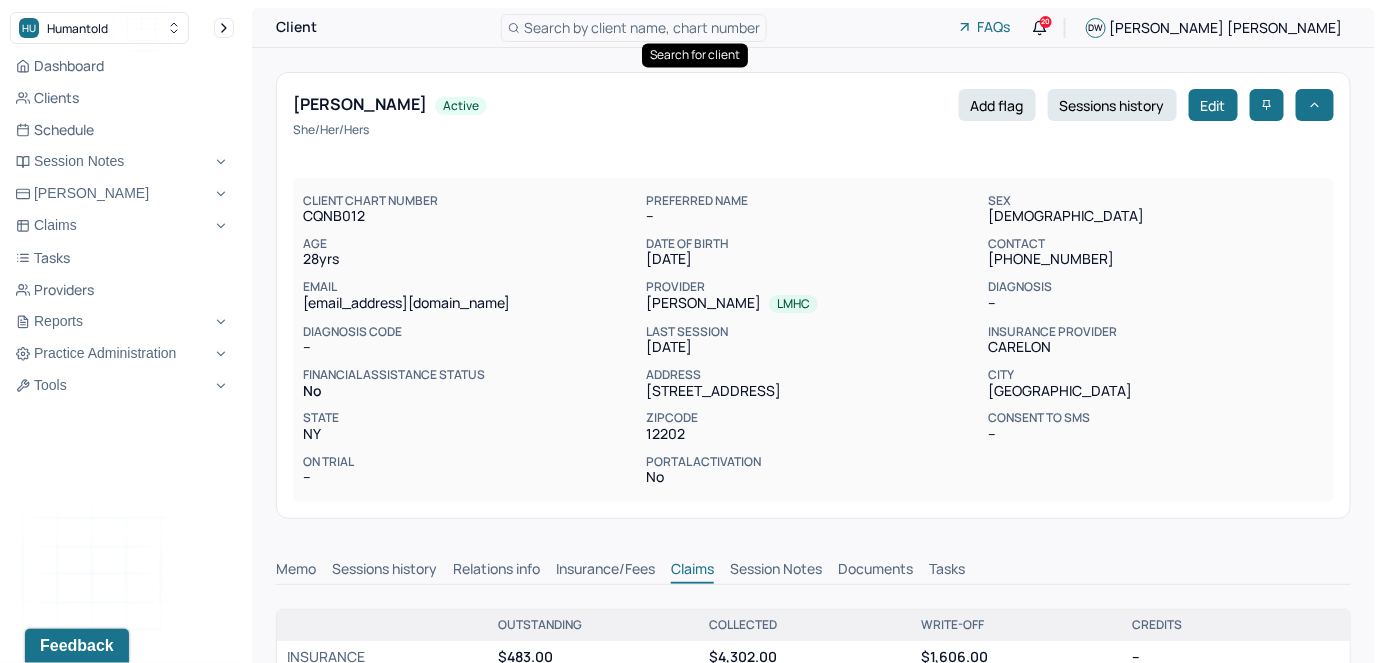click on "Search by client name, chart number" at bounding box center (642, 27) 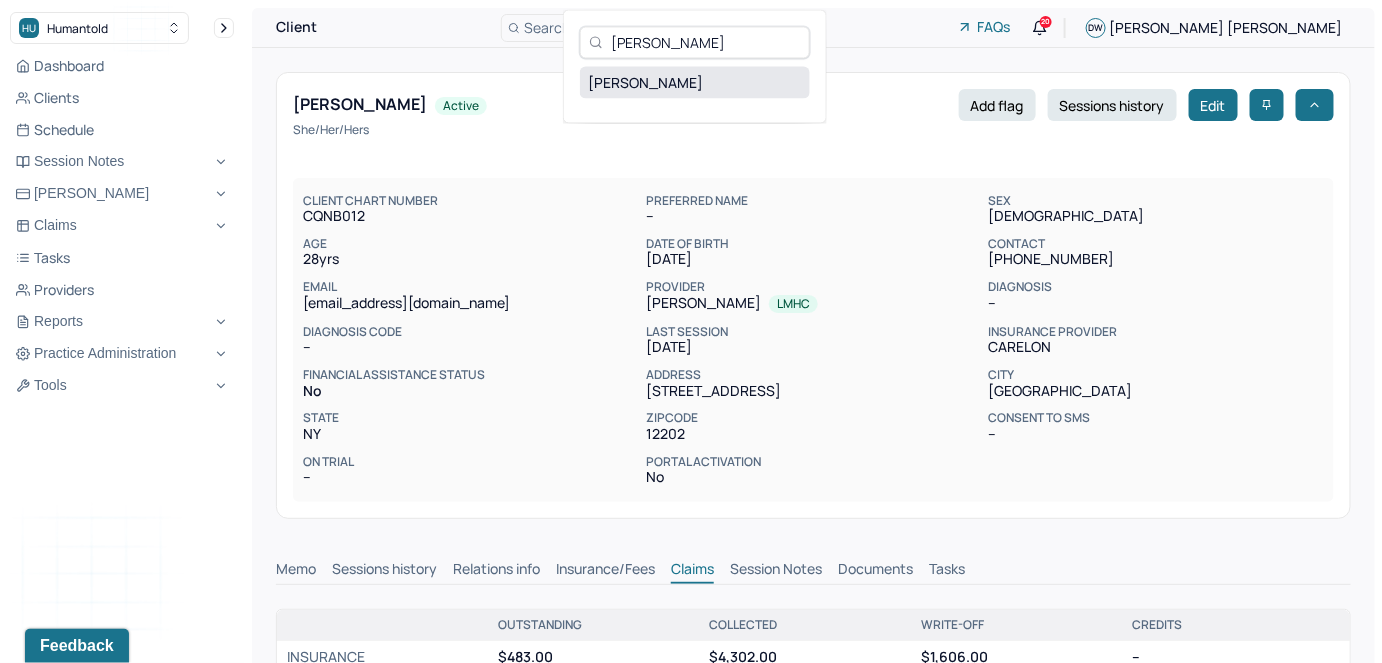 type on "Victoriya Volkova" 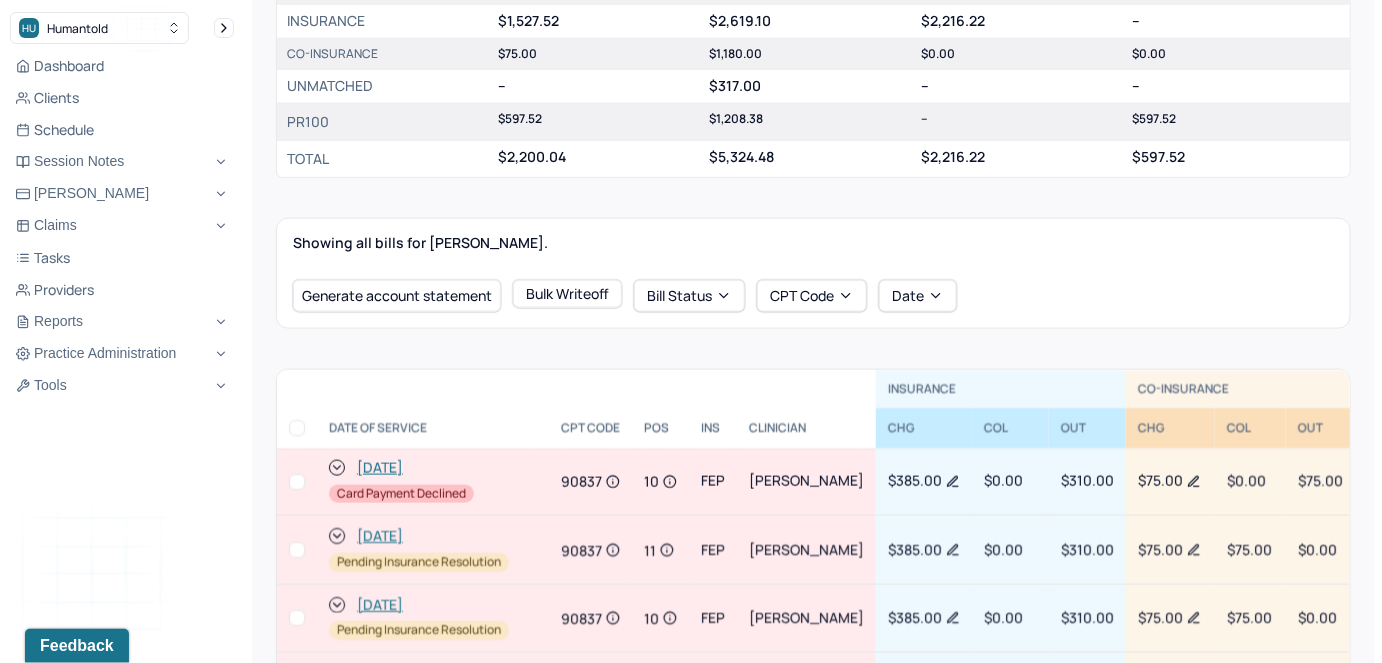 scroll, scrollTop: 640, scrollLeft: 0, axis: vertical 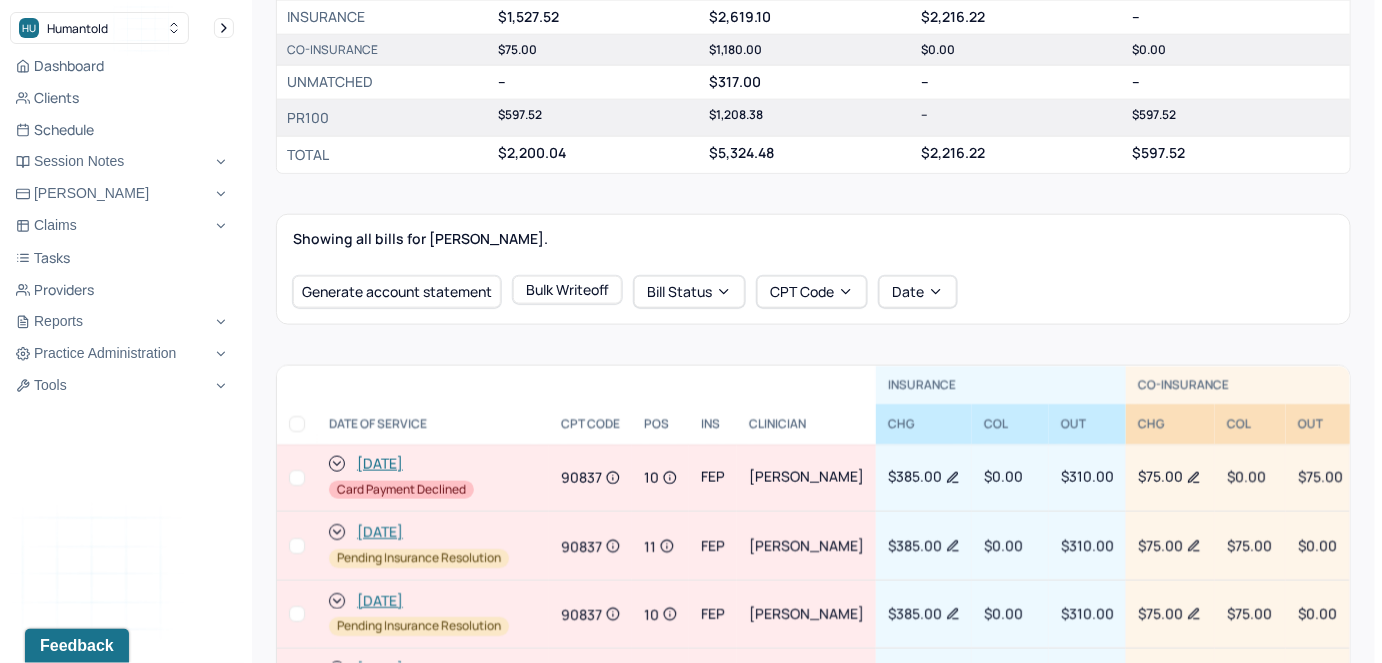 click at bounding box center (297, 478) 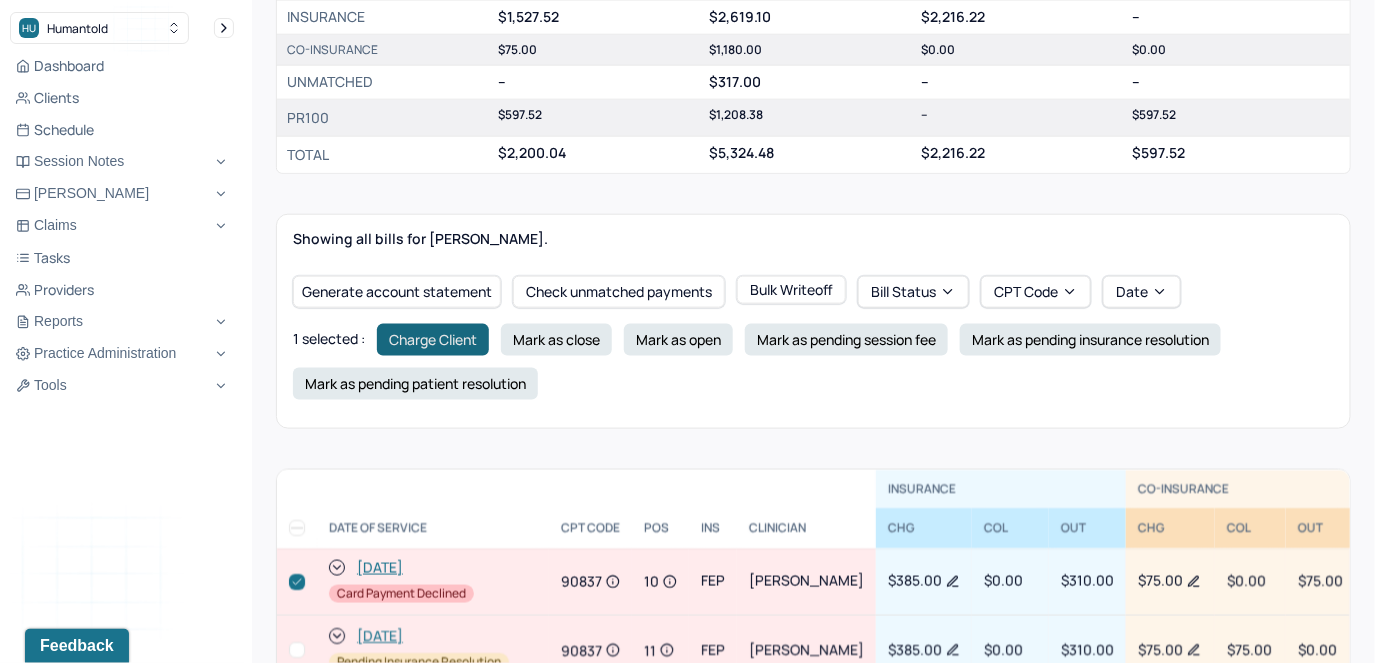 click on "Charge Client" at bounding box center [433, 340] 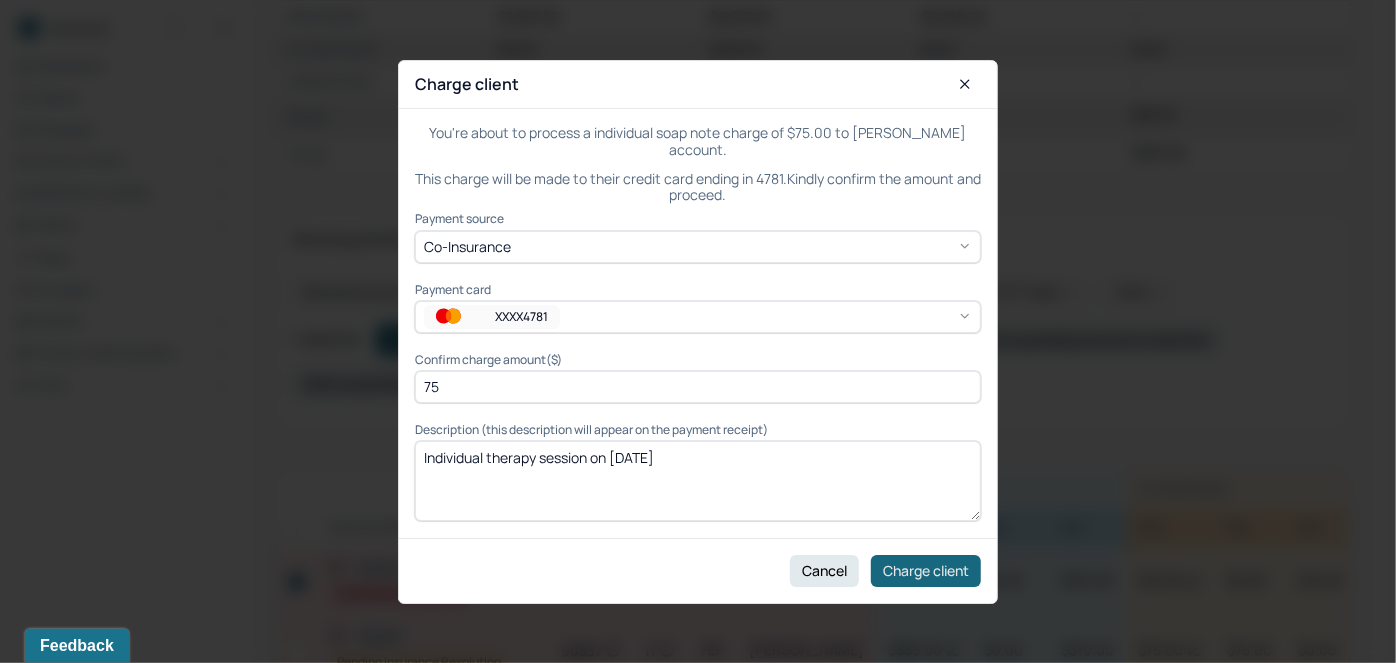 click on "Charge client" at bounding box center [926, 570] 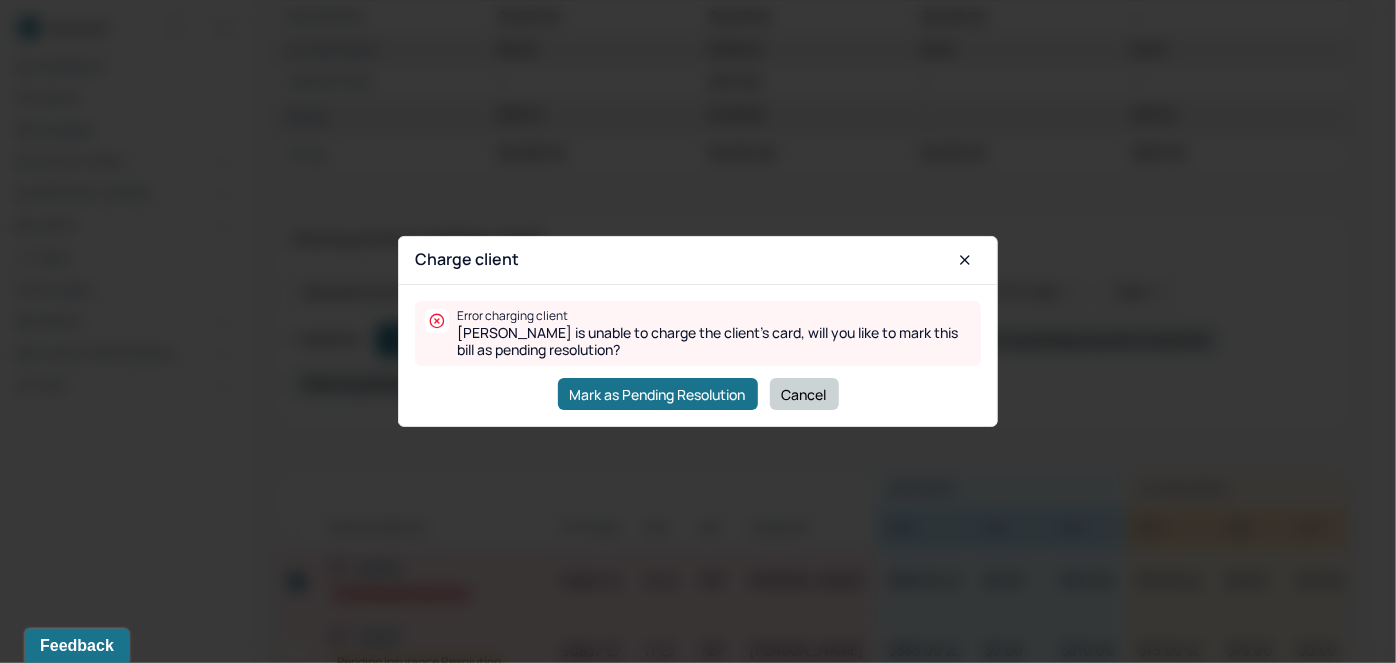 click on "Cancel" at bounding box center (804, 394) 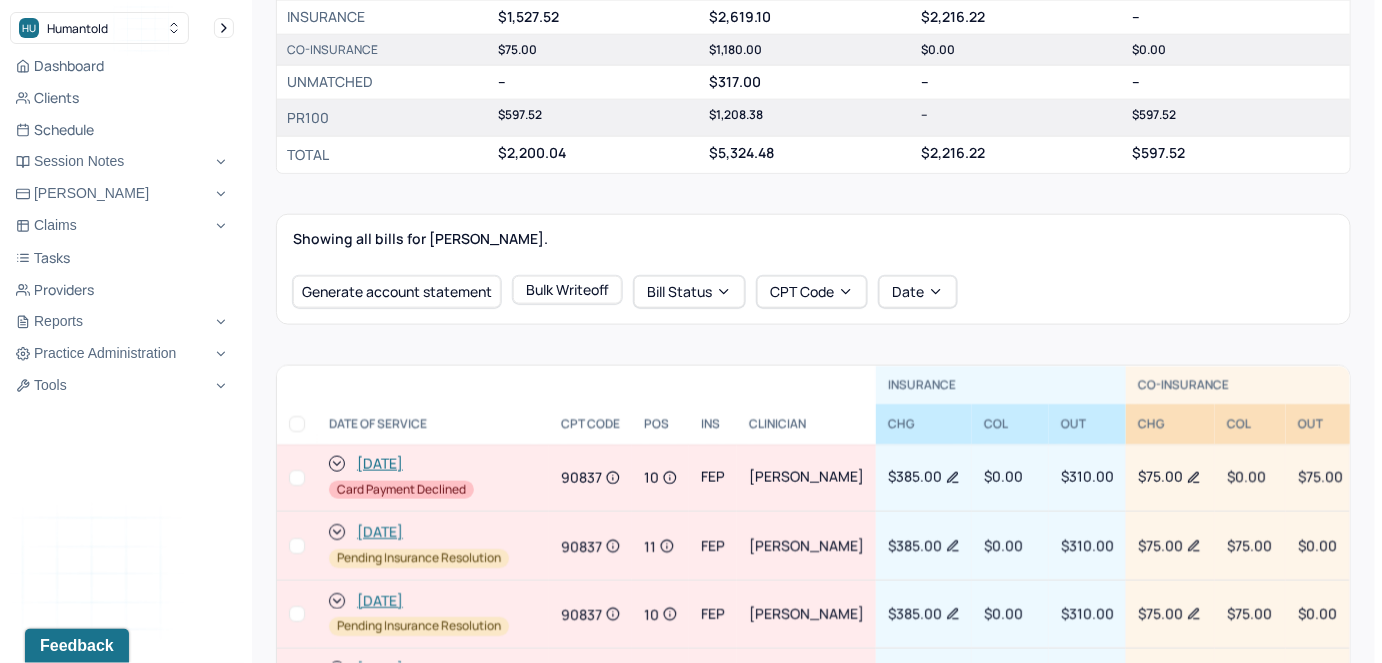 click at bounding box center [297, 478] 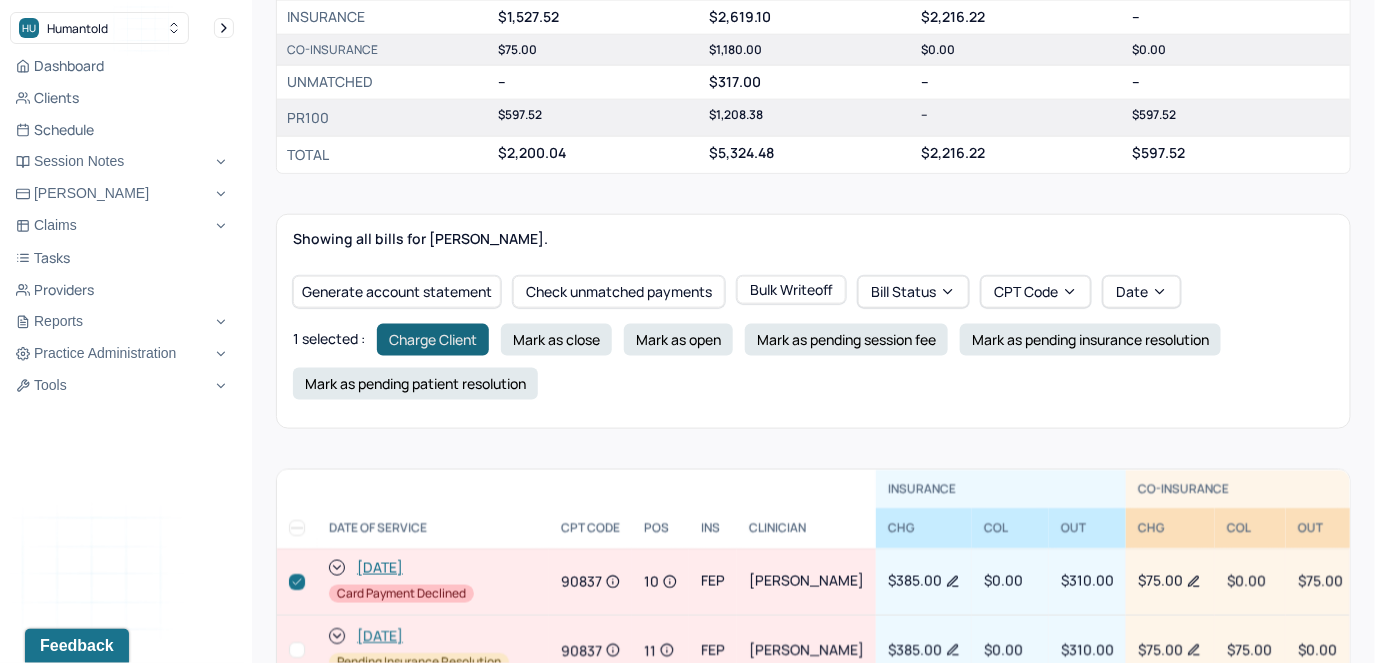 click on "Charge Client" at bounding box center (433, 340) 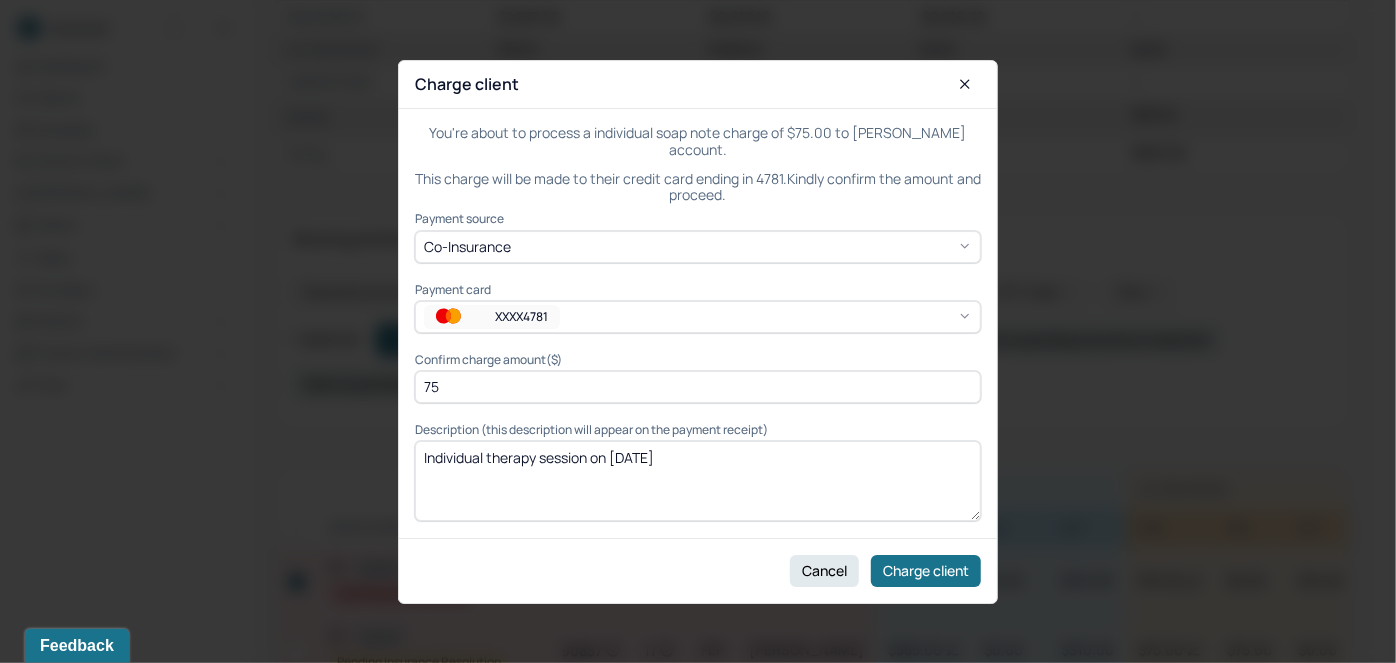 click on "XXXX4781" at bounding box center [492, 317] 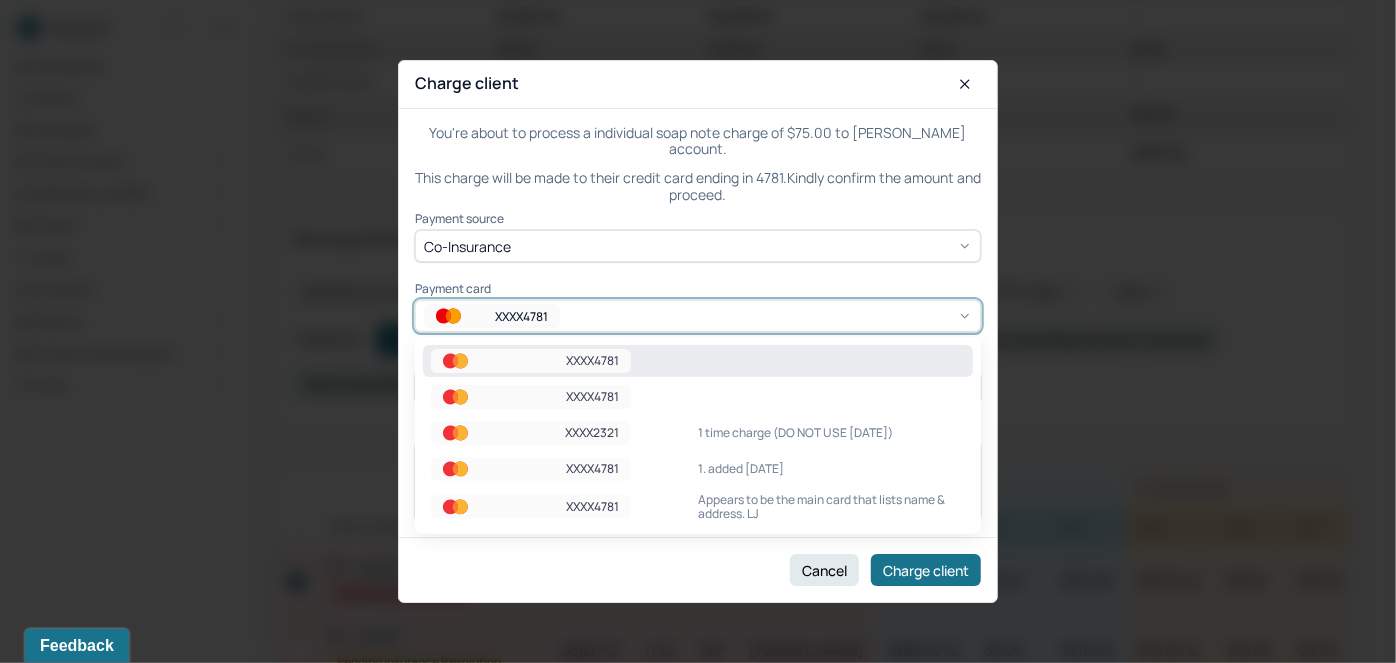 click on "XXXX2321" at bounding box center [531, 433] 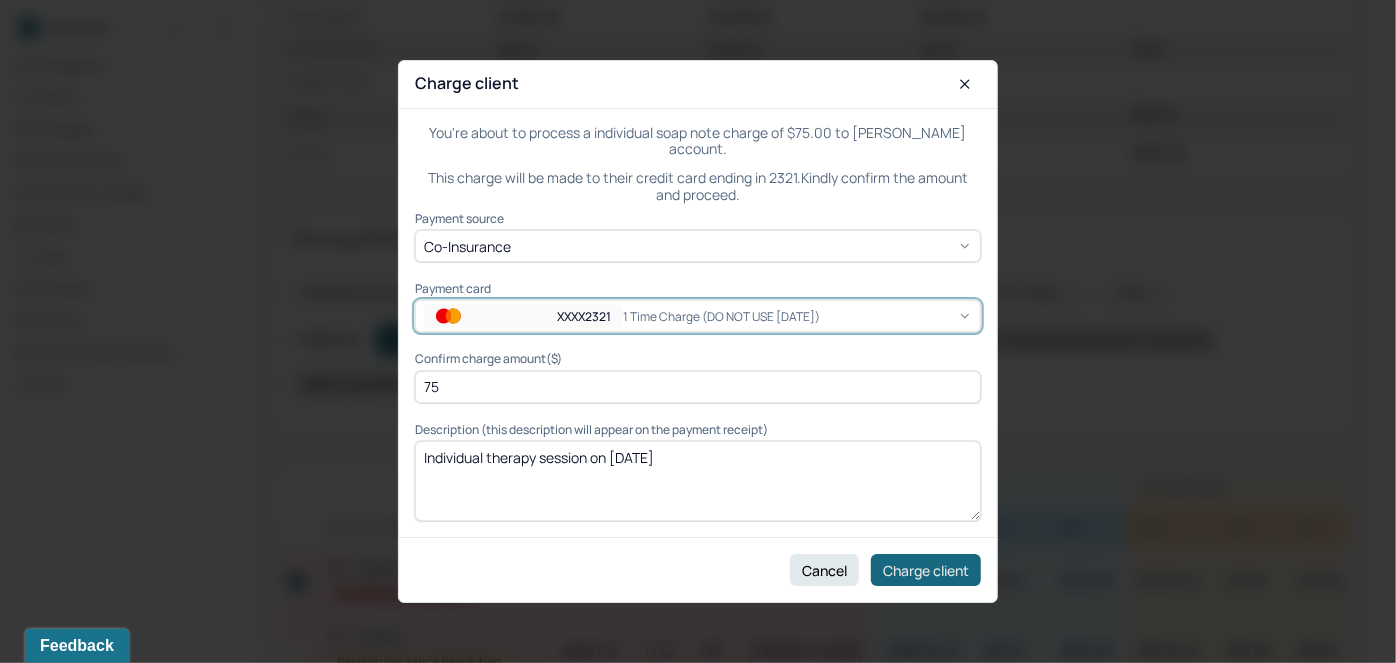 click on "Charge client" at bounding box center [926, 570] 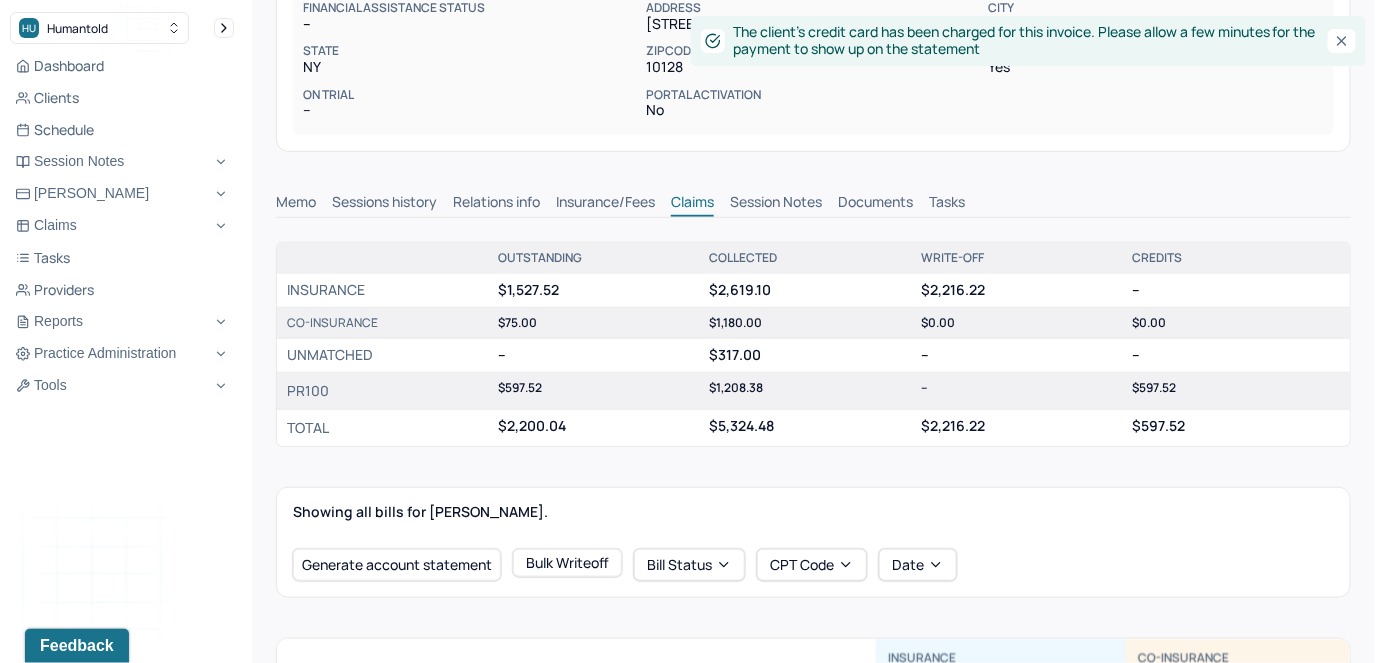 scroll, scrollTop: 730, scrollLeft: 0, axis: vertical 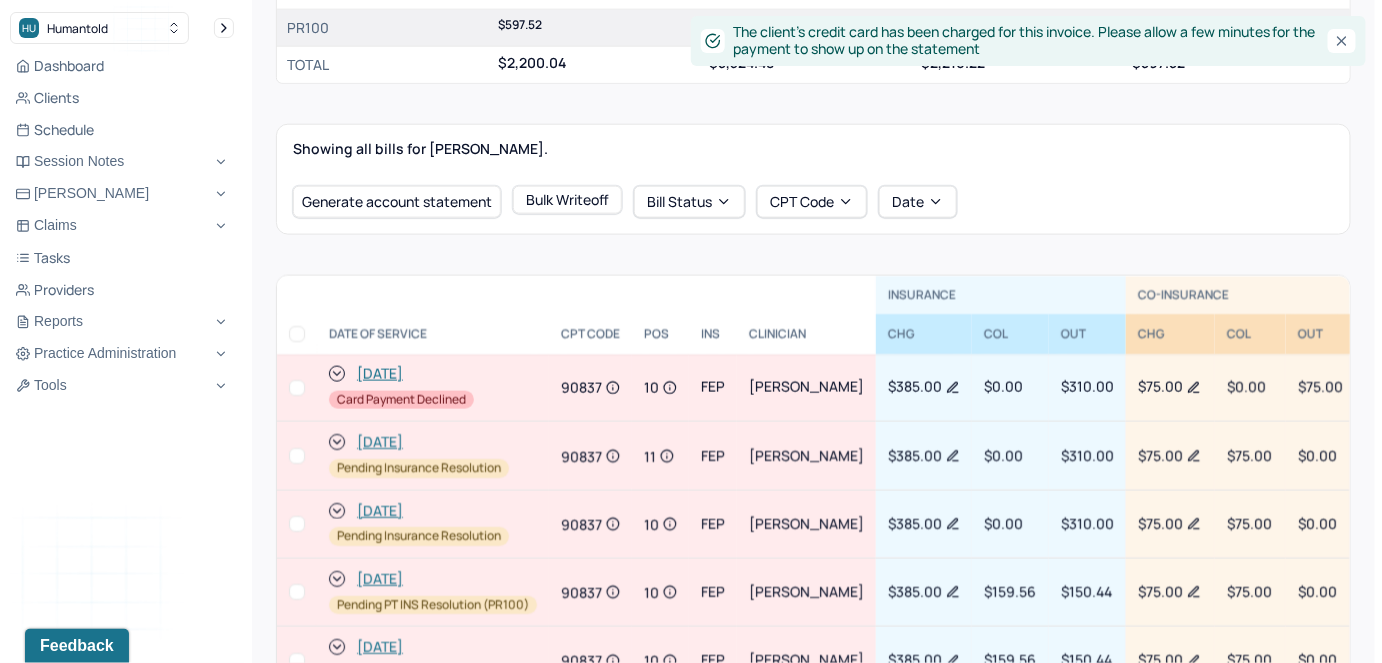 click at bounding box center [297, 388] 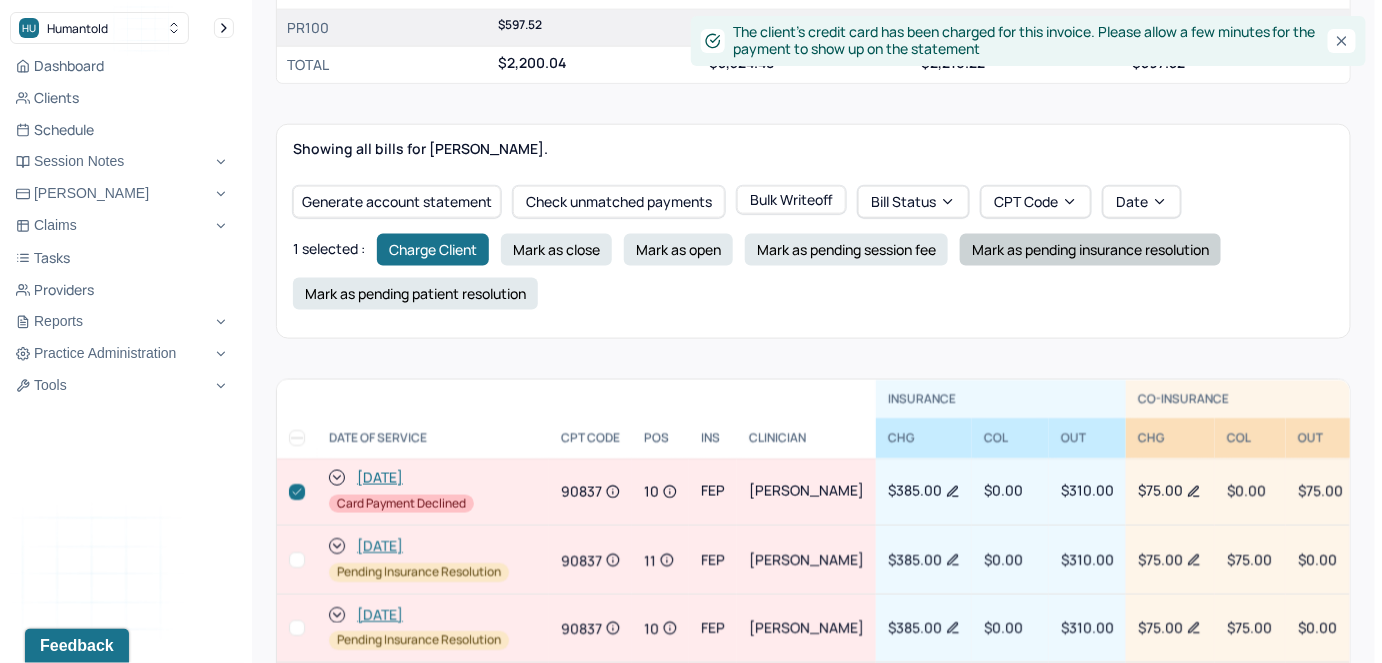 click on "Mark as pending insurance resolution" at bounding box center [1090, 250] 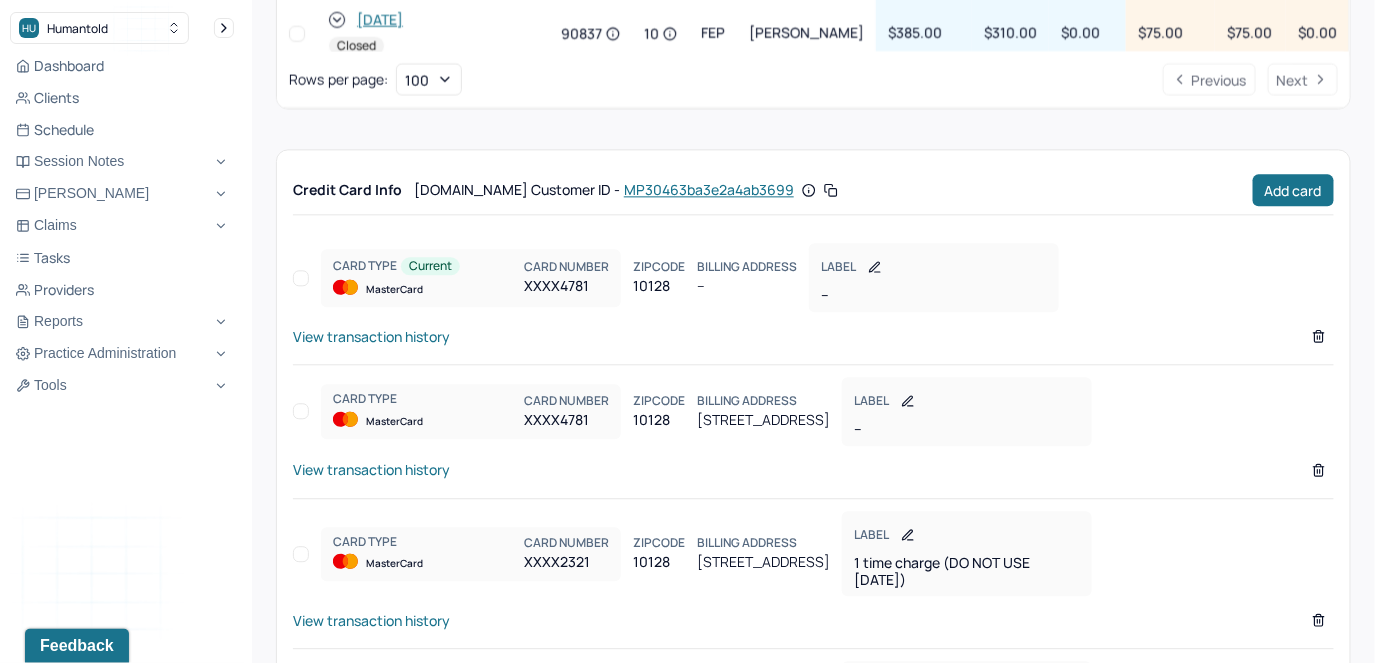 scroll, scrollTop: 1458, scrollLeft: 0, axis: vertical 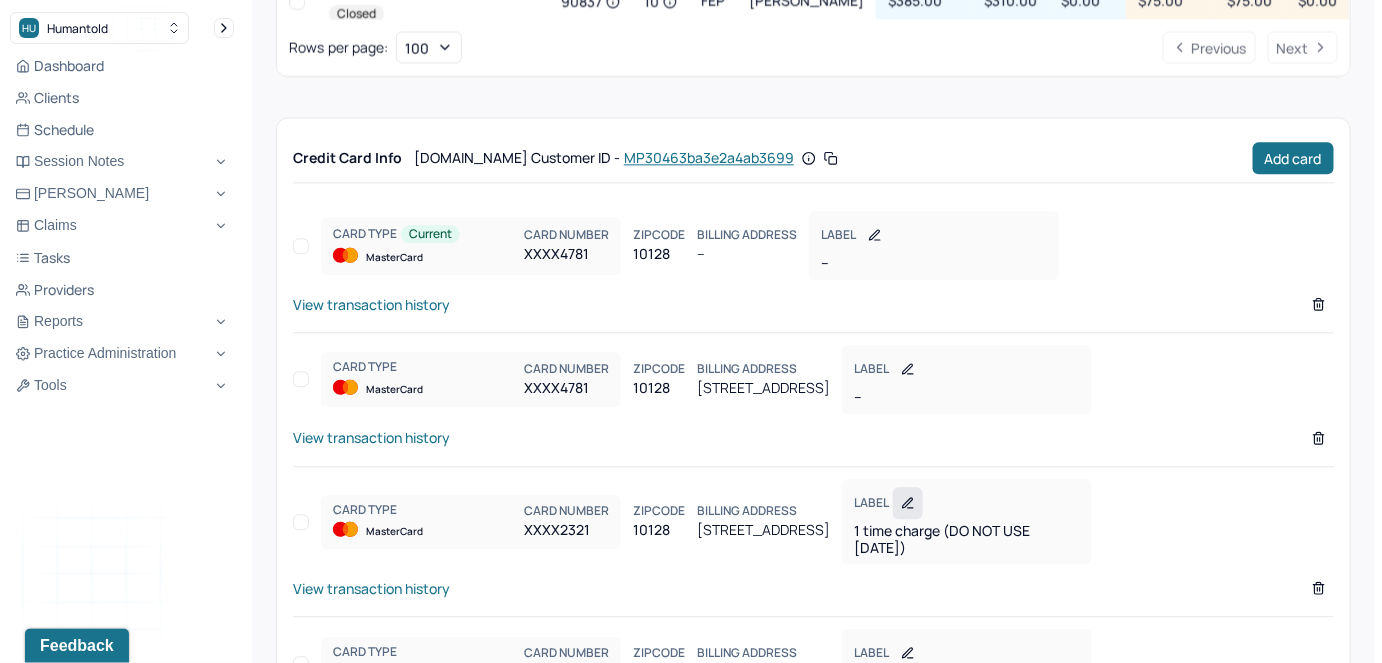 click 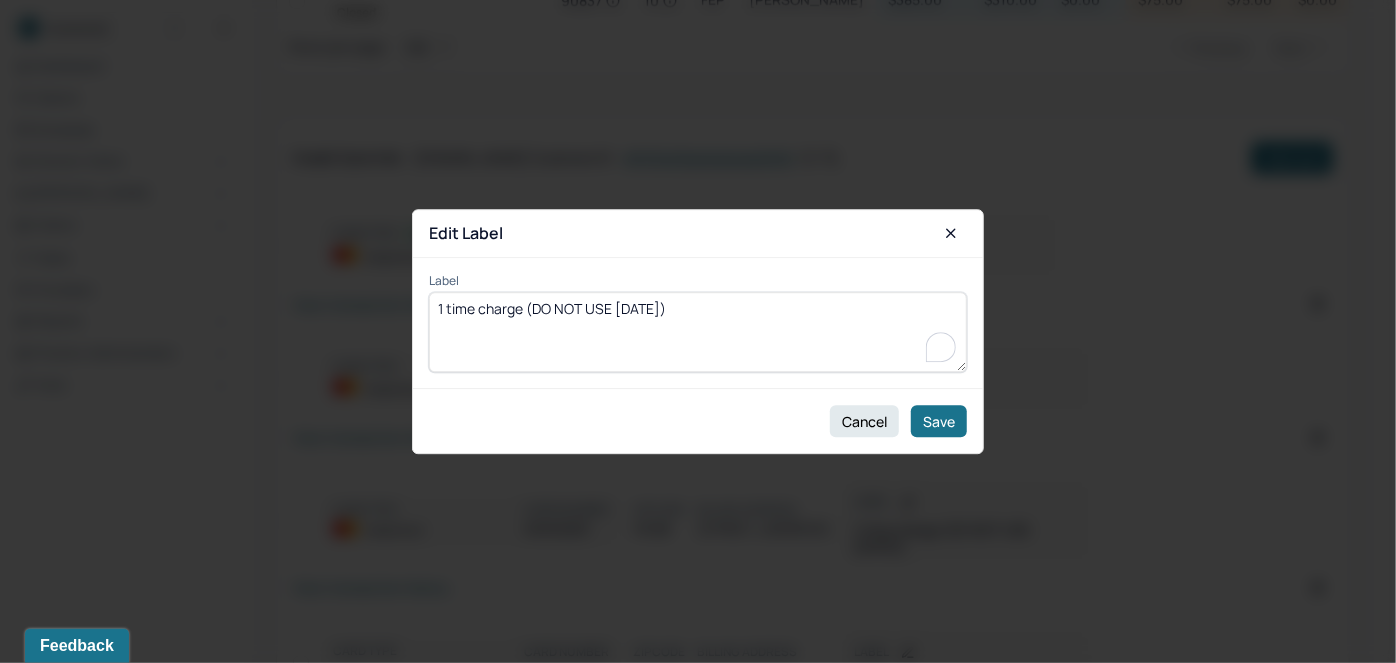 drag, startPoint x: 521, startPoint y: 310, endPoint x: 389, endPoint y: 312, distance: 132.01515 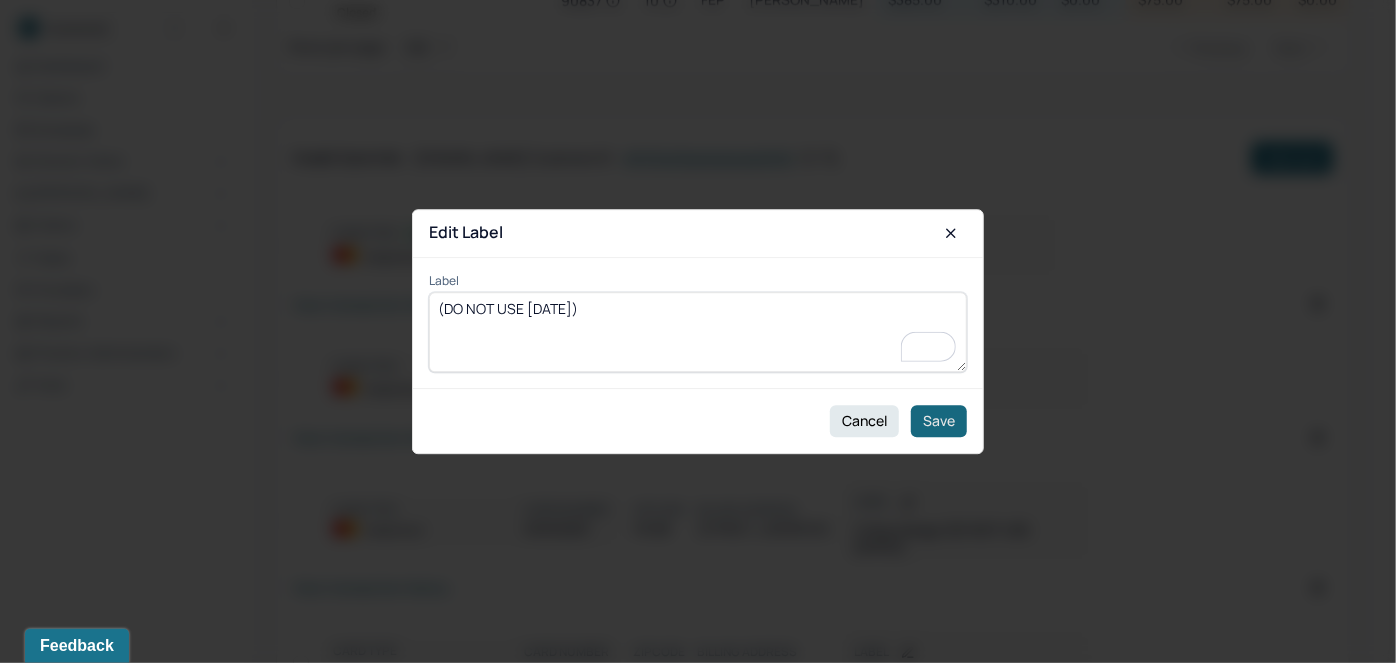 type on "(DO NOT USE 7/8/25)" 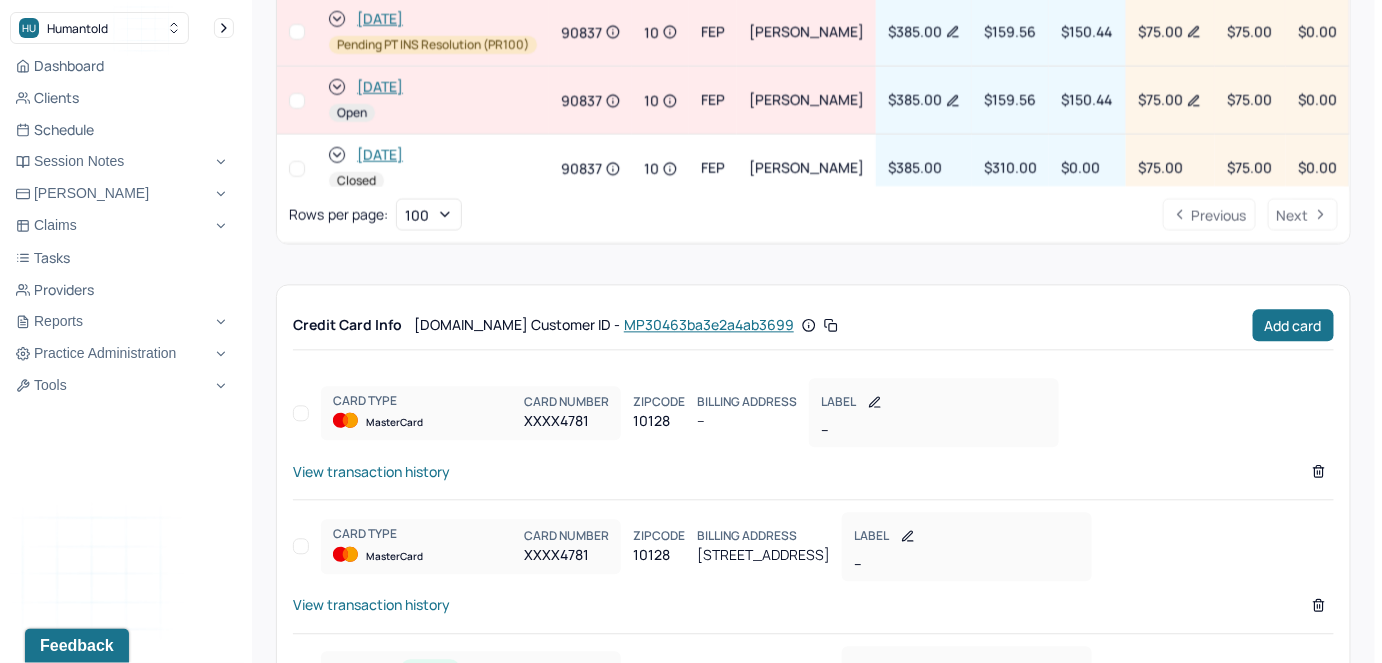 scroll, scrollTop: 912, scrollLeft: 0, axis: vertical 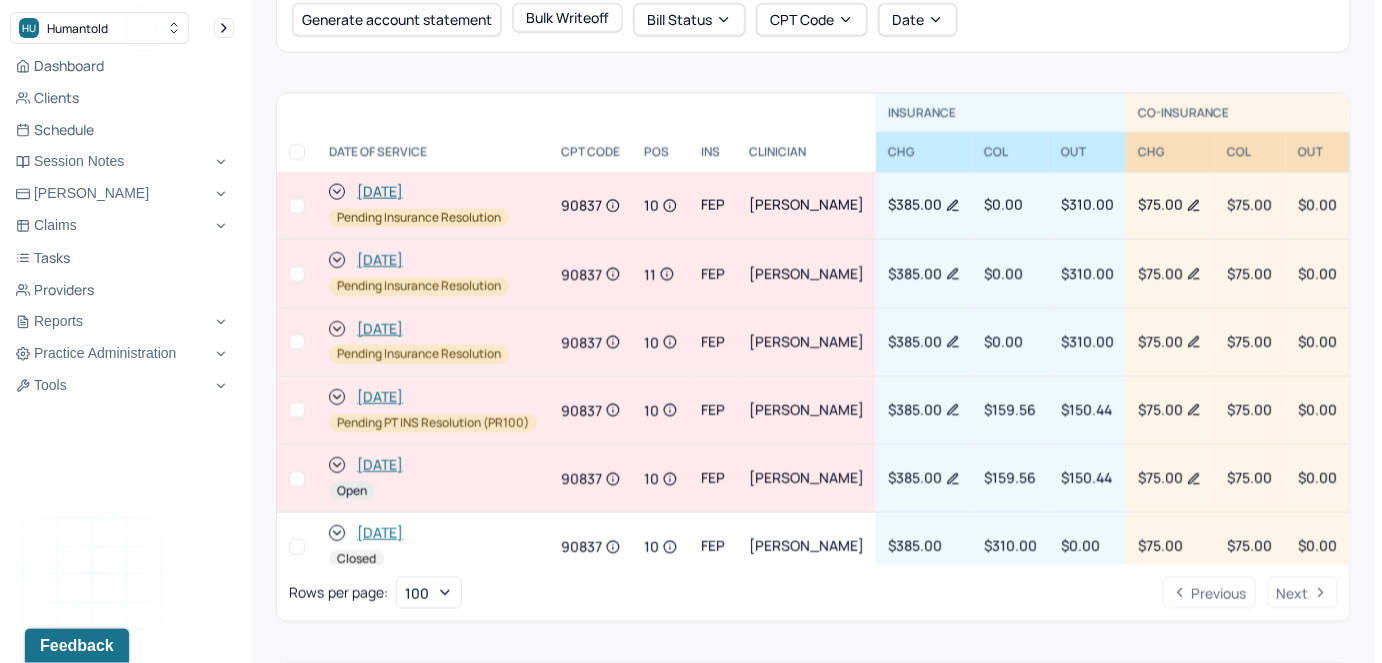 click 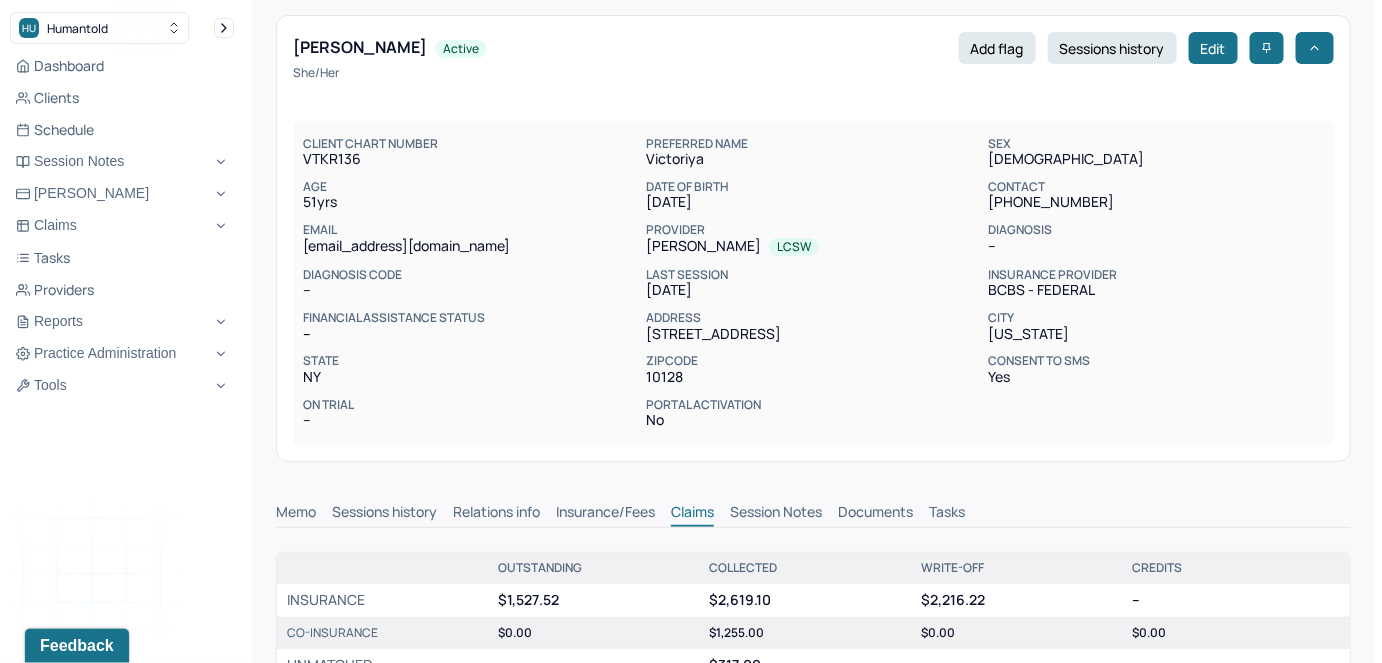 scroll, scrollTop: 0, scrollLeft: 0, axis: both 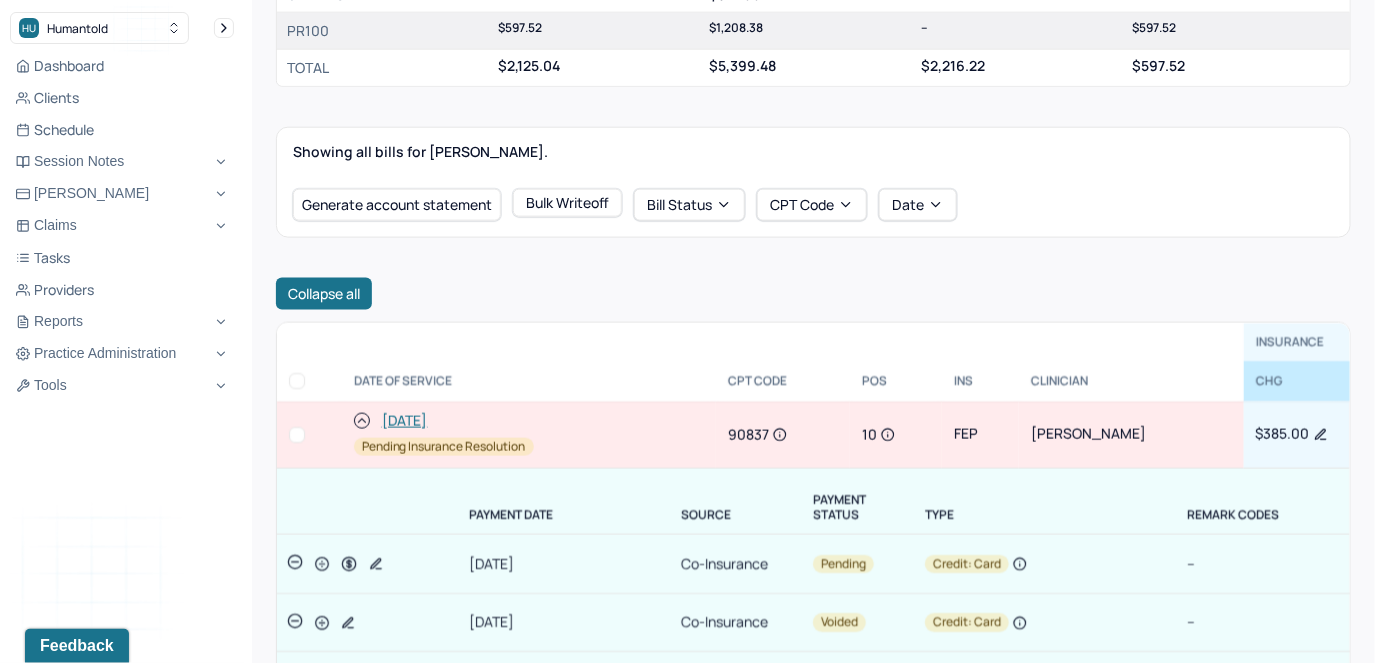 click at bounding box center [297, 435] 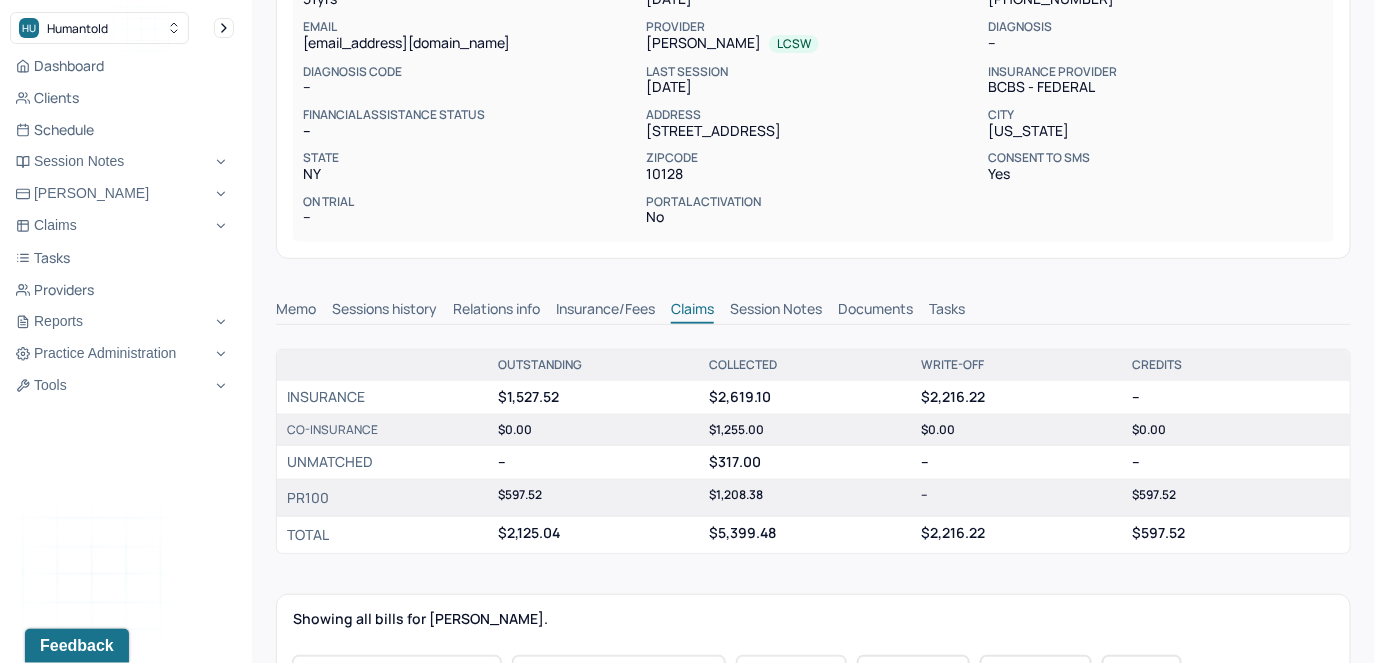 scroll, scrollTop: 0, scrollLeft: 0, axis: both 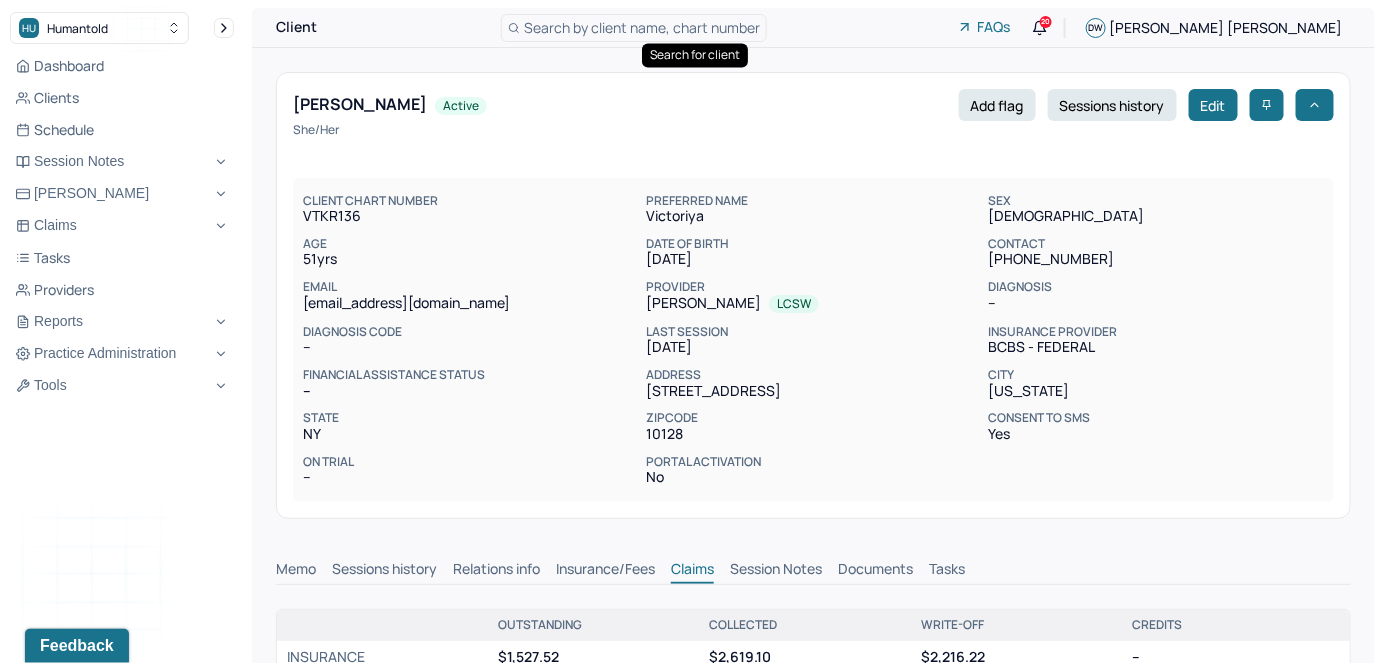 click on "Search by client name, chart number" at bounding box center [642, 27] 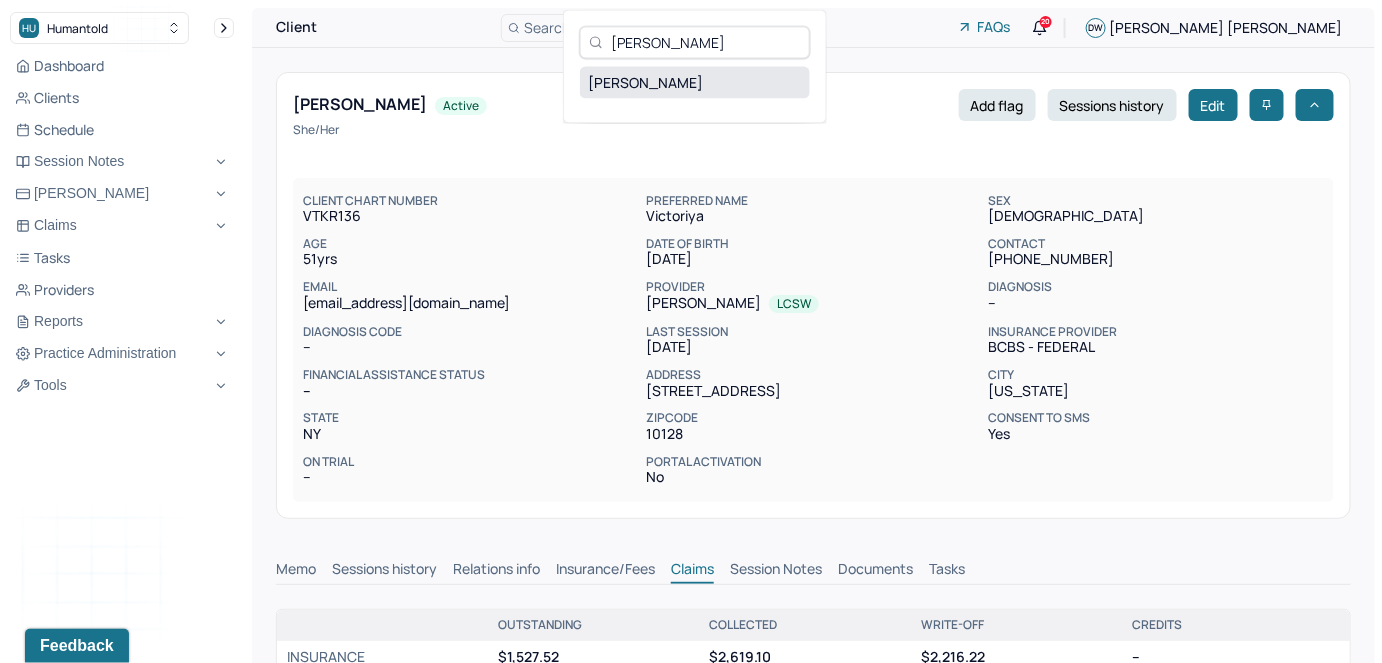 type on "Naimah King" 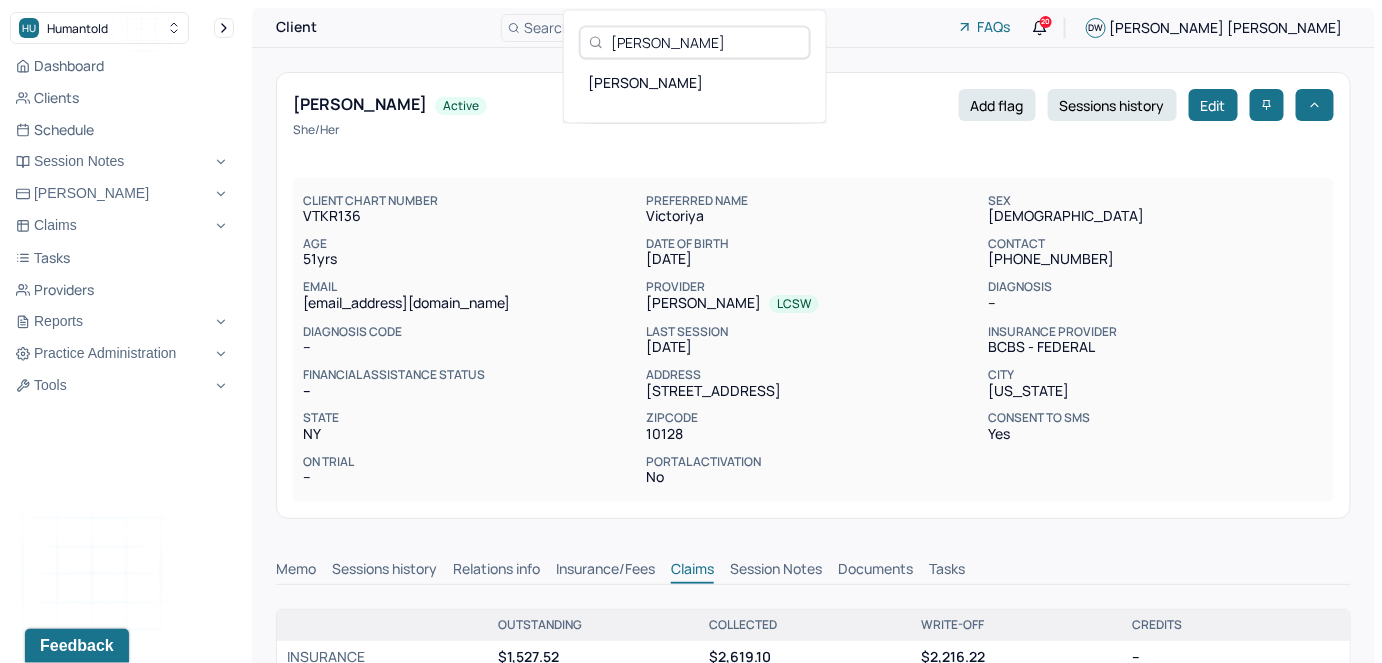 click on "KING, NAIMAH" at bounding box center [695, 82] 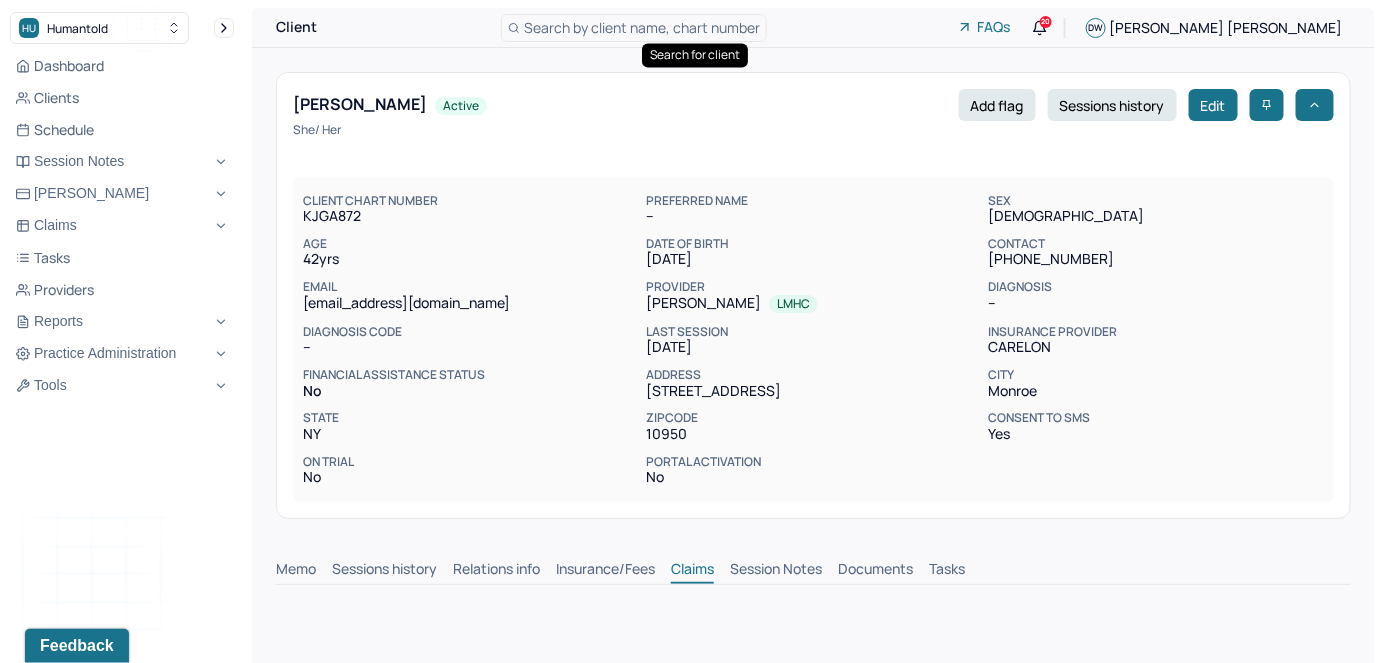 scroll, scrollTop: 0, scrollLeft: 0, axis: both 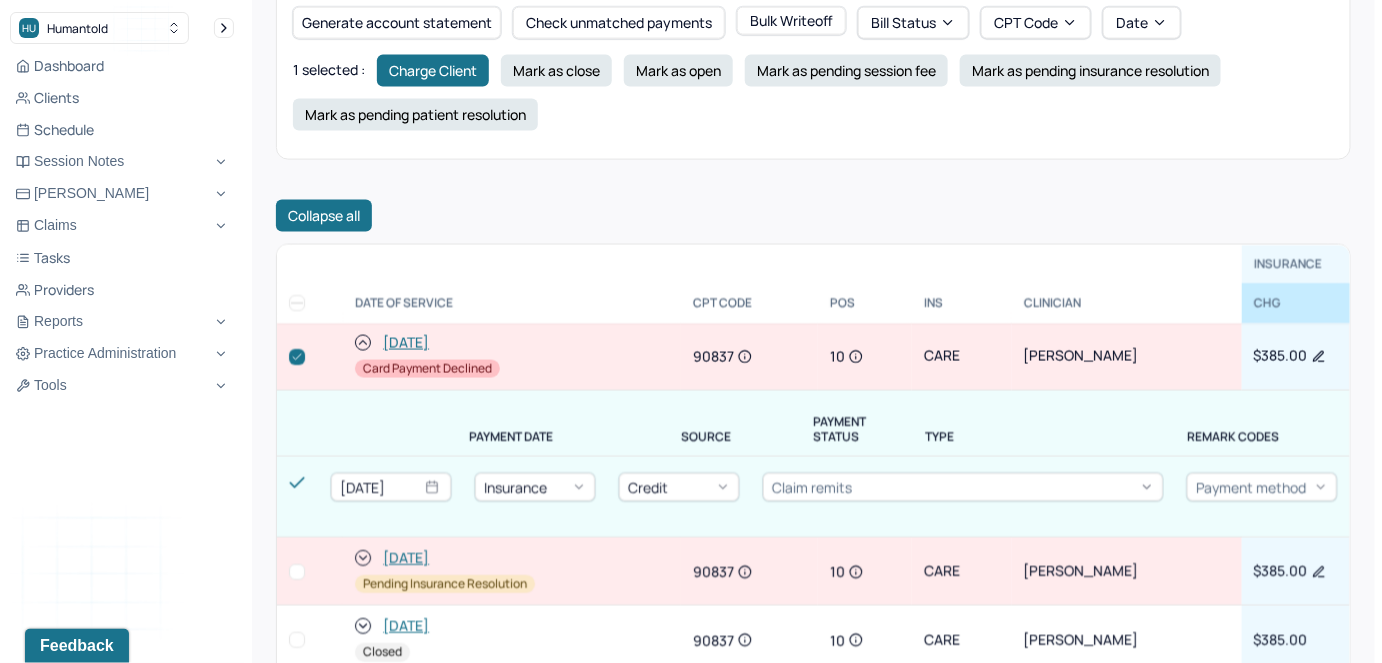 click on "Collapse all" at bounding box center [324, 216] 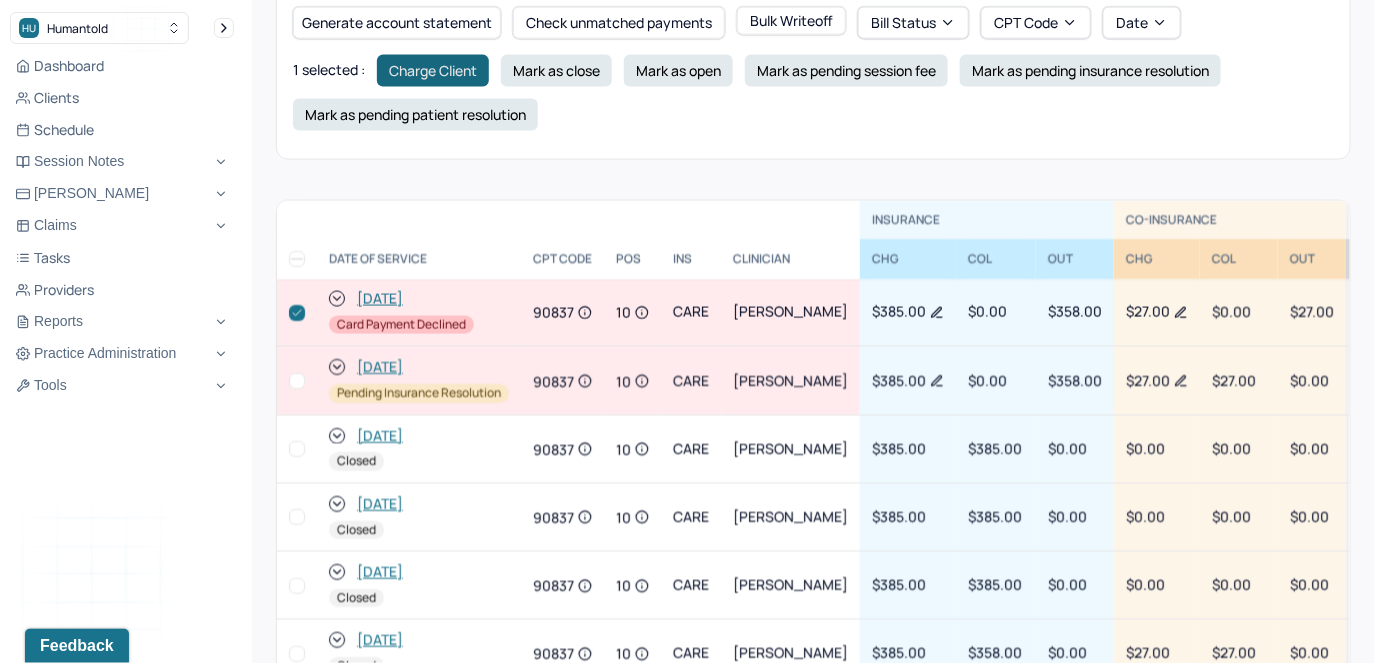 click on "Charge Client" at bounding box center (433, 71) 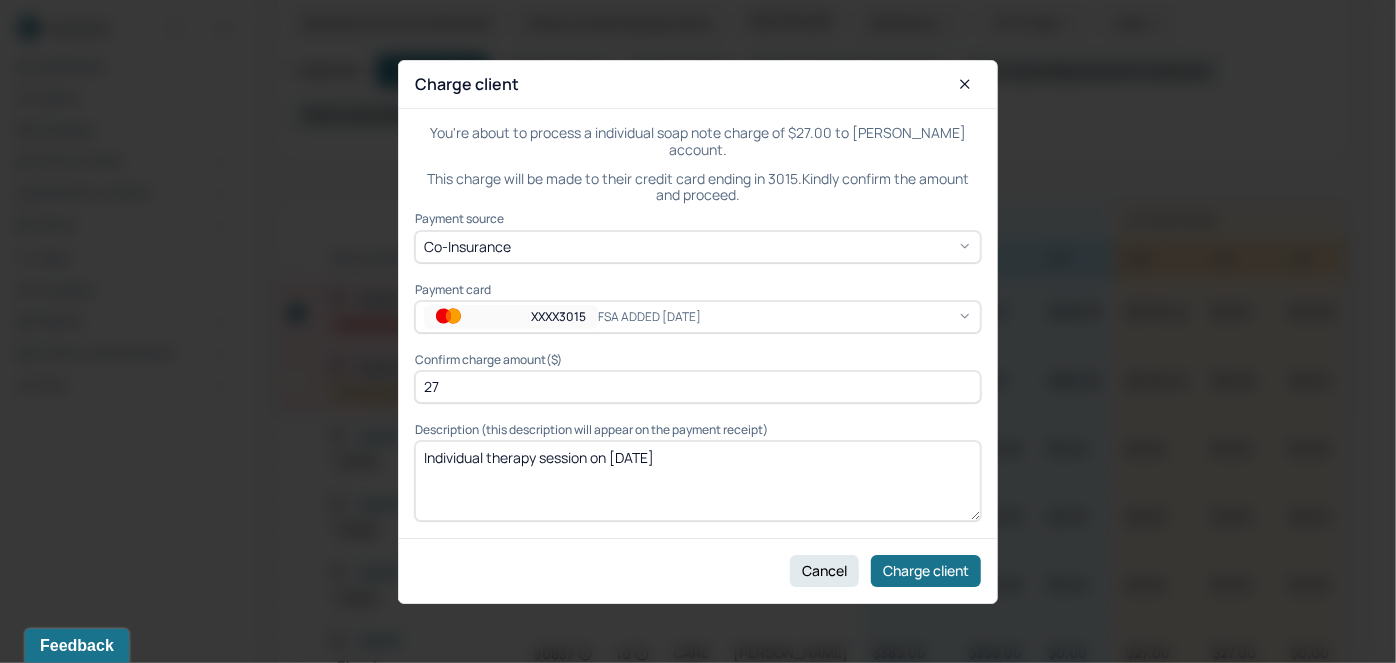 click on "XXXX3015" at bounding box center [558, 316] 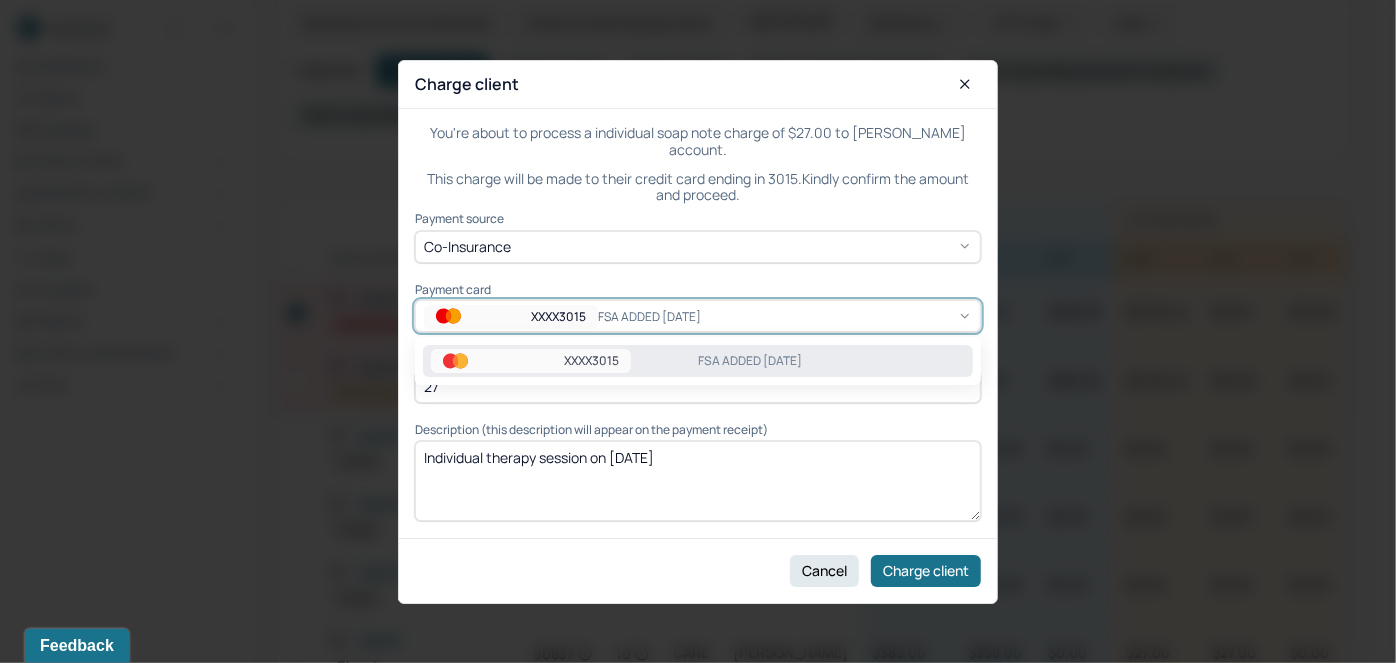 click on "XXXX3015" at bounding box center [558, 316] 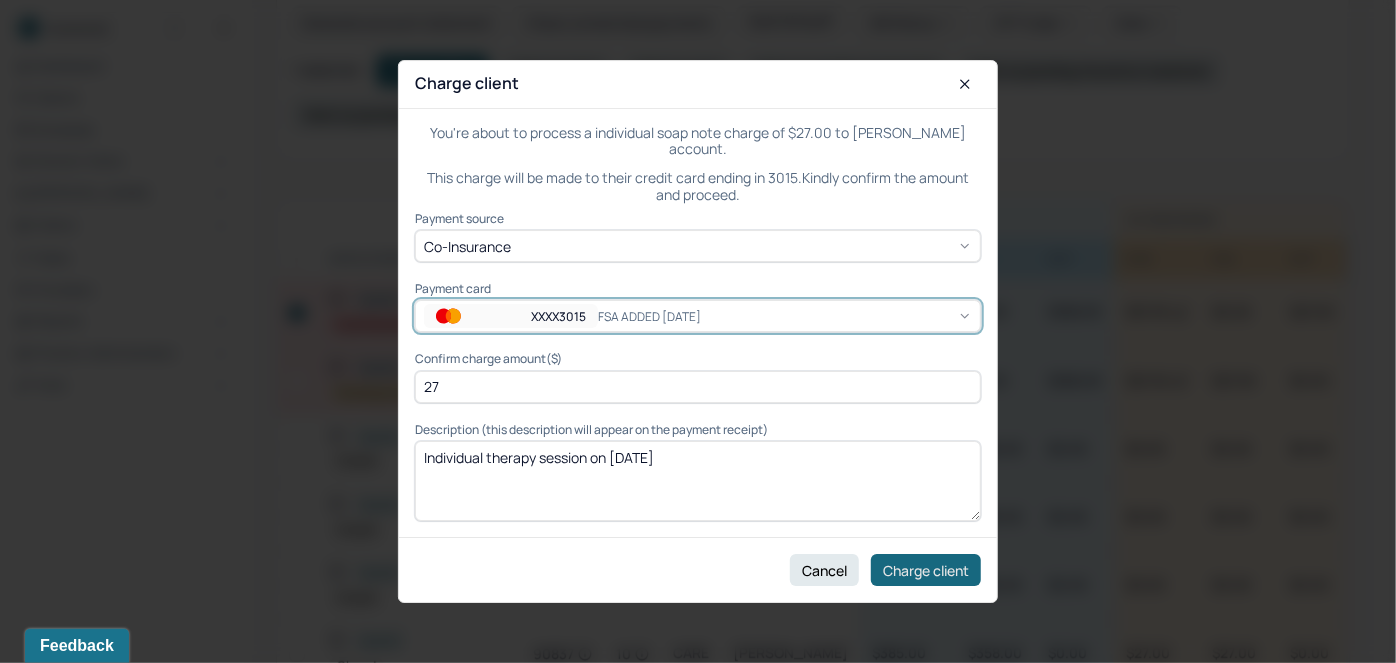 click on "Charge client" at bounding box center (926, 570) 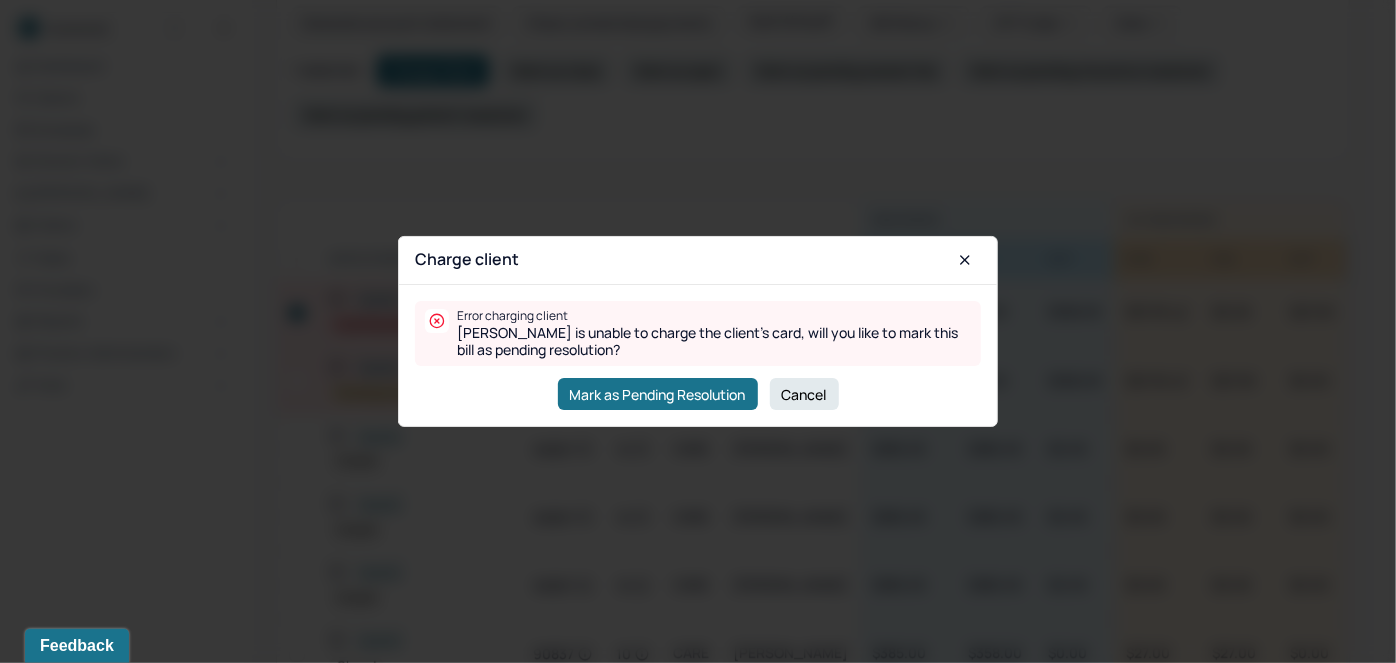 click on "Cancel" at bounding box center (804, 394) 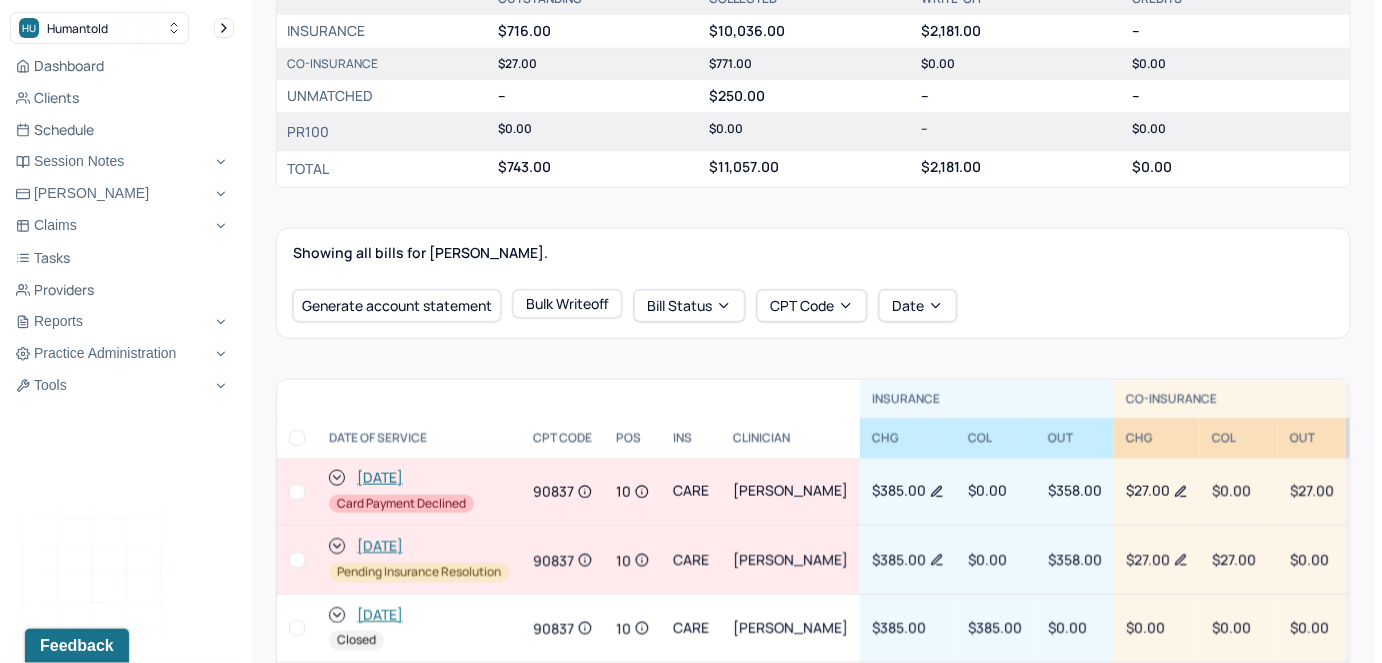 scroll, scrollTop: 181, scrollLeft: 0, axis: vertical 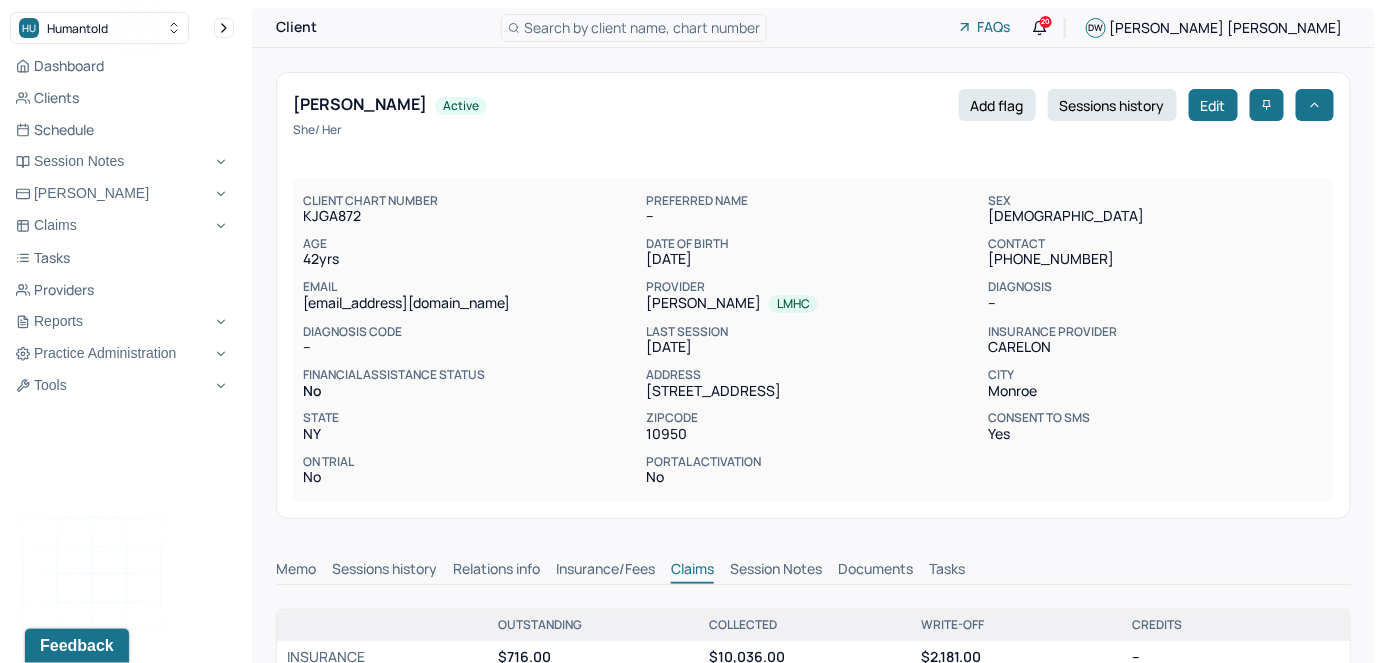 click on "Search by client name, chart number" at bounding box center (642, 27) 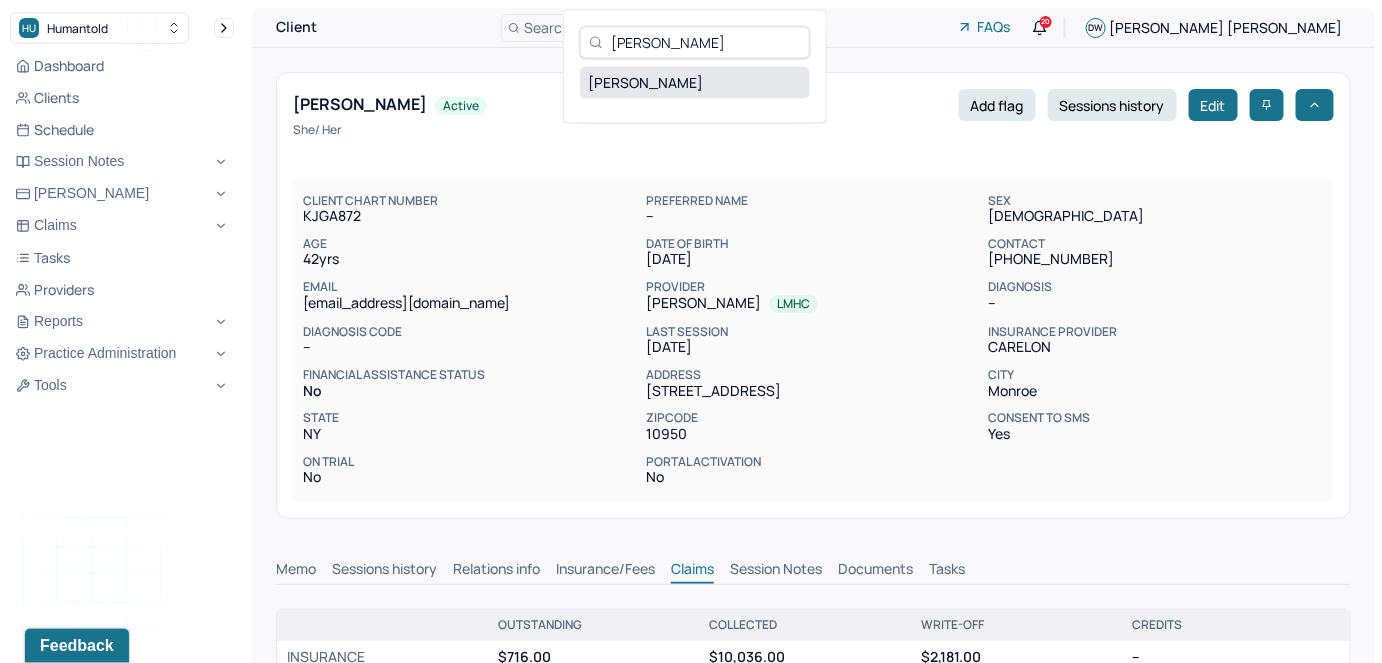 type on "Cecil Clark" 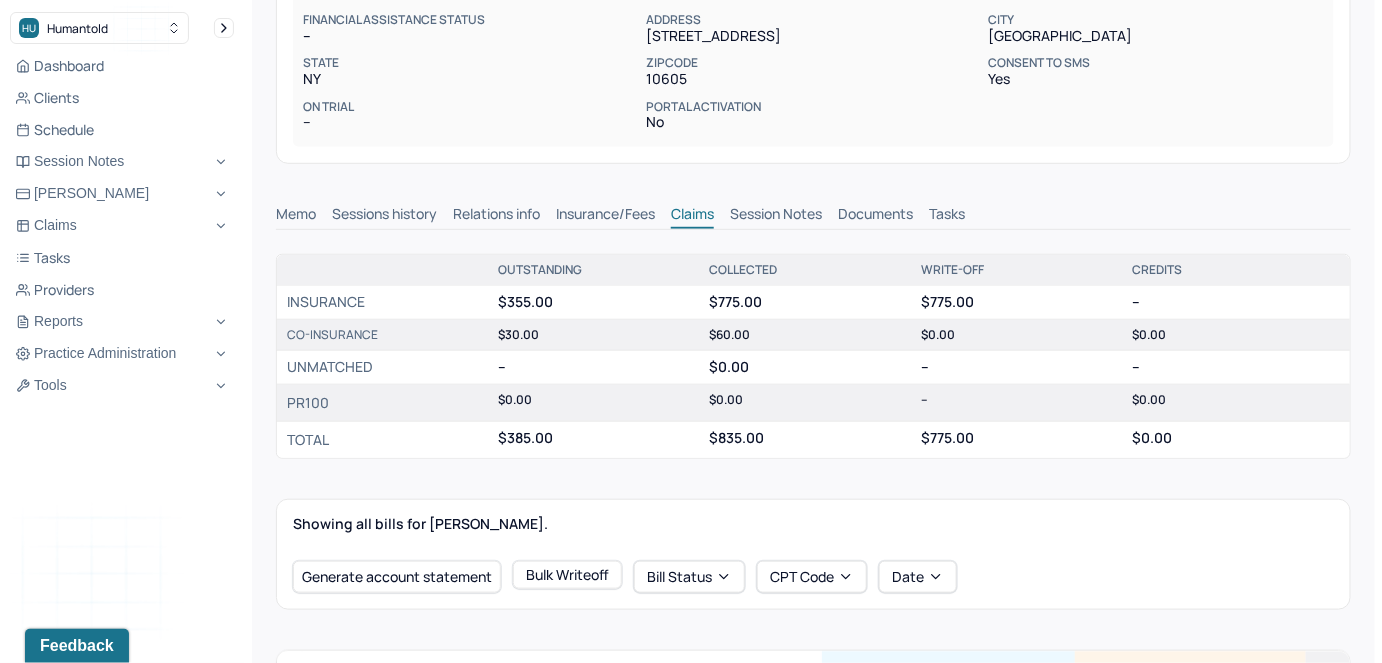 scroll, scrollTop: 545, scrollLeft: 0, axis: vertical 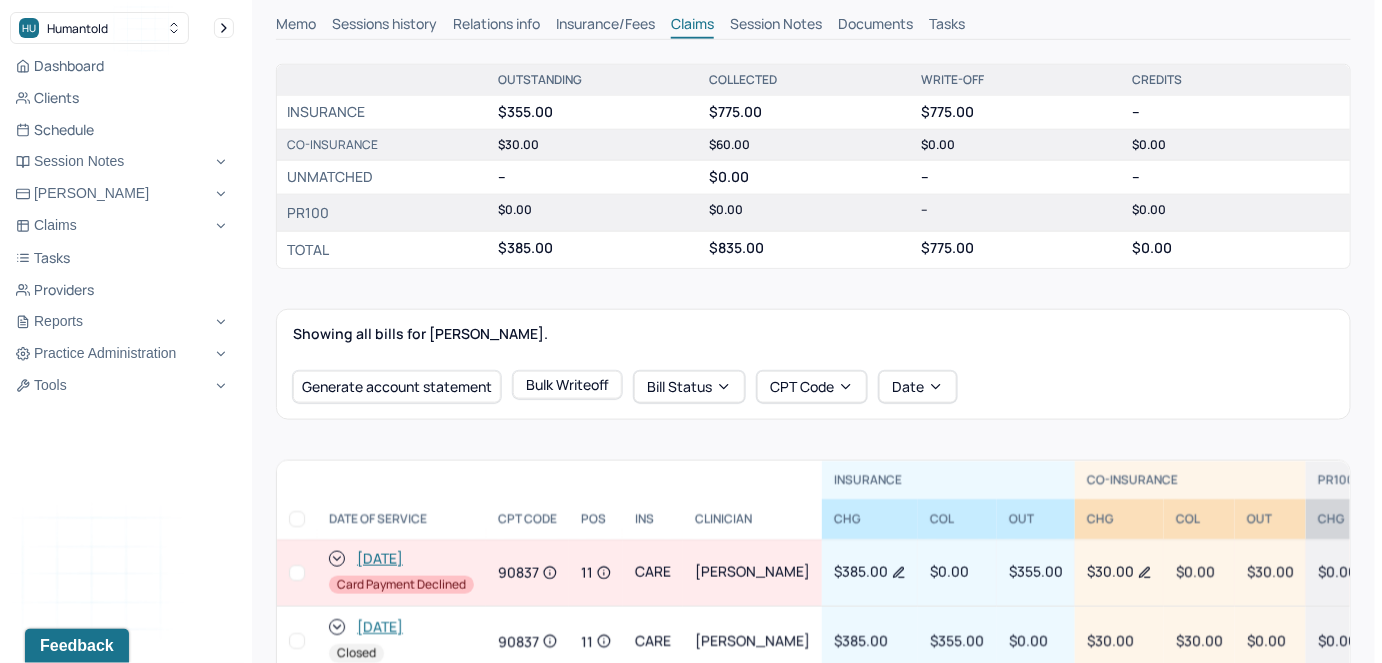 click at bounding box center (297, 573) 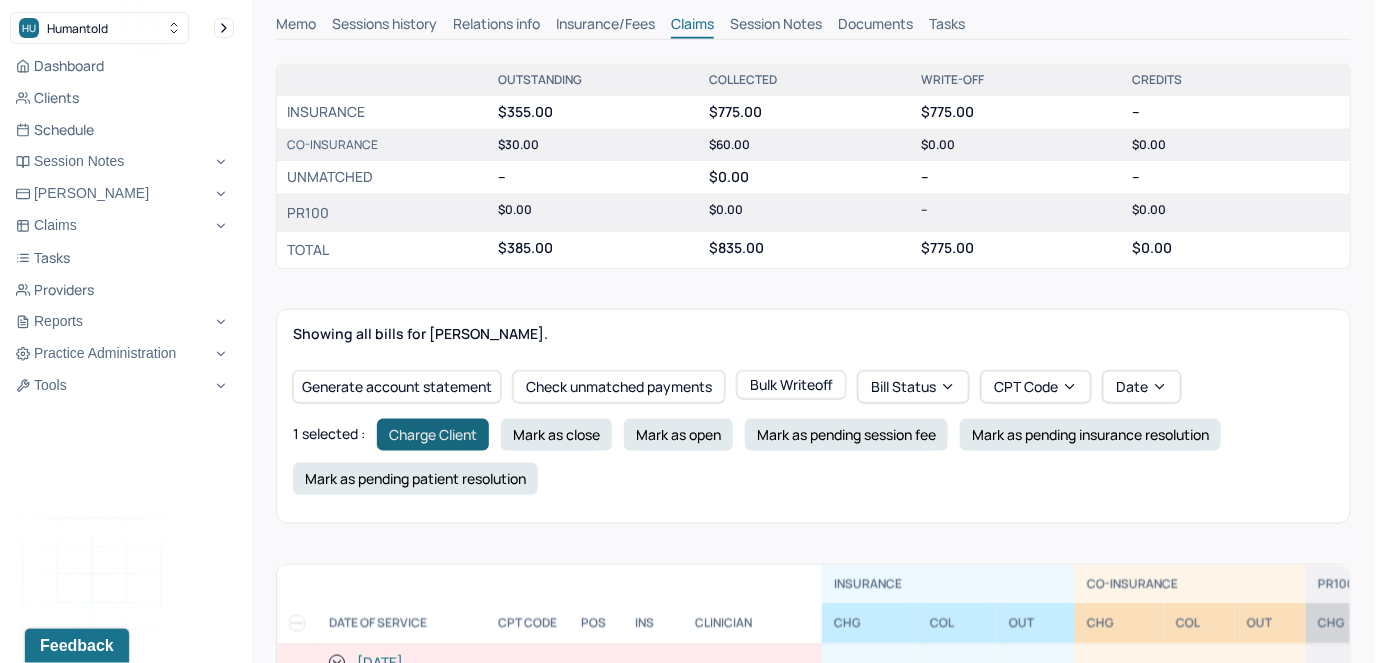 click on "Charge Client" at bounding box center (433, 435) 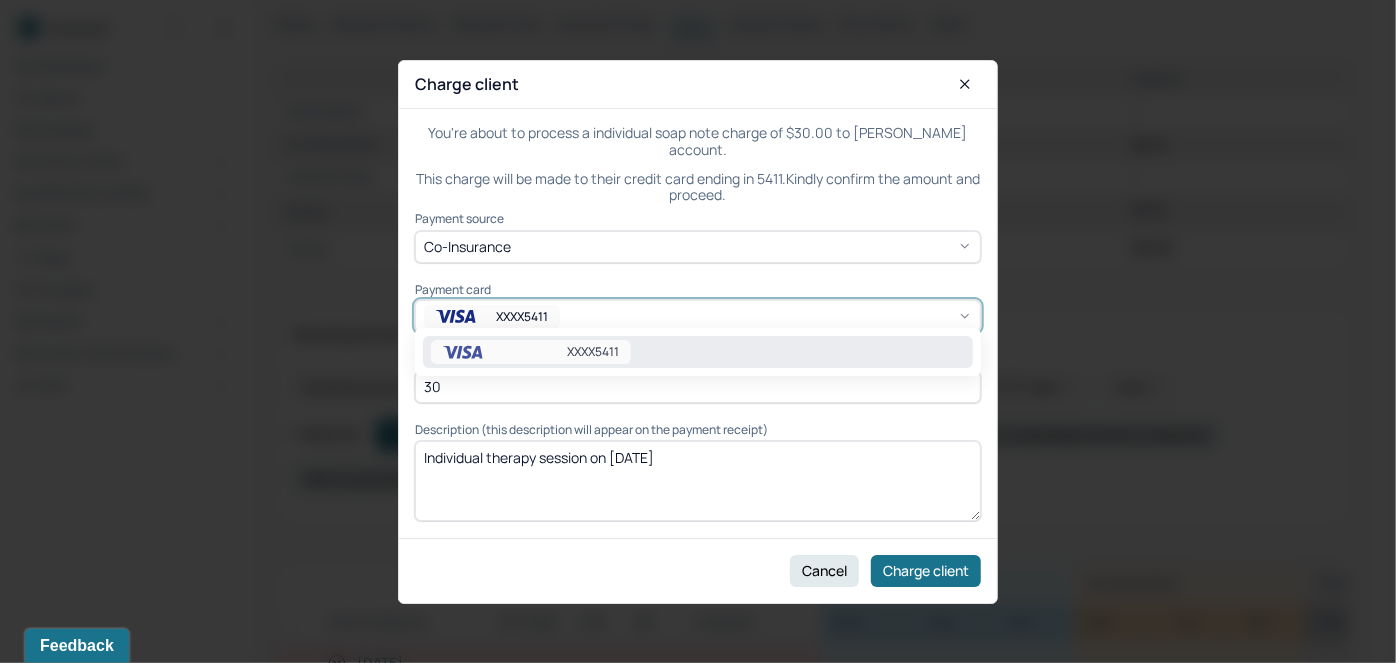 click on "XXXX5411" at bounding box center [522, 316] 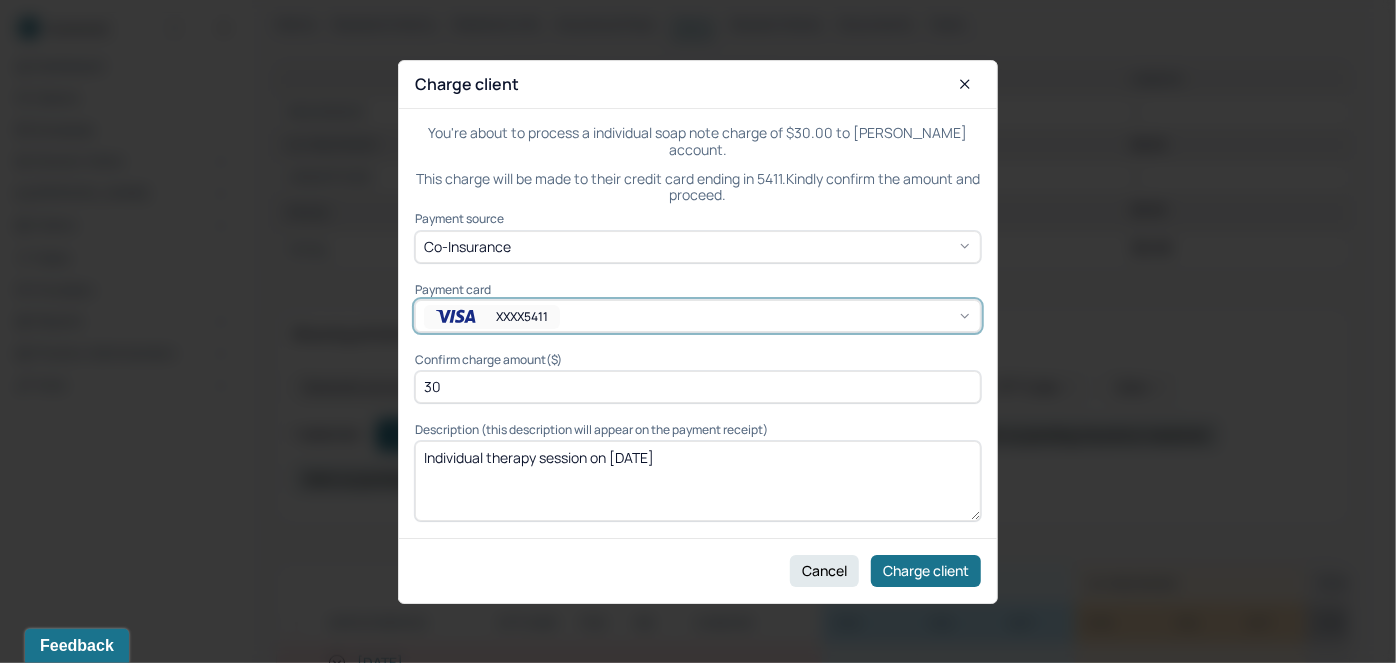 click on "XXXX5411" at bounding box center [522, 316] 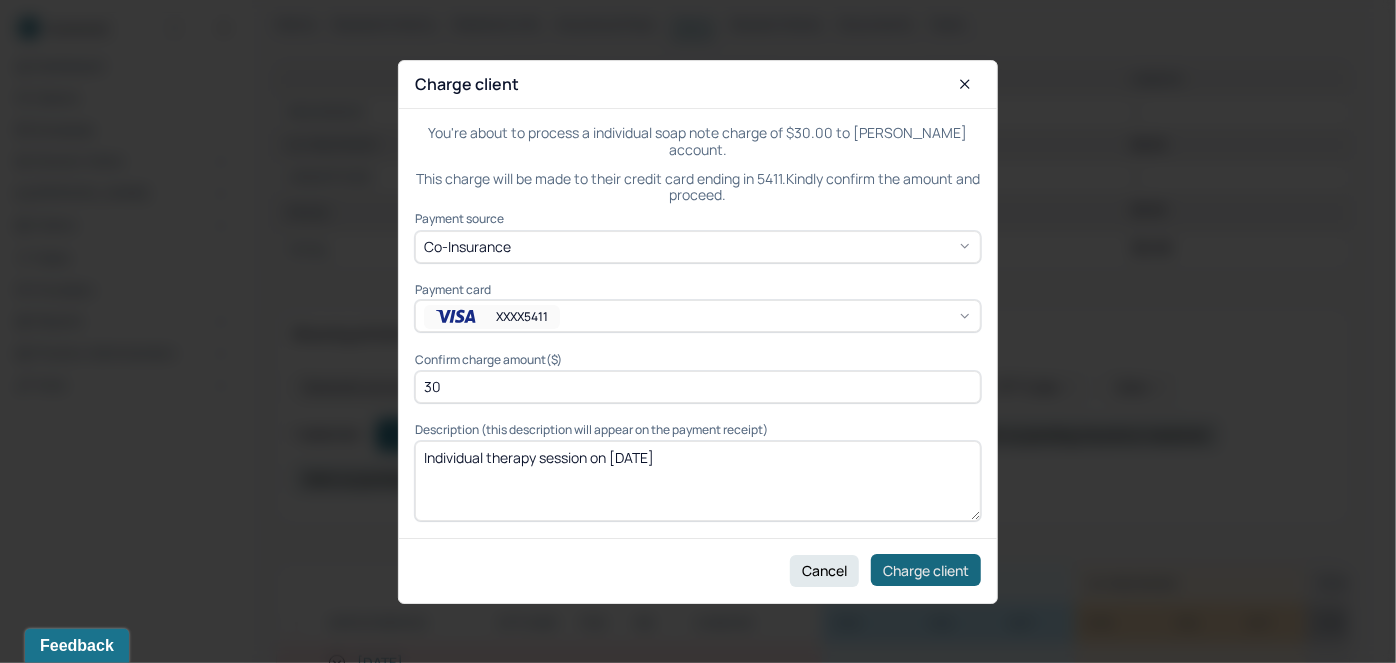 click on "Charge client" at bounding box center [926, 570] 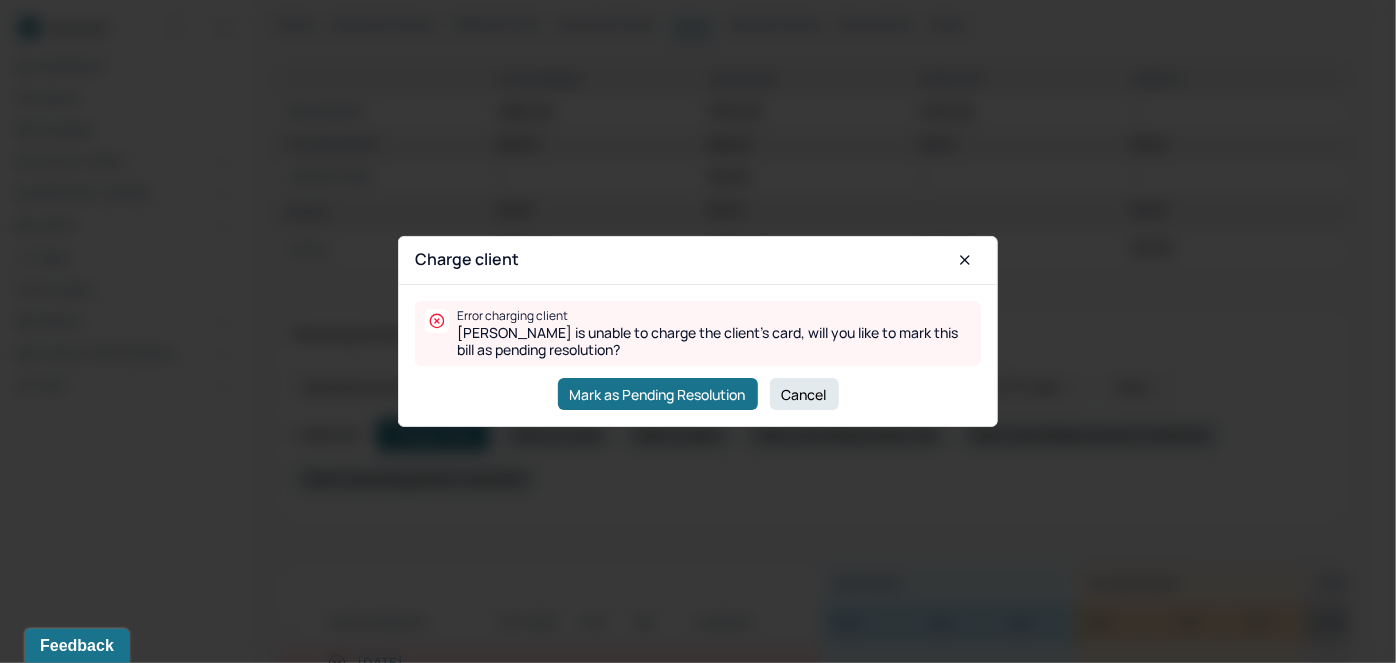 click on "Cancel" at bounding box center (804, 394) 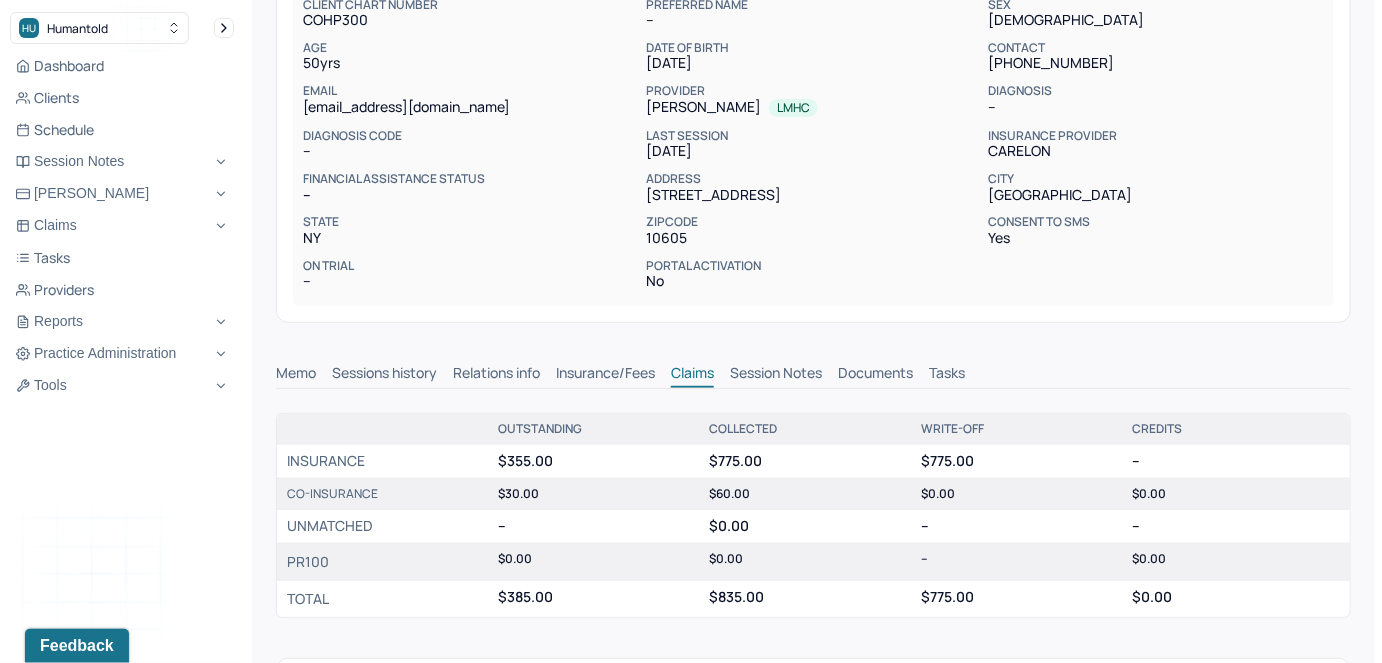 scroll, scrollTop: 0, scrollLeft: 0, axis: both 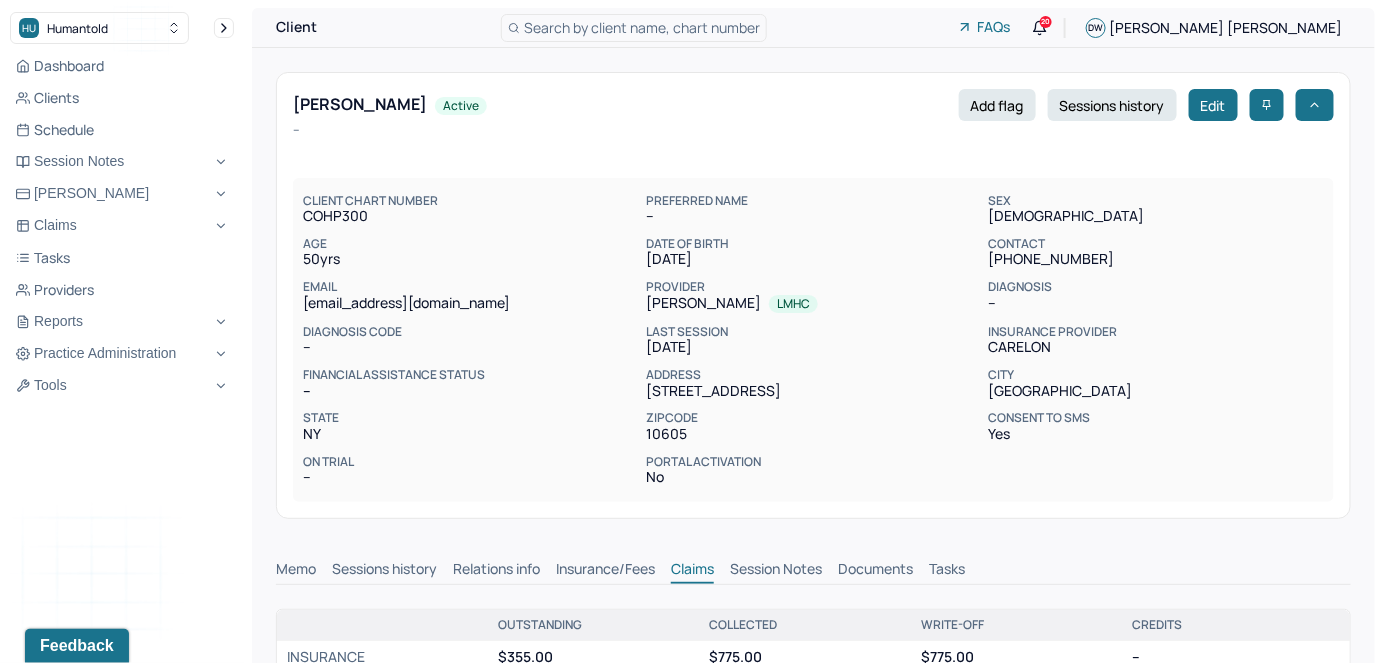 click on "Search by client name, chart number" at bounding box center [642, 27] 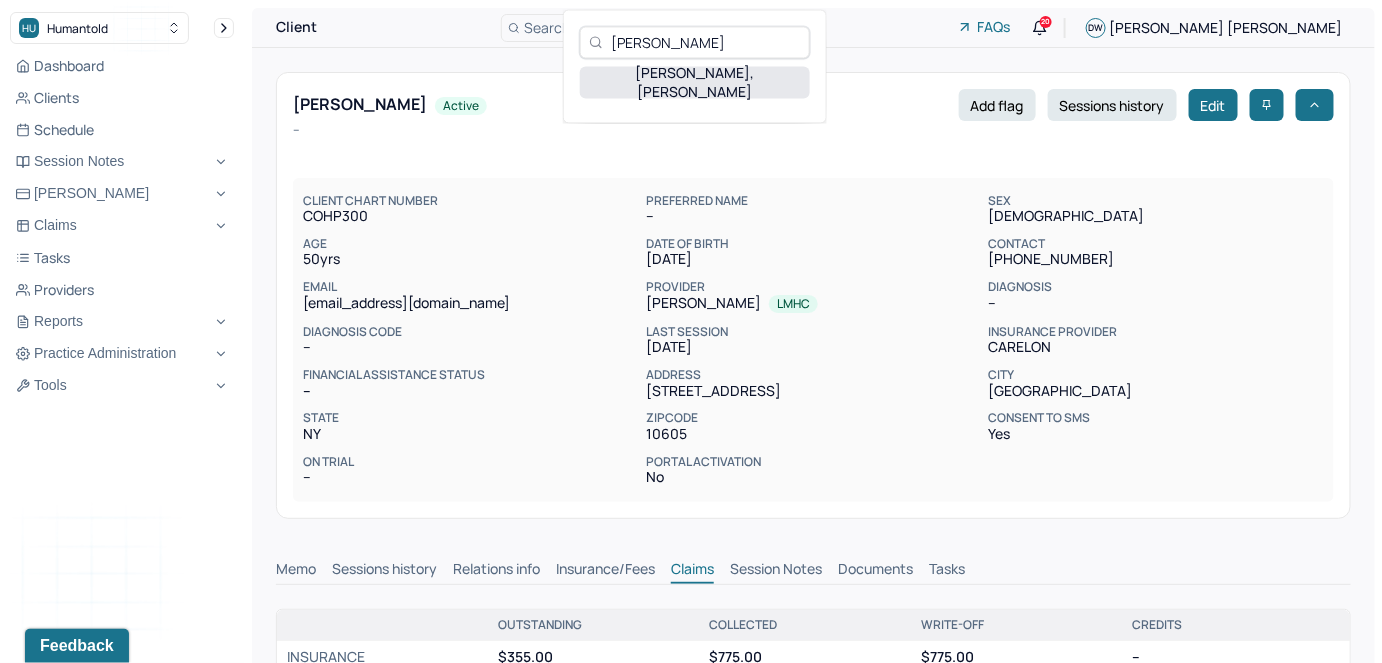 type on "Keane DaSilva" 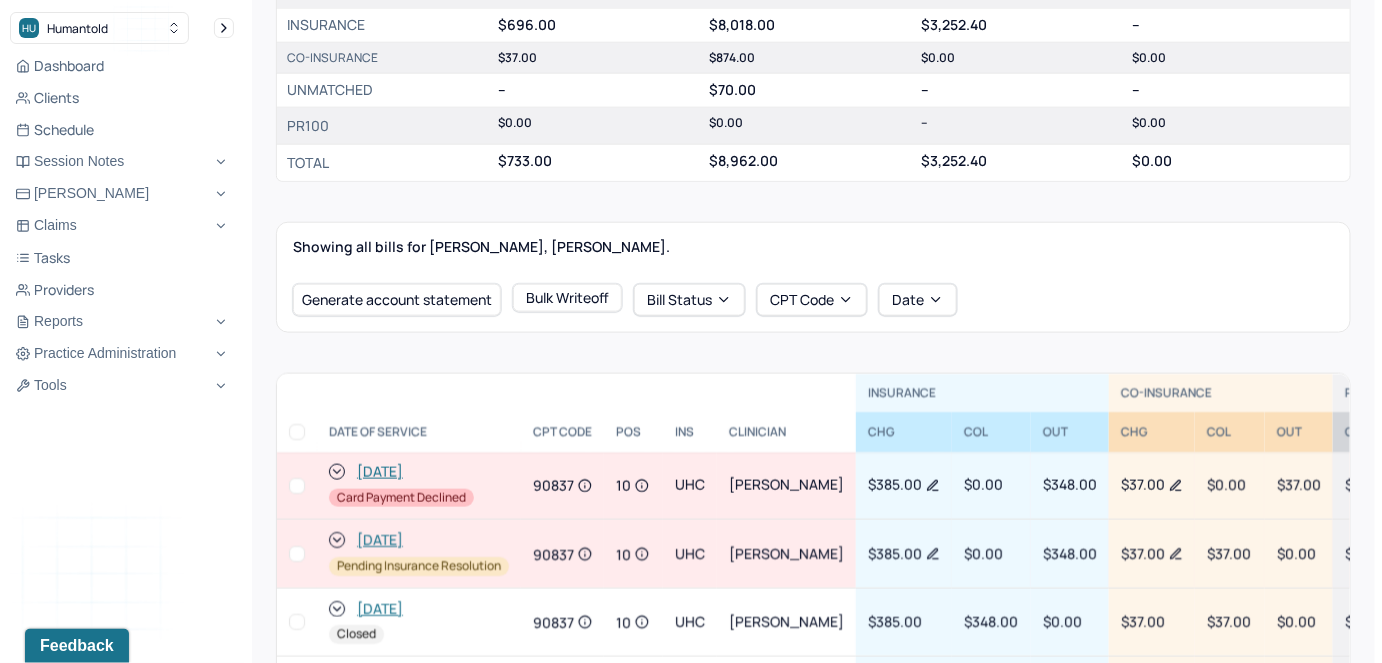 scroll, scrollTop: 636, scrollLeft: 0, axis: vertical 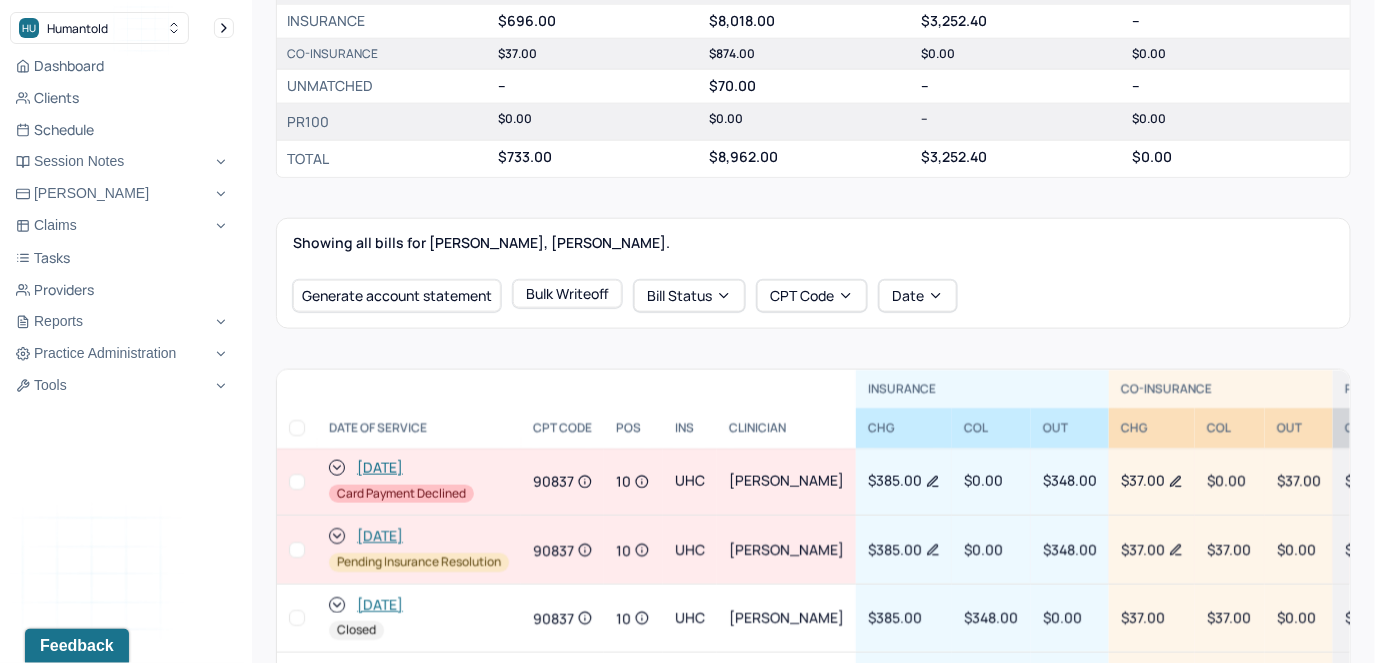 click at bounding box center (297, 482) 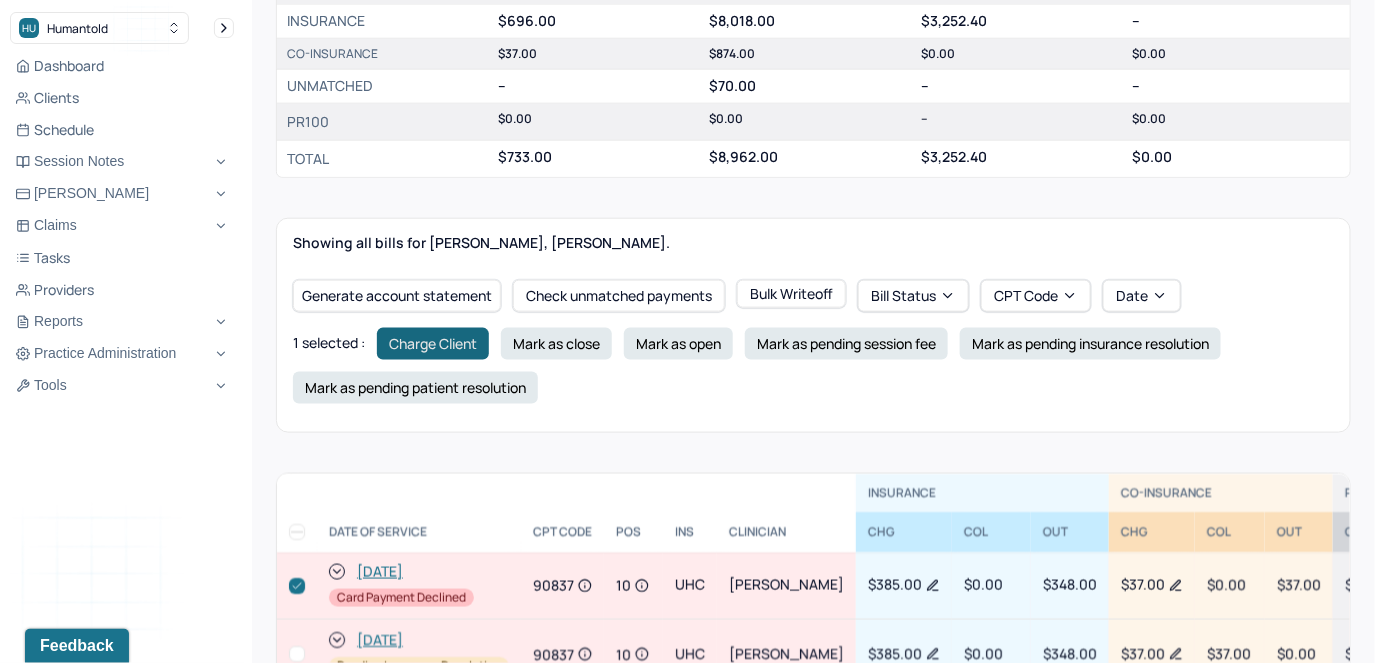 click on "Charge Client" at bounding box center (433, 344) 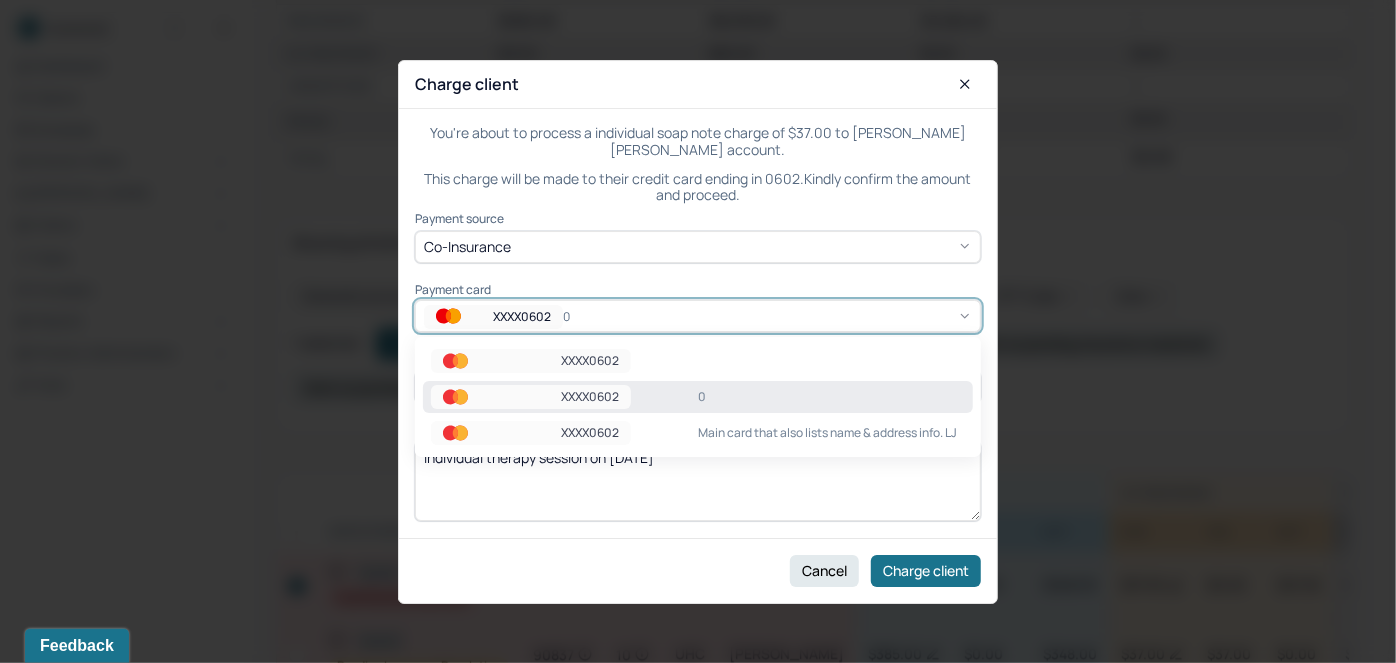 click on "XXXX0602" at bounding box center (493, 317) 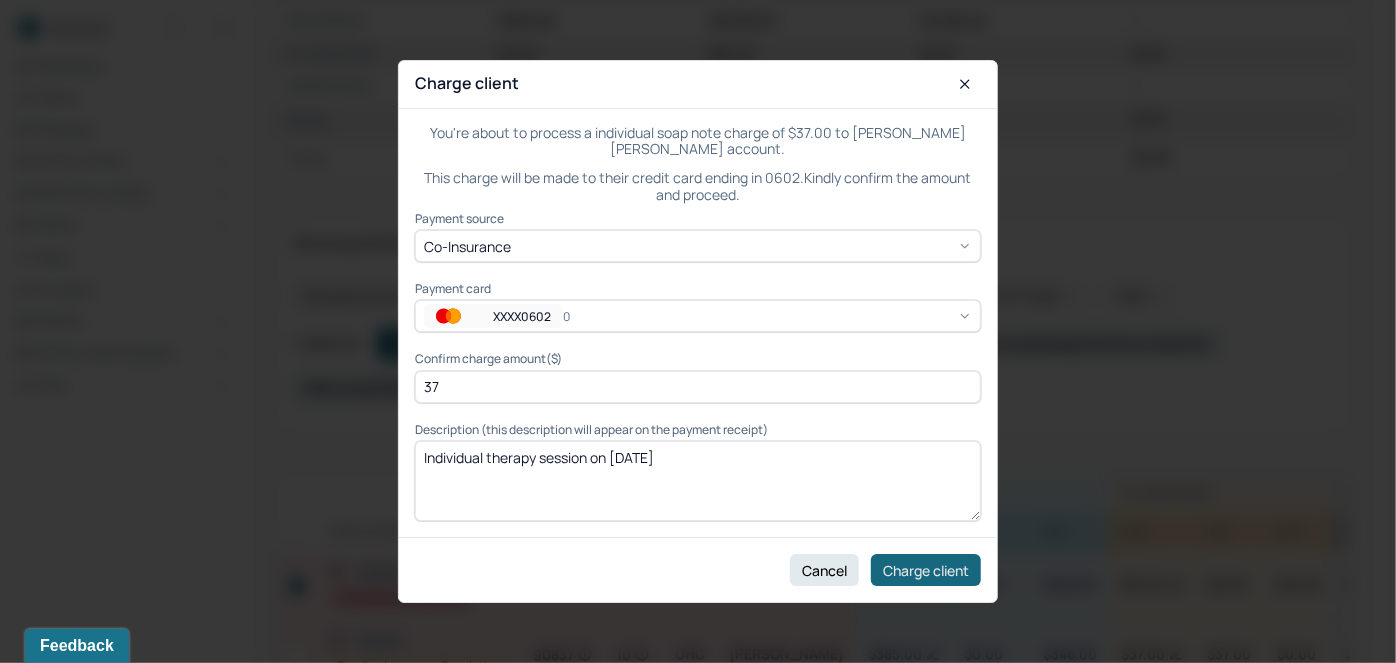 click on "Charge client" at bounding box center (926, 570) 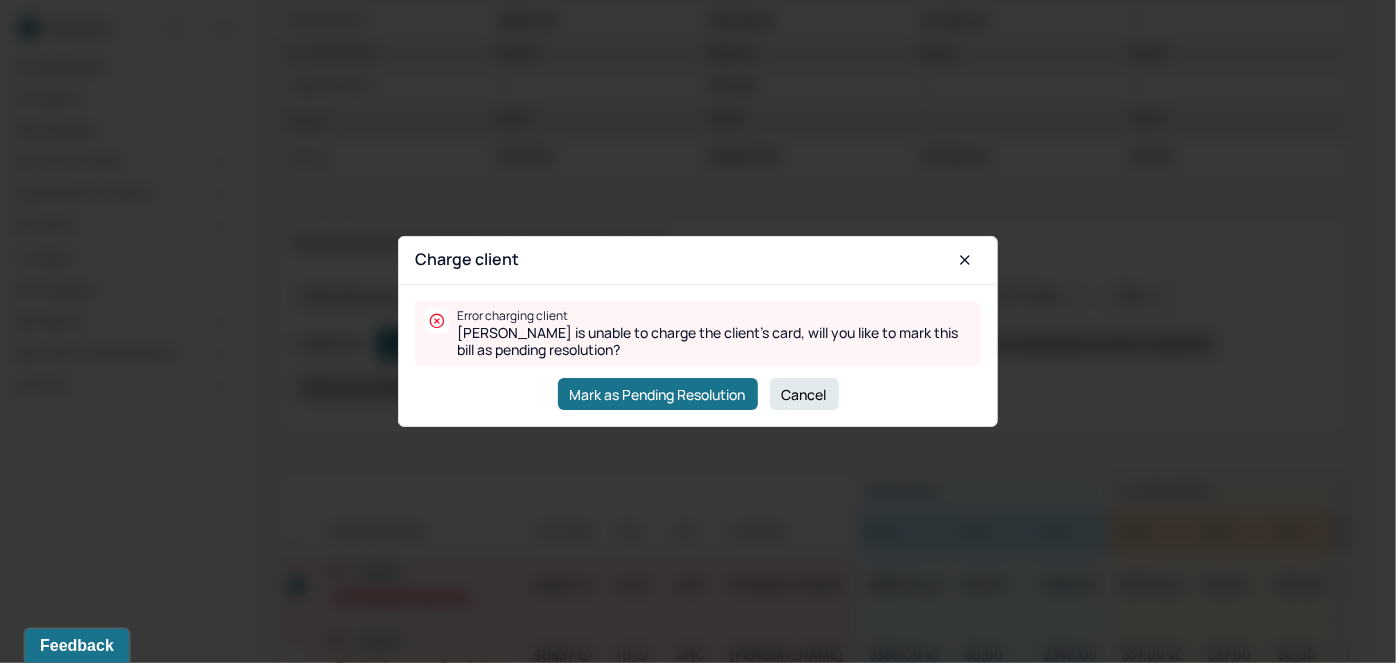 drag, startPoint x: 789, startPoint y: 397, endPoint x: 396, endPoint y: 505, distance: 407.56964 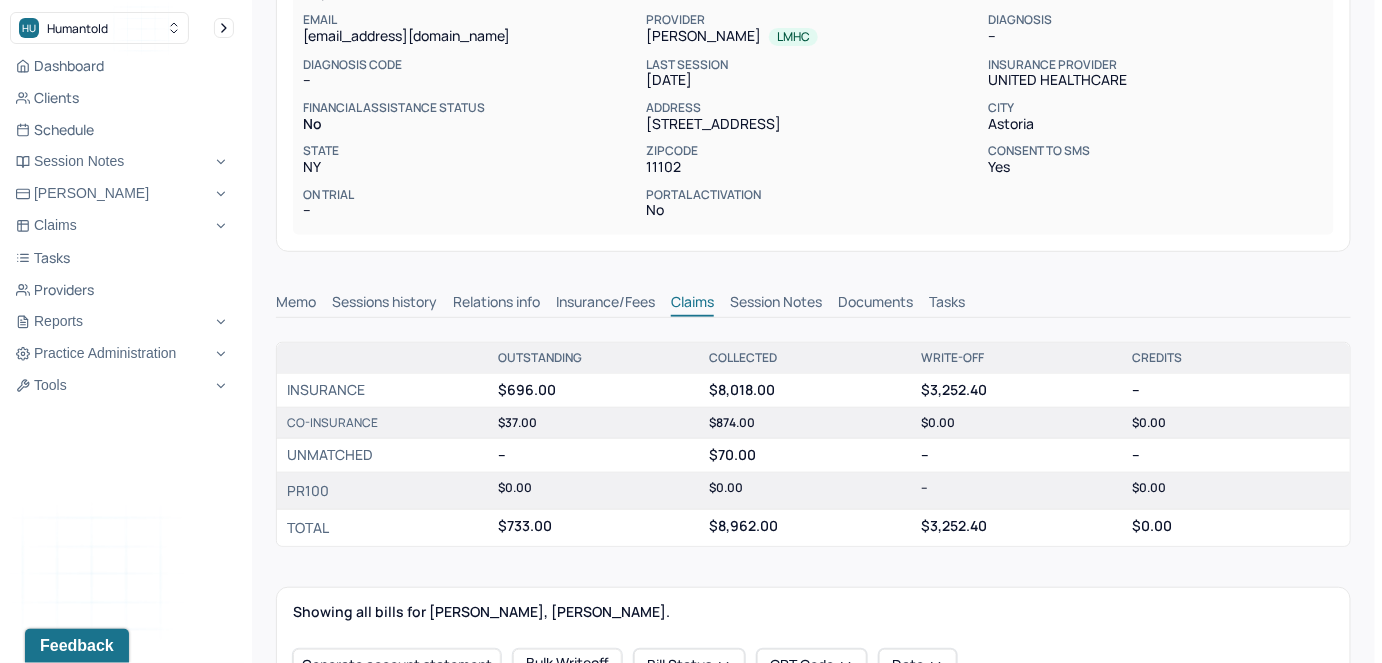 scroll, scrollTop: 0, scrollLeft: 0, axis: both 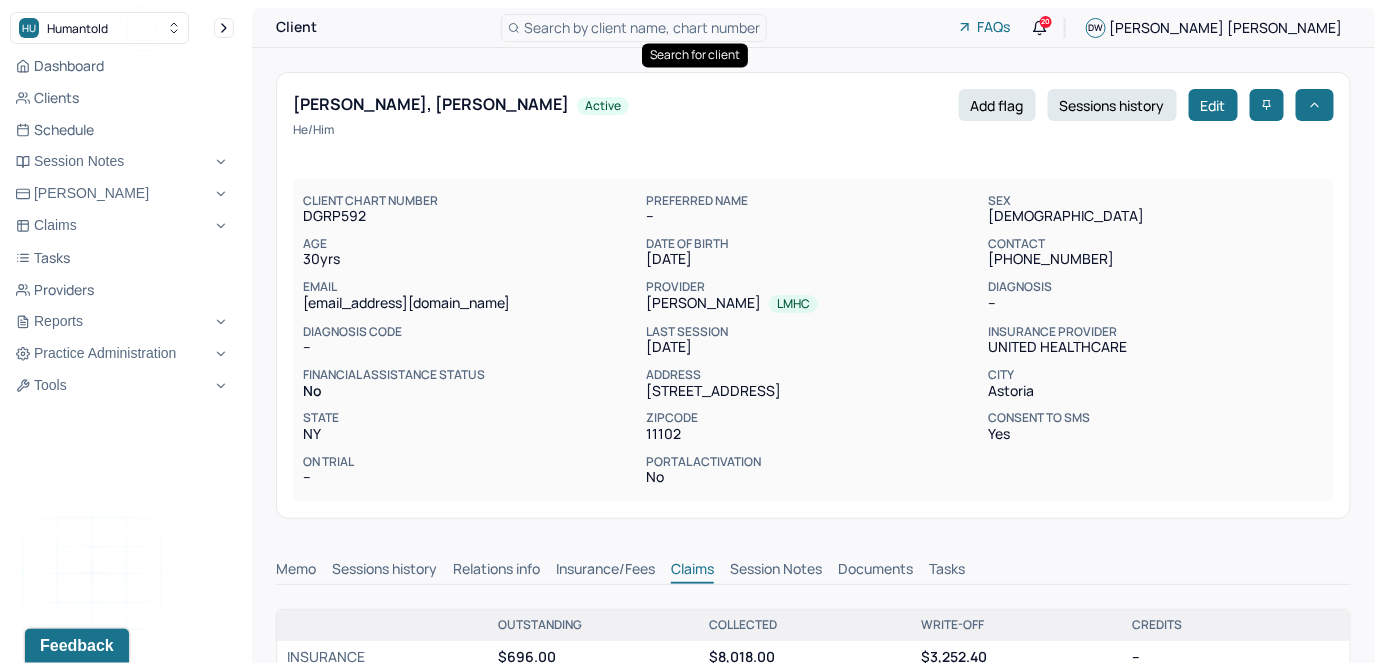 click on "Search by client name, chart number" at bounding box center [642, 27] 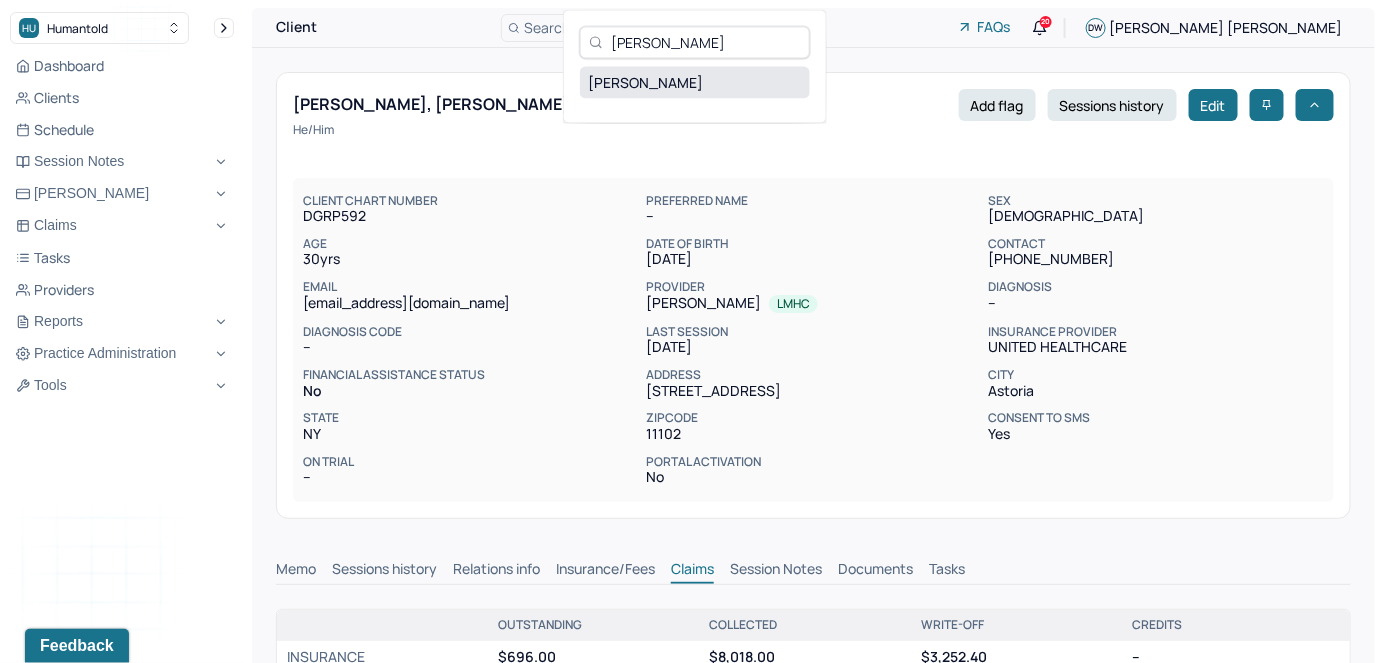 type on "[PERSON_NAME]" 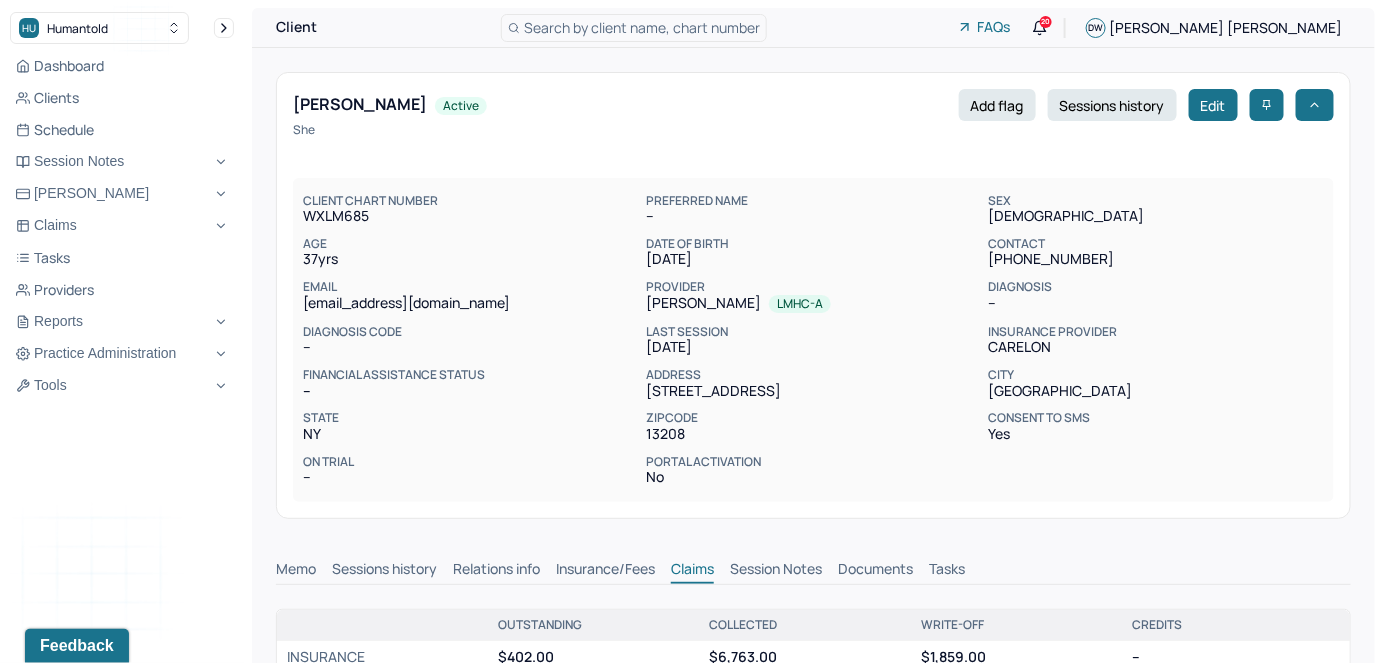 scroll, scrollTop: 0, scrollLeft: 0, axis: both 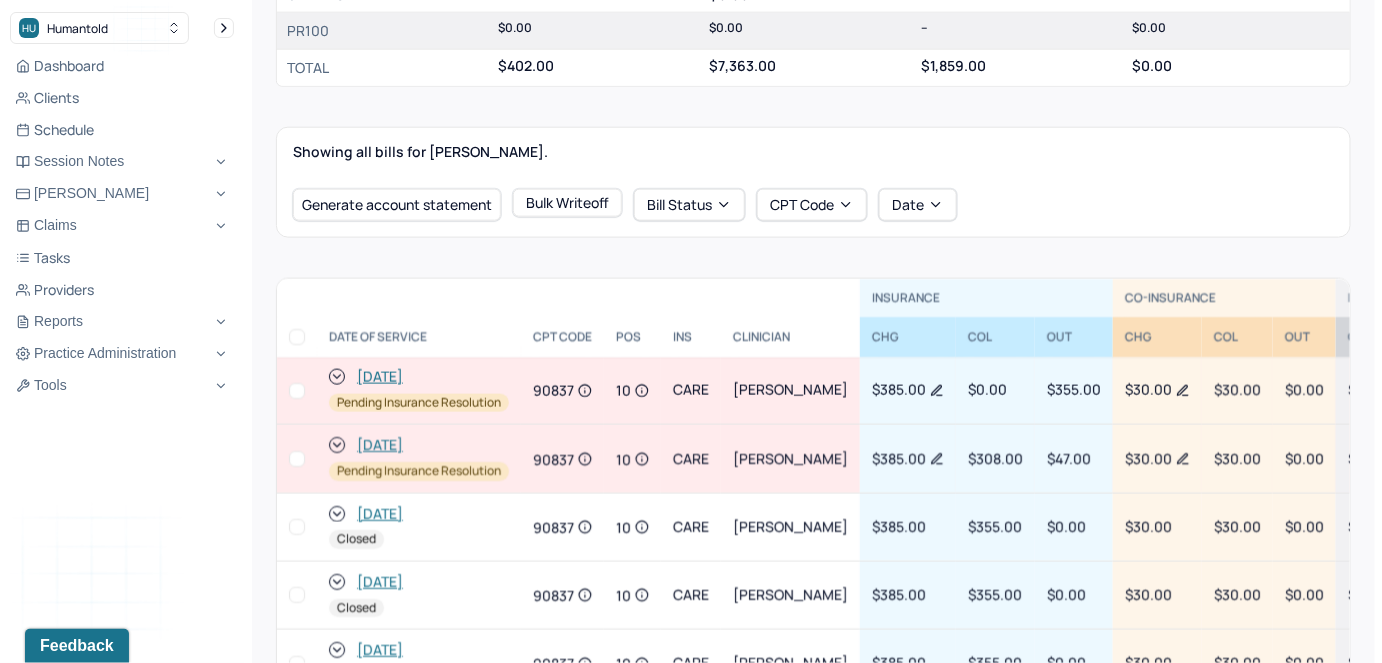 click 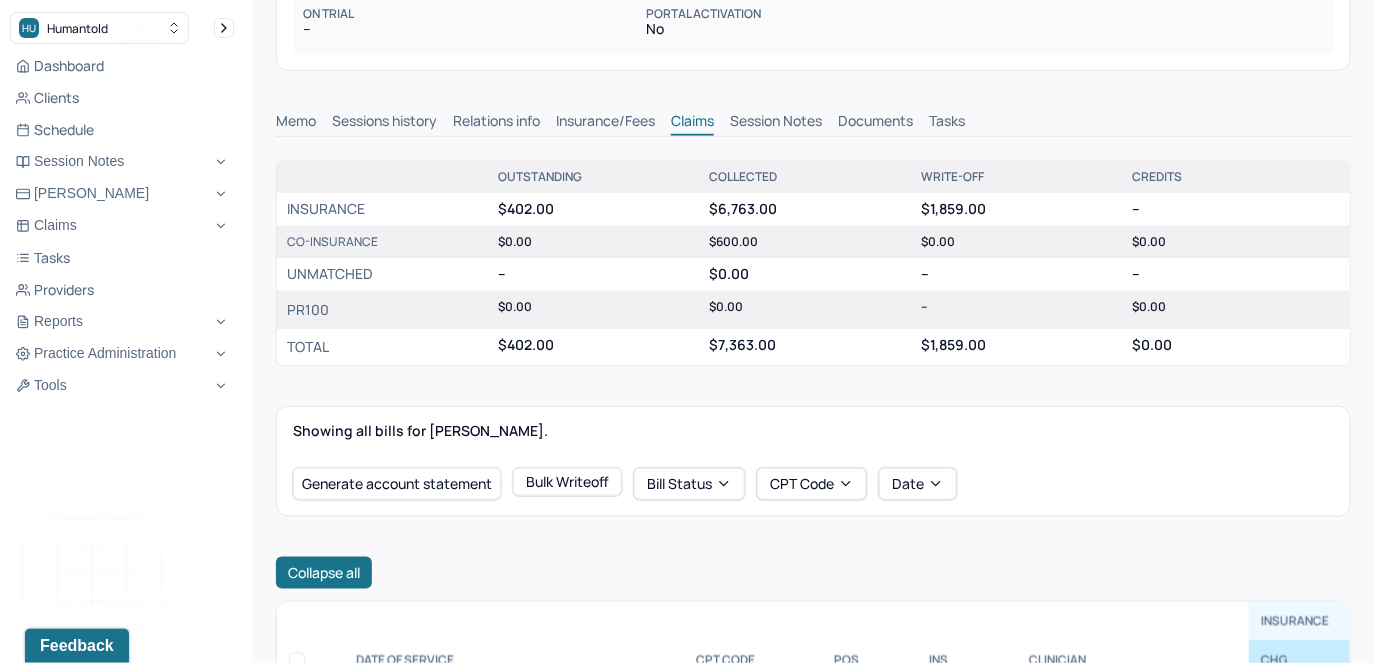 scroll, scrollTop: 0, scrollLeft: 0, axis: both 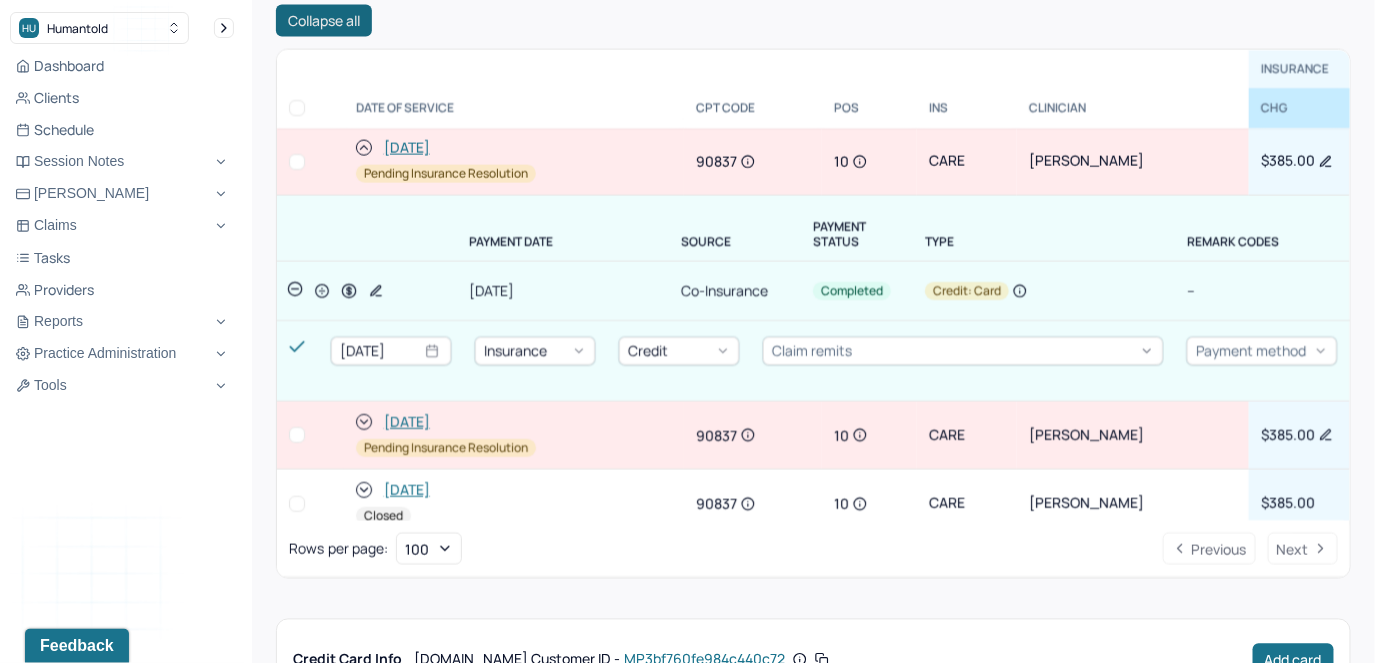 click on "Collapse all" at bounding box center [324, 21] 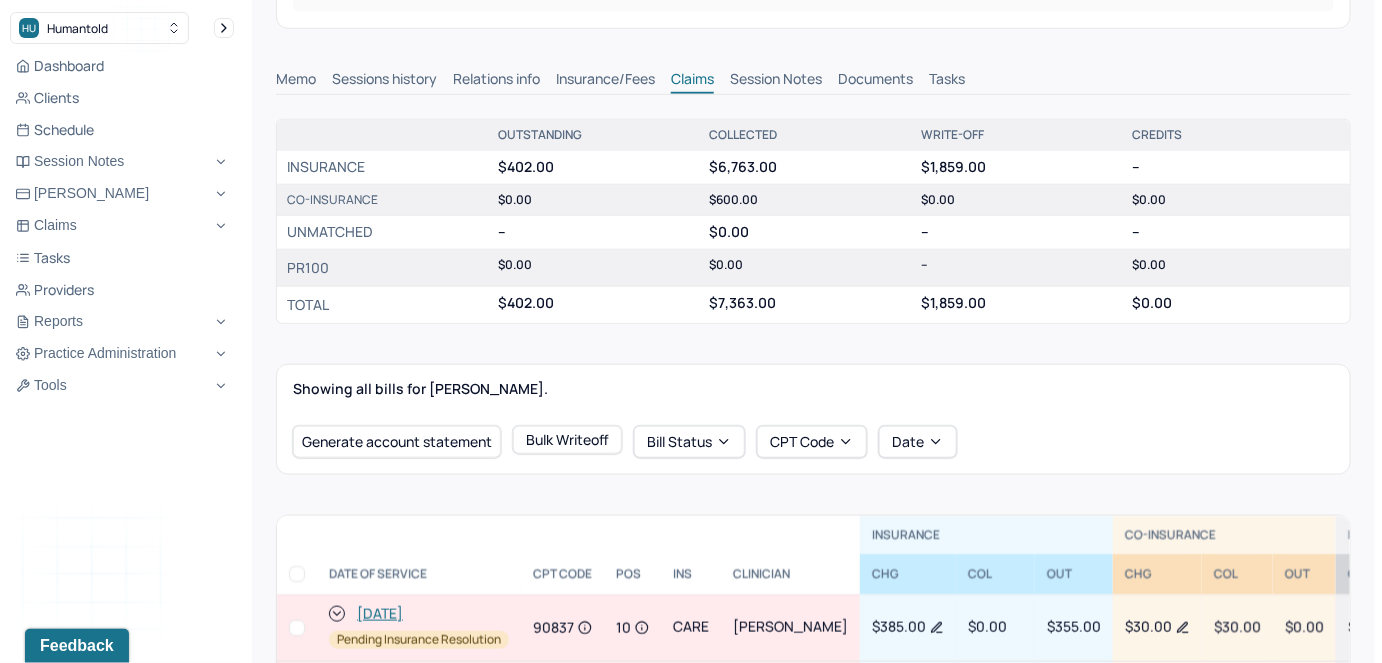 scroll, scrollTop: 137, scrollLeft: 0, axis: vertical 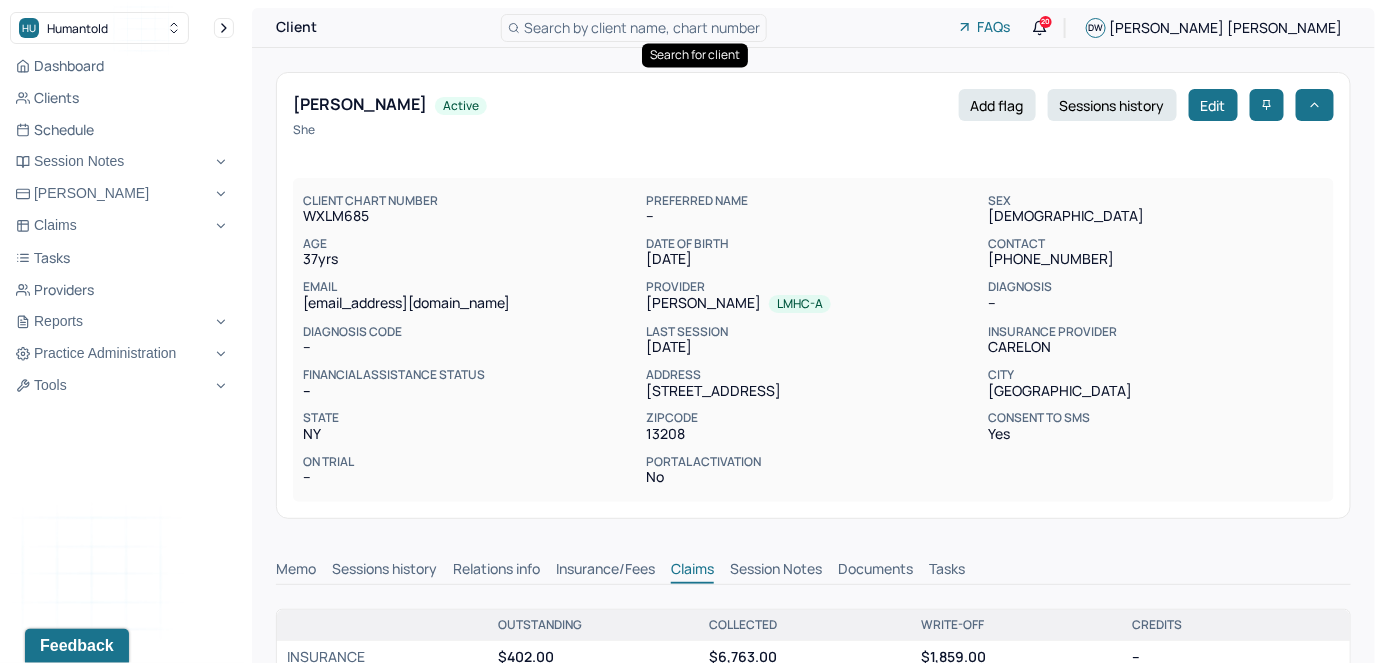 click on "Search by client name, chart number" at bounding box center (642, 27) 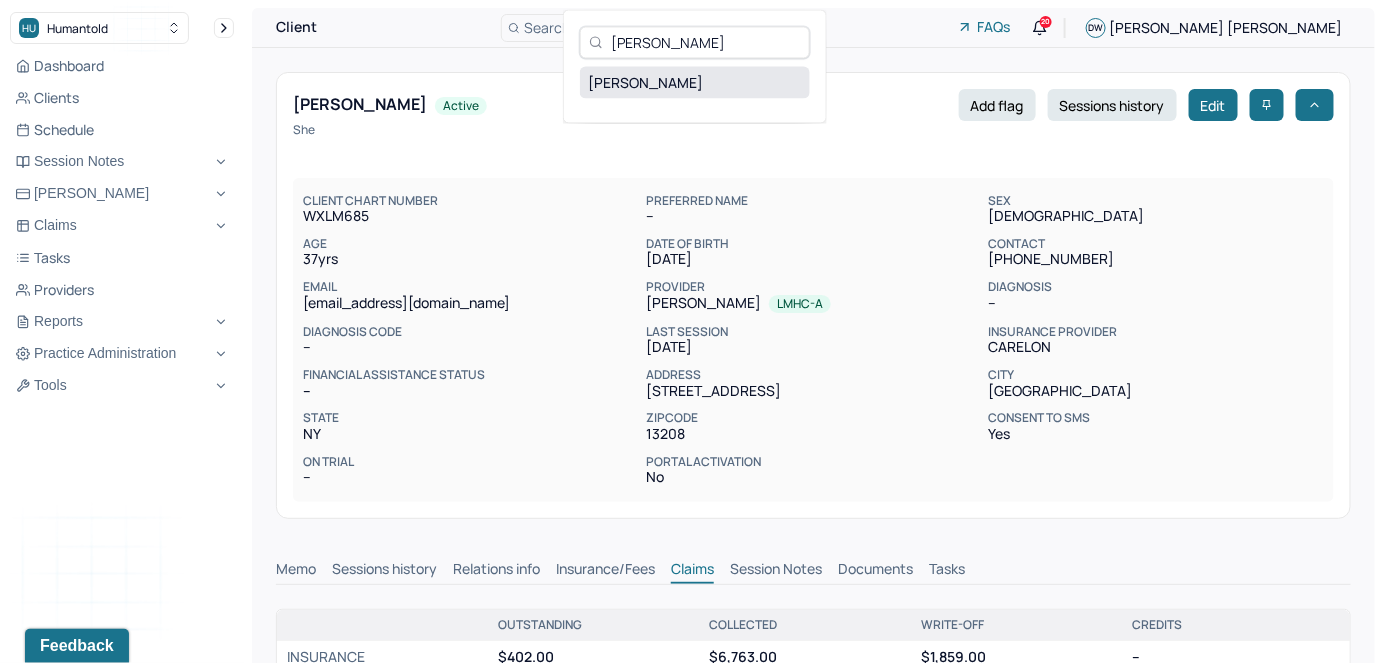 type on "Jacqueline Taveras" 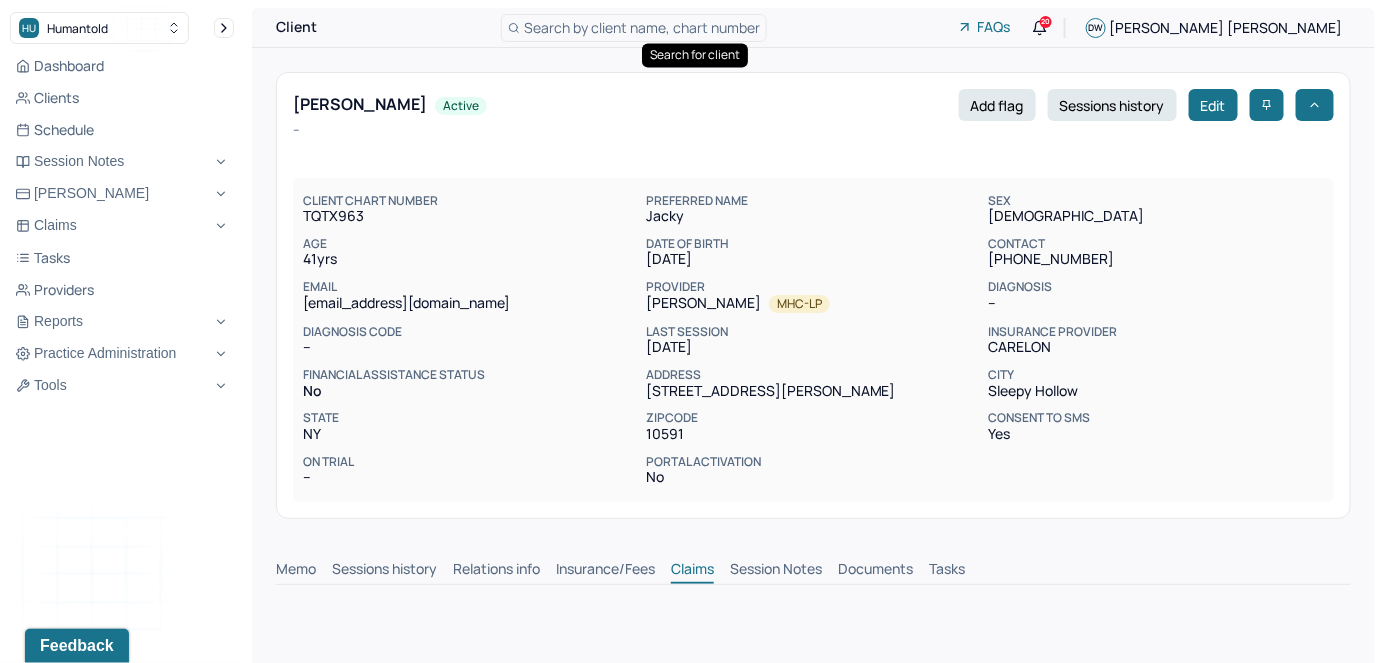 scroll, scrollTop: 0, scrollLeft: 0, axis: both 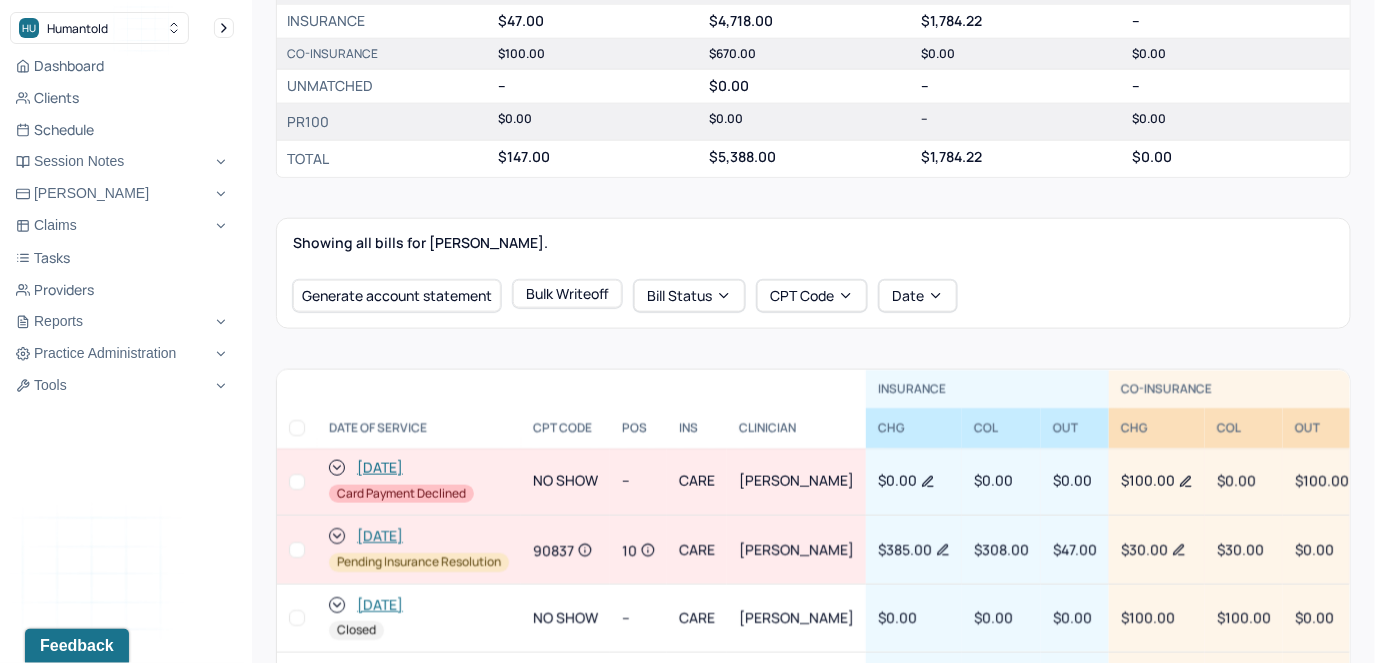 click at bounding box center [297, 482] 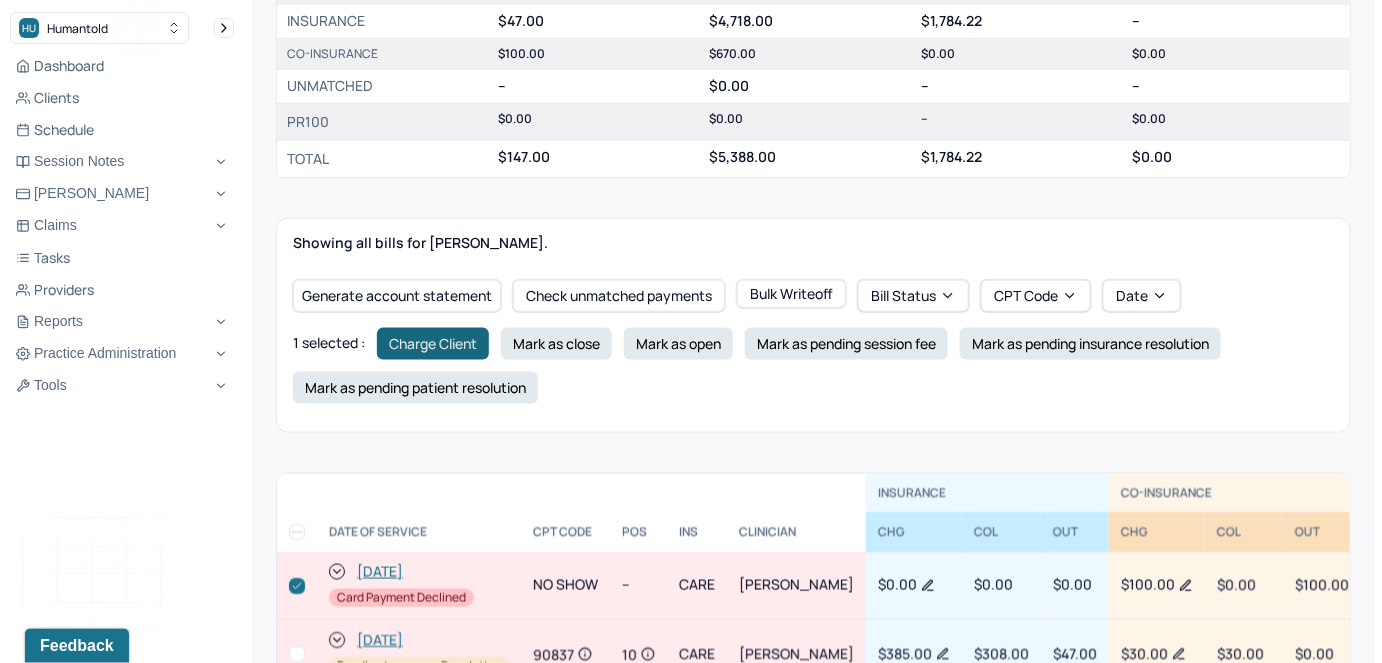 click on "Charge Client" at bounding box center [433, 344] 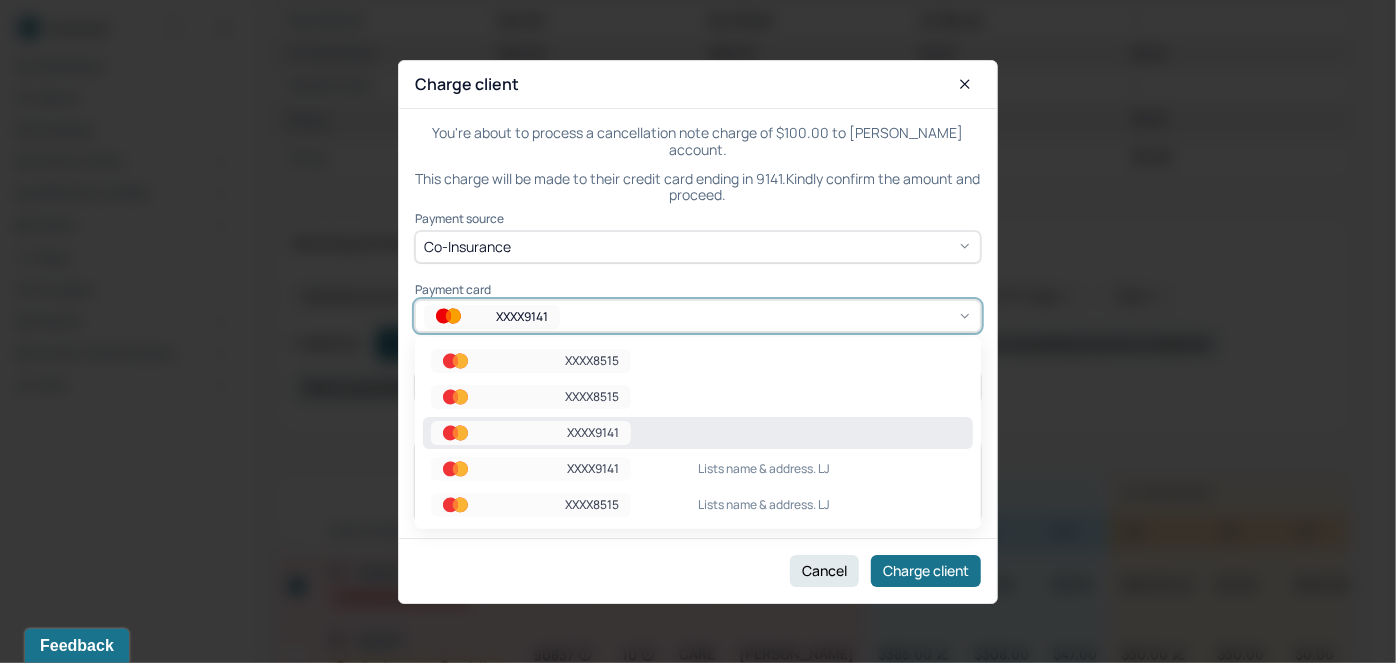 click on "XXXX9141" at bounding box center (522, 316) 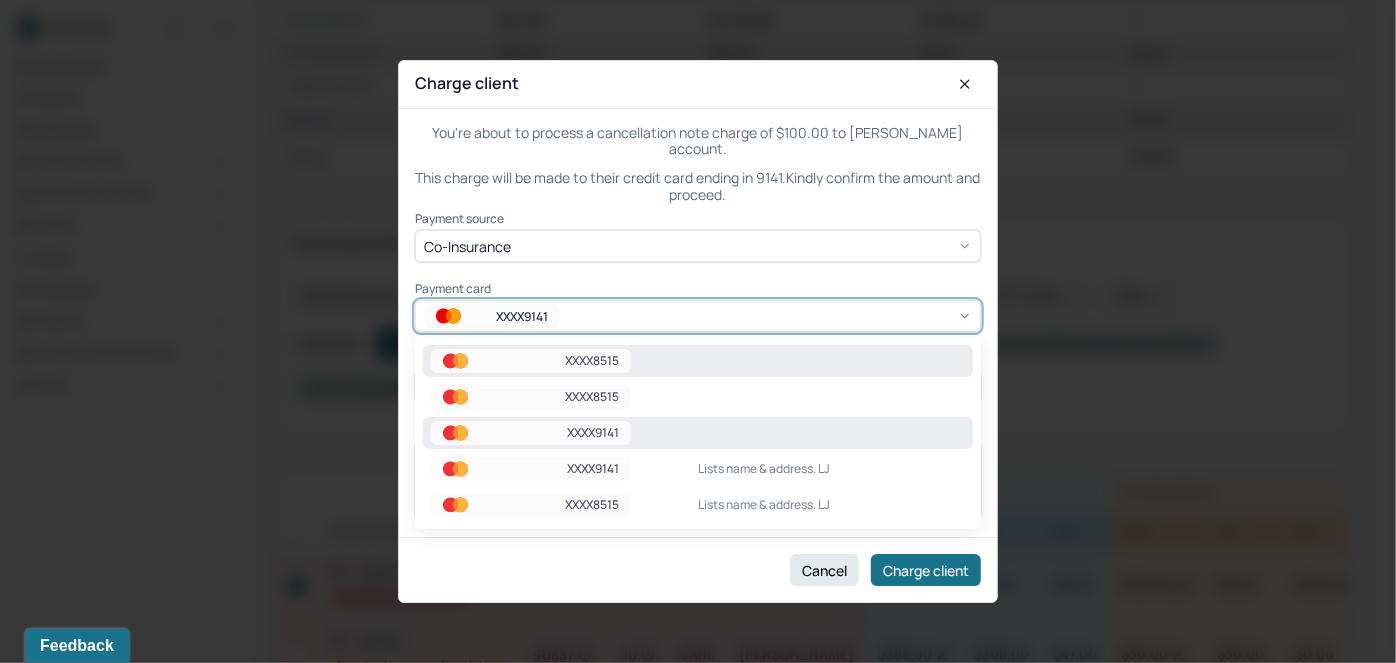 click on "XXXX8515" at bounding box center (531, 361) 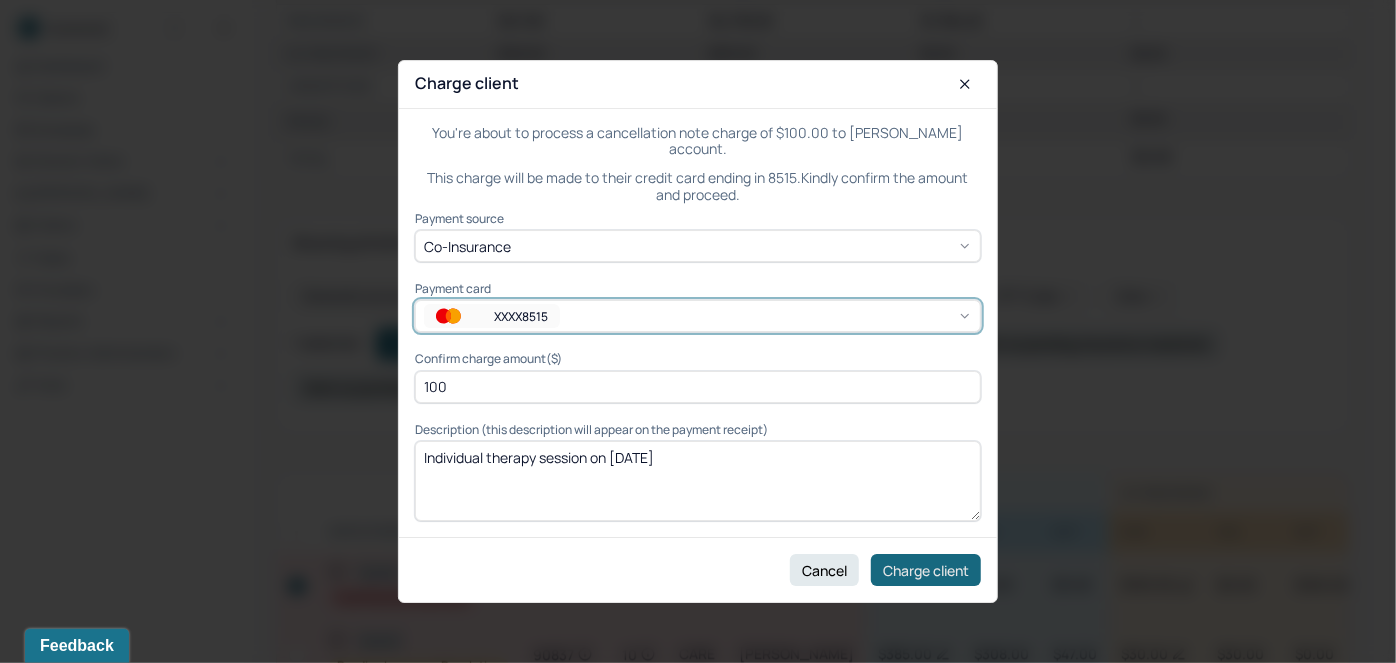 click on "Charge client" at bounding box center (926, 570) 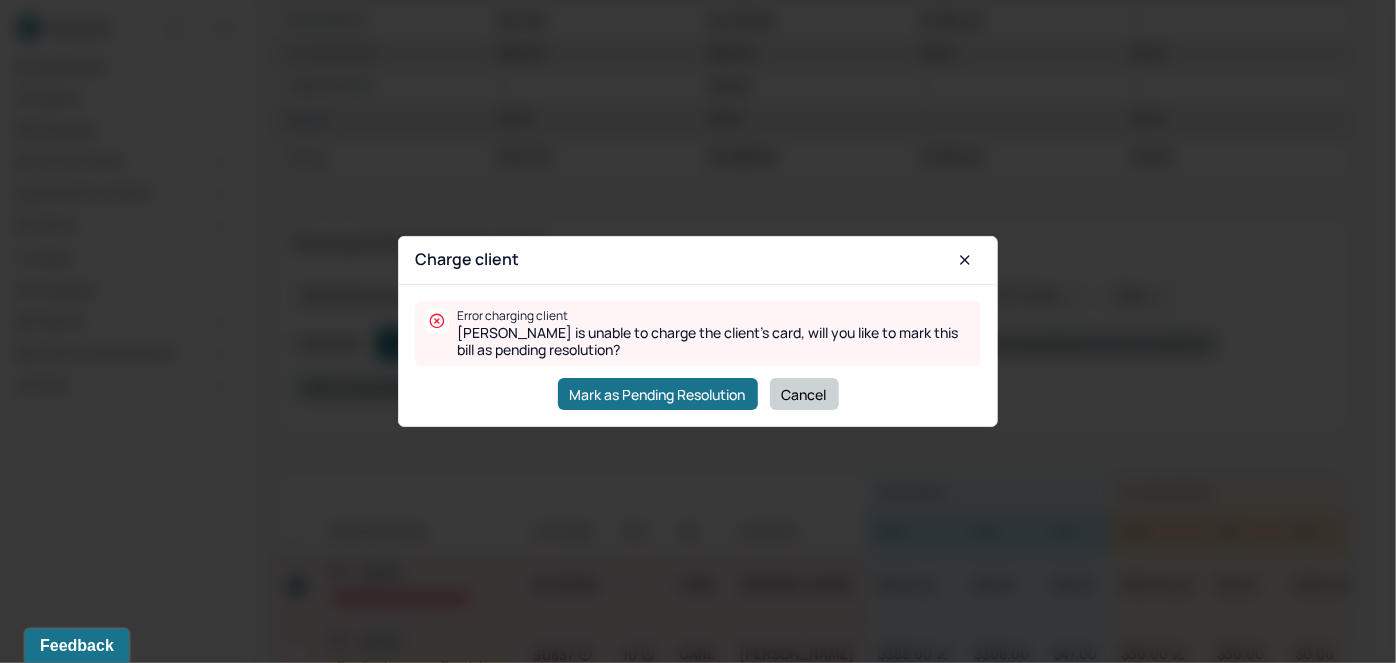 click on "Cancel" at bounding box center [804, 394] 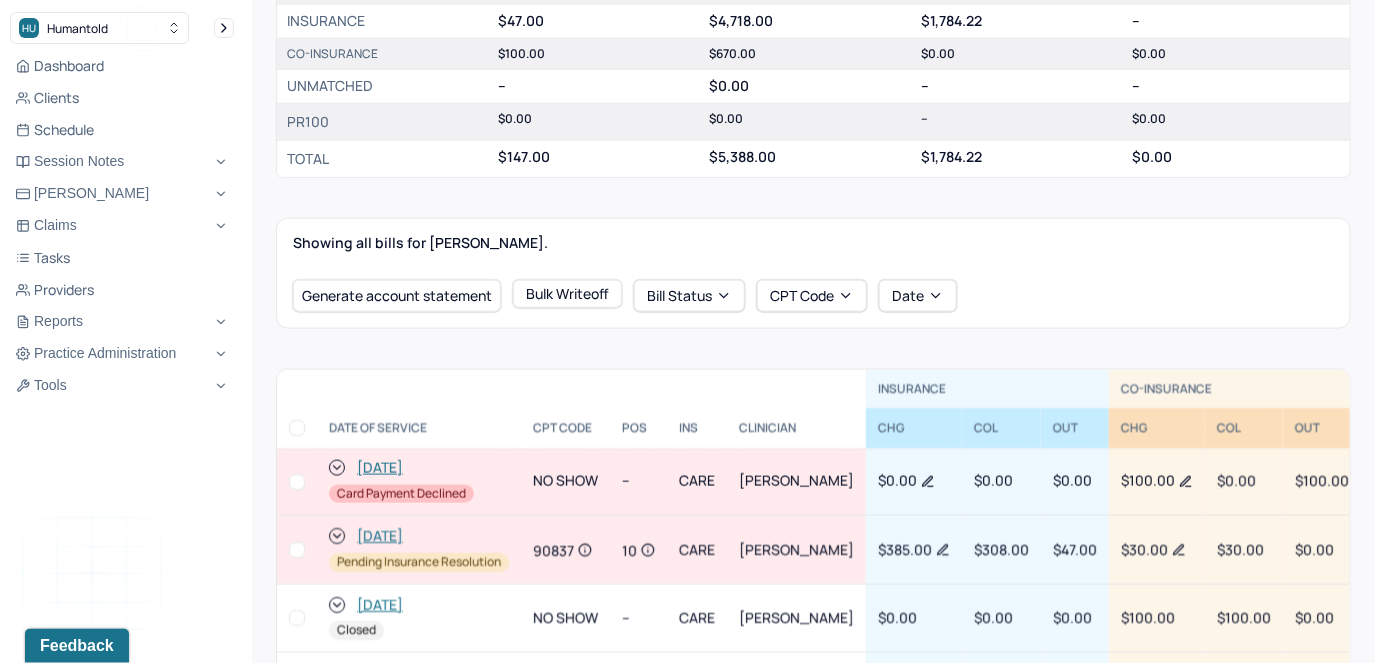 click at bounding box center [297, 482] 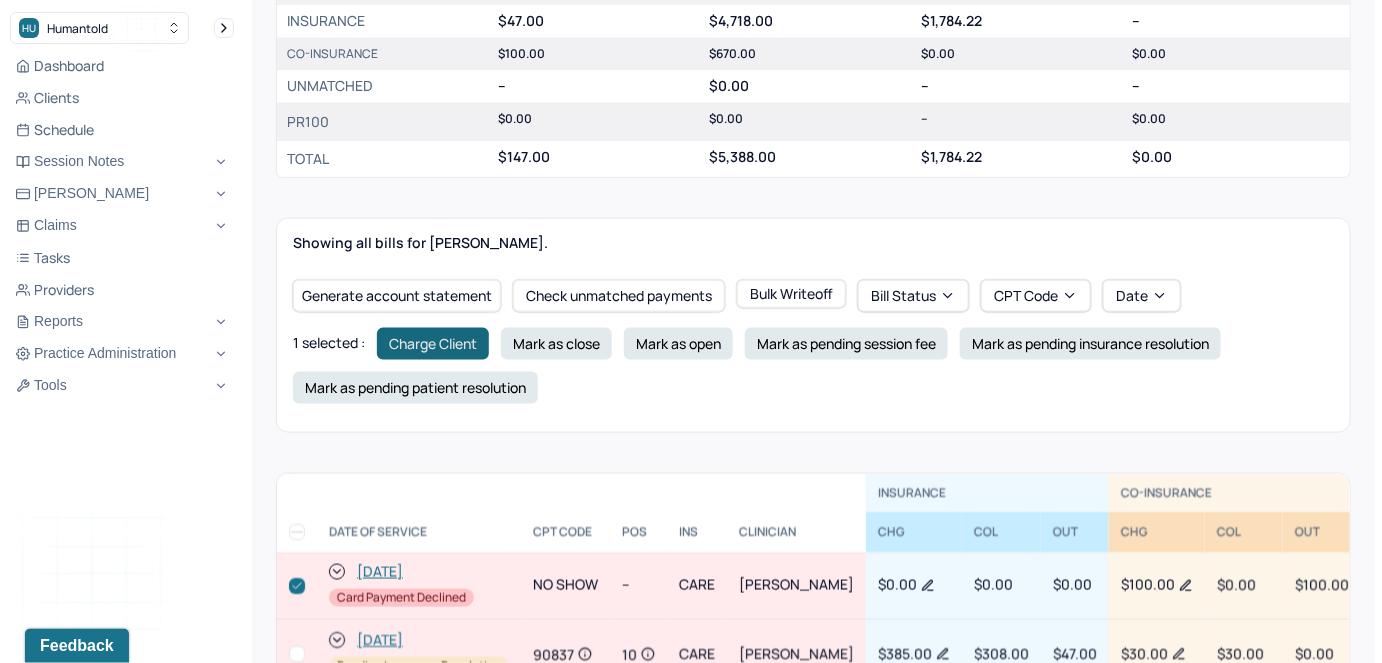 click on "Charge Client" at bounding box center [433, 344] 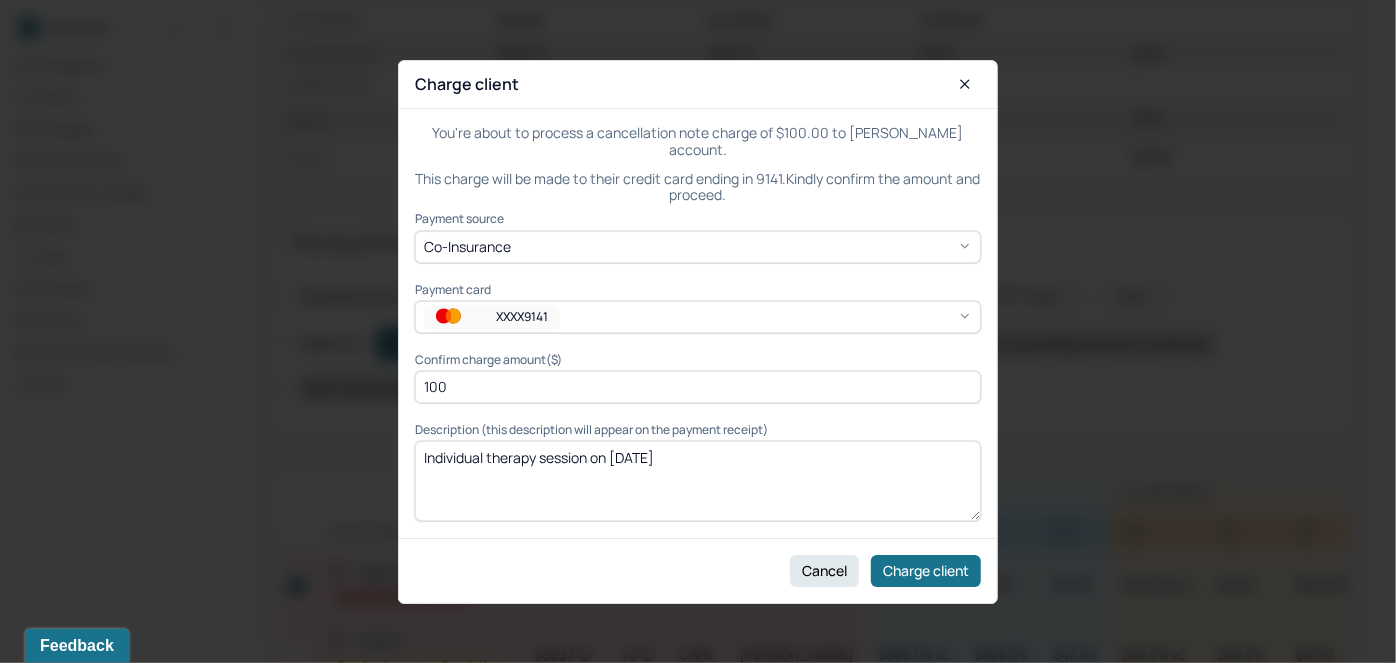 drag, startPoint x: 490, startPoint y: 387, endPoint x: 378, endPoint y: 384, distance: 112.04017 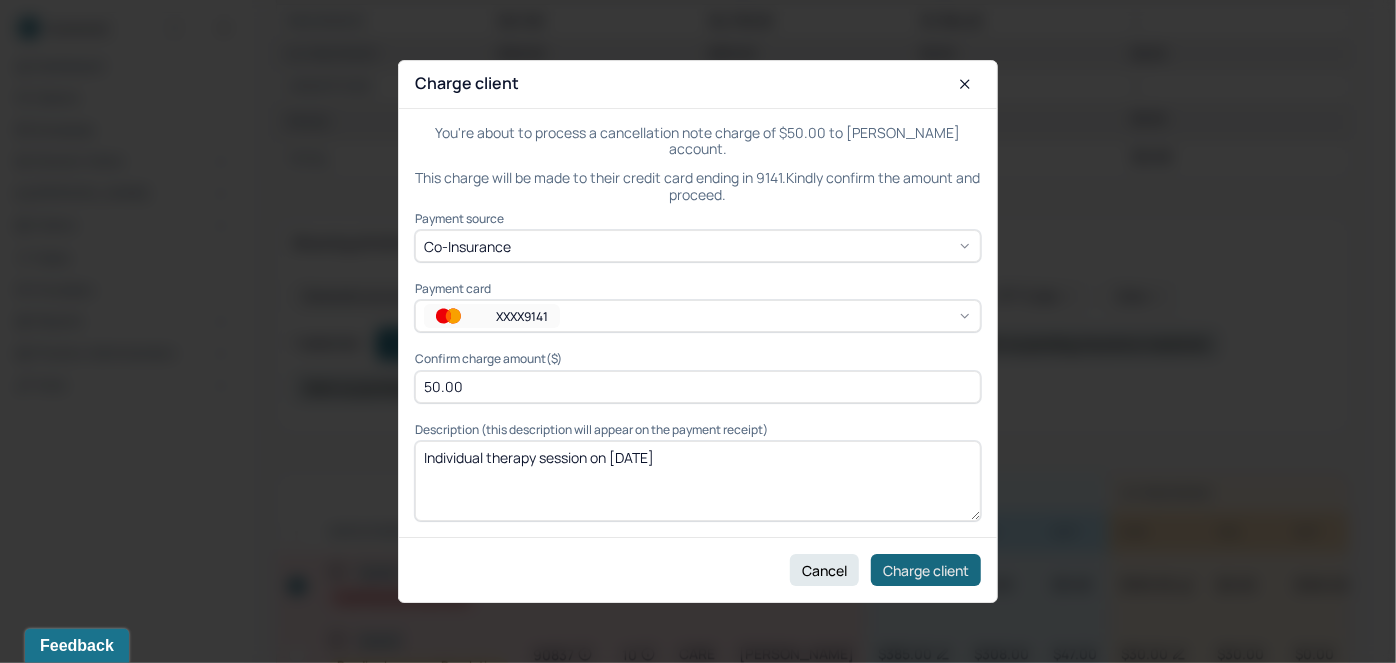 type on "50.00" 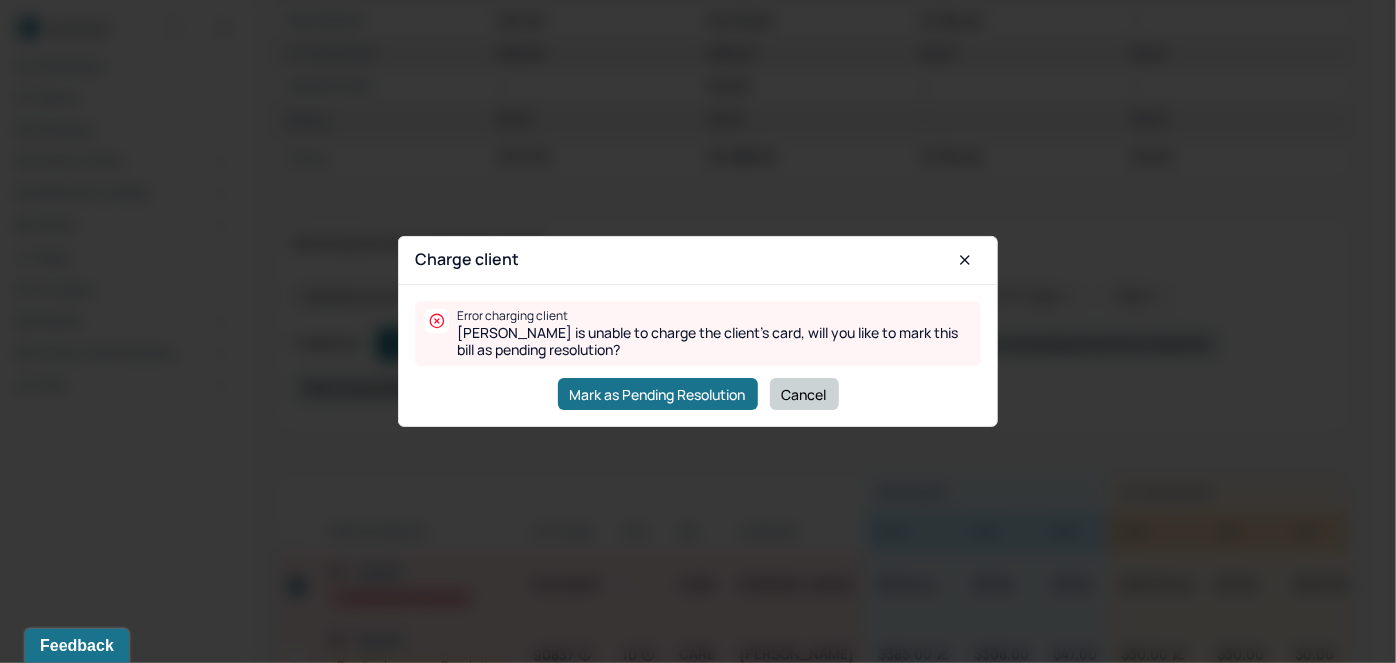 click on "Cancel" at bounding box center [804, 394] 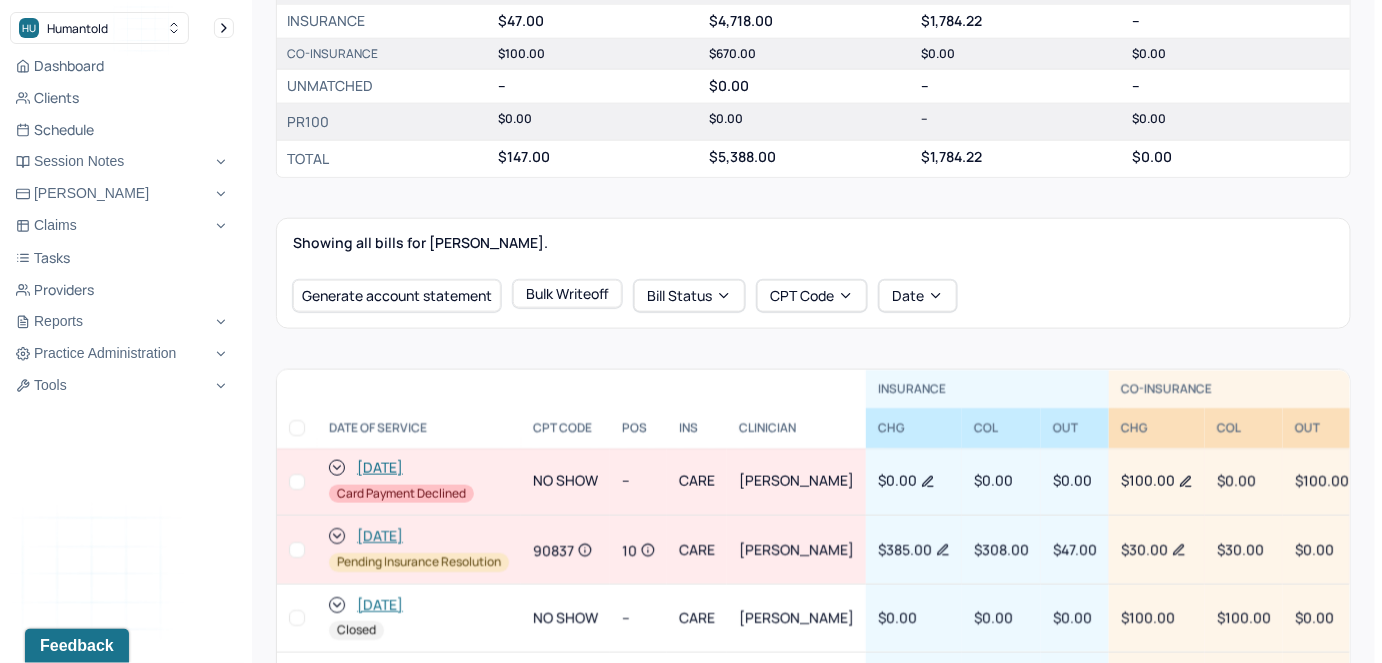 click at bounding box center [297, 482] 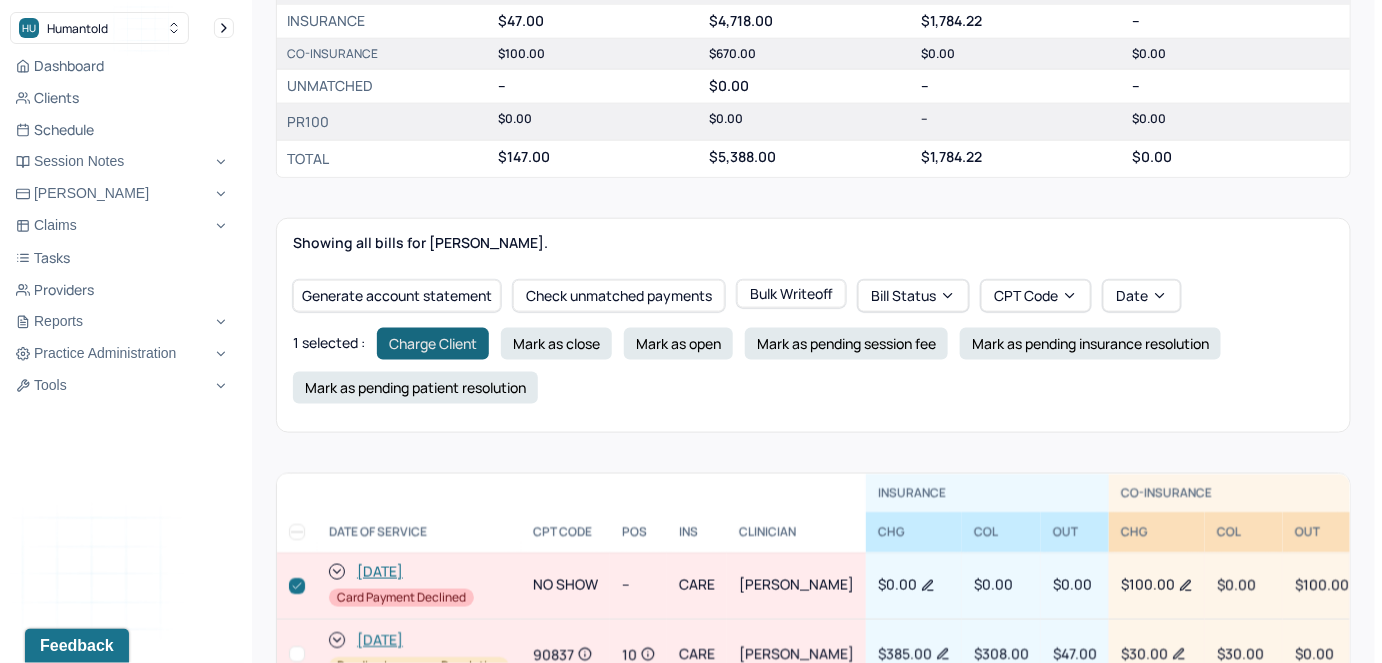 click on "Charge Client" at bounding box center (433, 344) 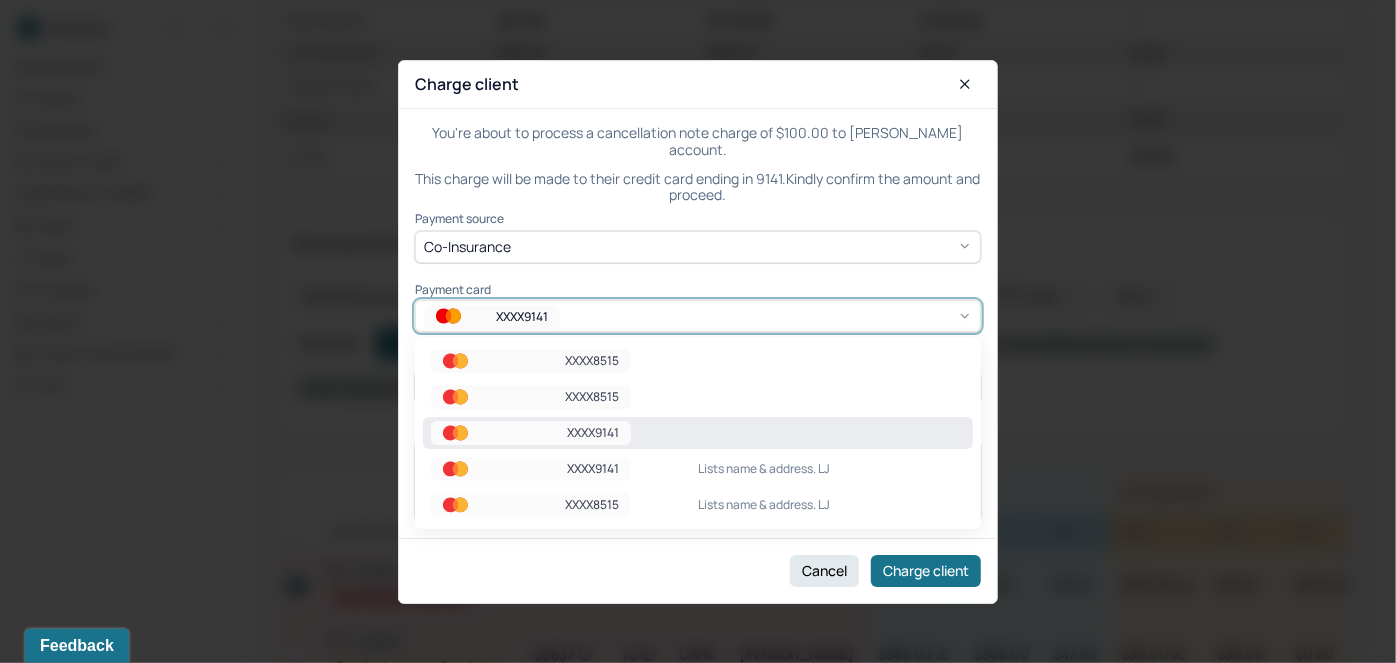 click on "XXXX9141" at bounding box center (522, 316) 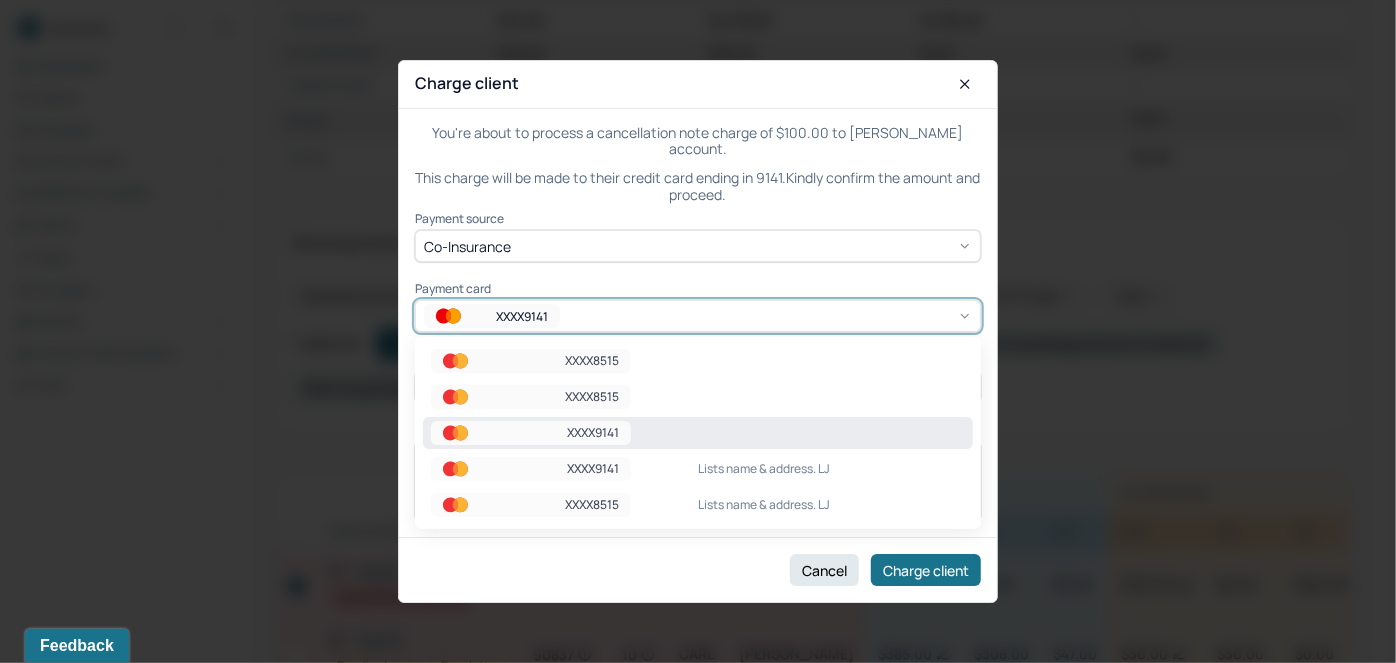 click on "XXXX9141" at bounding box center (531, 433) 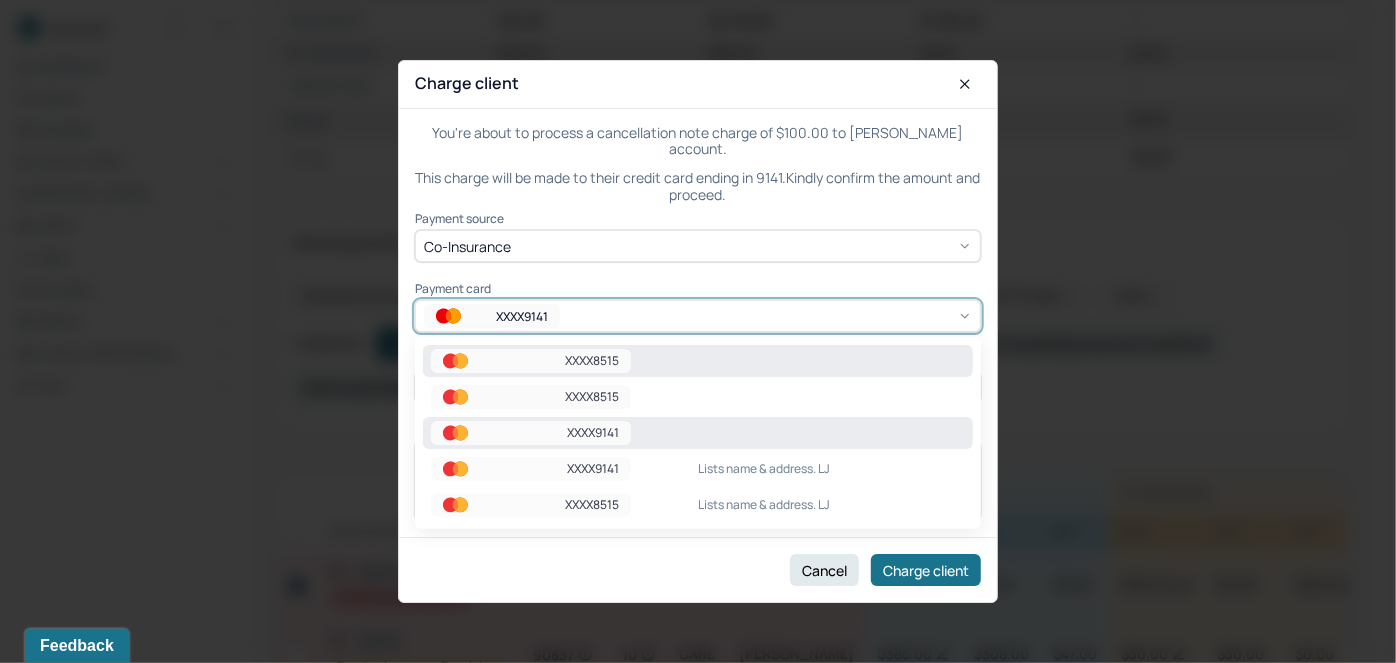 click on "XXXX8515" at bounding box center [592, 361] 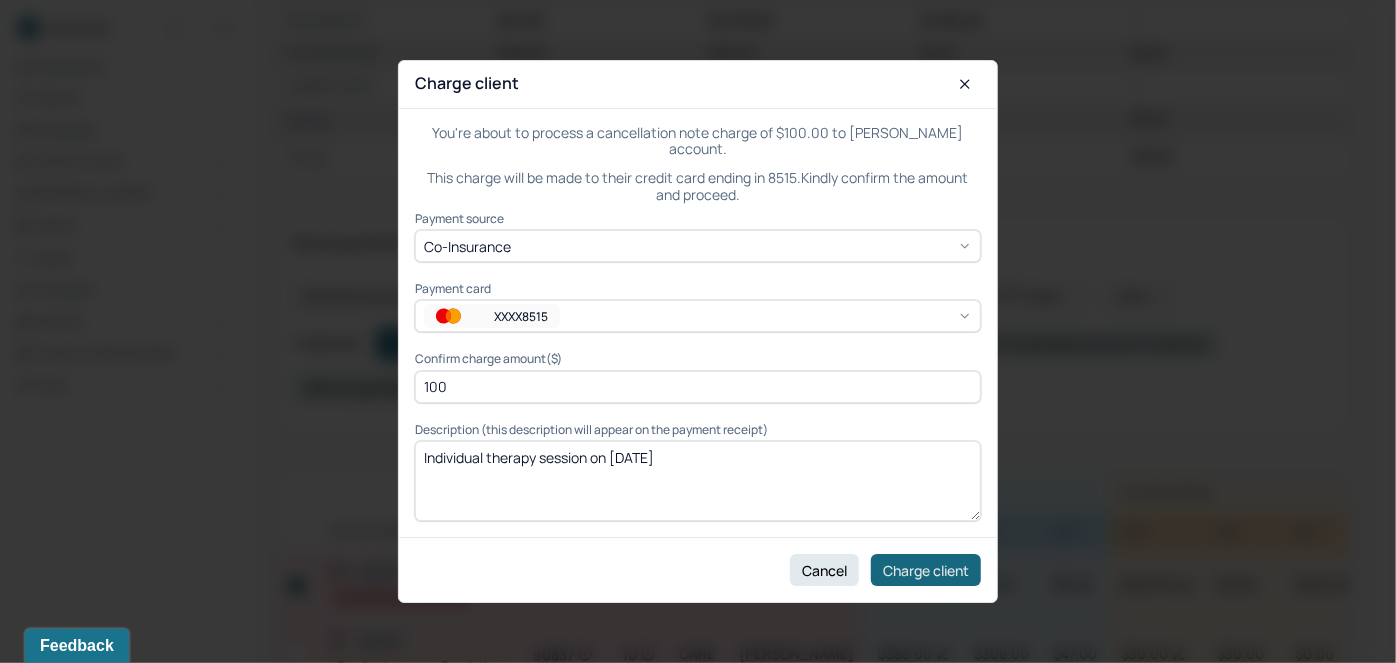 click on "Charge client" at bounding box center (926, 570) 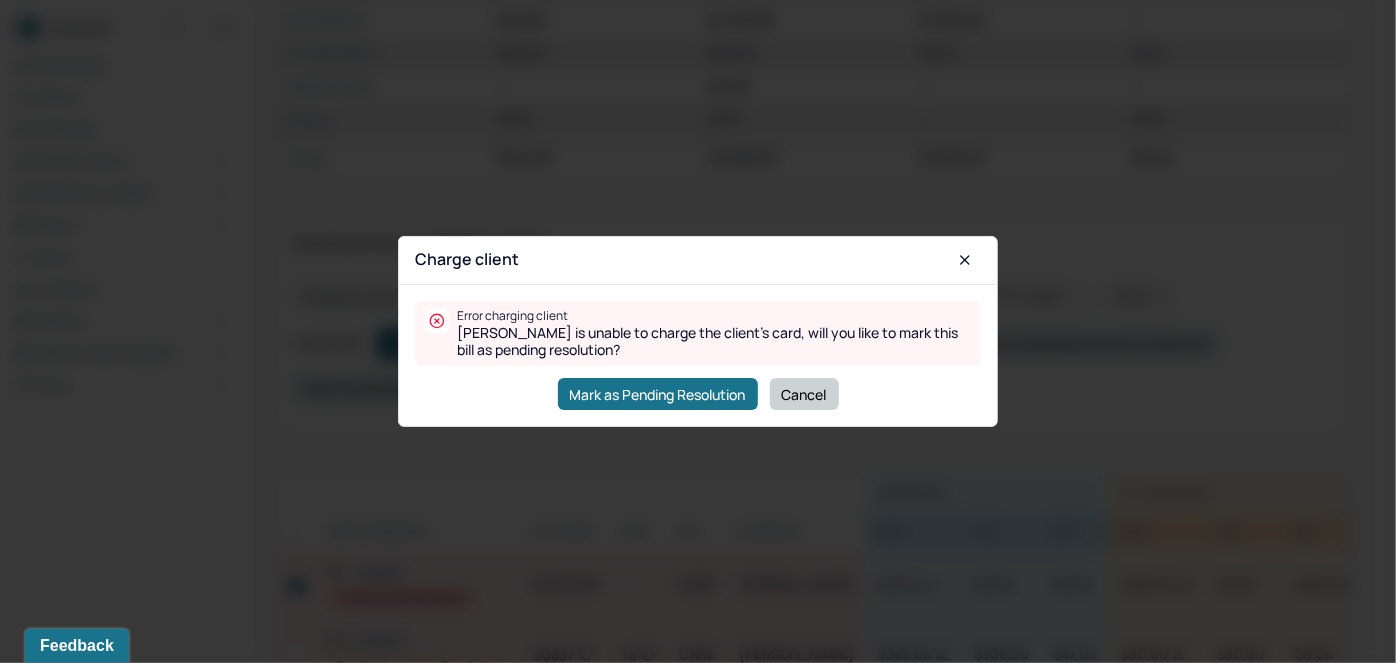 click on "Cancel" at bounding box center (804, 394) 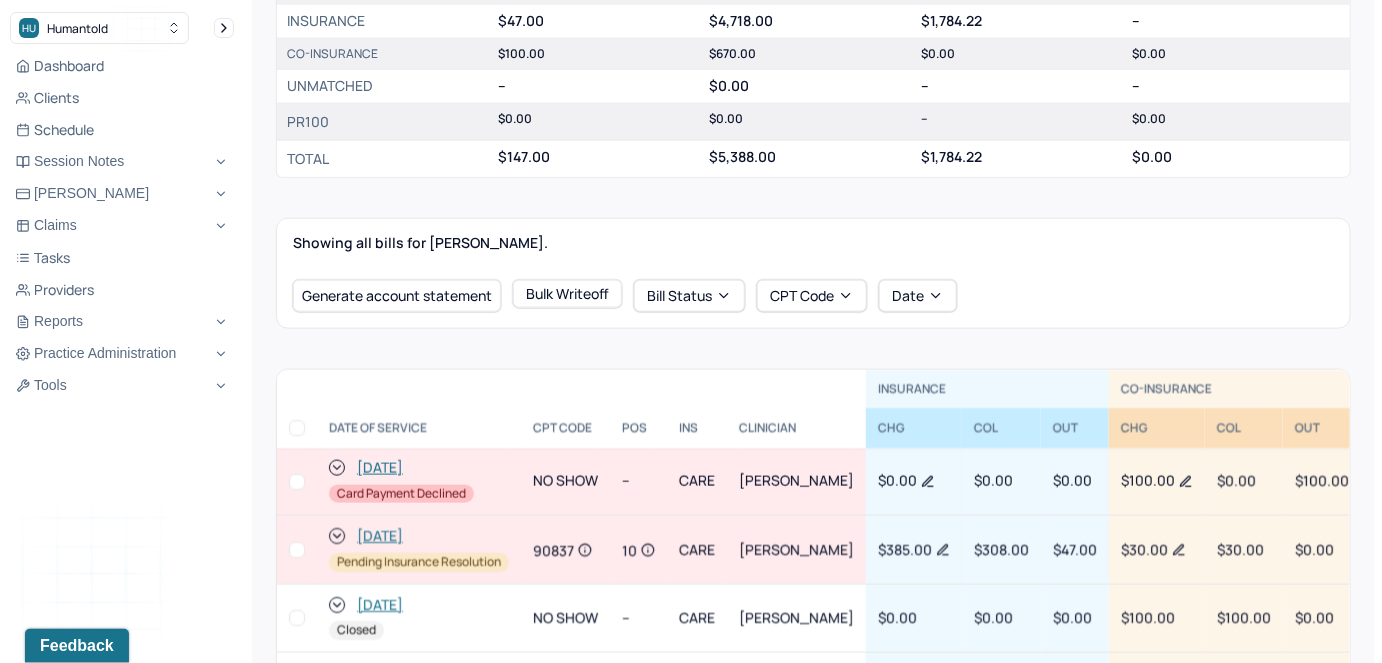 click at bounding box center (297, 482) 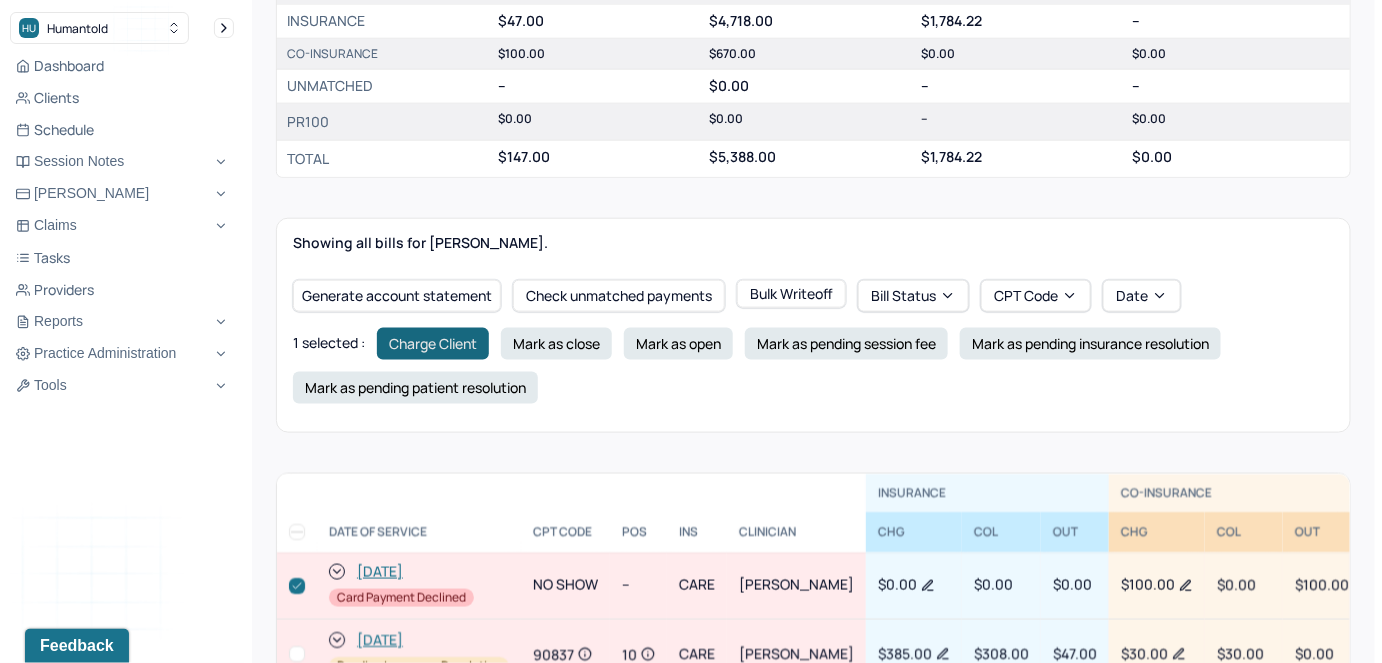 click on "Charge Client" at bounding box center (433, 344) 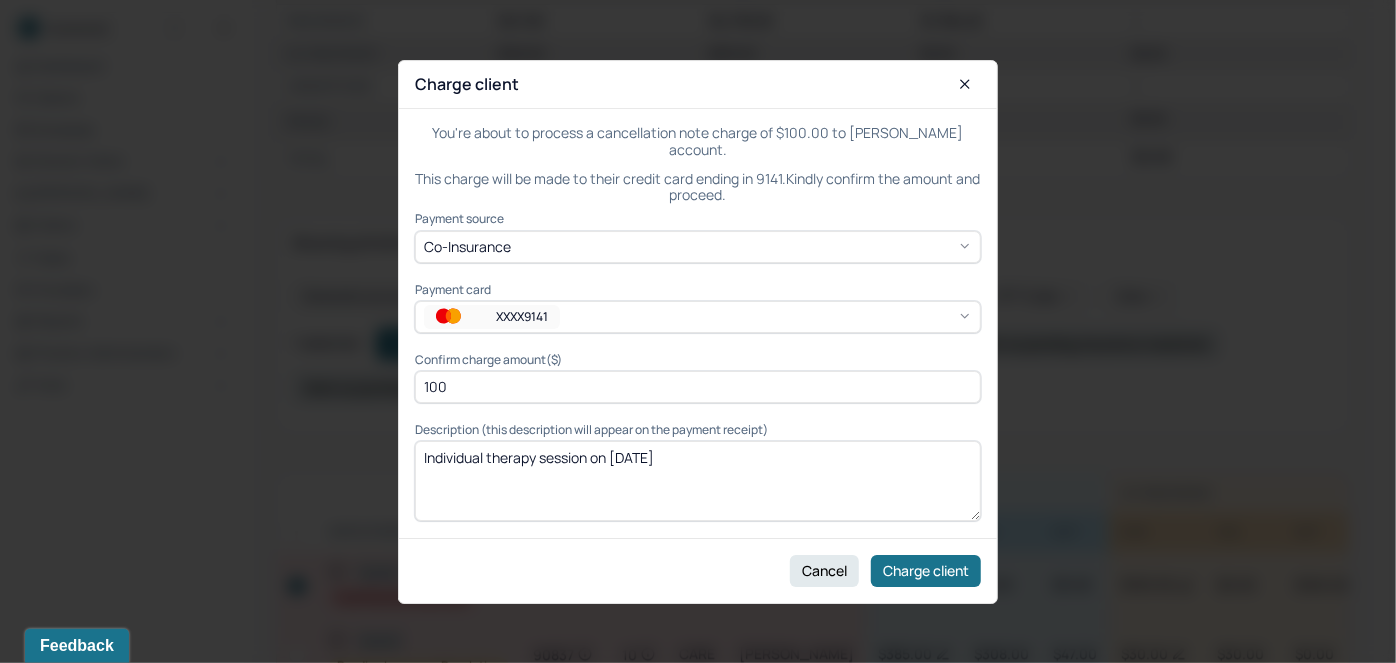 drag, startPoint x: 506, startPoint y: 384, endPoint x: 408, endPoint y: 395, distance: 98.61542 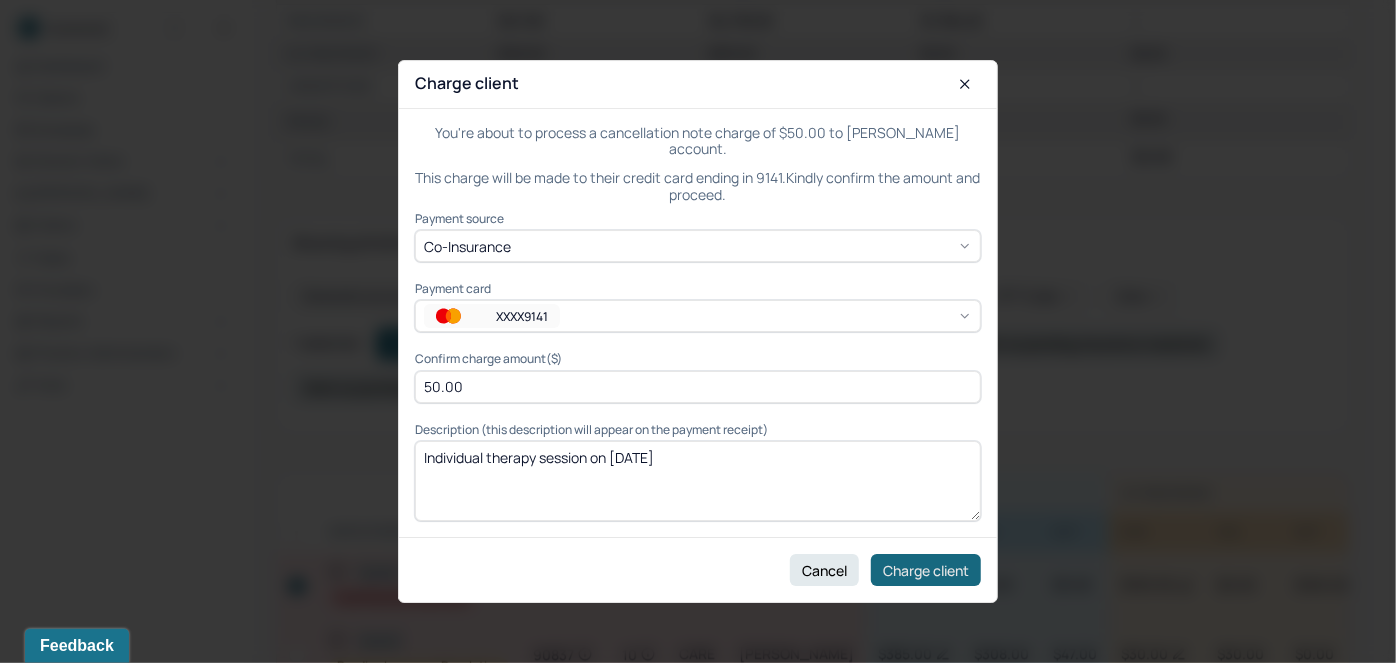 type on "50.00" 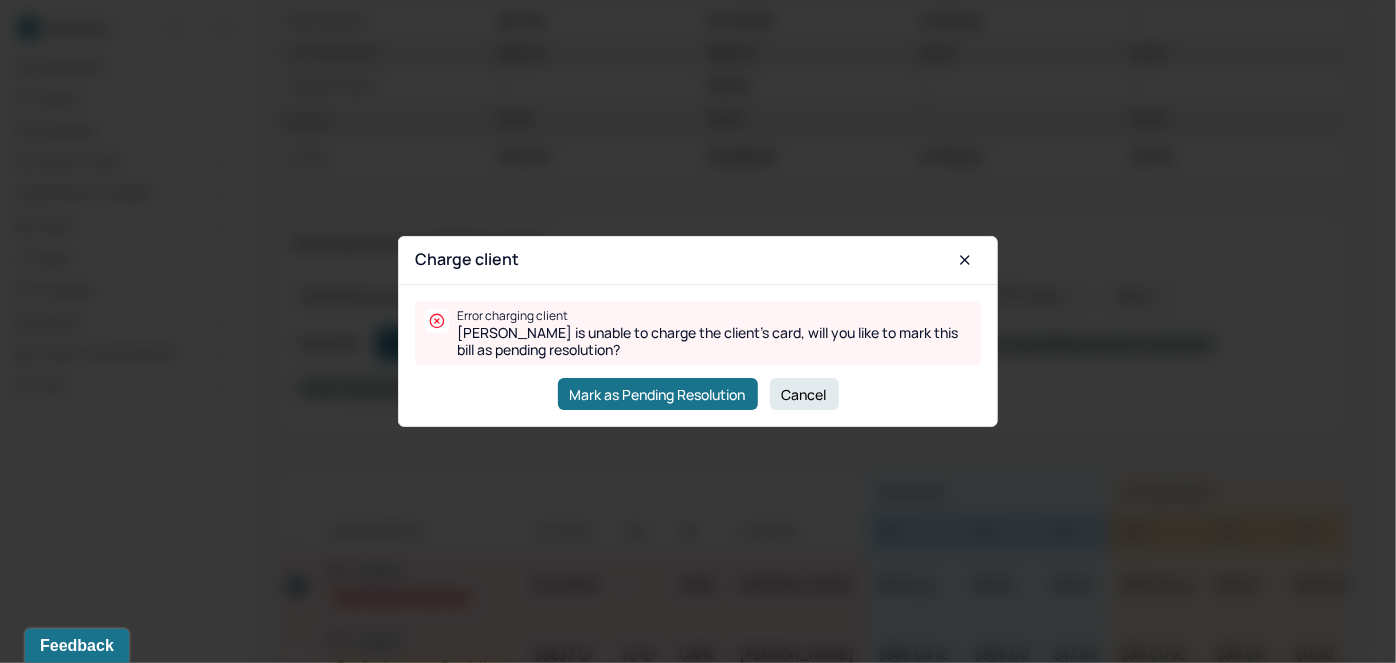 click on "Cancel" at bounding box center (804, 394) 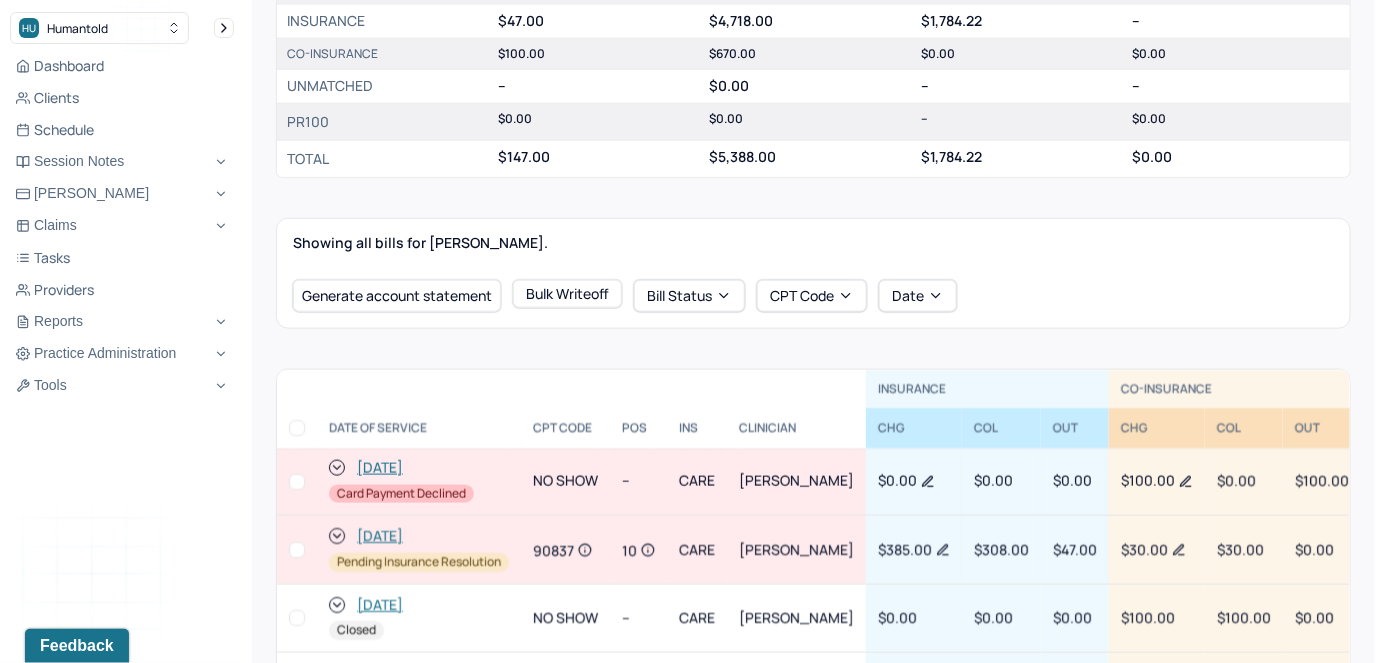 click at bounding box center [297, 482] 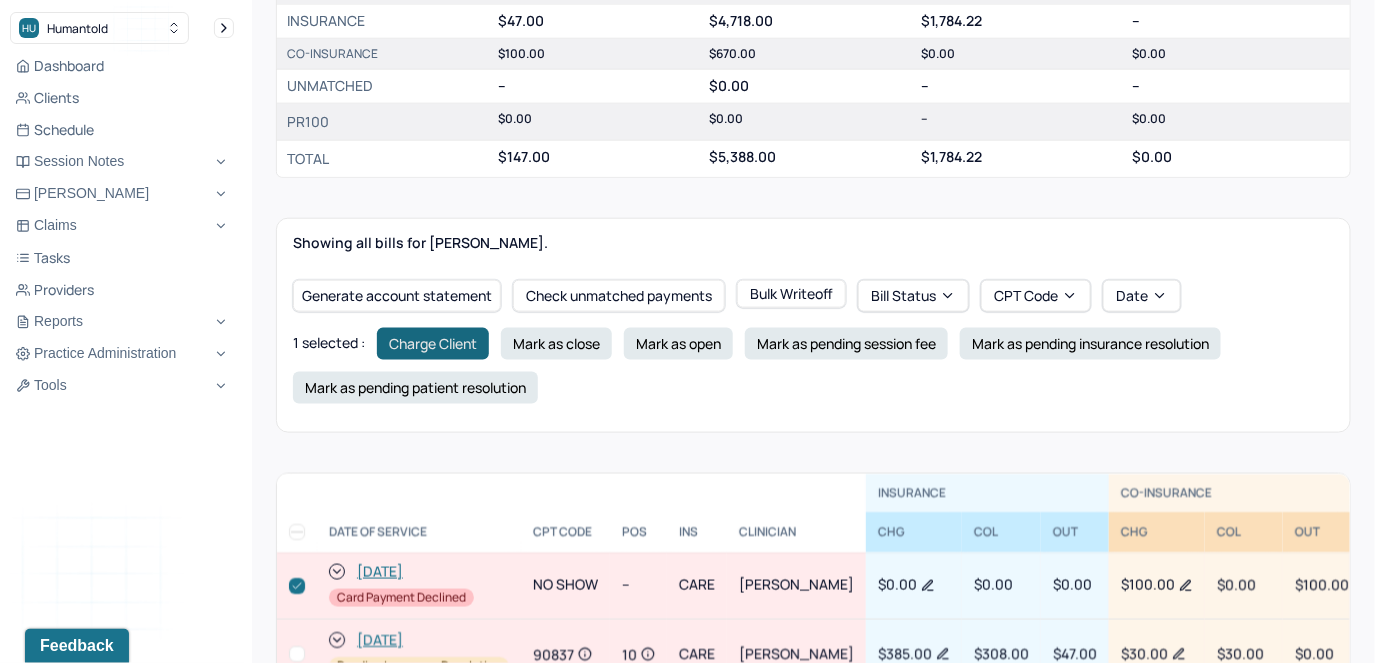 click on "Charge Client" at bounding box center (433, 344) 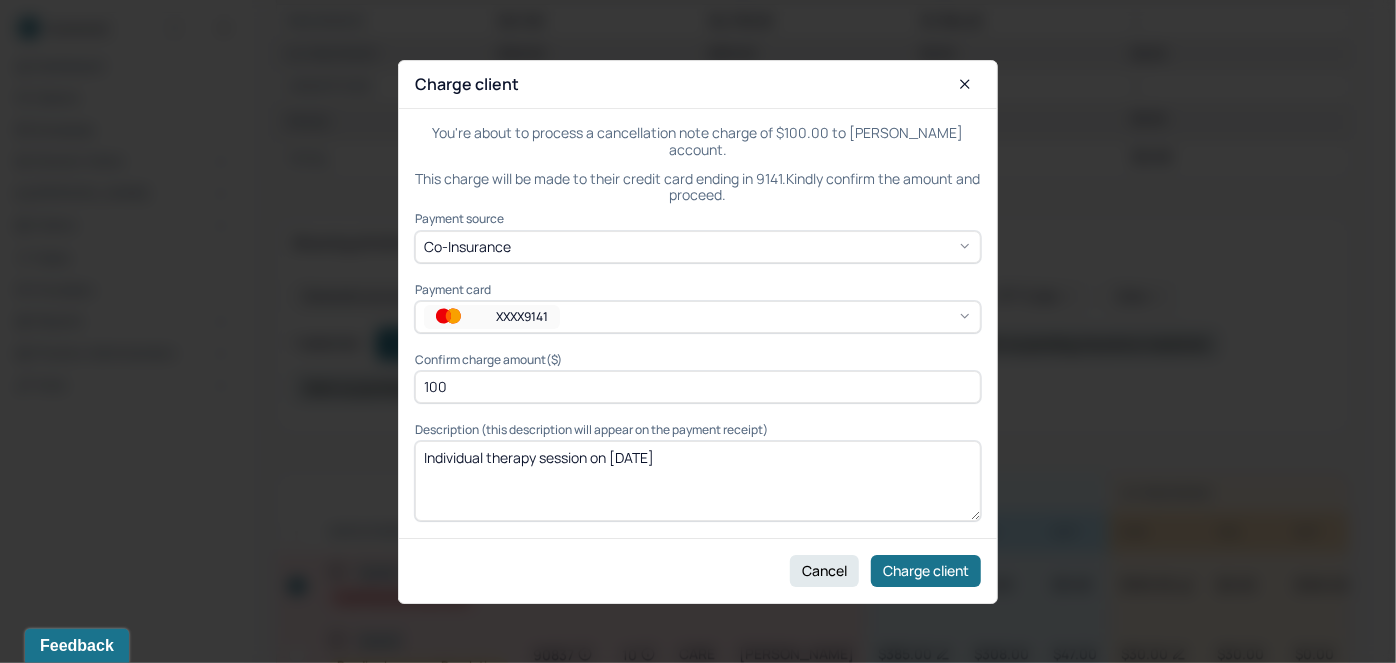 click on "XXXX9141" at bounding box center [522, 316] 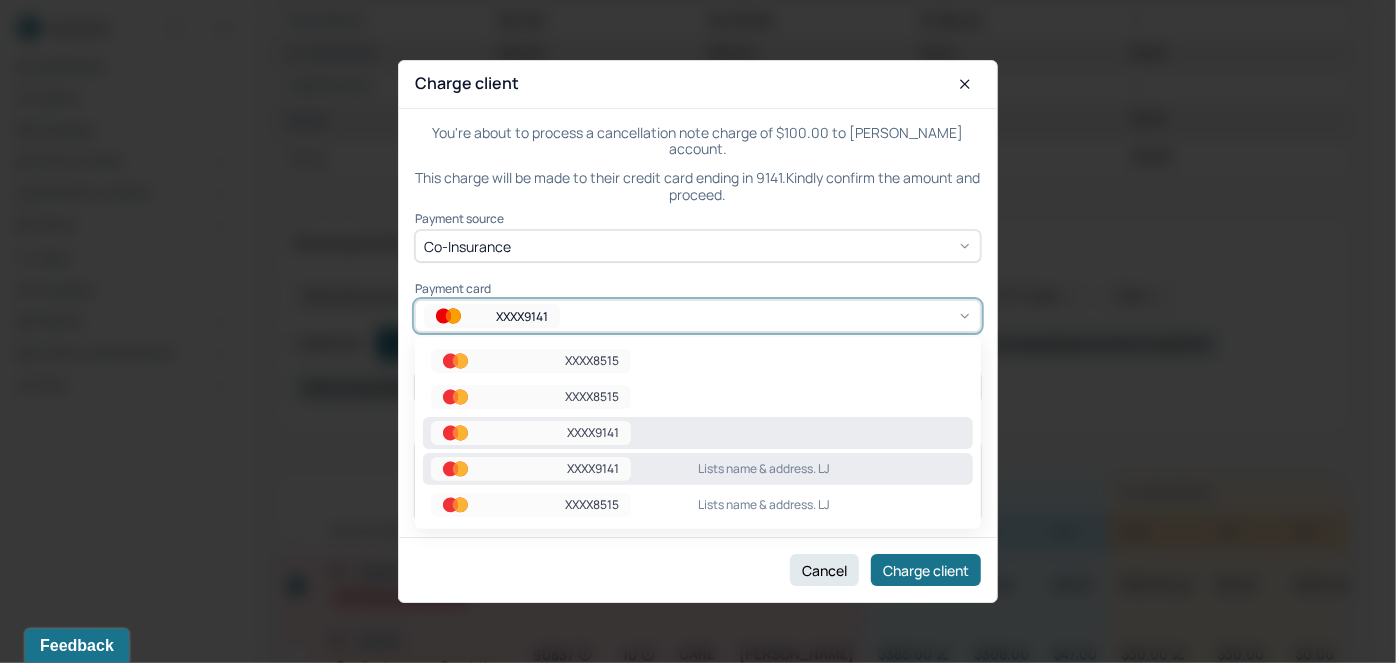 click on "XXXX9141" at bounding box center [593, 469] 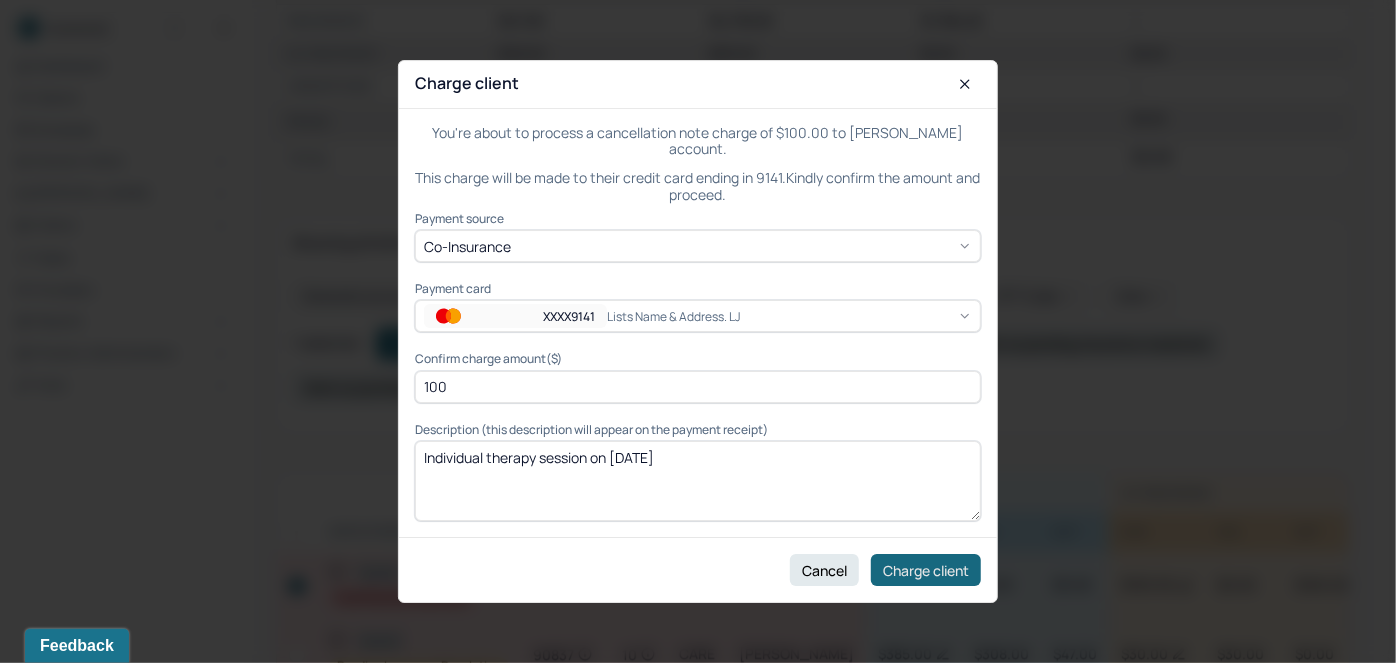 click on "Charge client" at bounding box center [926, 570] 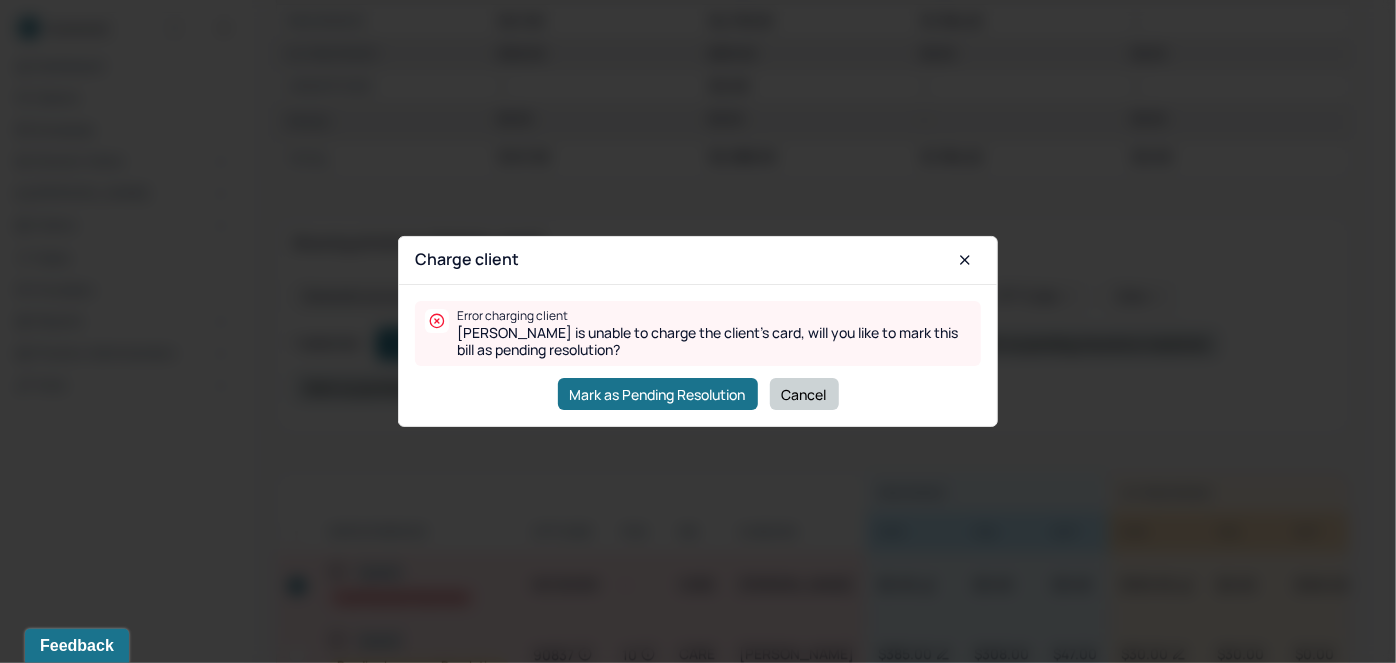 click on "Cancel" at bounding box center [804, 394] 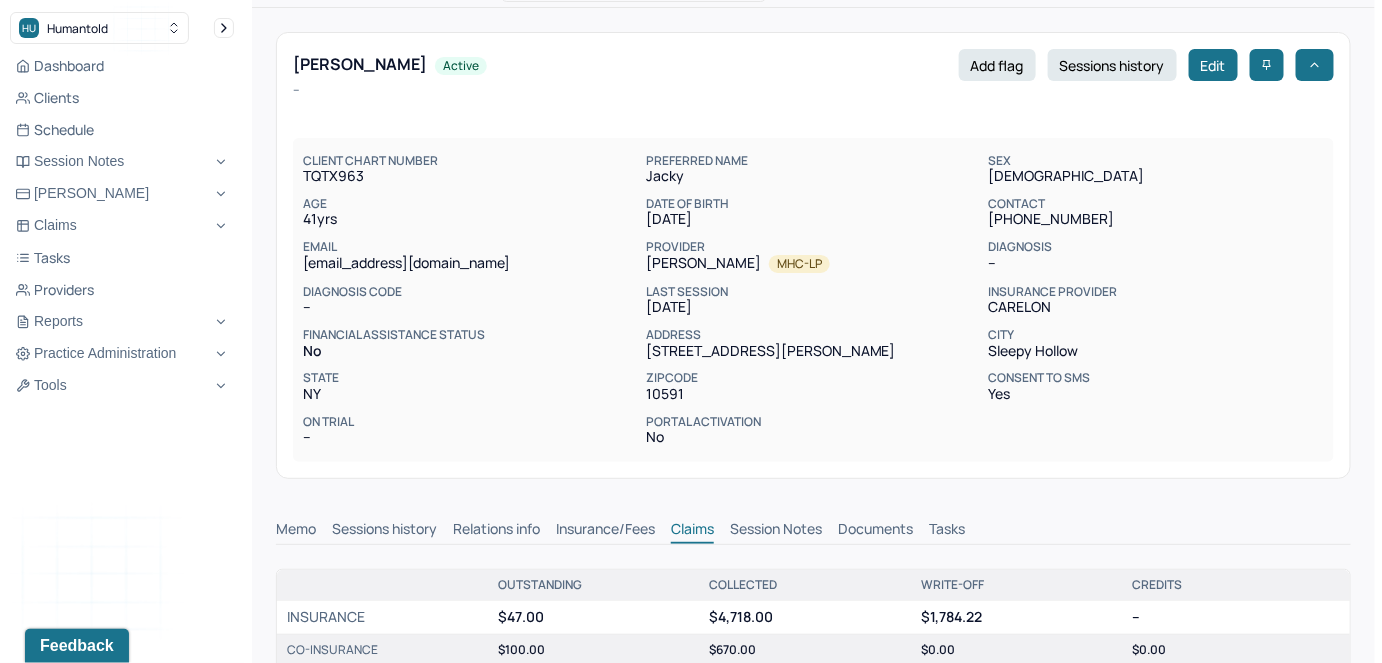 scroll, scrollTop: 0, scrollLeft: 0, axis: both 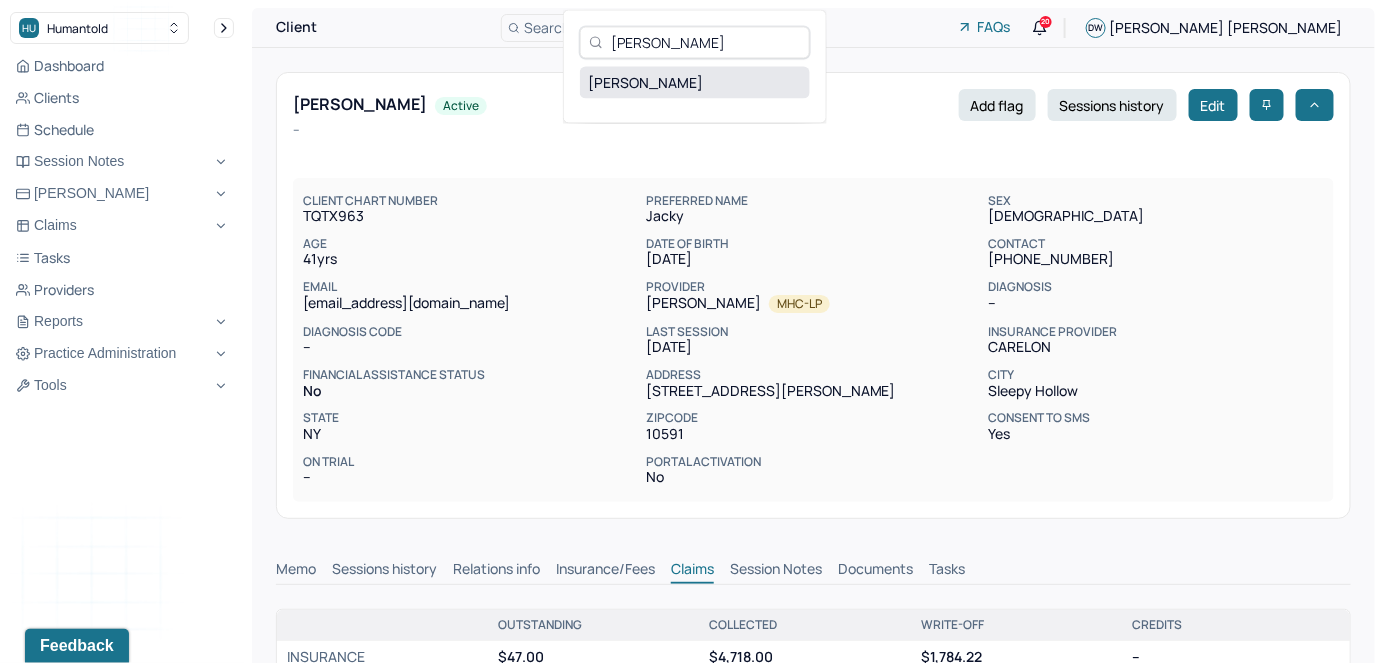 type on "[PERSON_NAME]" 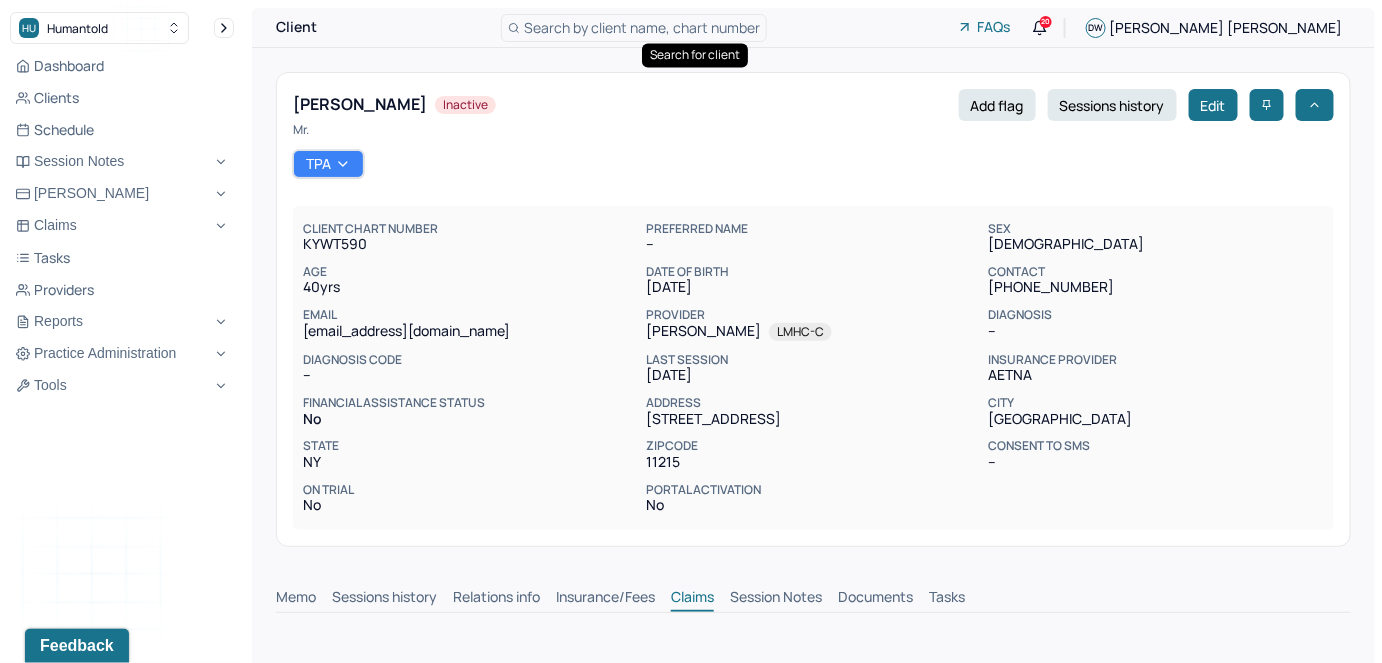 scroll, scrollTop: 1, scrollLeft: 0, axis: vertical 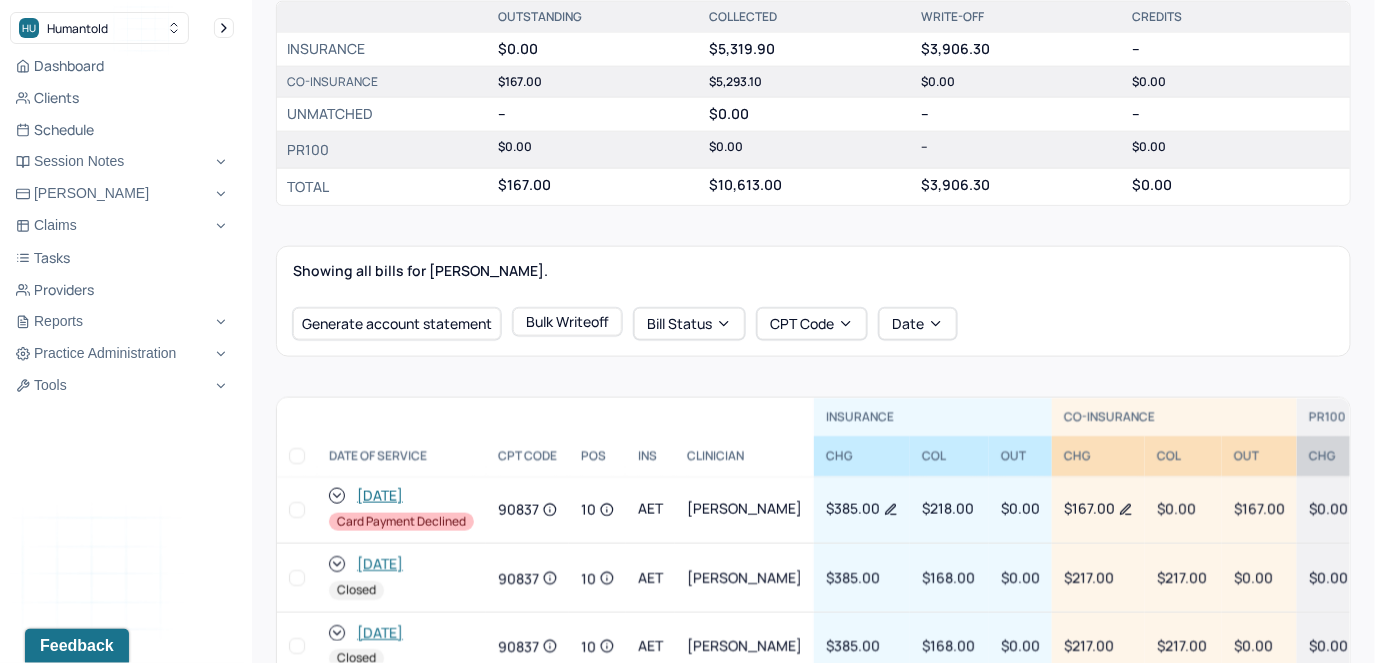 click at bounding box center (297, 510) 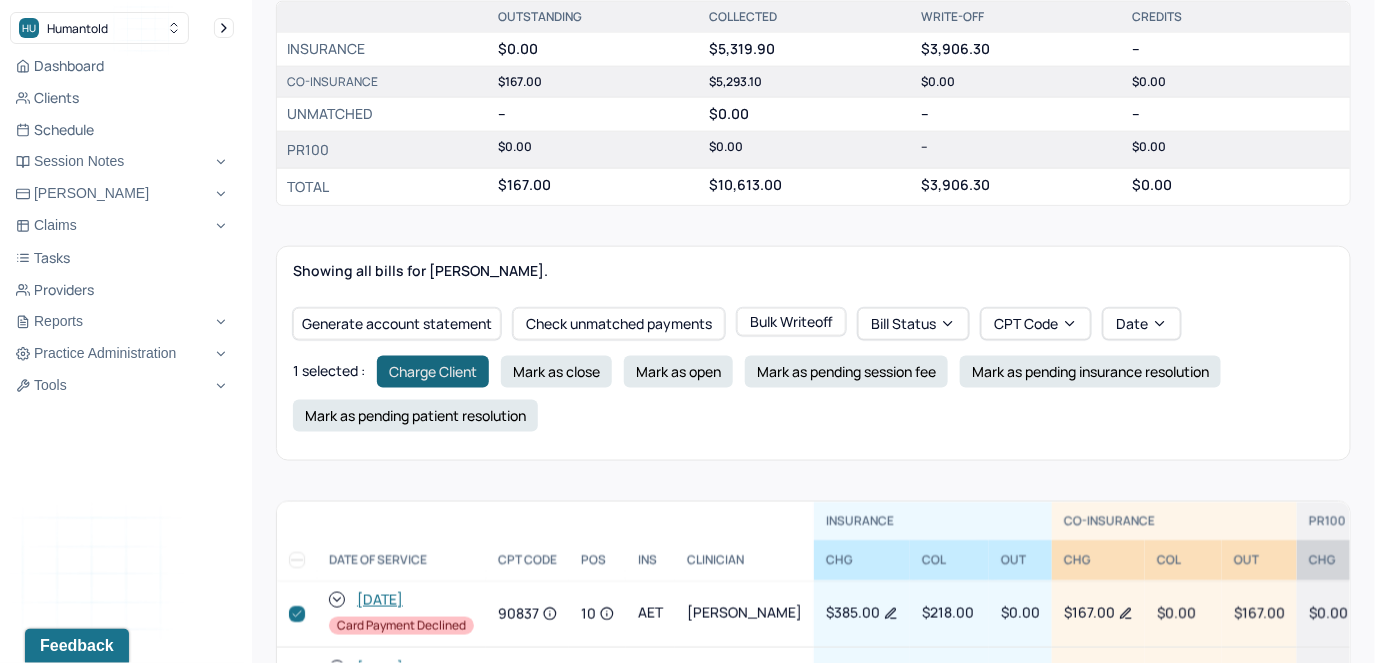 click on "Charge Client" at bounding box center (433, 372) 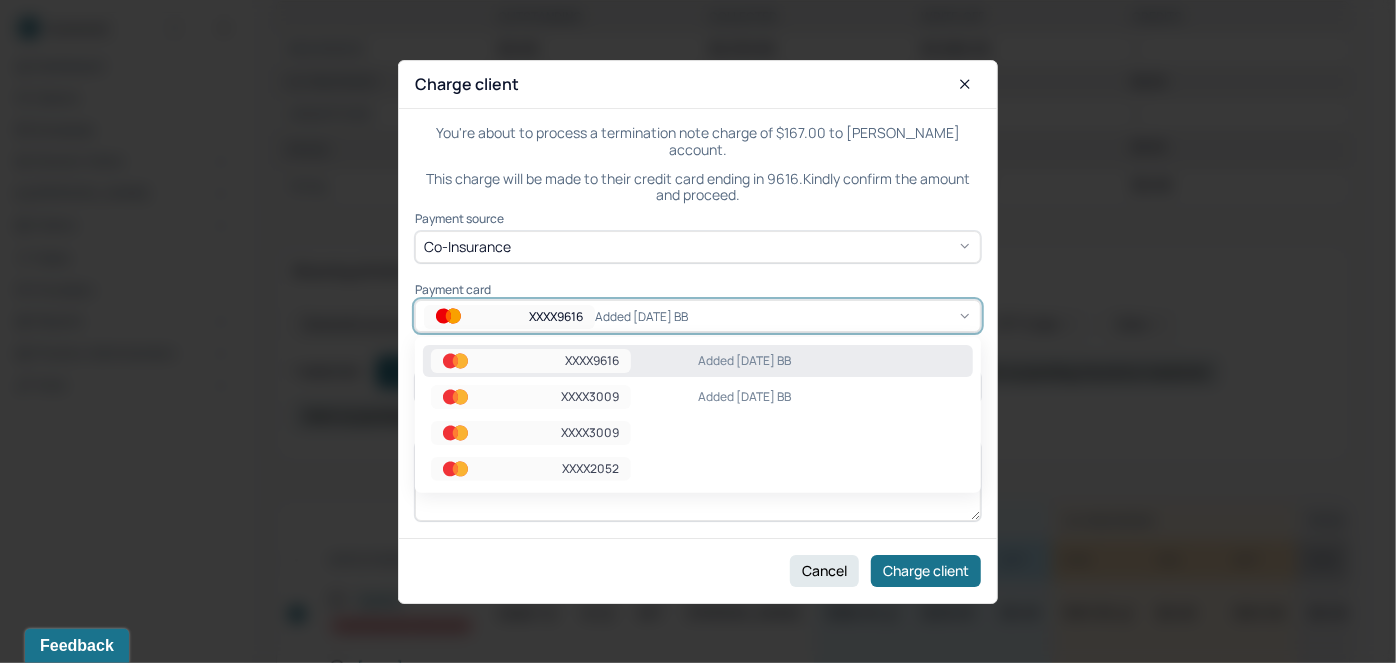click on "Added [DATE] BB" at bounding box center (656, 316) 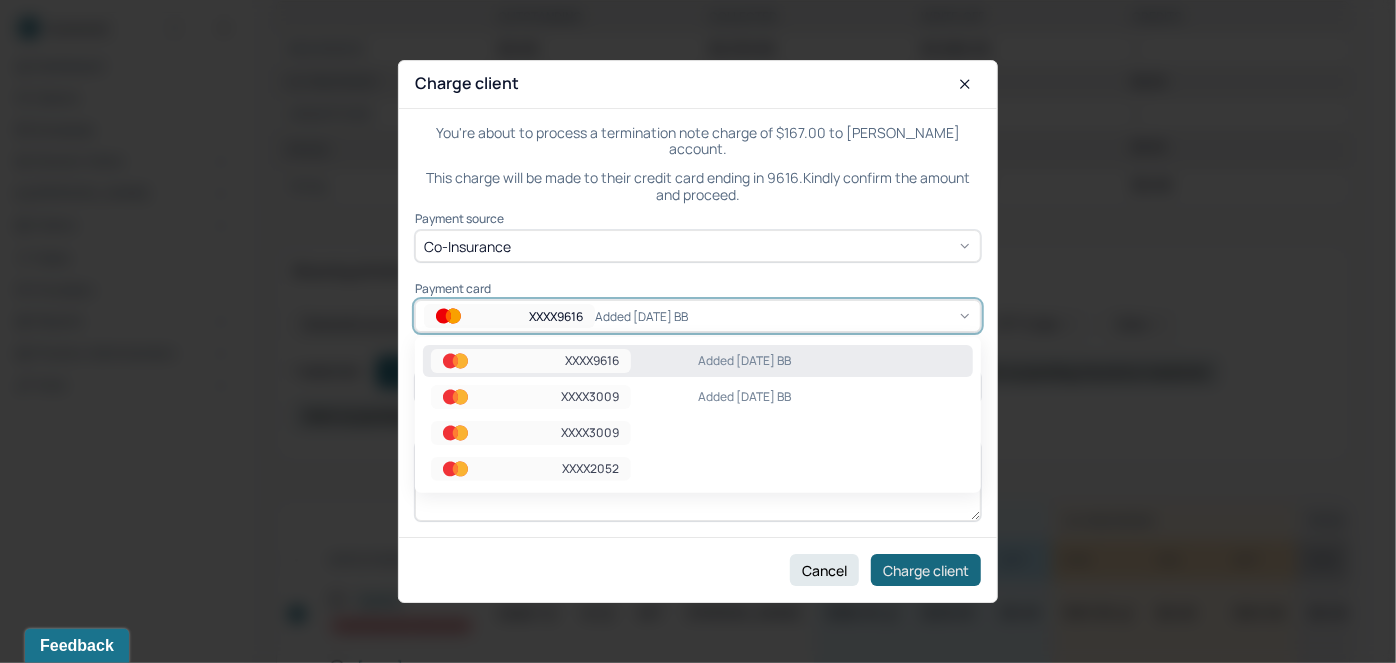 click on "Charge client" at bounding box center (926, 570) 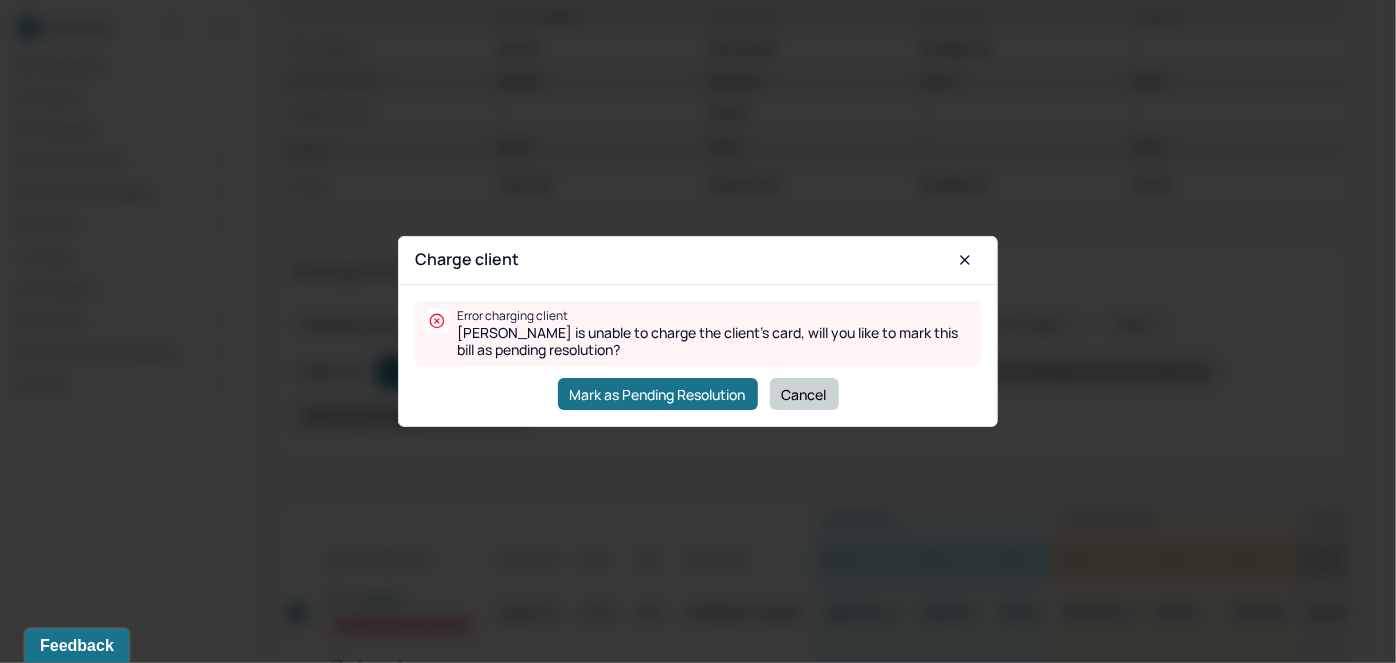 click on "Cancel" at bounding box center [804, 394] 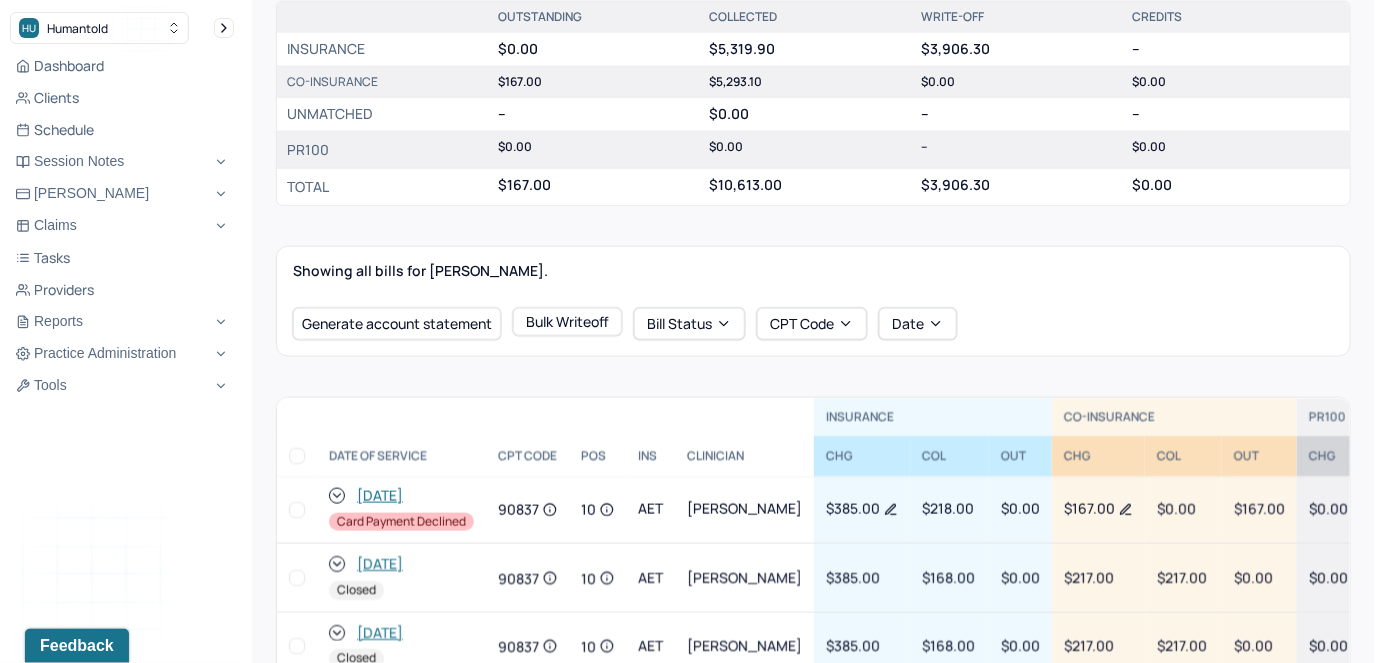 click at bounding box center (297, 510) 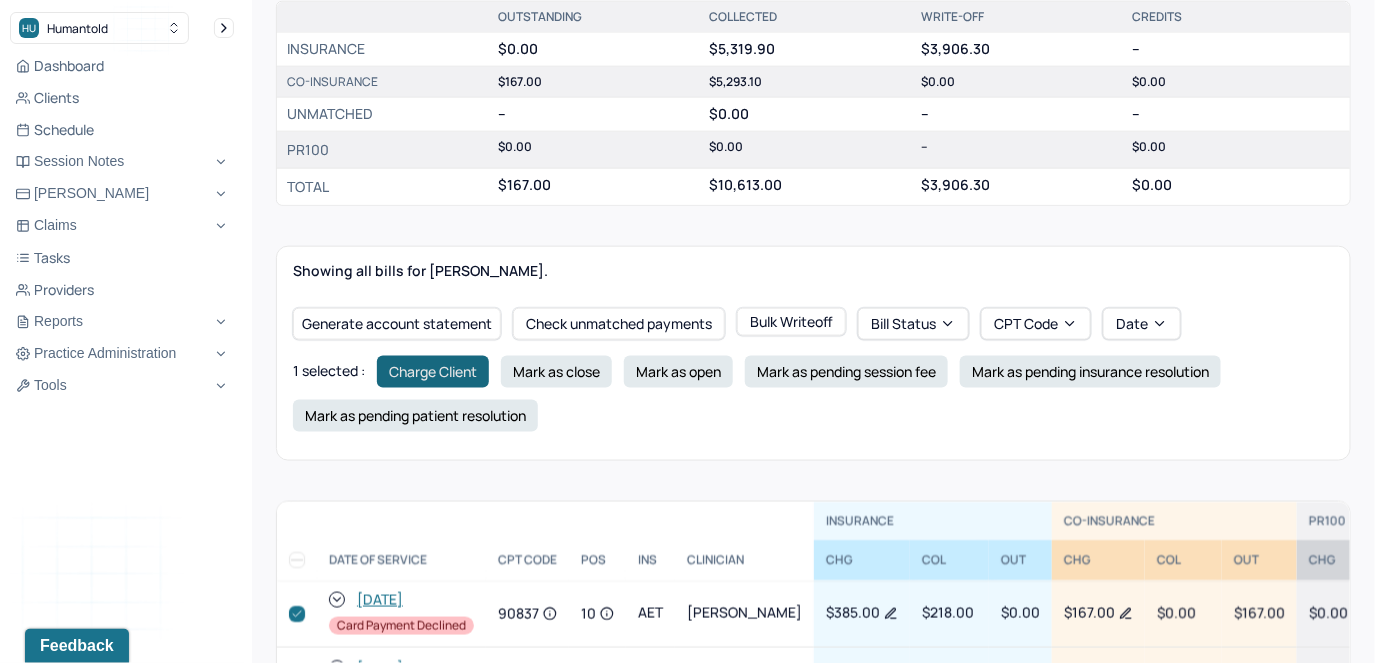 click on "Charge Client" at bounding box center (433, 372) 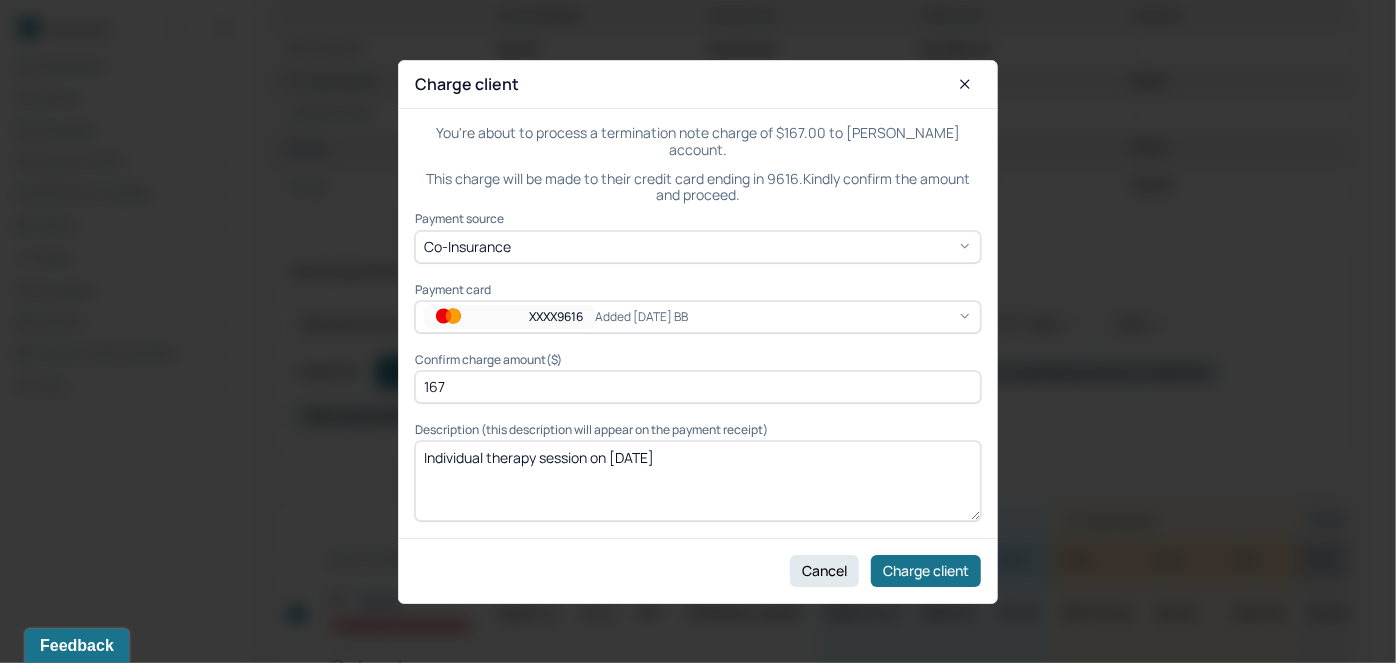 click on "XXXX9616" at bounding box center (509, 317) 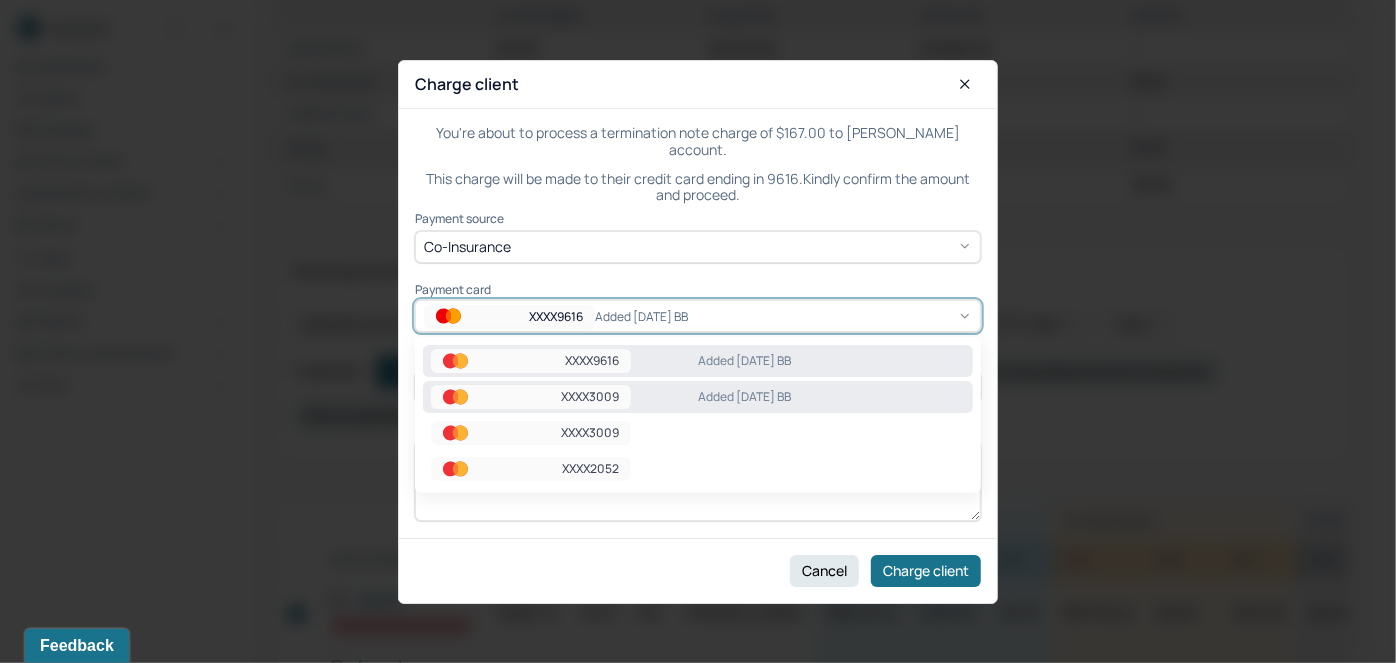 click on "XXXX3009" at bounding box center [531, 397] 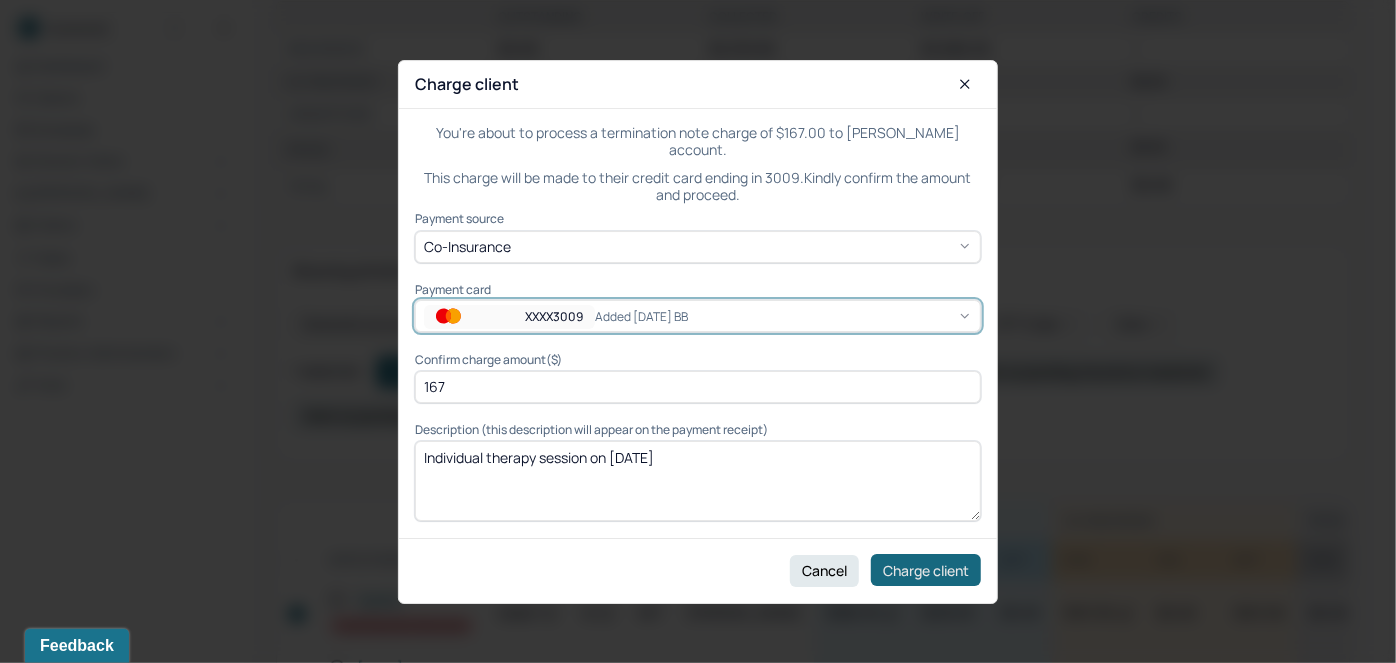 click on "Charge client" at bounding box center (926, 570) 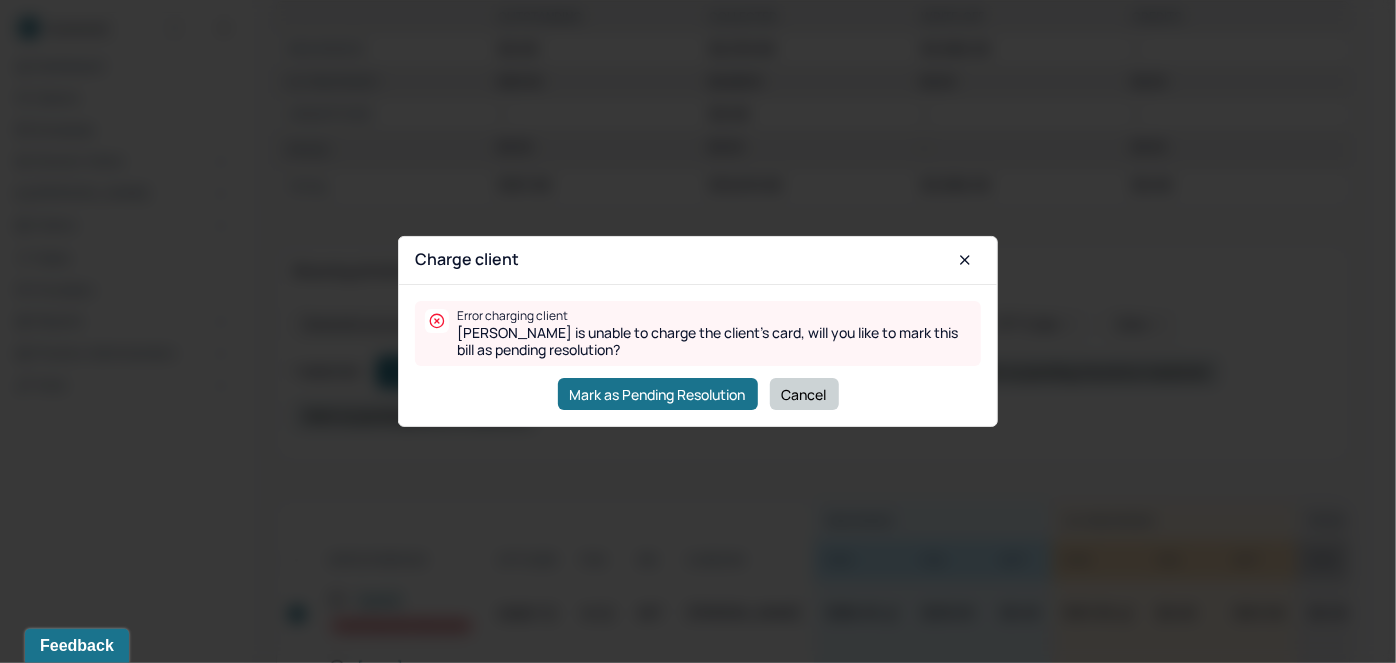 click on "Cancel" at bounding box center [804, 394] 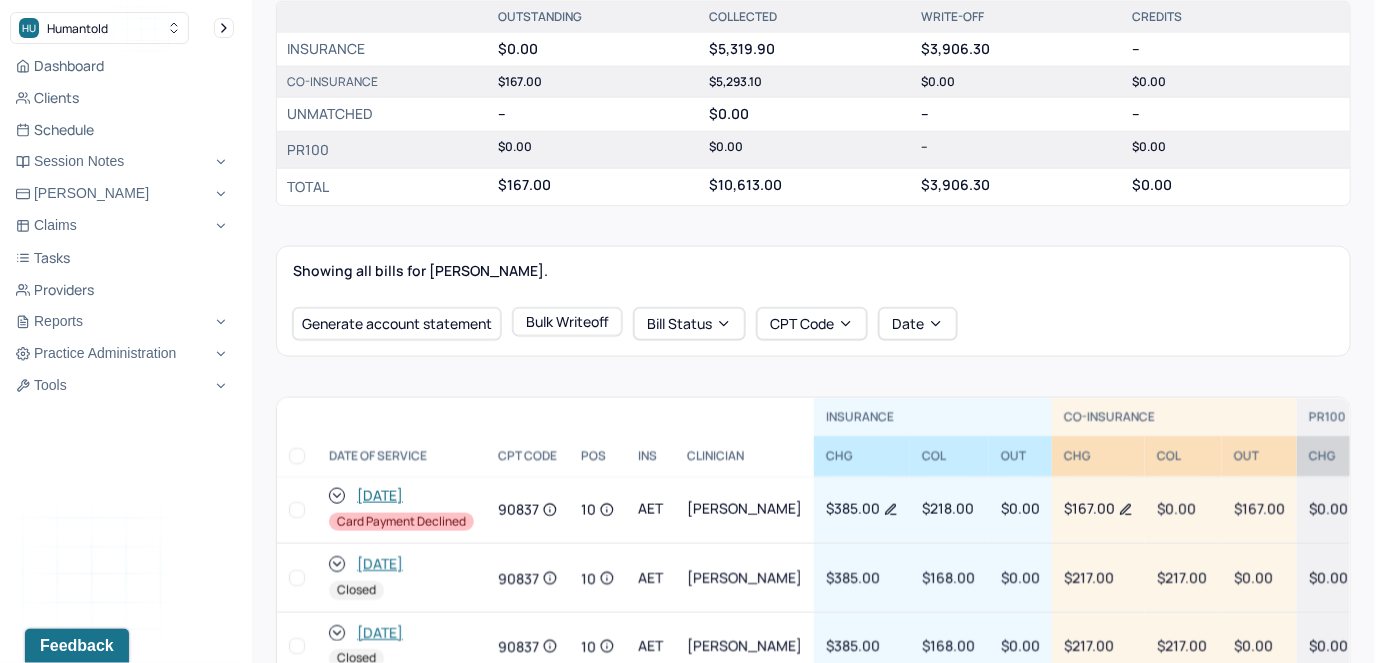 click at bounding box center [297, 510] 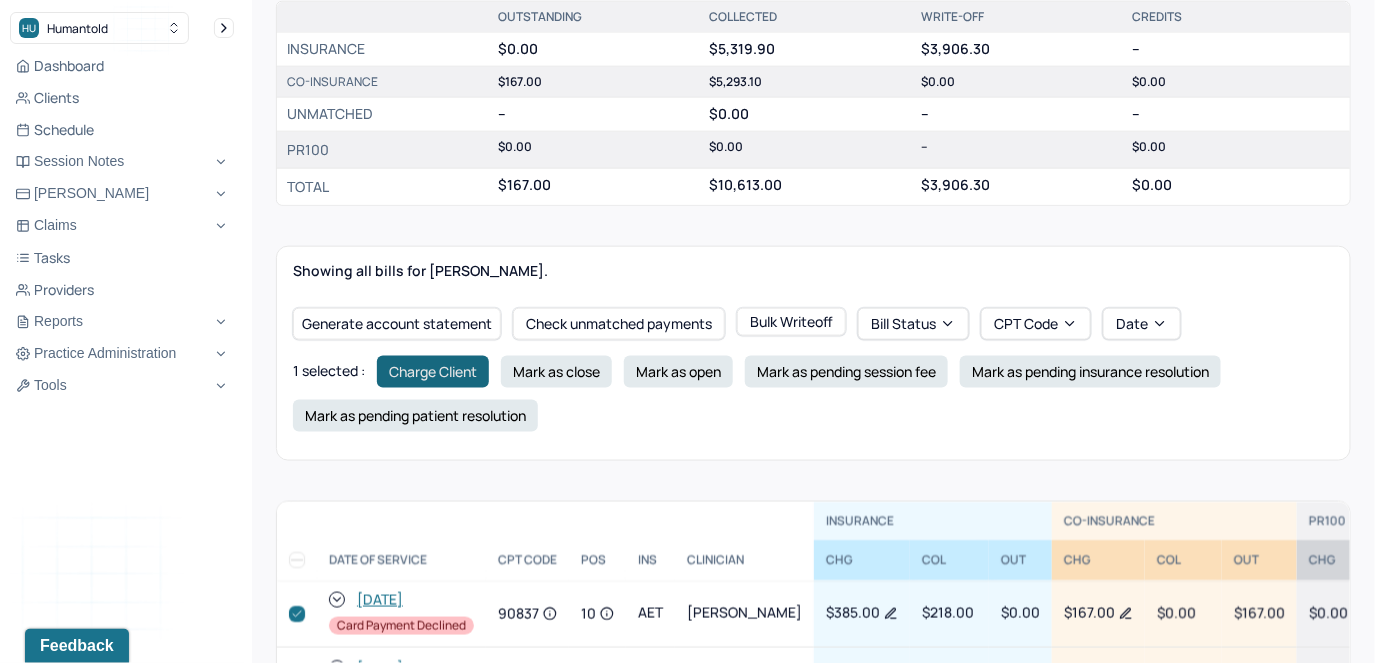 click on "Charge Client" at bounding box center (433, 372) 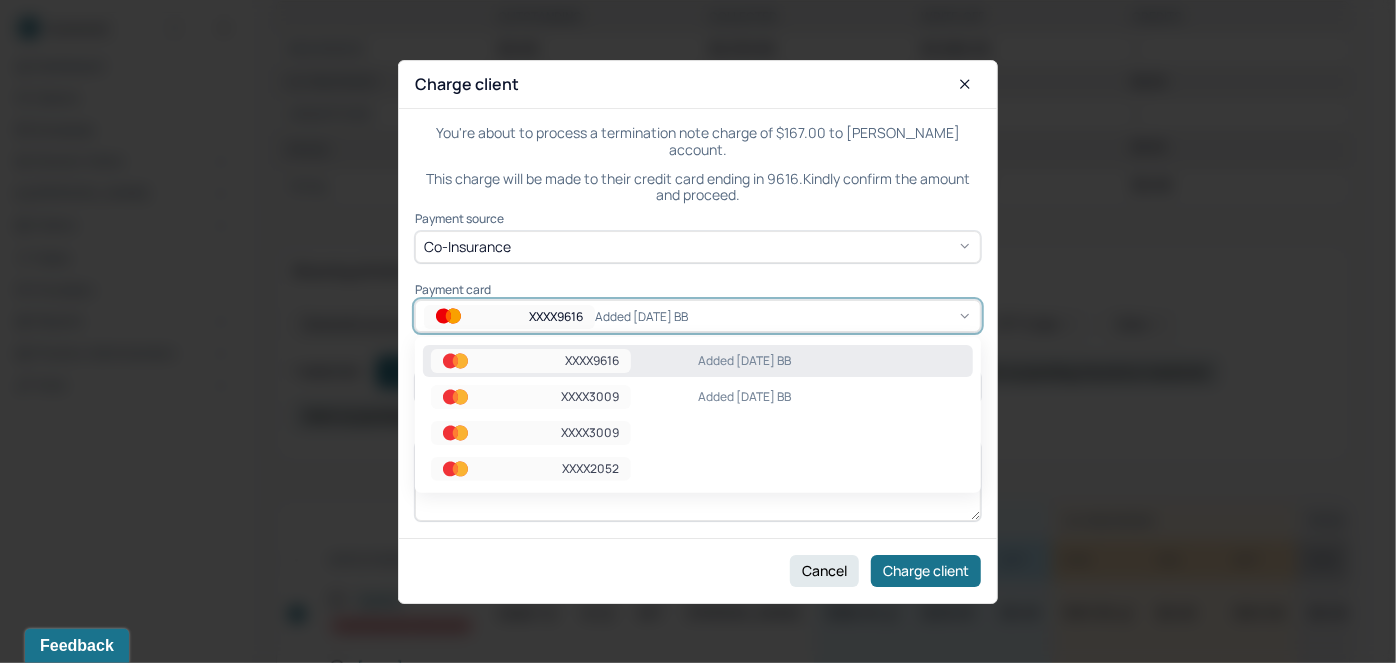 click on "Added [DATE] BB" at bounding box center [656, 316] 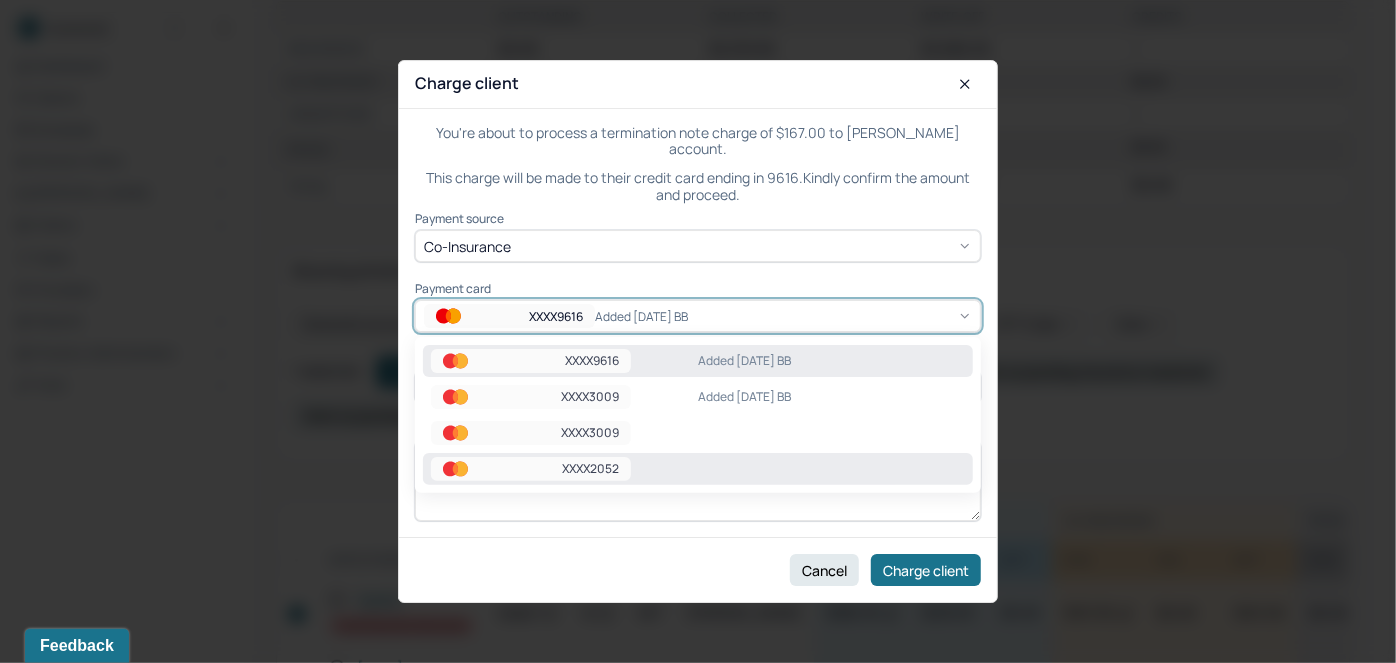 click on "XXXX2052" at bounding box center [590, 469] 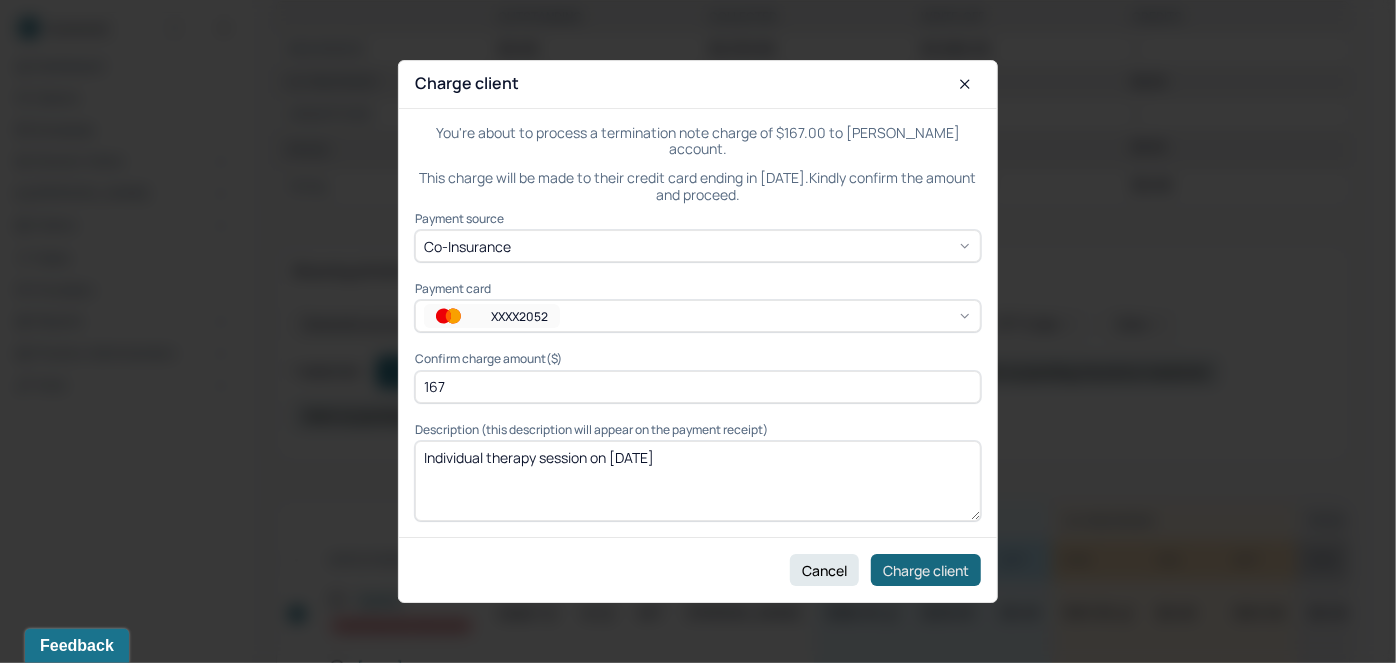 click on "Charge client" at bounding box center [926, 570] 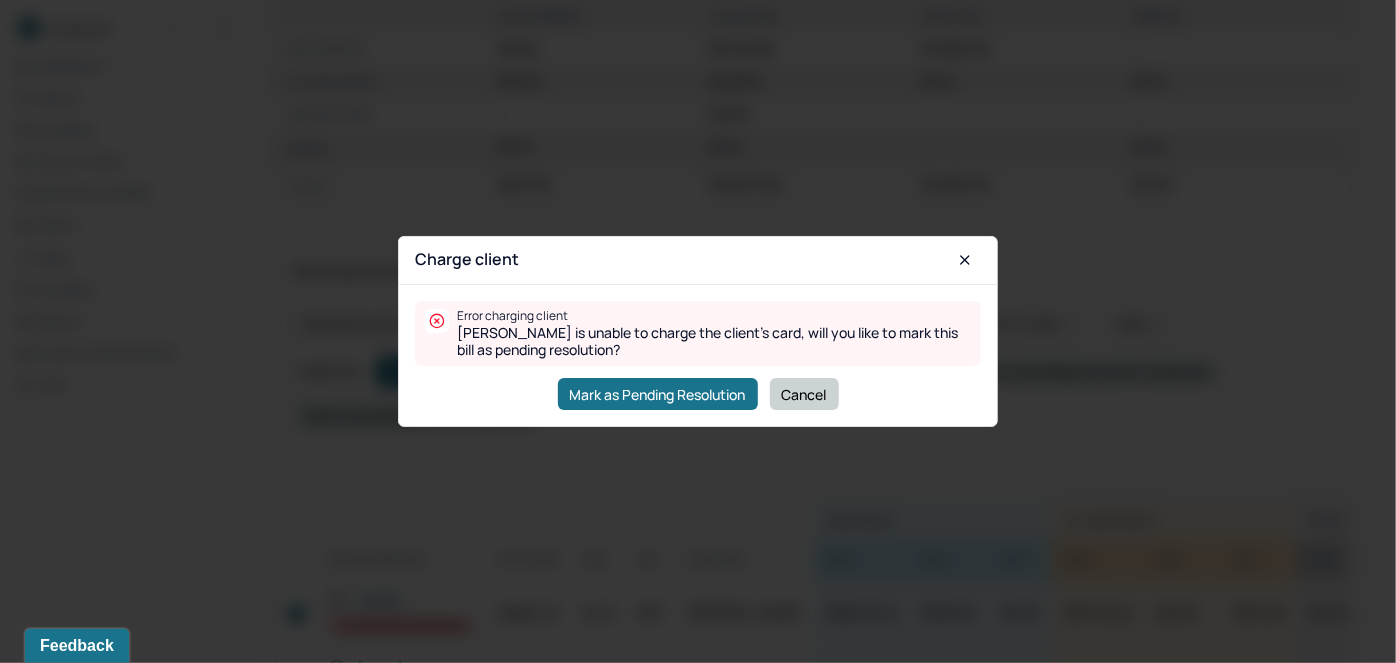 click on "Cancel" at bounding box center (804, 394) 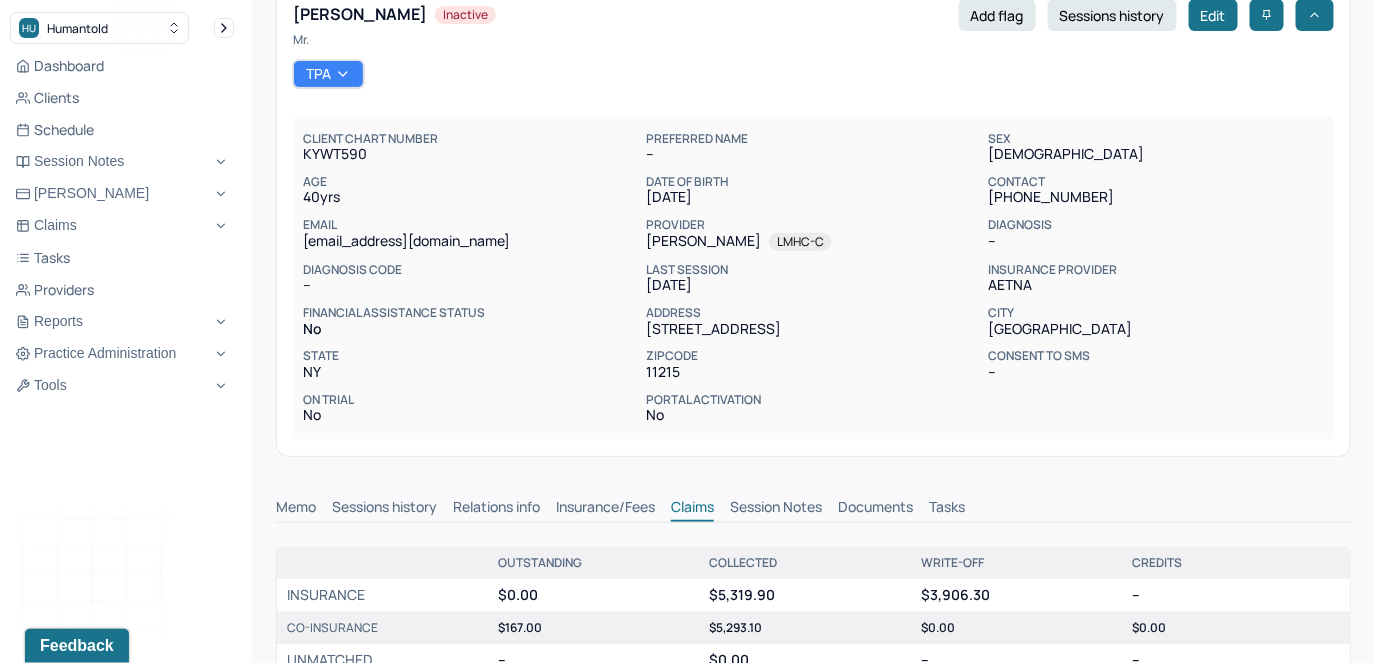 scroll, scrollTop: 0, scrollLeft: 0, axis: both 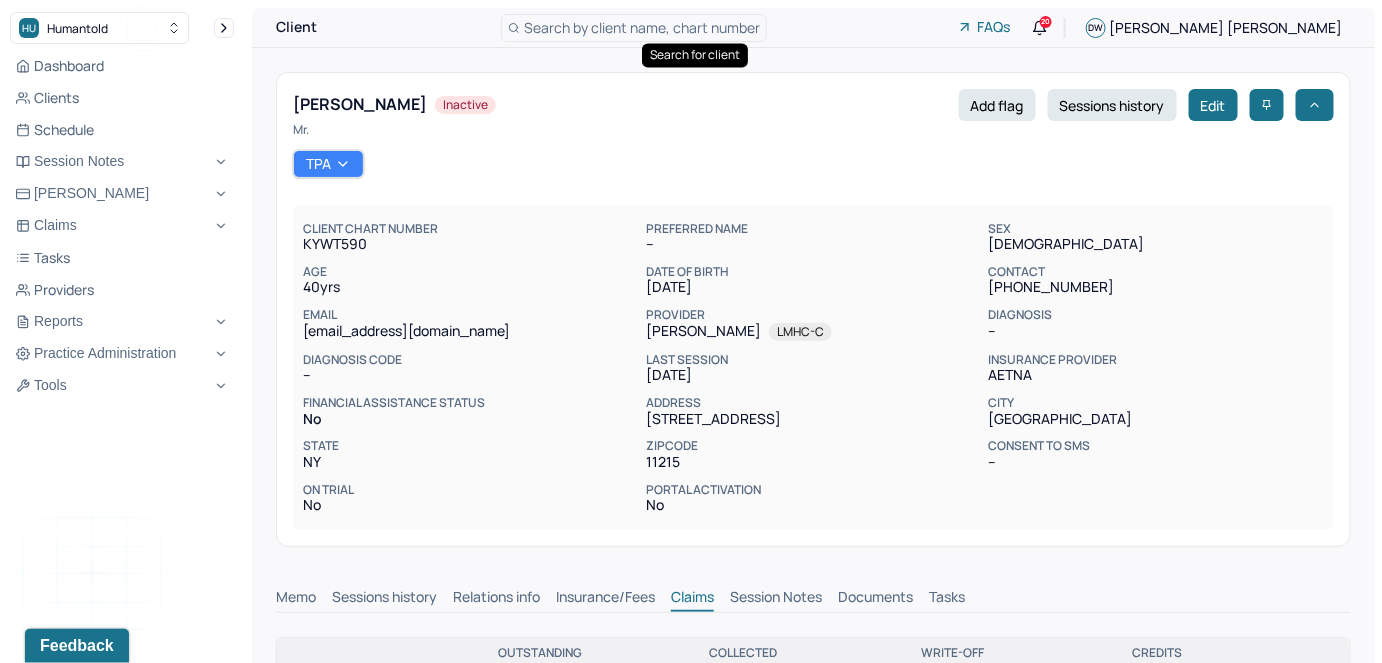 click on "Search by client name, chart number" at bounding box center (642, 27) 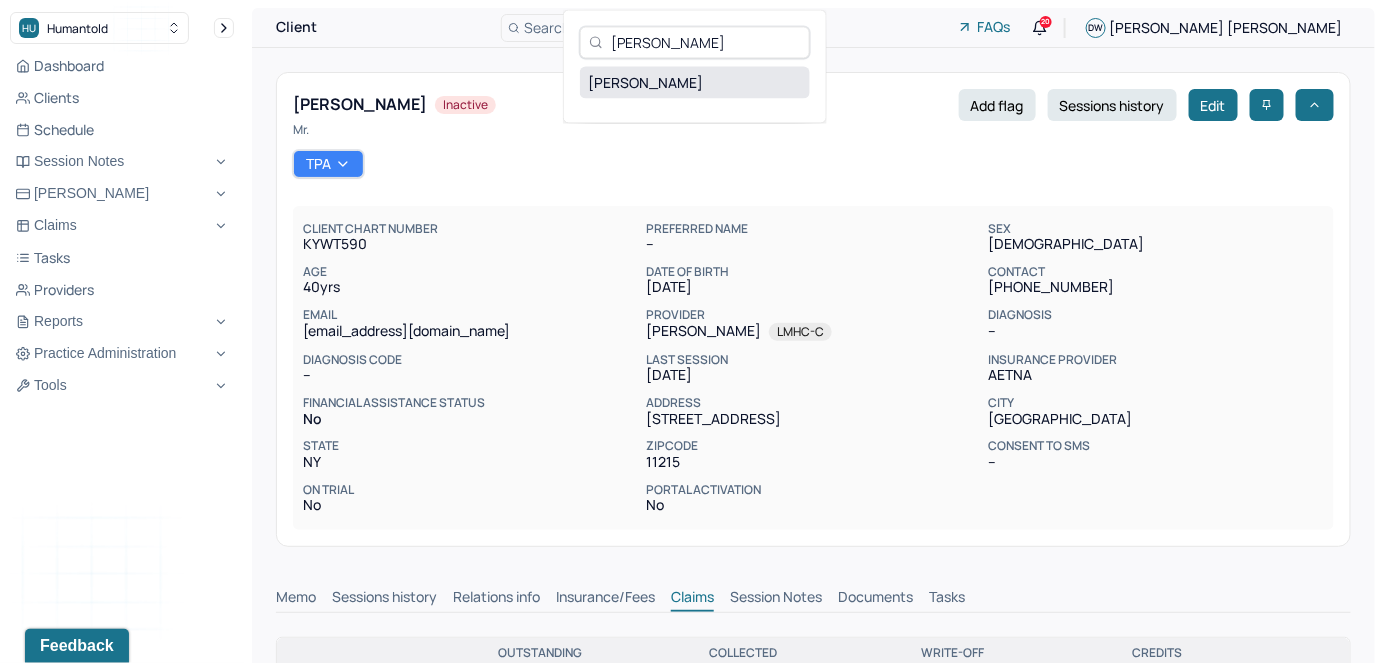 type on "[PERSON_NAME]" 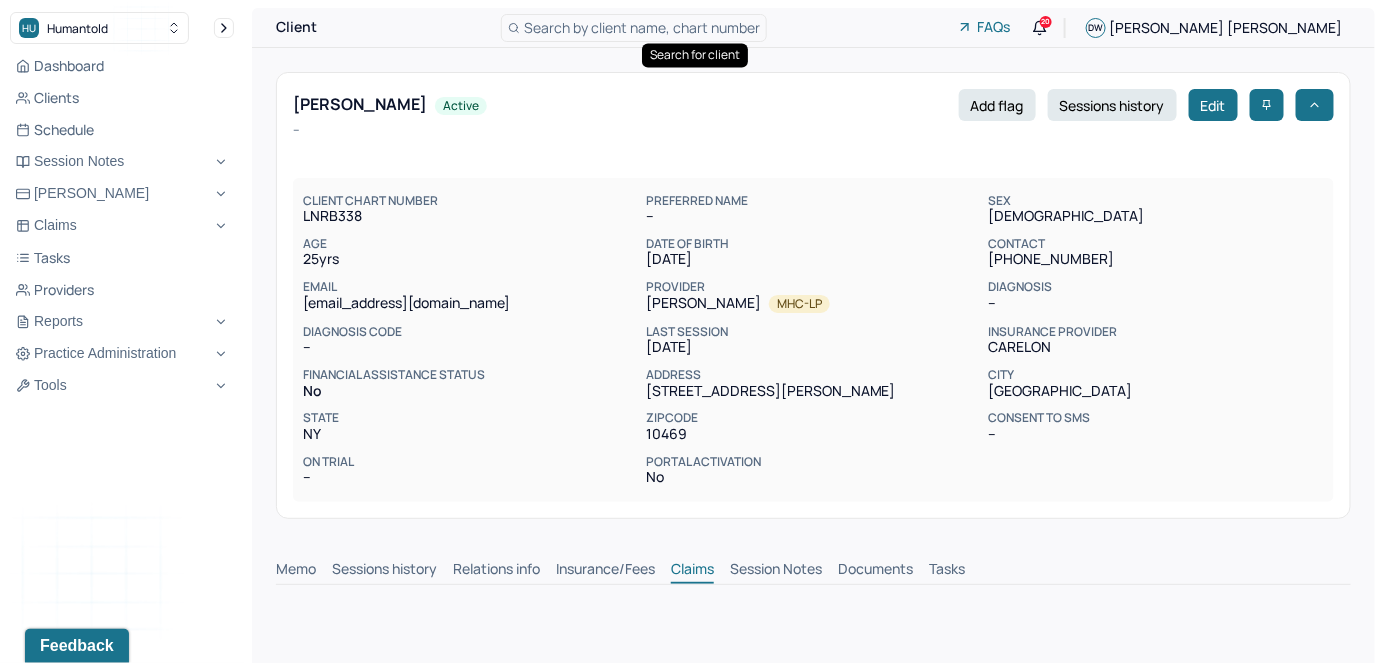 scroll, scrollTop: 0, scrollLeft: 0, axis: both 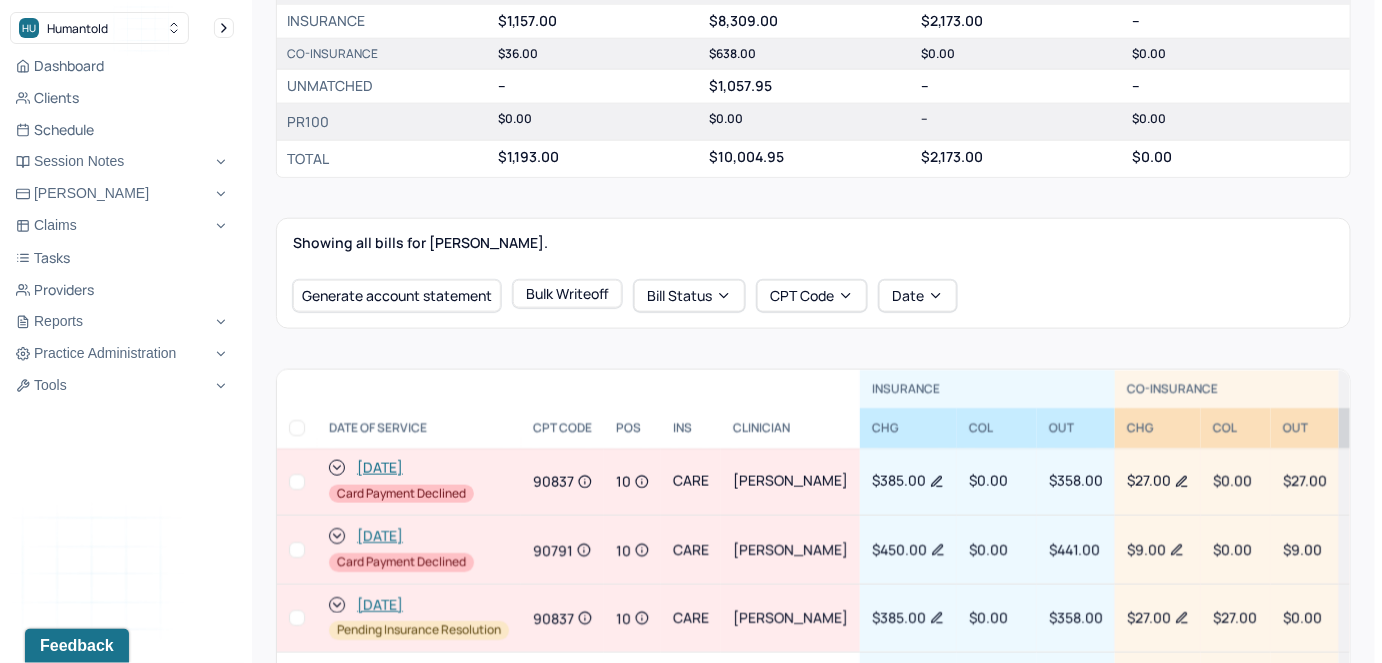 click at bounding box center (297, 550) 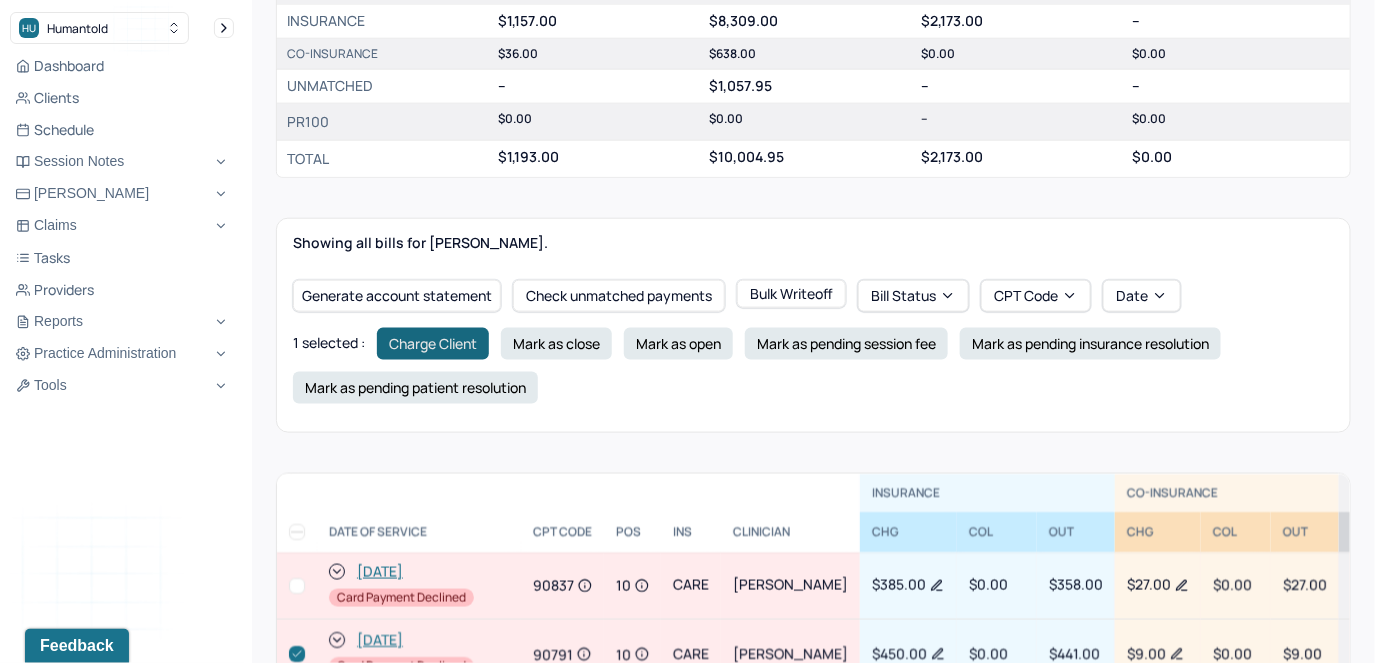 click on "Charge Client" at bounding box center [433, 344] 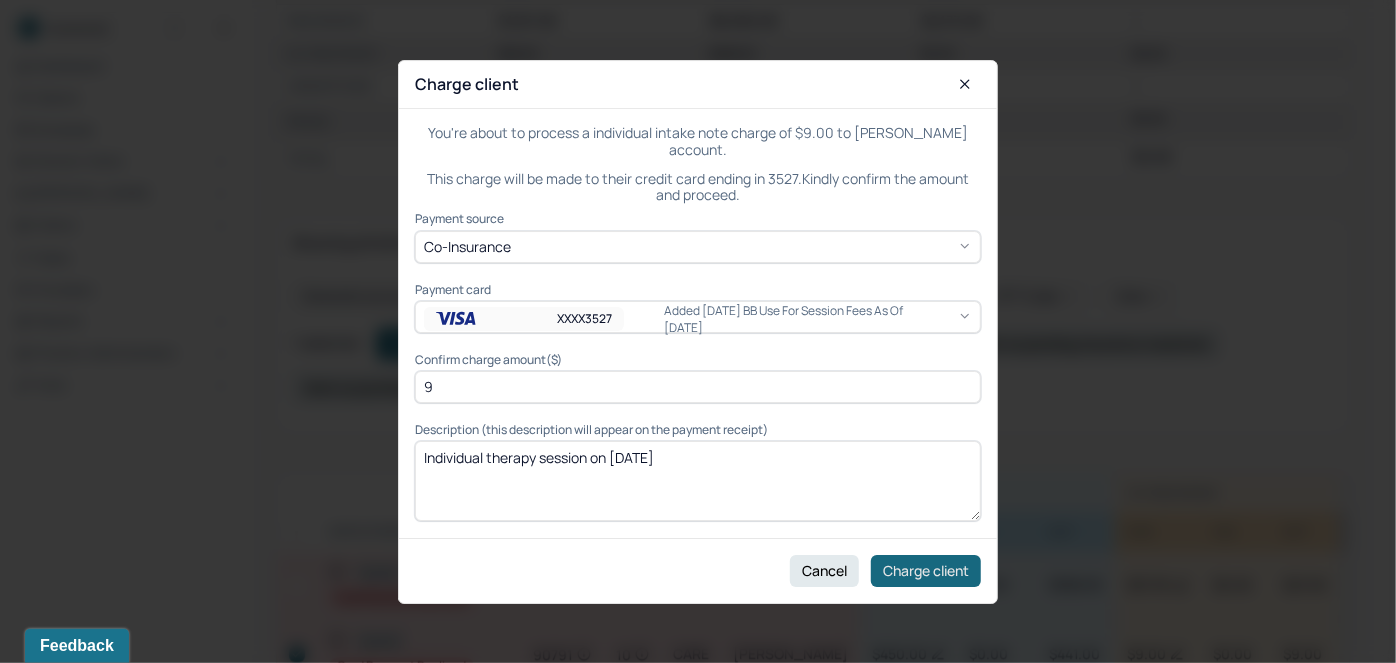 click on "Charge client" at bounding box center (926, 570) 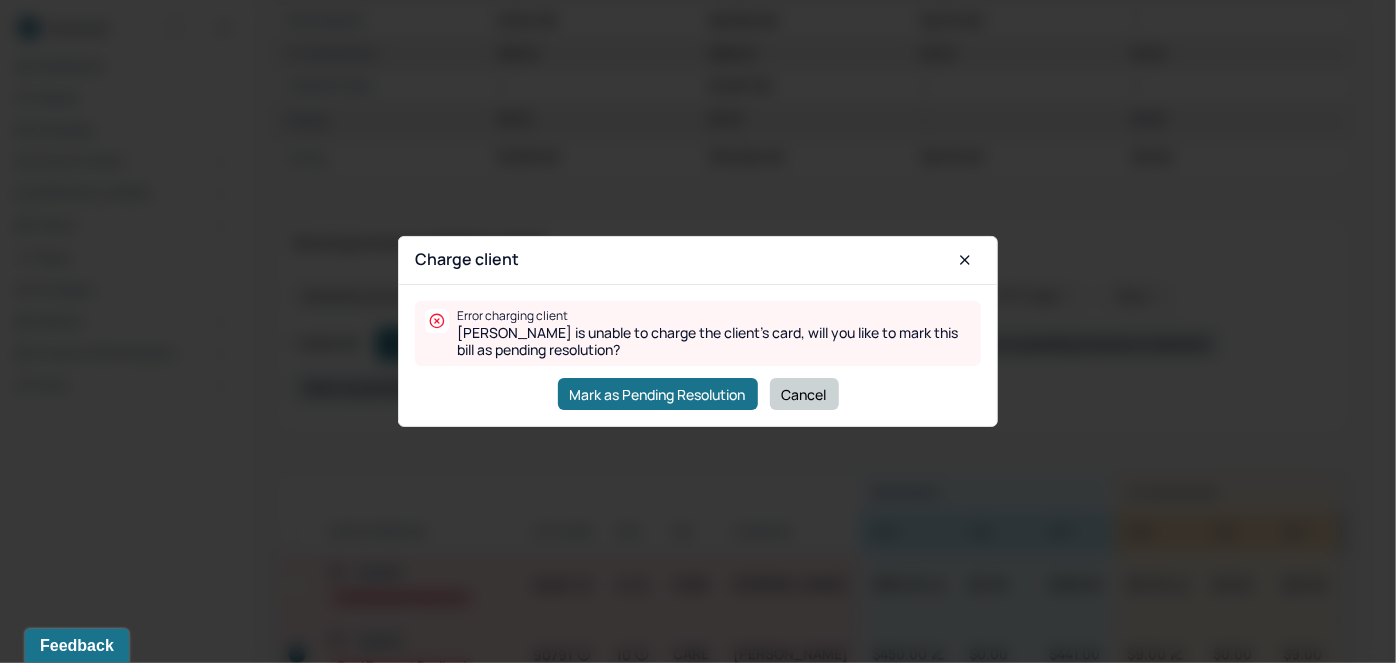 click on "Cancel" at bounding box center (804, 394) 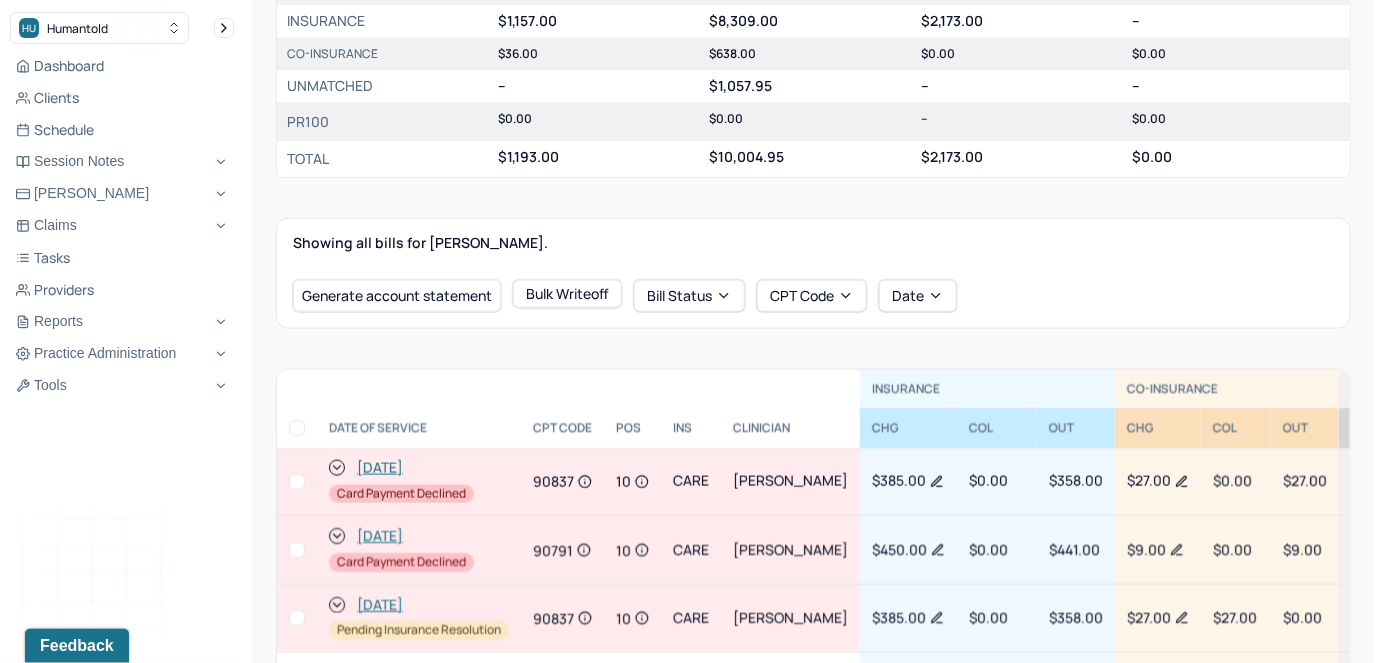 click at bounding box center (297, 550) 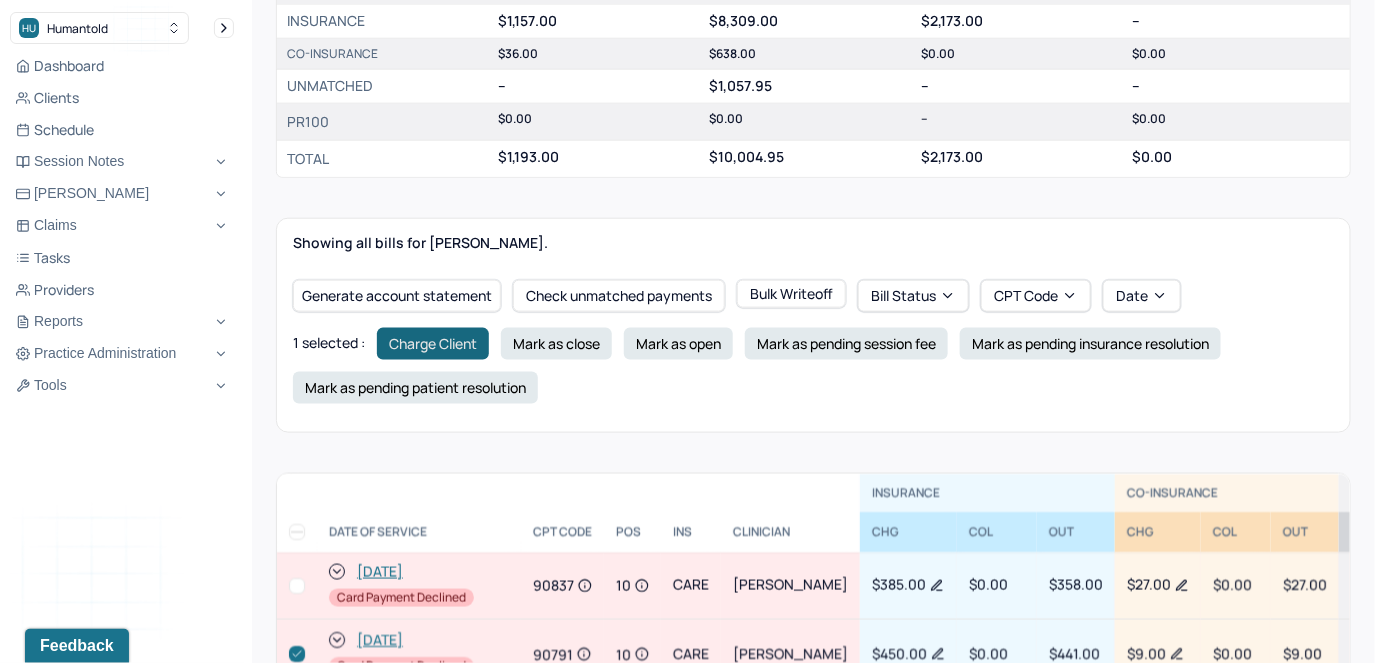 click on "Charge Client" at bounding box center (433, 344) 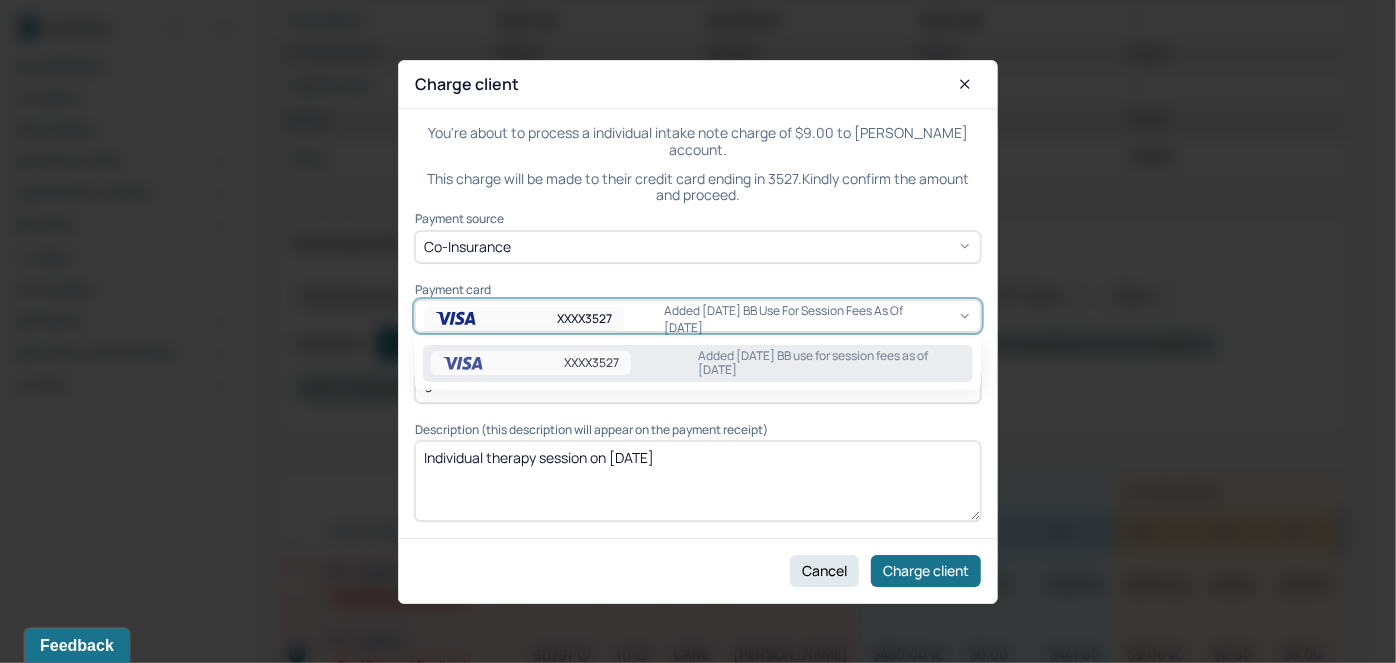 click on "XXXX3527" at bounding box center [524, 319] 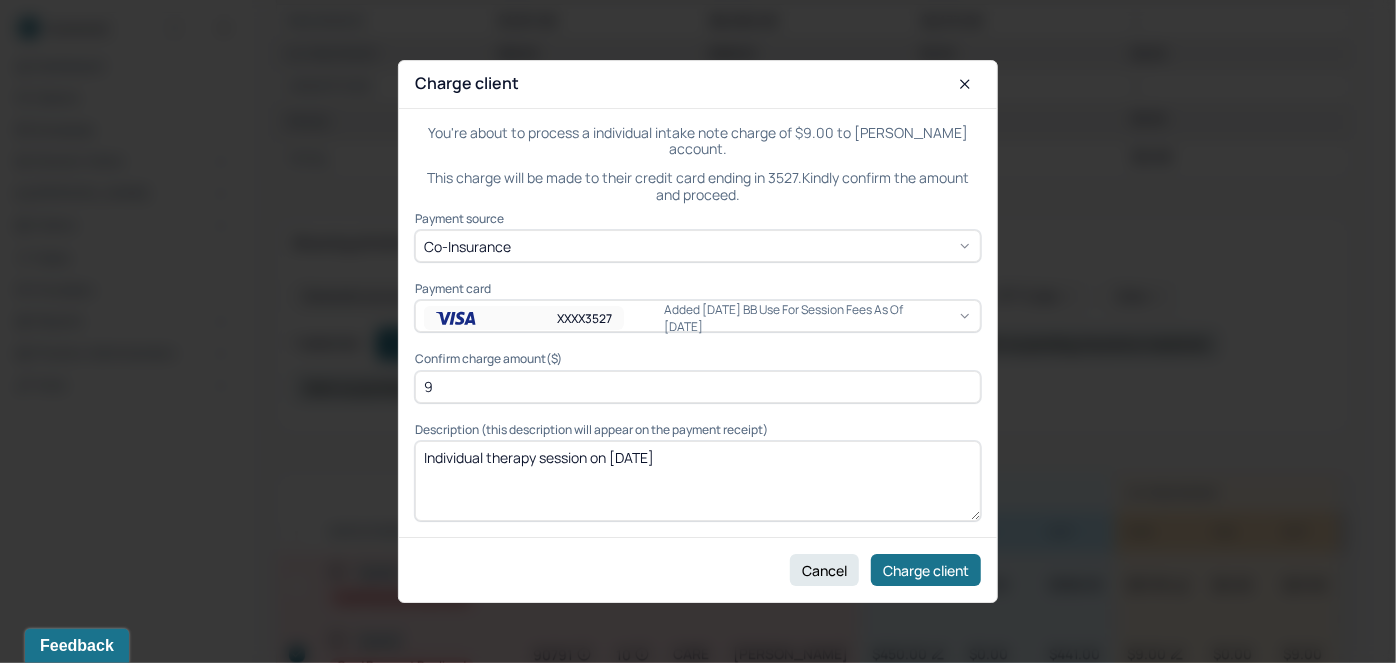 click 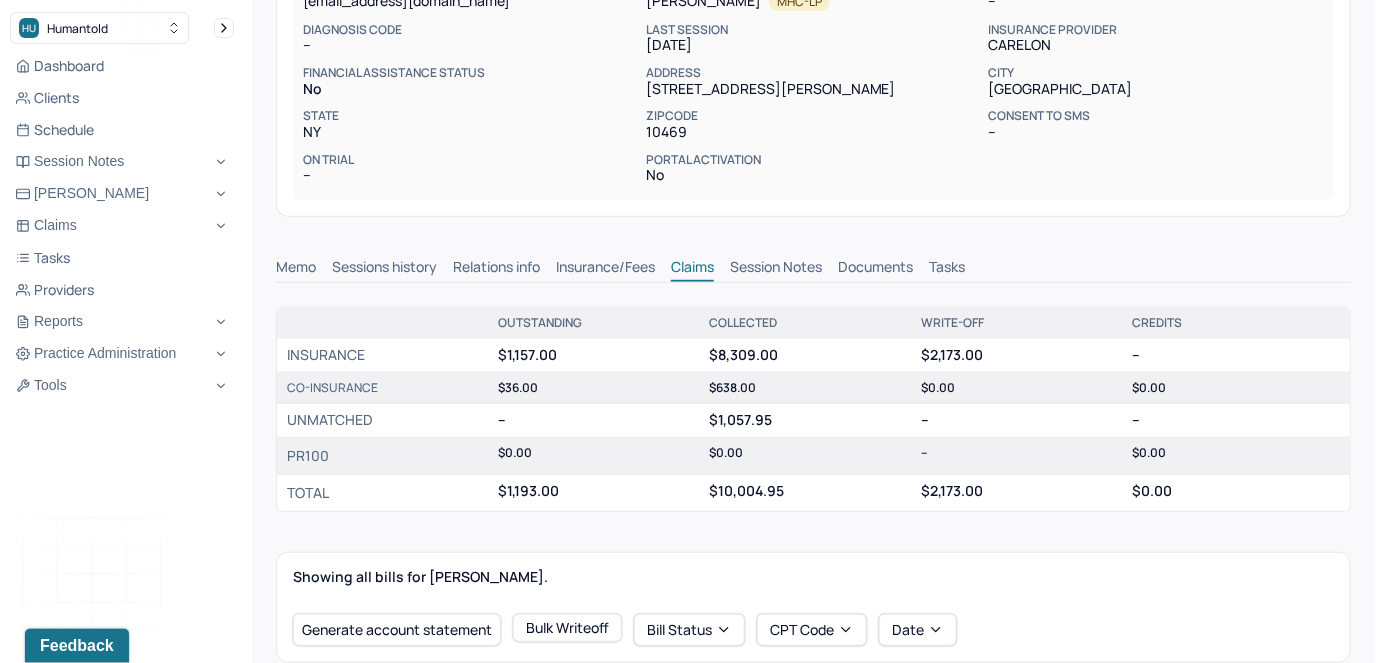scroll, scrollTop: 0, scrollLeft: 0, axis: both 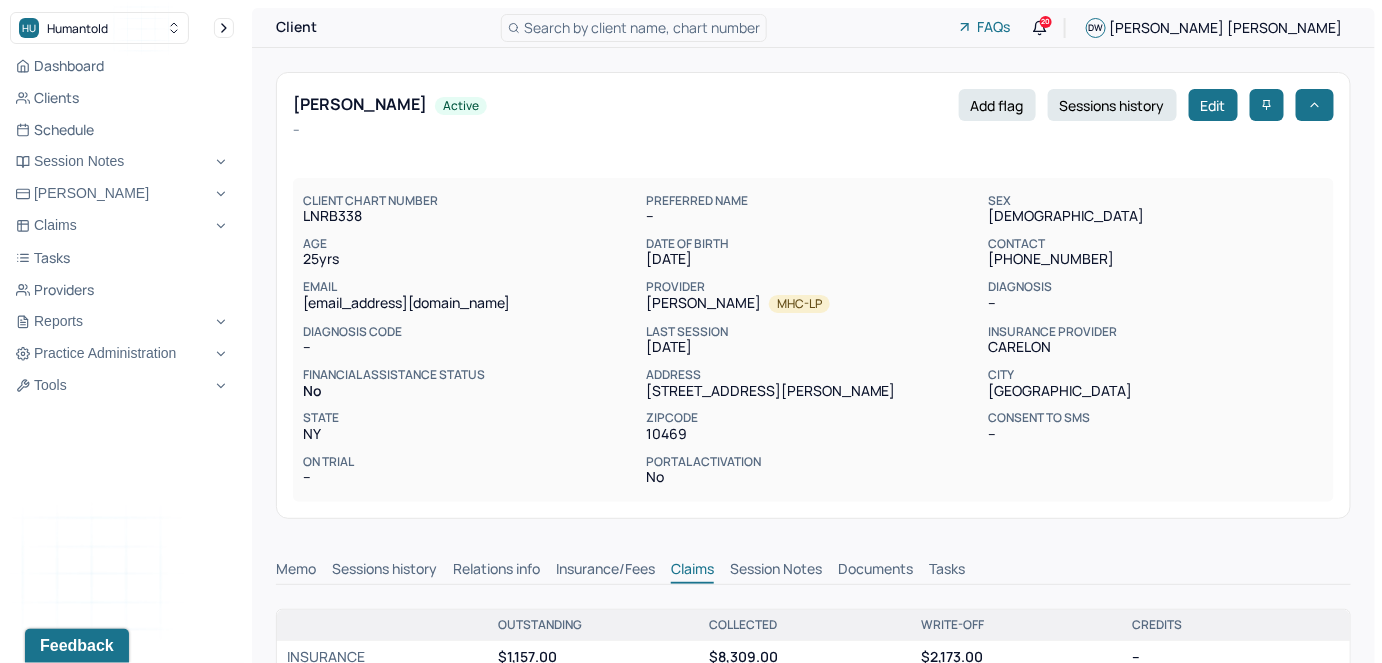 click on "Search by client name, chart number" at bounding box center [642, 27] 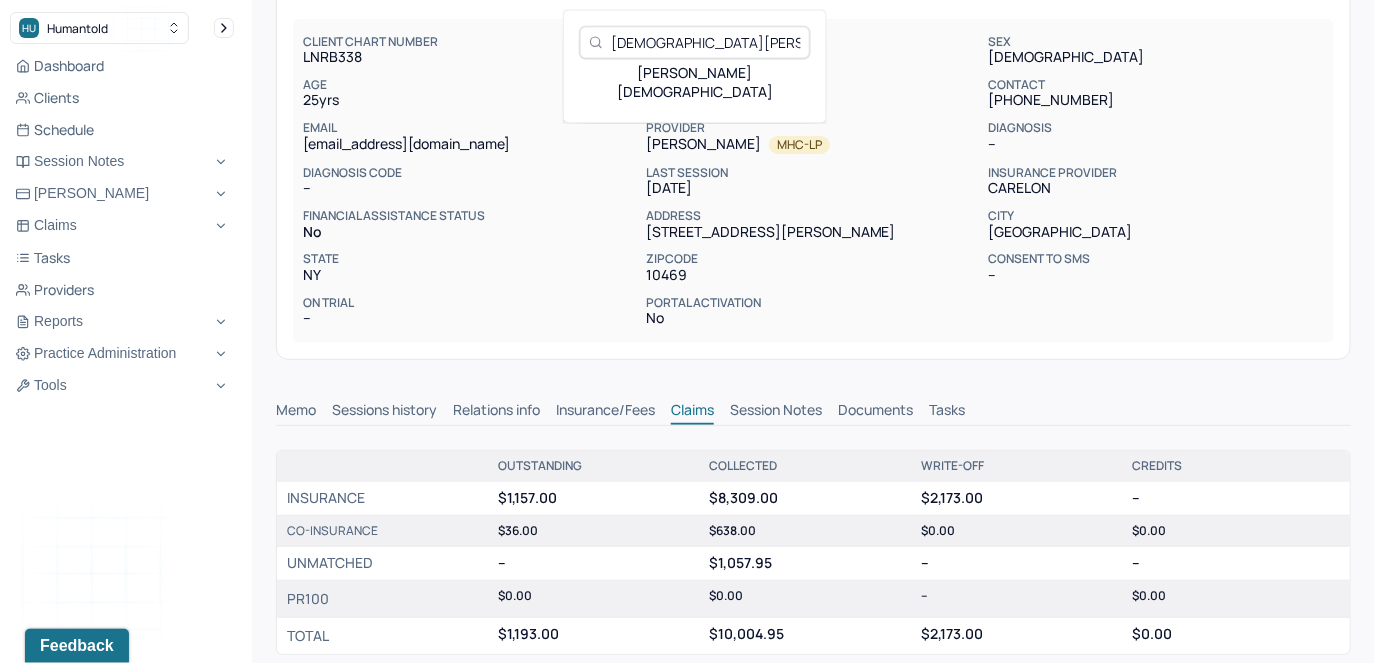 scroll, scrollTop: 0, scrollLeft: 0, axis: both 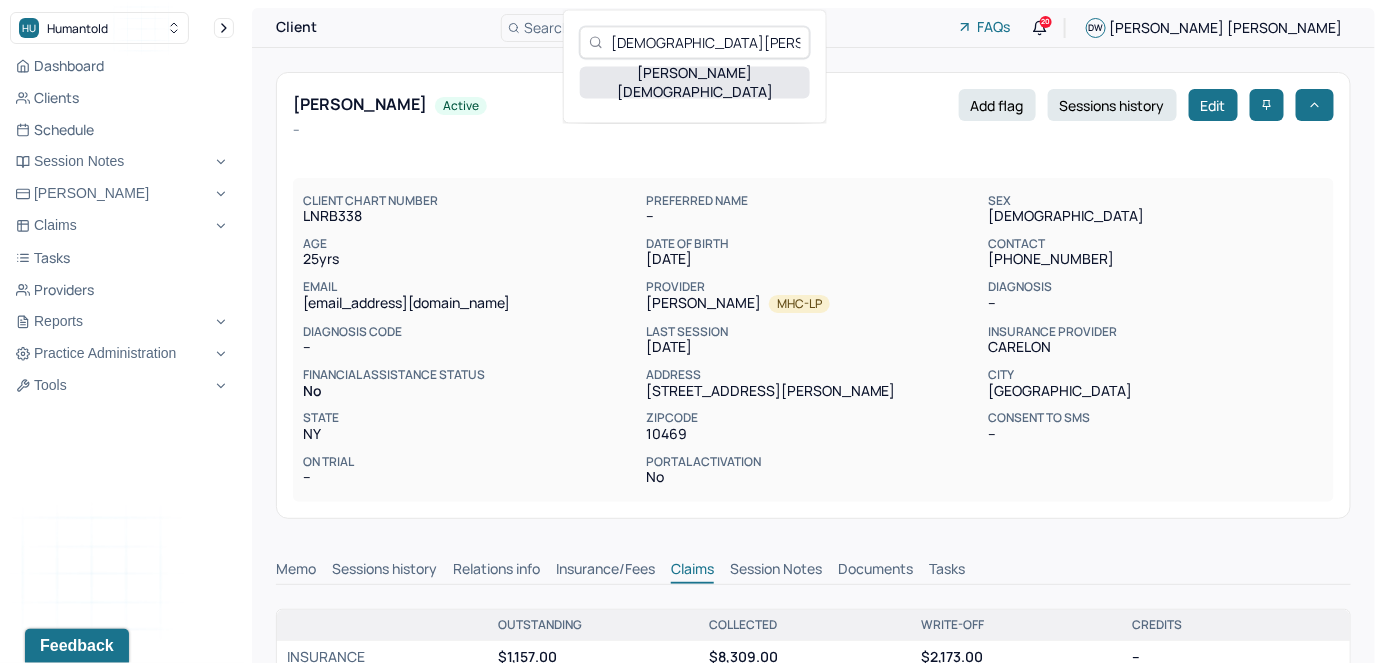 type on "[DEMOGRAPHIC_DATA][PERSON_NAME]" 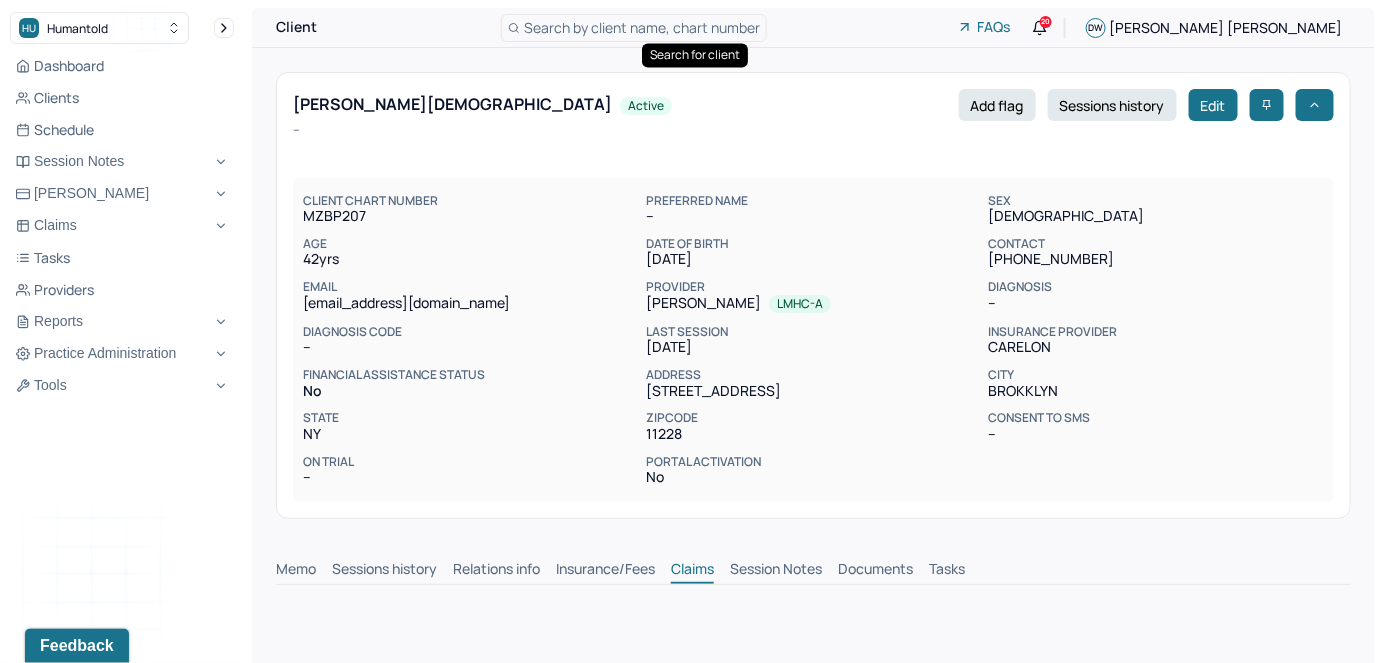 scroll, scrollTop: 0, scrollLeft: 0, axis: both 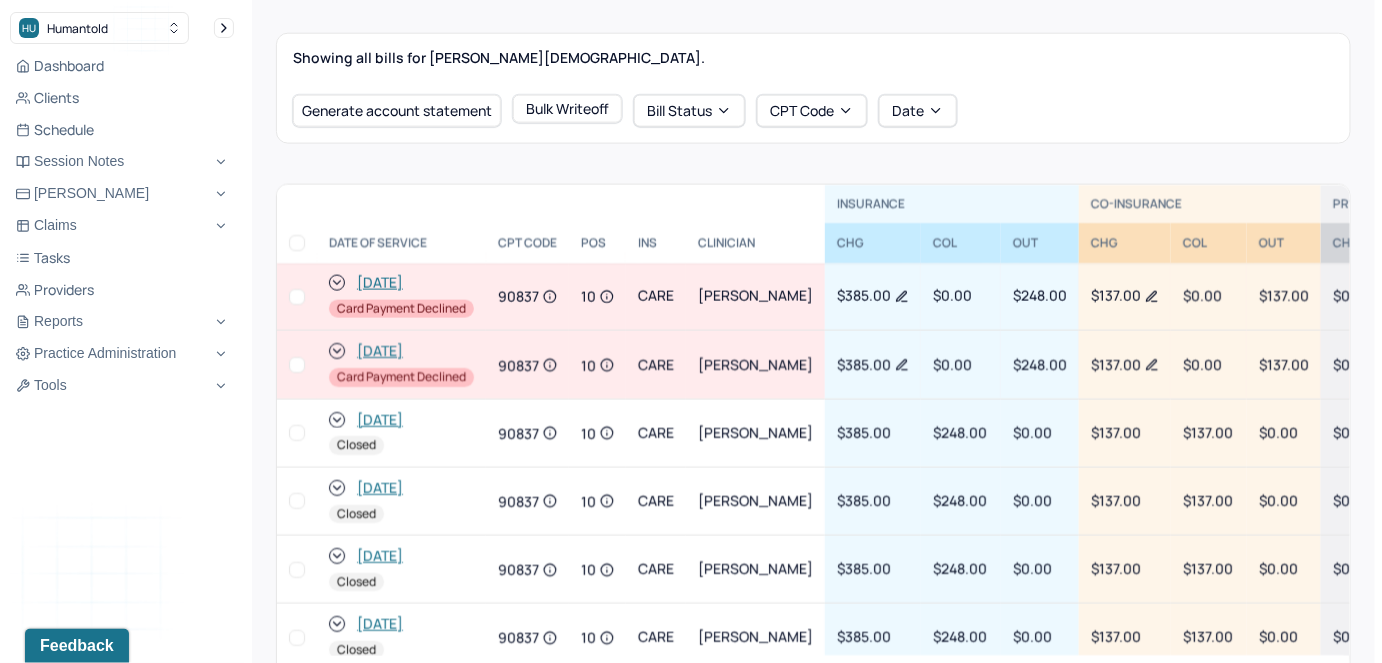 click at bounding box center (297, 365) 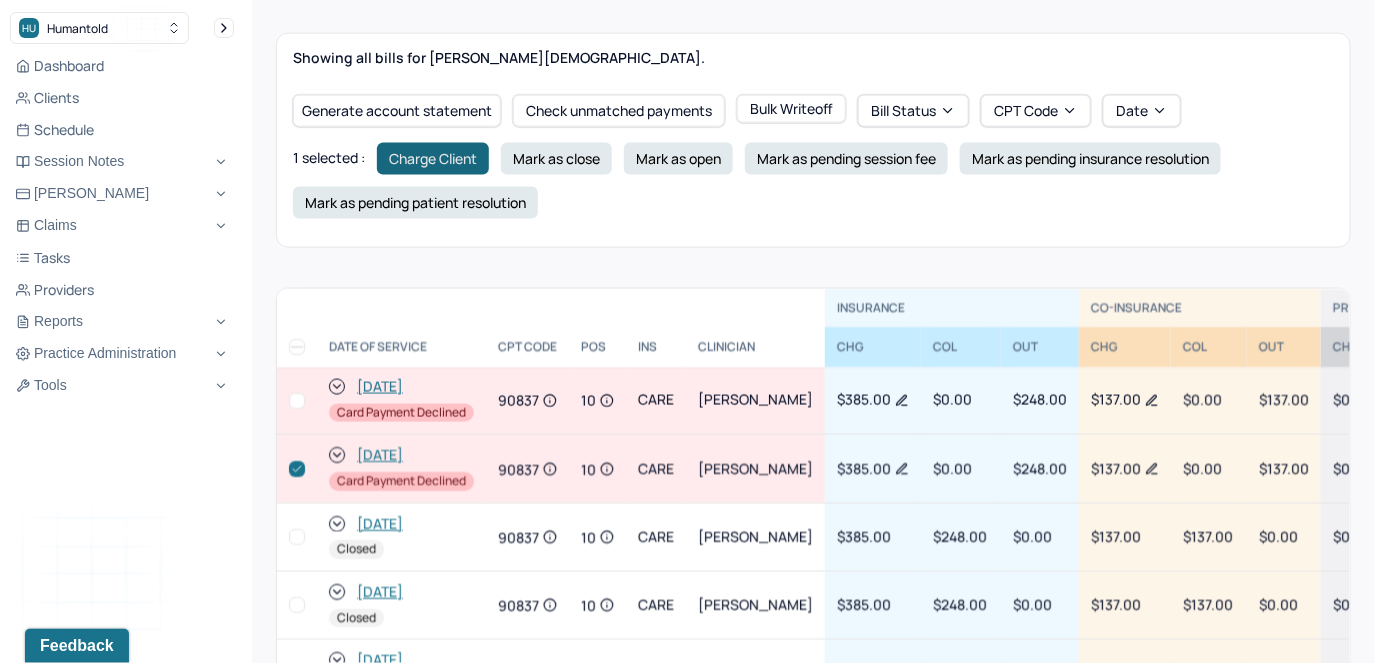 click on "Charge Client" at bounding box center [433, 159] 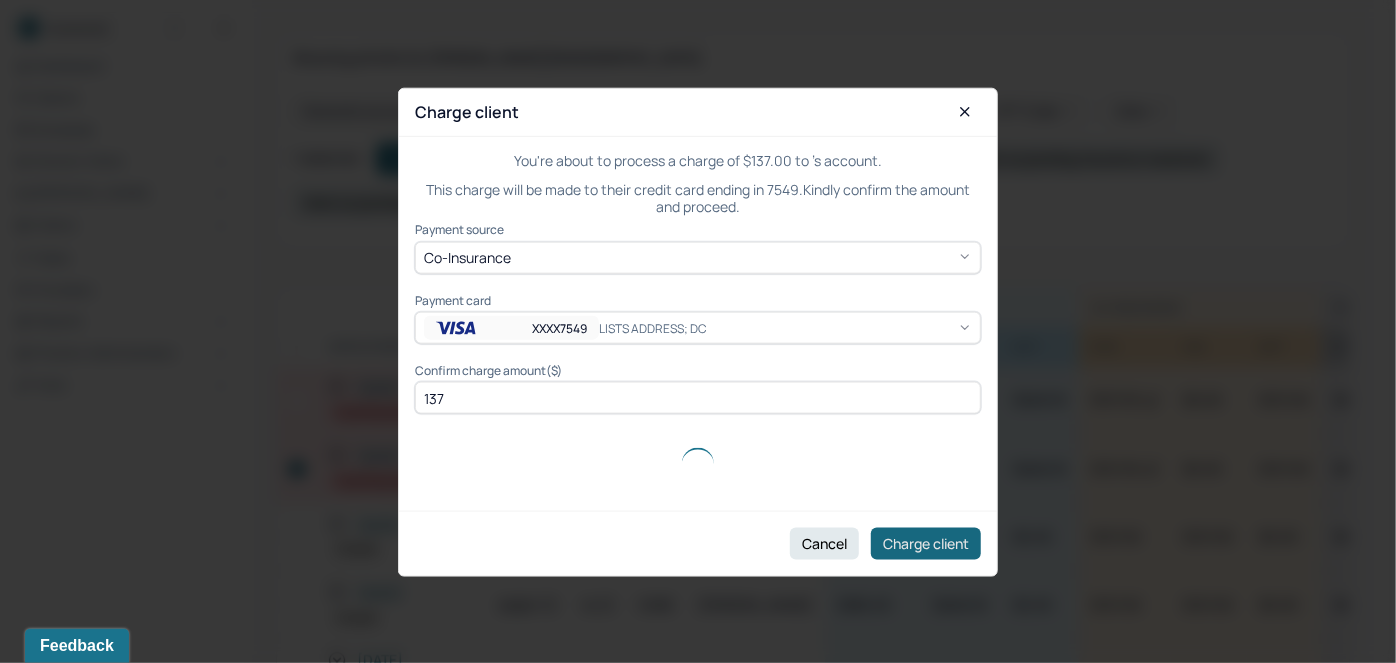 click on "Charge client" at bounding box center (926, 543) 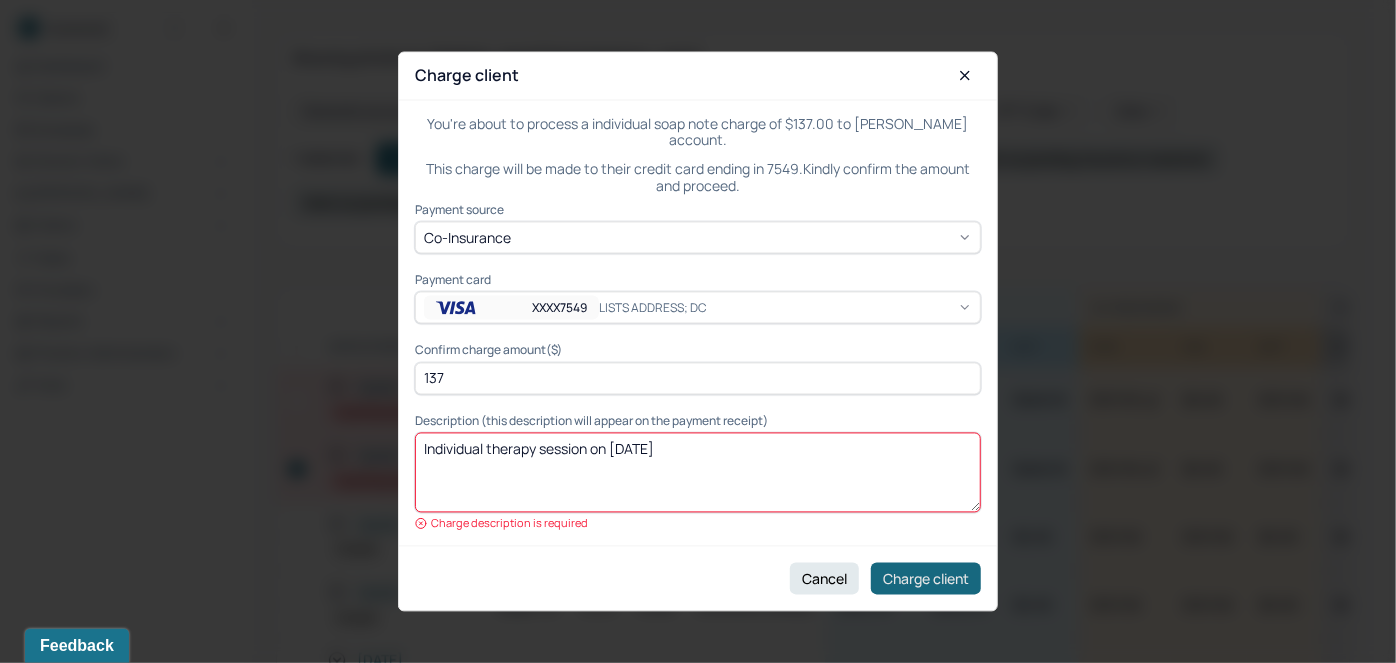 click on "Charge client" at bounding box center [926, 579] 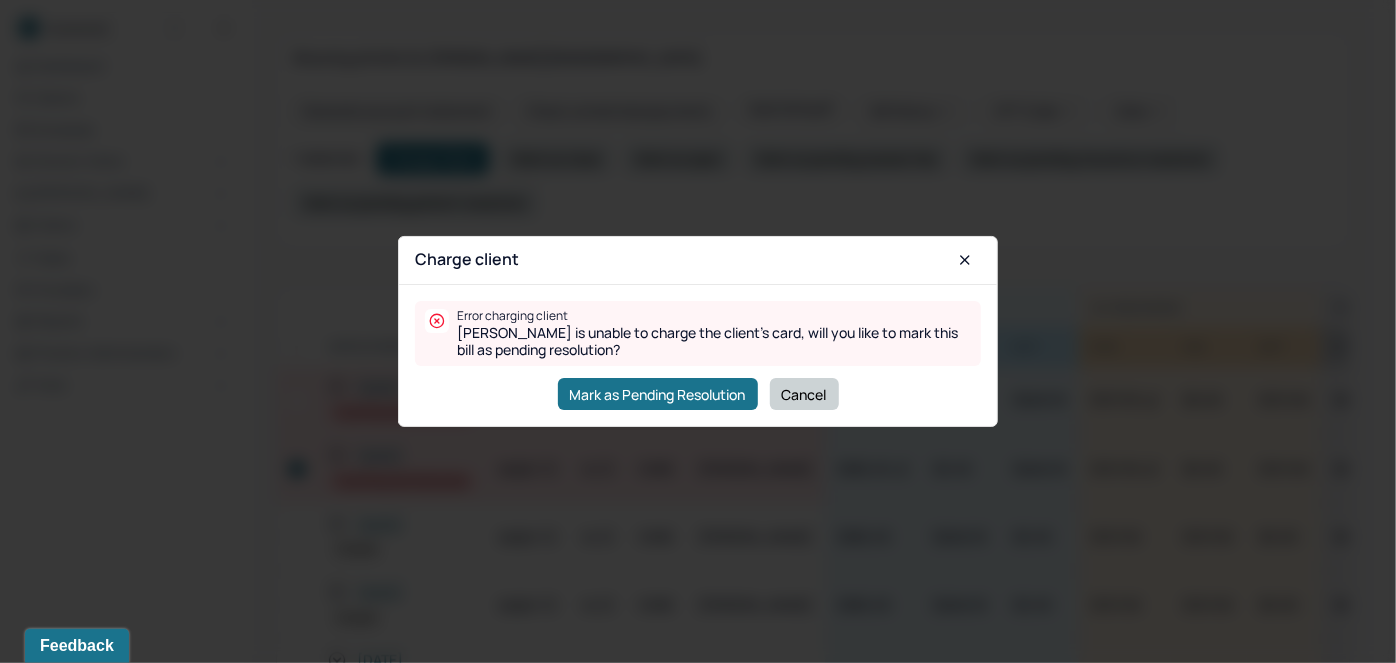 click on "Cancel" at bounding box center (804, 394) 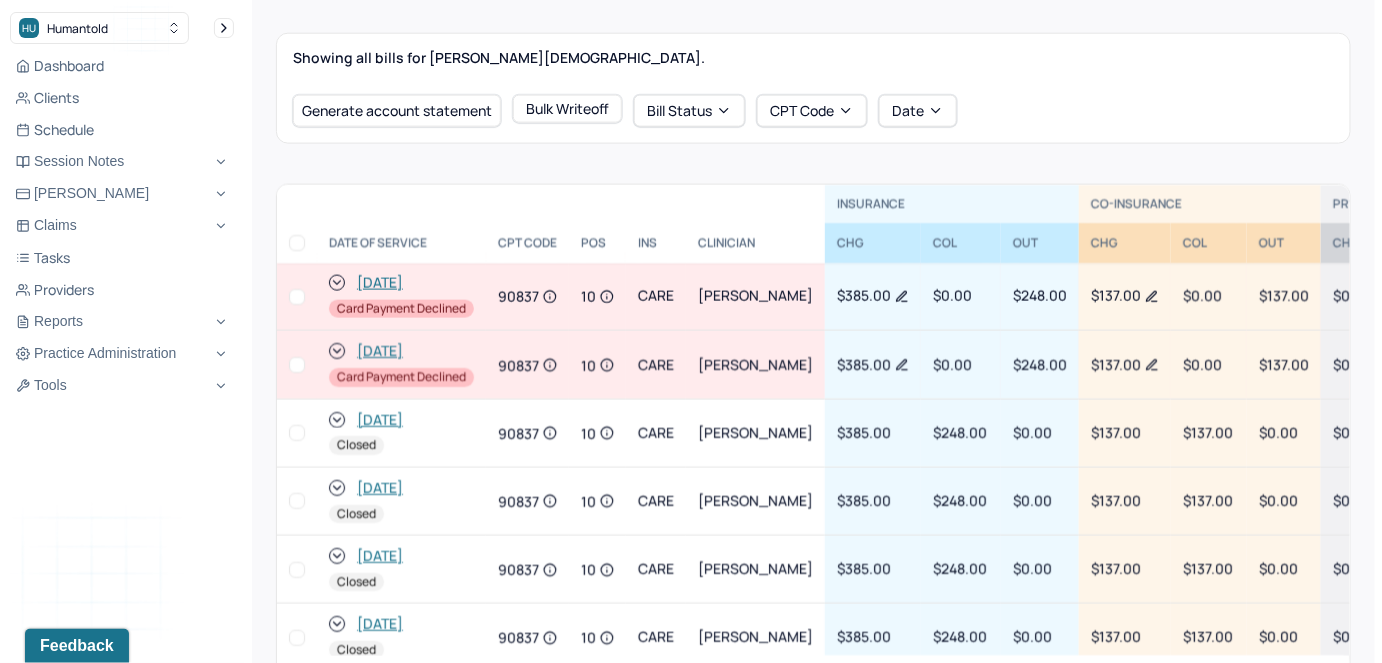 click at bounding box center [297, 365] 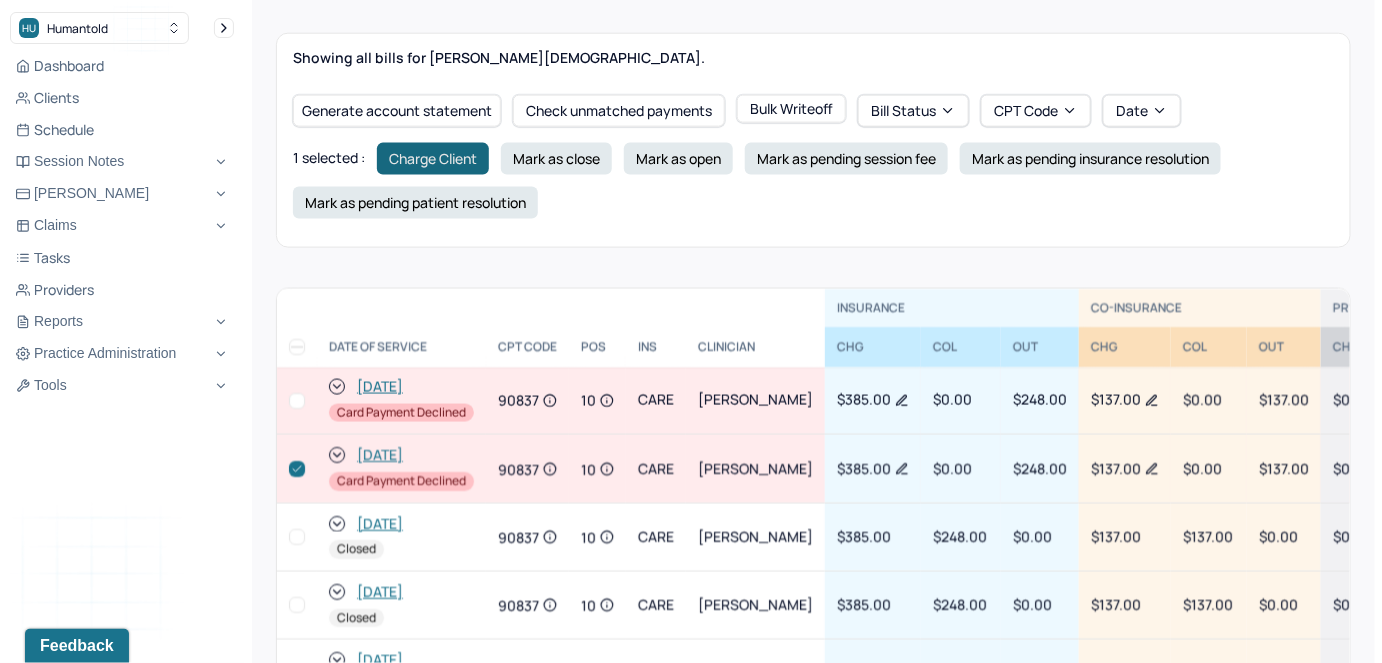 click on "Charge Client" at bounding box center (433, 159) 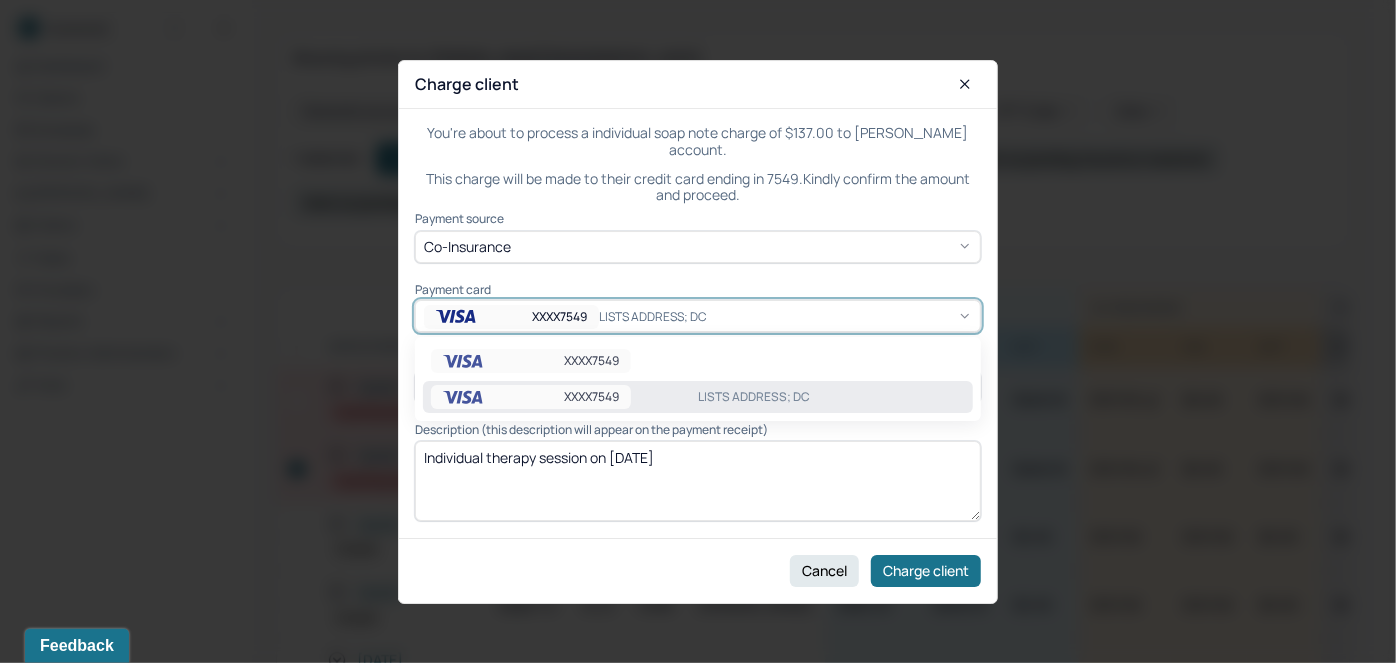 click on "LISTS ADDRESS; DC" at bounding box center [665, 316] 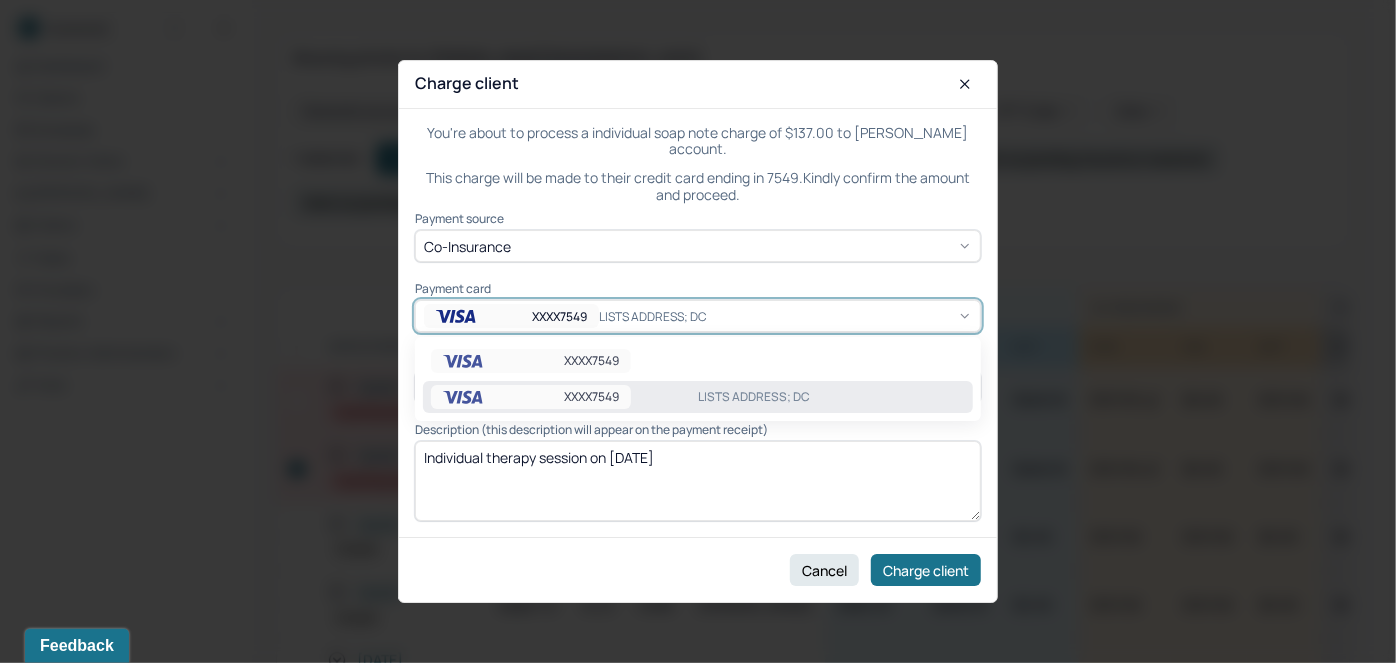 click on "XXXX7549" at bounding box center [531, 397] 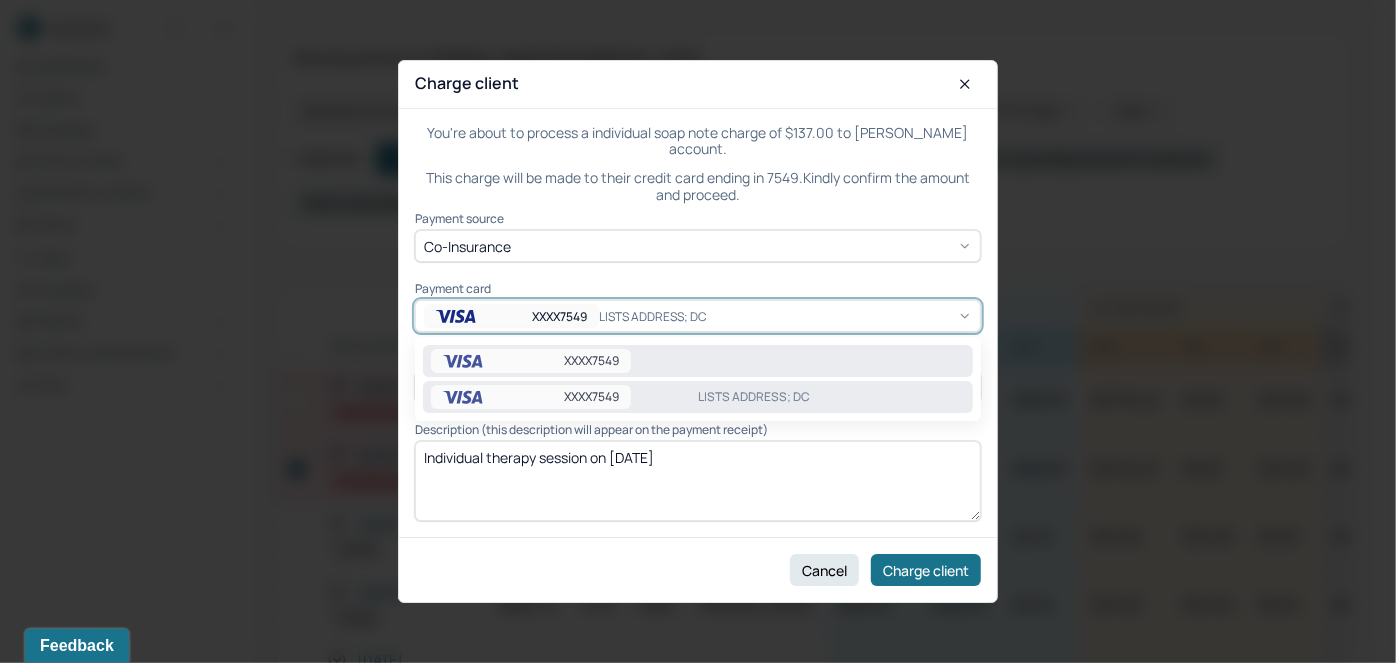click on "XXXX7549" at bounding box center (531, 361) 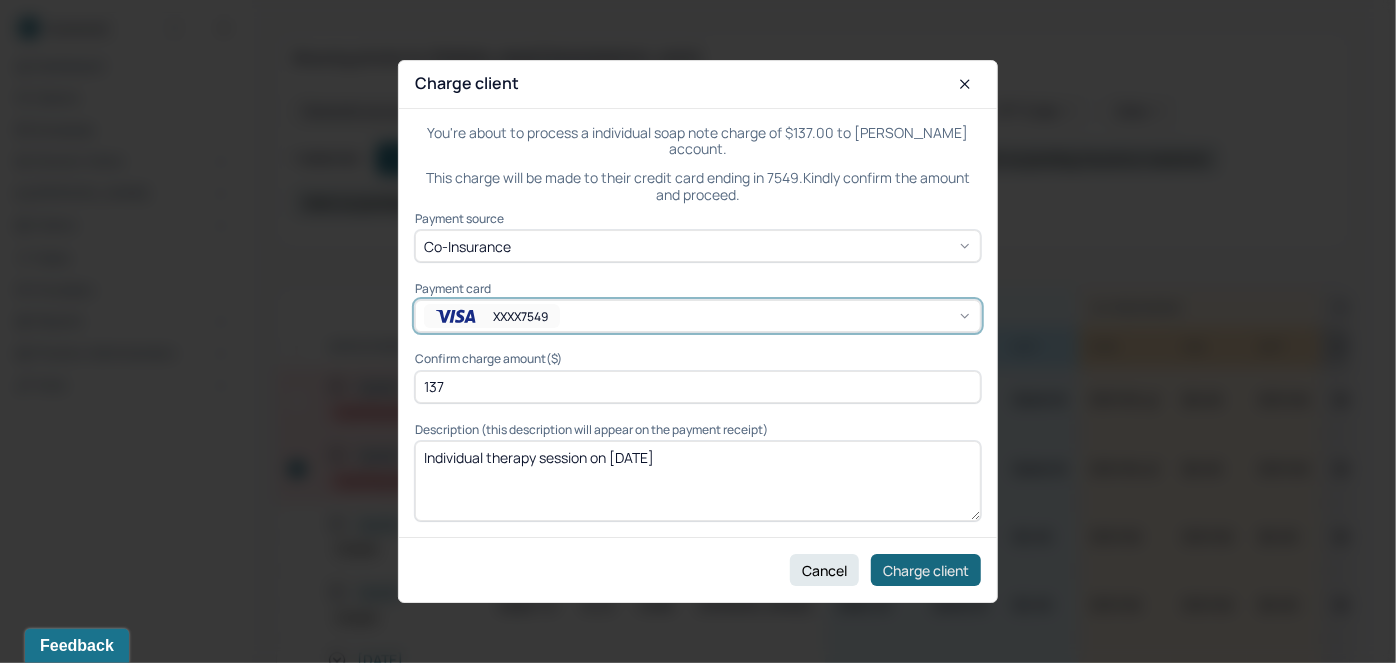 click on "Charge client" at bounding box center [926, 570] 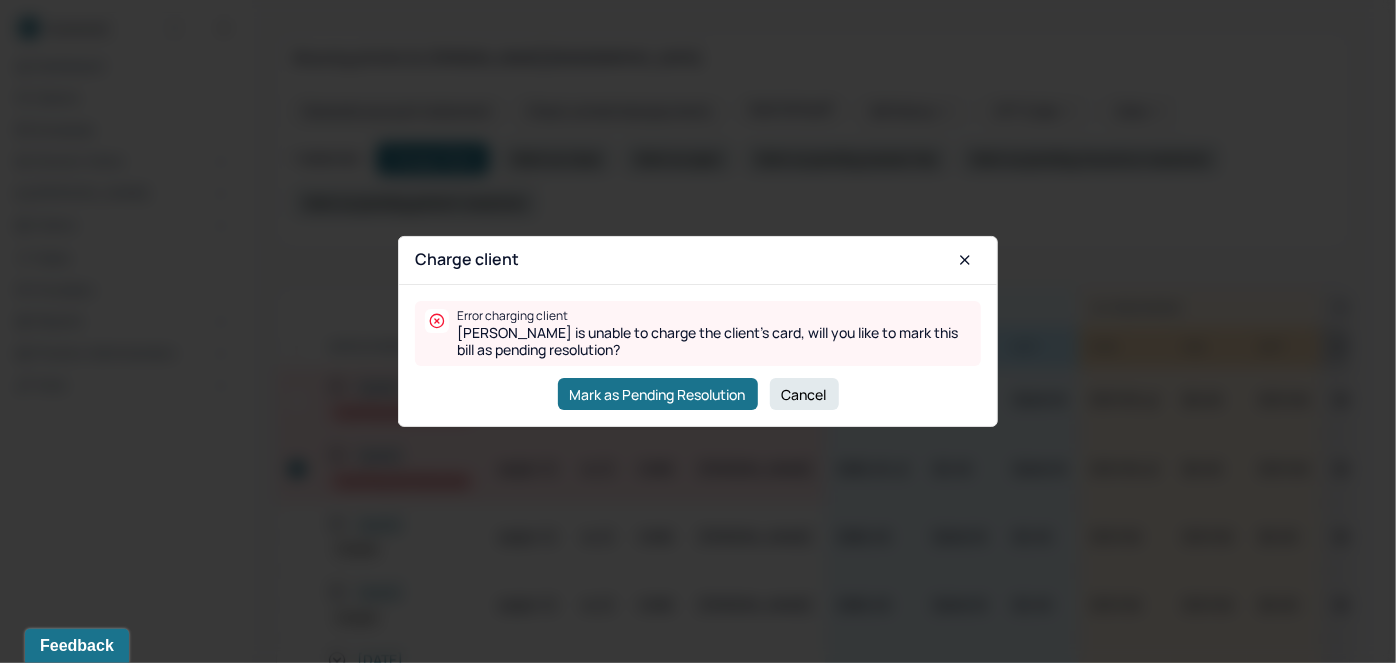 click on "Cancel" at bounding box center [804, 394] 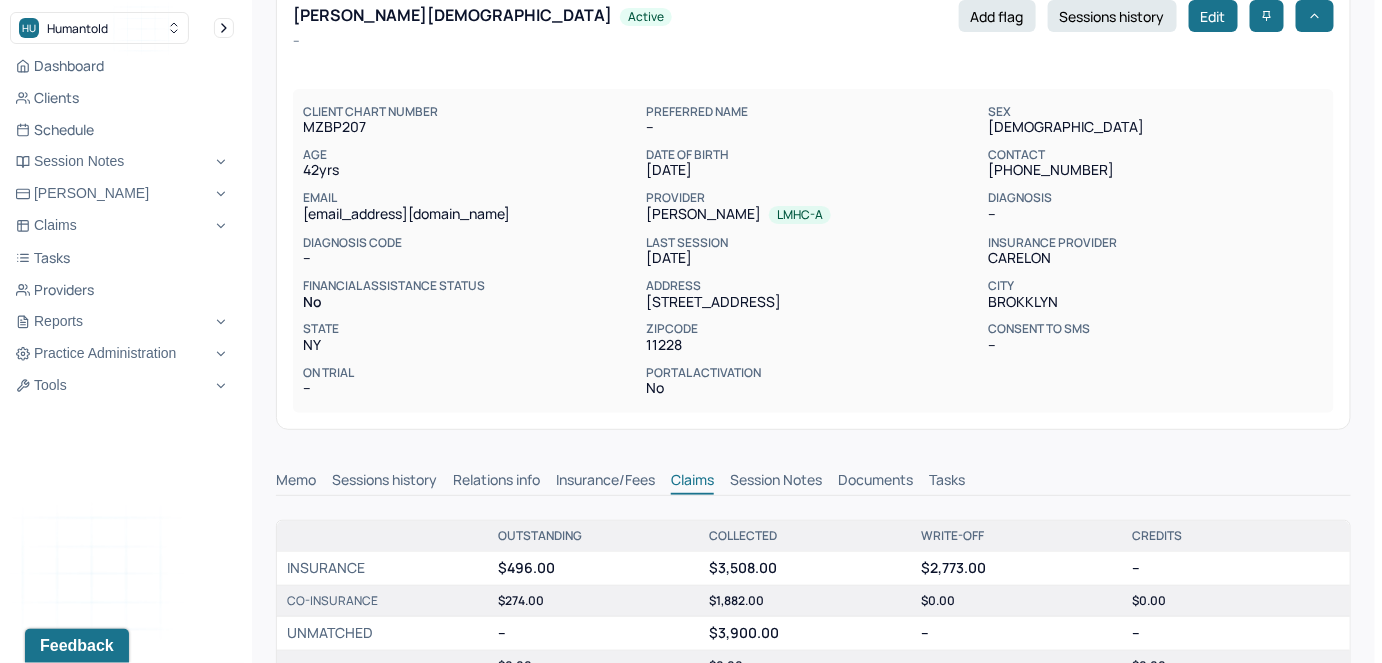 scroll, scrollTop: 0, scrollLeft: 0, axis: both 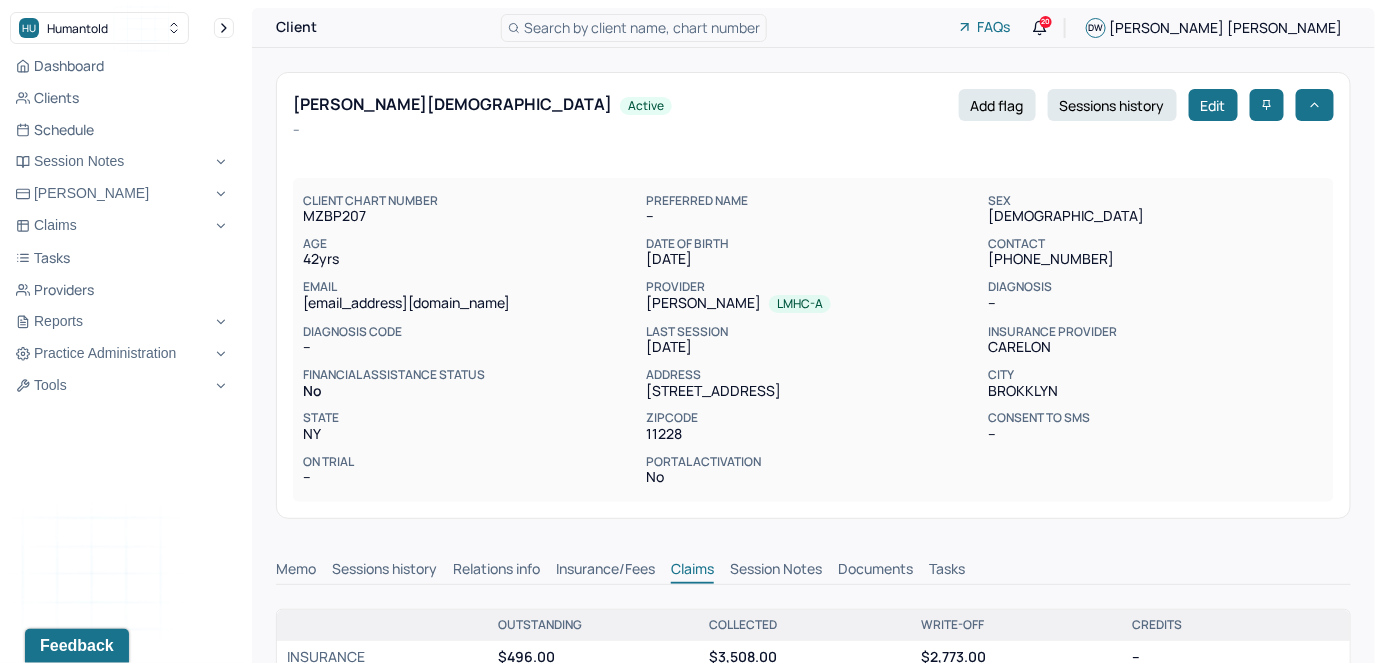 click on "Search by client name, chart number" at bounding box center (642, 27) 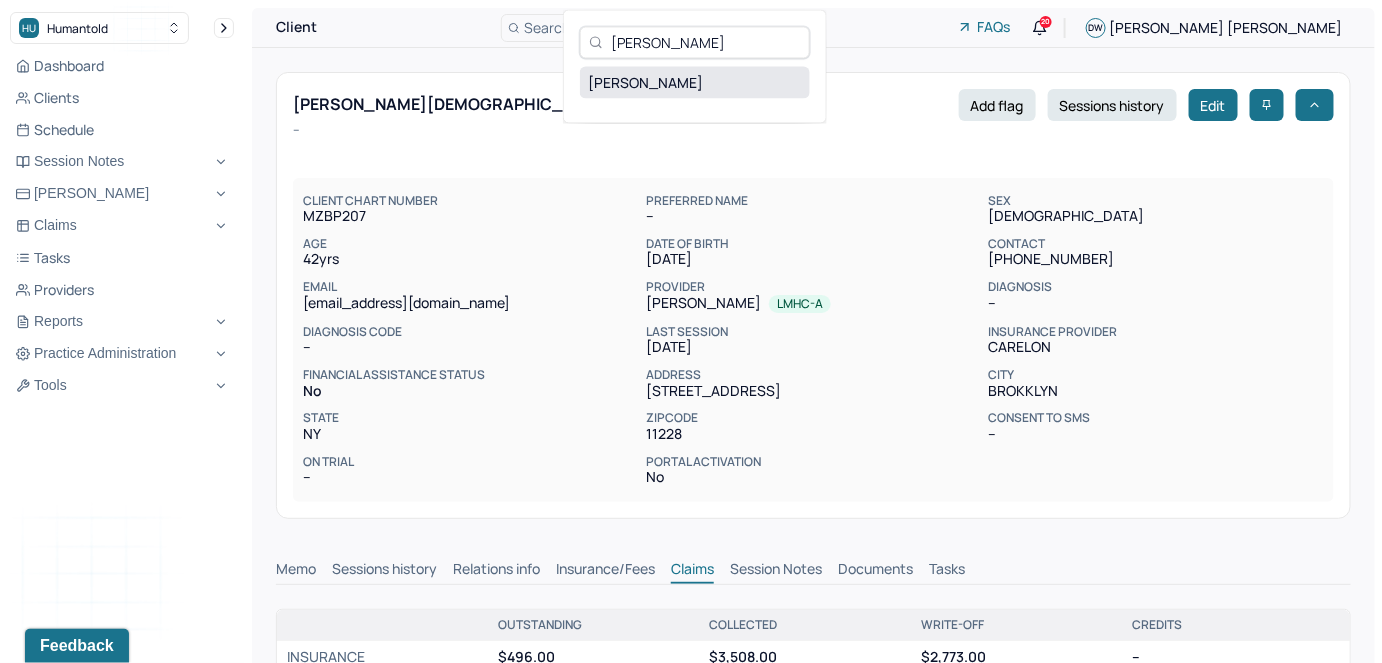 type on "[PERSON_NAME]" 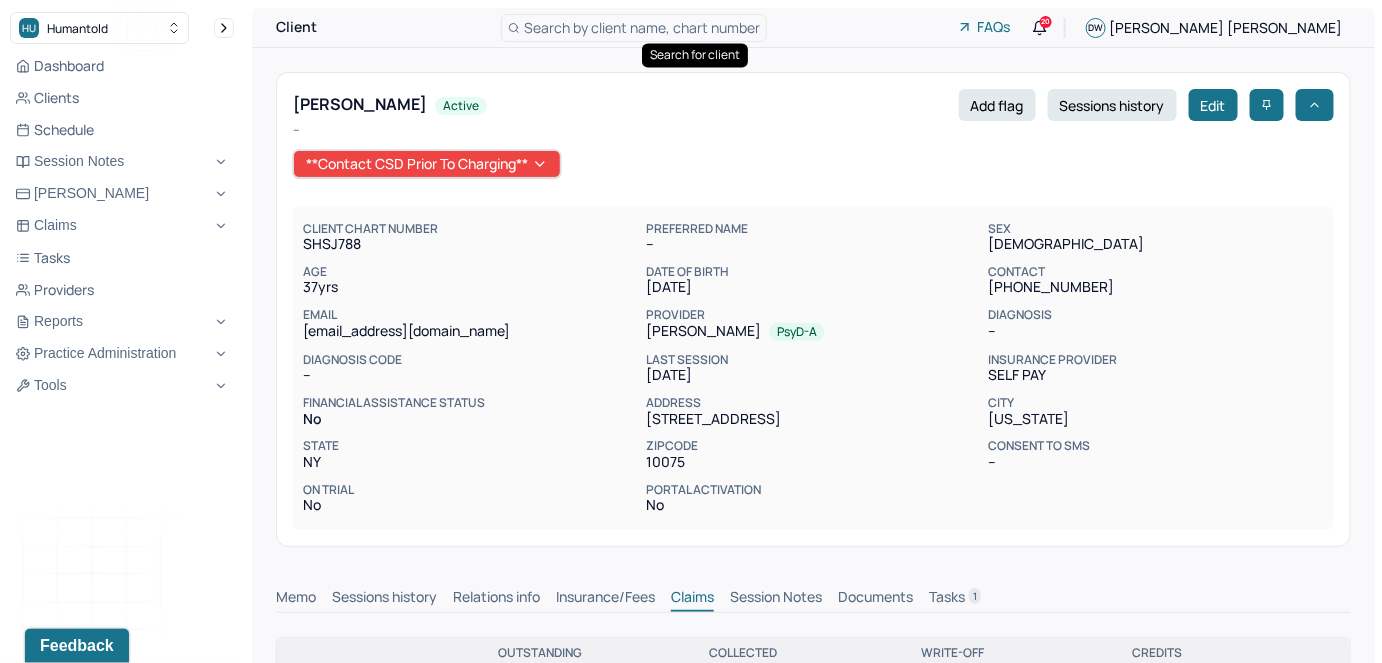 scroll, scrollTop: 1, scrollLeft: 0, axis: vertical 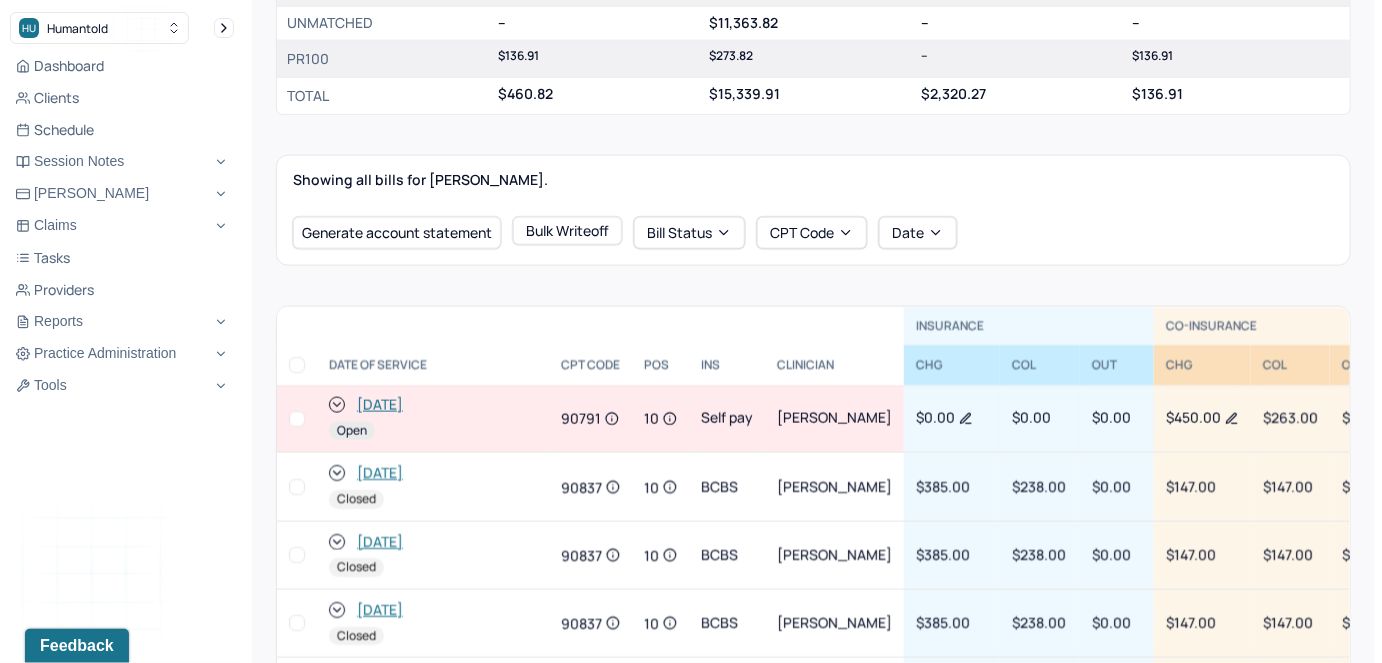 click at bounding box center (297, 419) 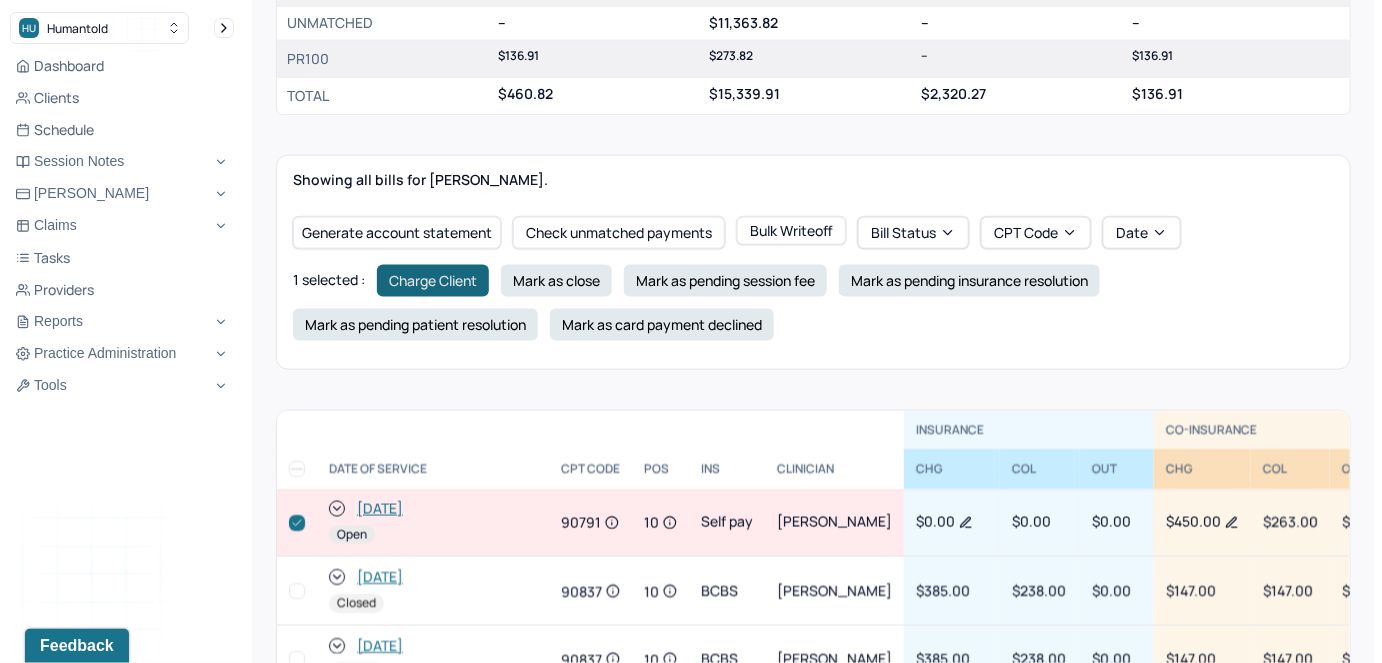 click on "Charge Client" at bounding box center [433, 281] 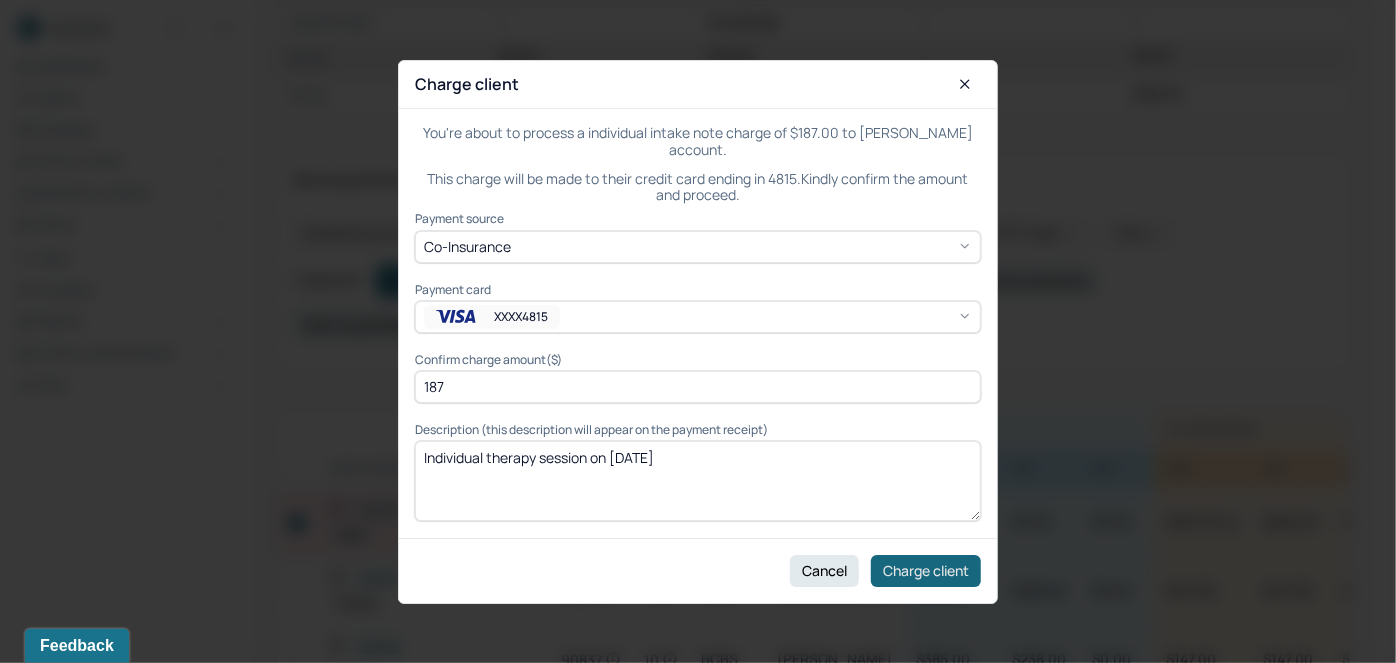 click on "Charge client" at bounding box center [926, 570] 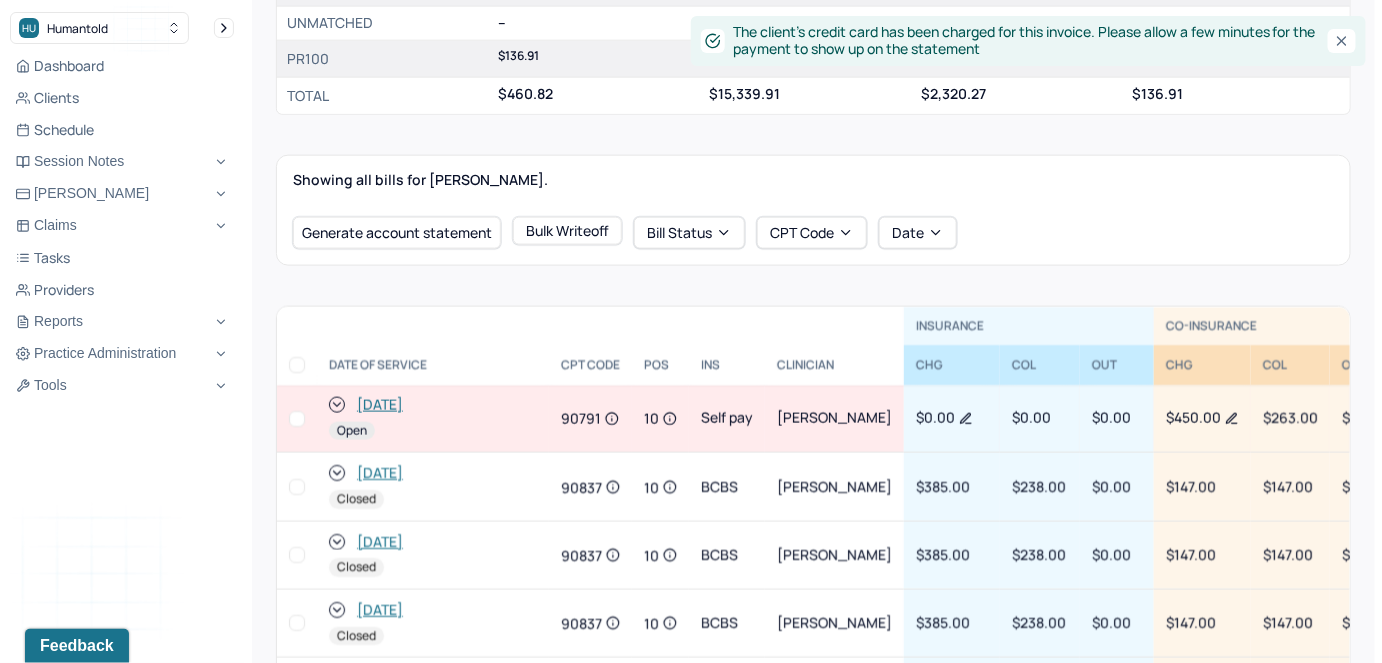 click at bounding box center [297, 419] 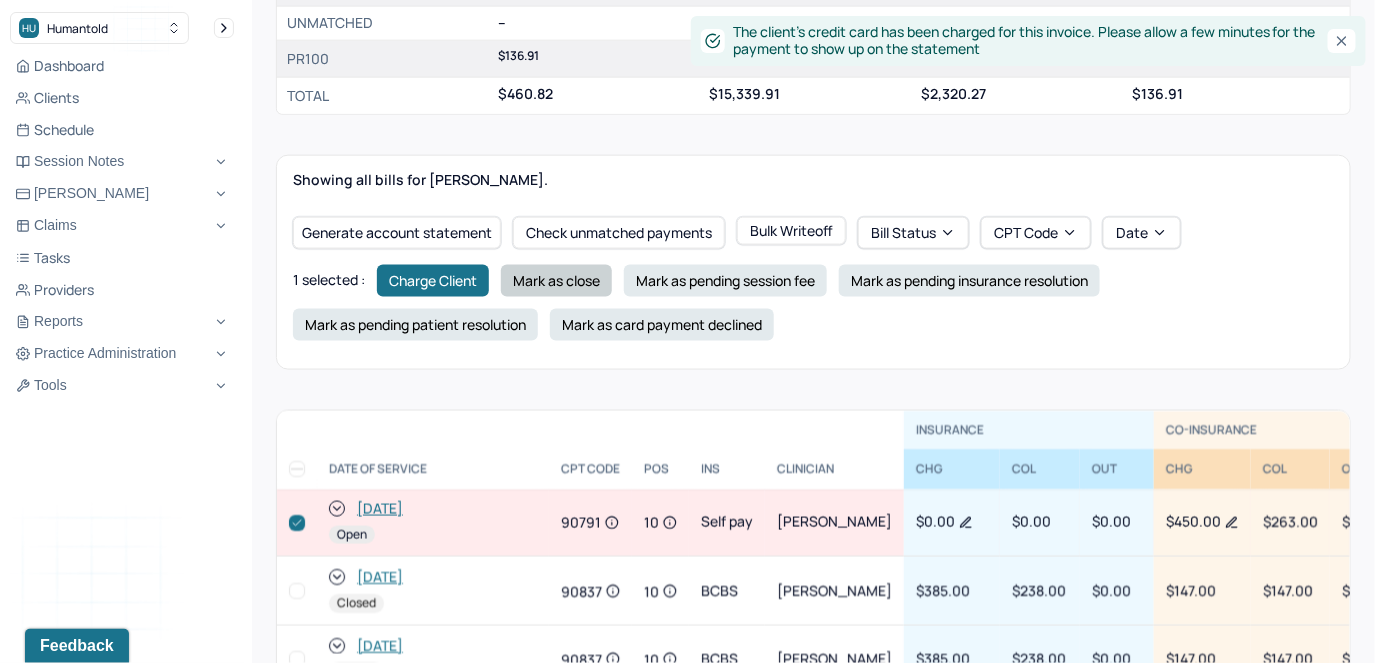 click on "Mark as close" at bounding box center [556, 281] 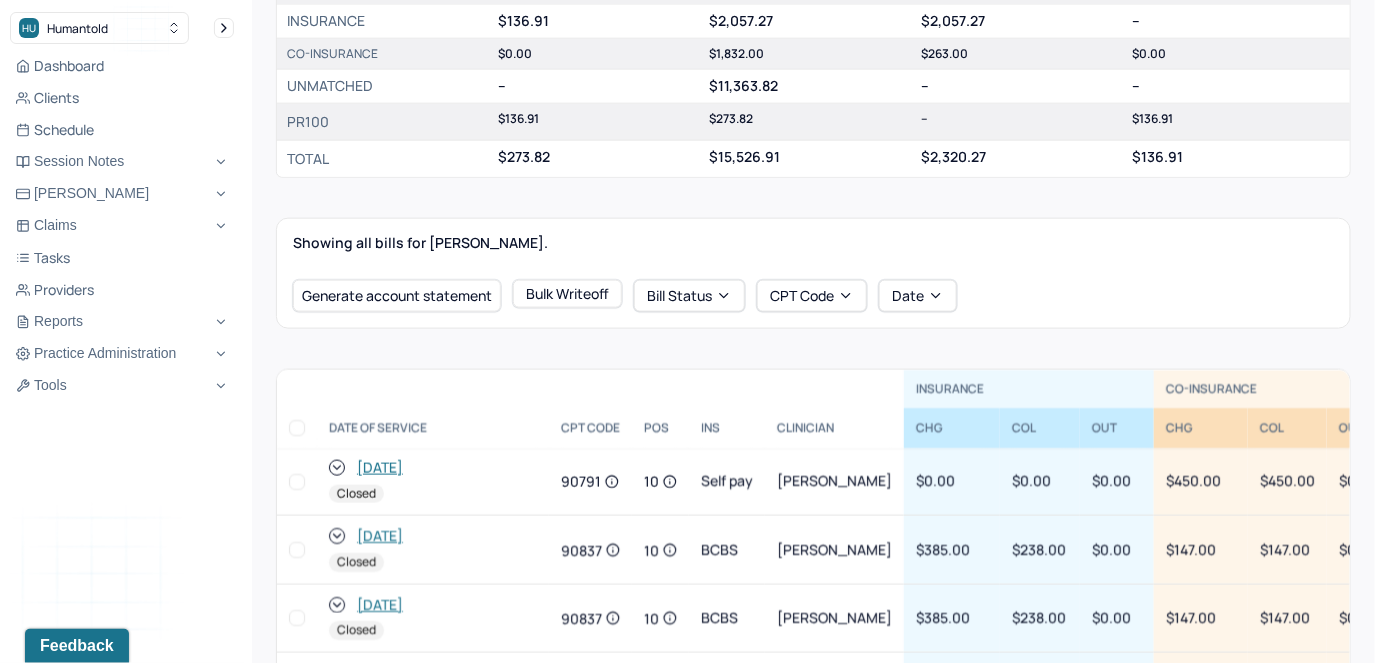 scroll, scrollTop: 0, scrollLeft: 0, axis: both 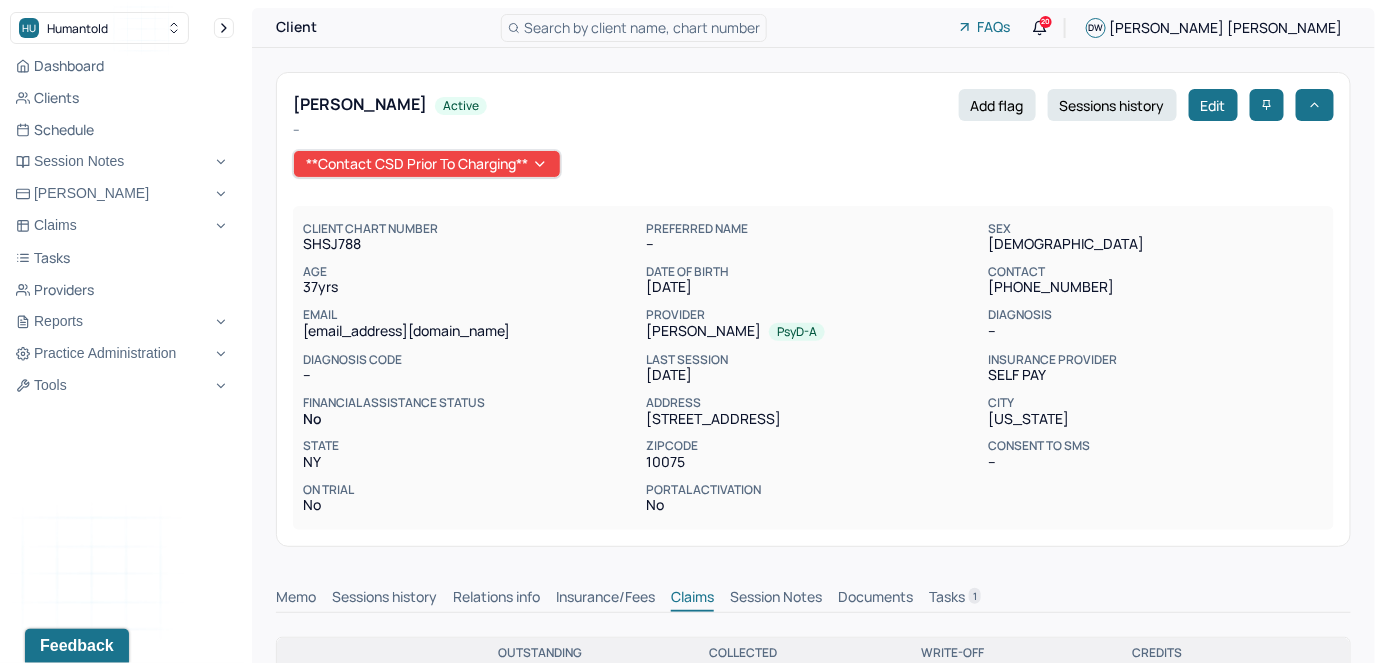 click on "Search by client name, chart number" at bounding box center [634, 28] 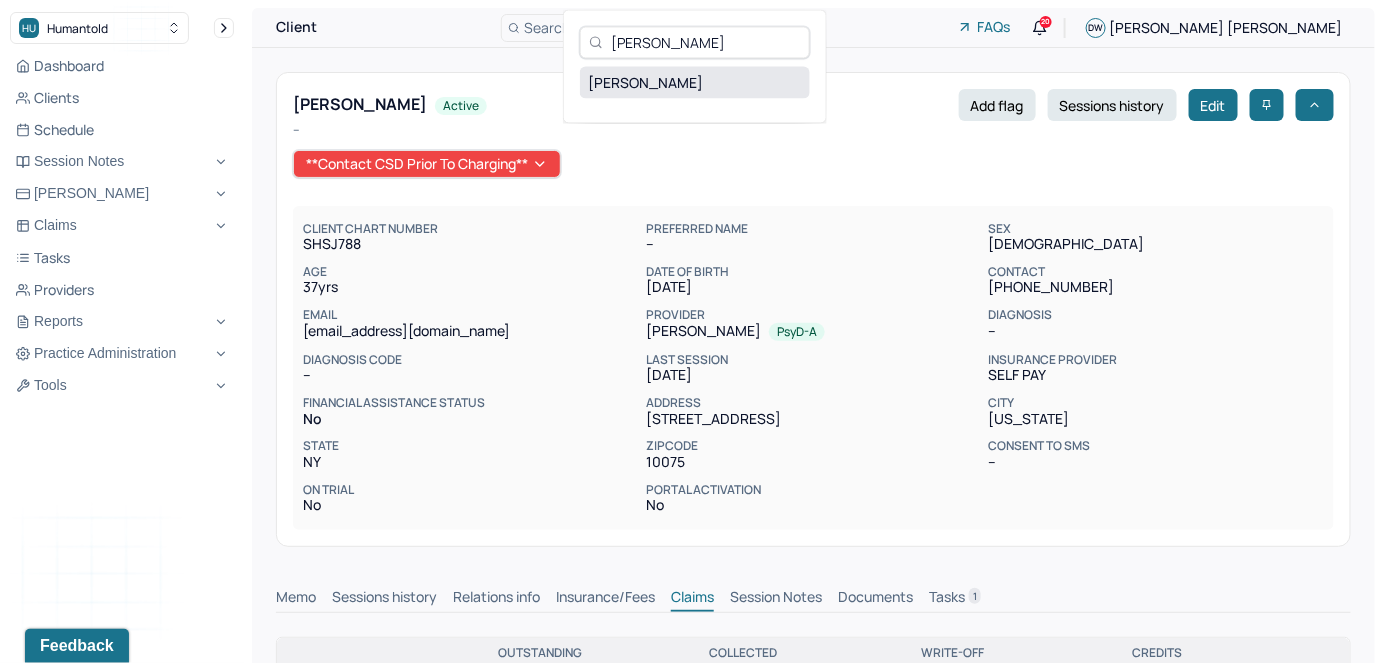 type on "[PERSON_NAME]" 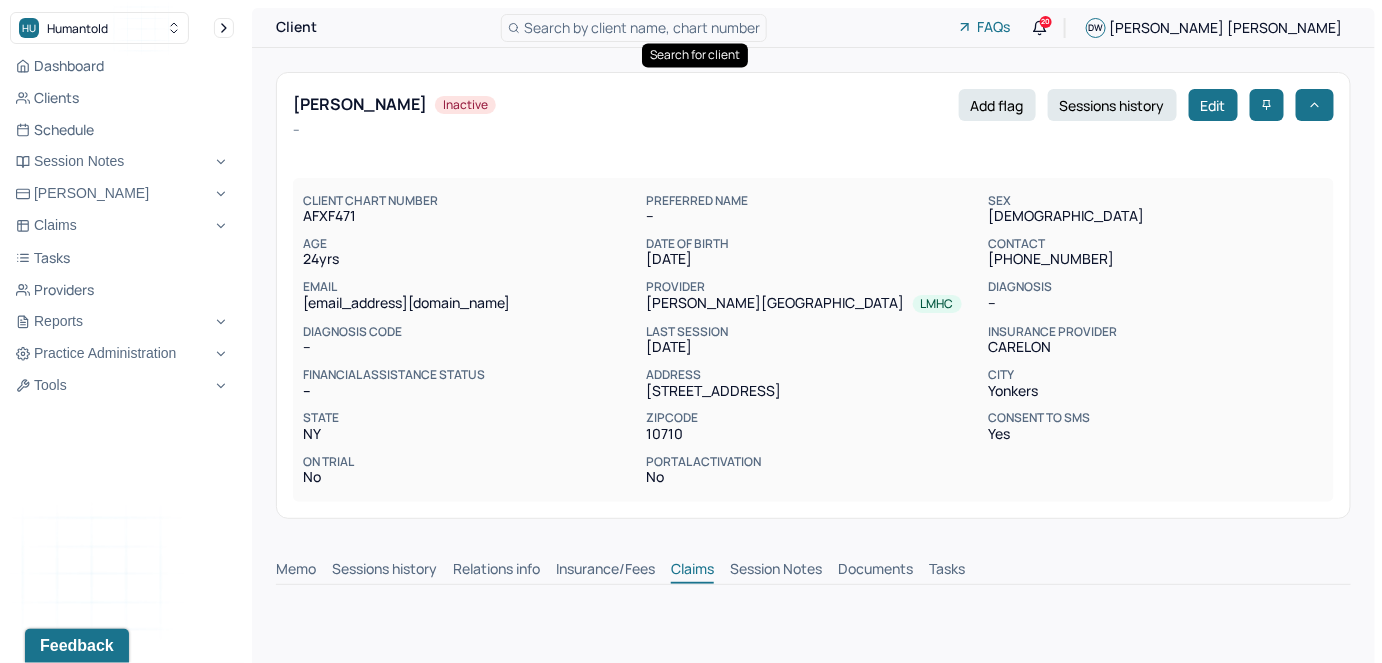 scroll, scrollTop: 0, scrollLeft: 0, axis: both 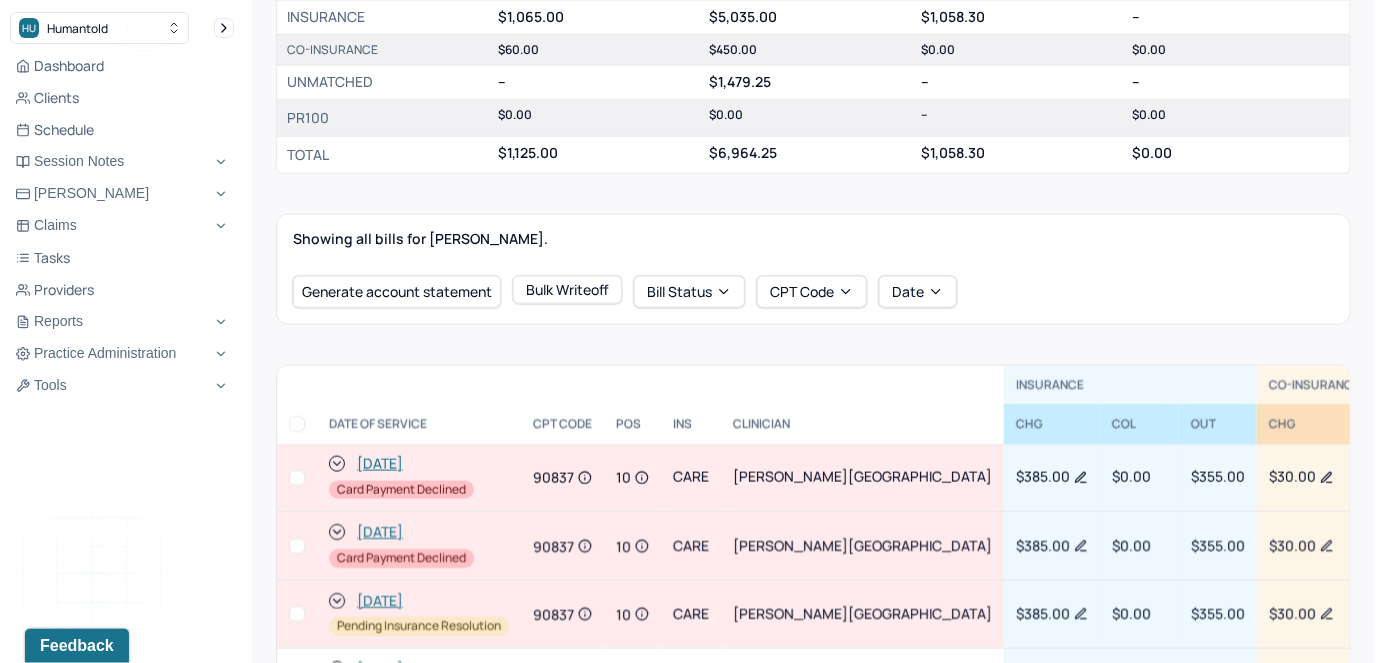 click at bounding box center [297, 546] 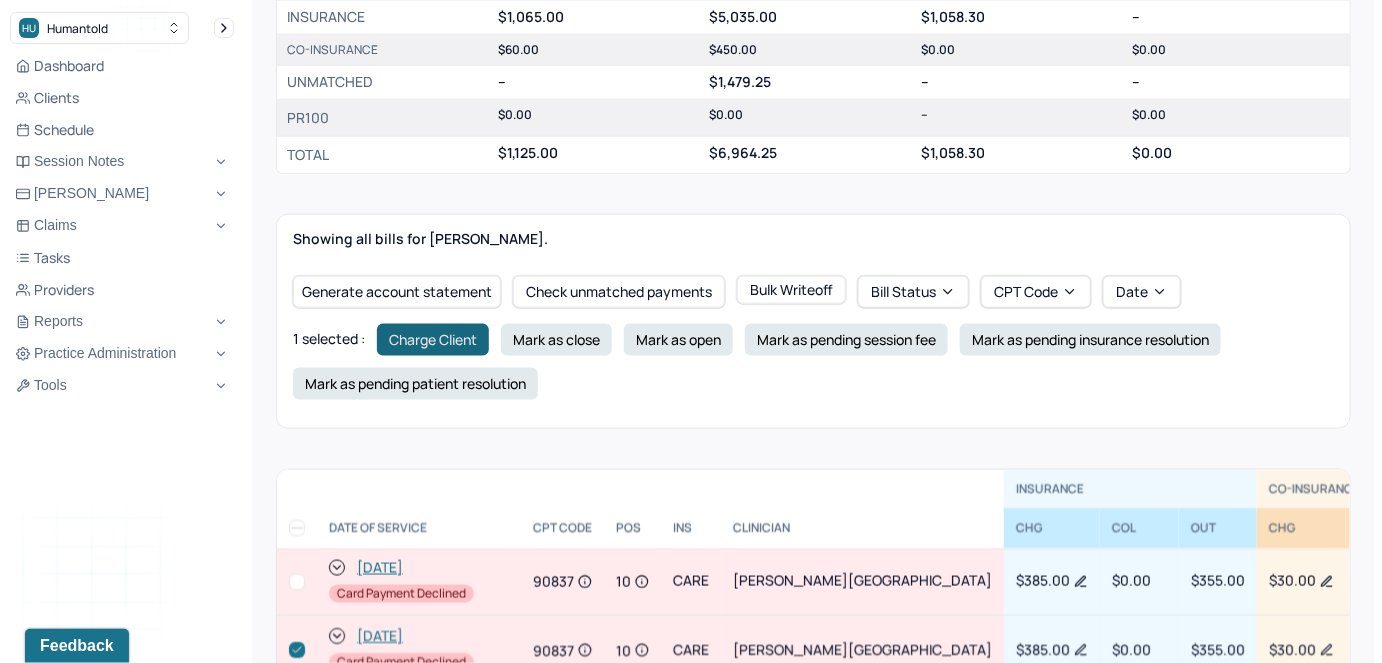 click on "Charge Client" at bounding box center [433, 340] 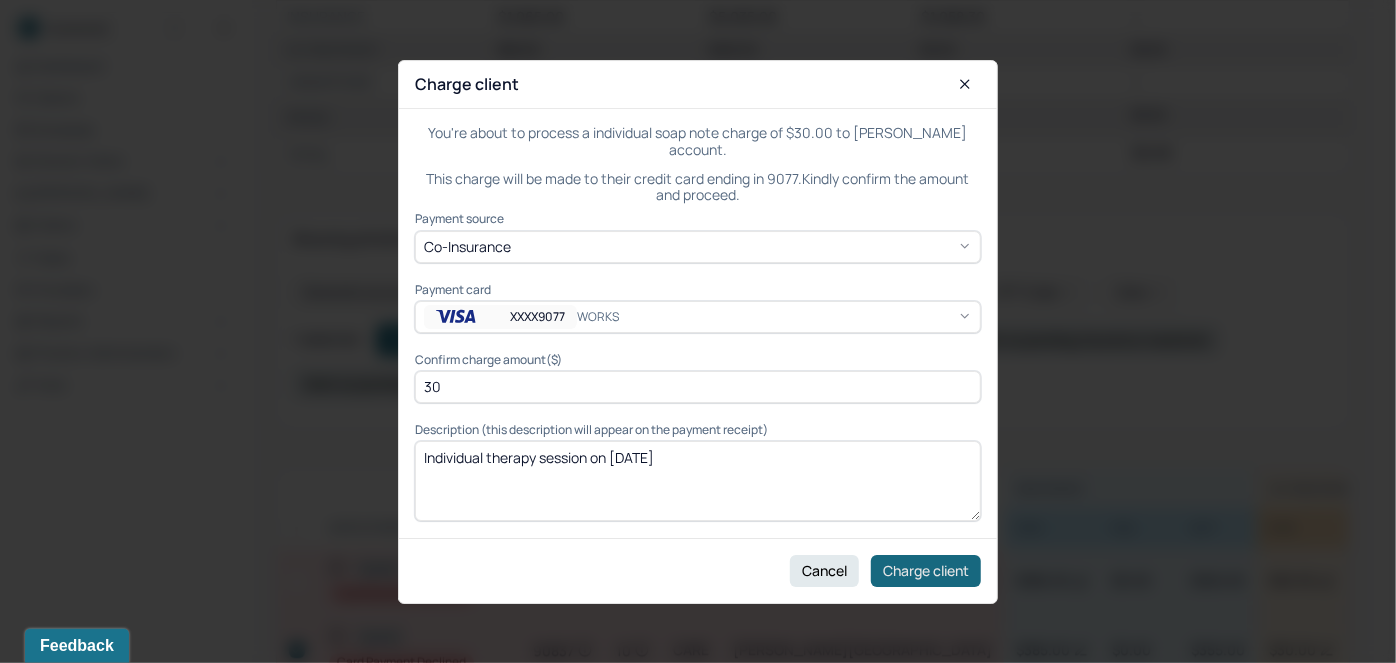 click on "Charge client" at bounding box center (926, 570) 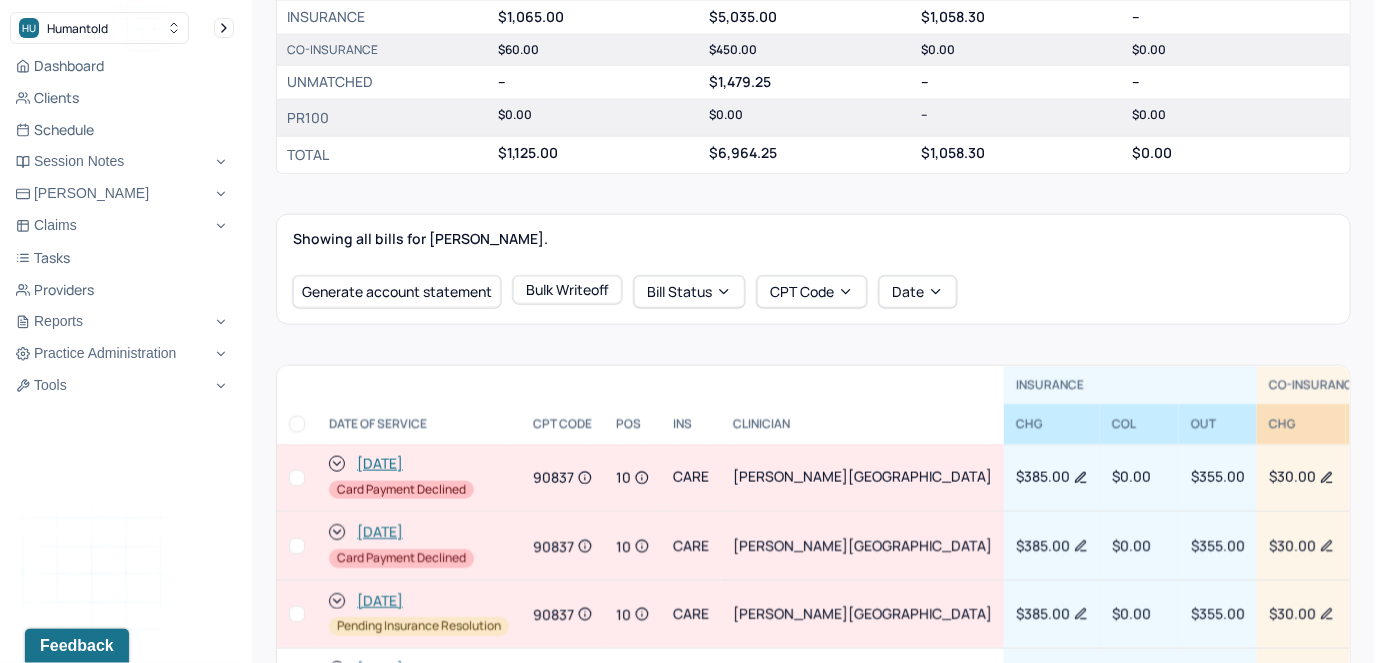 click at bounding box center [297, 478] 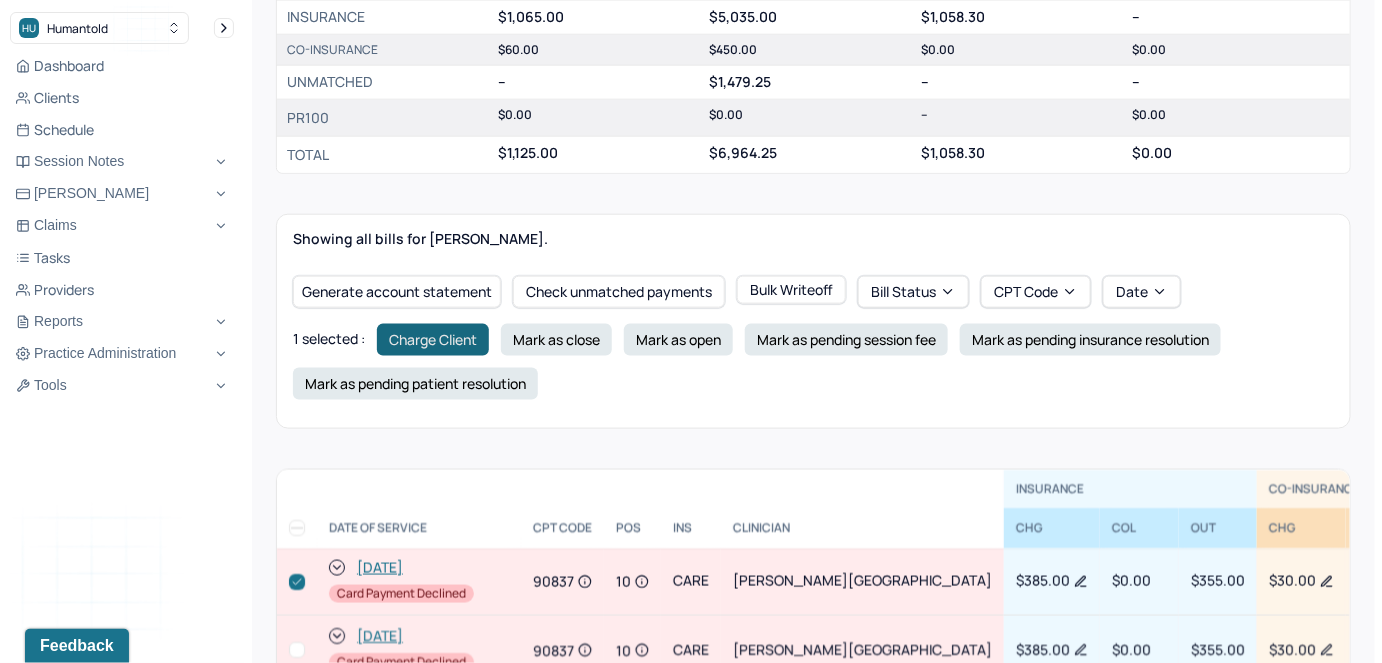 click on "Charge Client" at bounding box center [433, 340] 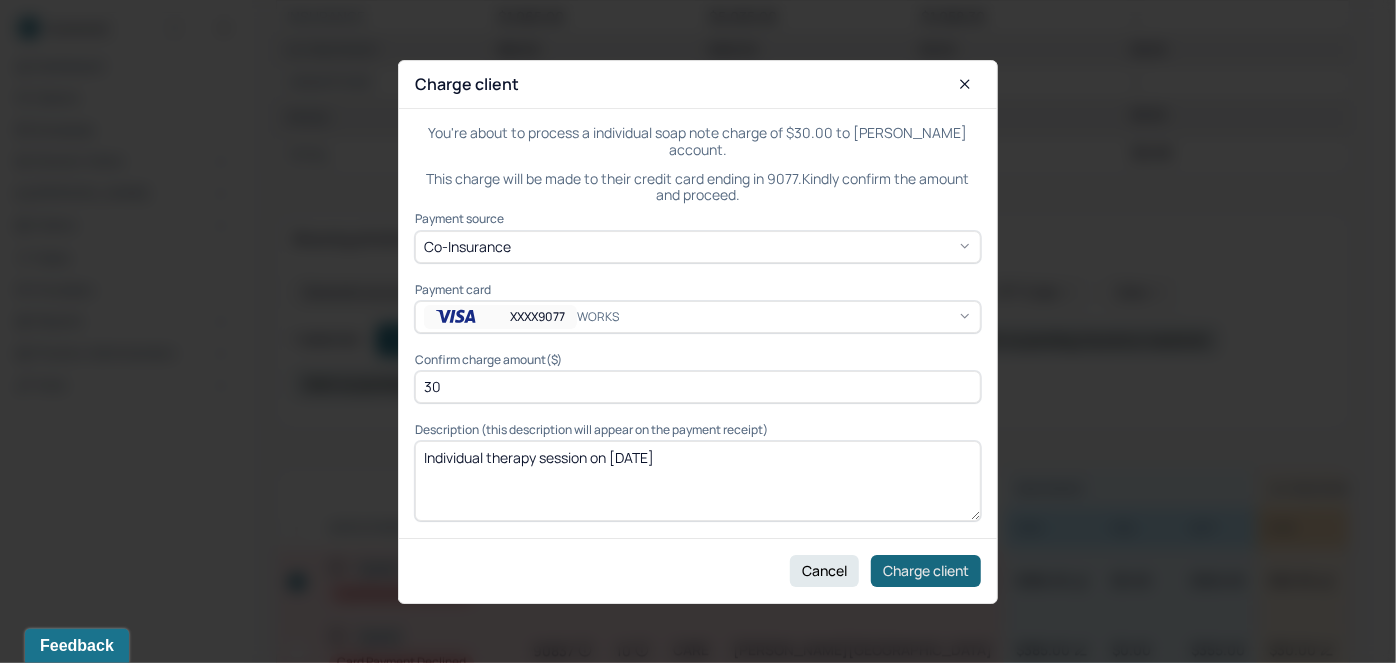click on "Charge client" at bounding box center (926, 570) 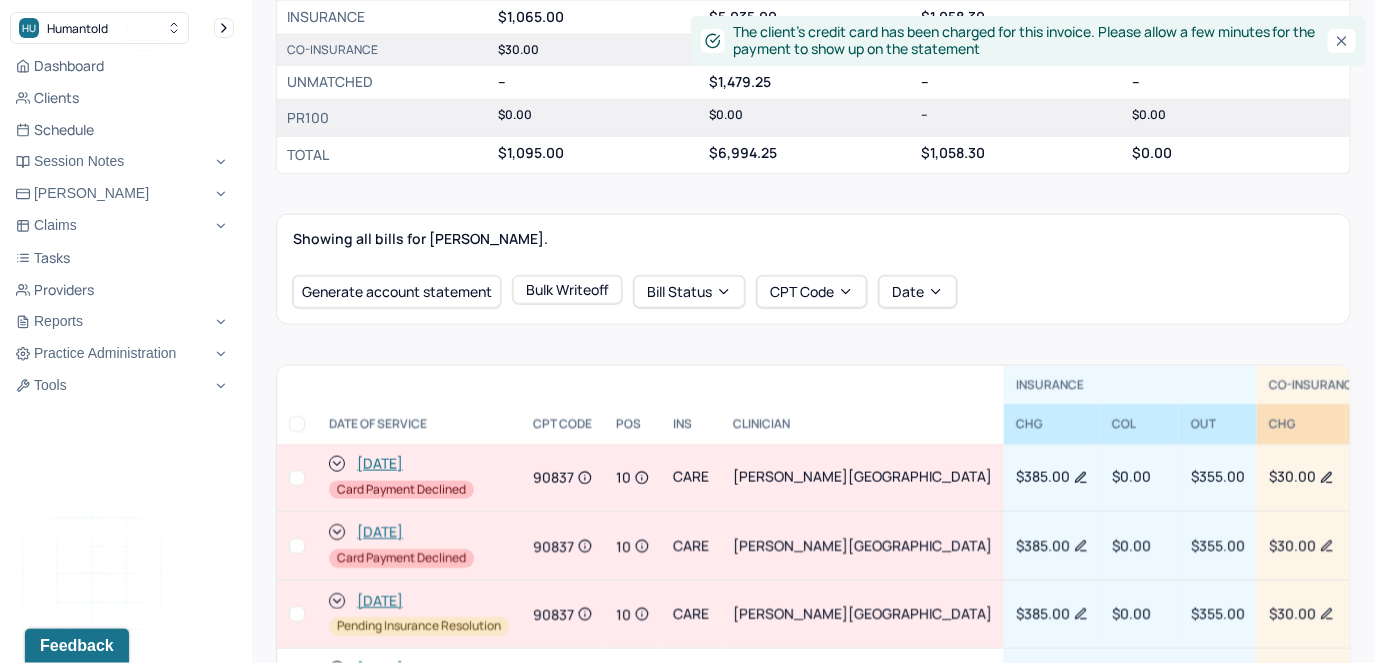click at bounding box center (297, 546) 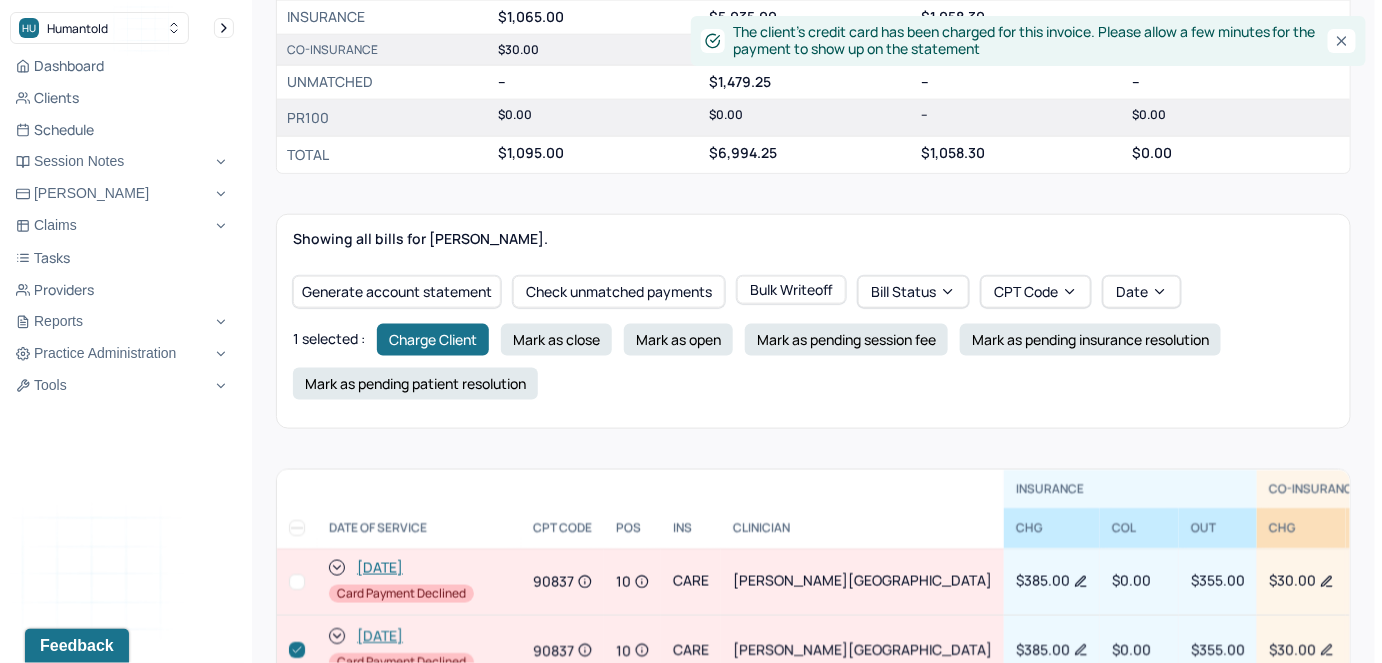 click at bounding box center (297, 582) 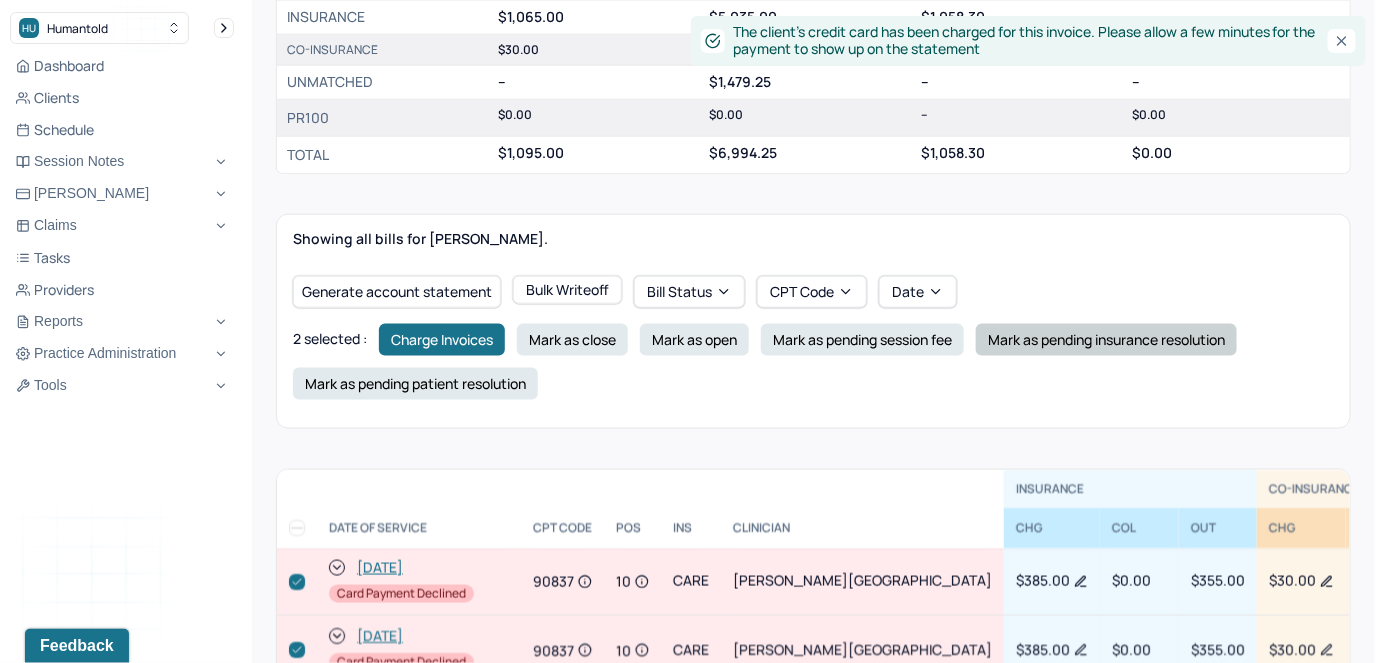 click on "Mark as pending insurance resolution" at bounding box center [1106, 340] 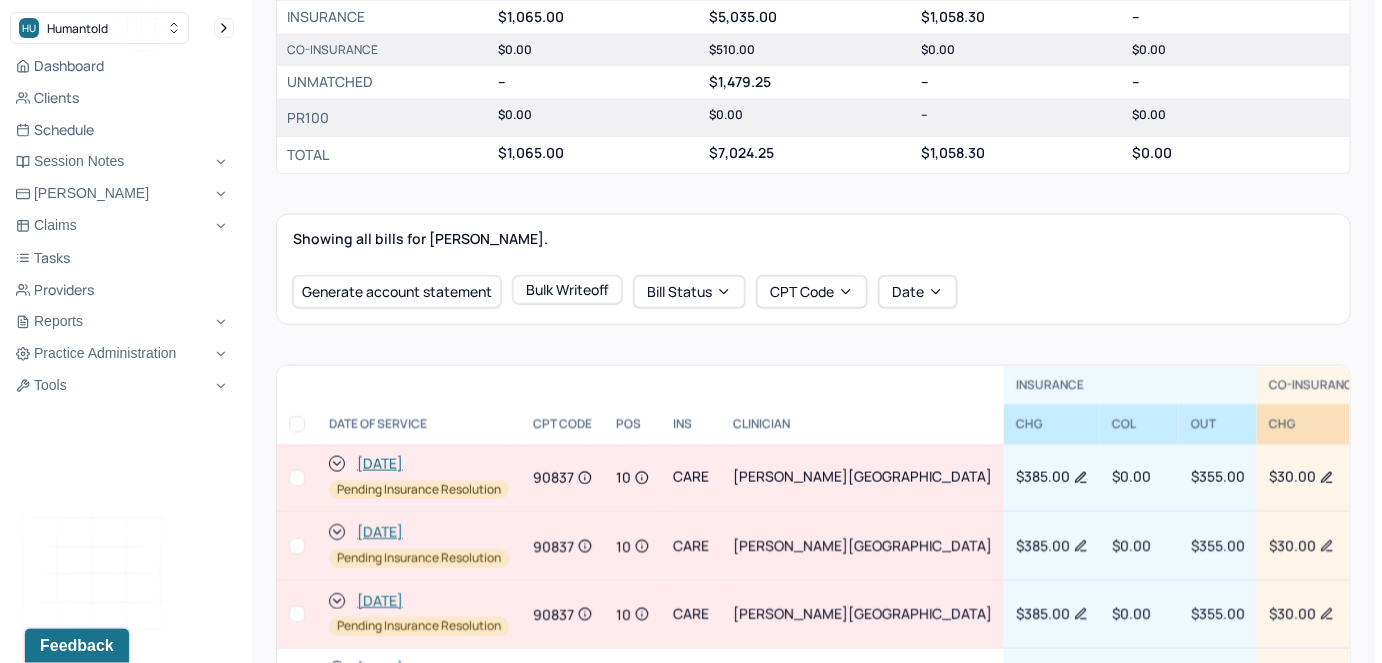 scroll, scrollTop: 0, scrollLeft: 0, axis: both 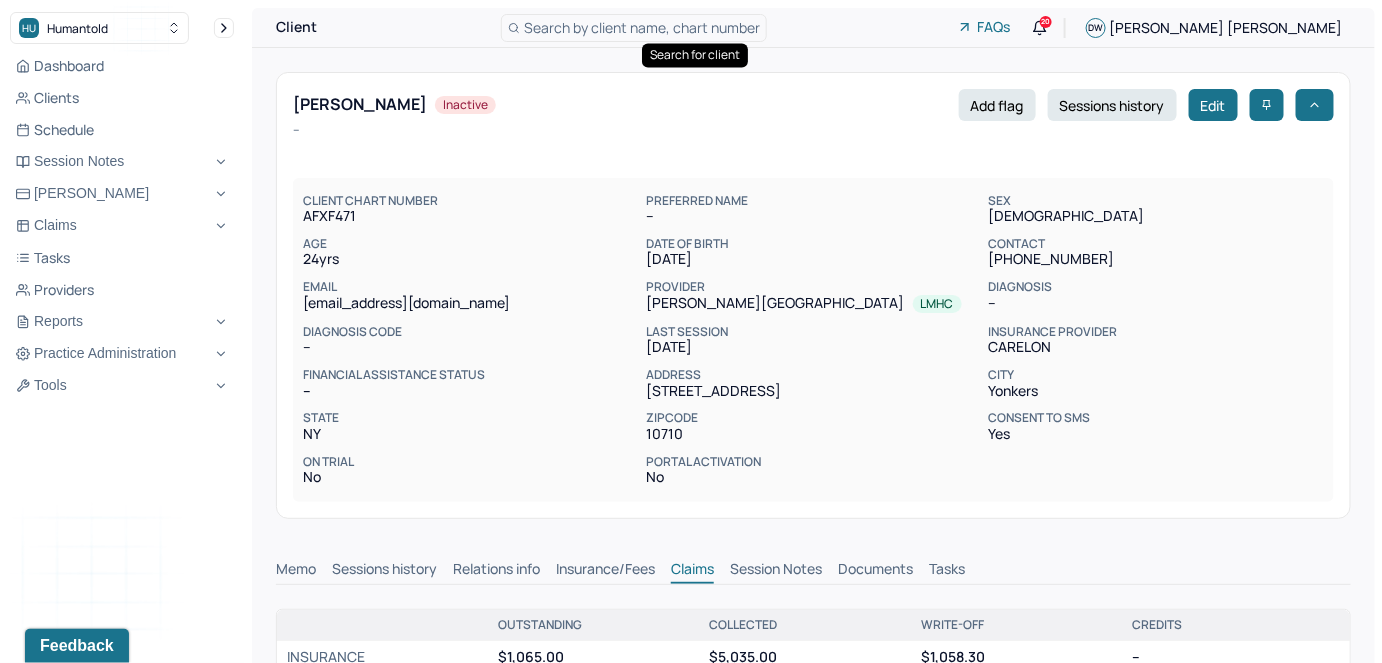 click on "Search by client name, chart number" at bounding box center (642, 27) 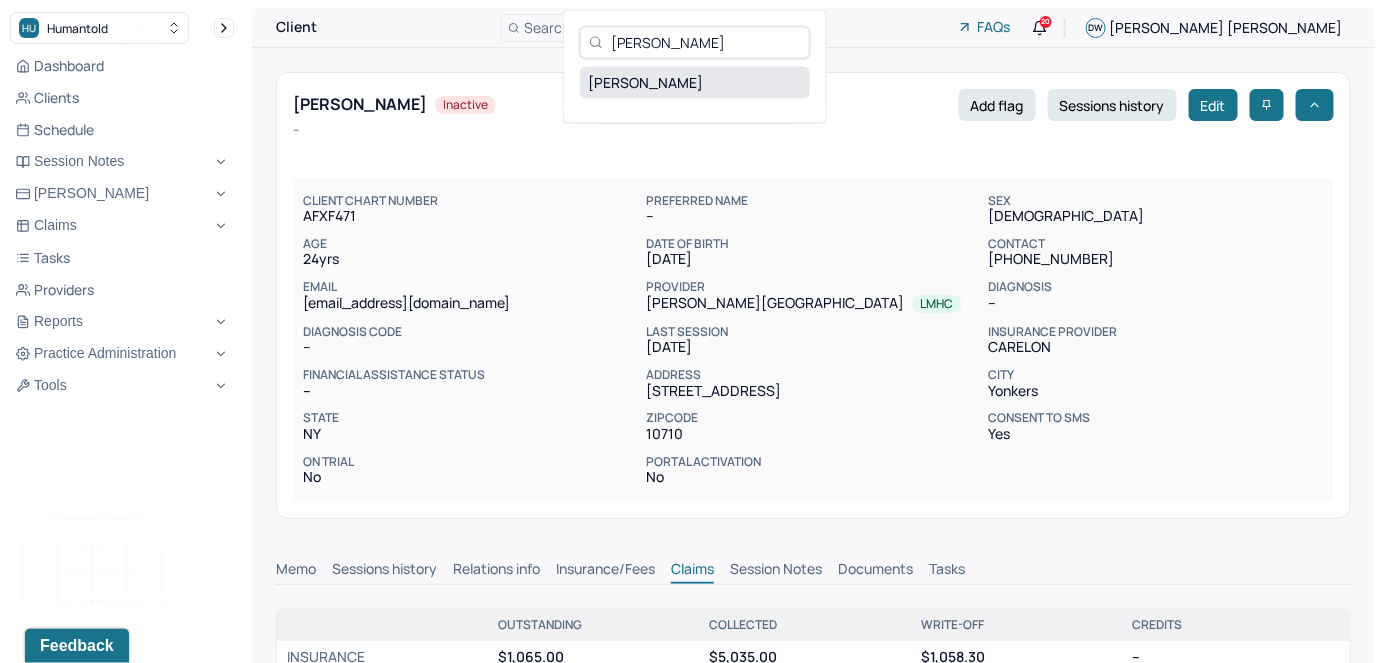 type on "[PERSON_NAME]" 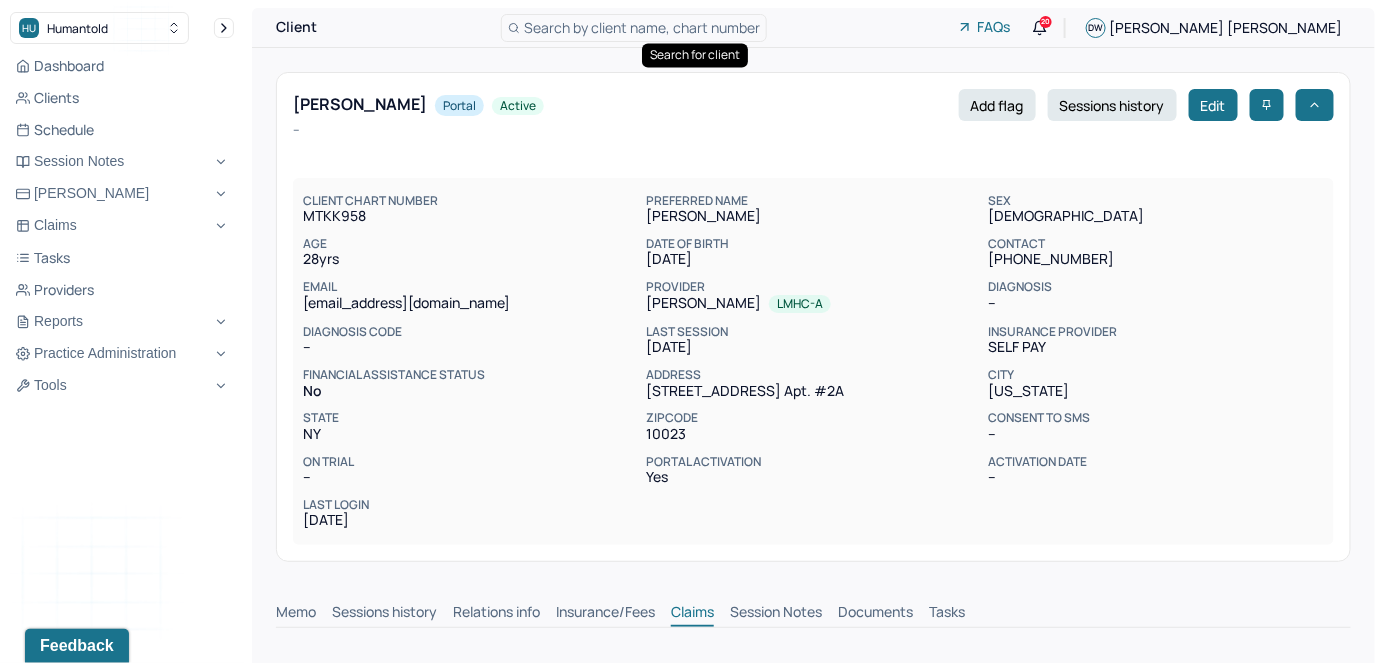 scroll, scrollTop: 1, scrollLeft: 0, axis: vertical 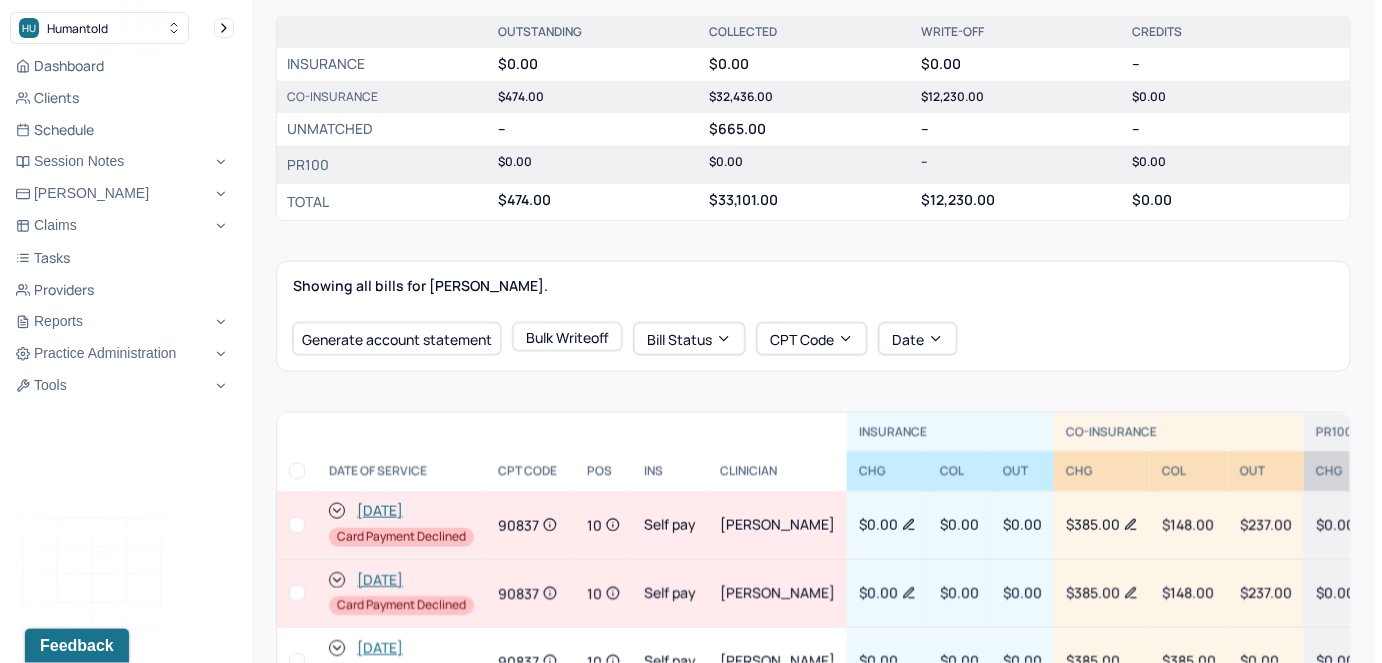click at bounding box center (297, 593) 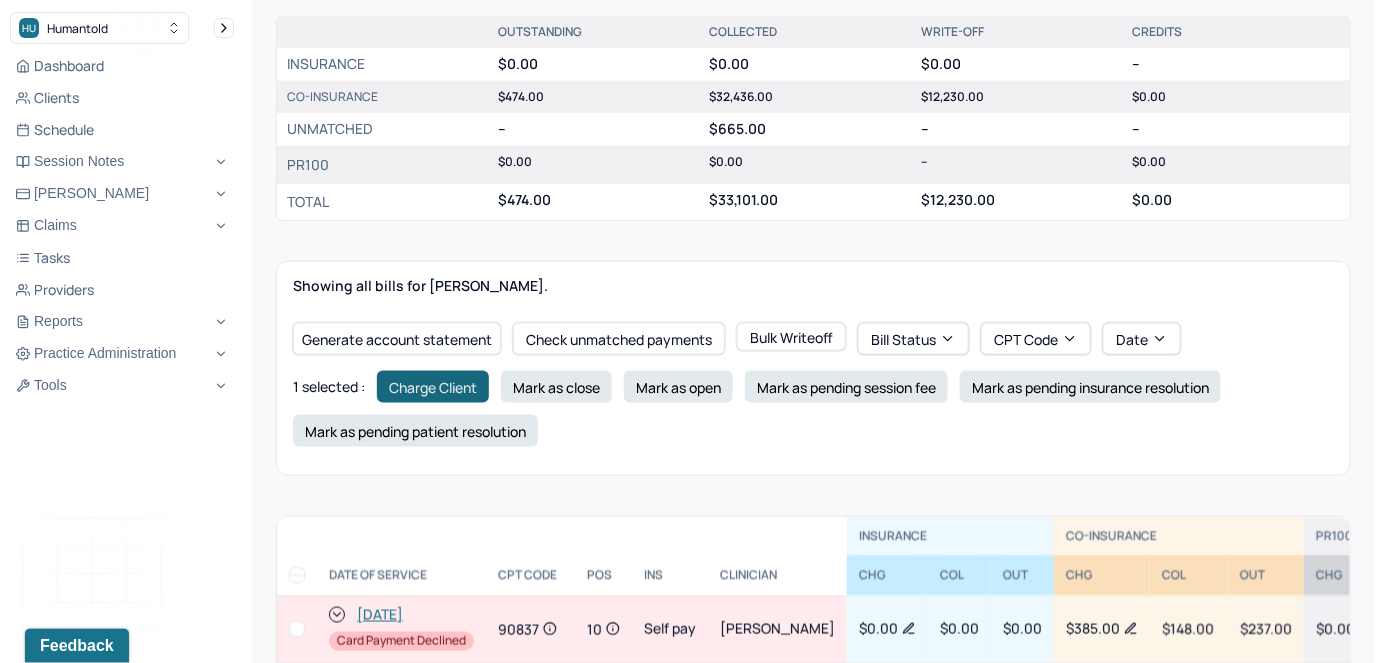 click on "Charge Client" at bounding box center [433, 387] 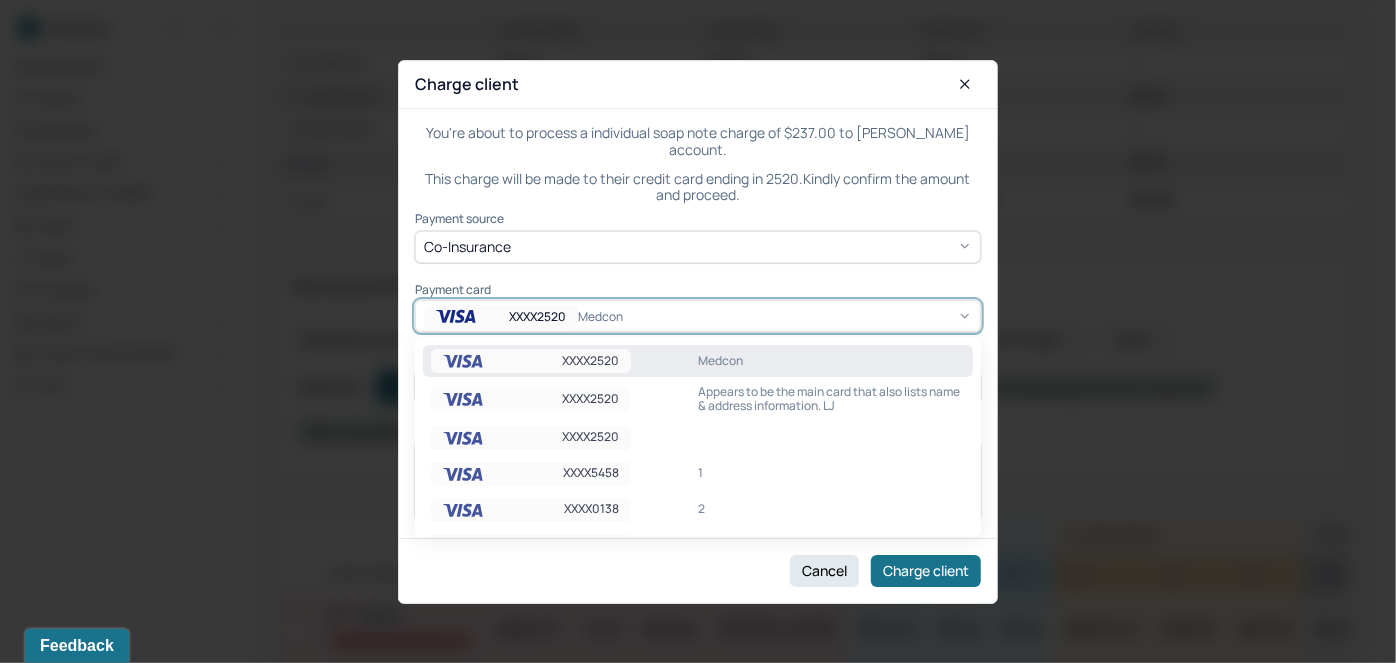click on "XXXX2520" at bounding box center (501, 317) 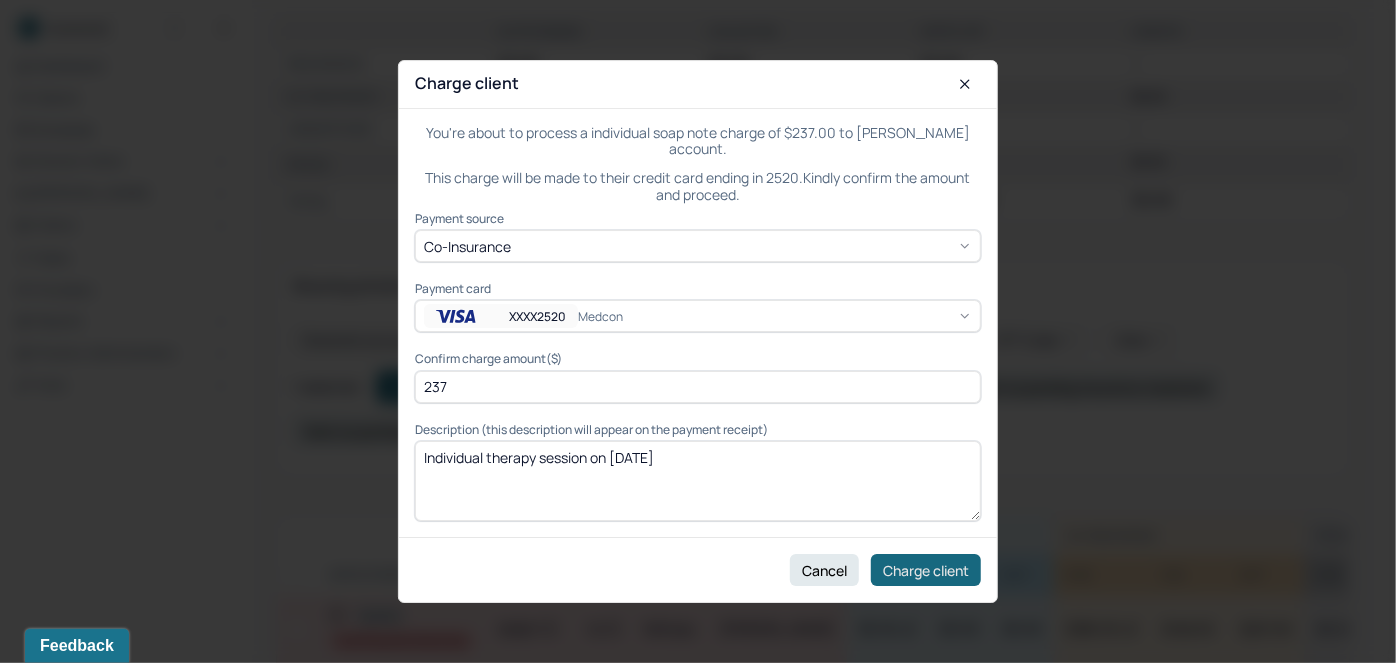 click on "Charge client" at bounding box center [926, 570] 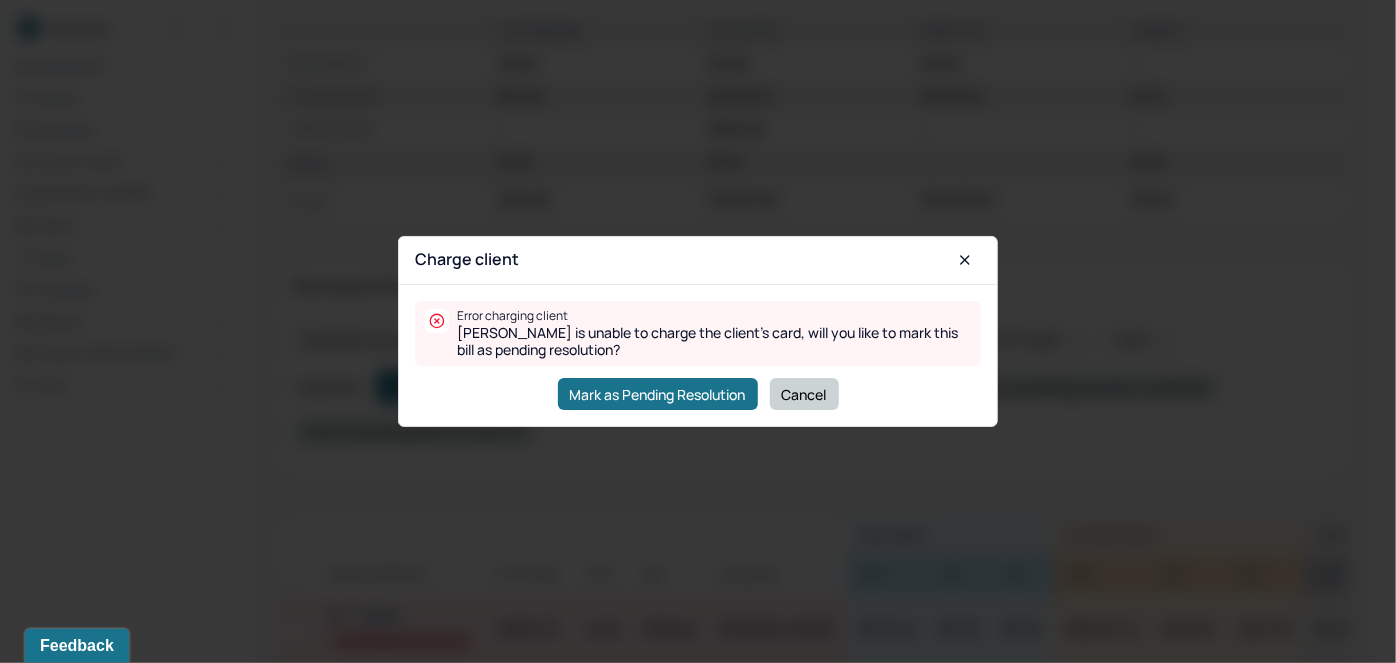 click on "Cancel" at bounding box center [804, 394] 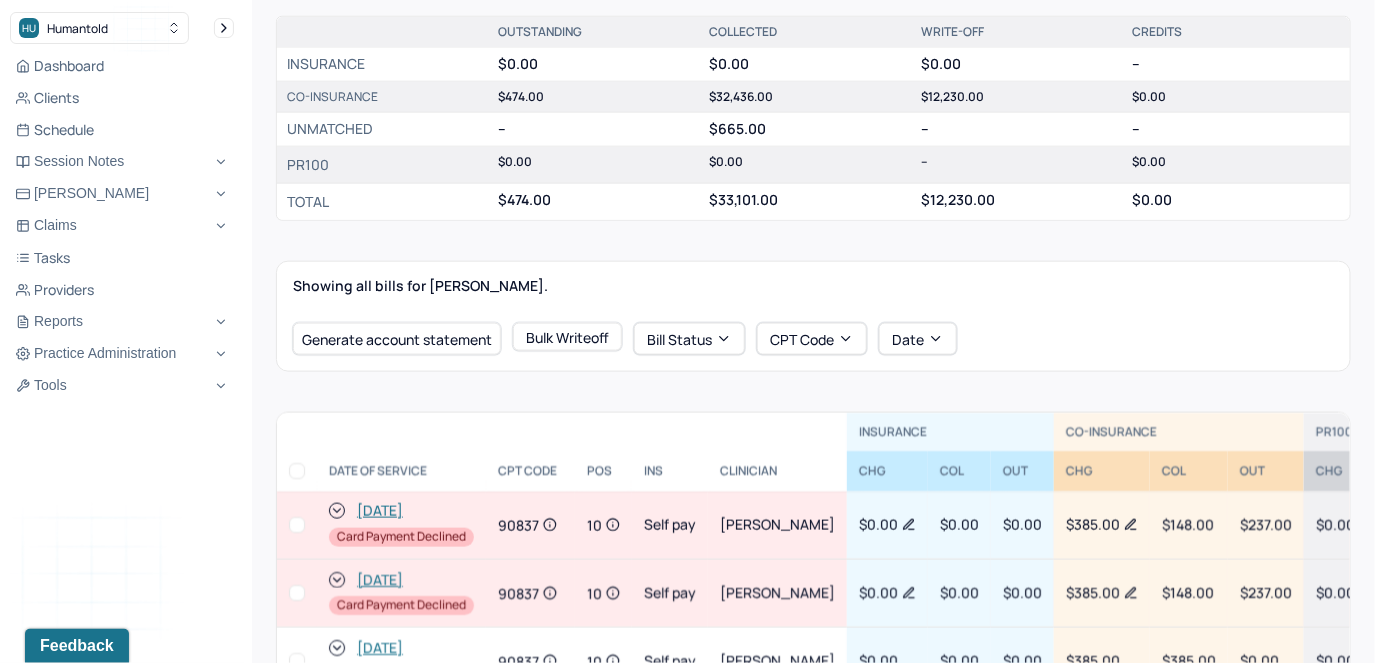 click at bounding box center (297, 593) 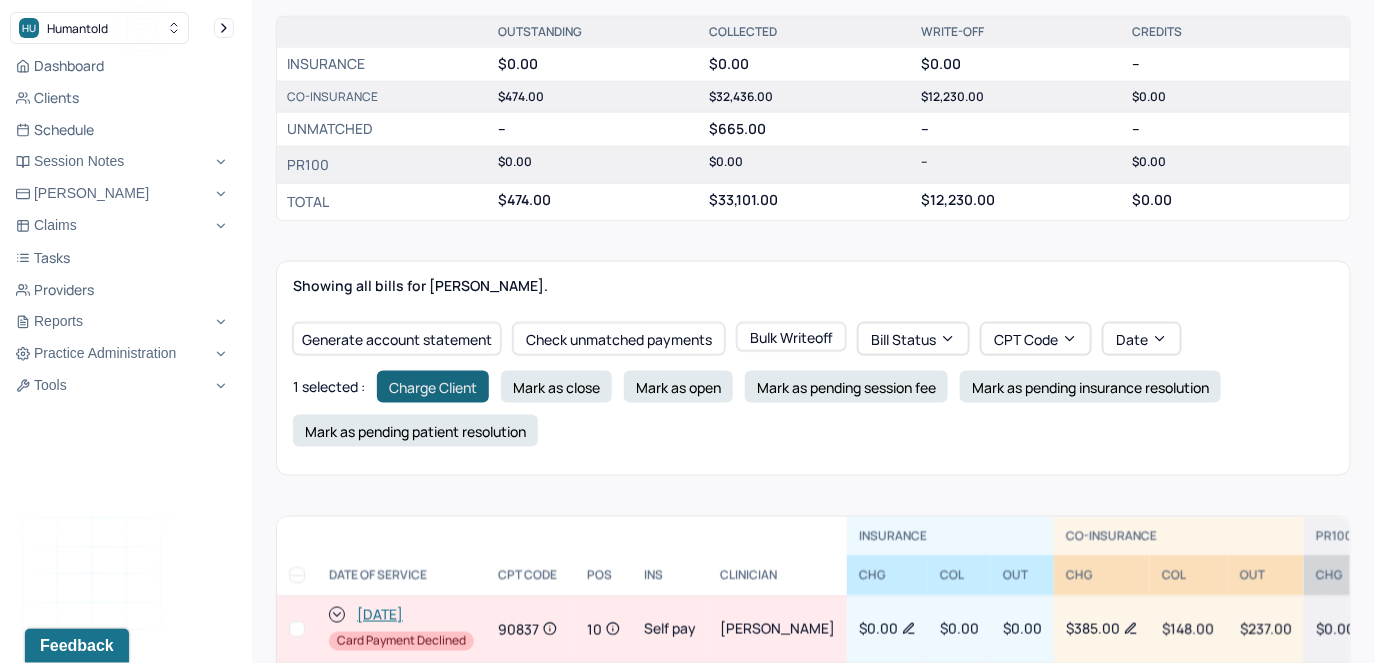 click on "Charge Client" at bounding box center [433, 387] 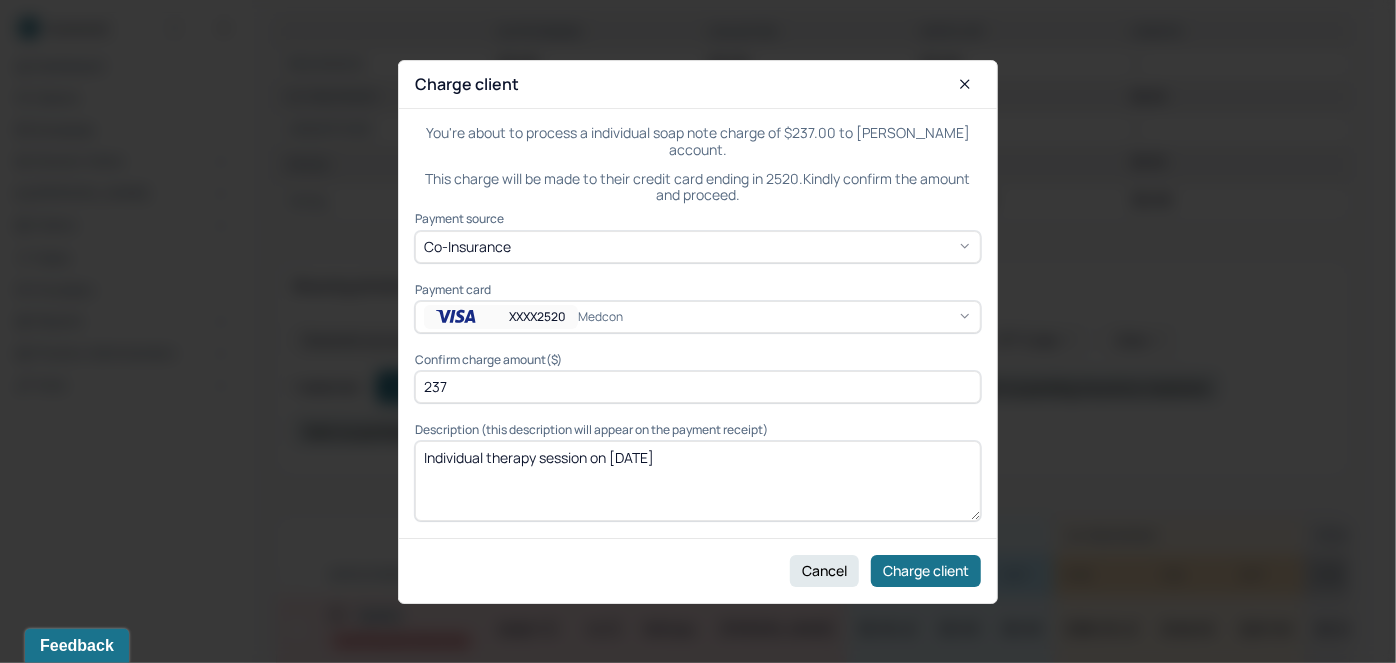 click 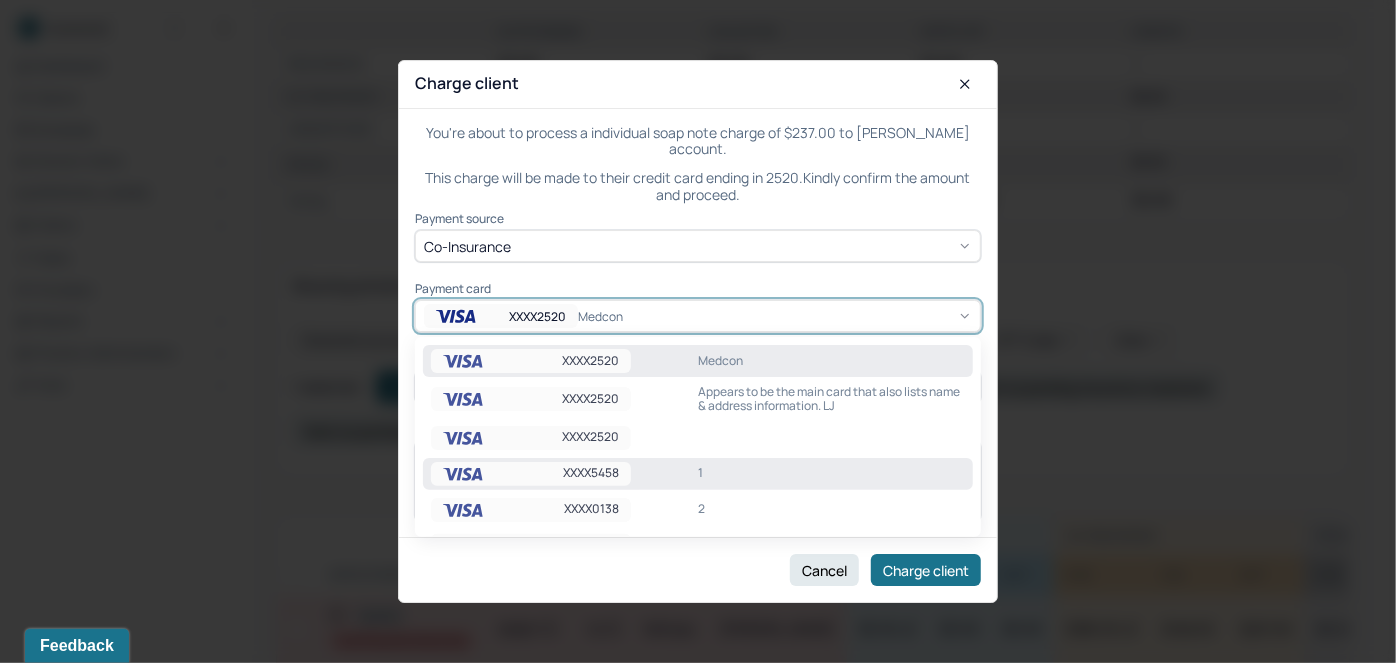 click on "XXXX5458 1" at bounding box center (698, 474) 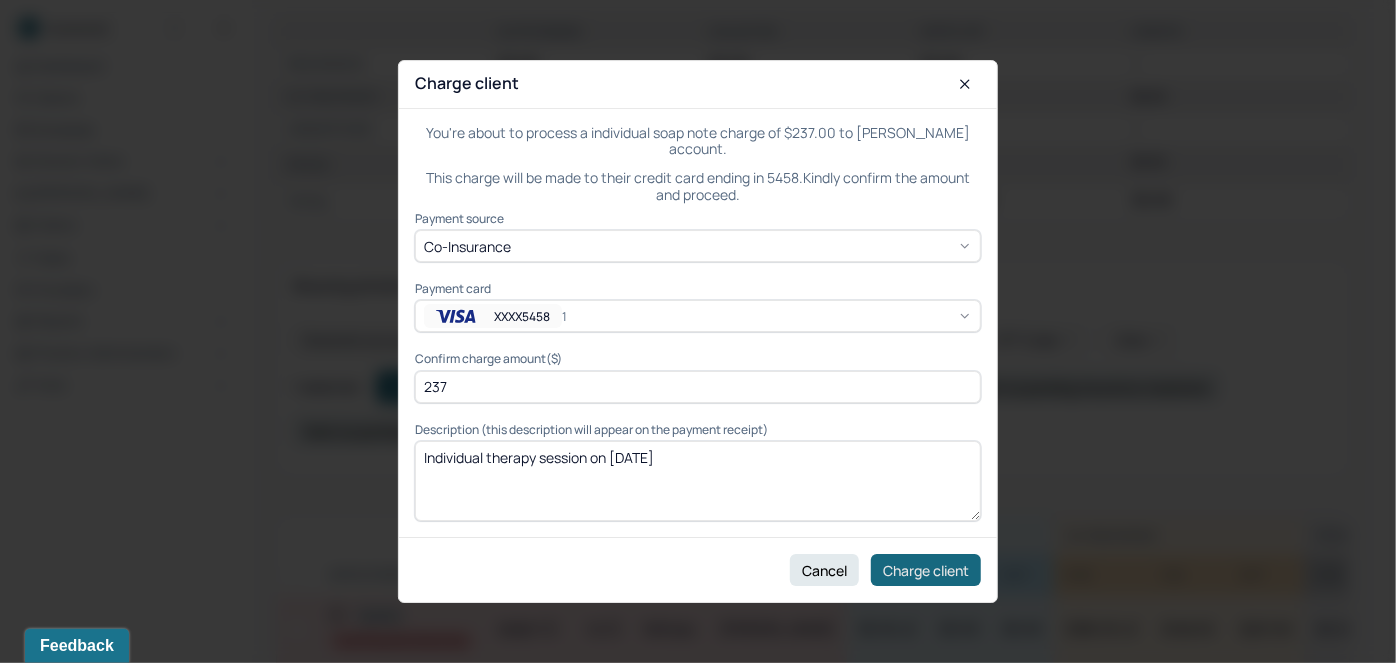 click on "Charge client" at bounding box center [926, 570] 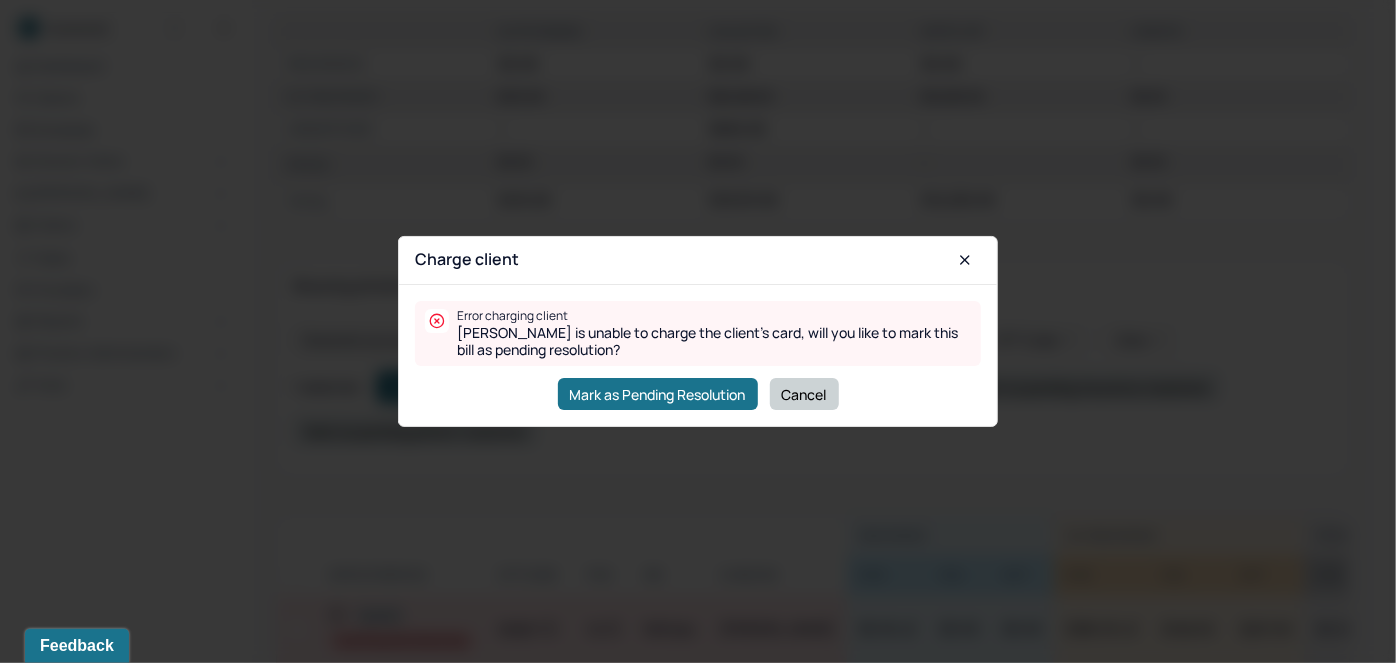 click on "Cancel" at bounding box center (804, 394) 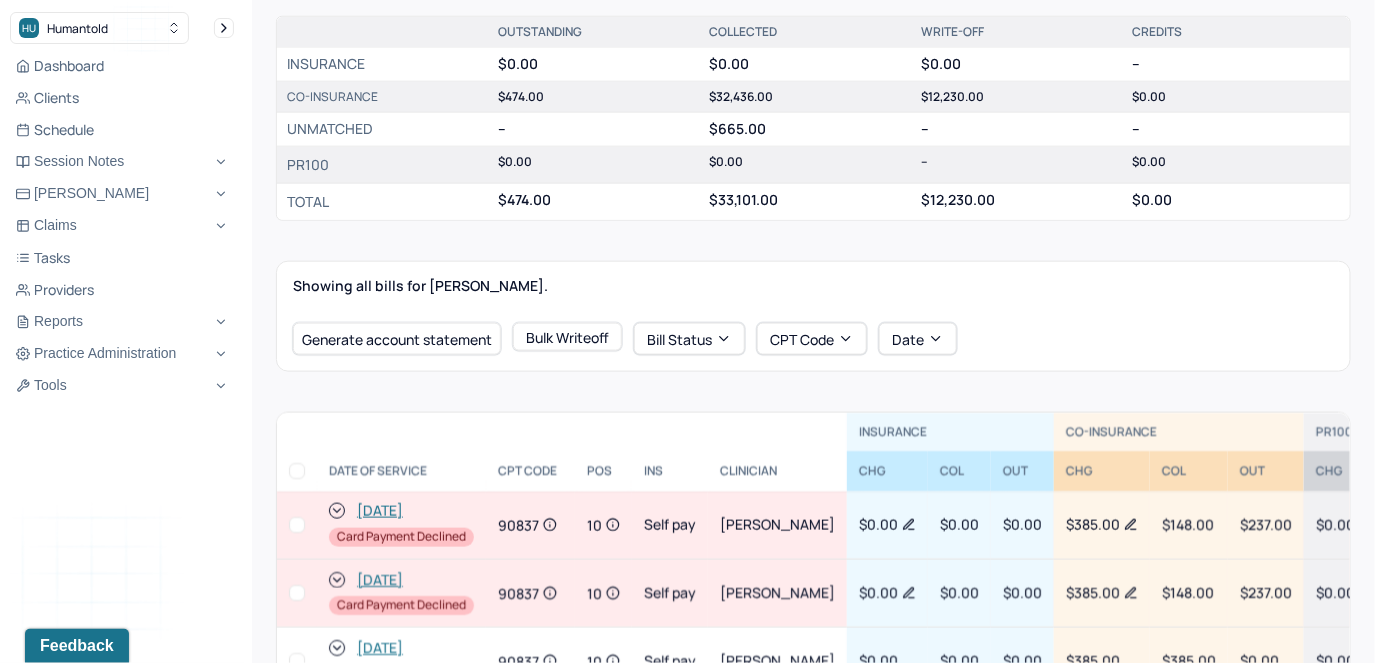 click at bounding box center (297, 593) 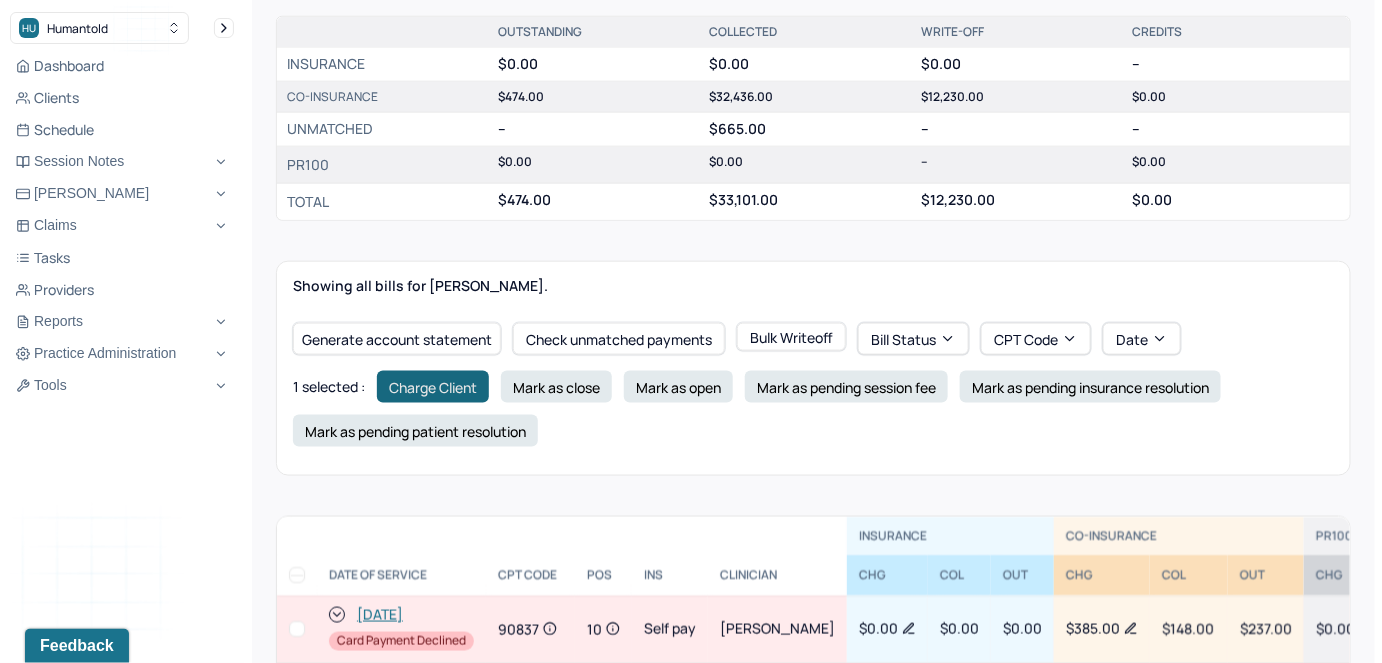 click on "Charge Client" at bounding box center (433, 387) 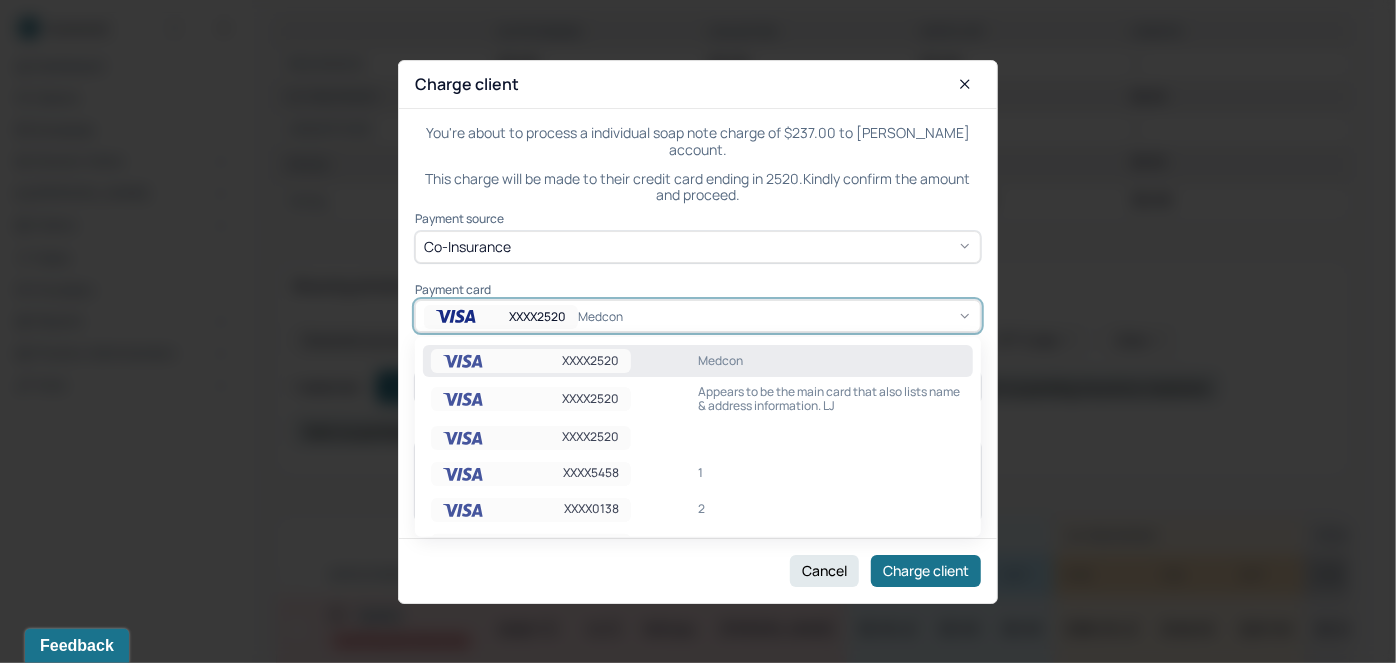click on "XXXX2520" at bounding box center [501, 317] 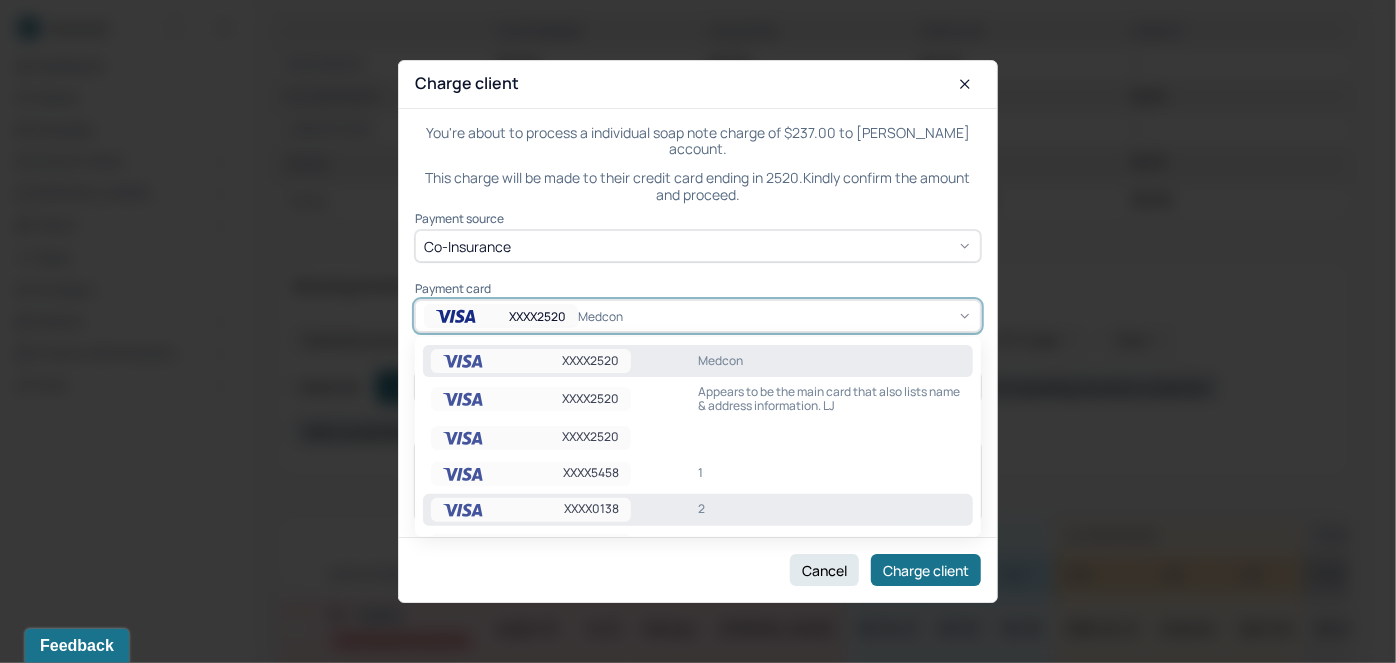 click on "XXXX0138" at bounding box center (591, 509) 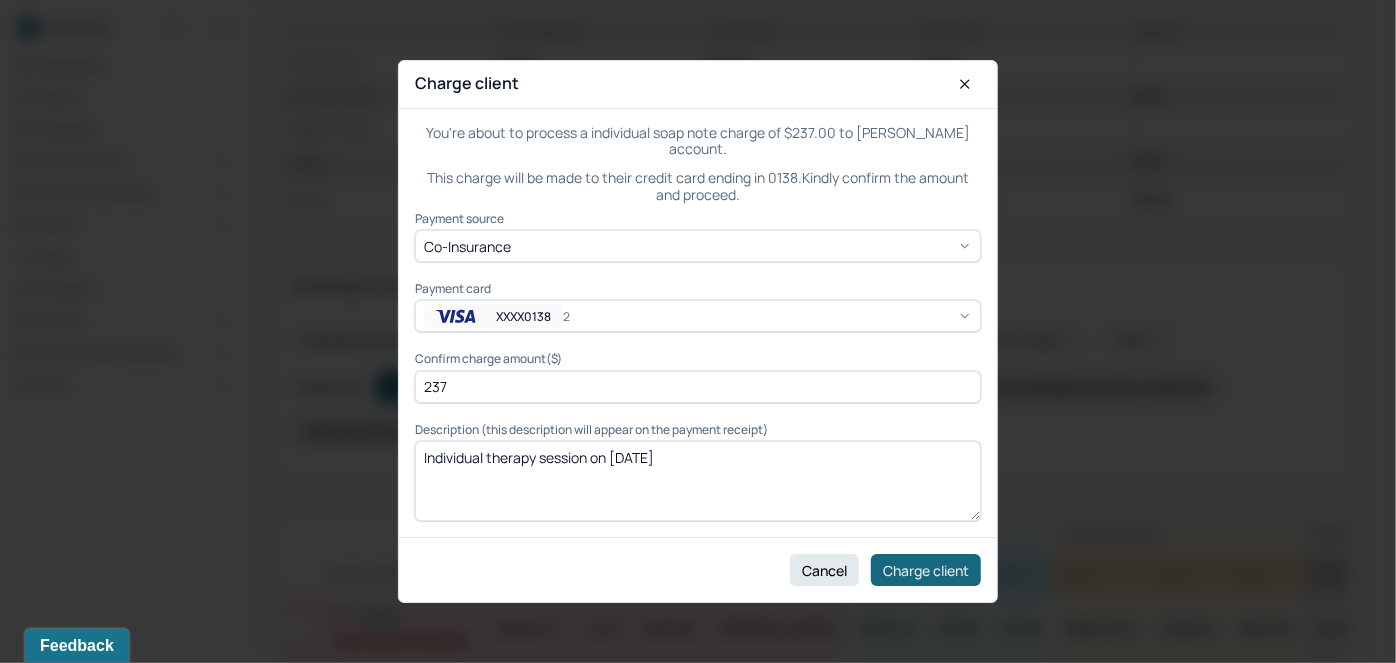 click on "Charge client" at bounding box center [926, 570] 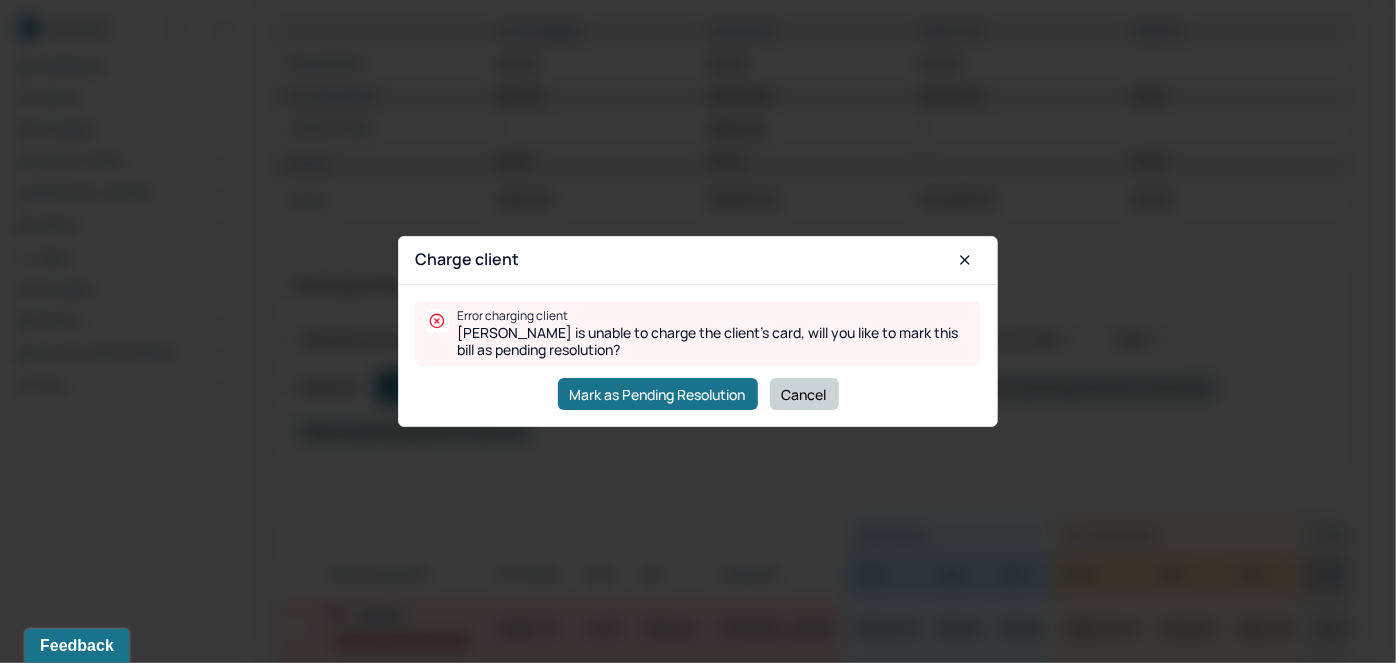 click on "Cancel" at bounding box center (804, 394) 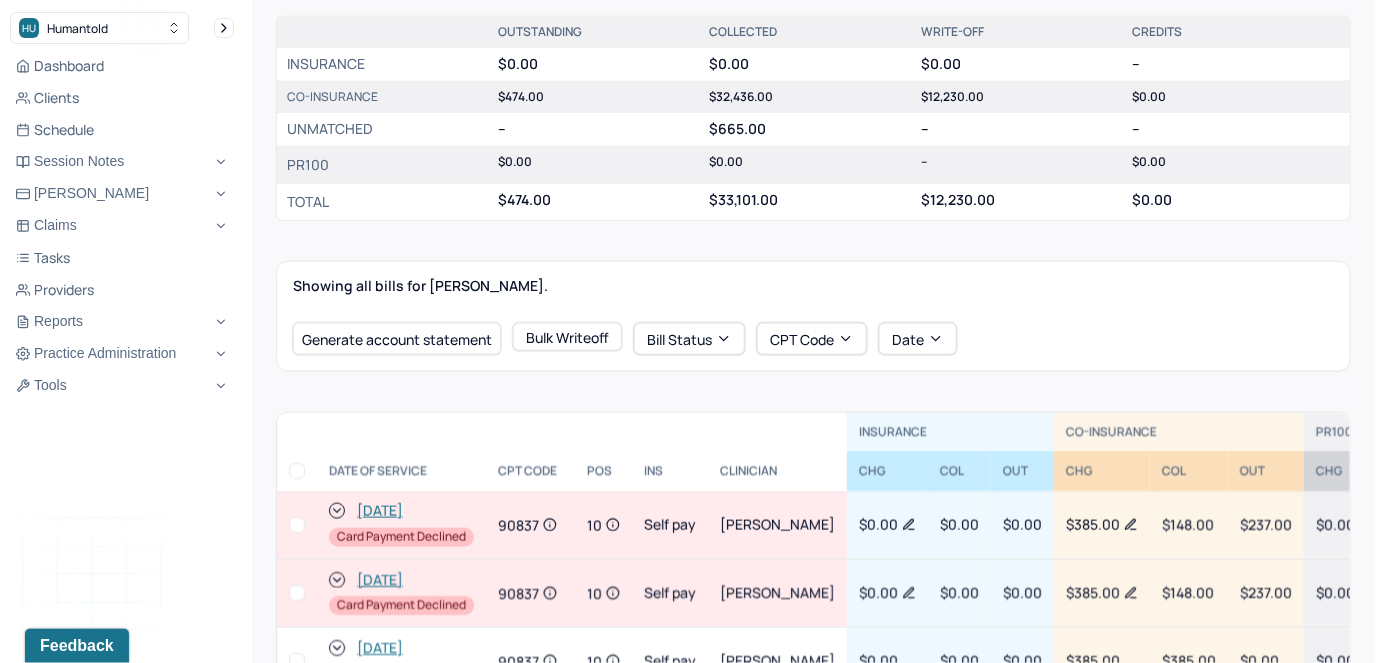 click at bounding box center [297, 593] 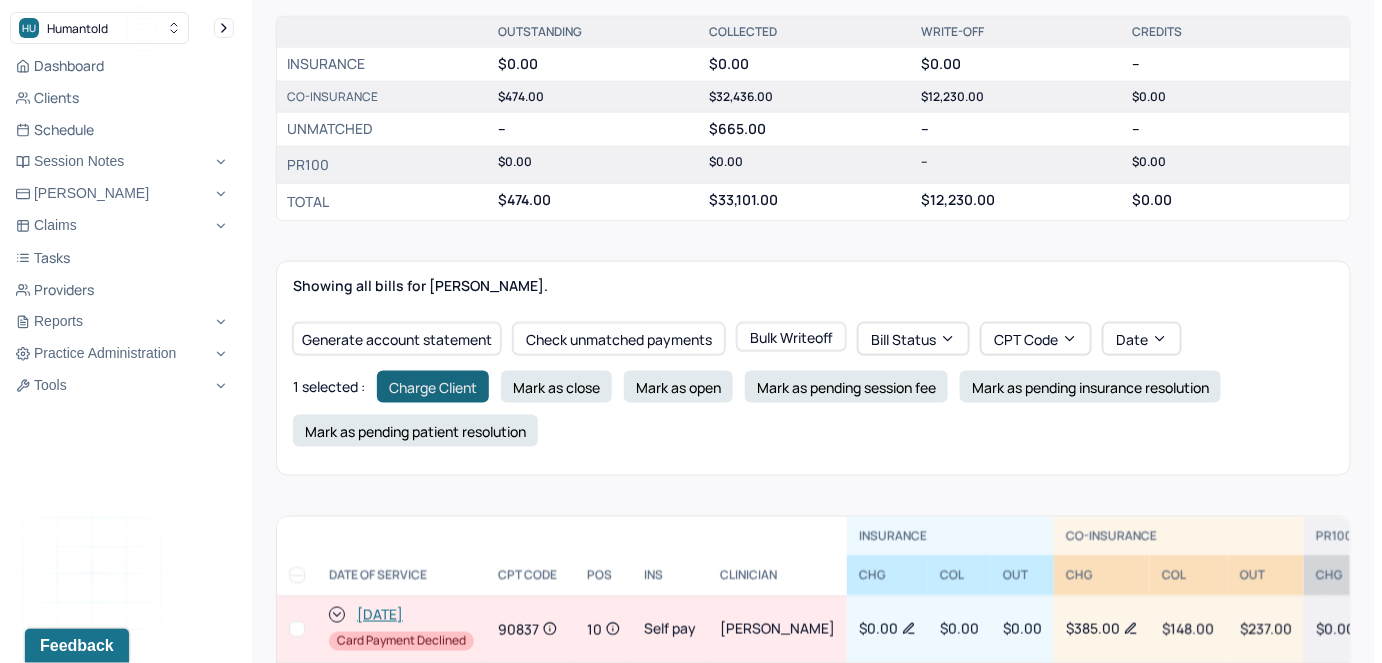 click on "Charge Client" at bounding box center (433, 387) 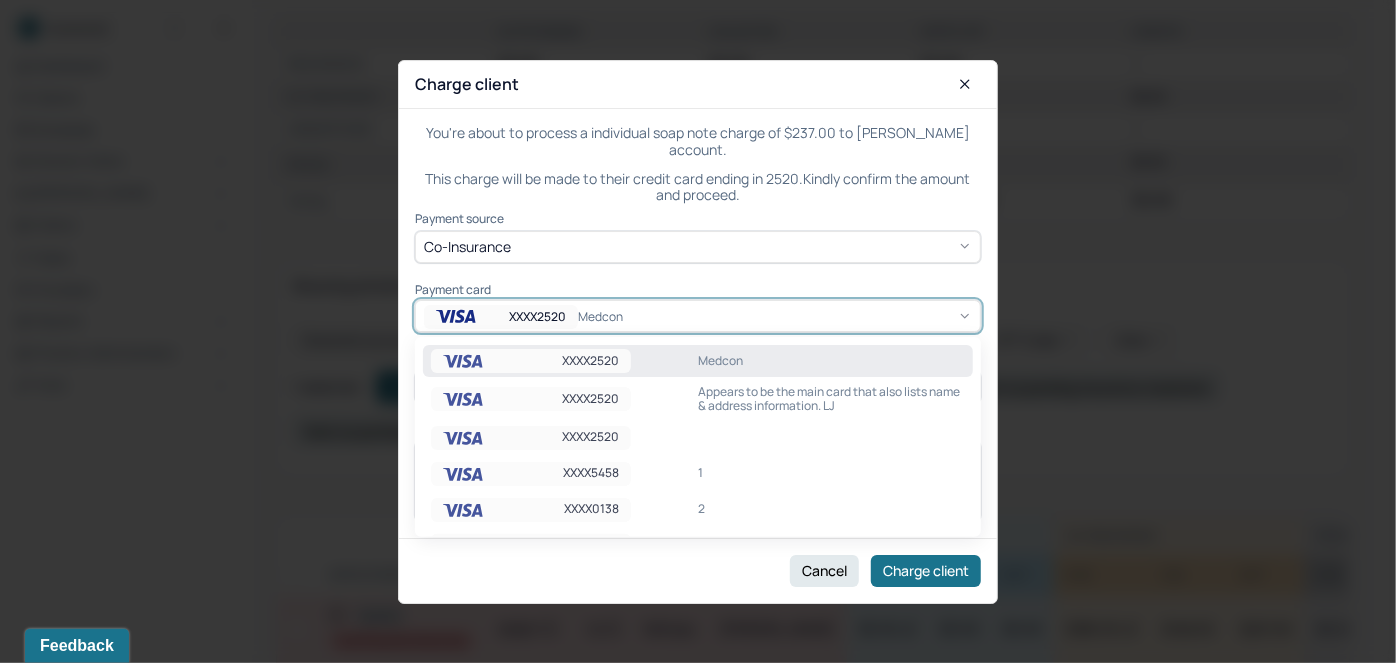 click on "XXXX2520" at bounding box center [537, 316] 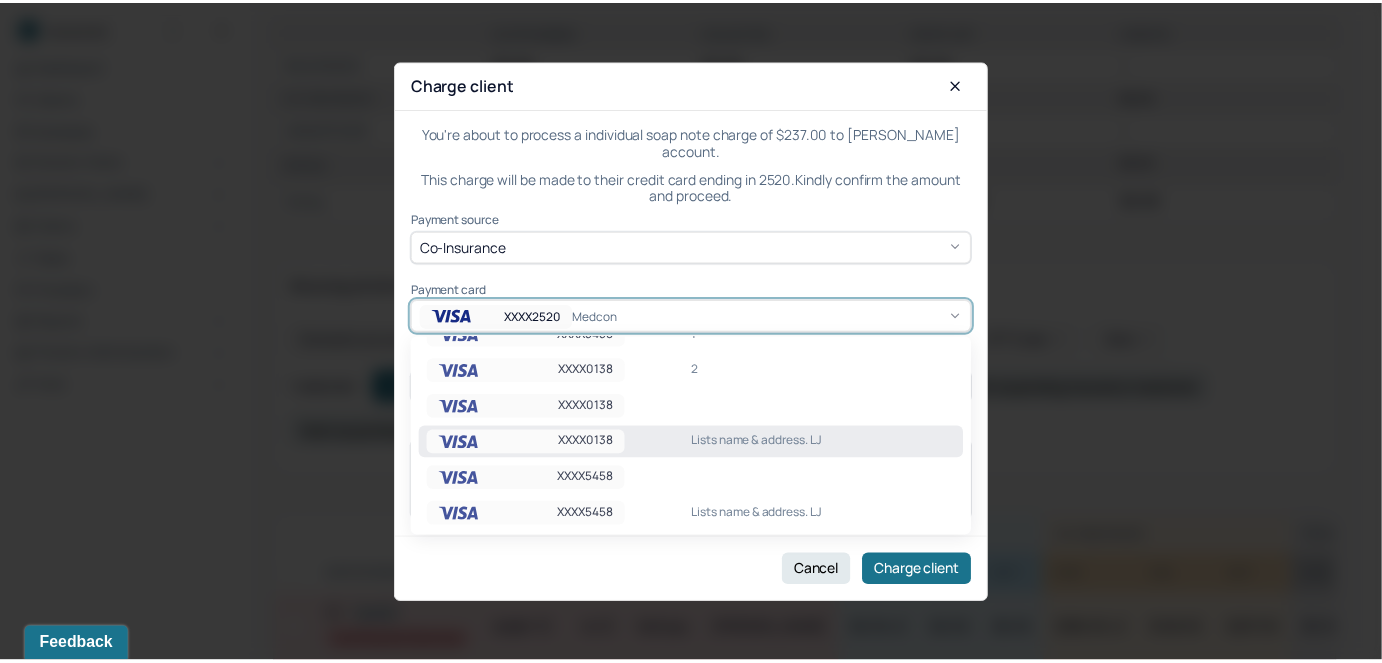 scroll, scrollTop: 141, scrollLeft: 0, axis: vertical 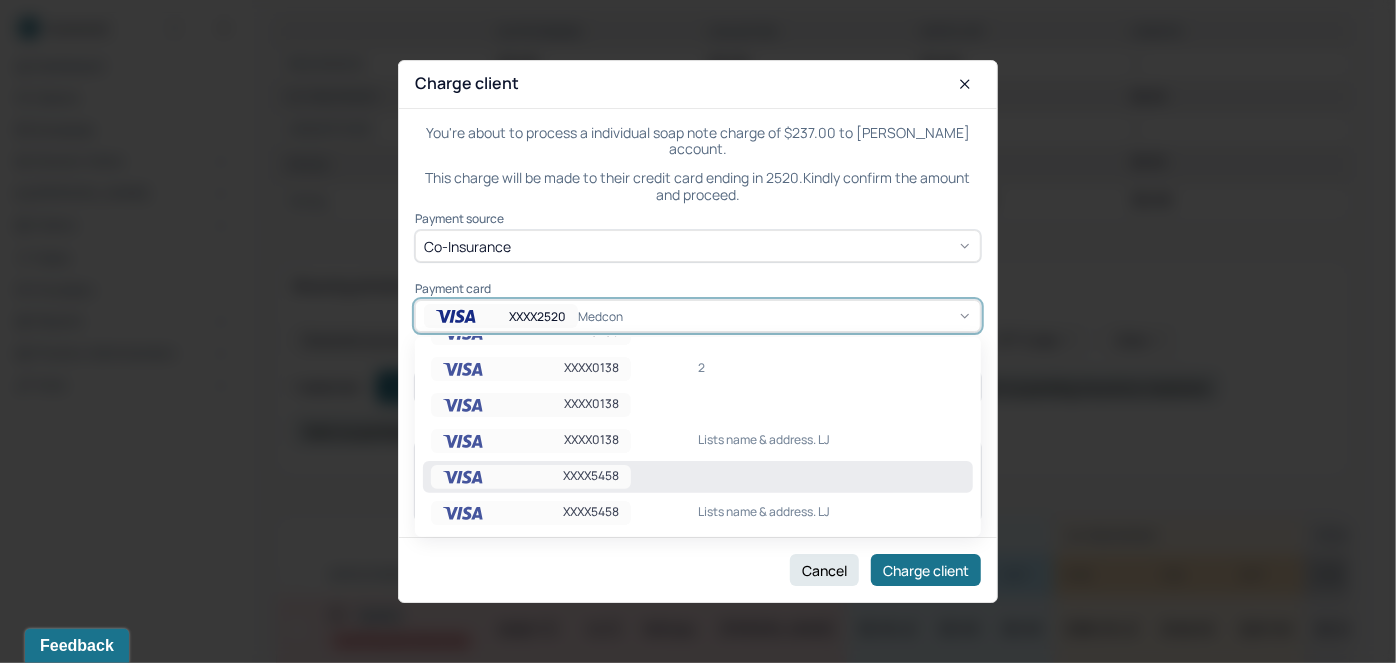 click on "XXXX5458" at bounding box center (698, 477) 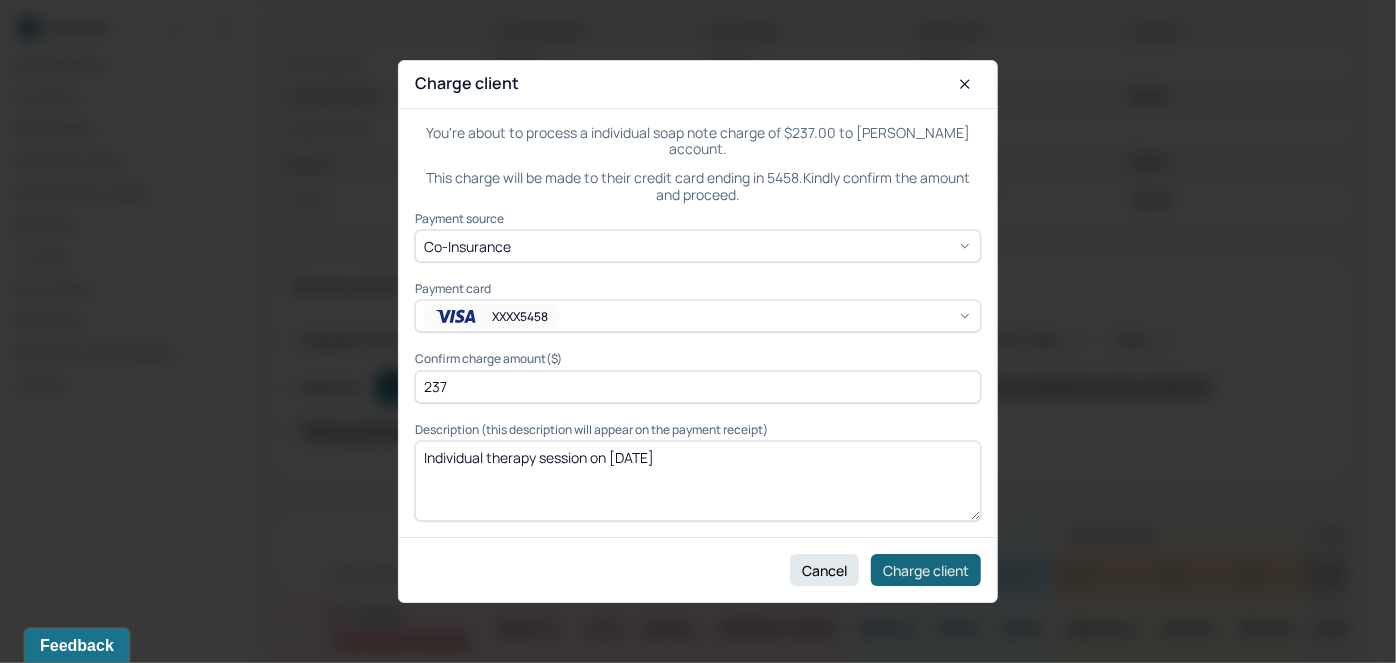 click on "Charge client" at bounding box center (926, 570) 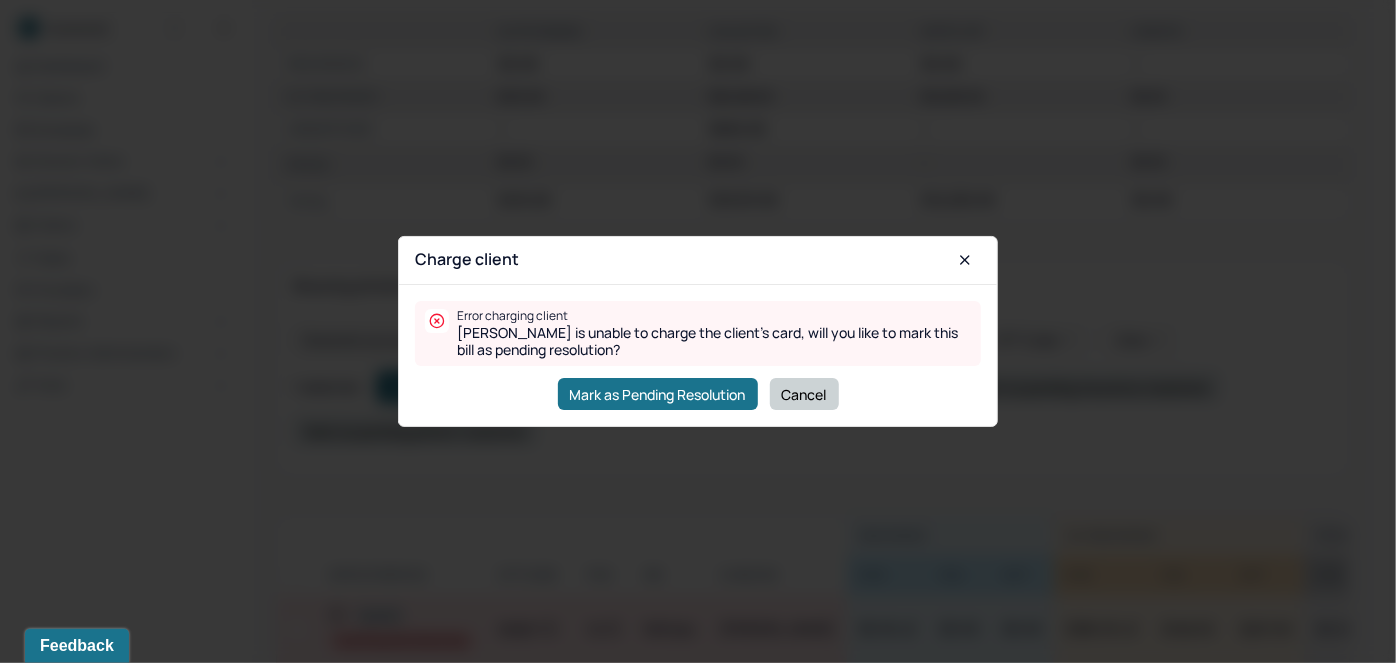click on "Cancel" at bounding box center (804, 394) 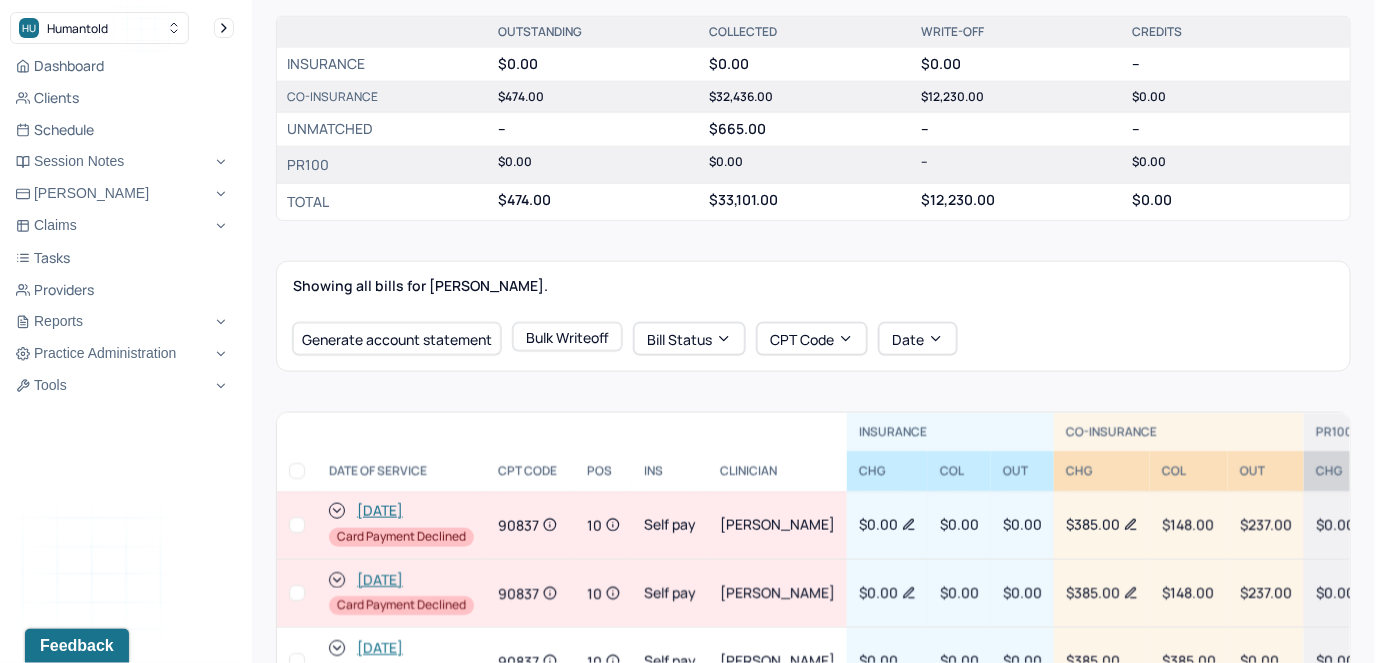 scroll, scrollTop: 0, scrollLeft: 0, axis: both 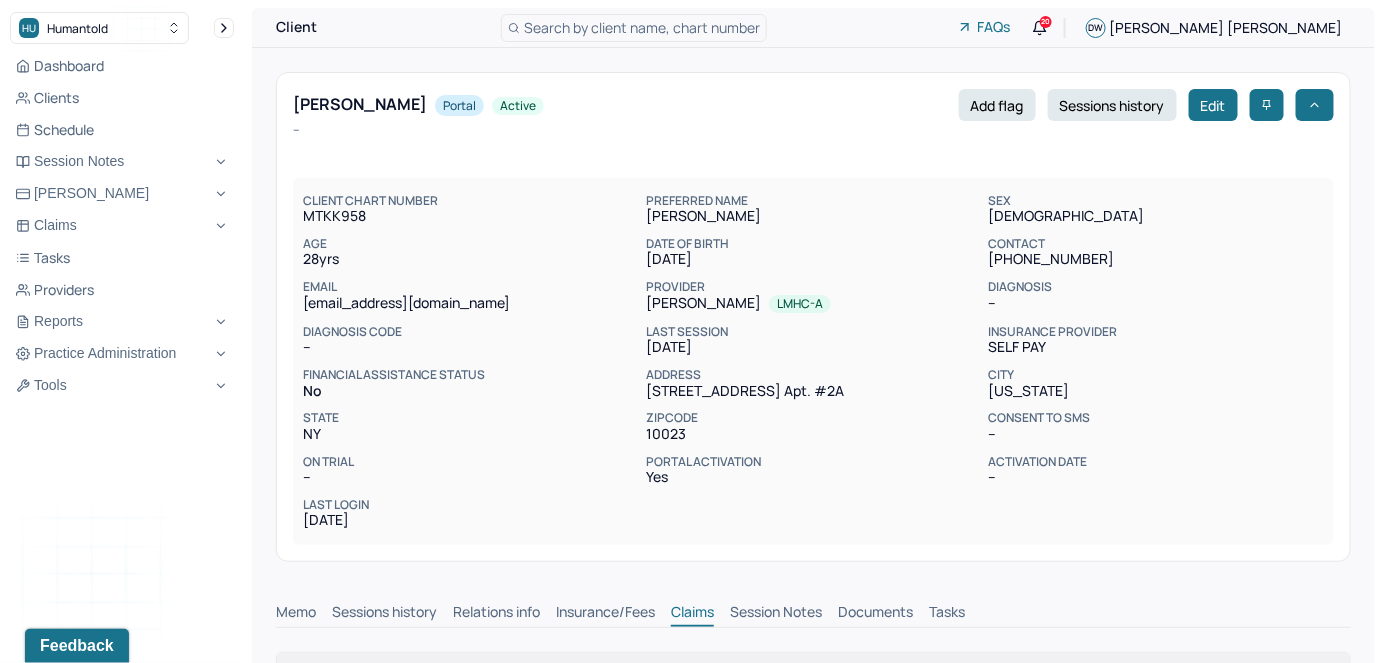 click on "Search by client name, chart number" at bounding box center (642, 27) 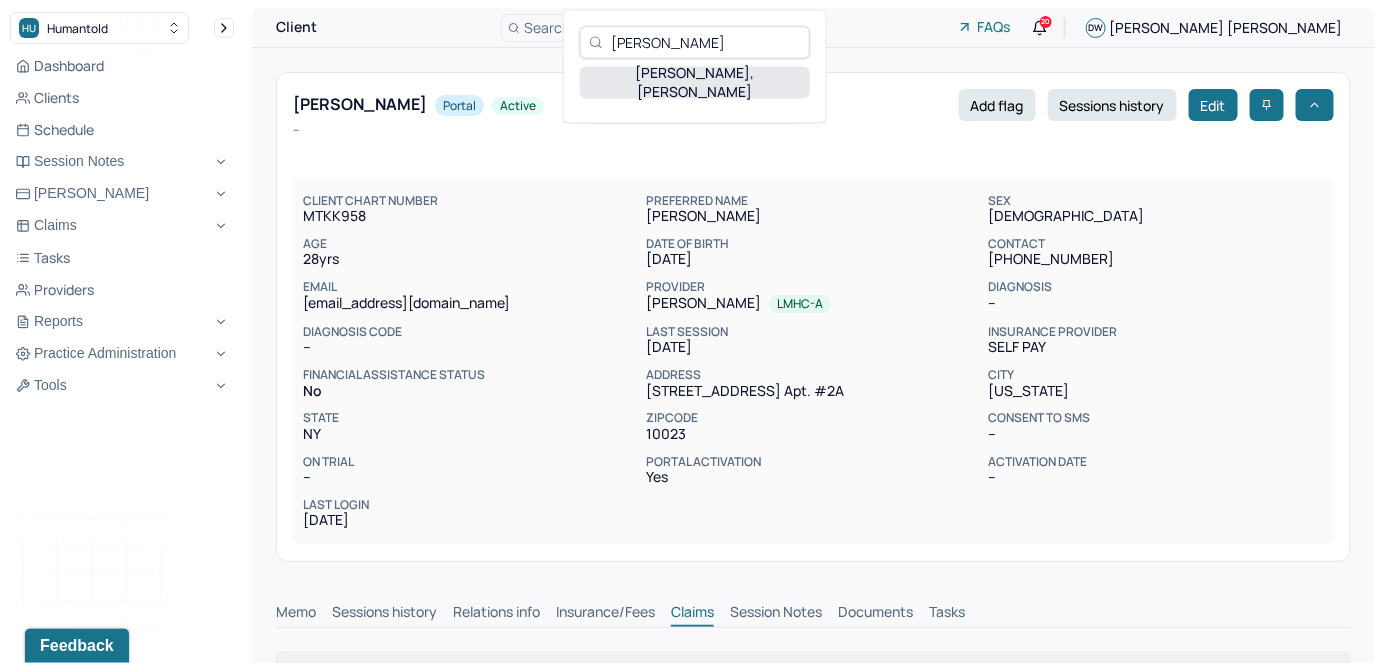 type on "[PERSON_NAME]" 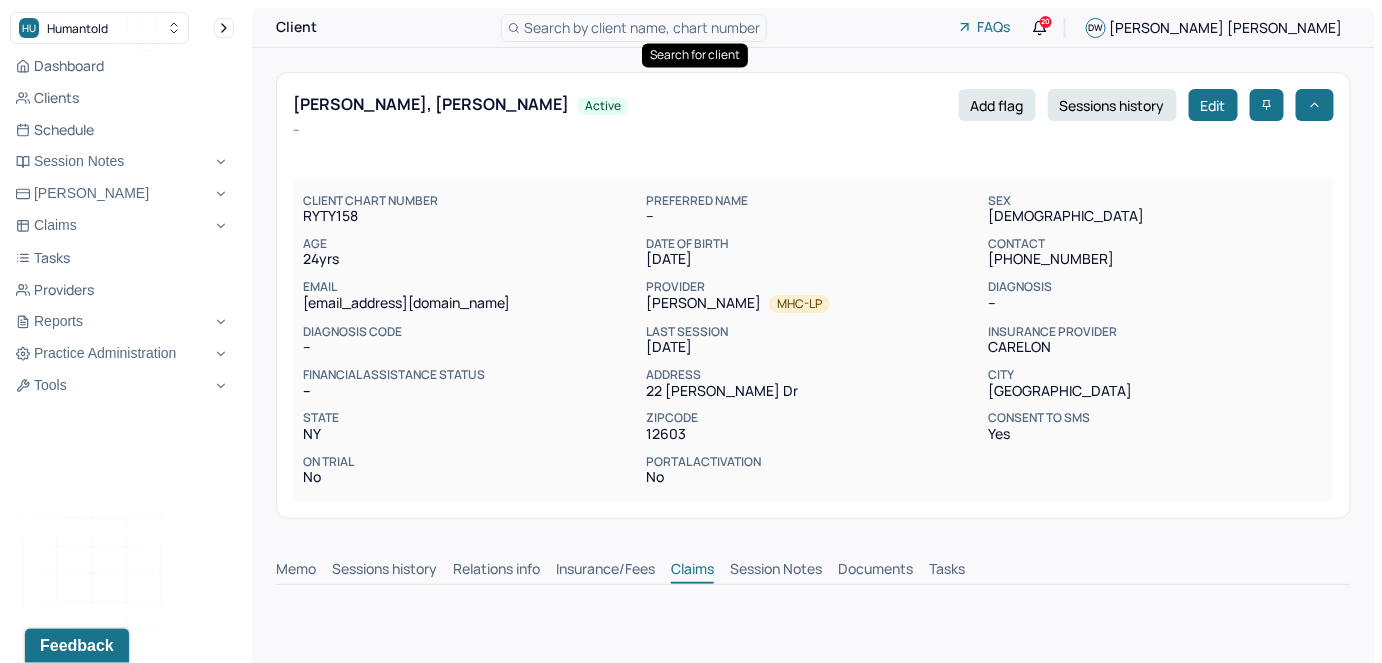 scroll, scrollTop: 0, scrollLeft: 0, axis: both 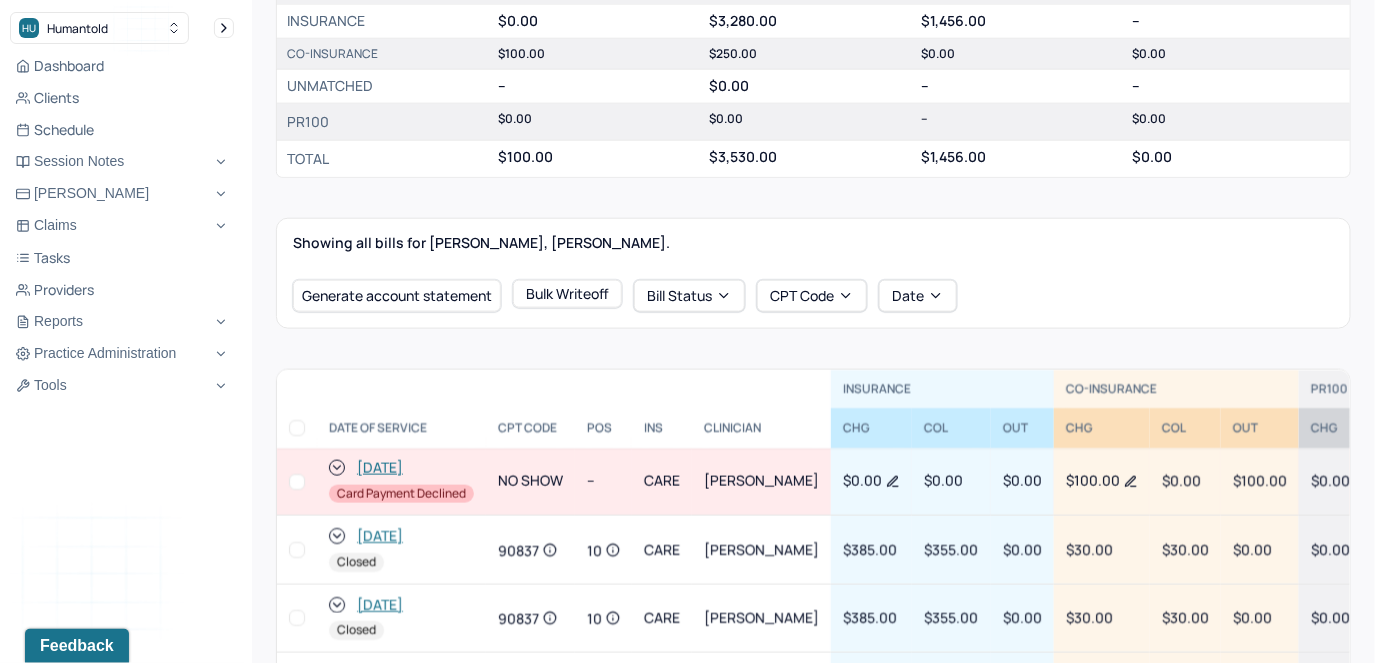 click at bounding box center (297, 482) 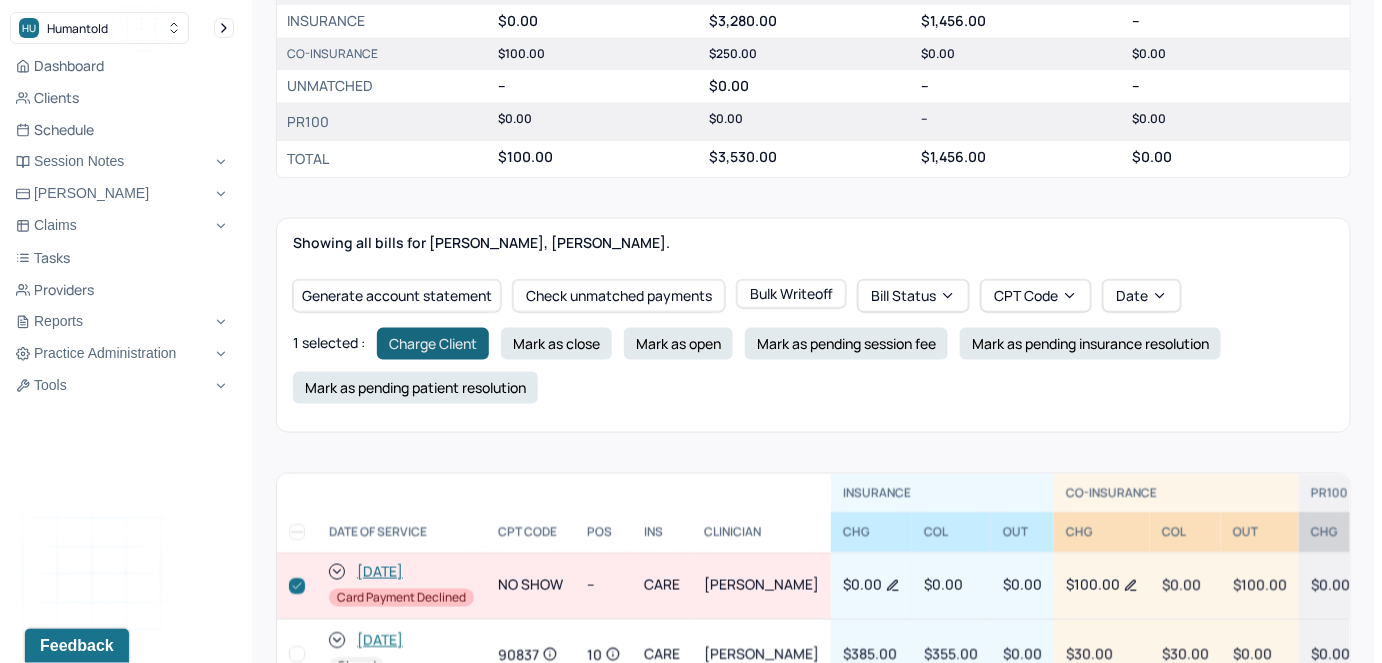 click on "Charge Client" at bounding box center [433, 344] 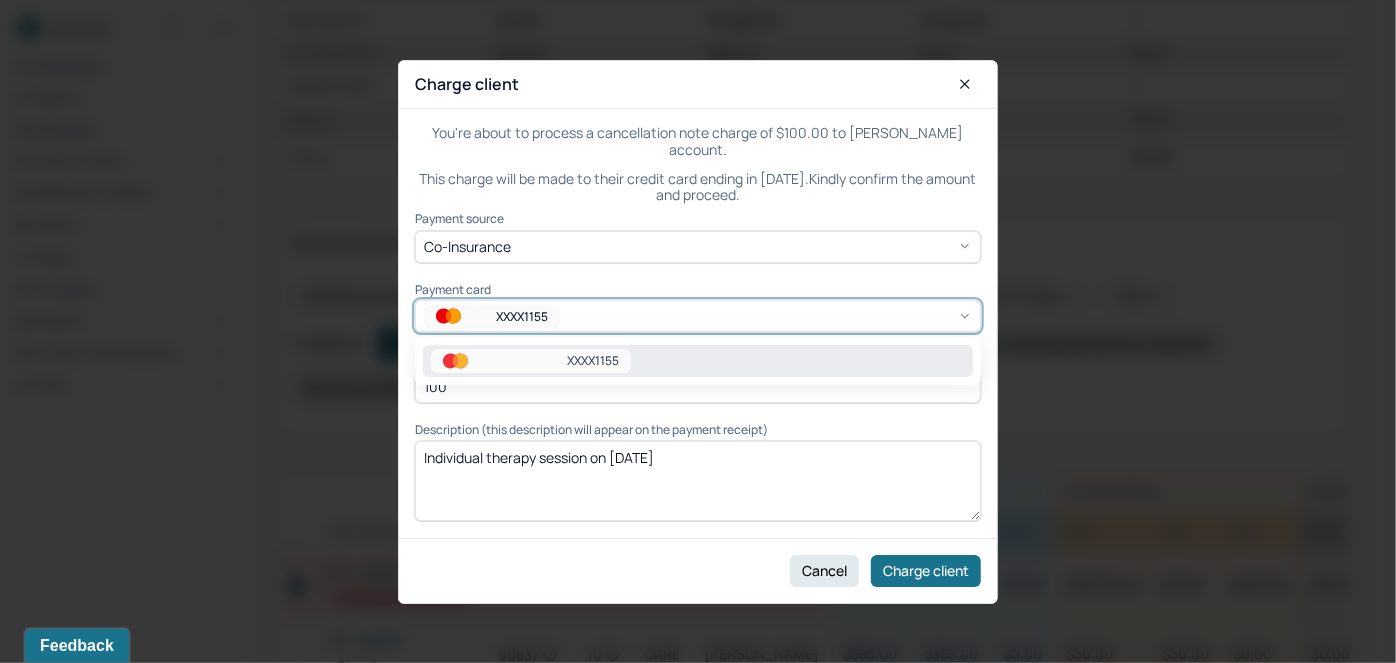 click on "XXXX1155" at bounding box center [492, 317] 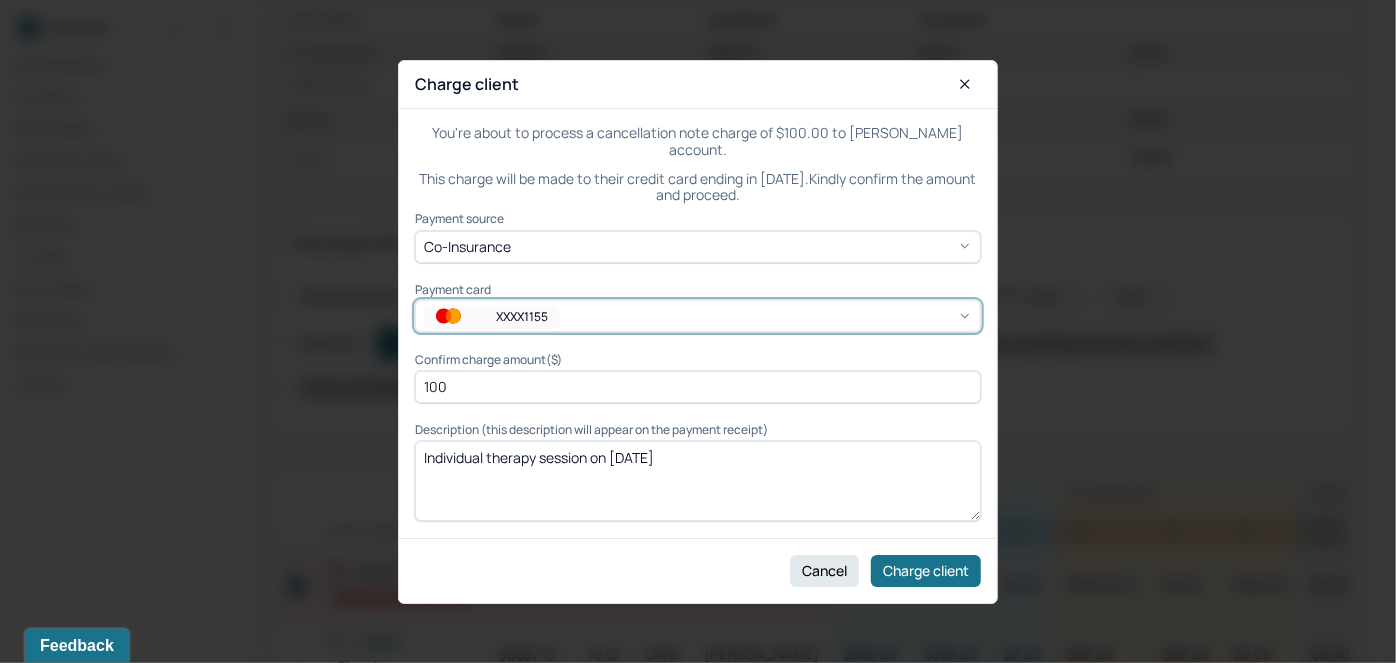 click on "XXXX1155" at bounding box center [492, 317] 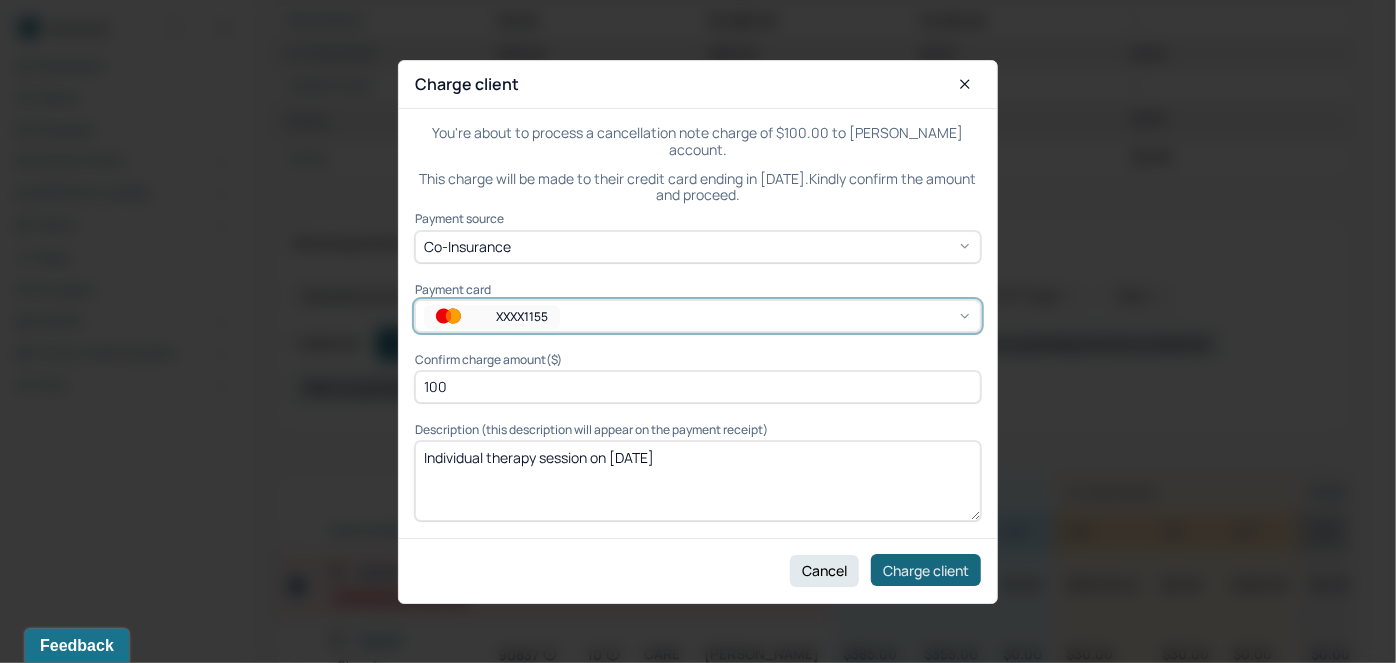 click on "Charge client" at bounding box center (926, 570) 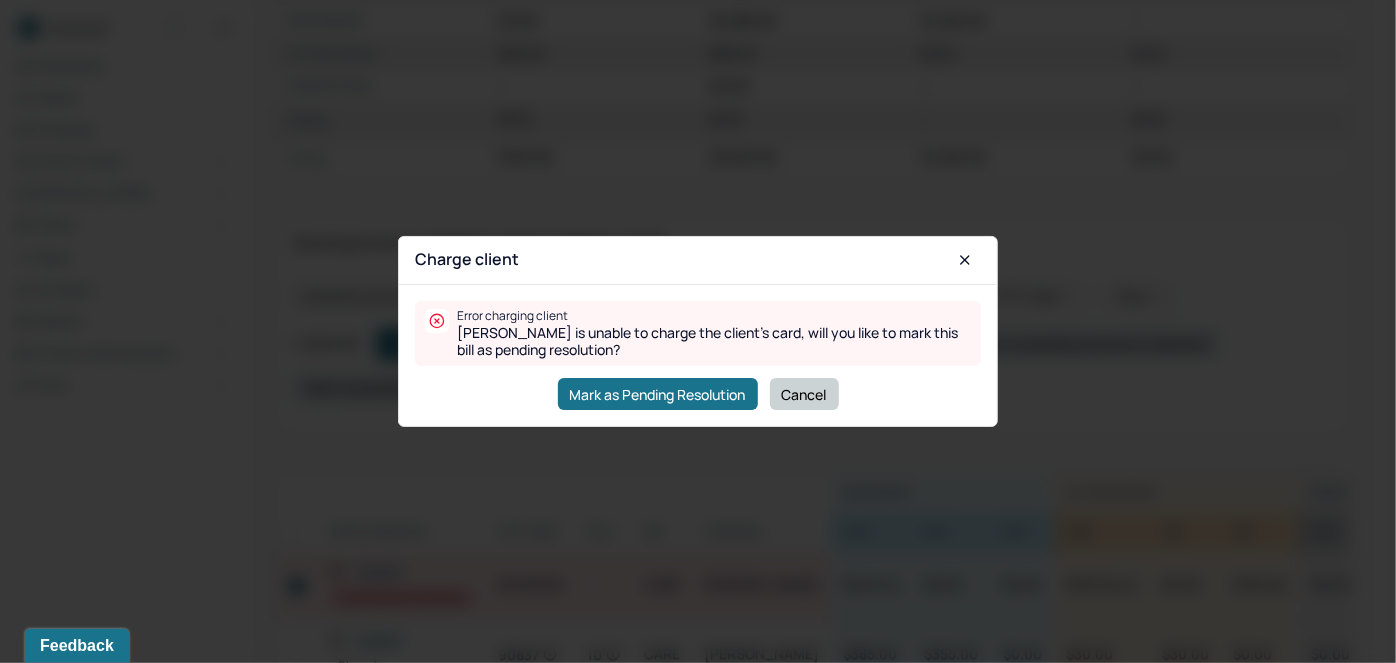 click on "Cancel" at bounding box center [804, 394] 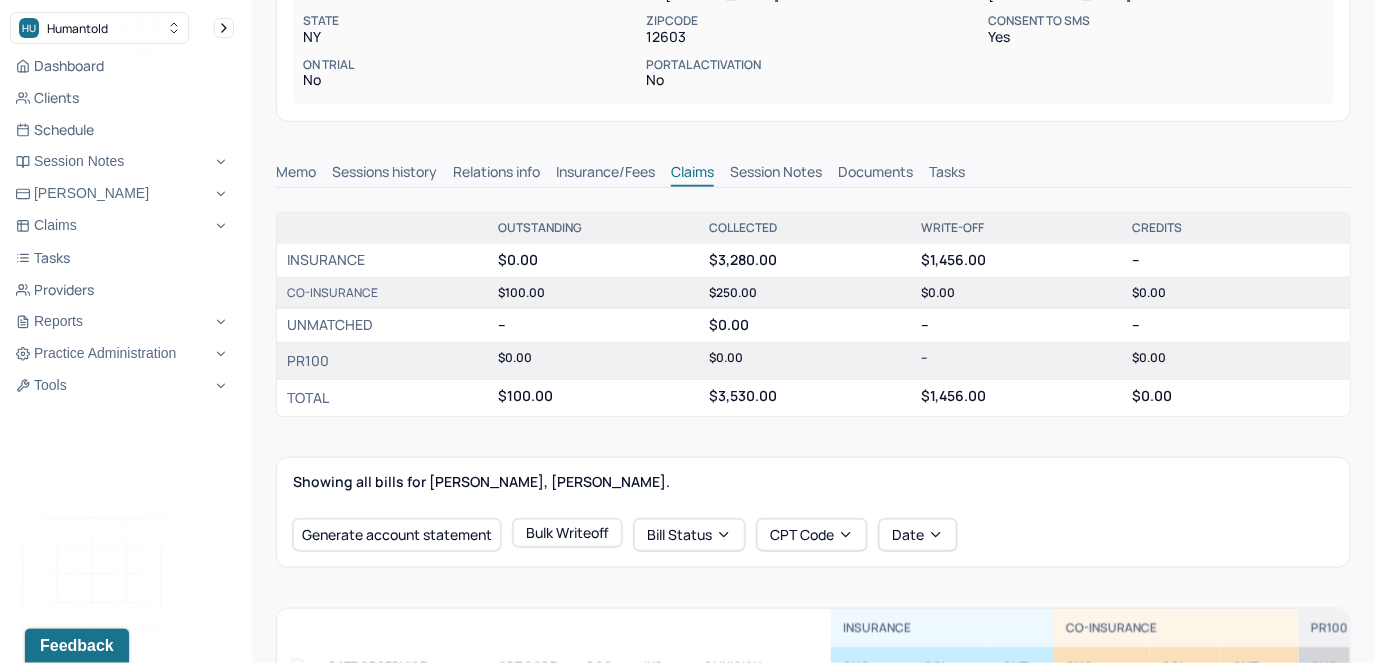 scroll, scrollTop: 0, scrollLeft: 0, axis: both 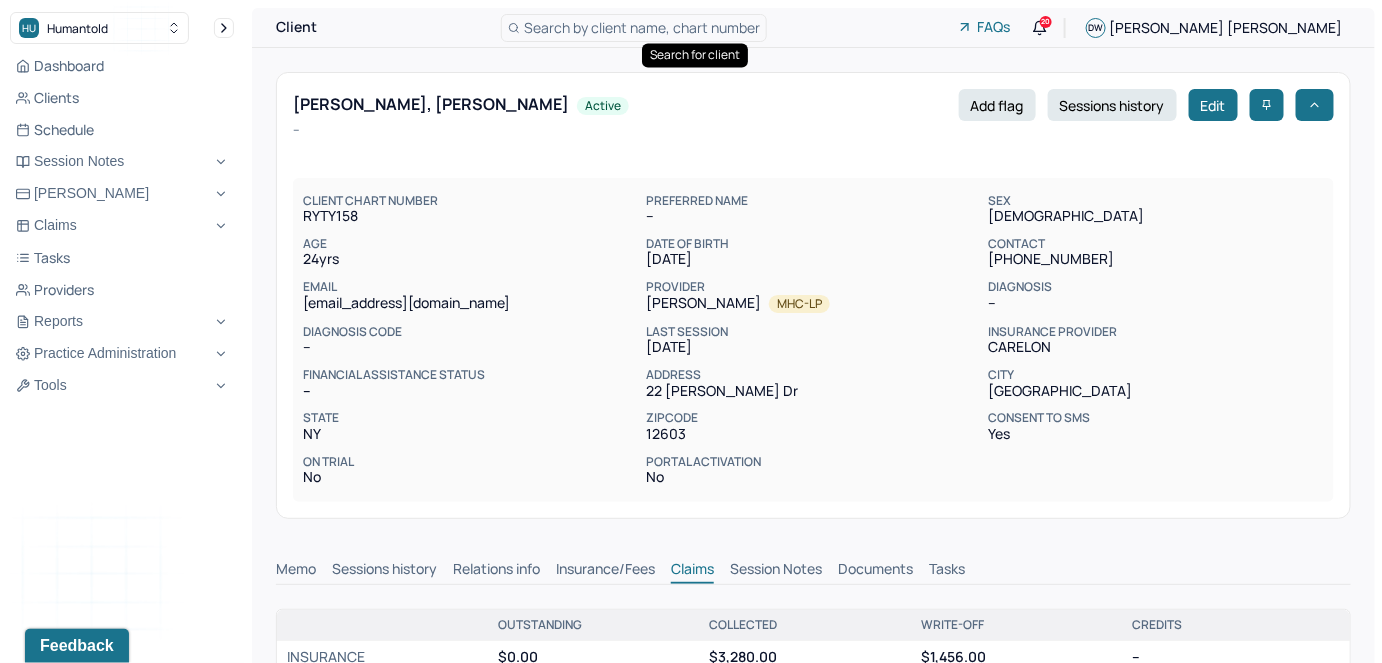 click on "Search by client name, chart number" at bounding box center (642, 27) 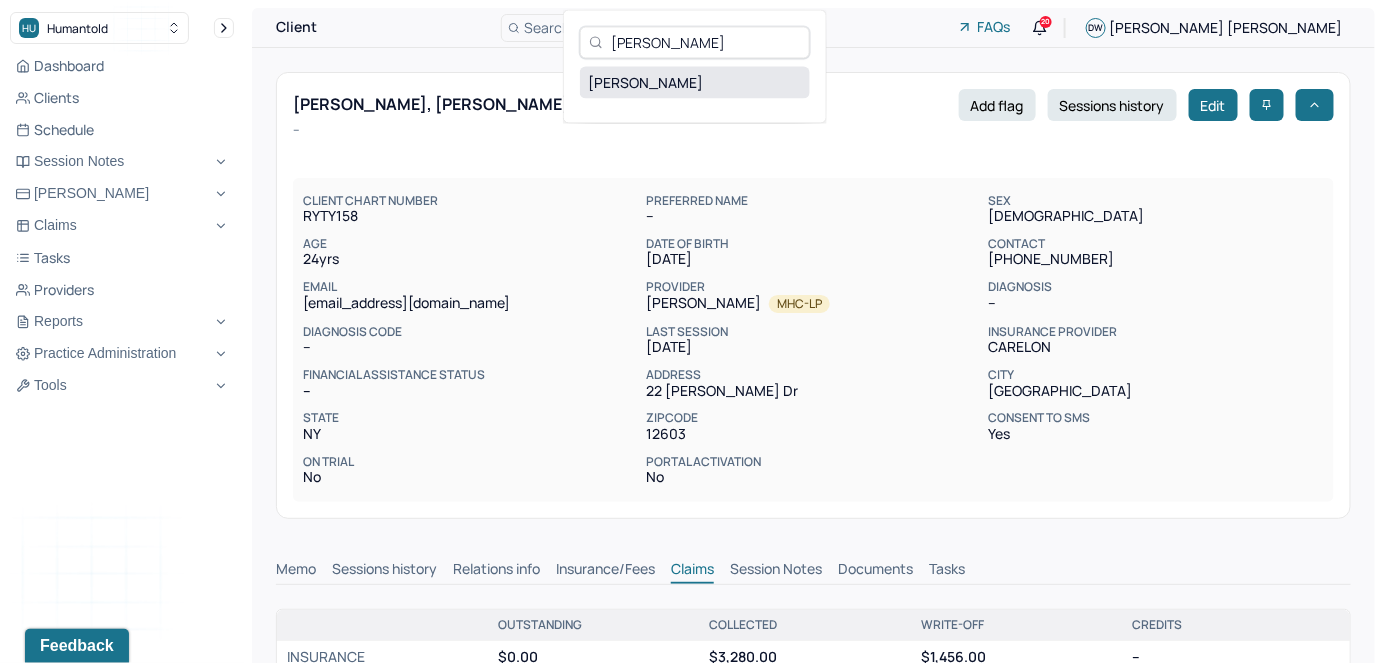 type on "[PERSON_NAME]" 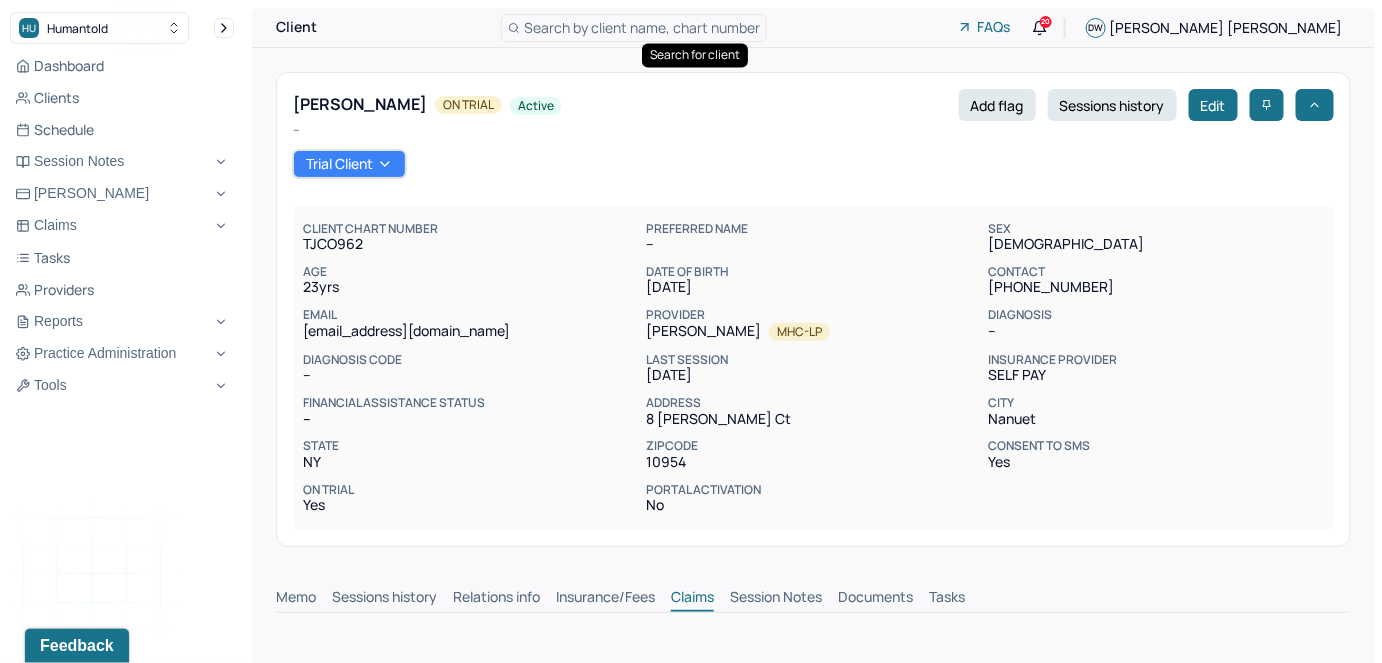 scroll, scrollTop: 1, scrollLeft: 0, axis: vertical 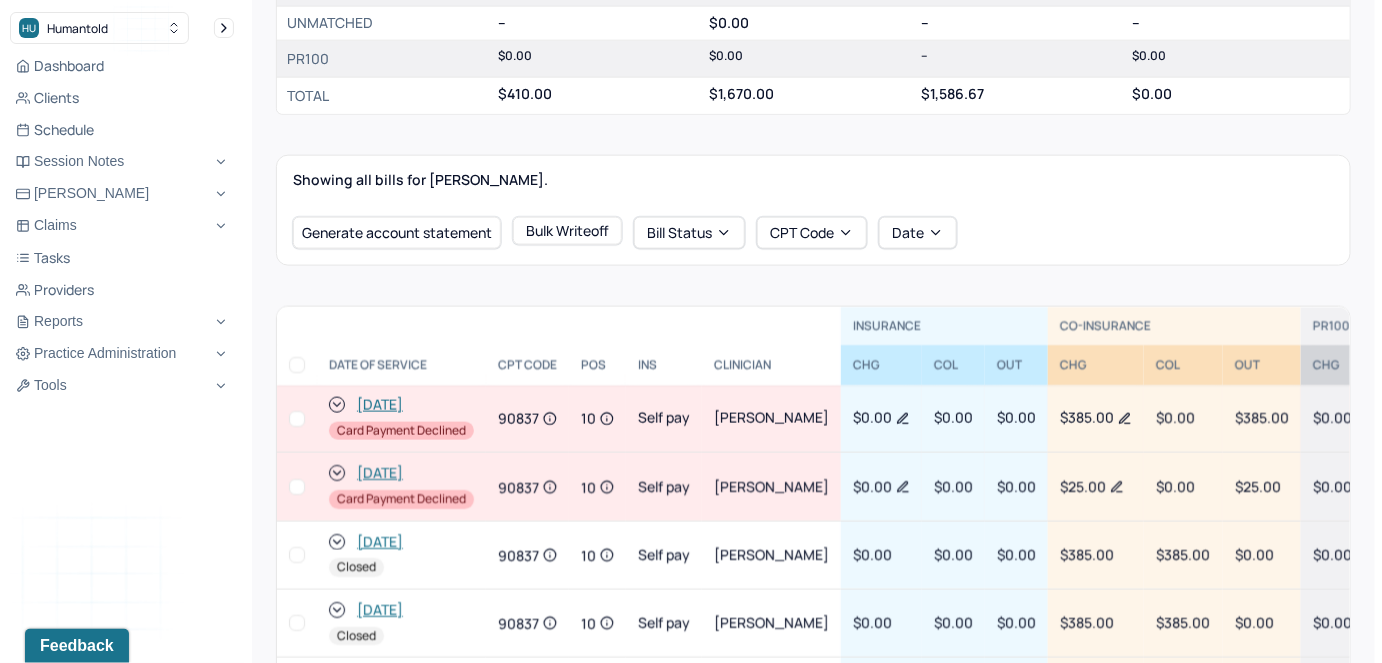 click at bounding box center [297, 487] 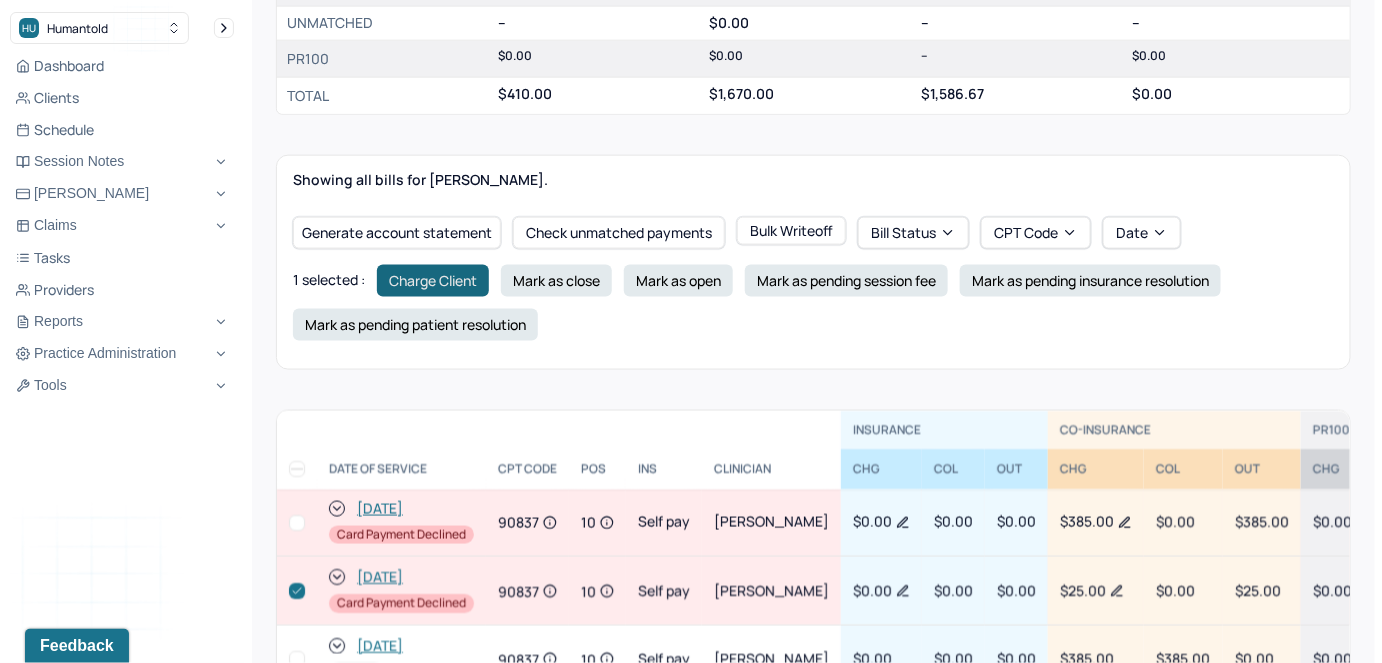 click on "Charge Client" at bounding box center [433, 281] 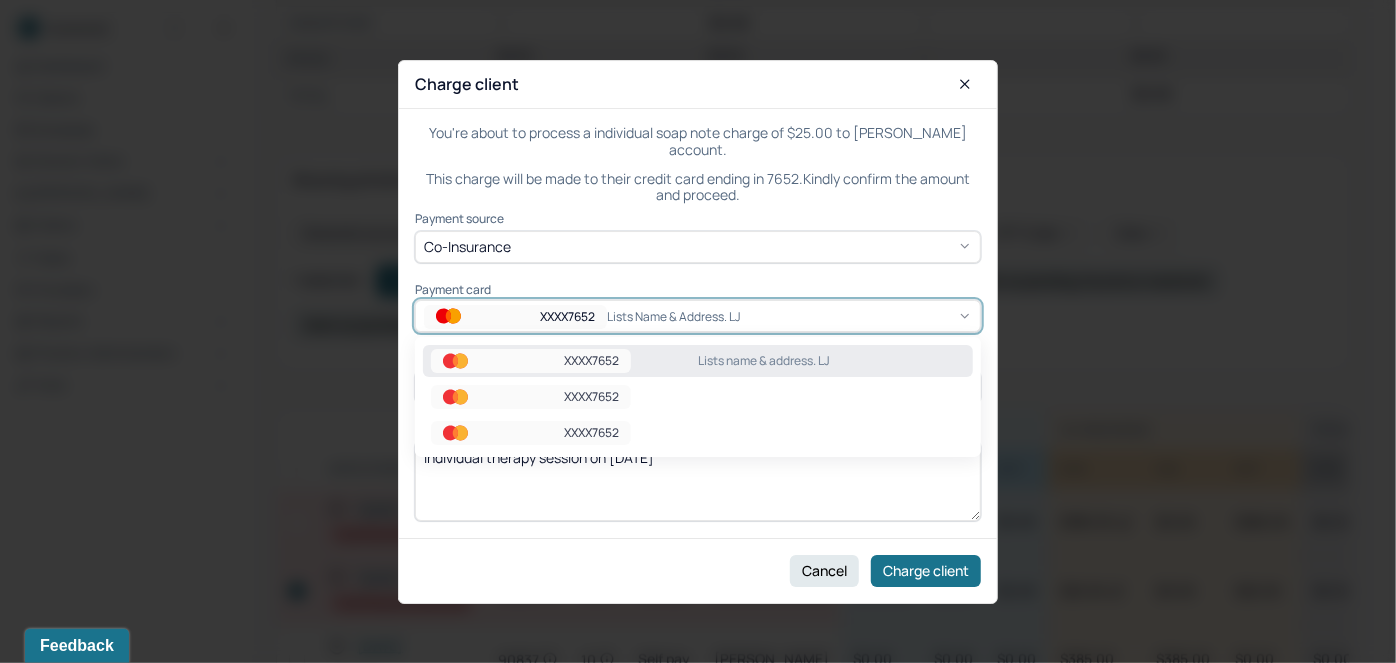click on "Lists name & address. LJ" at bounding box center (682, 316) 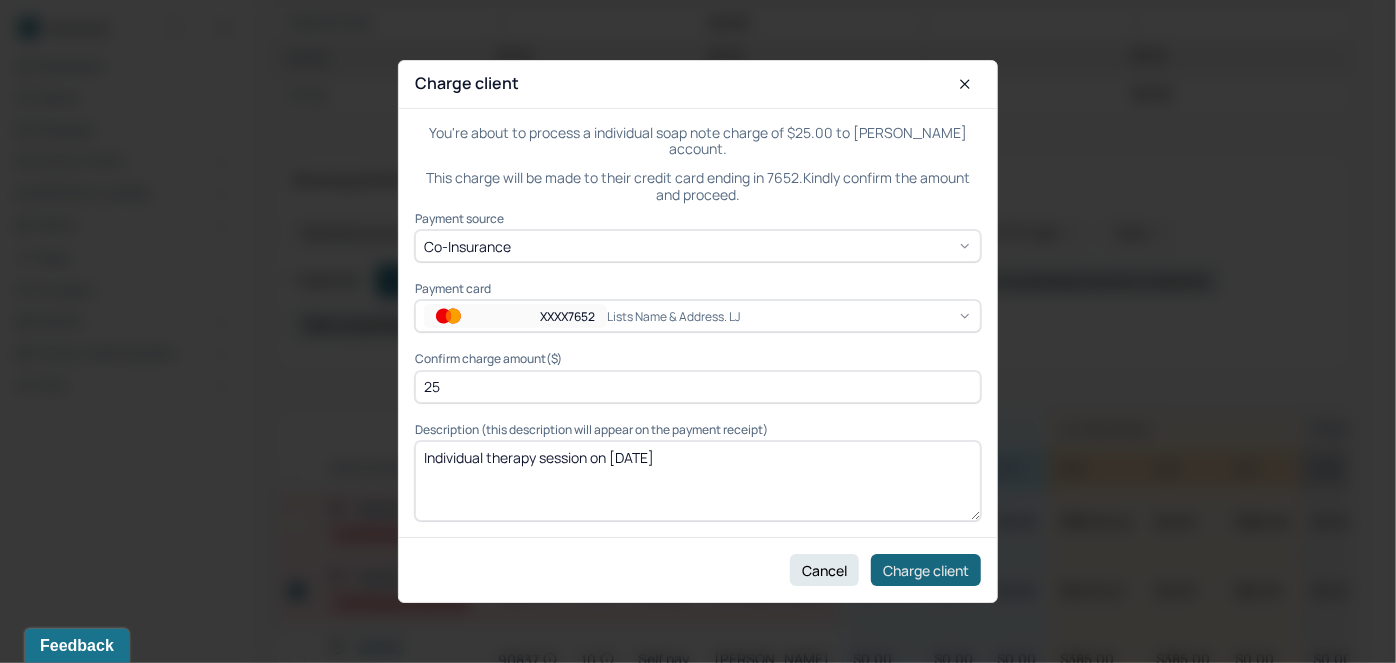 click on "Charge client" at bounding box center (926, 570) 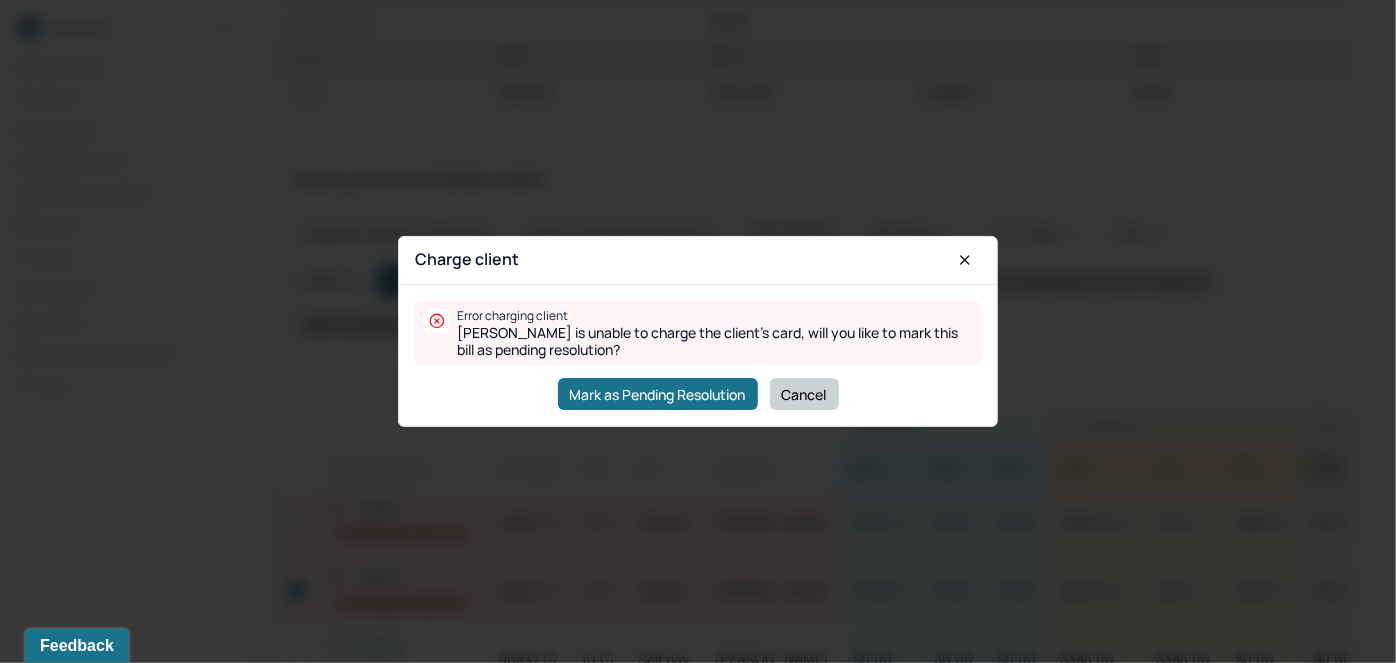 click on "Cancel" at bounding box center [804, 394] 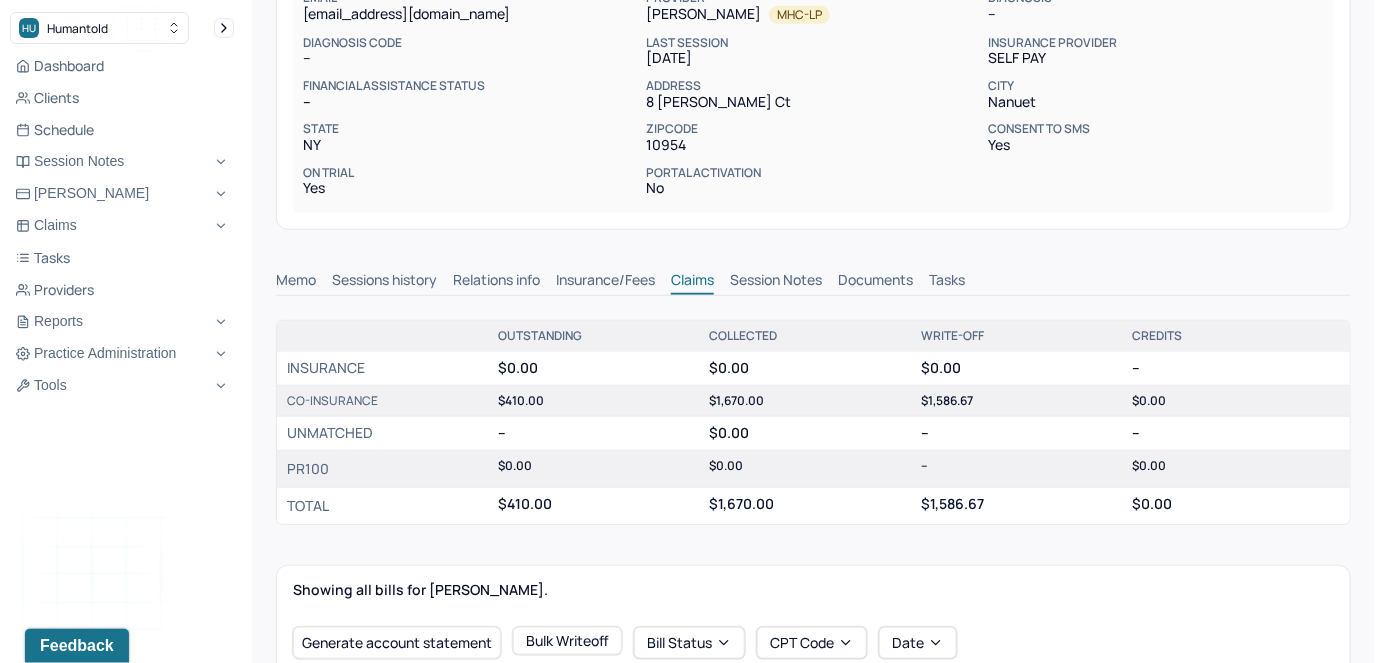 scroll, scrollTop: 90, scrollLeft: 0, axis: vertical 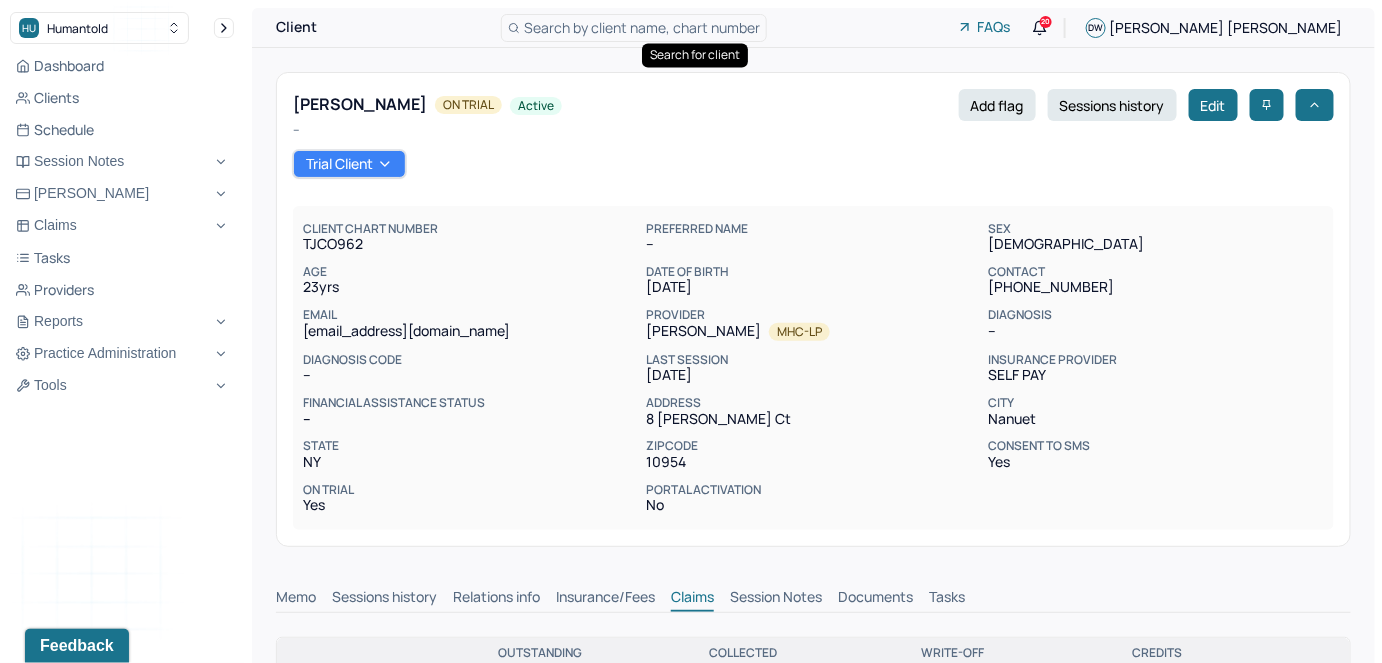 click on "Search by client name, chart number" at bounding box center (642, 27) 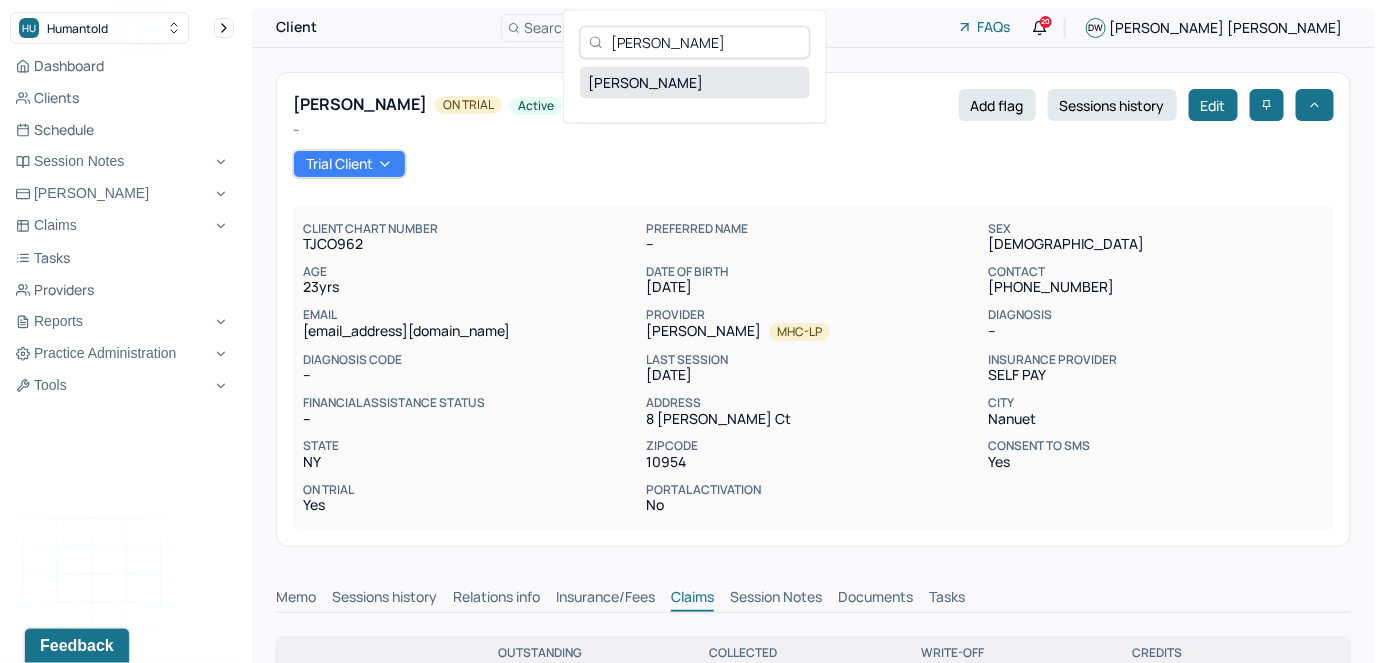 type on "[PERSON_NAME]" 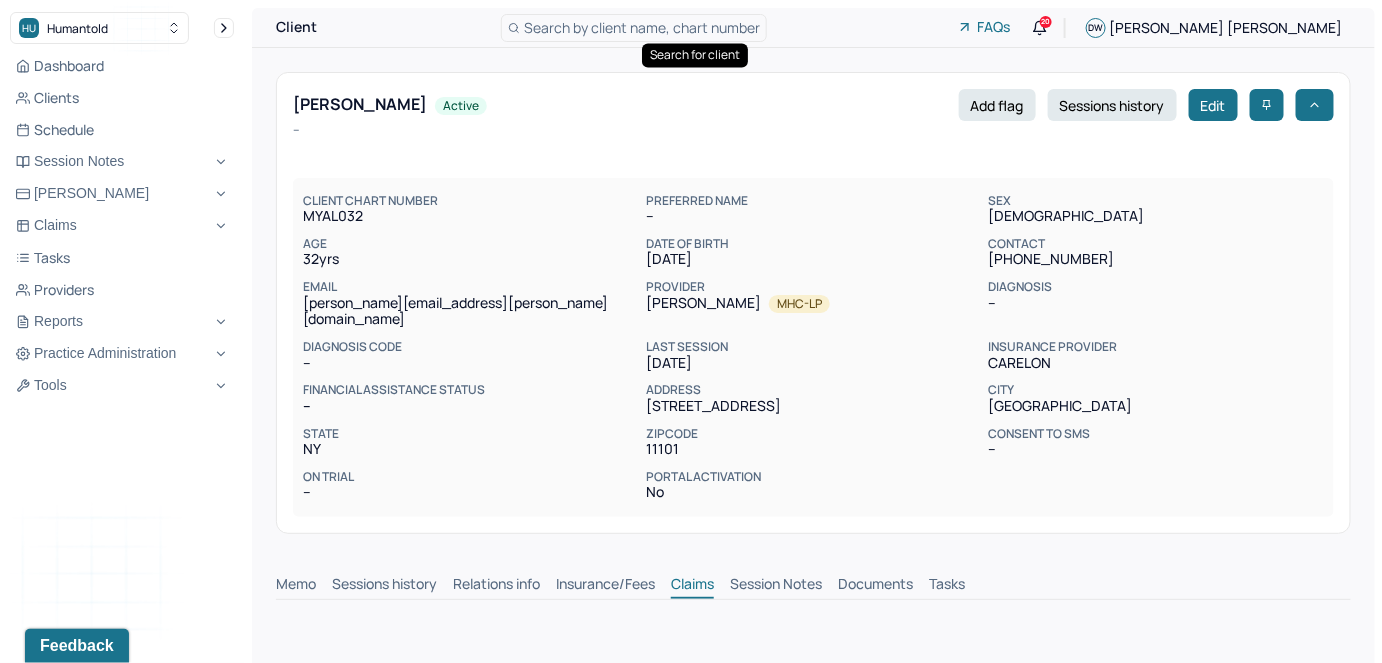 scroll, scrollTop: 0, scrollLeft: 0, axis: both 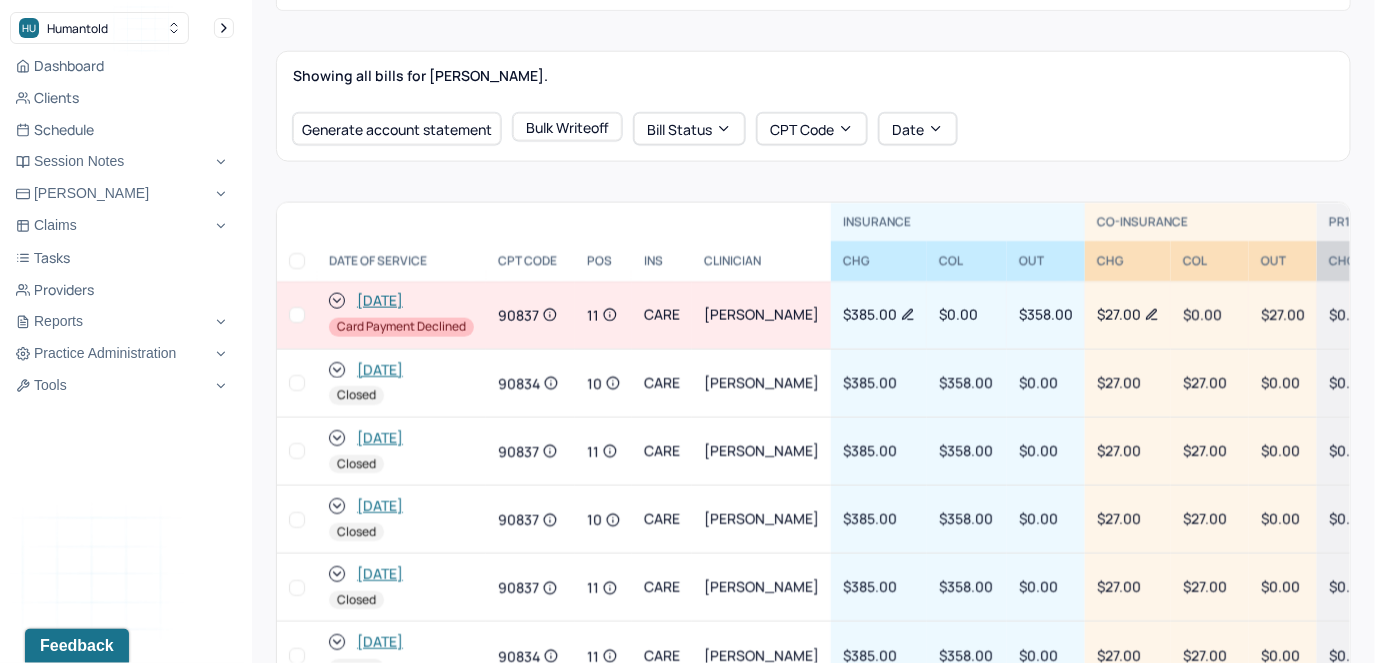 click at bounding box center (297, 315) 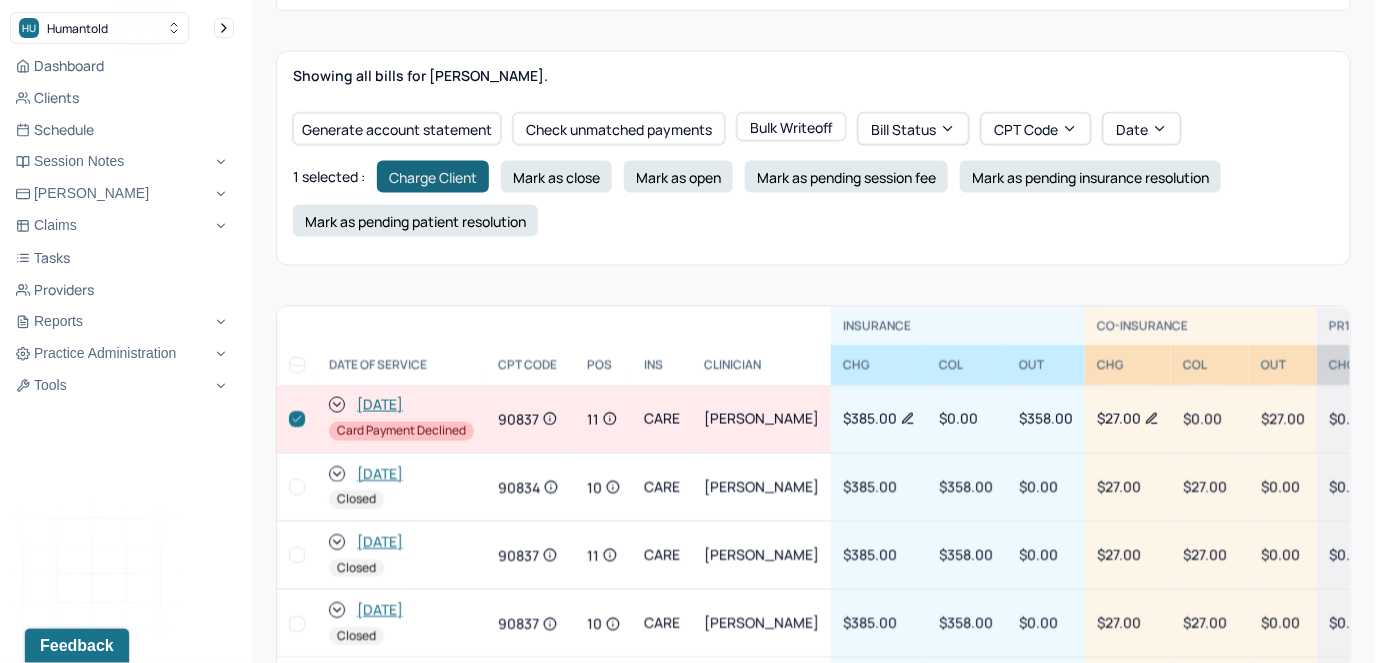 click on "Charge Client" at bounding box center (433, 177) 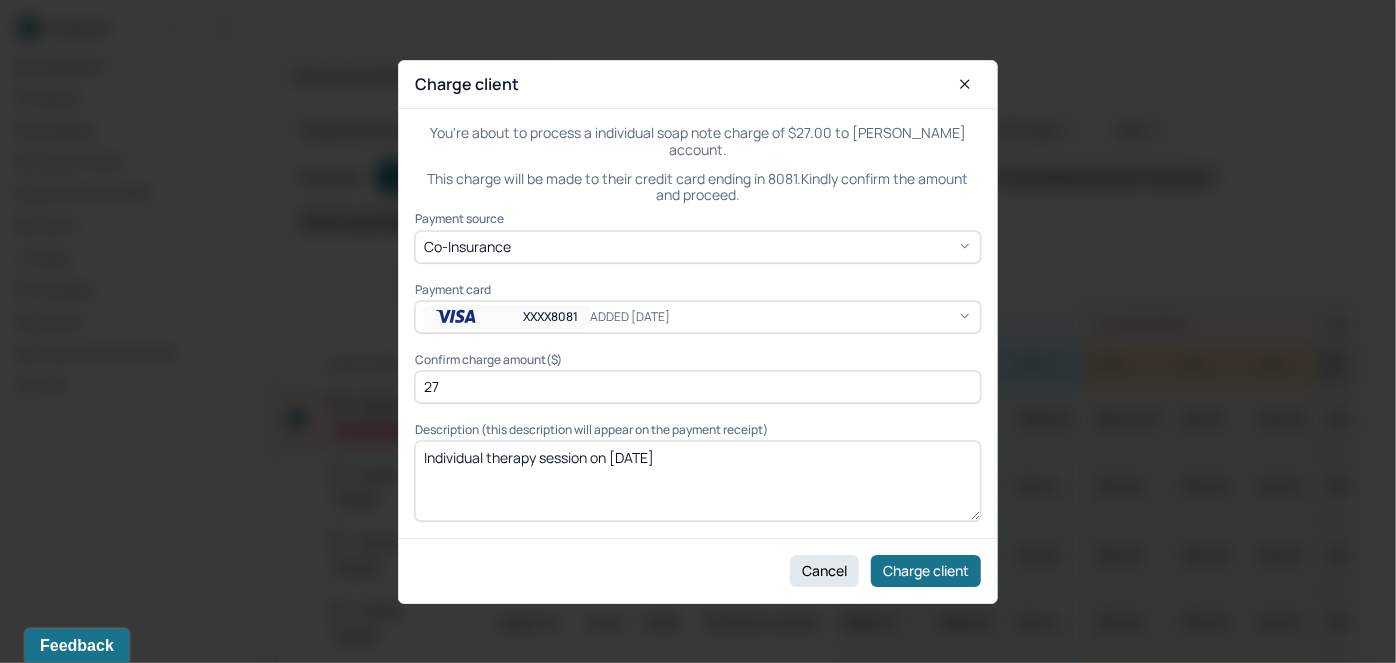click on "XXXX8081 ADDED [DATE]" at bounding box center [698, 317] 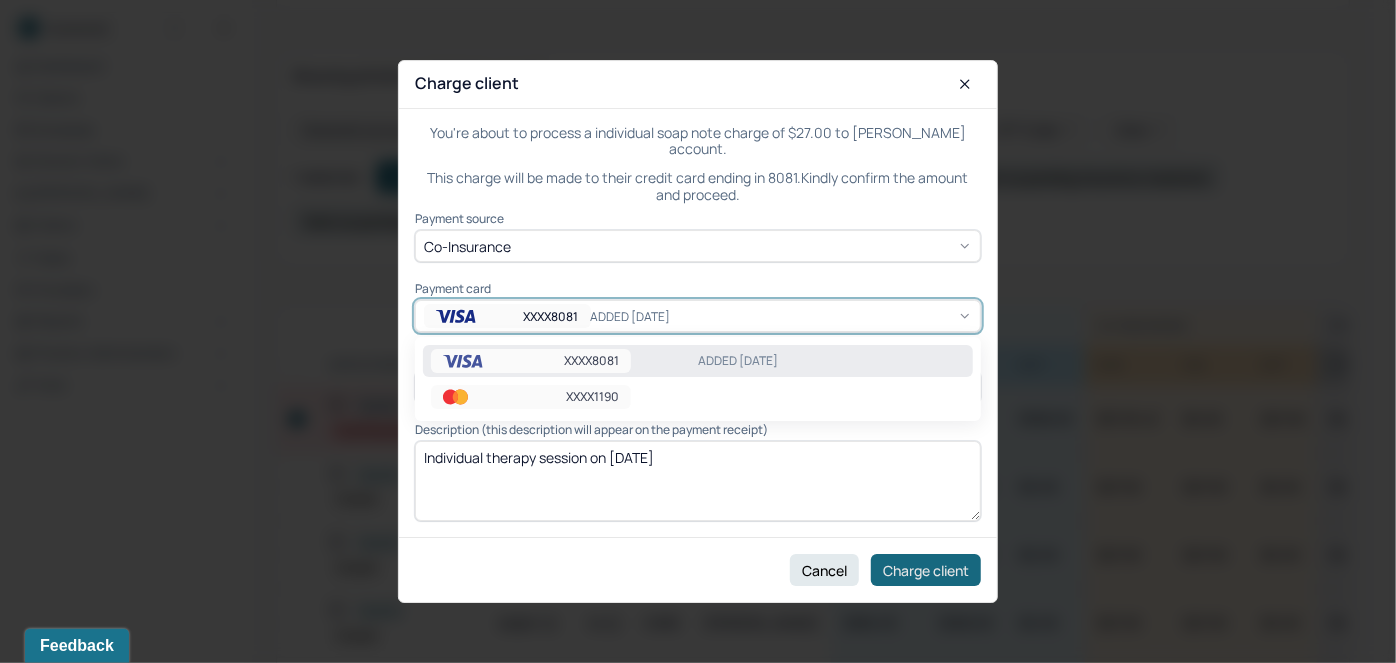 click on "Charge client" at bounding box center [926, 570] 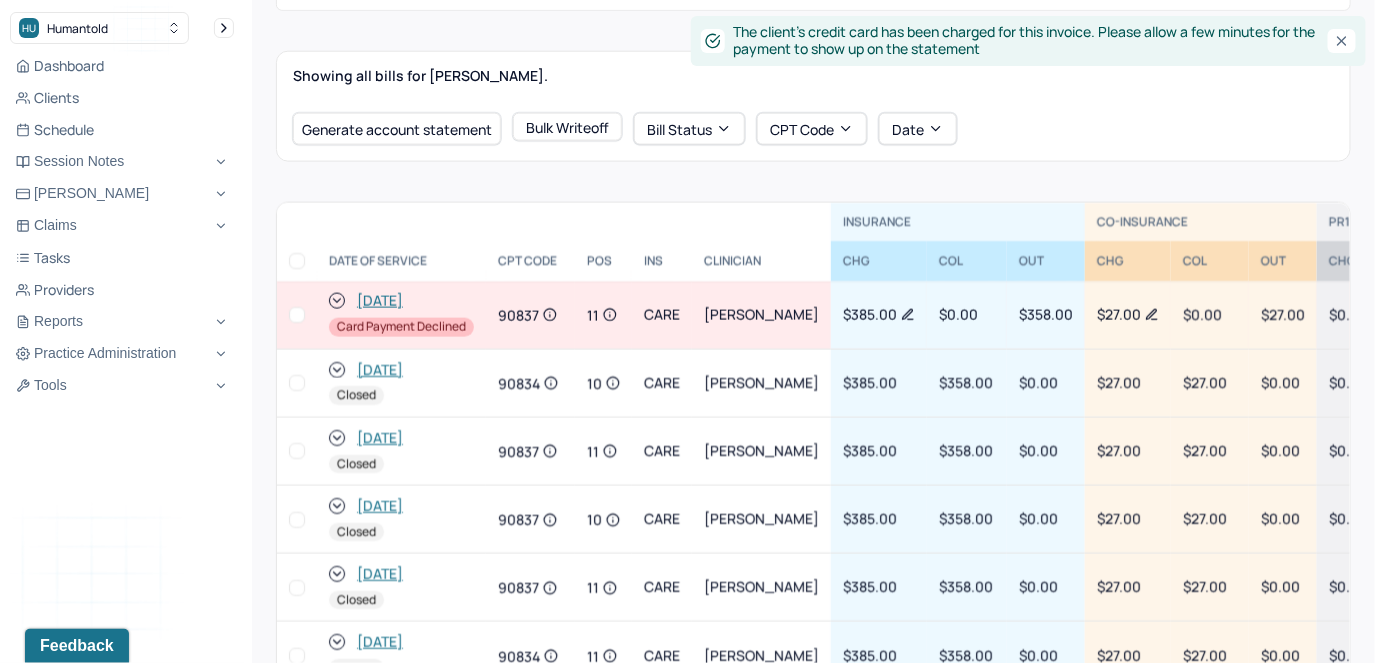 click at bounding box center [297, 315] 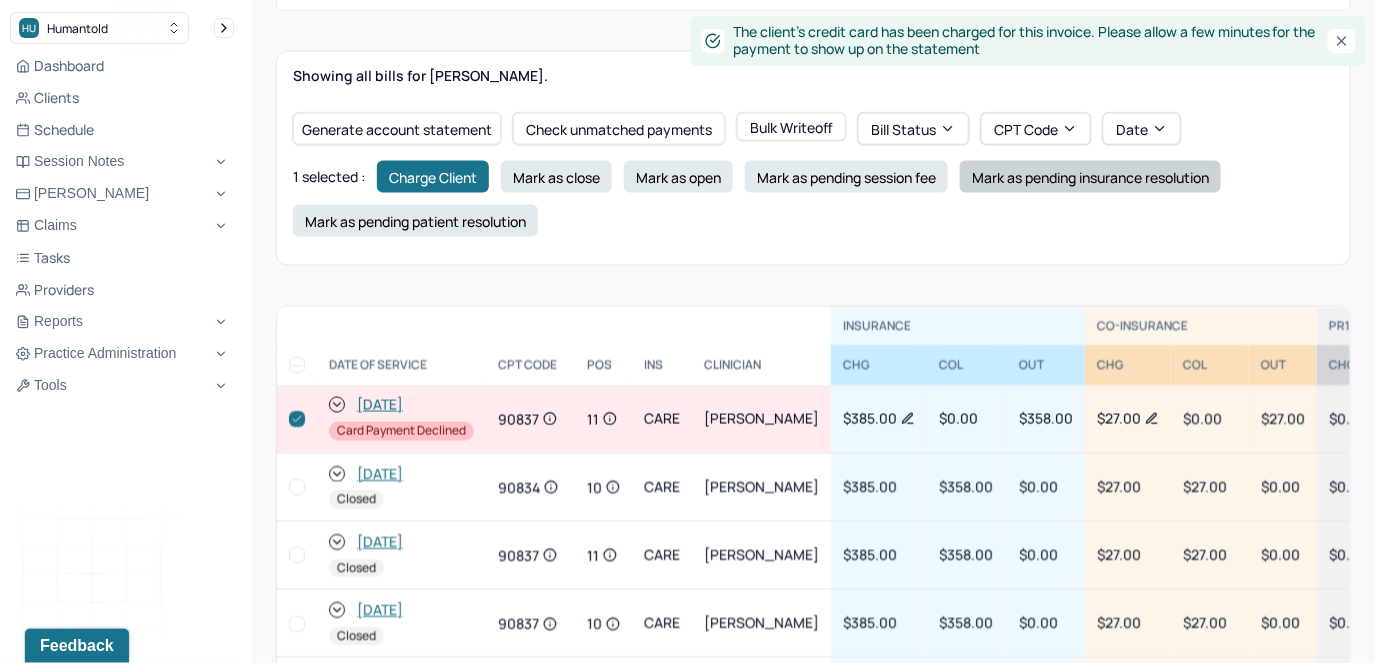 click on "Mark as pending insurance resolution" at bounding box center [1090, 177] 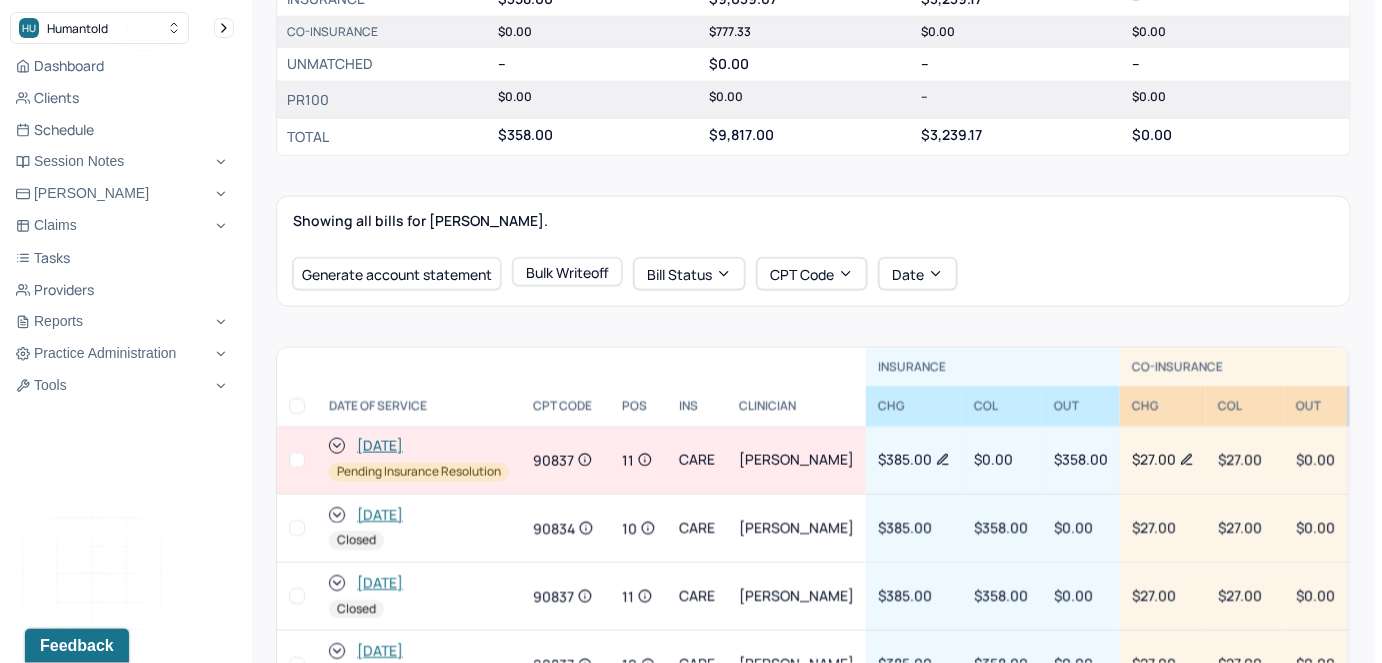scroll, scrollTop: 181, scrollLeft: 0, axis: vertical 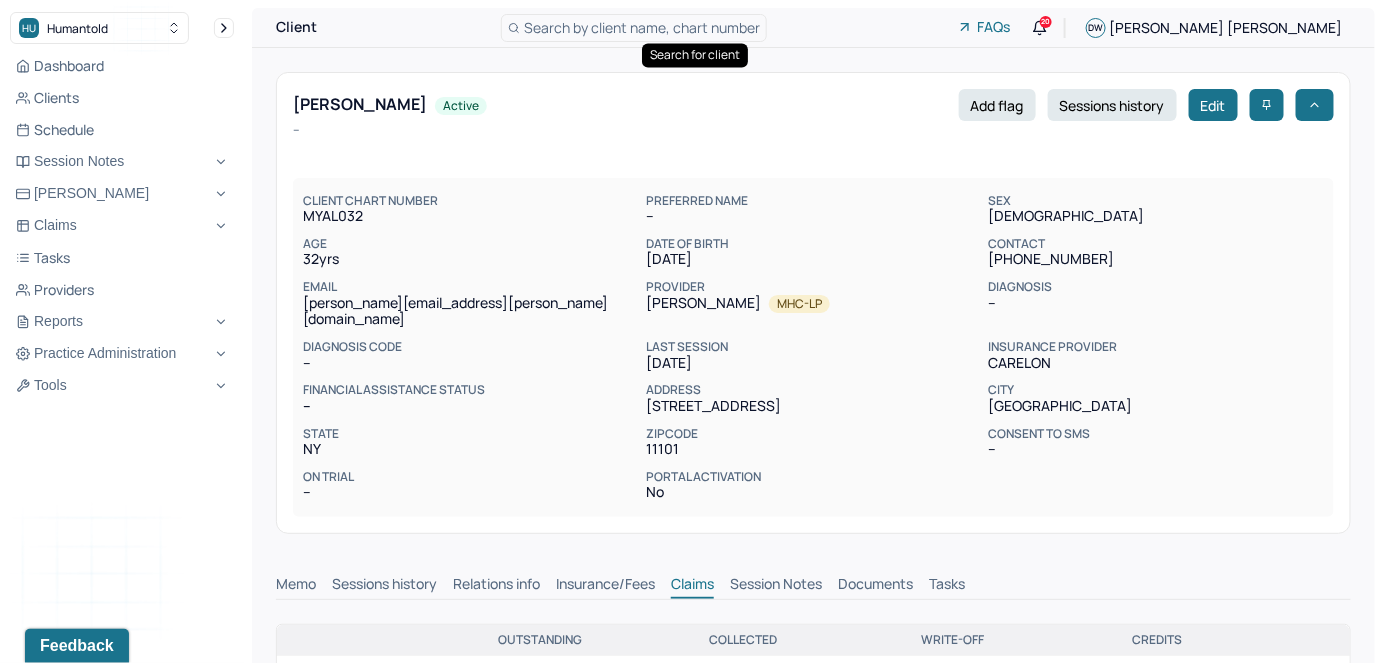 click on "Search by client name, chart number" at bounding box center (642, 27) 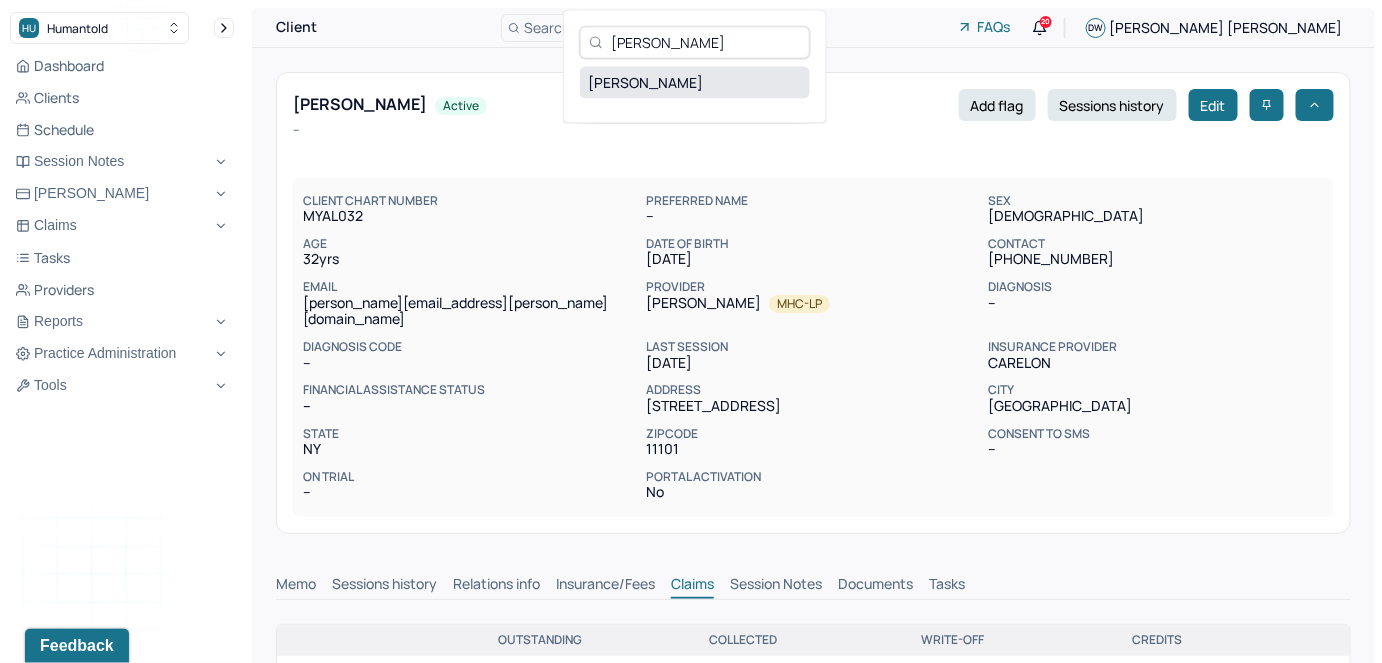 type on "[PERSON_NAME]" 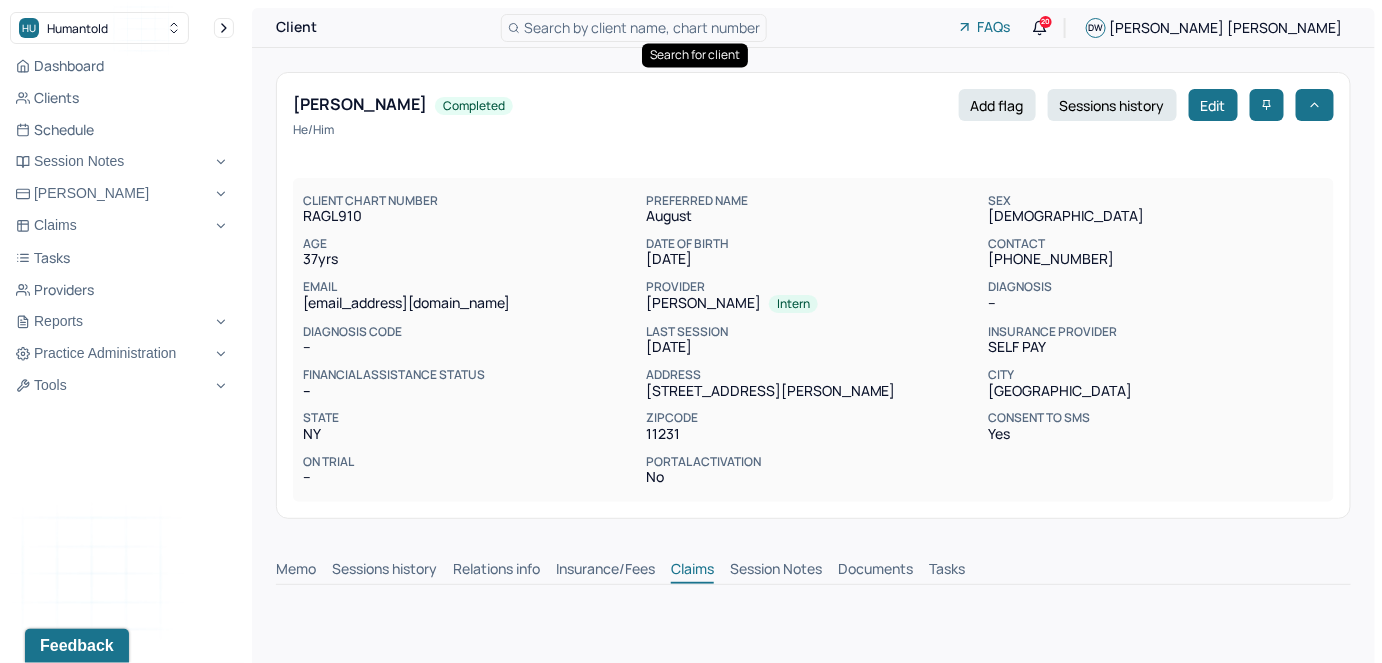 scroll, scrollTop: 0, scrollLeft: 0, axis: both 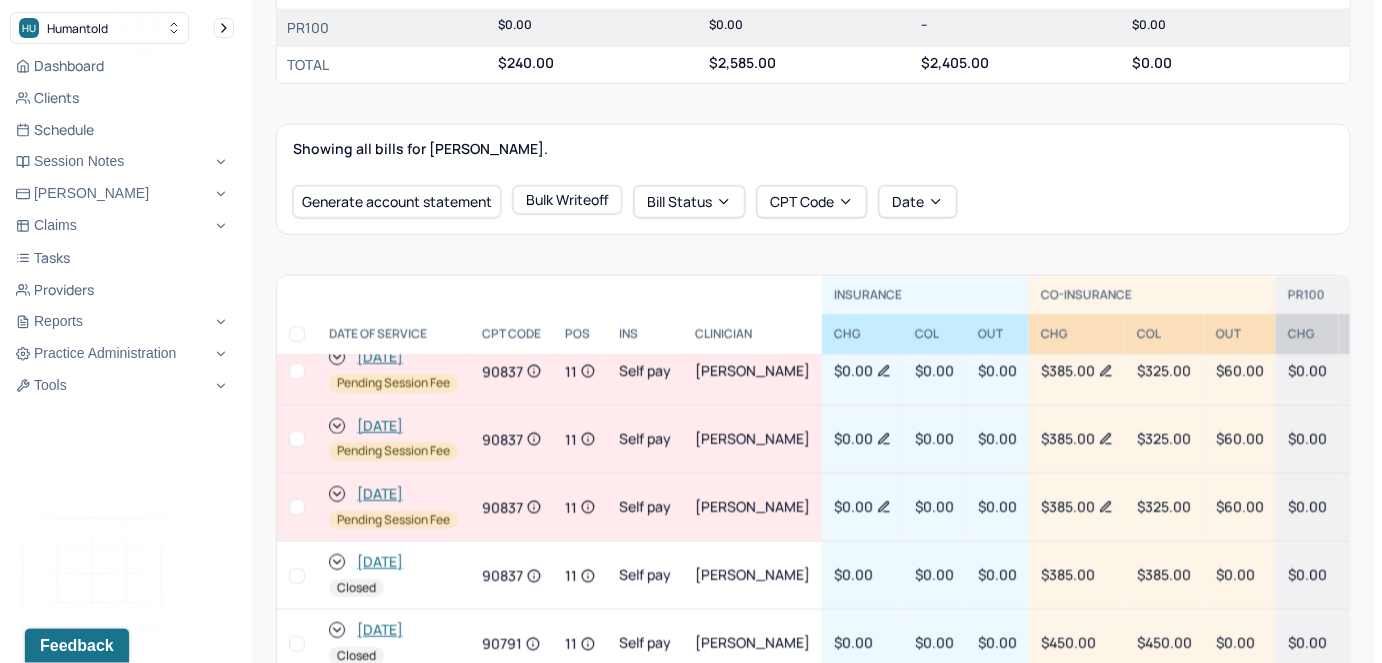 click at bounding box center [297, 507] 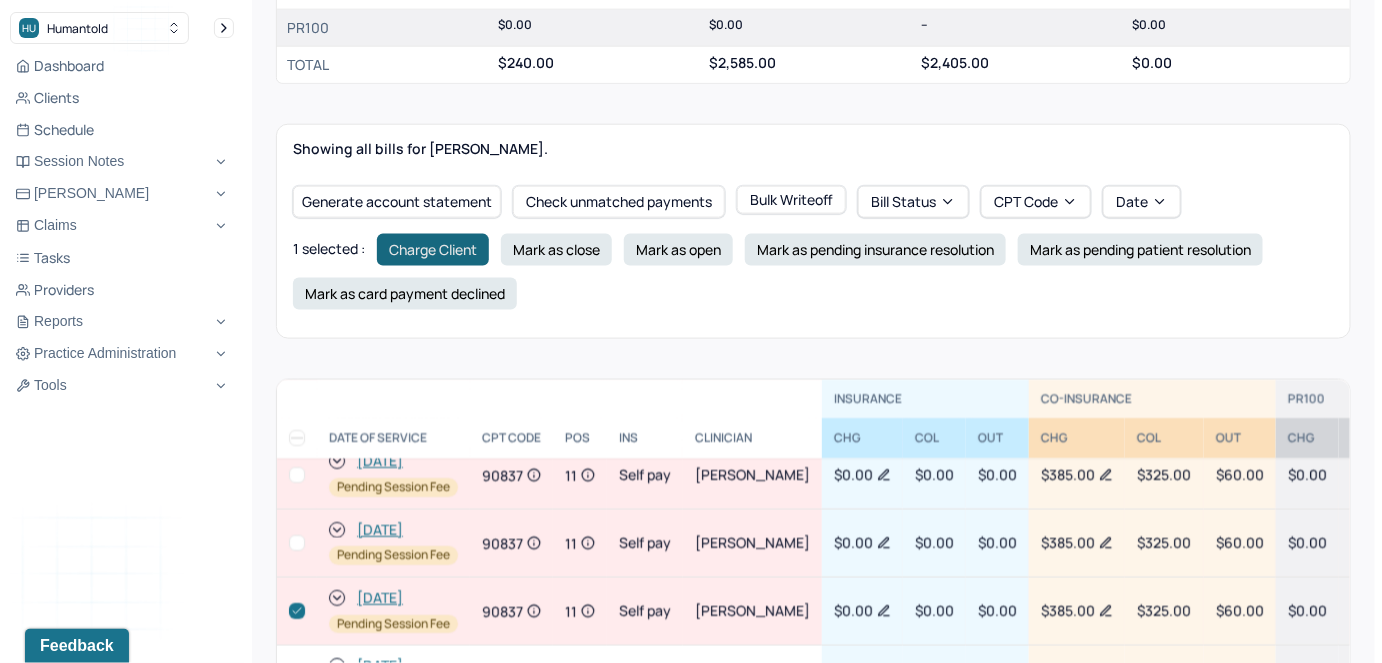 click on "Charge Client" at bounding box center (433, 250) 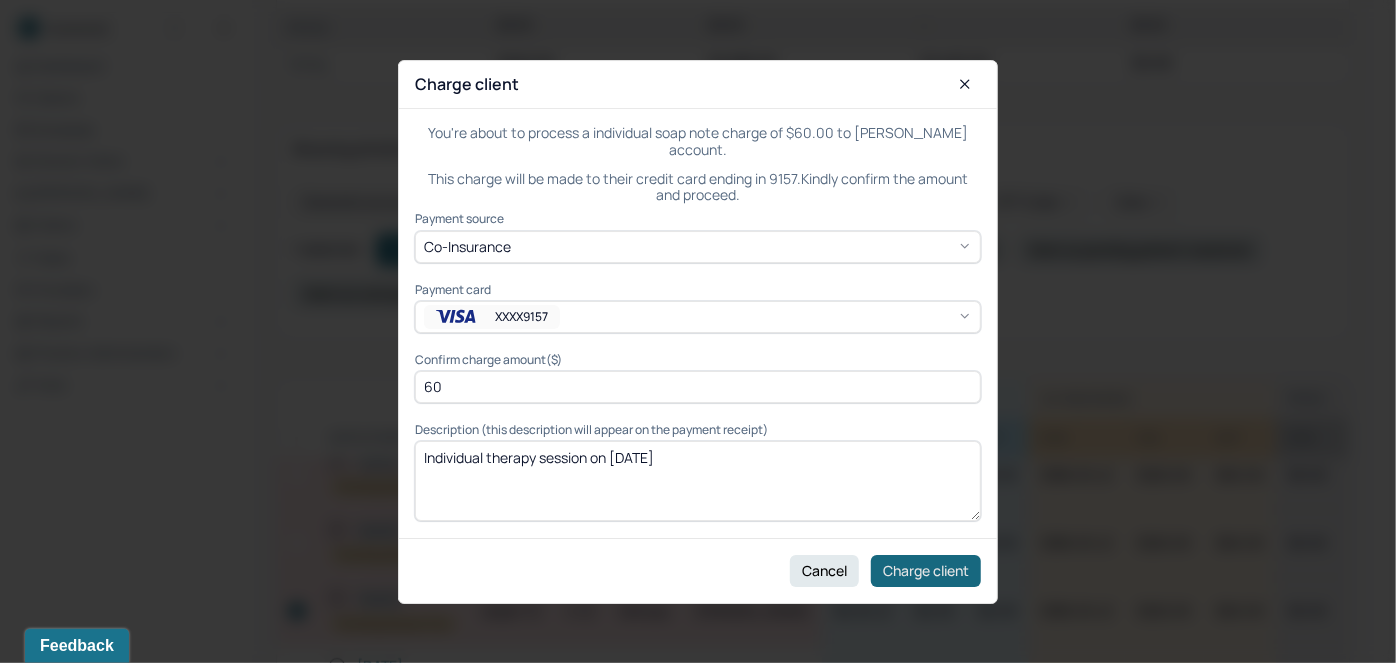 click on "Charge client" at bounding box center [926, 570] 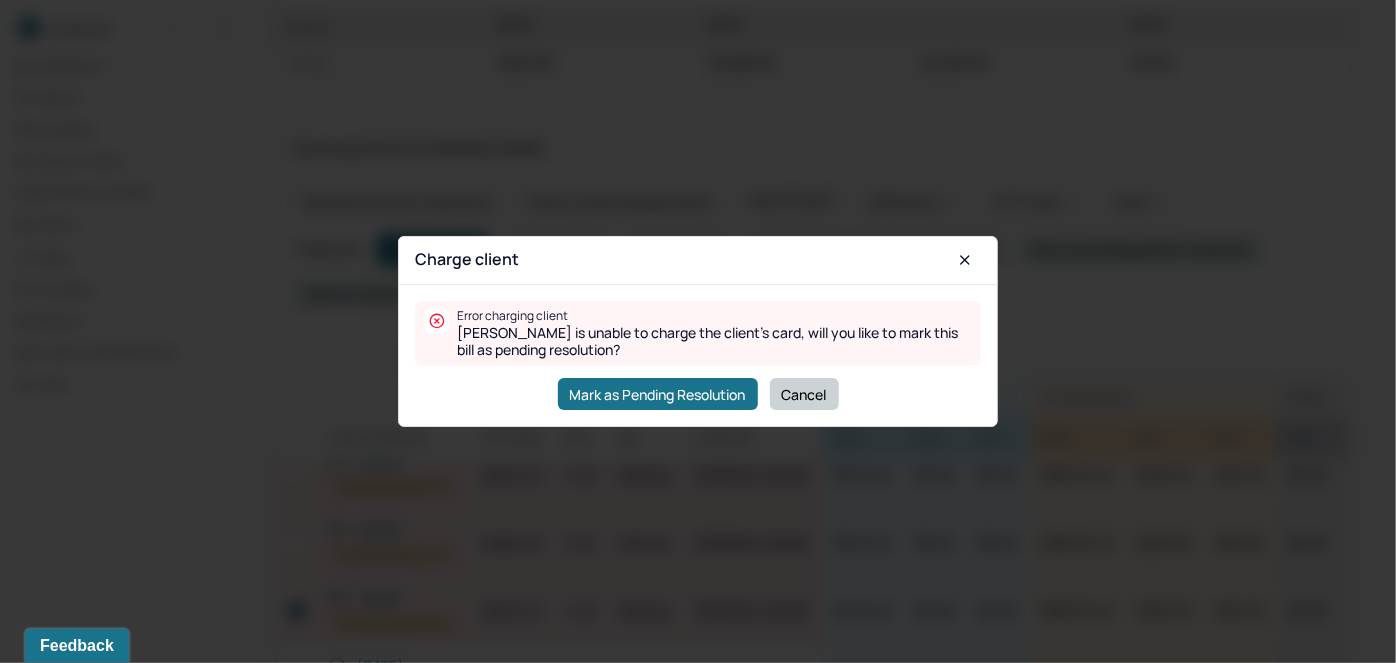 click on "Cancel" at bounding box center (804, 394) 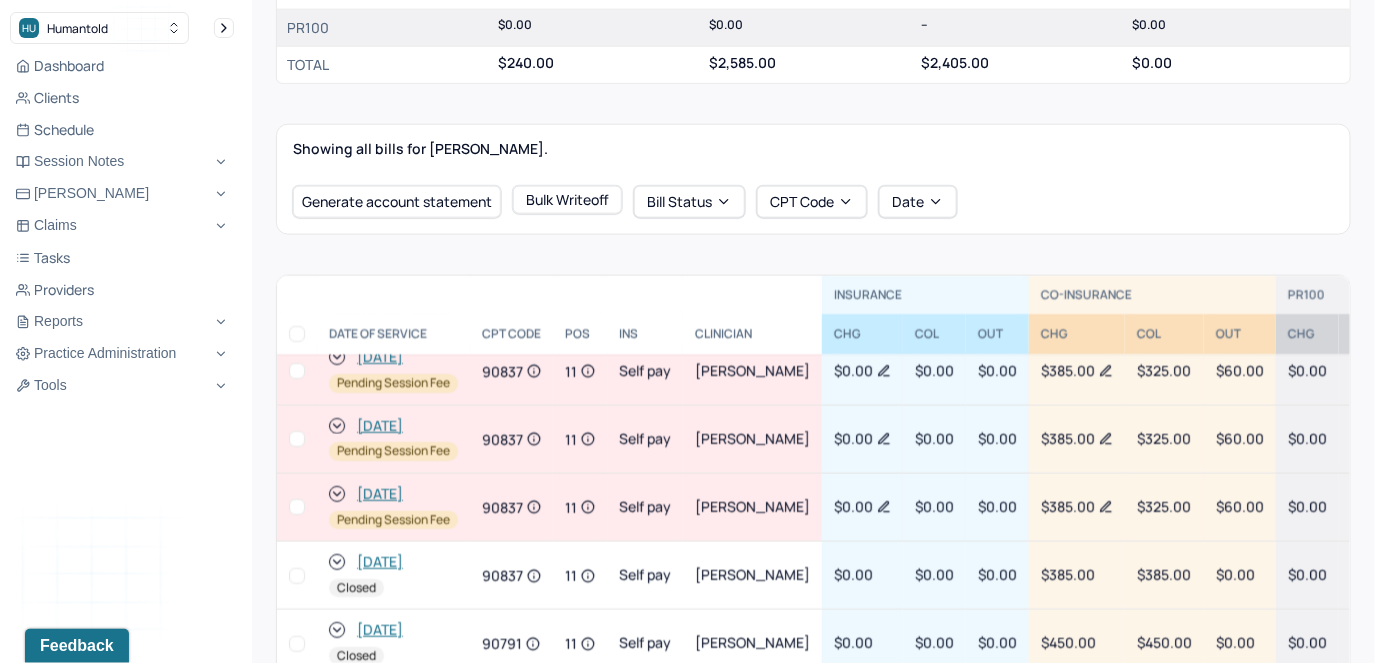 click at bounding box center [297, 507] 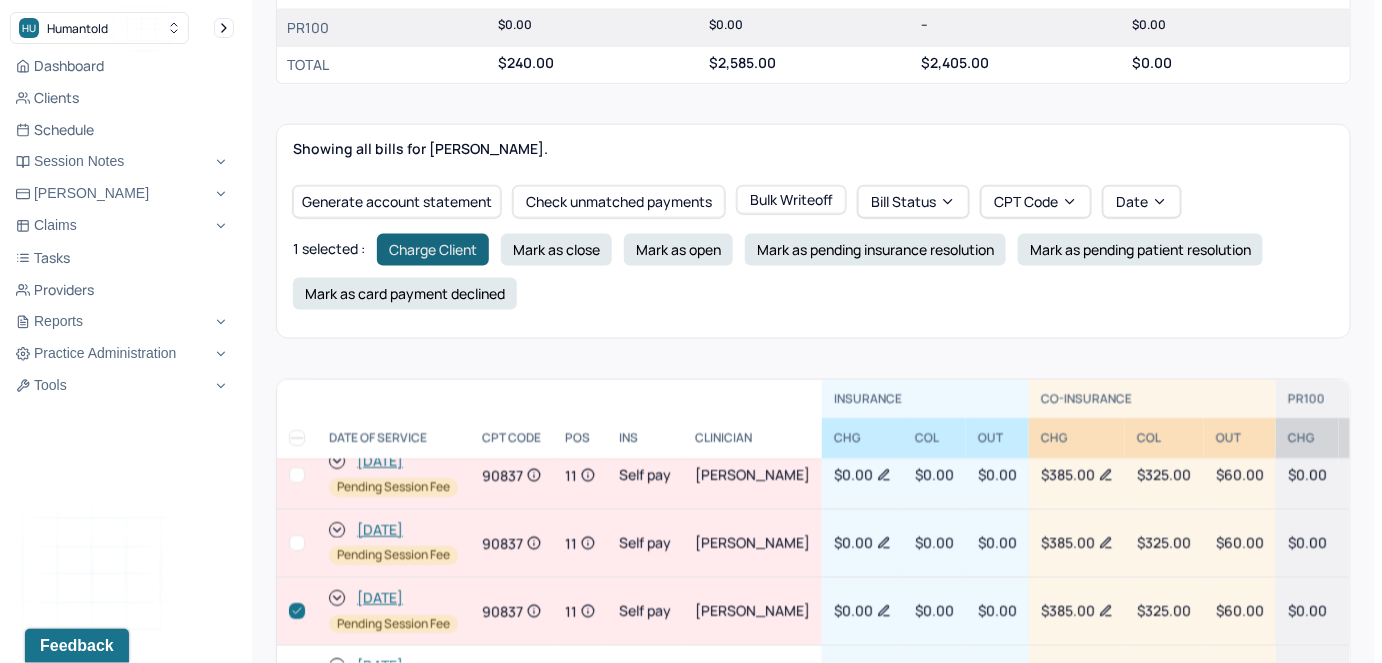click on "Charge Client" at bounding box center [433, 250] 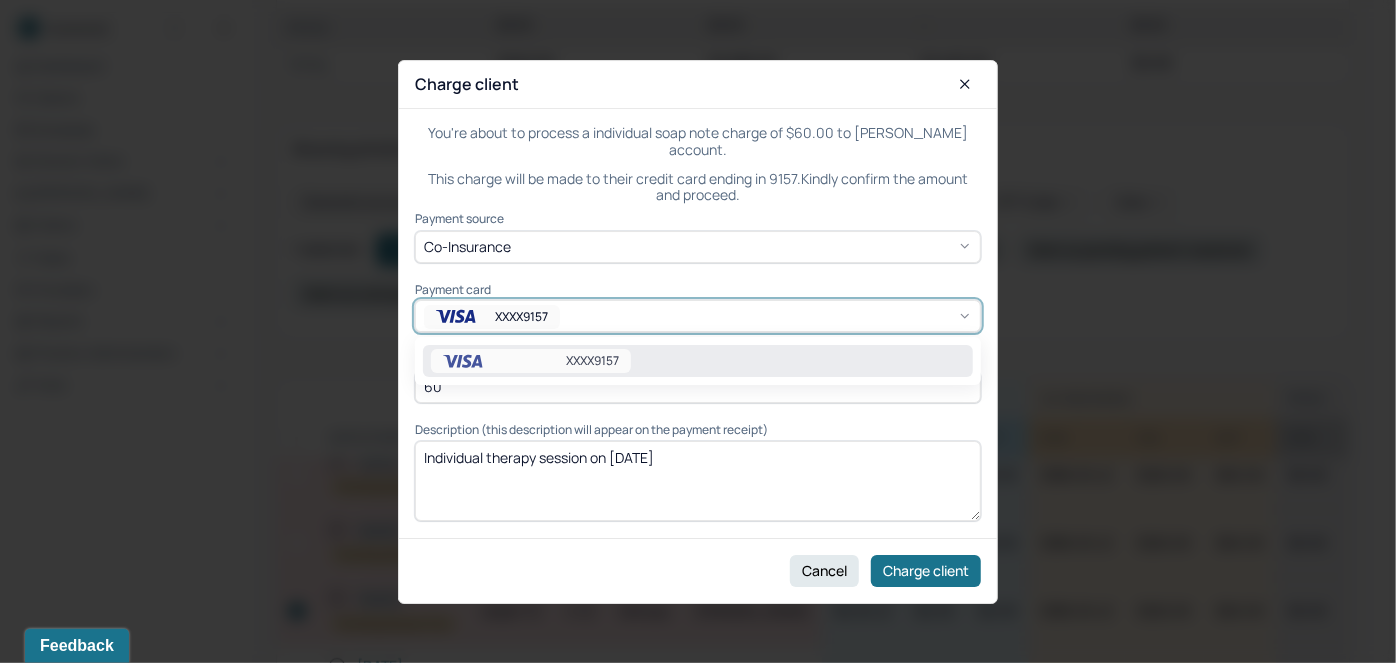 click on "XXXX9157" at bounding box center (698, 317) 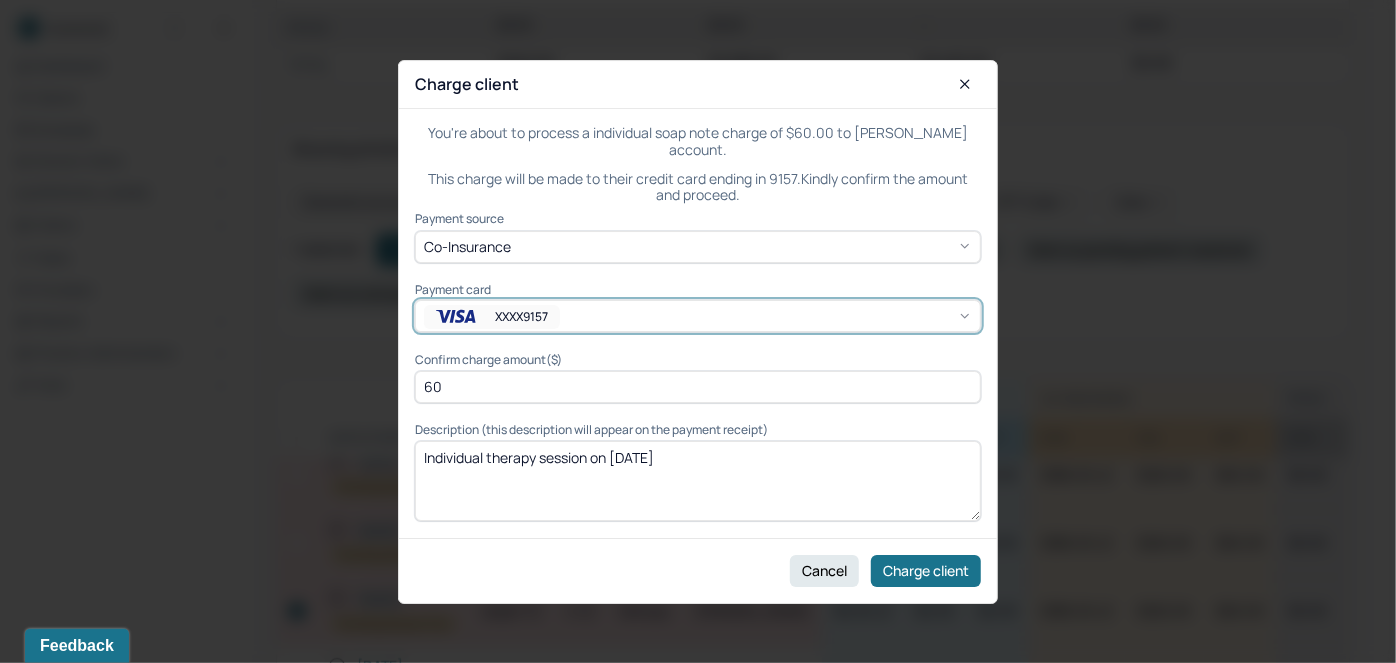 click on "XXXX9157" at bounding box center (698, 317) 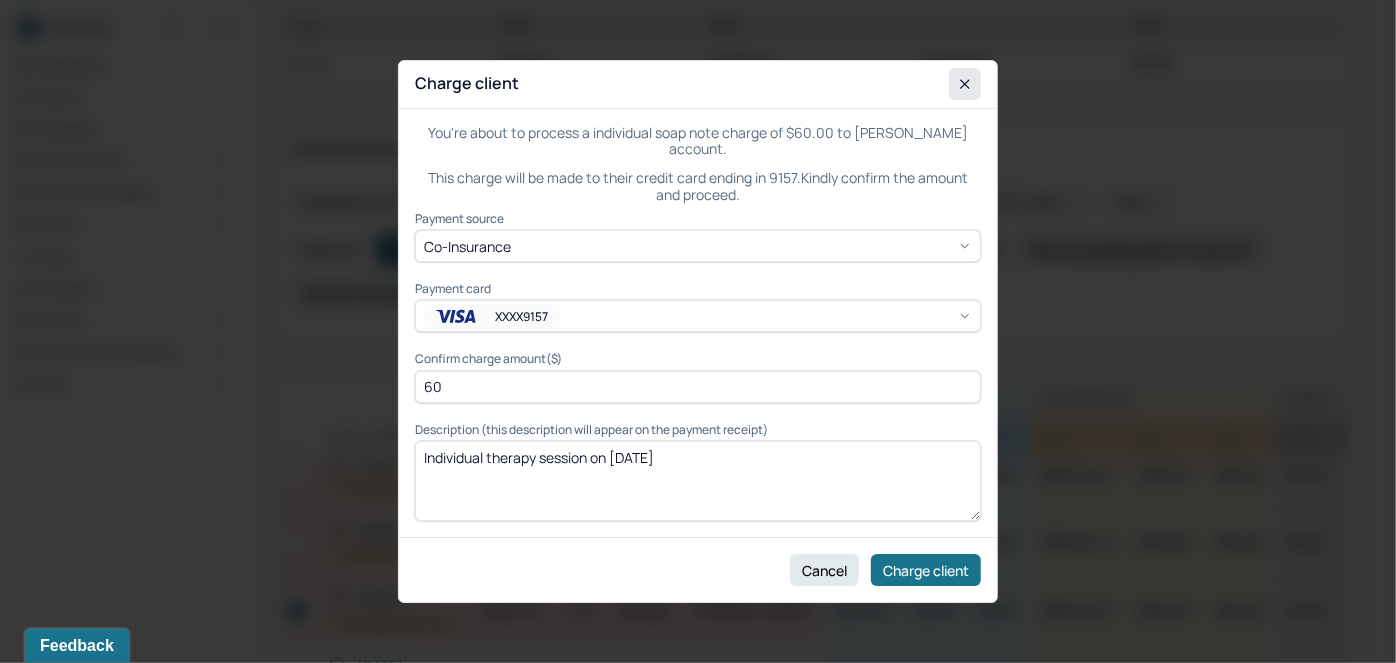 click 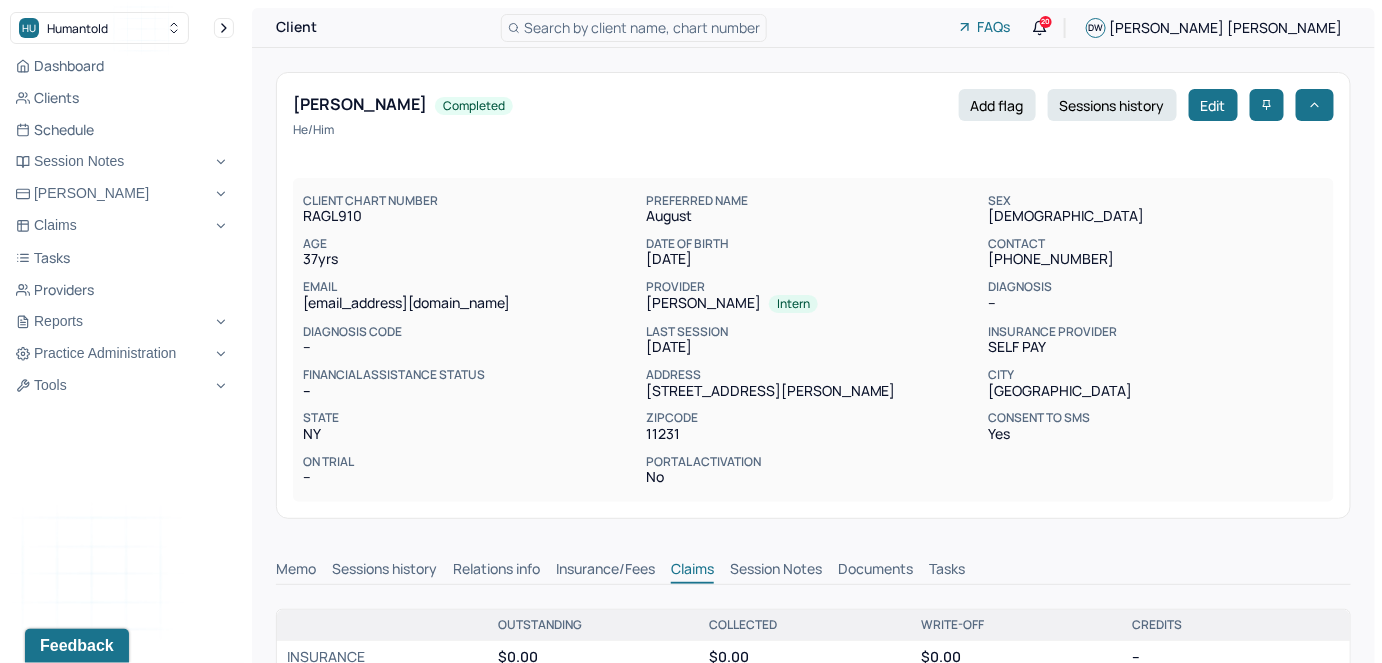 scroll, scrollTop: 0, scrollLeft: 0, axis: both 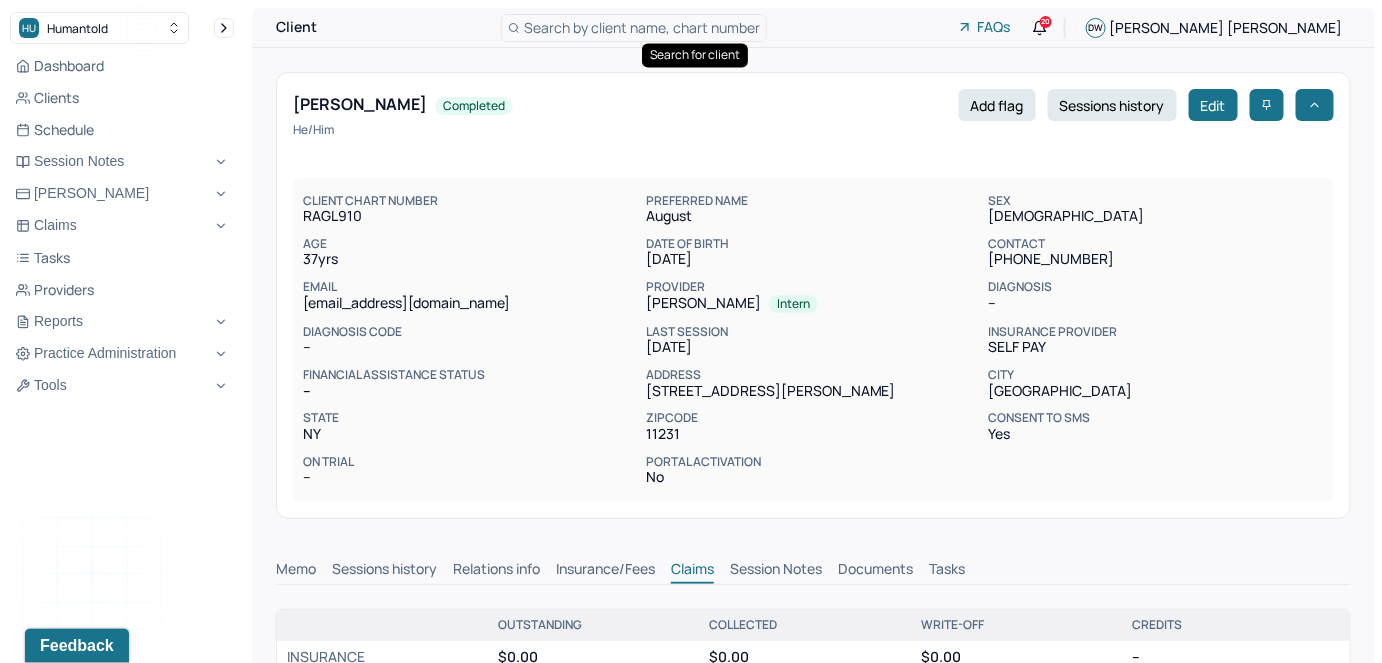 click on "Search by client name, chart number" at bounding box center [642, 27] 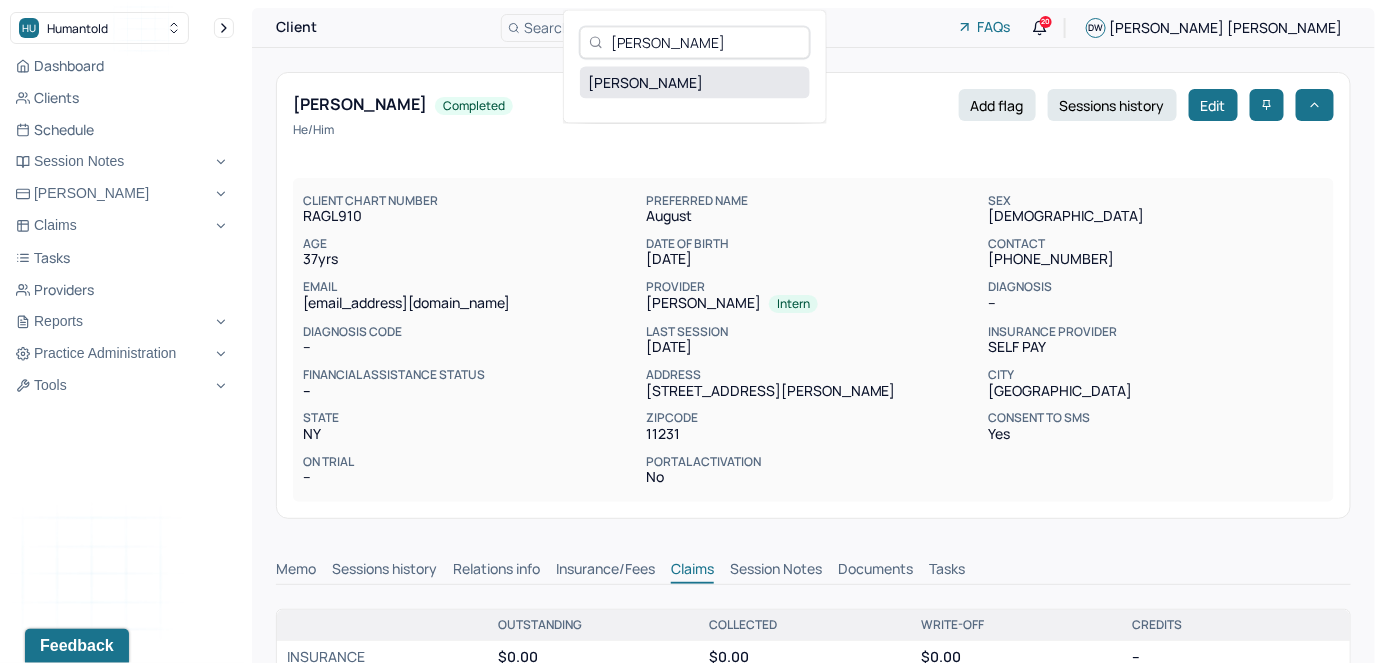 type on "[PERSON_NAME]" 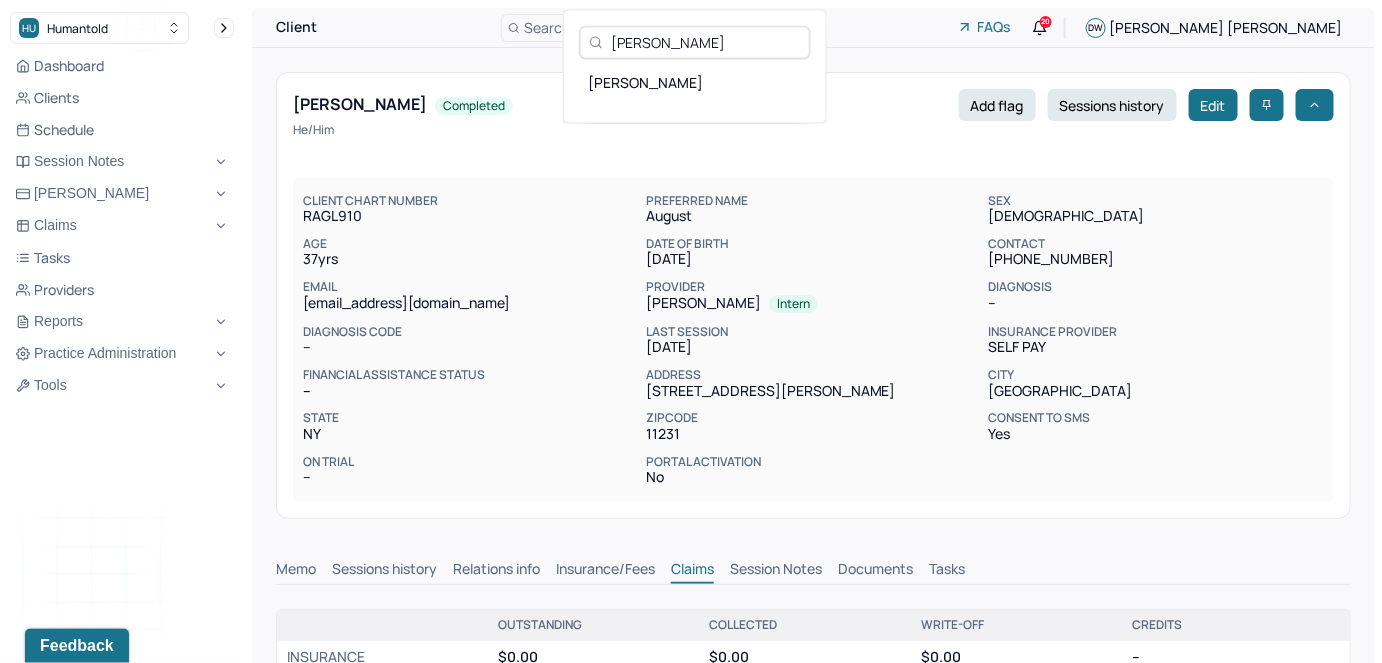 click on "[PERSON_NAME]" at bounding box center (695, 82) 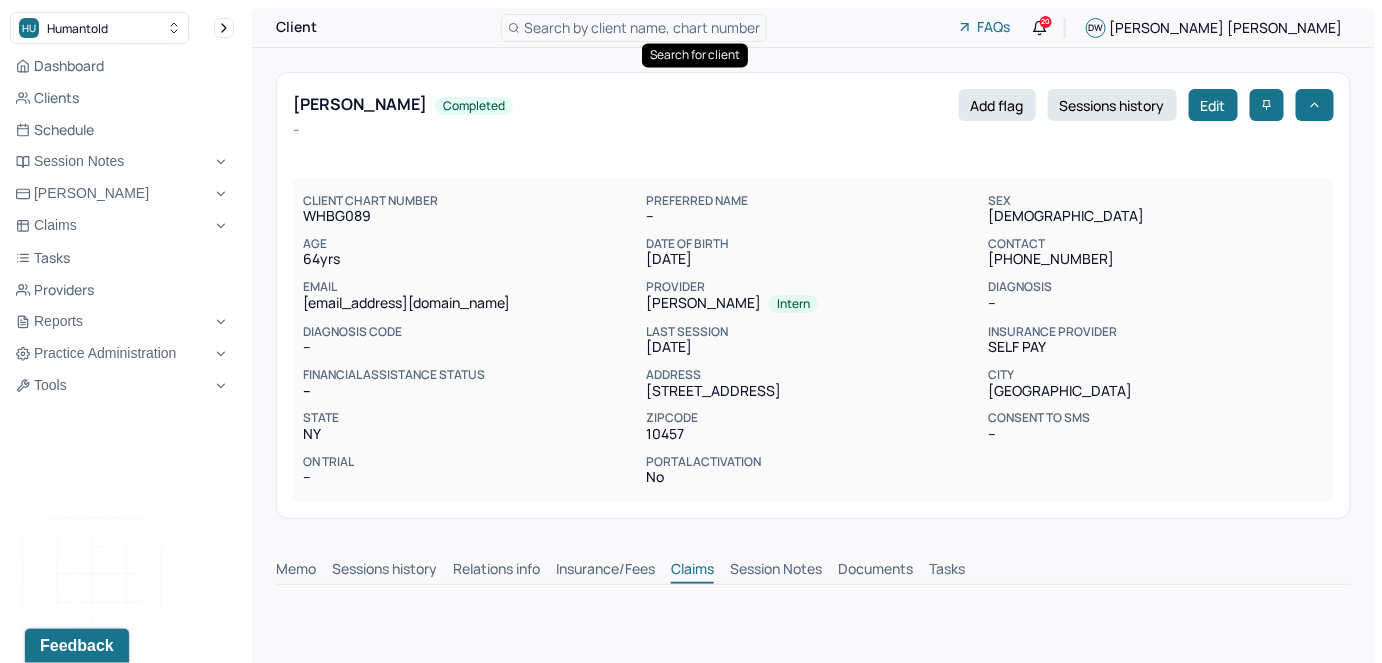 scroll, scrollTop: 0, scrollLeft: 0, axis: both 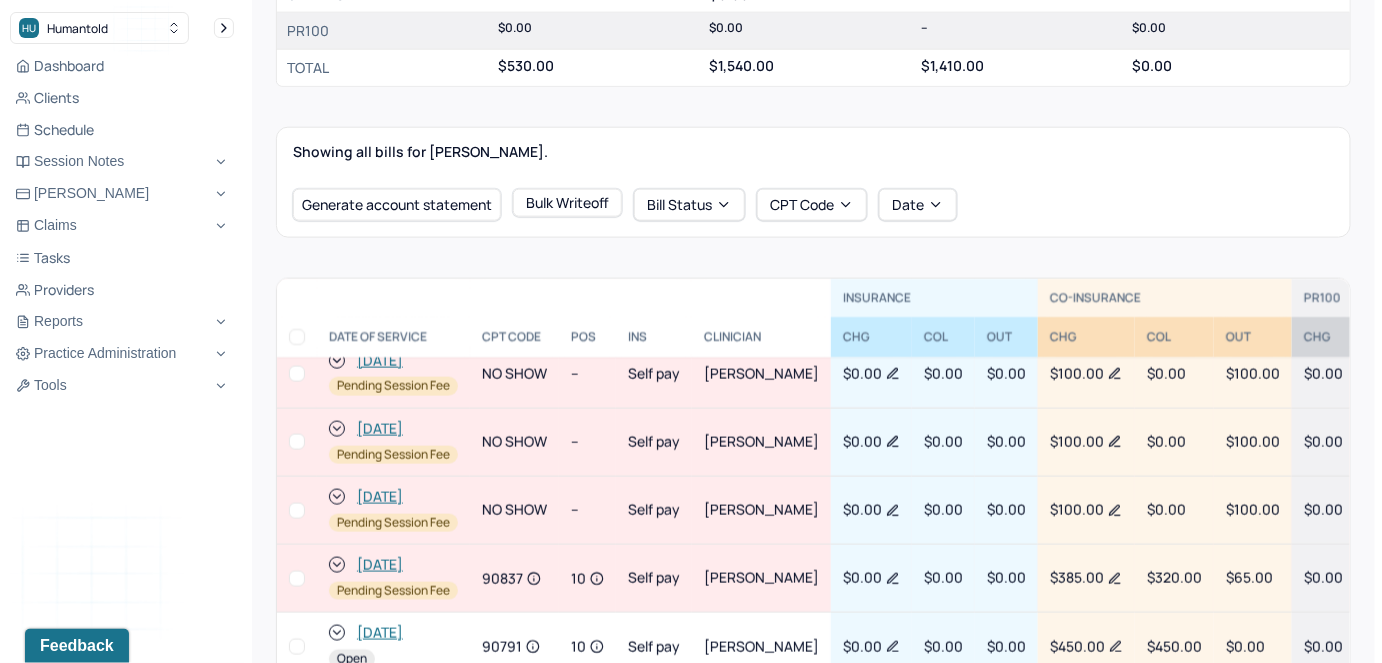click at bounding box center (297, 579) 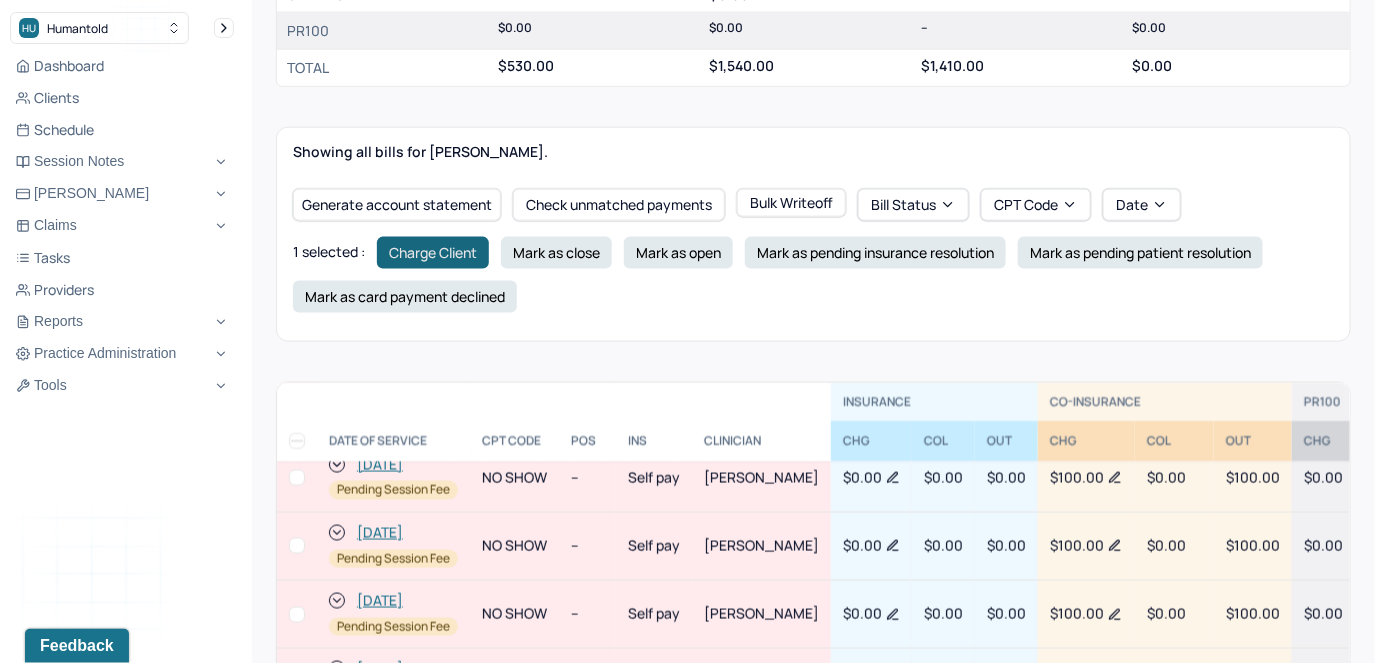 click on "Charge Client" at bounding box center [433, 253] 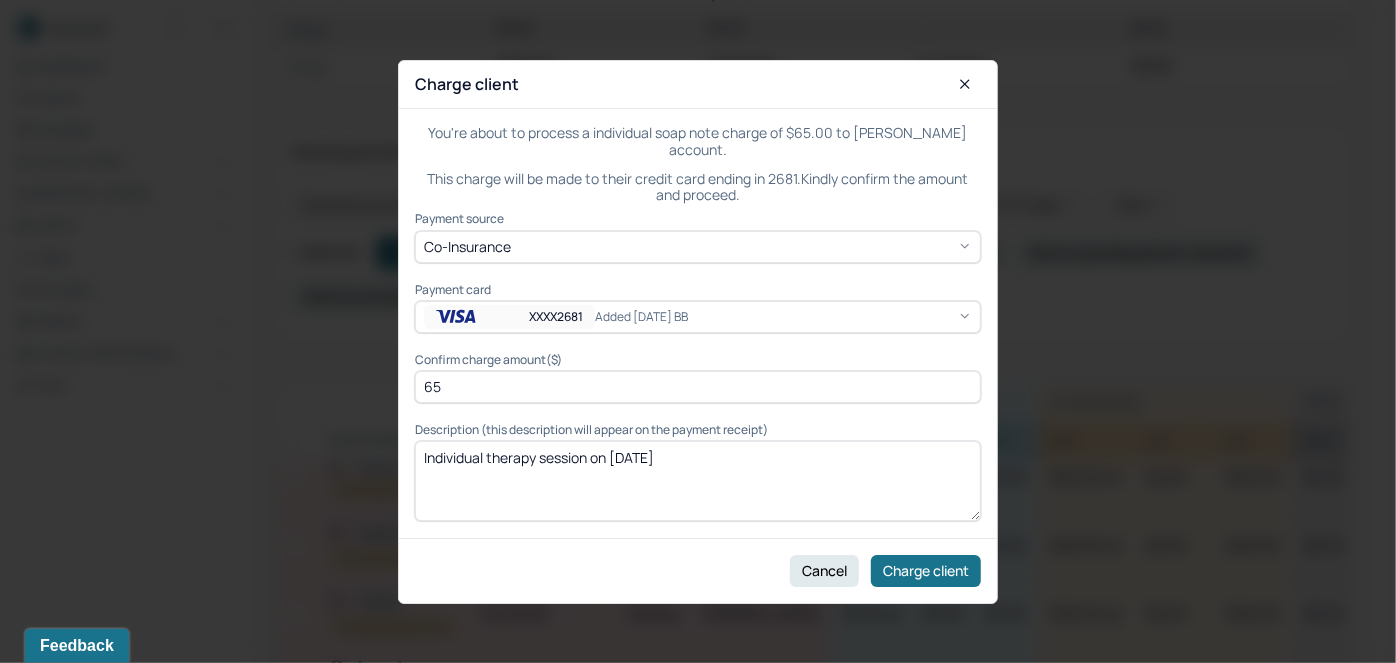 click on "XXXX2681 Added [DATE] BB" at bounding box center [698, 317] 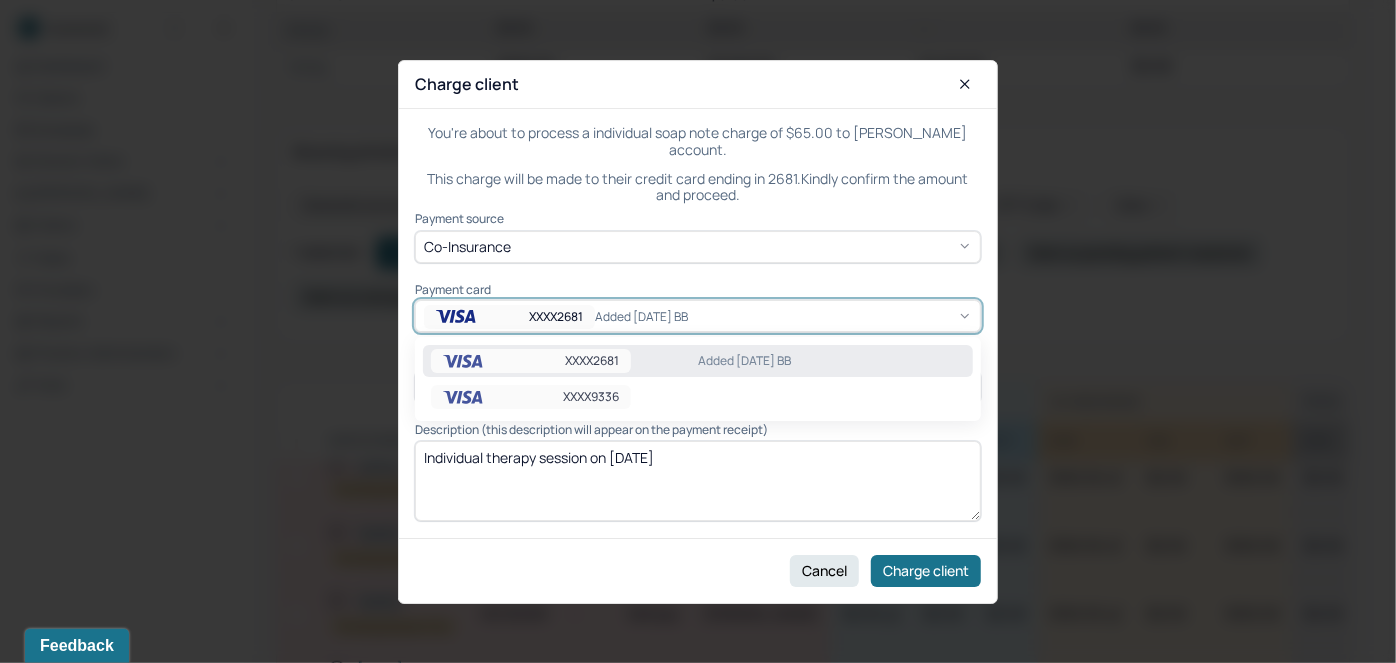 drag, startPoint x: 722, startPoint y: 315, endPoint x: 772, endPoint y: 374, distance: 77.33692 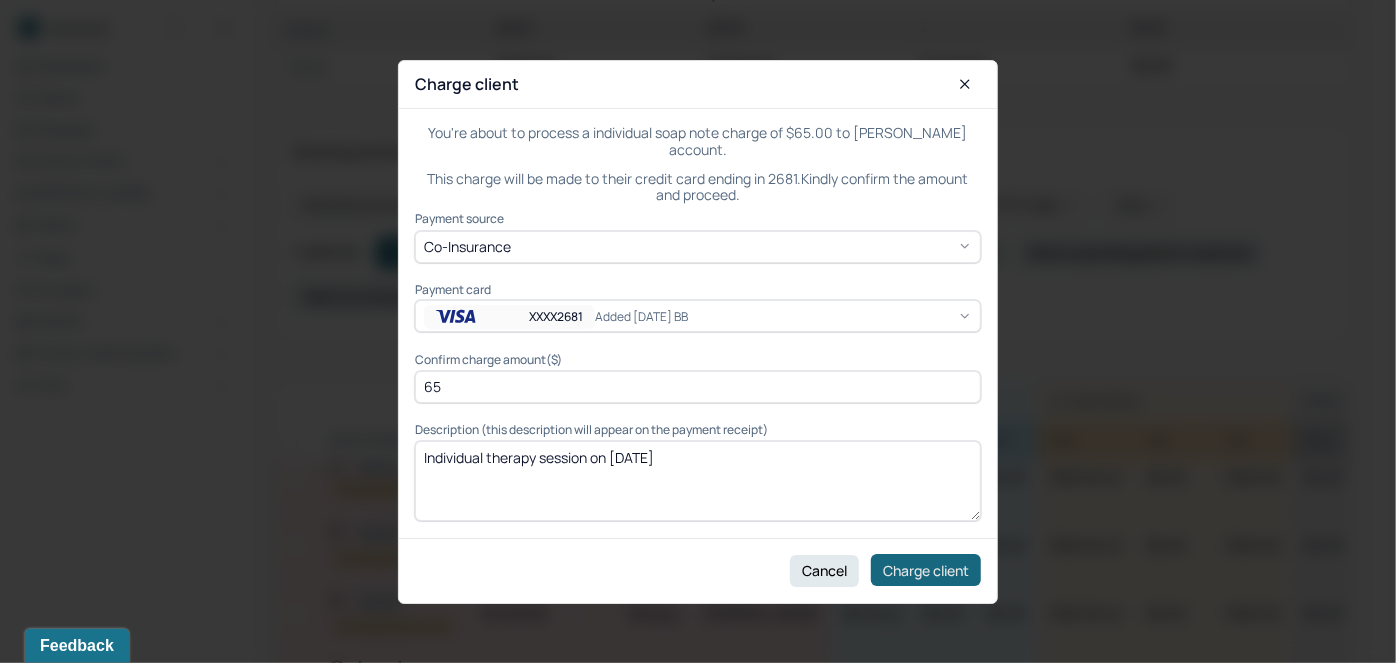 click on "Charge client" at bounding box center [926, 570] 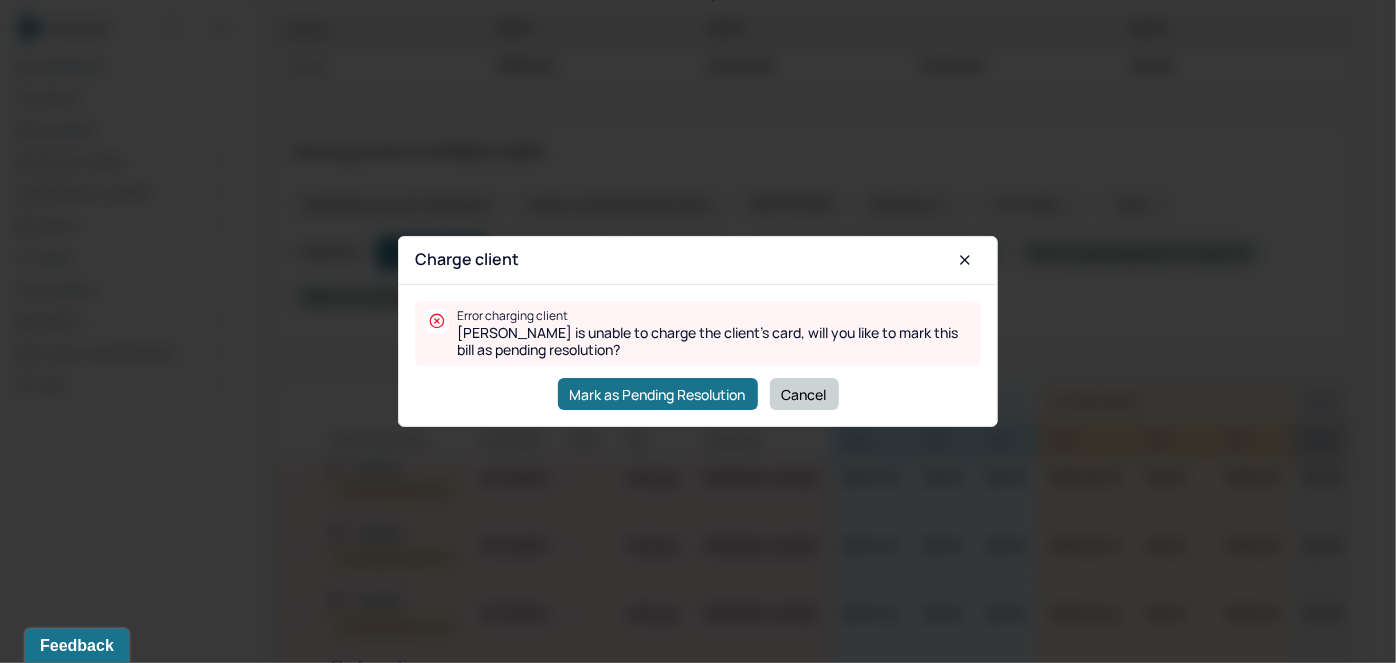 click on "Cancel" at bounding box center [804, 394] 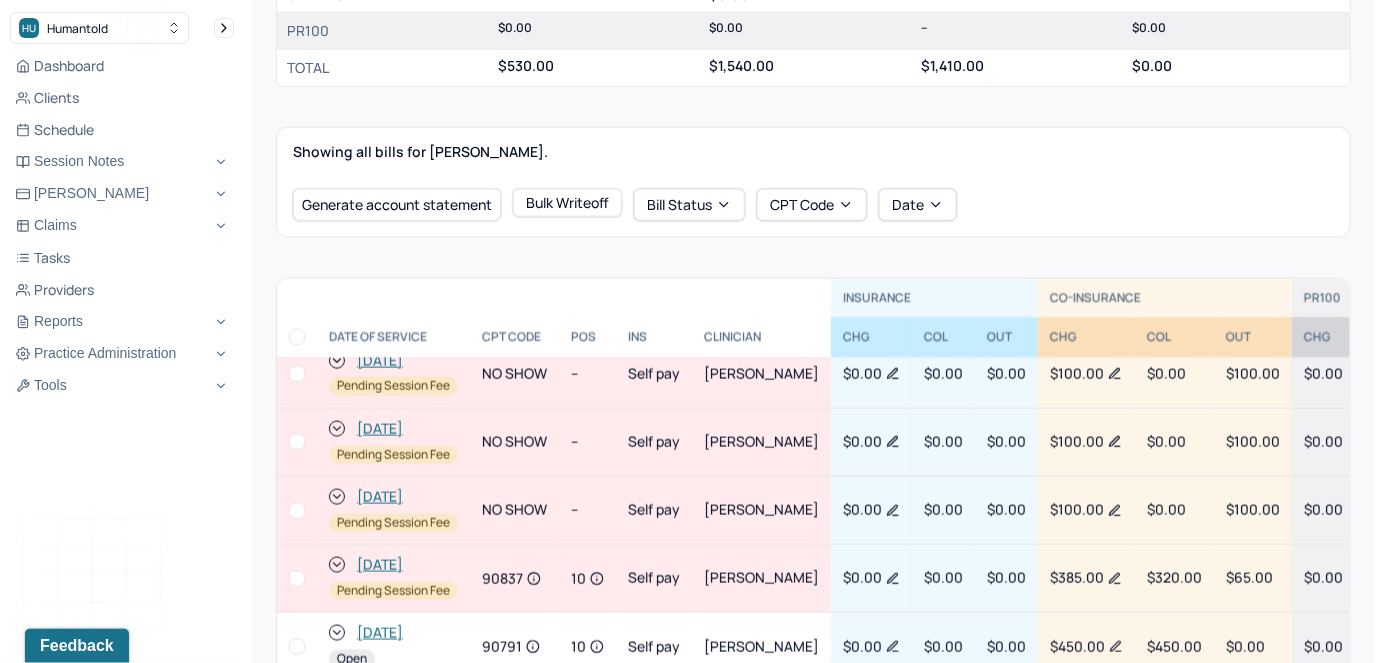 click at bounding box center [297, 579] 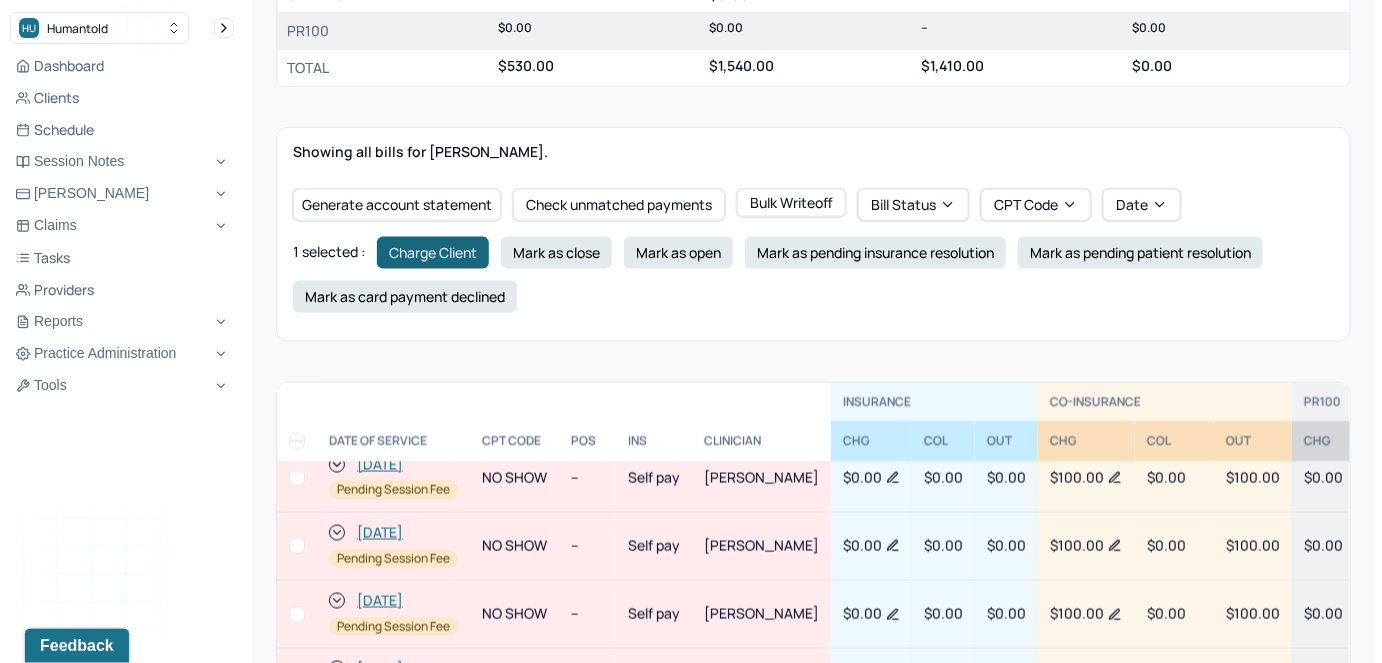 click on "Charge Client" at bounding box center [433, 253] 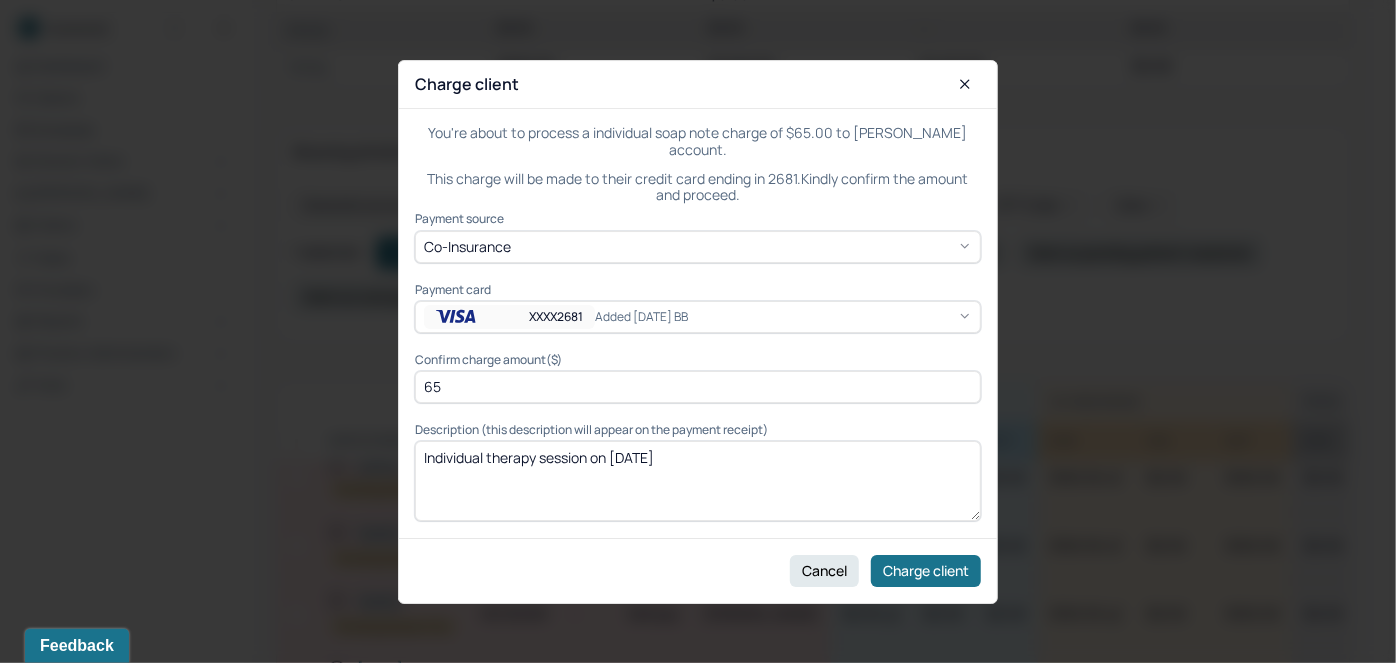 click on "XXXX2681" at bounding box center (556, 316) 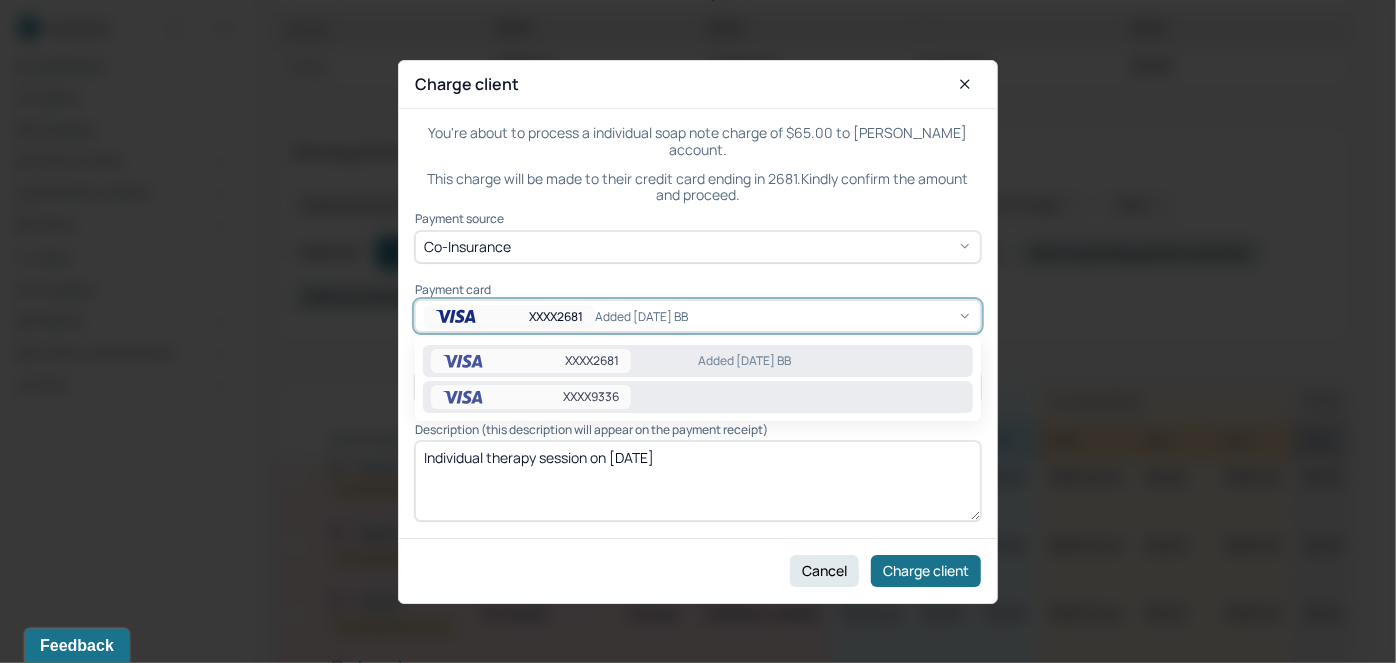 click on "XXXX9336" at bounding box center [531, 397] 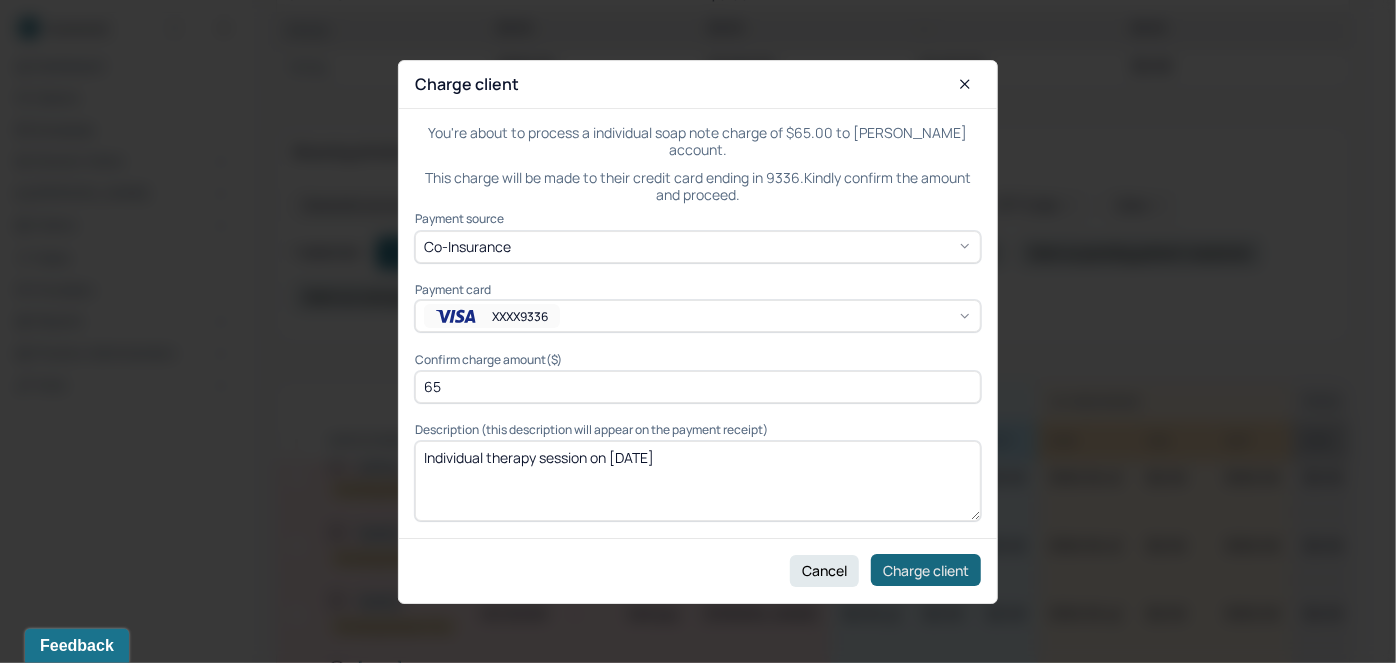 click on "Charge client" at bounding box center [926, 570] 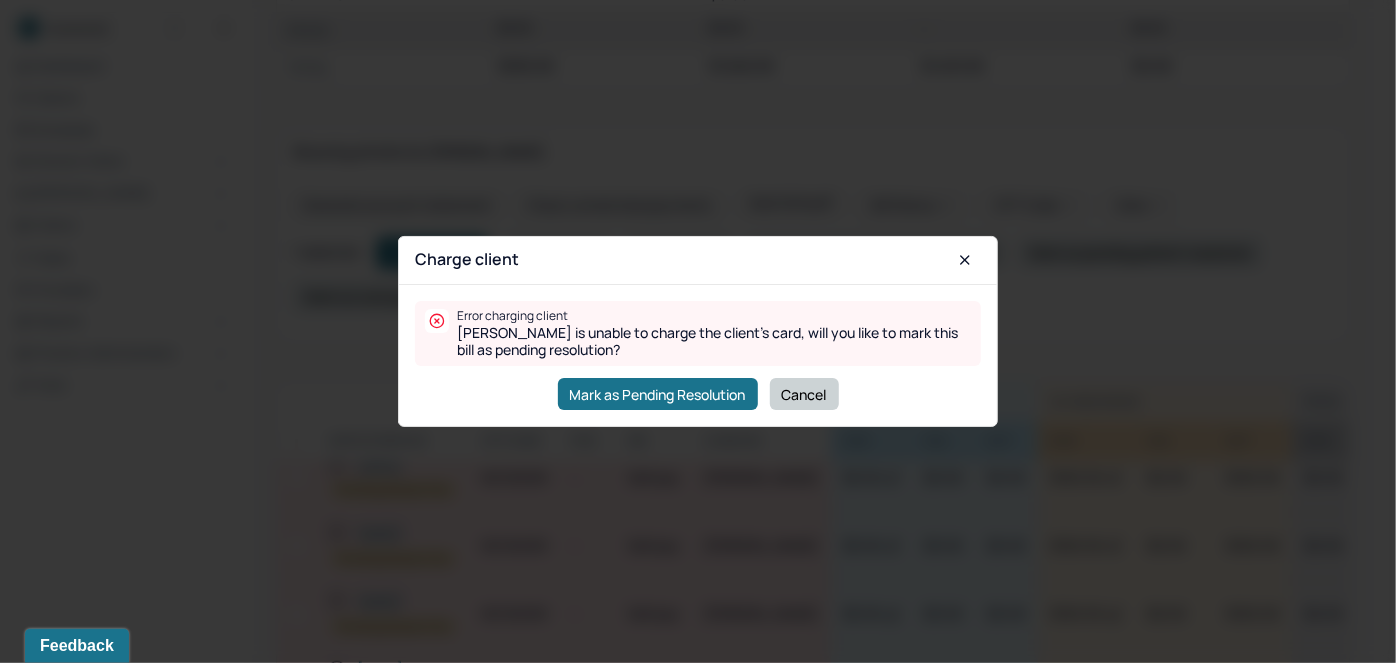 click on "Cancel" at bounding box center (804, 394) 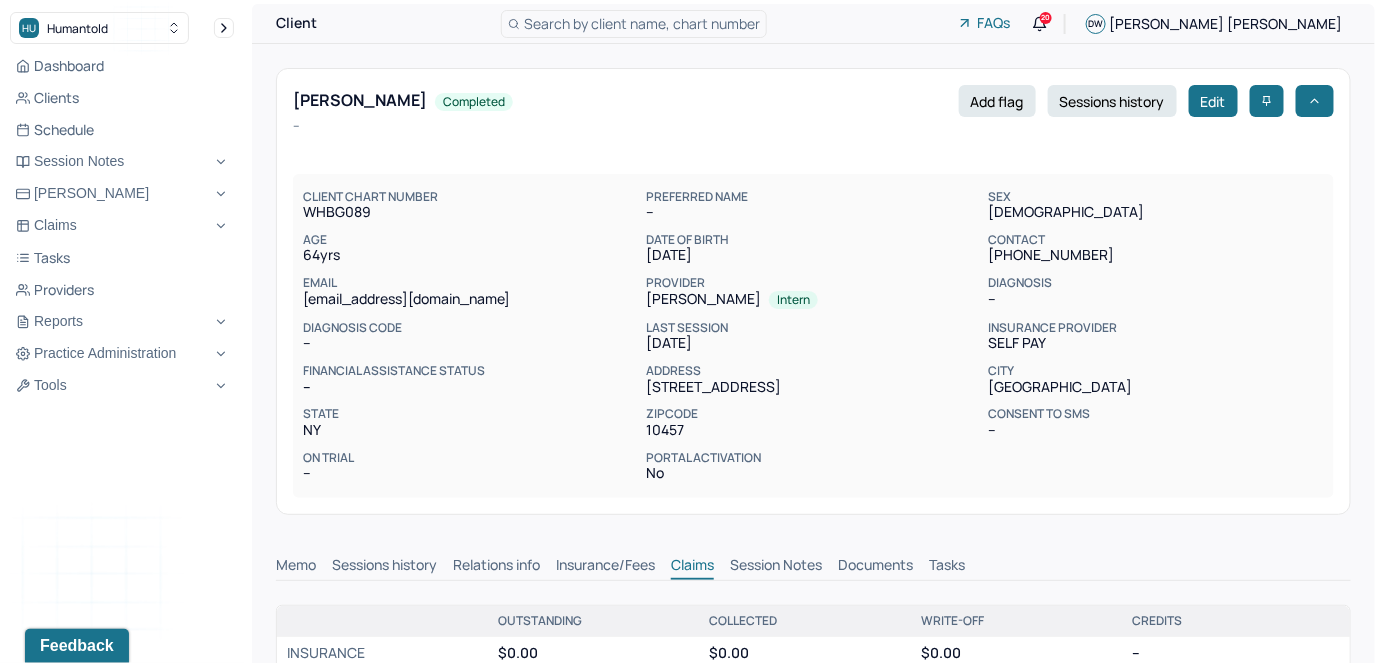 scroll, scrollTop: 0, scrollLeft: 0, axis: both 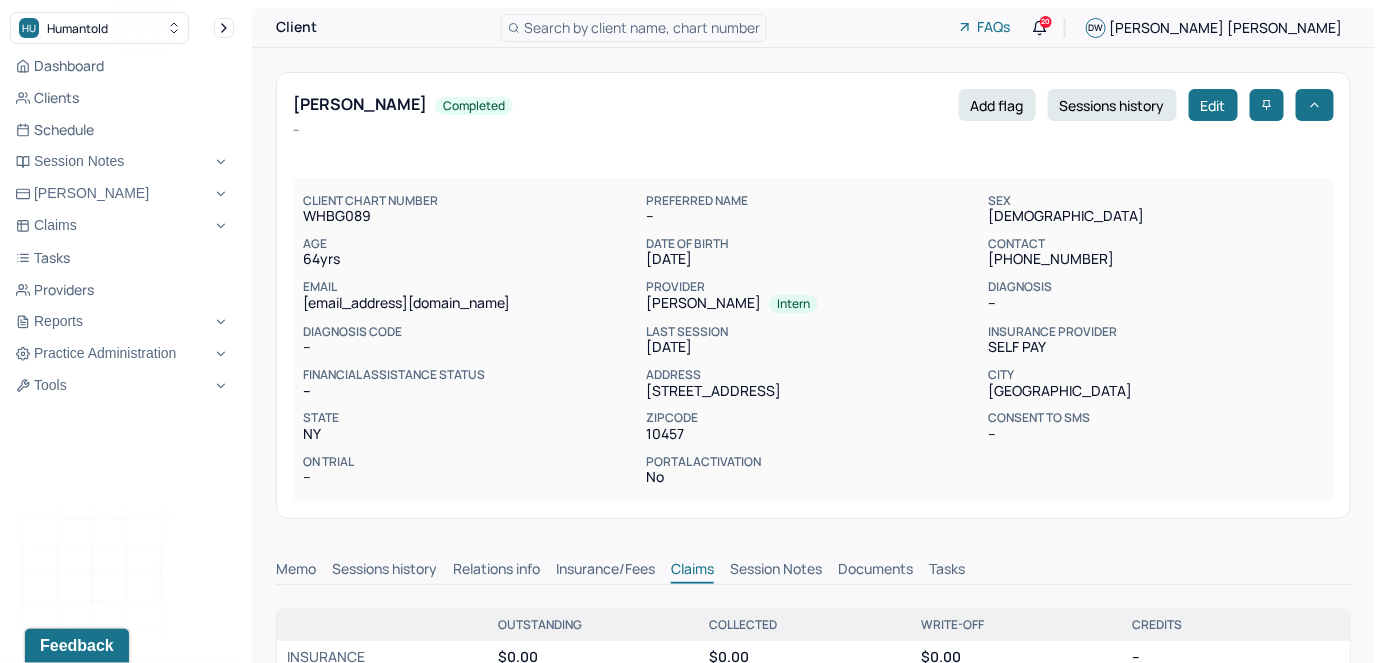 click on "Search by client name, chart number" at bounding box center (642, 27) 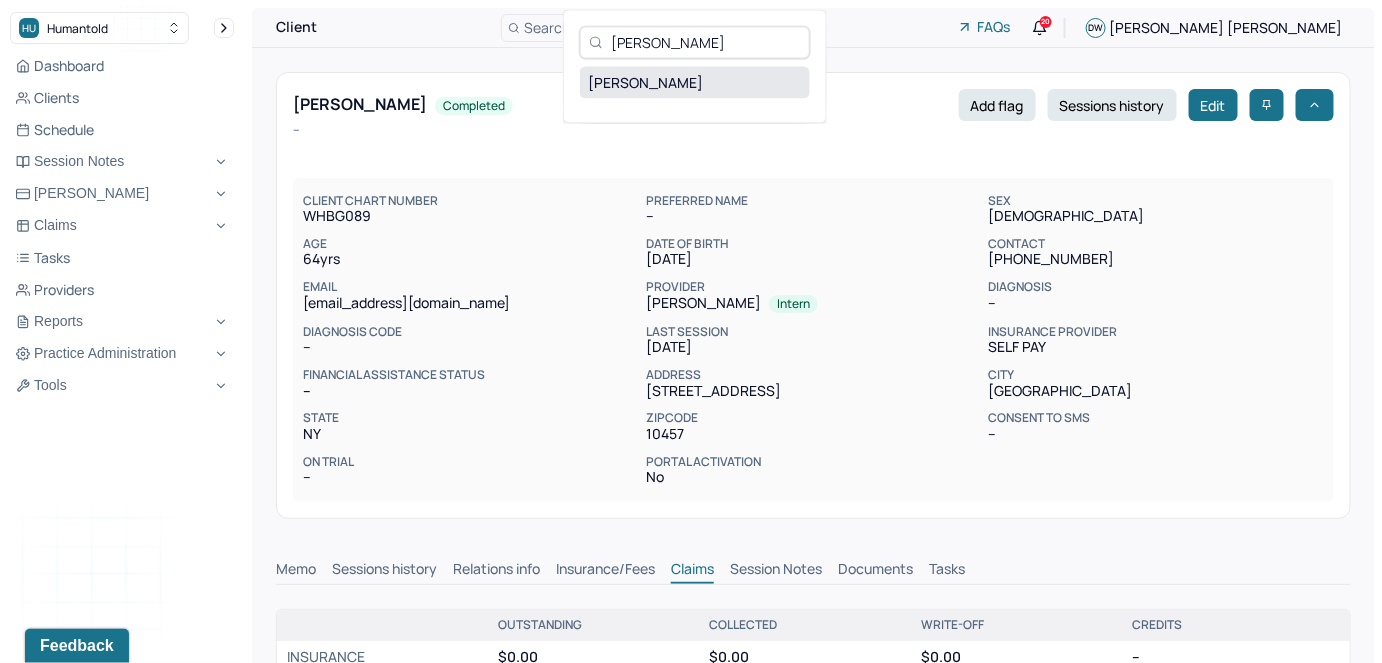 type on "[PERSON_NAME]" 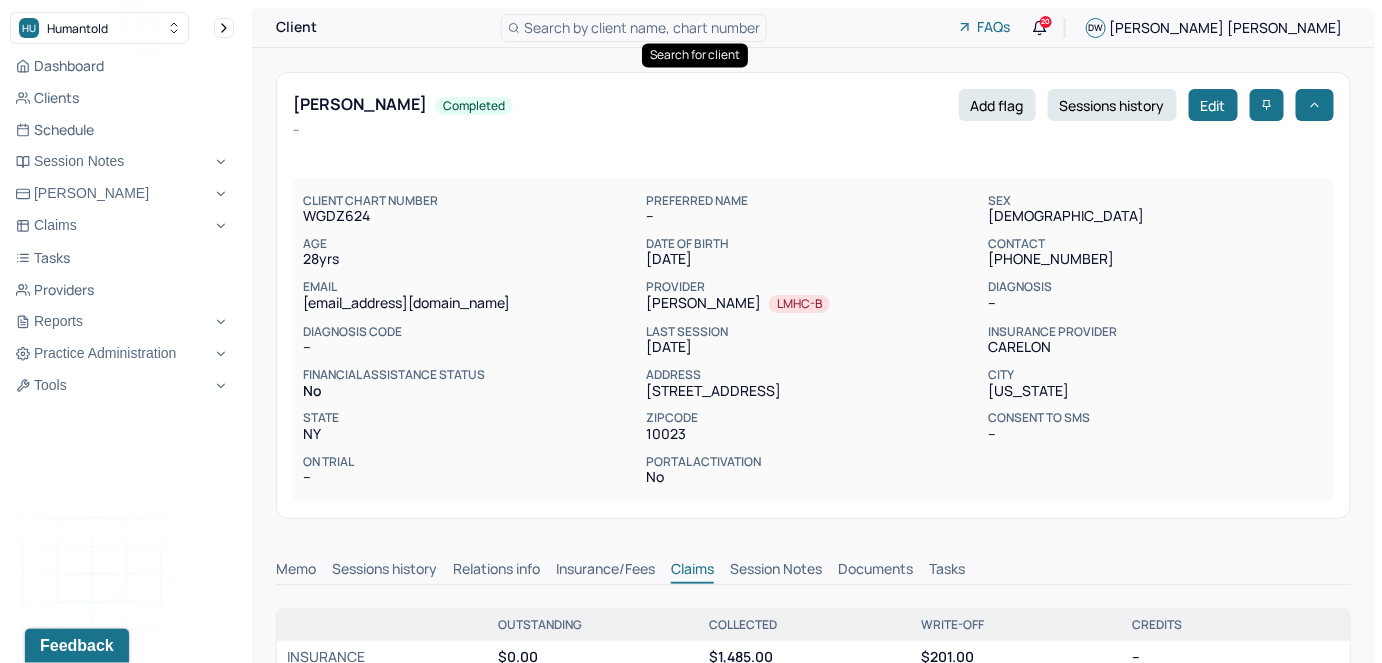 scroll, scrollTop: 0, scrollLeft: 0, axis: both 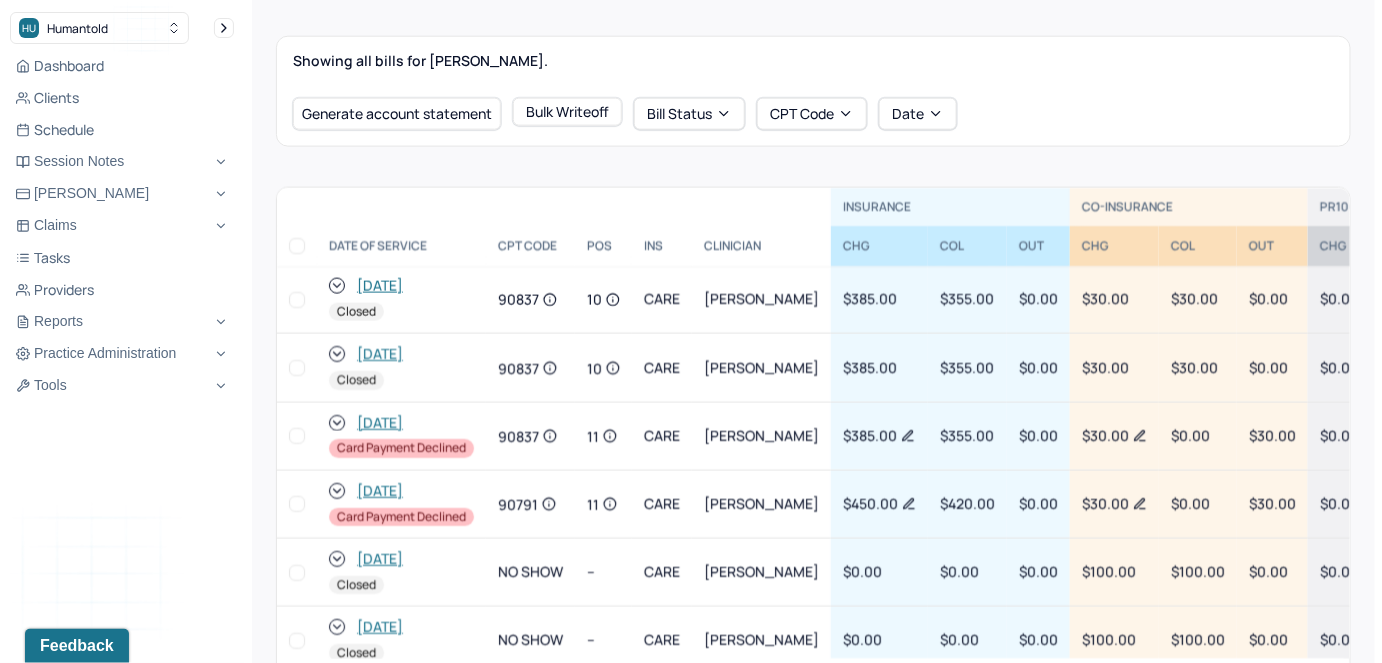 click at bounding box center [297, 504] 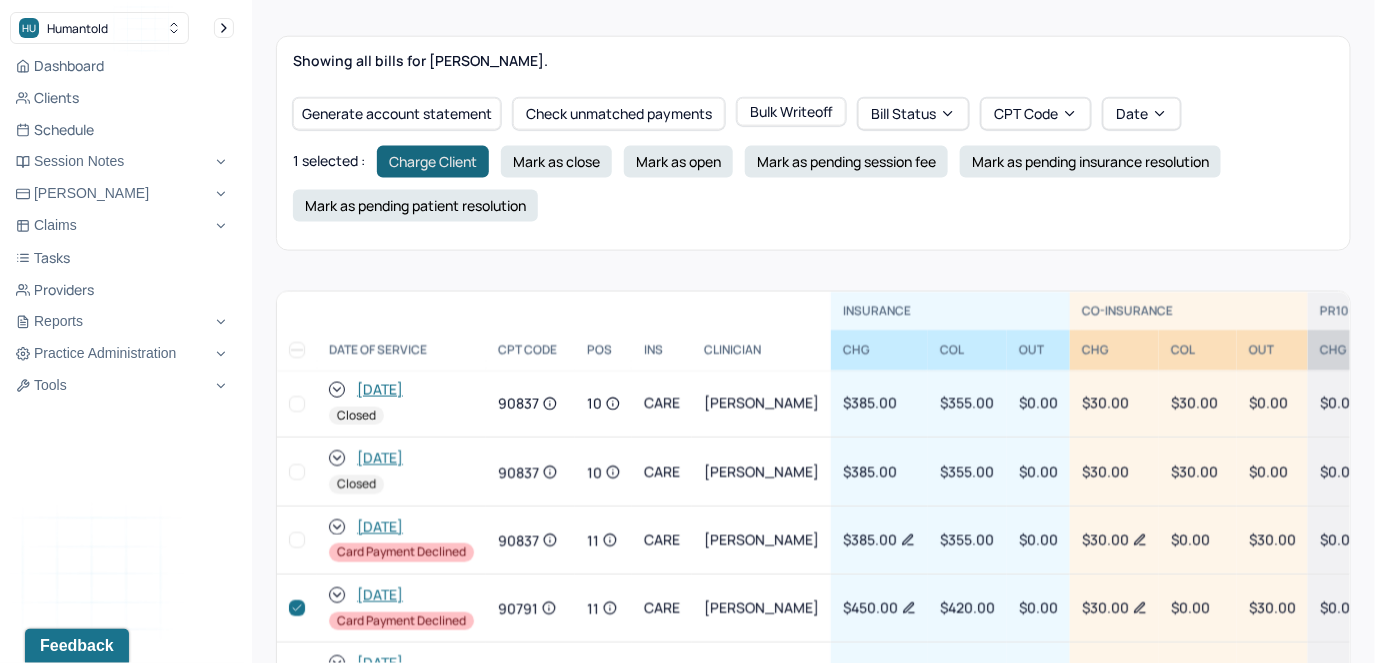 click on "Charge Client" at bounding box center [433, 162] 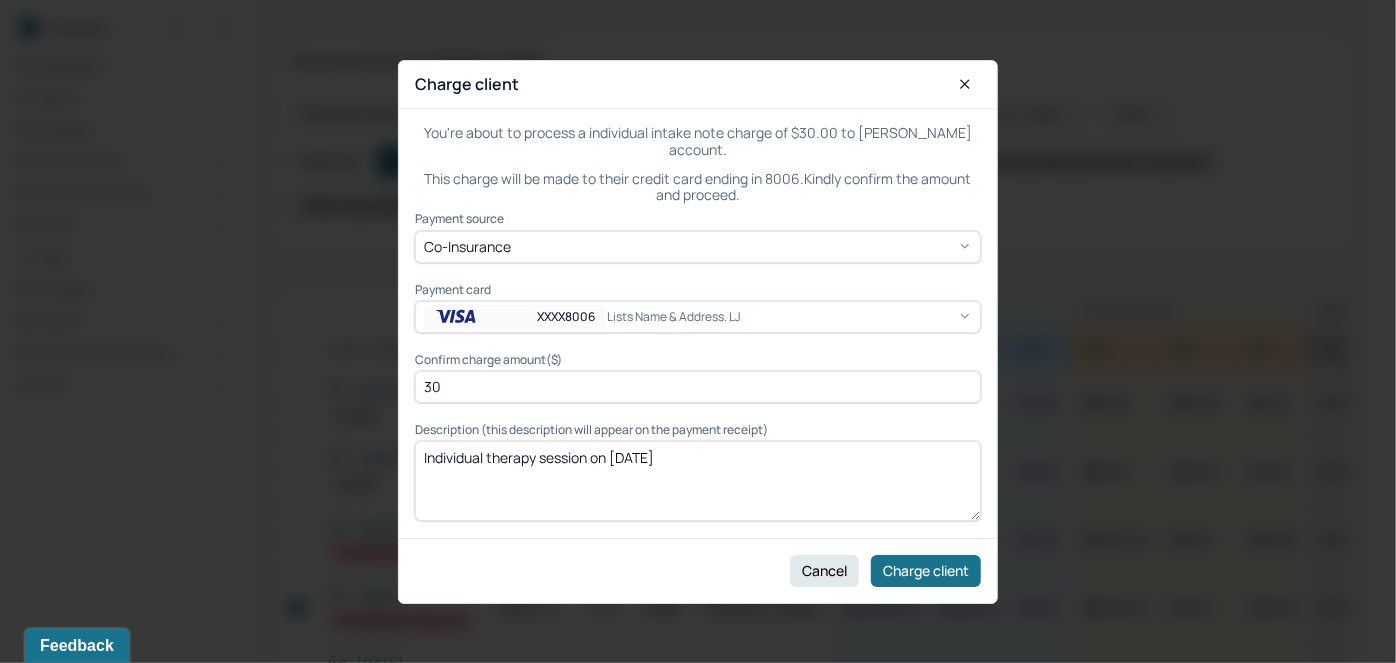 click on "Cancel Charge client" at bounding box center (698, 569) 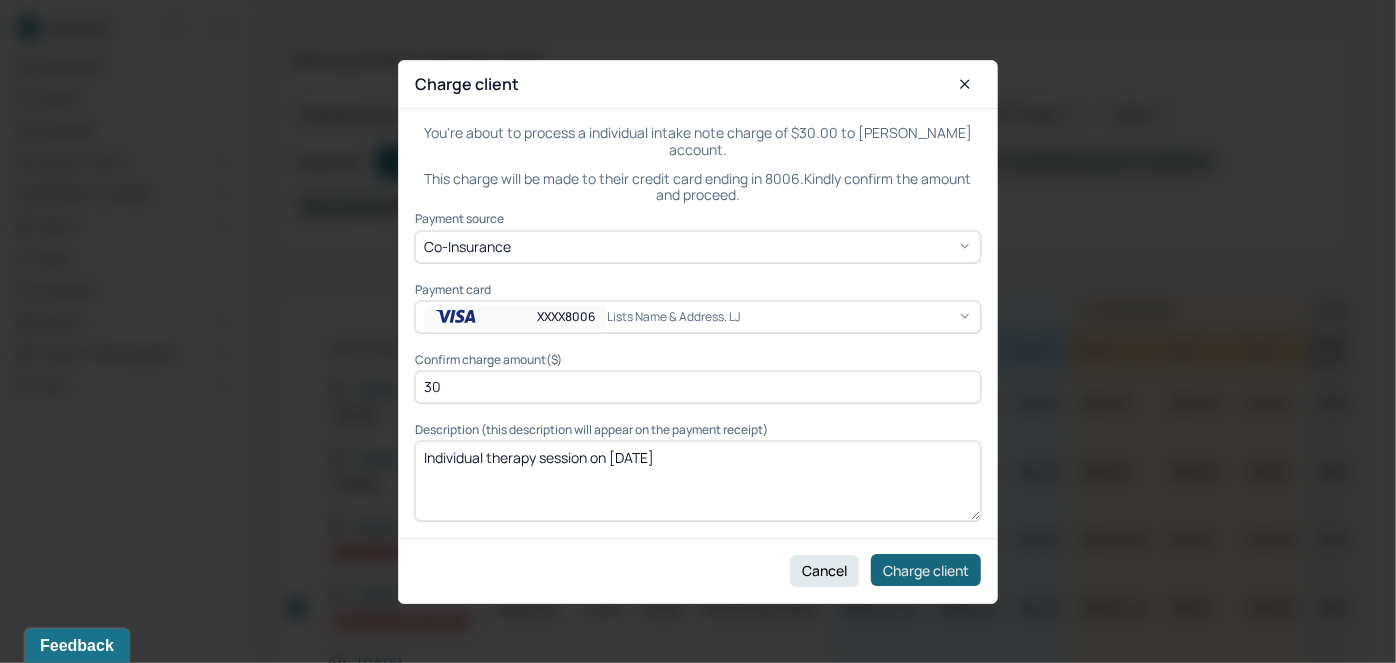 click on "Charge client" at bounding box center [926, 570] 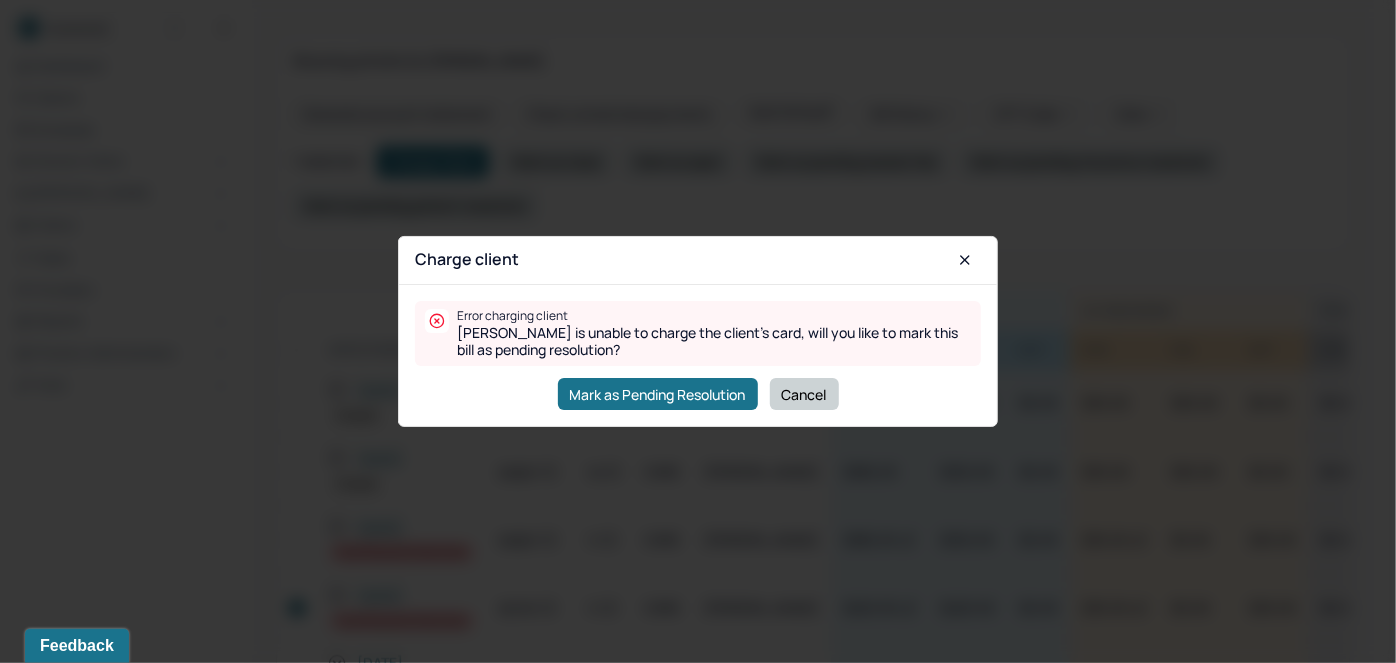 click on "Cancel" at bounding box center (804, 394) 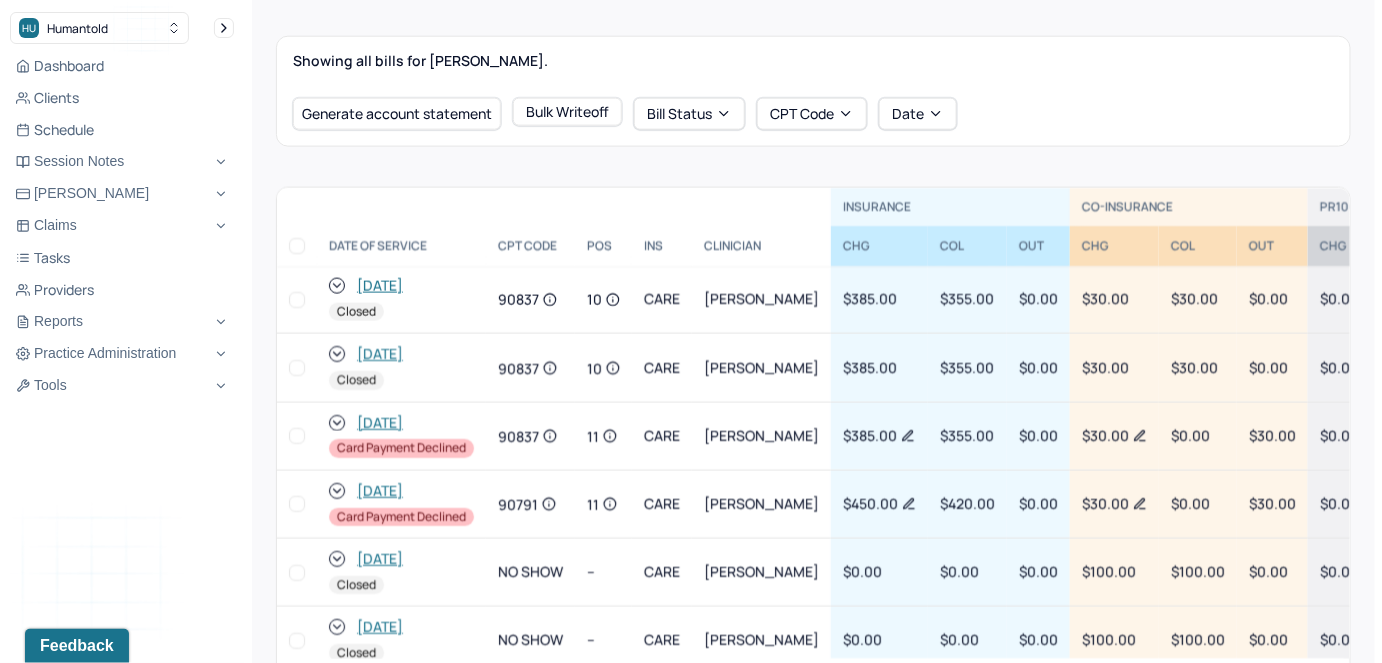 click at bounding box center [297, 504] 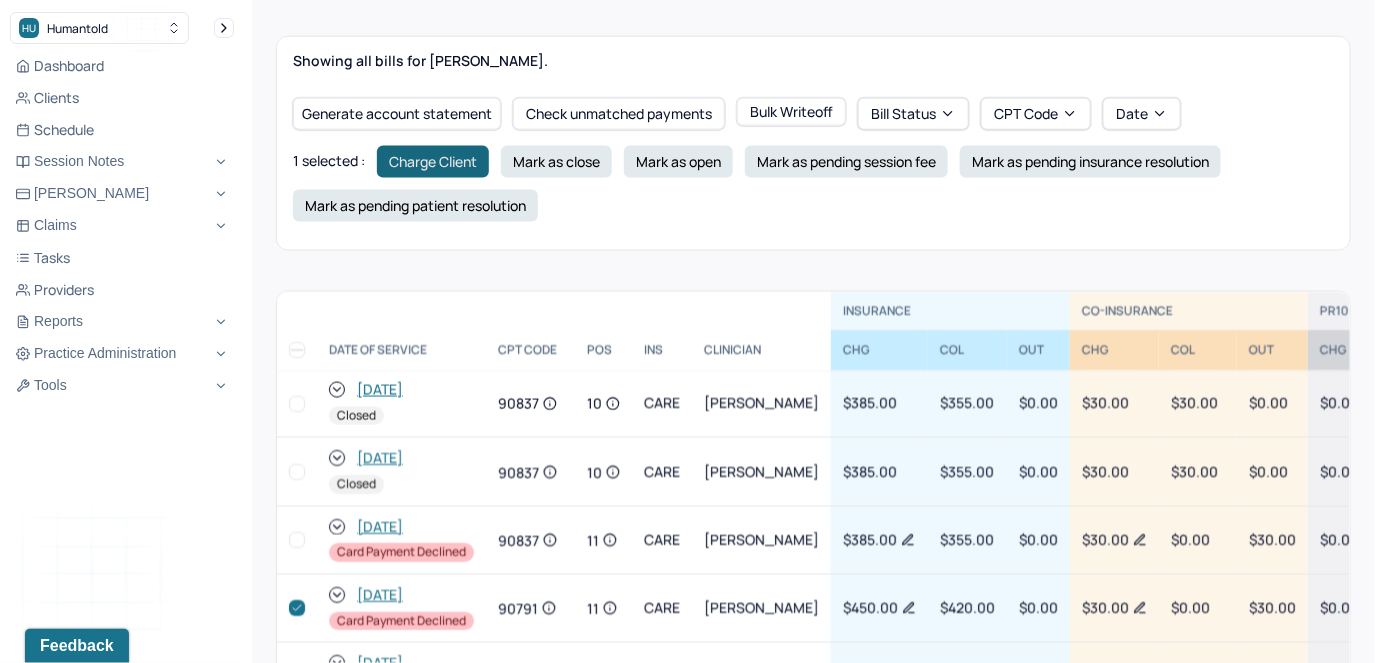 click on "Charge Client" at bounding box center [433, 162] 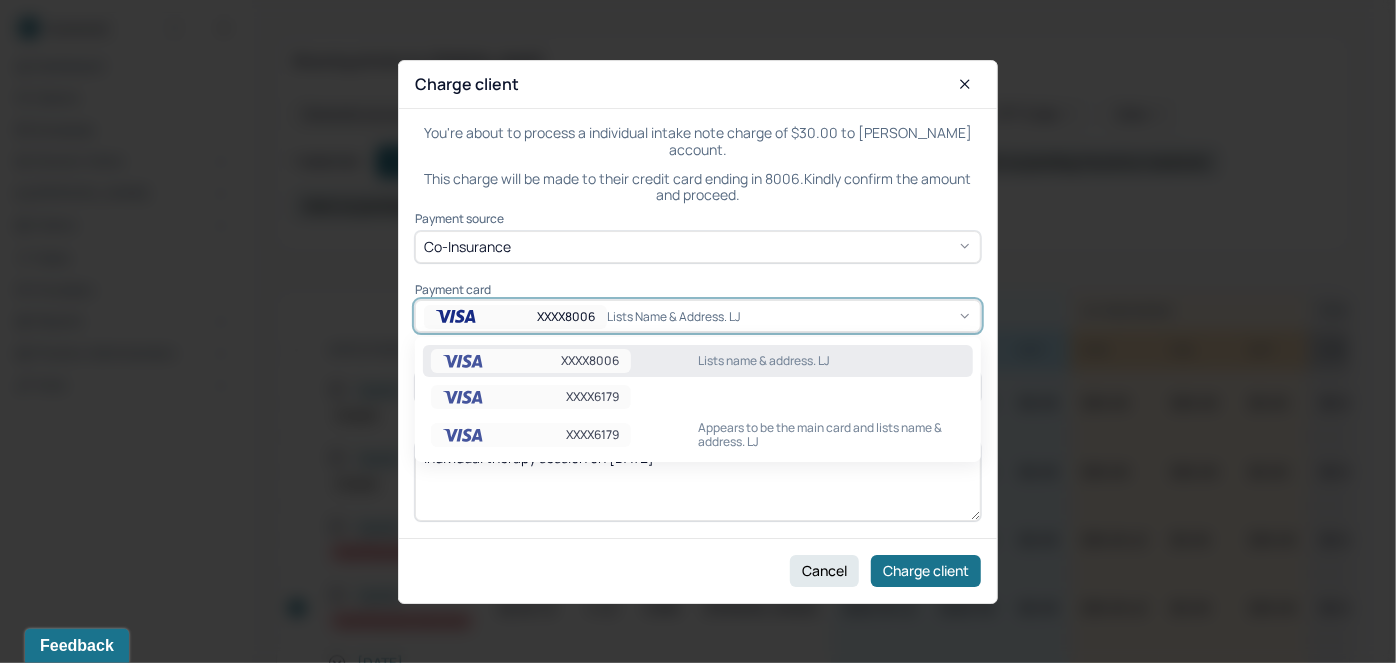 click on "XXXX8006" at bounding box center (515, 317) 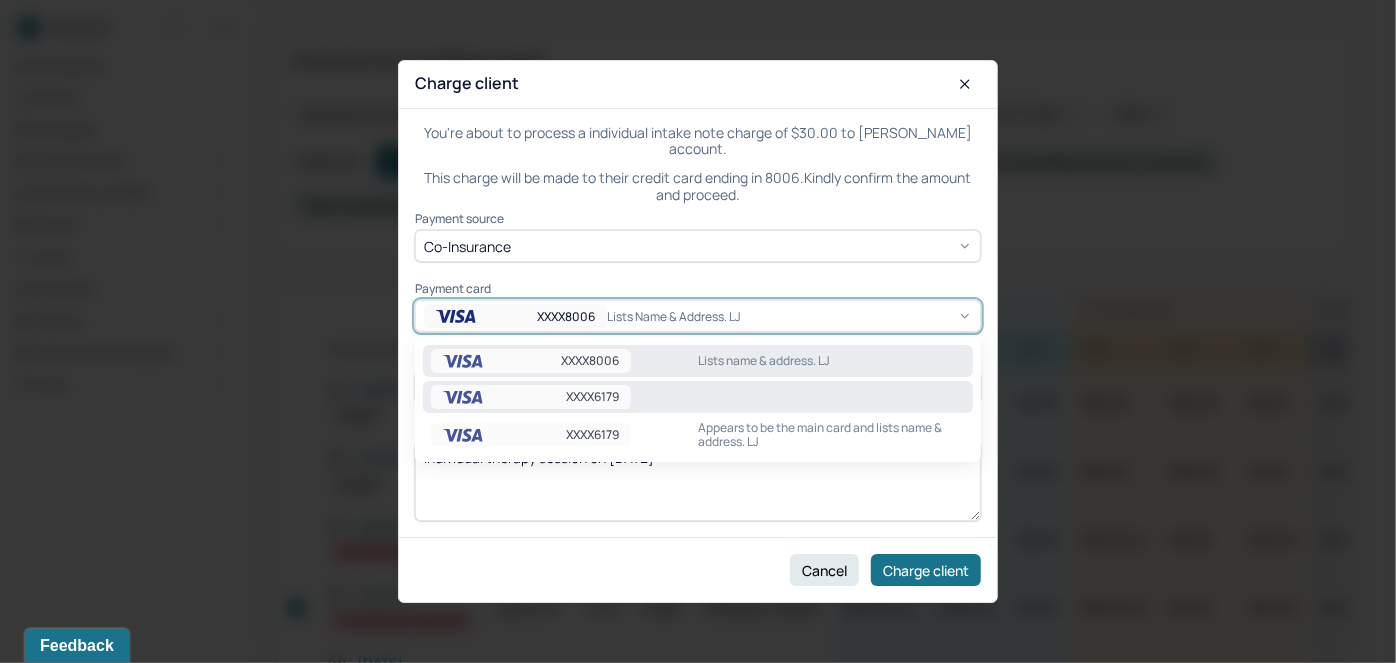 click on "XXXX6179" at bounding box center (531, 397) 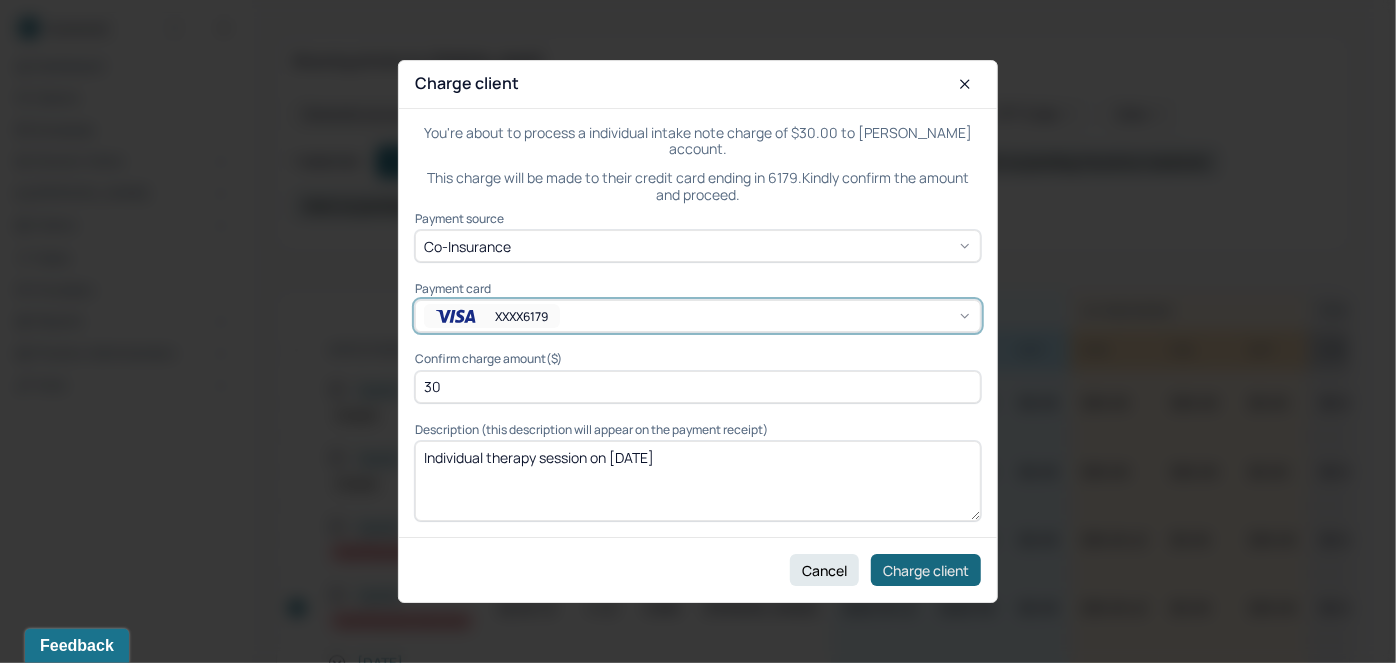 drag, startPoint x: 915, startPoint y: 568, endPoint x: 917, endPoint y: 554, distance: 14.142136 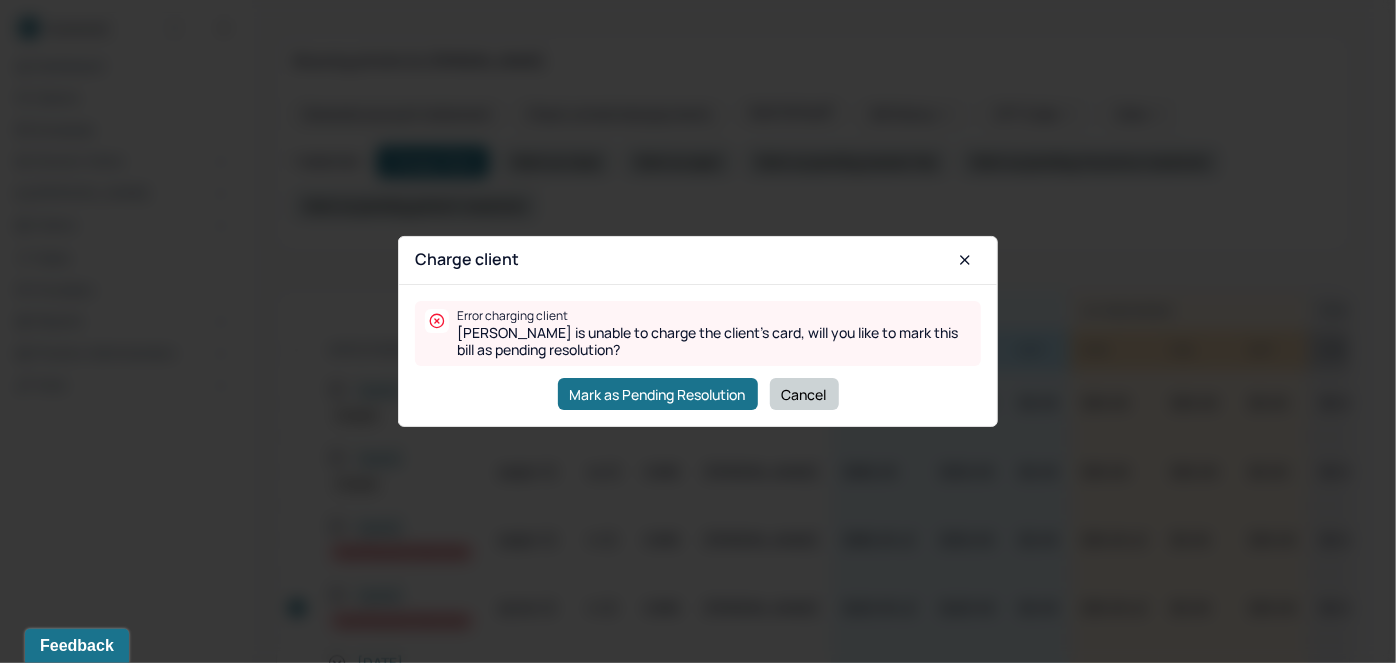 click on "Cancel" at bounding box center (804, 394) 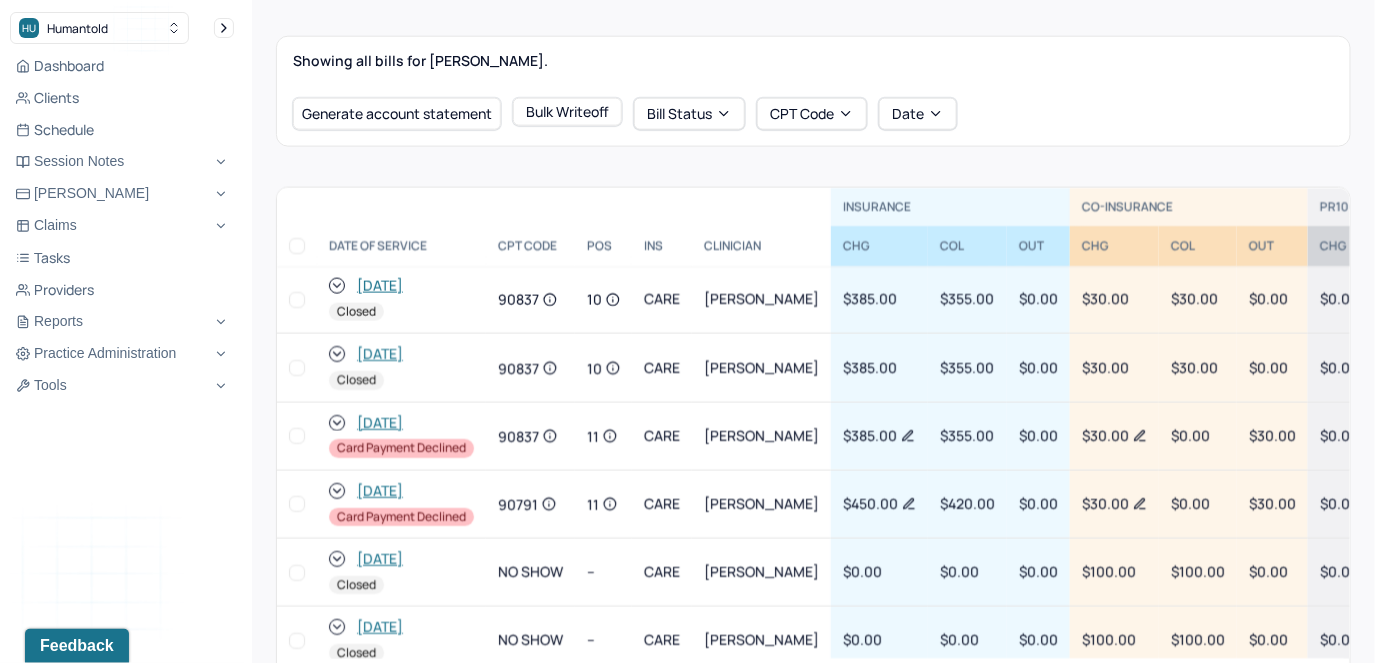 click at bounding box center (297, 504) 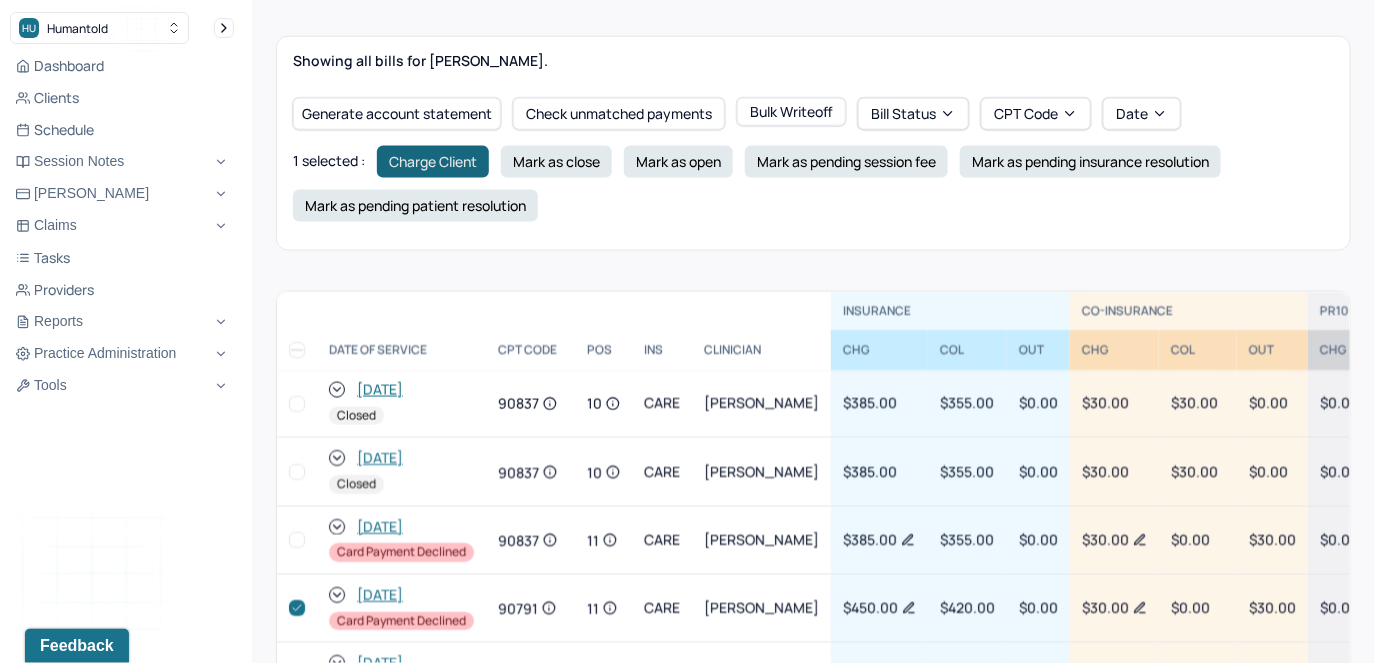click on "Charge Client" at bounding box center [433, 162] 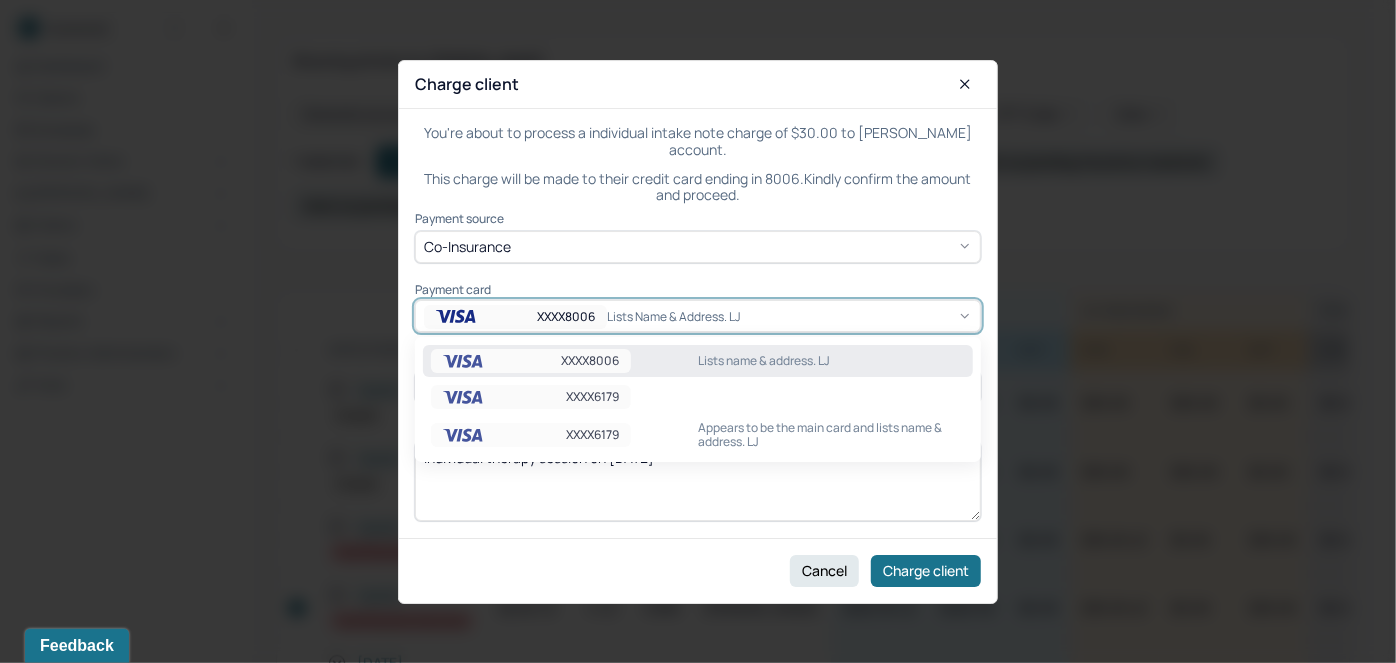 click on "XXXX8006" at bounding box center [566, 316] 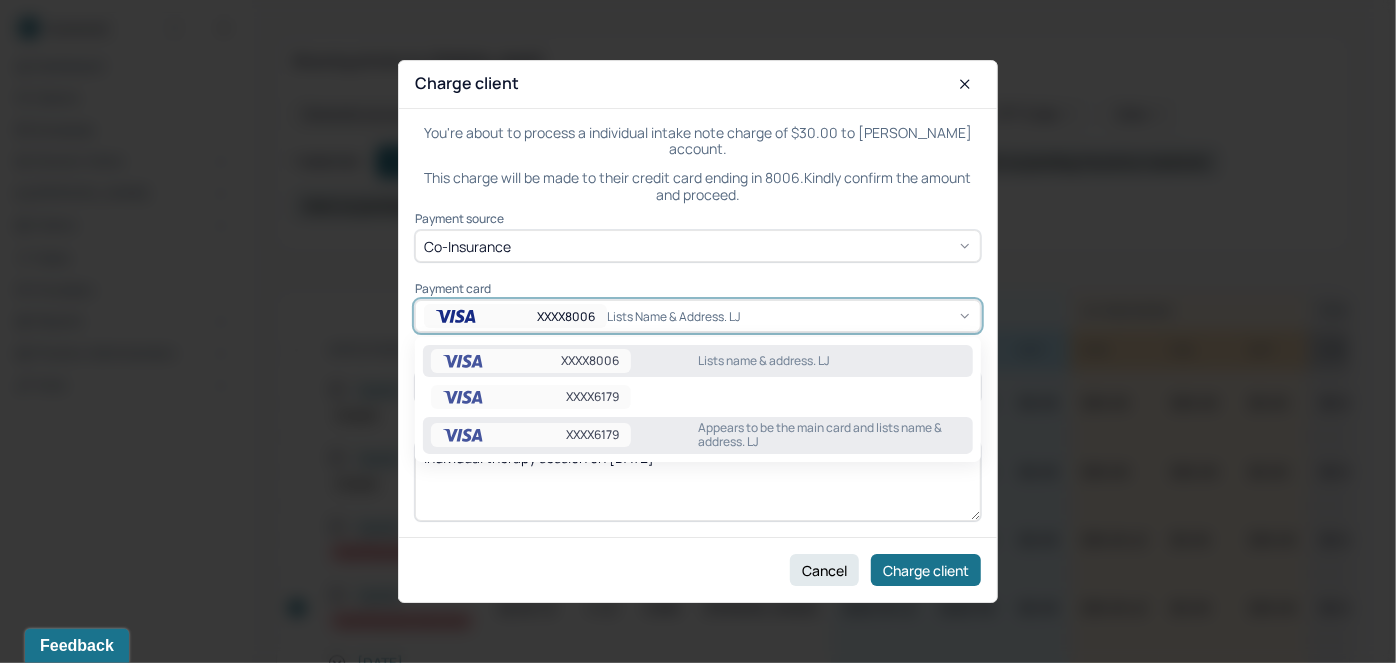 click on "XXXX6179" at bounding box center (592, 435) 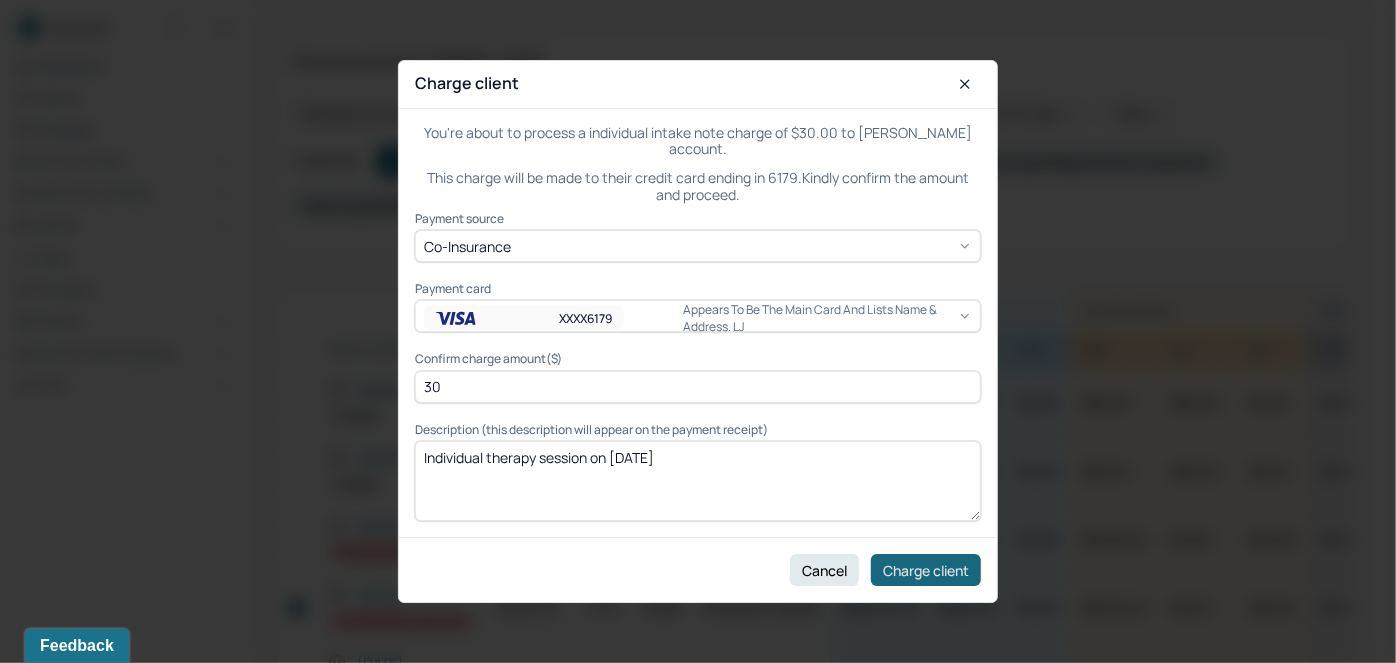 click on "Charge client" at bounding box center (926, 570) 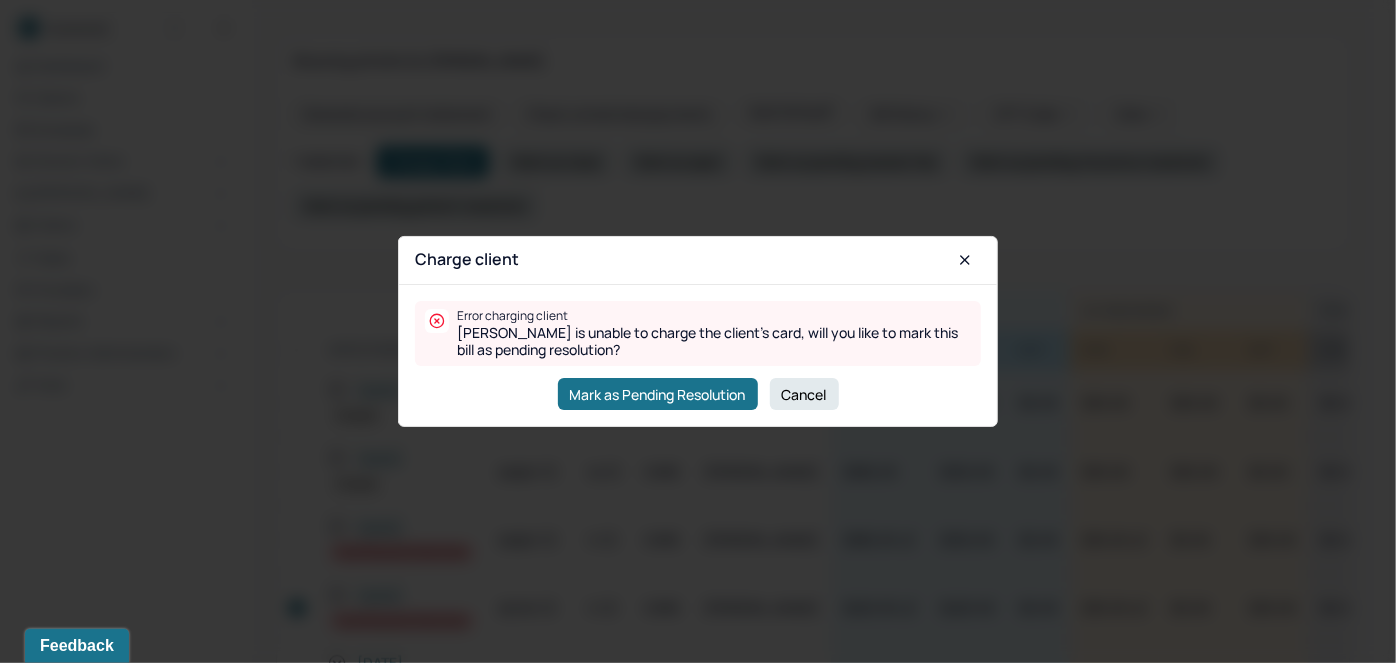 drag, startPoint x: 824, startPoint y: 399, endPoint x: 810, endPoint y: 397, distance: 14.142136 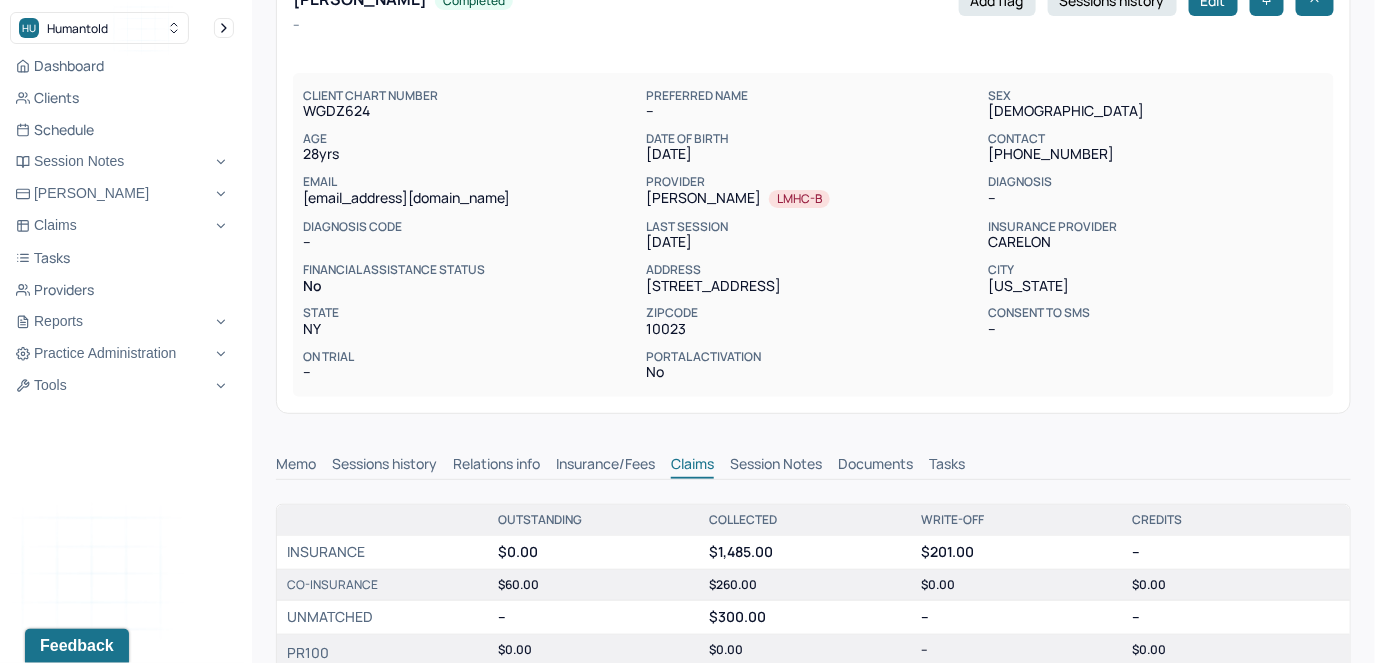 scroll, scrollTop: 0, scrollLeft: 0, axis: both 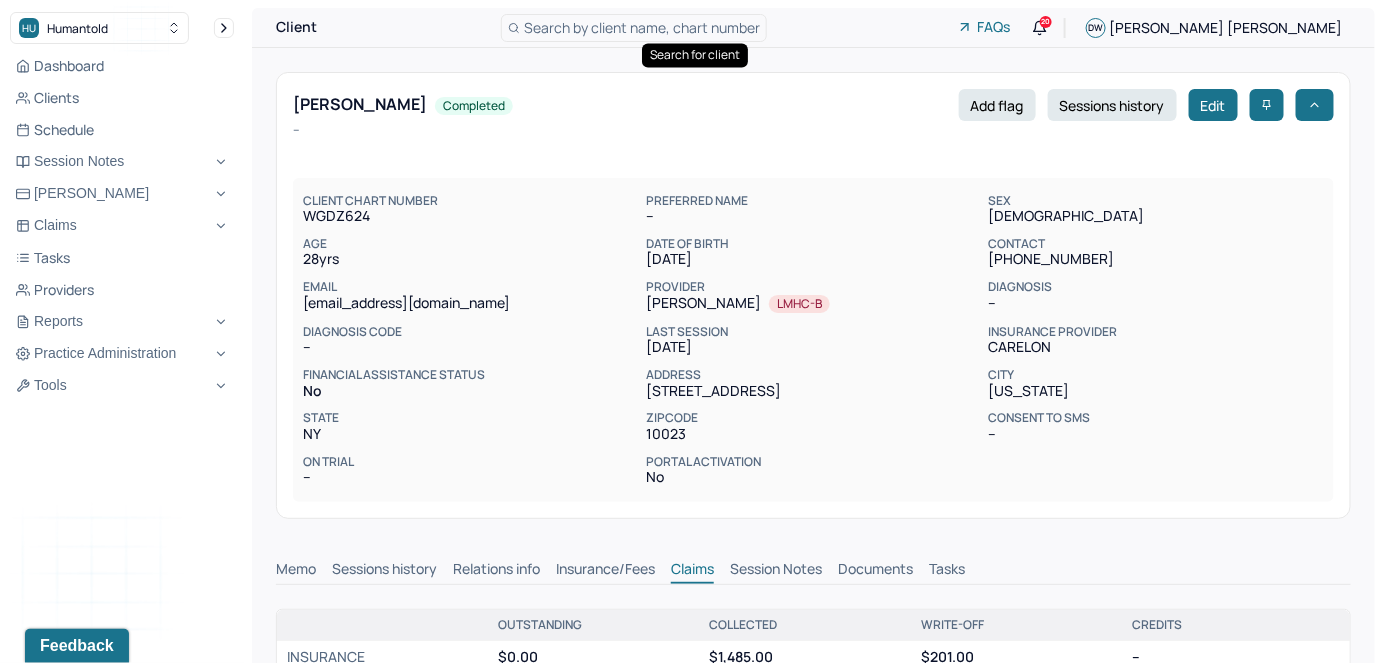 click on "Search by client name, chart number" at bounding box center [642, 27] 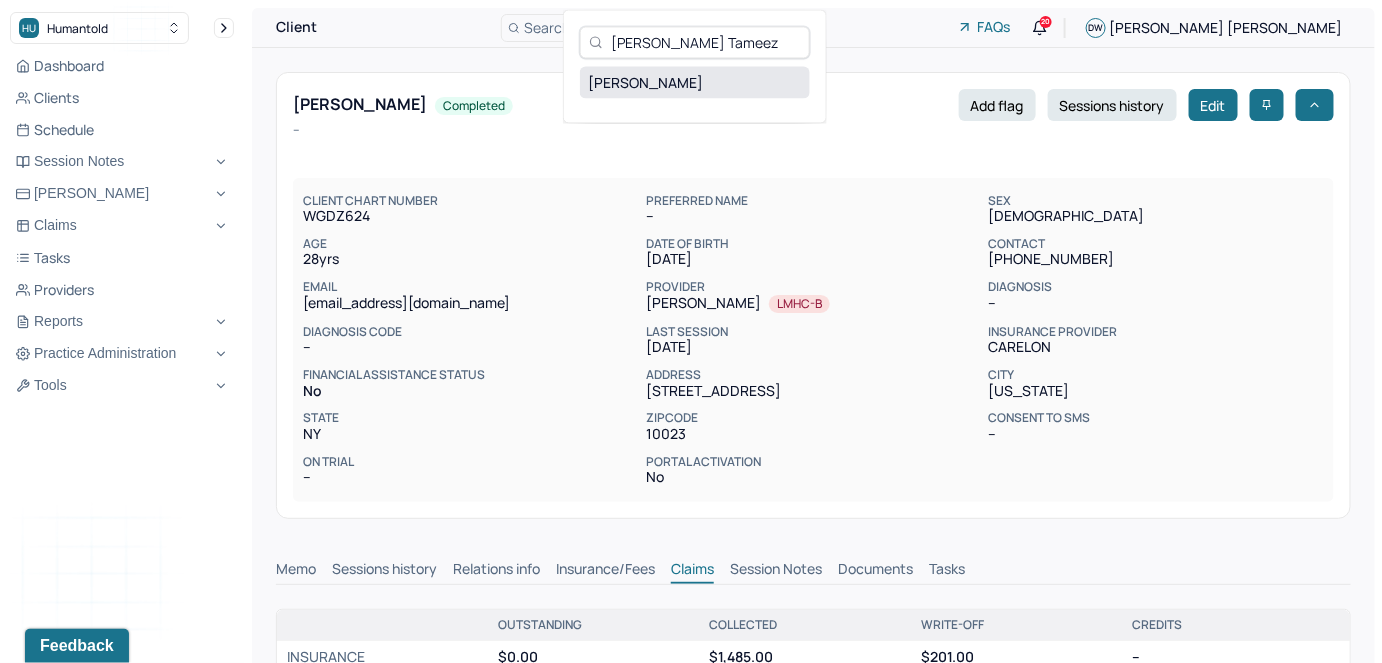 type on "[PERSON_NAME] Tameez" 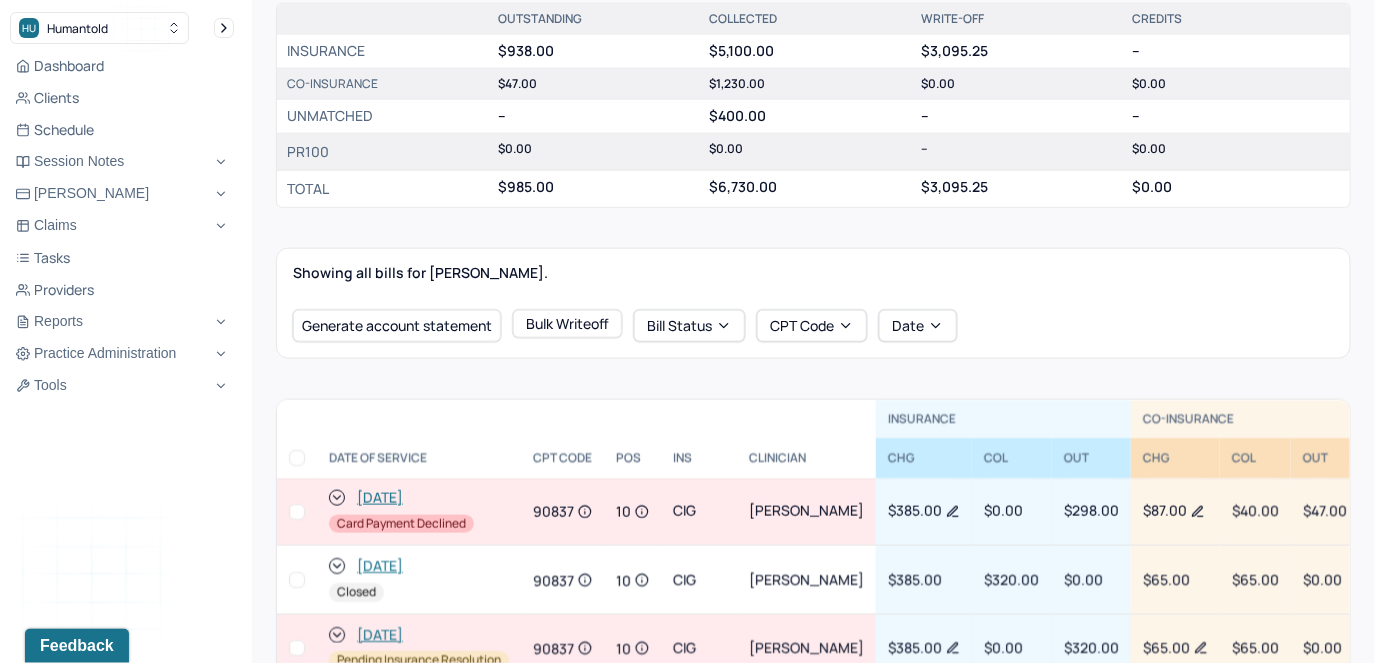scroll, scrollTop: 636, scrollLeft: 0, axis: vertical 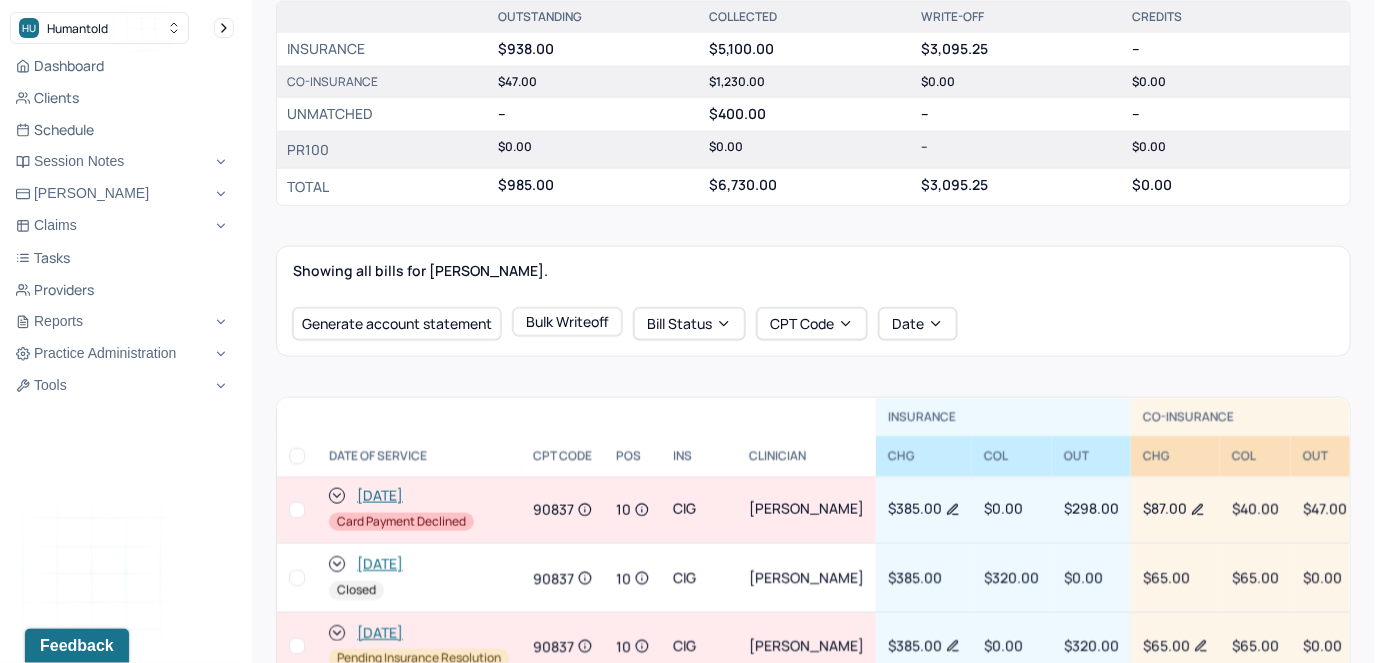 click at bounding box center (297, 510) 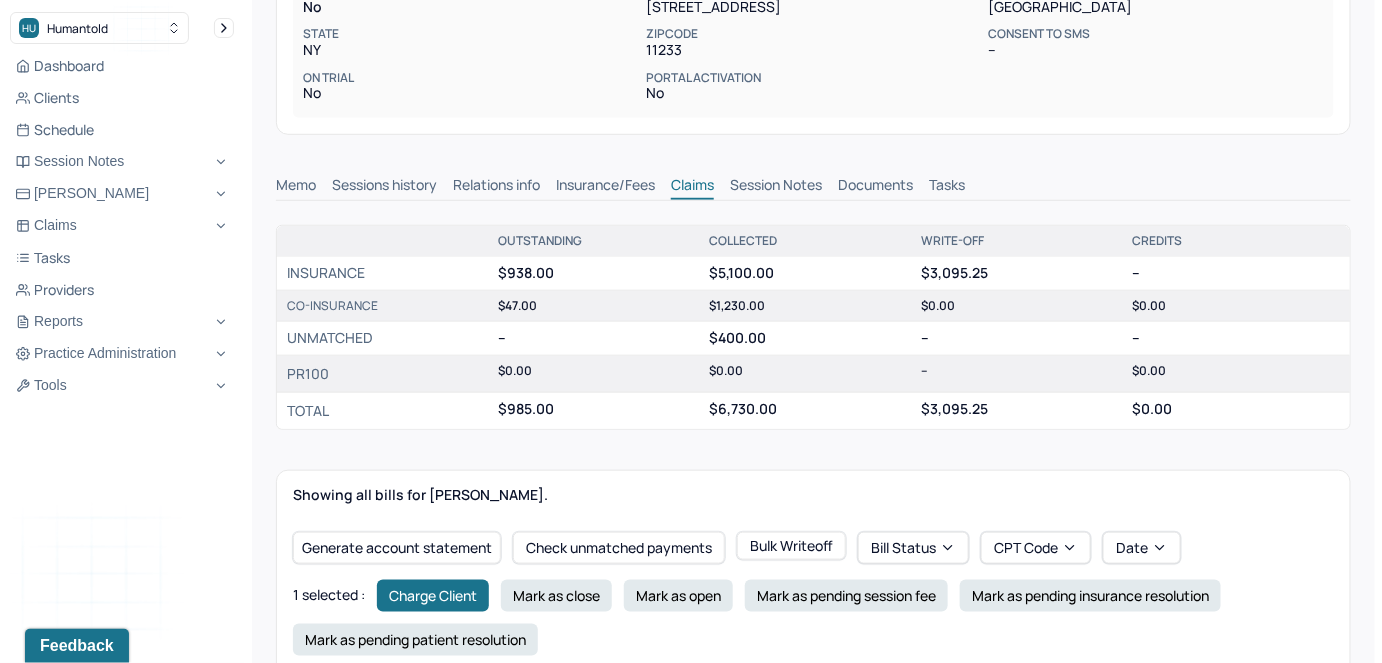 scroll, scrollTop: 636, scrollLeft: 0, axis: vertical 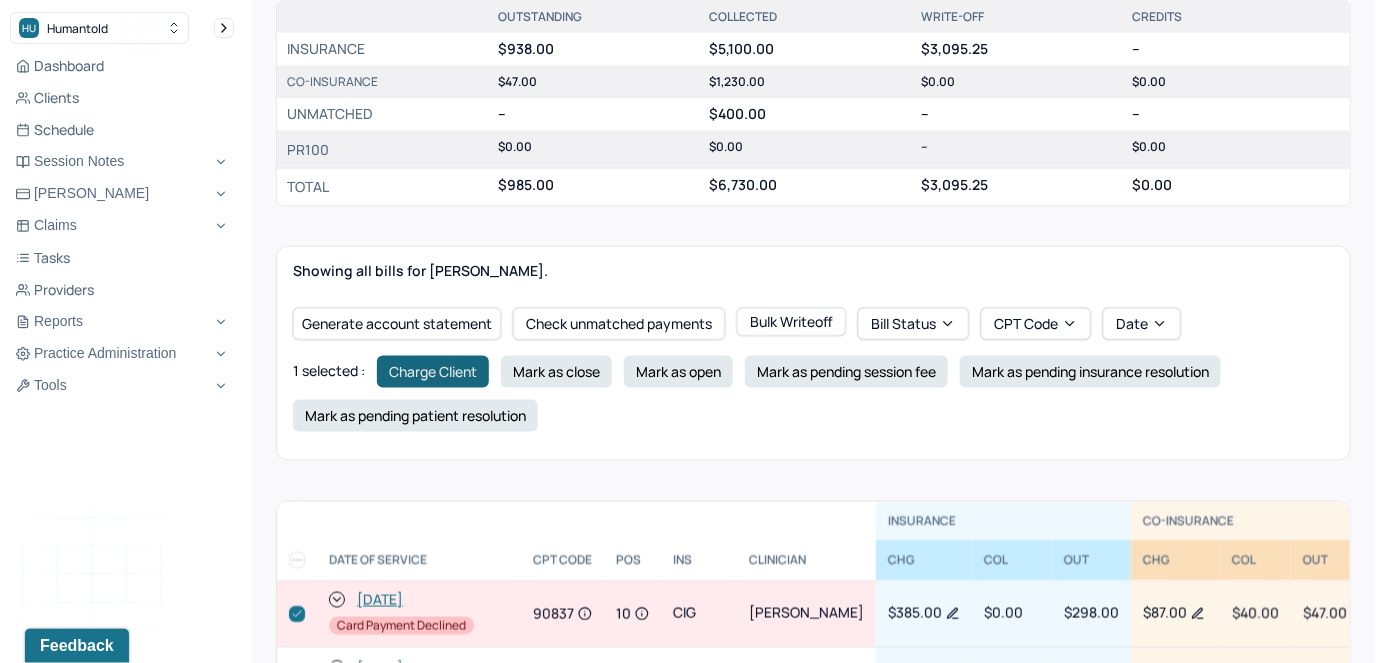click on "Charge Client" at bounding box center (433, 372) 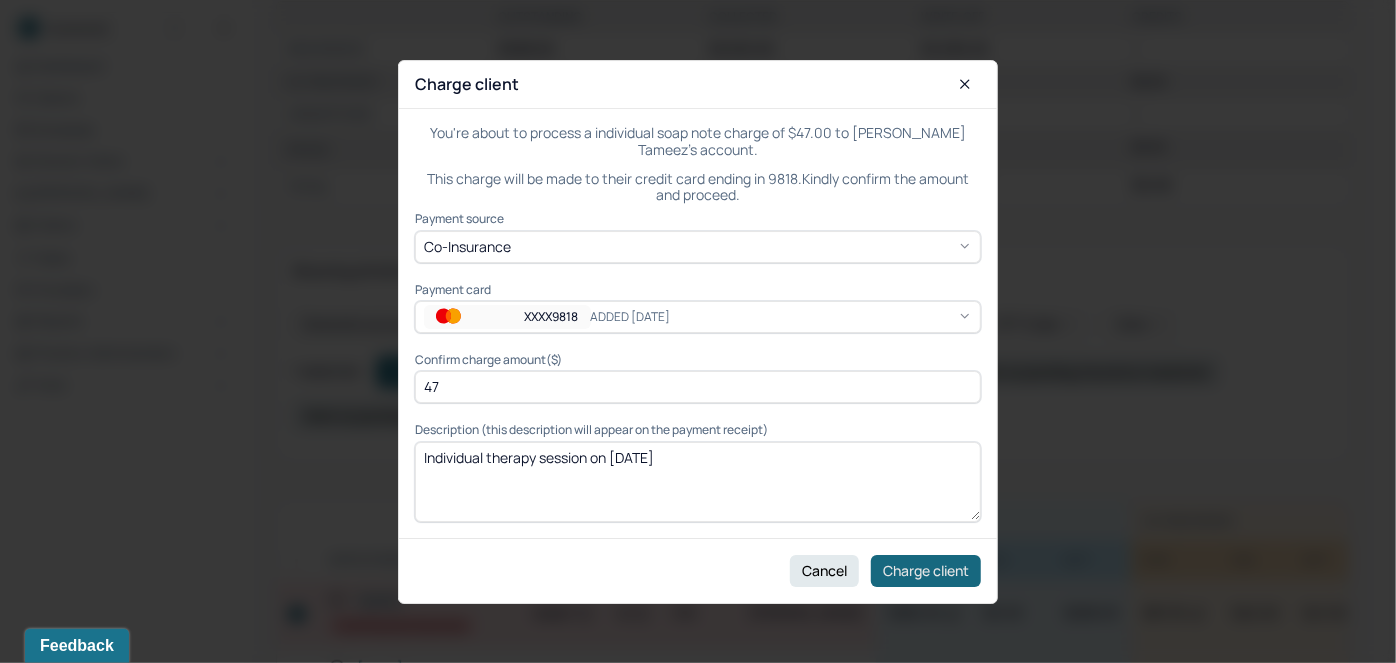 click on "Charge client" at bounding box center (926, 570) 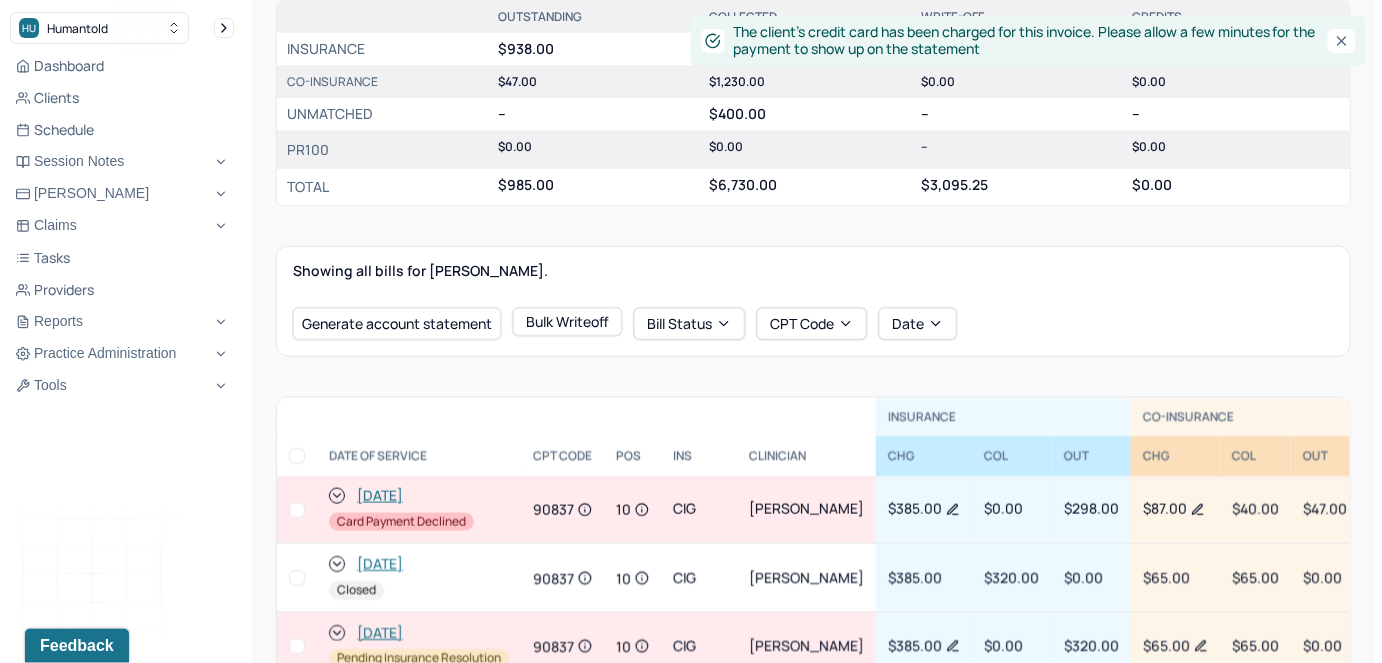click at bounding box center [297, 510] 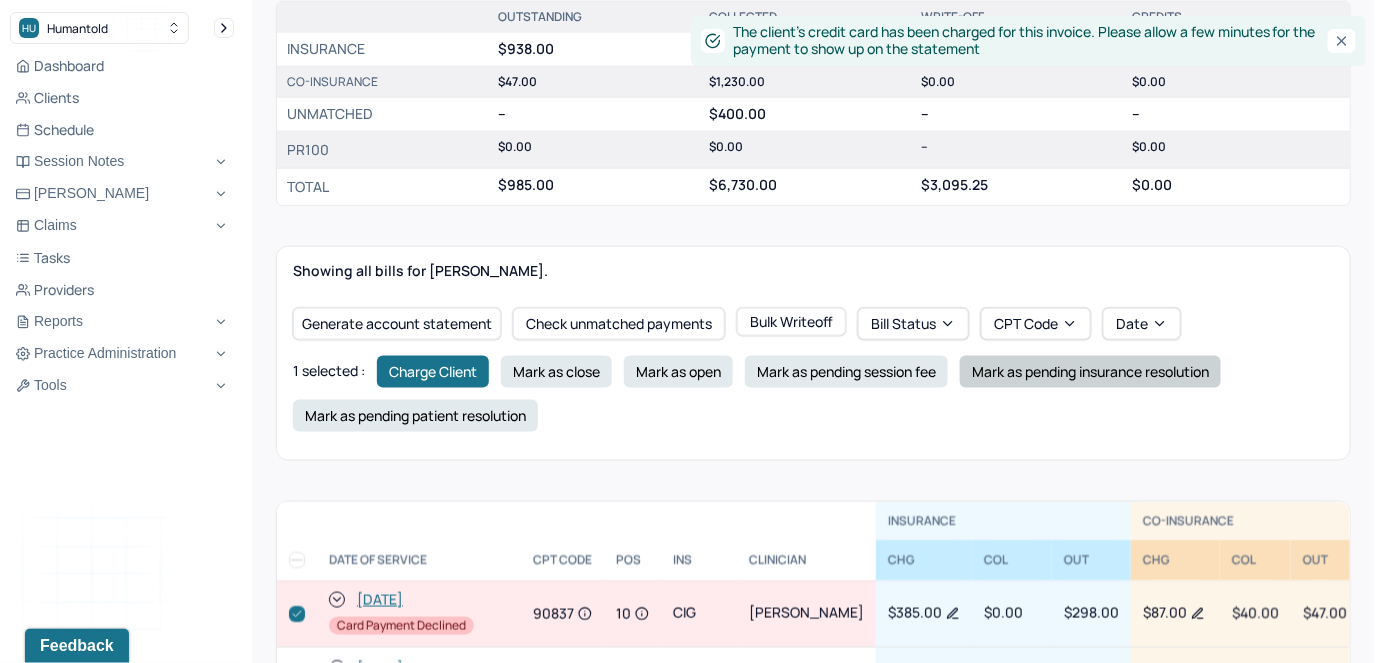 click on "Mark as pending insurance resolution" at bounding box center [1090, 372] 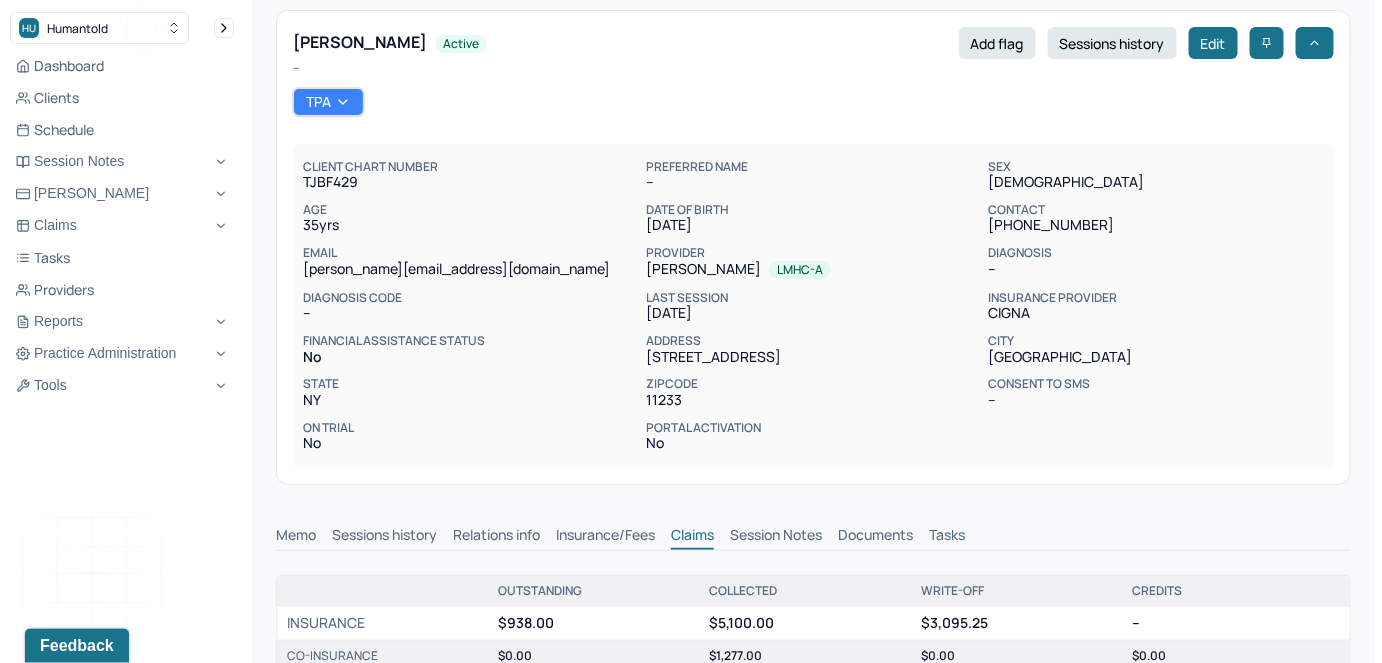 scroll, scrollTop: 0, scrollLeft: 0, axis: both 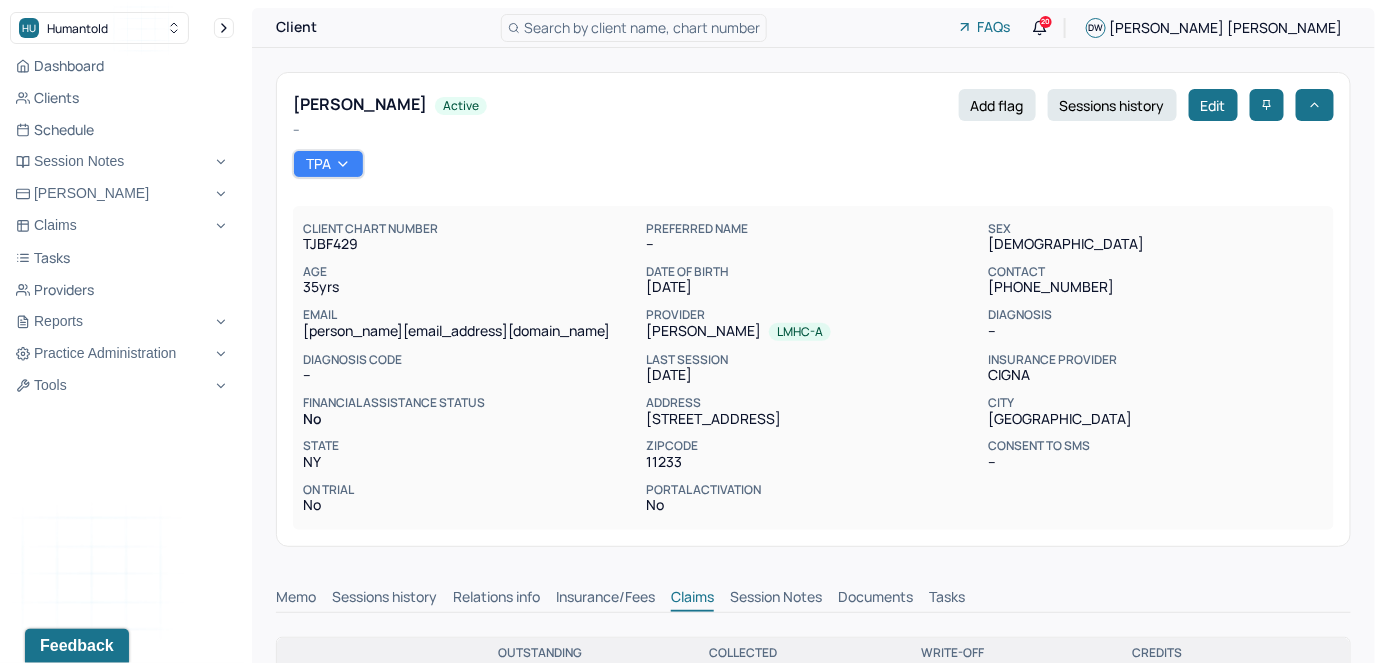 click on "Search by client name, chart number" at bounding box center (642, 27) 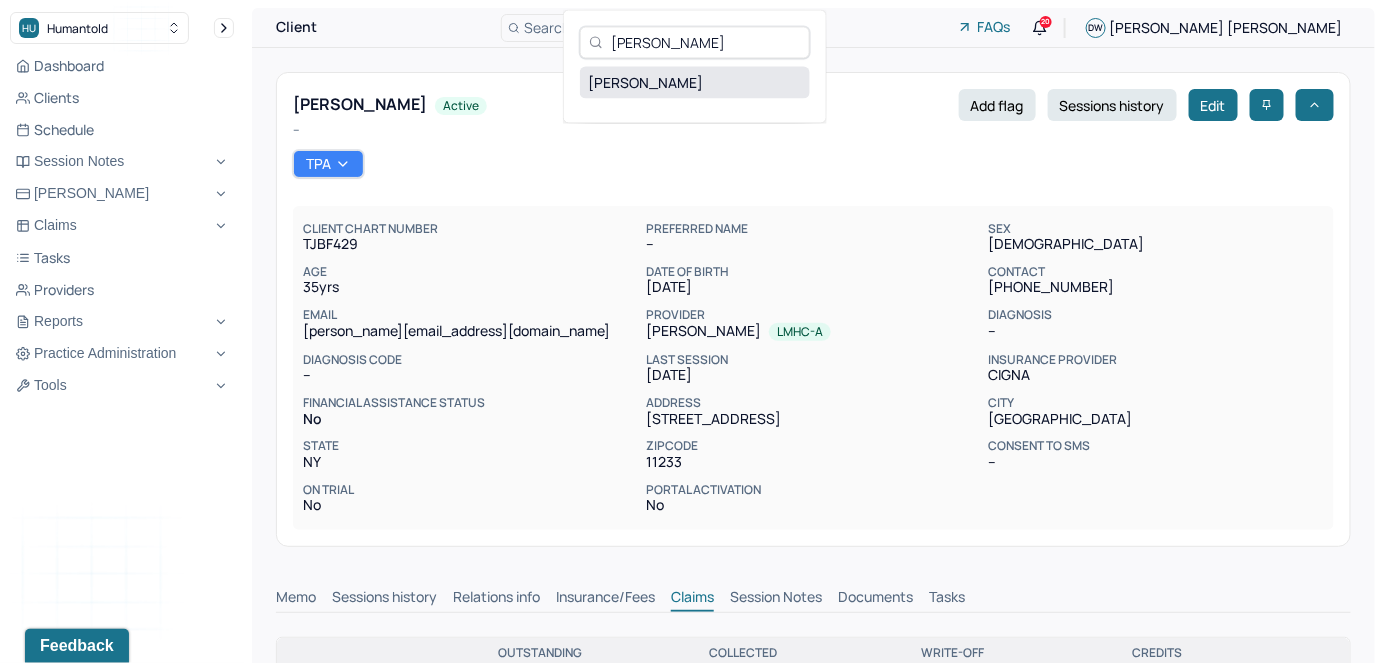 type on "[PERSON_NAME]" 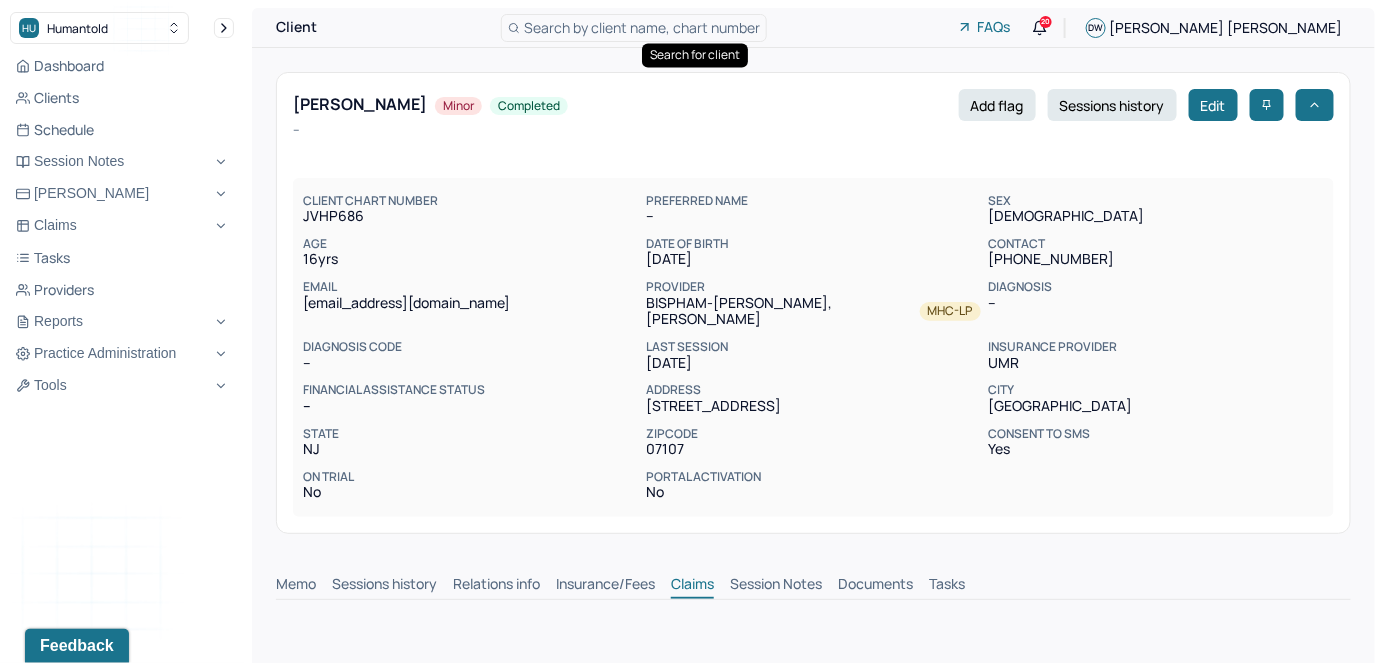 scroll, scrollTop: 0, scrollLeft: 0, axis: both 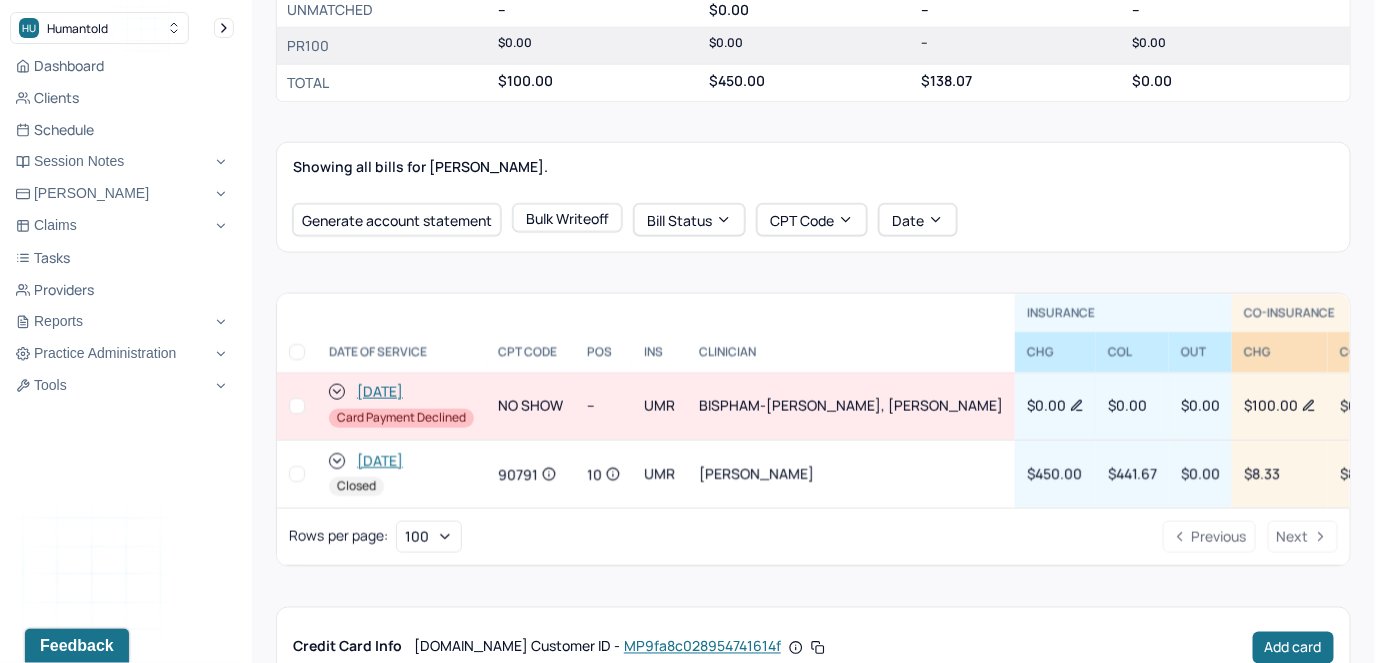 click at bounding box center [297, 406] 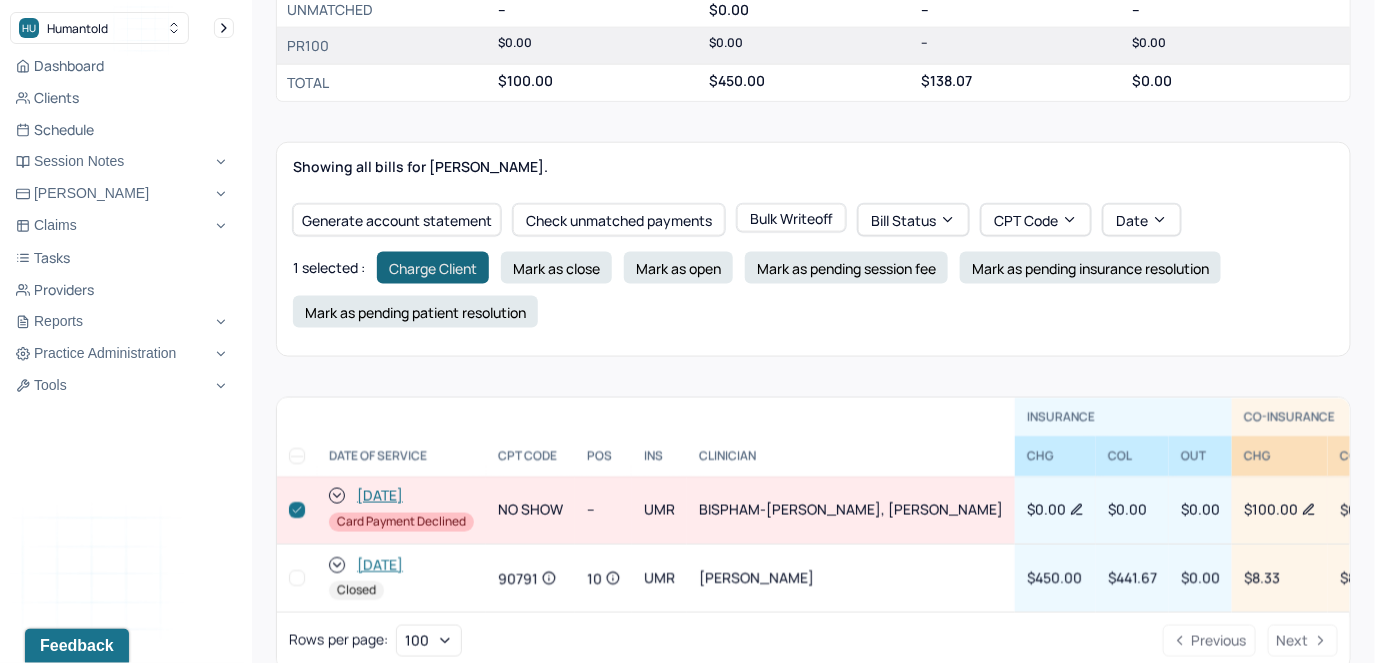 click on "Charge Client" at bounding box center [433, 268] 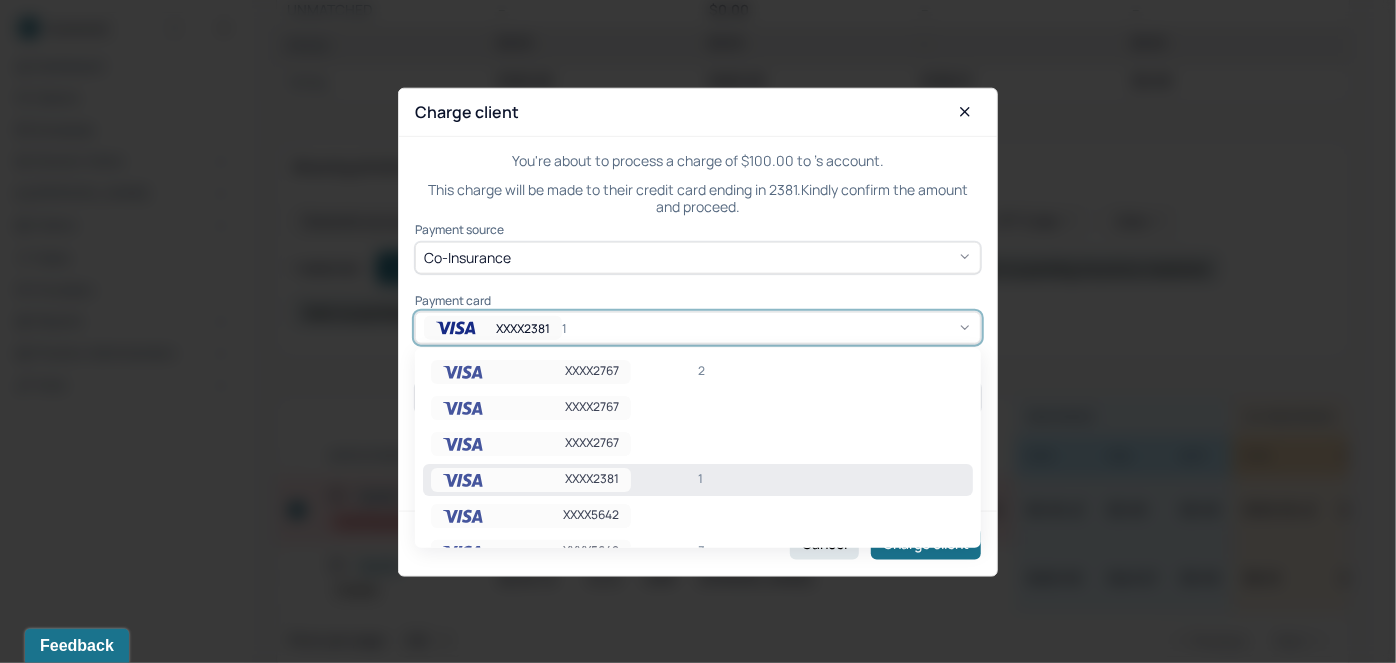 click on "XXXX2381 1" at bounding box center [698, 327] 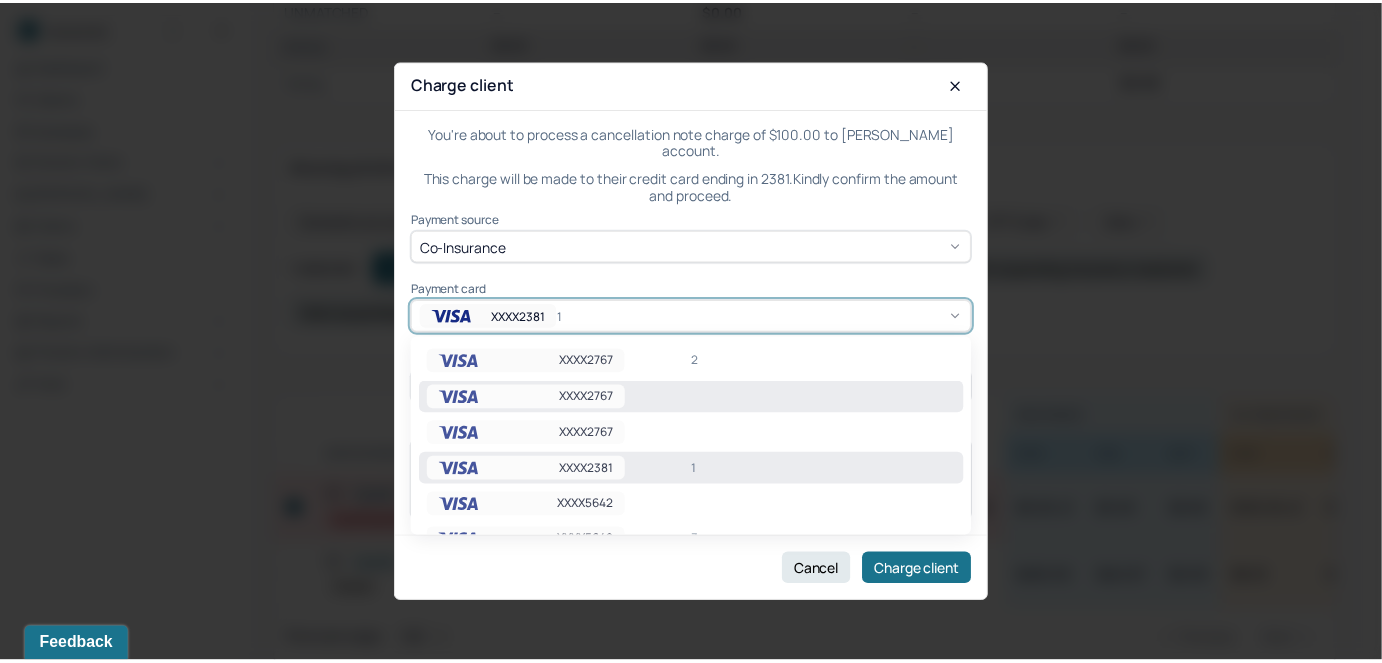 scroll, scrollTop: 28, scrollLeft: 0, axis: vertical 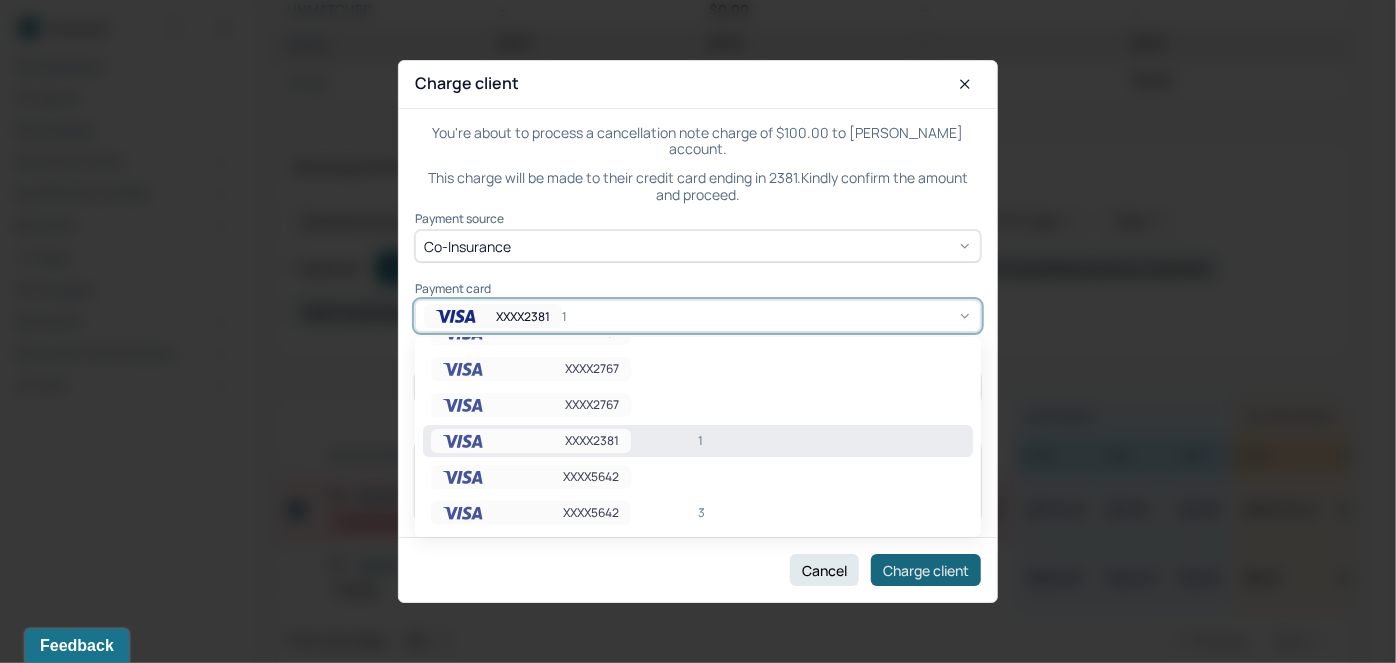click on "Charge client" at bounding box center (926, 570) 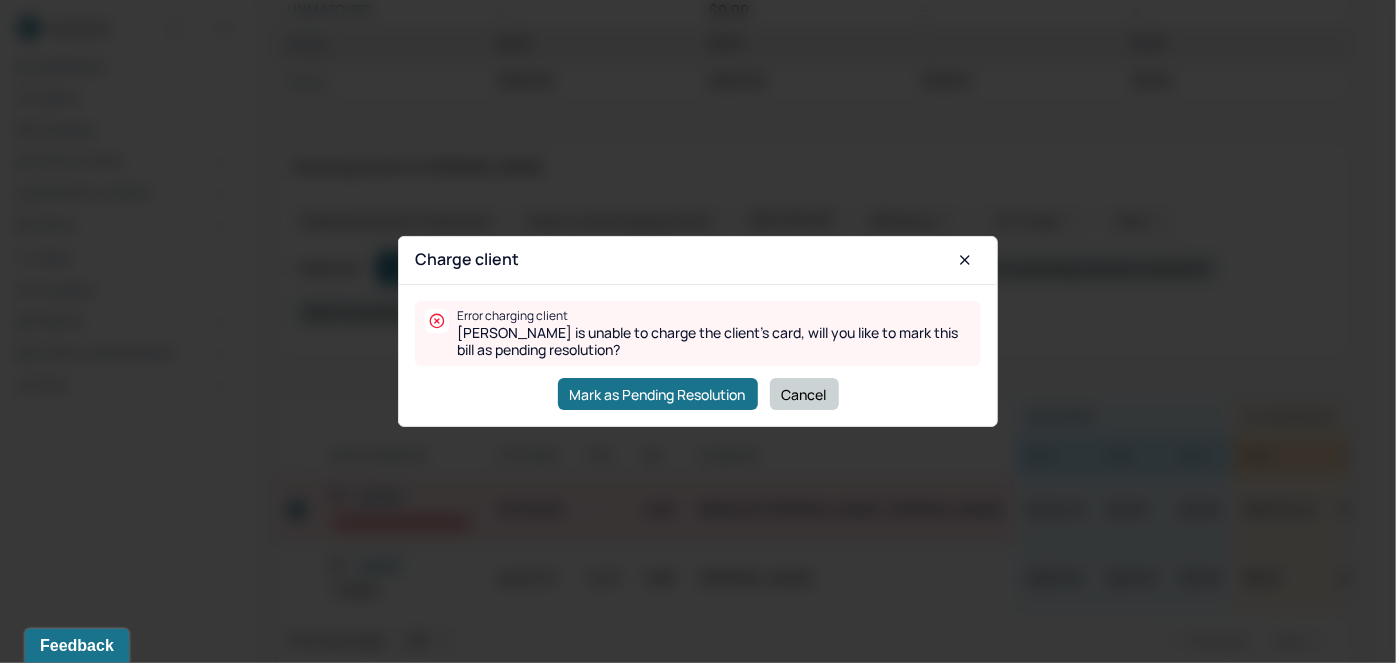 click on "Cancel" at bounding box center (804, 394) 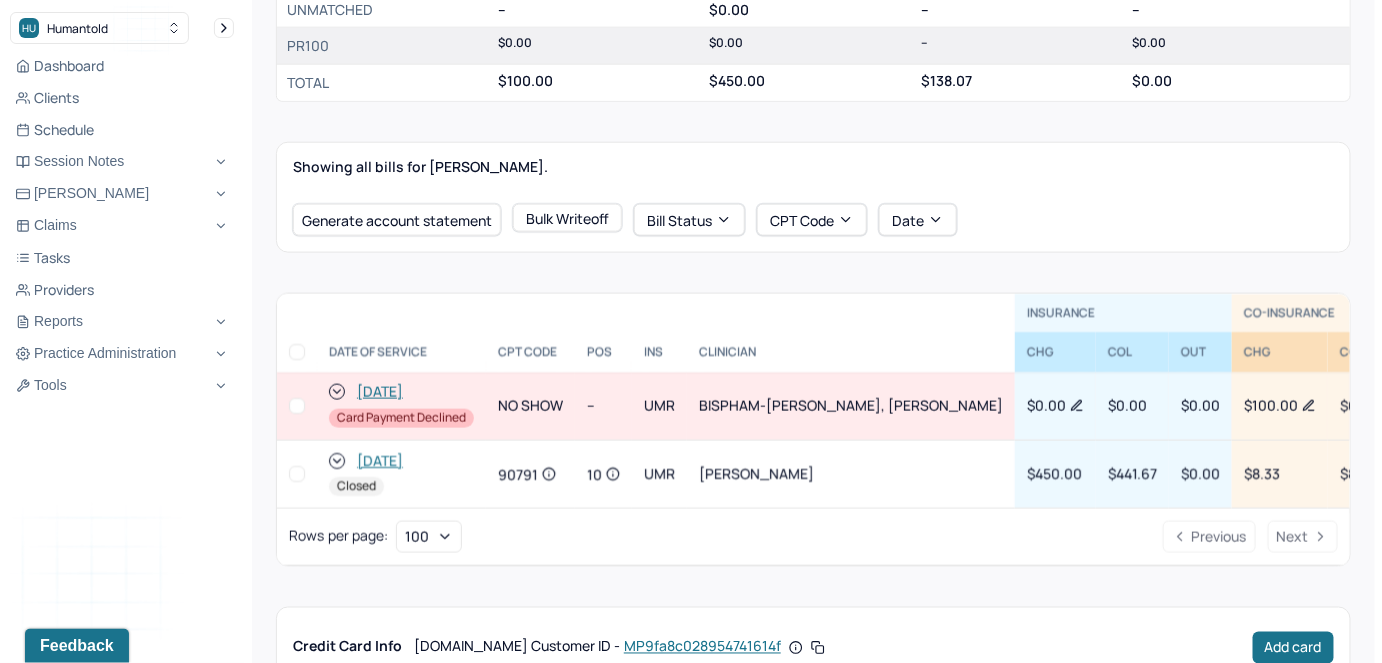 click at bounding box center [297, 406] 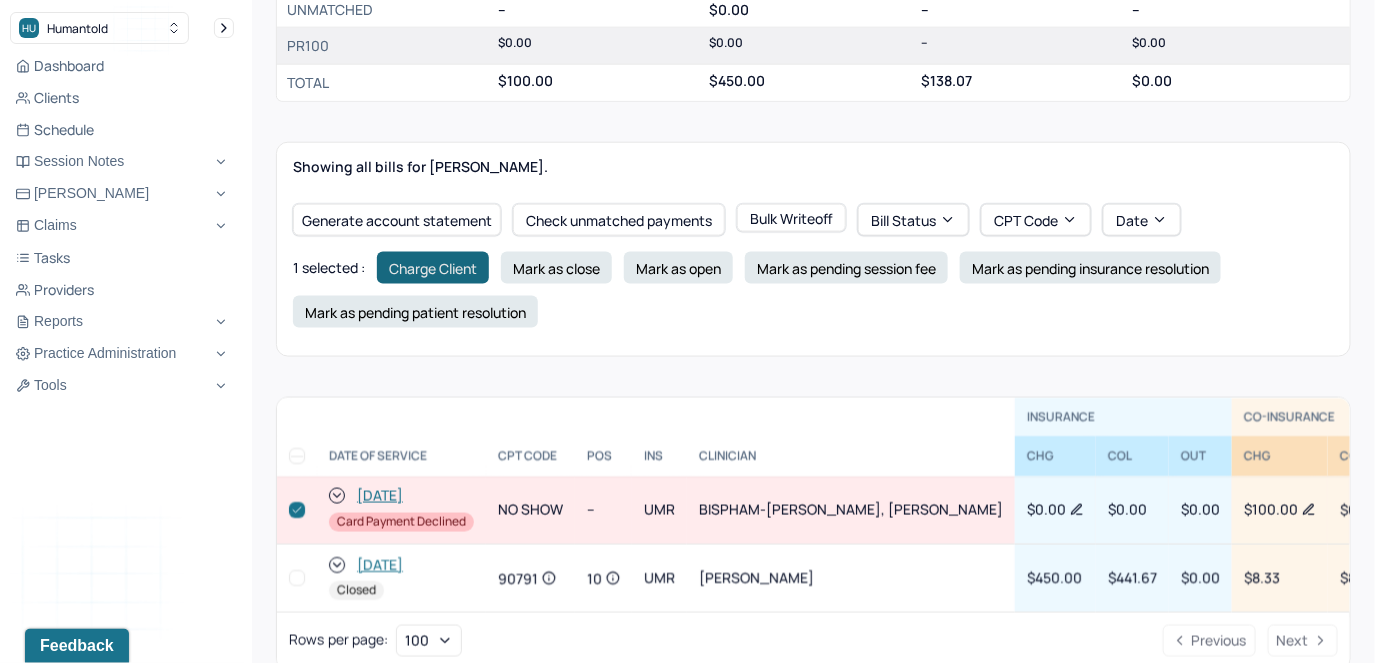 click on "Charge Client" at bounding box center [433, 268] 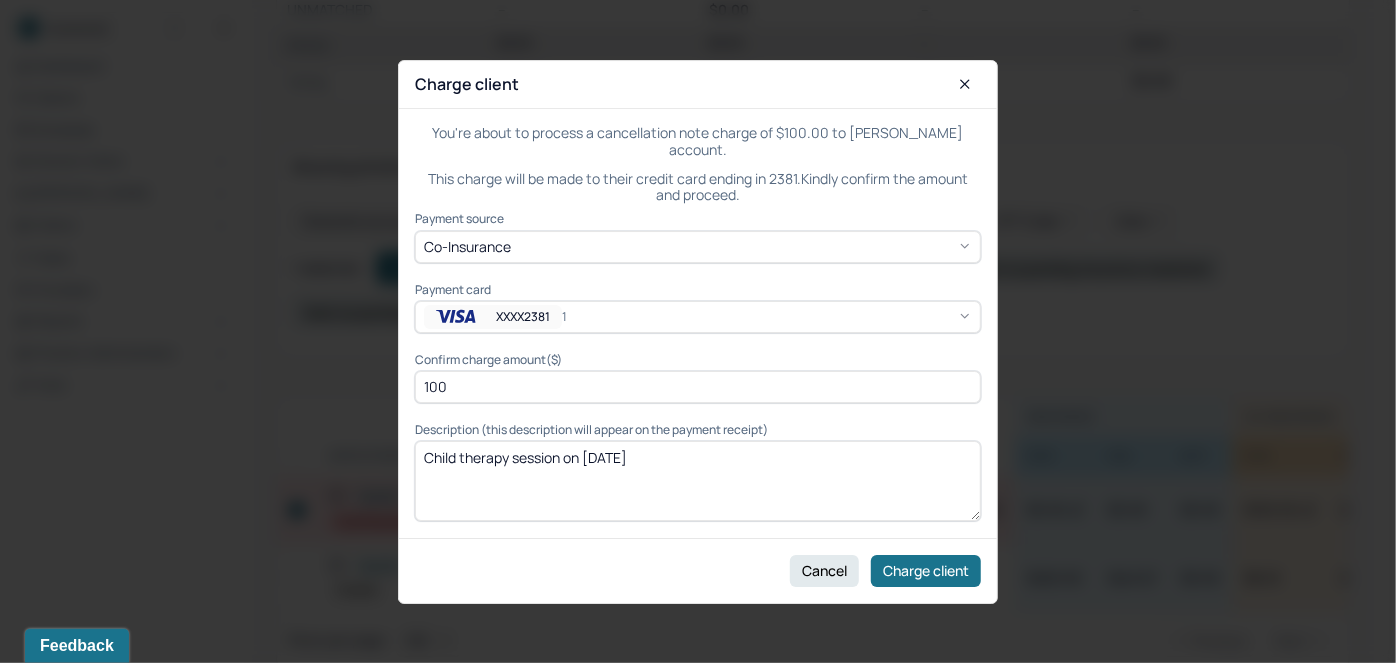 drag, startPoint x: 508, startPoint y: 382, endPoint x: 393, endPoint y: 387, distance: 115.10864 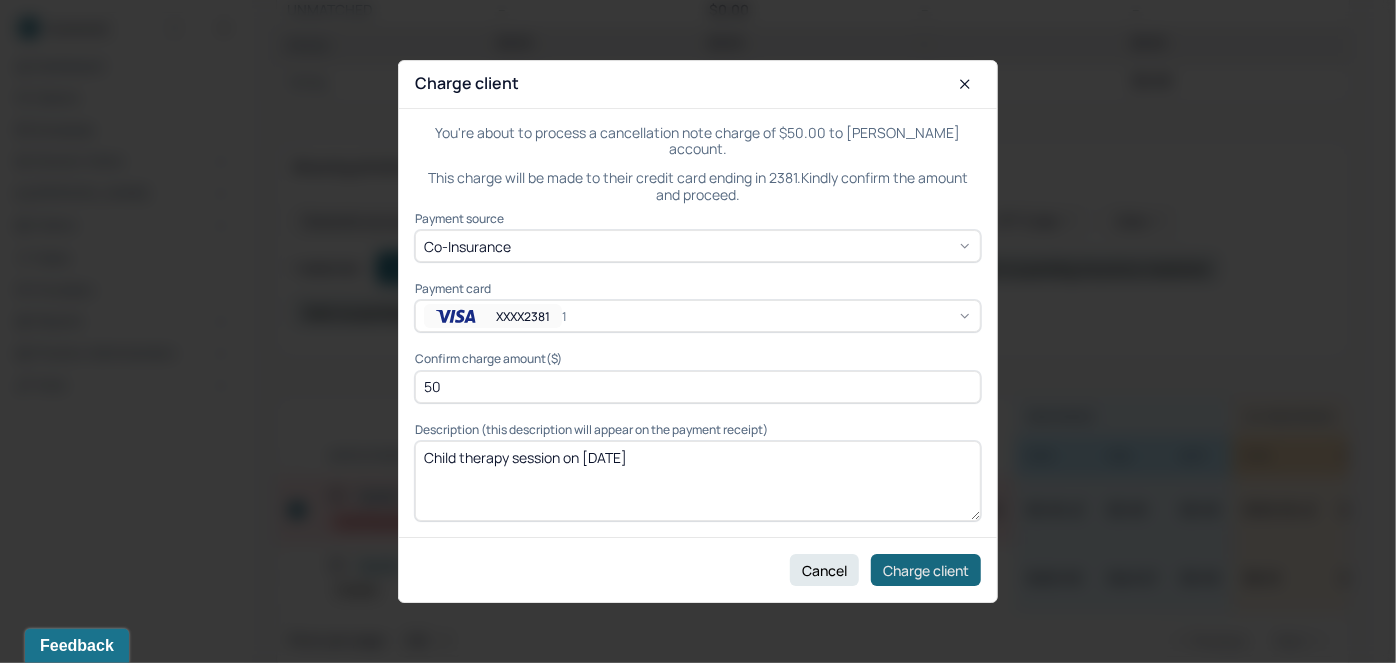 type on "50" 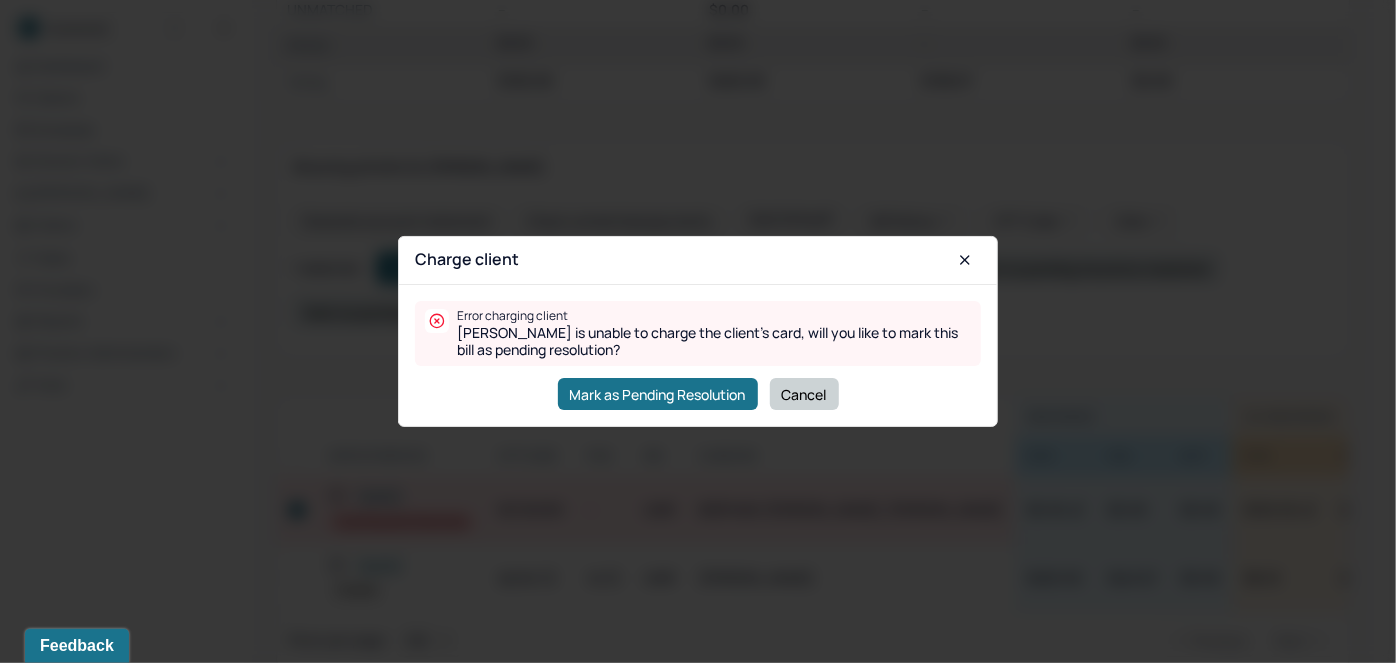 click on "Cancel" at bounding box center (804, 394) 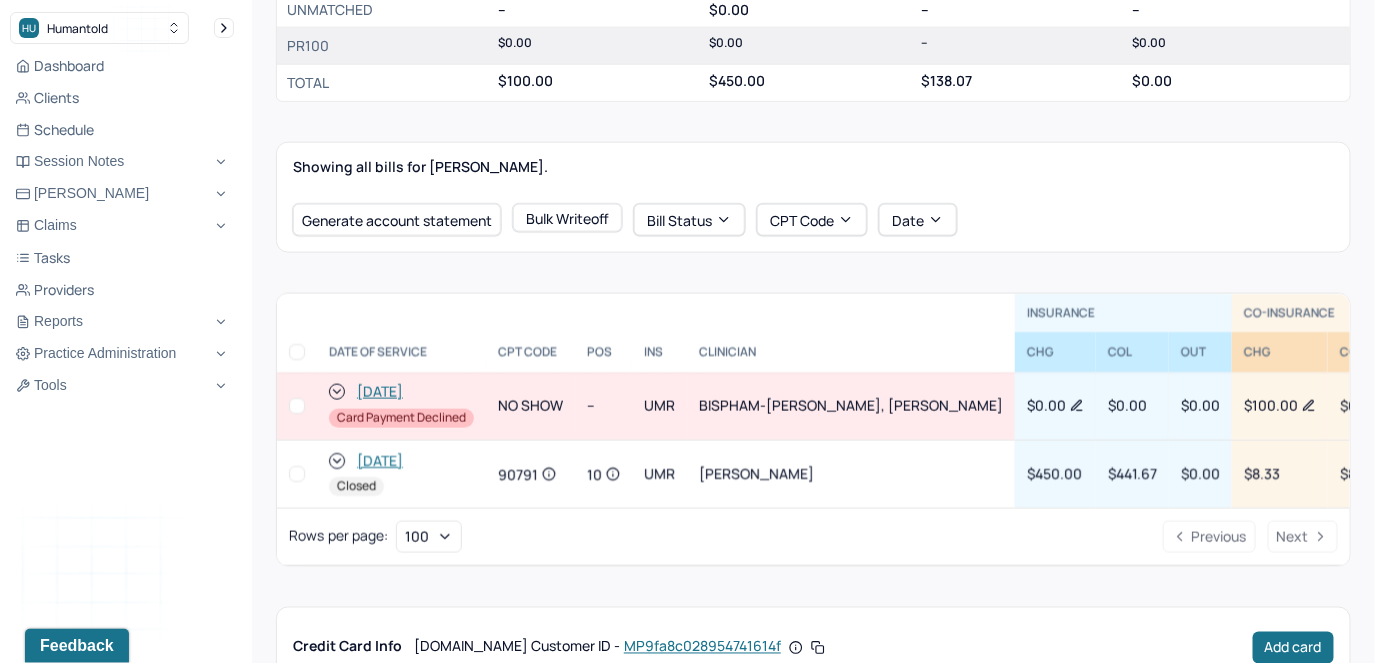 click at bounding box center (297, 406) 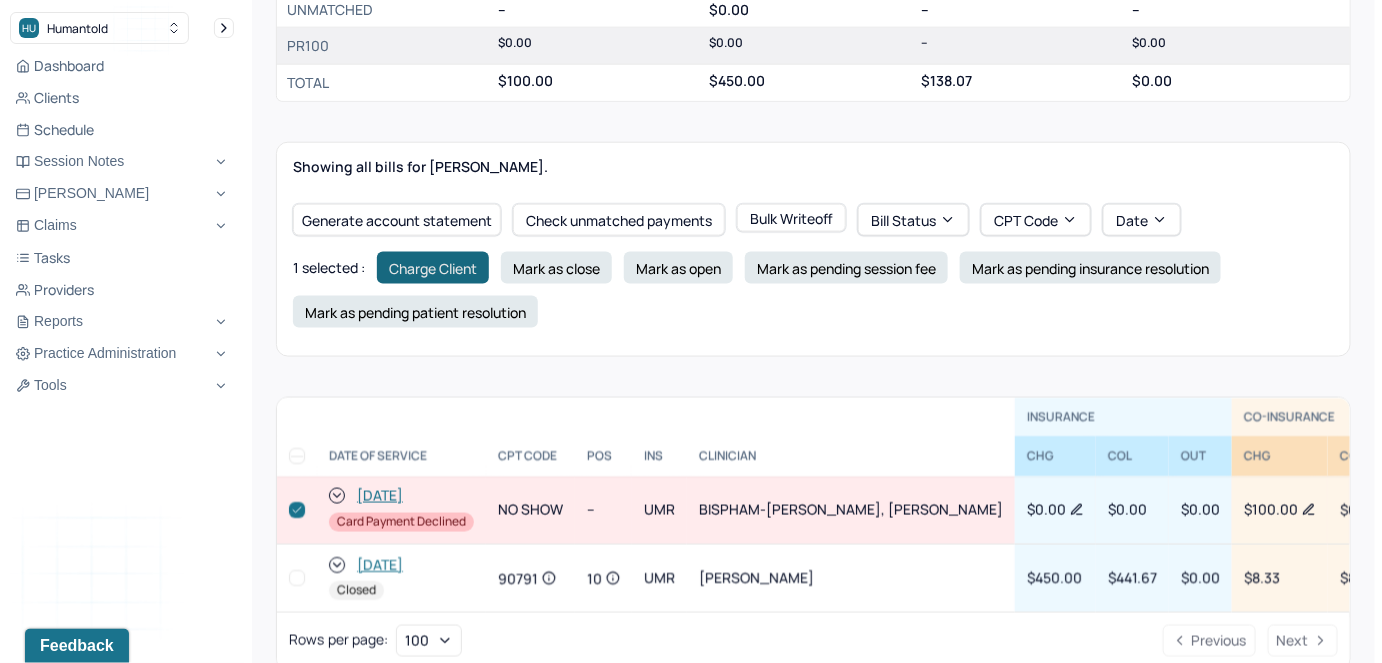 click on "Charge Client" at bounding box center [433, 268] 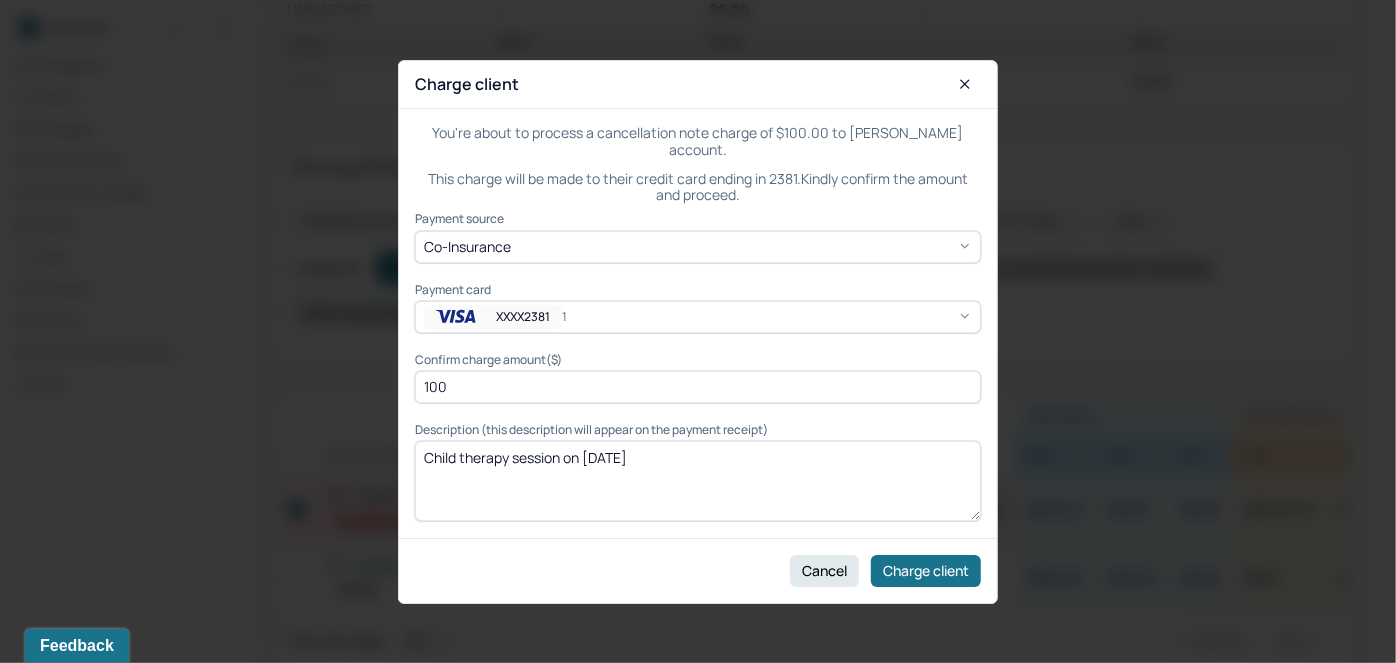 click on "1" at bounding box center (595, 316) 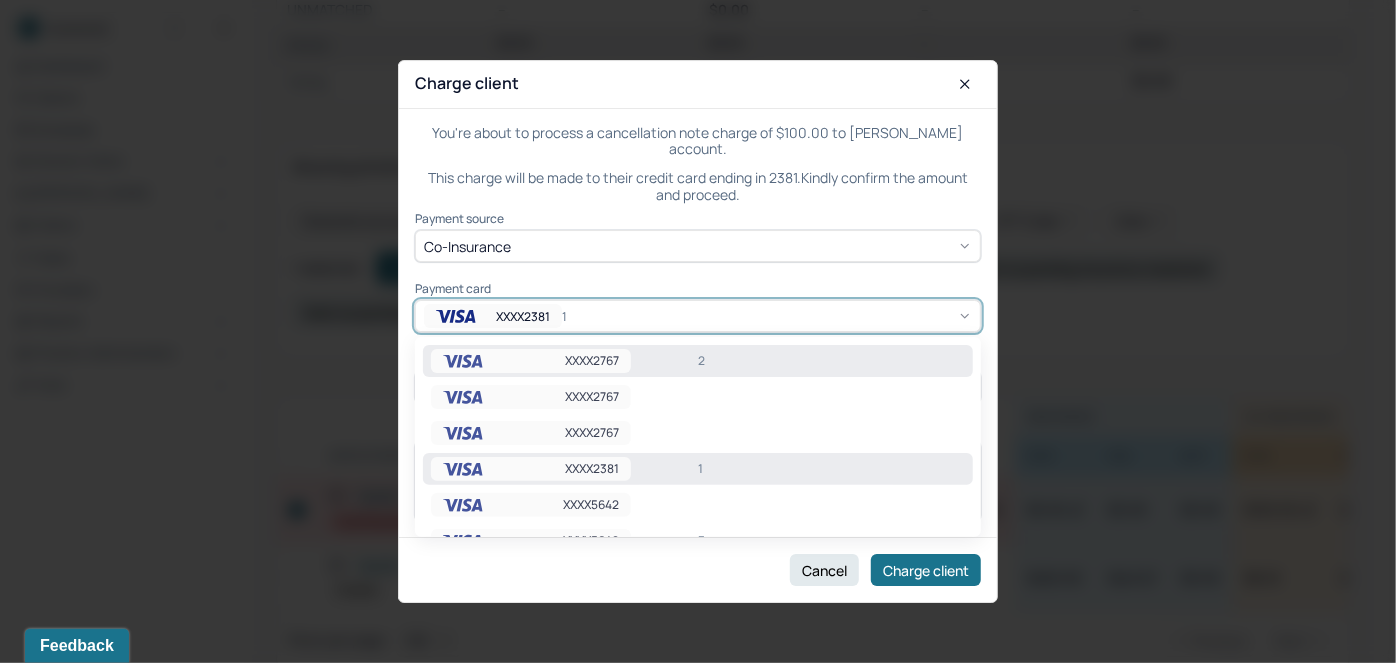 click on "XXXX2767" at bounding box center (592, 361) 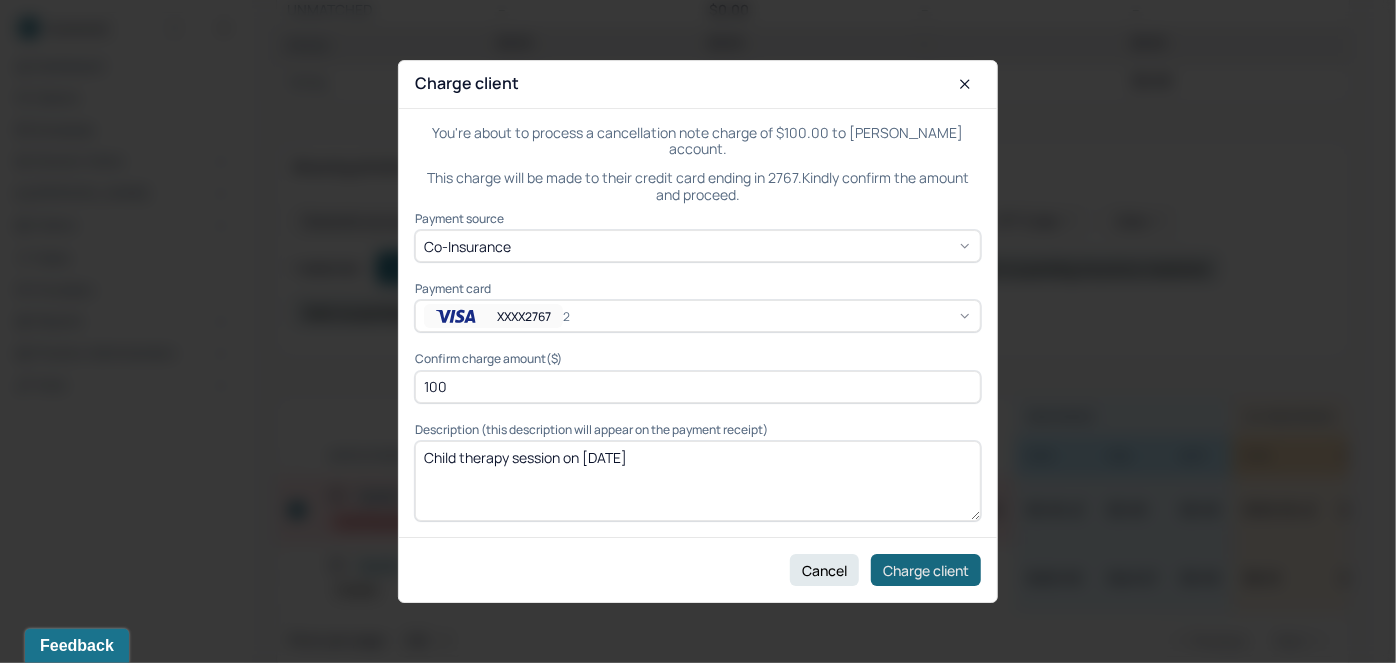 click on "Charge client" at bounding box center (926, 570) 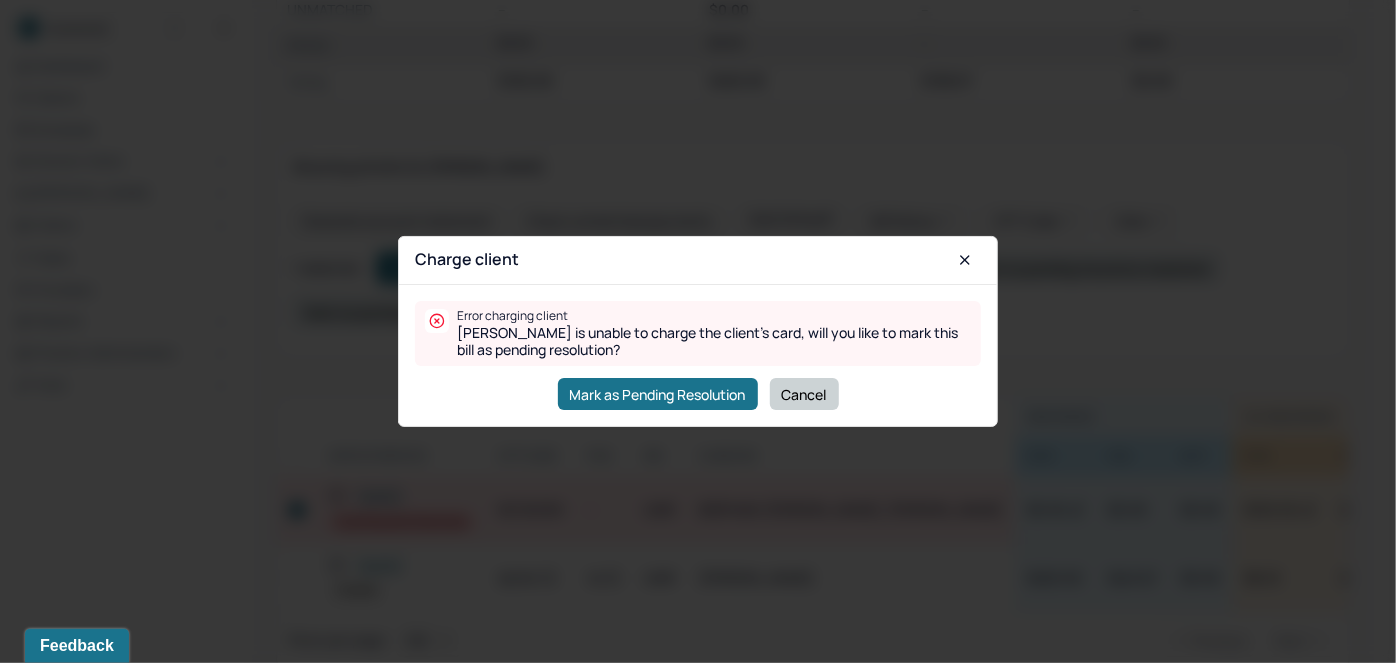 click on "Cancel" at bounding box center (804, 394) 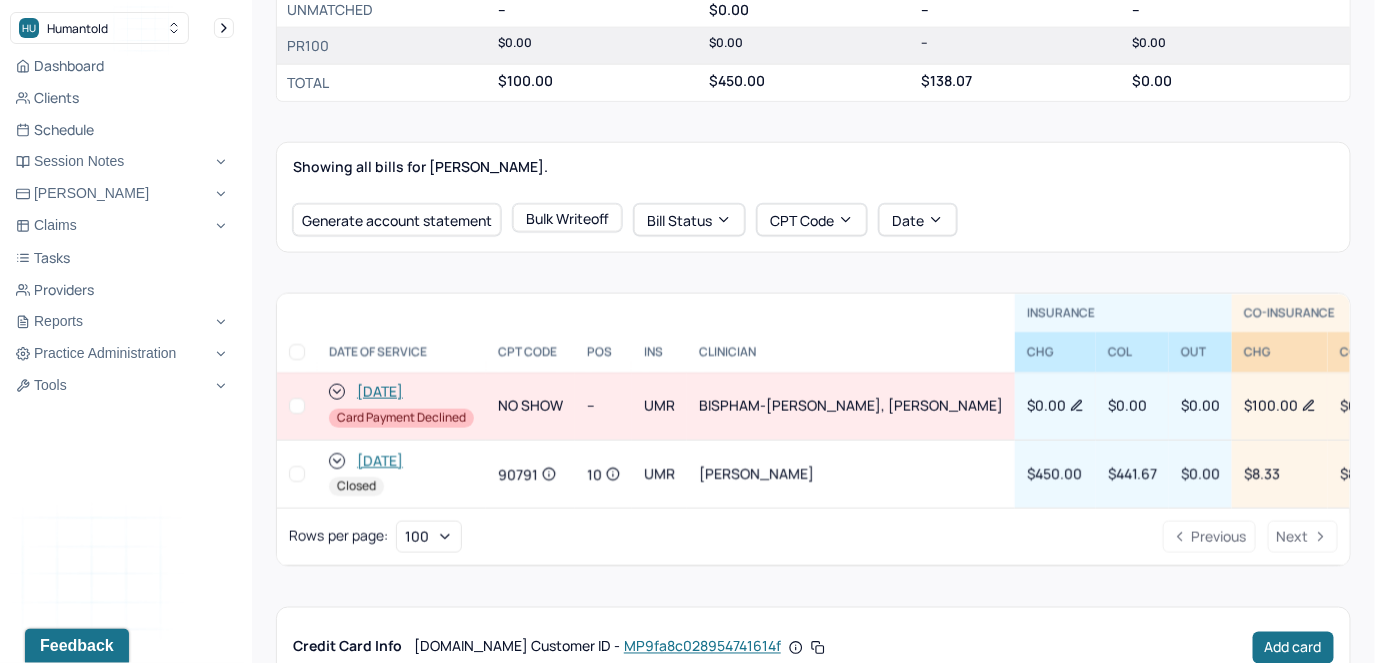 click at bounding box center (297, 406) 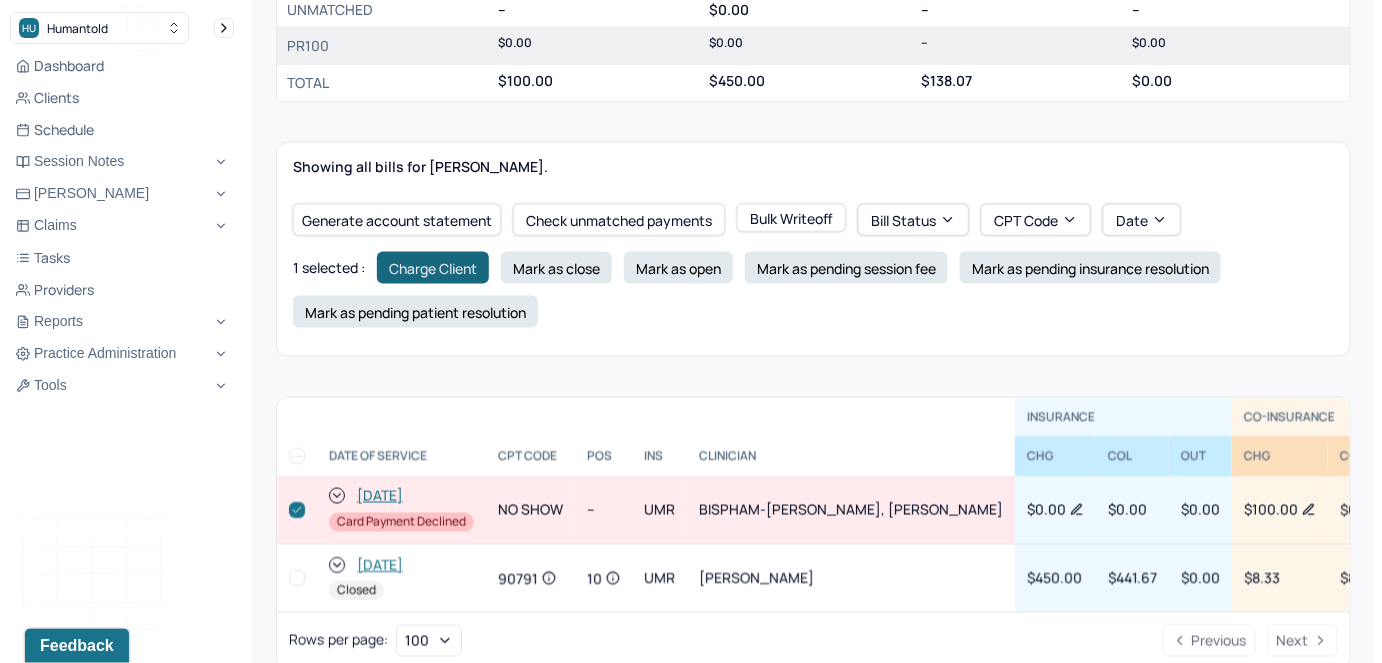 click on "Charge Client" at bounding box center (433, 268) 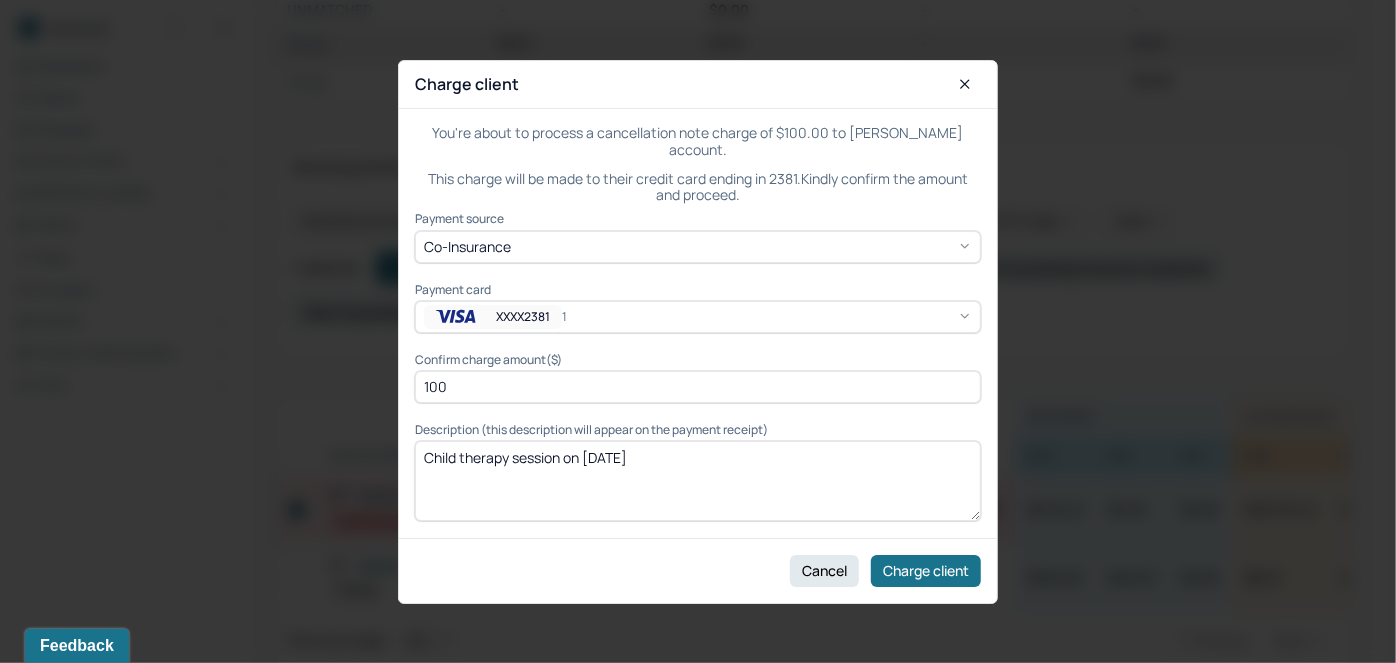 drag, startPoint x: 474, startPoint y: 379, endPoint x: 387, endPoint y: 382, distance: 87.05171 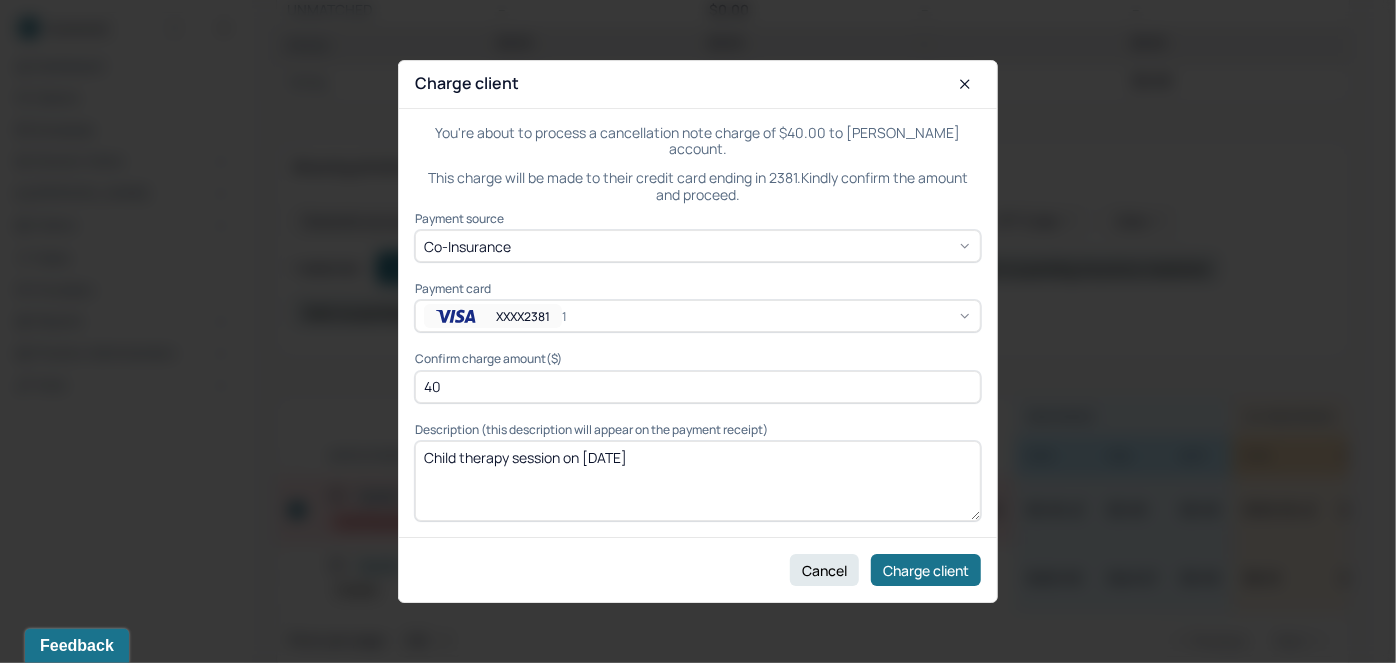 type on "4" 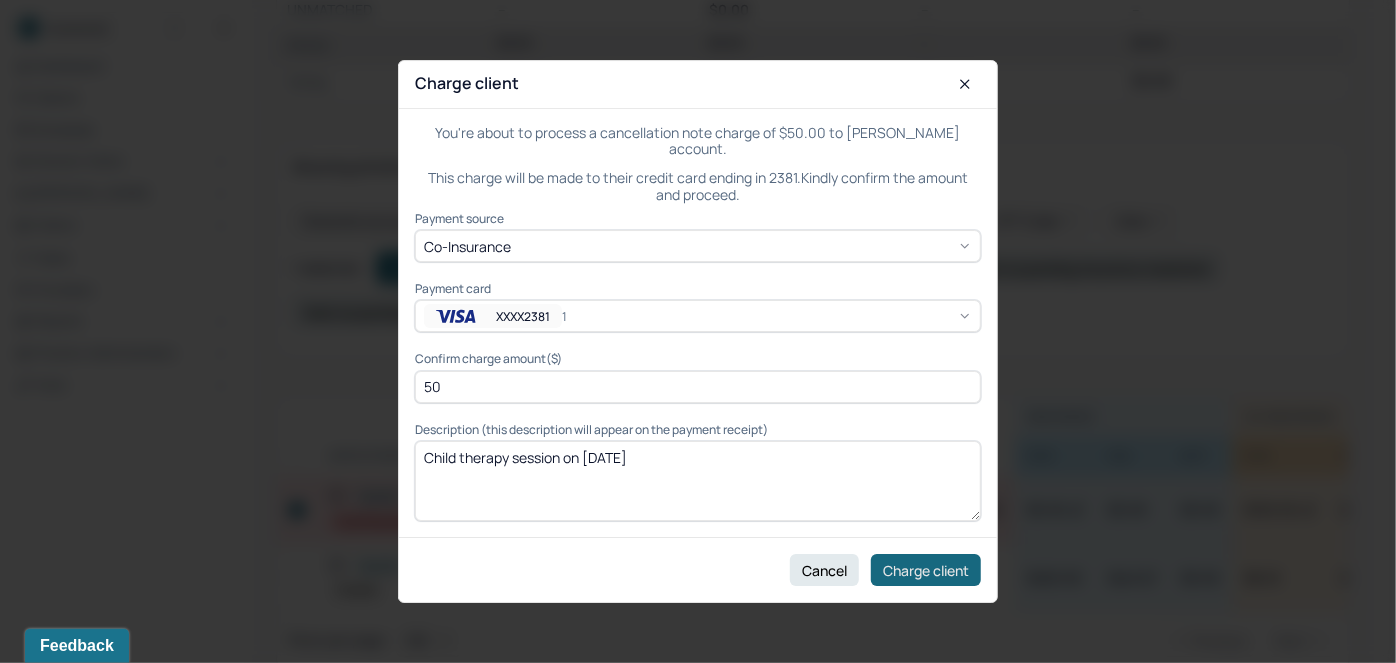type on "50" 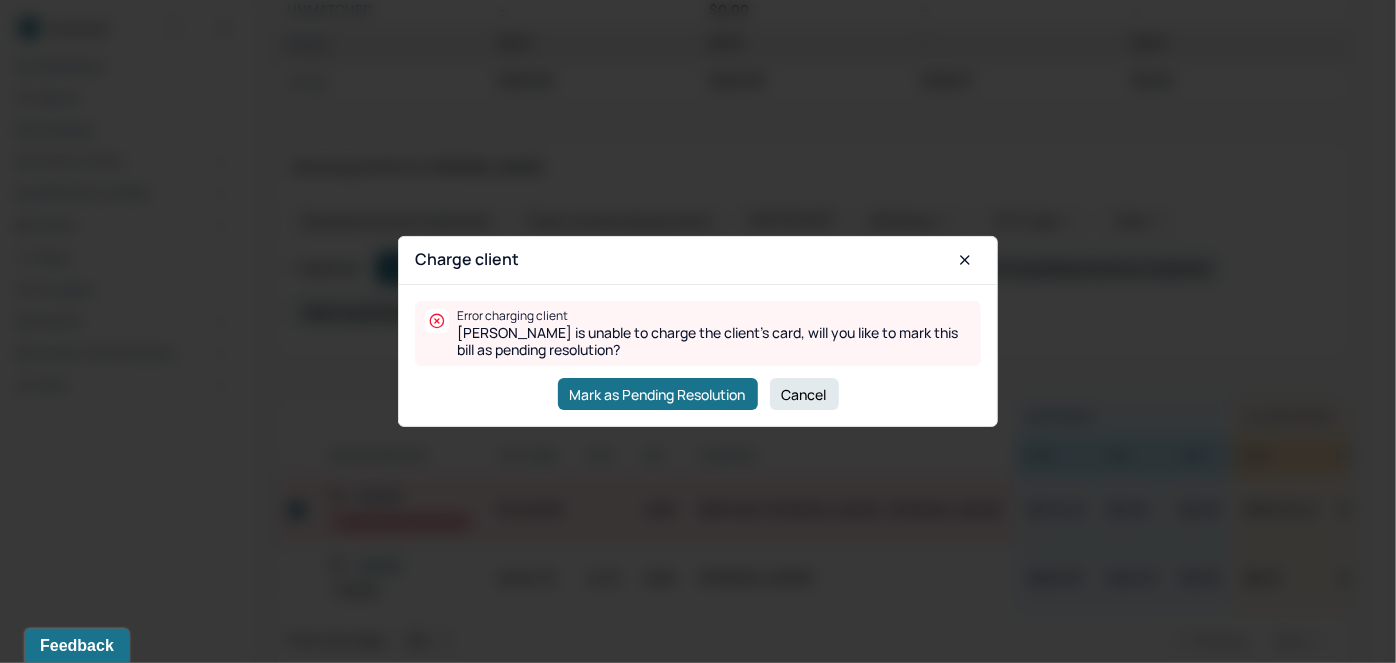 click on "Cancel" at bounding box center (804, 394) 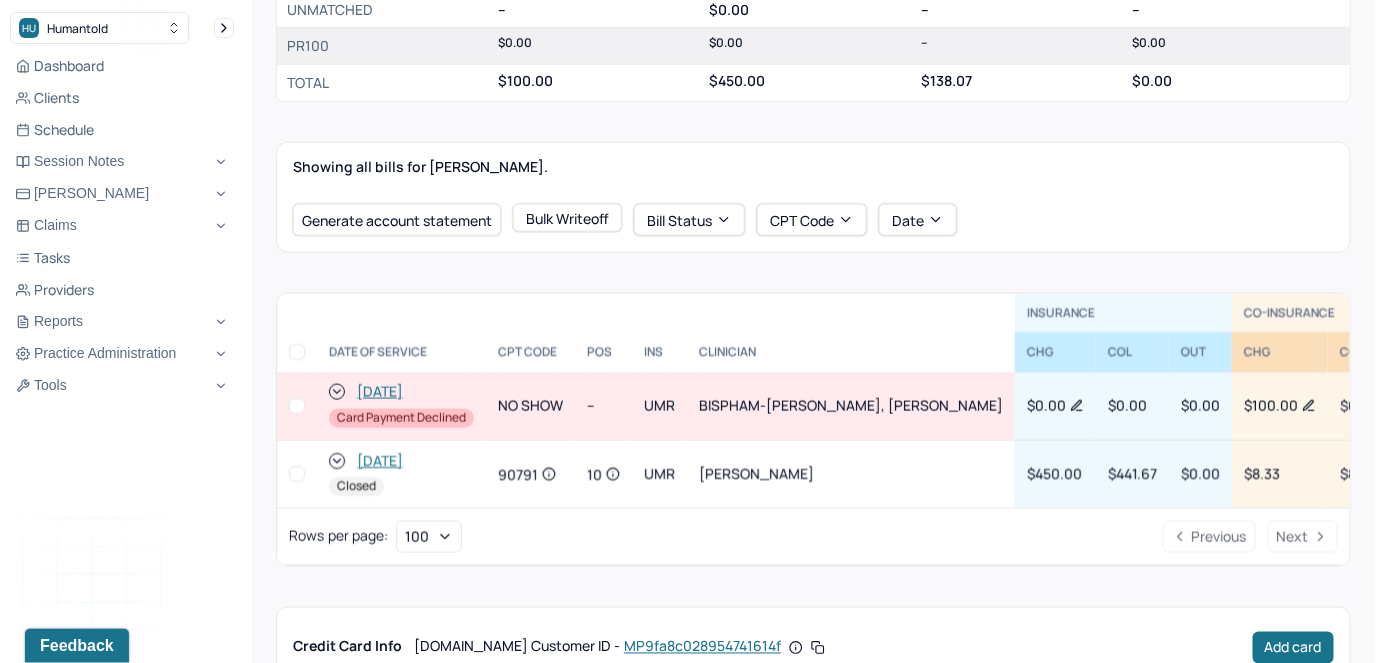 click at bounding box center [297, 406] 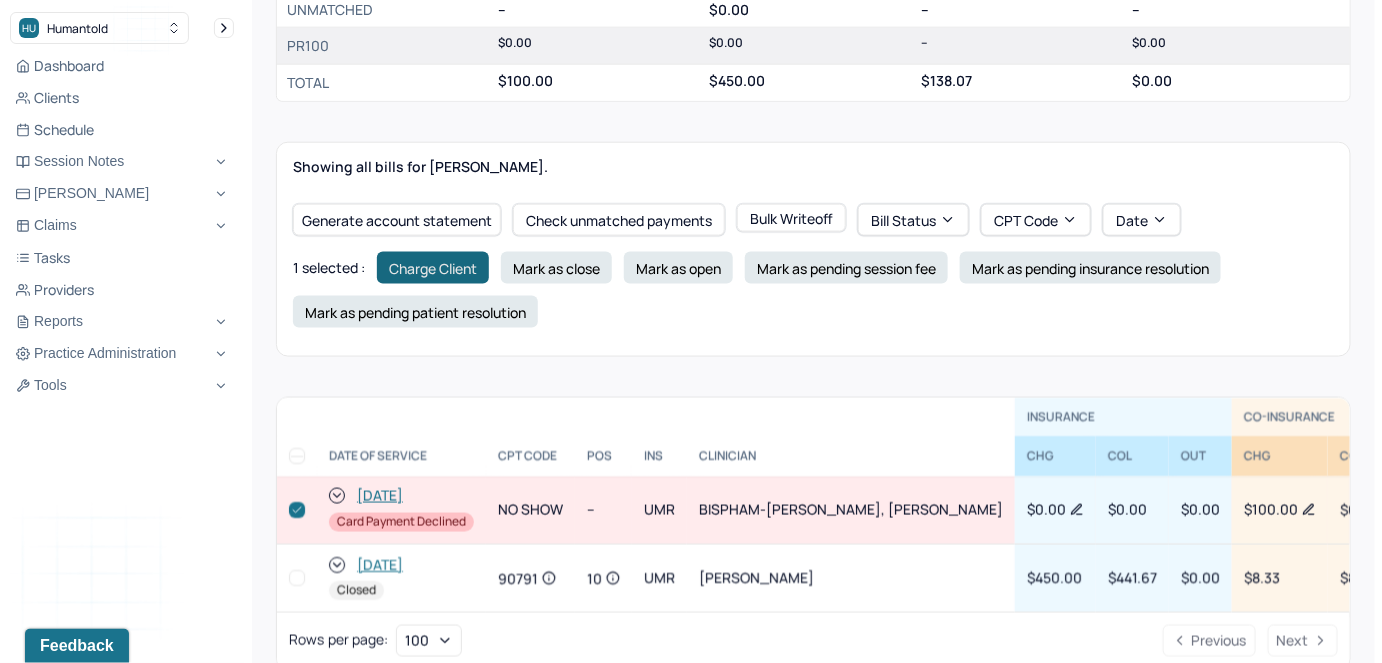 click on "Charge Client" at bounding box center (433, 268) 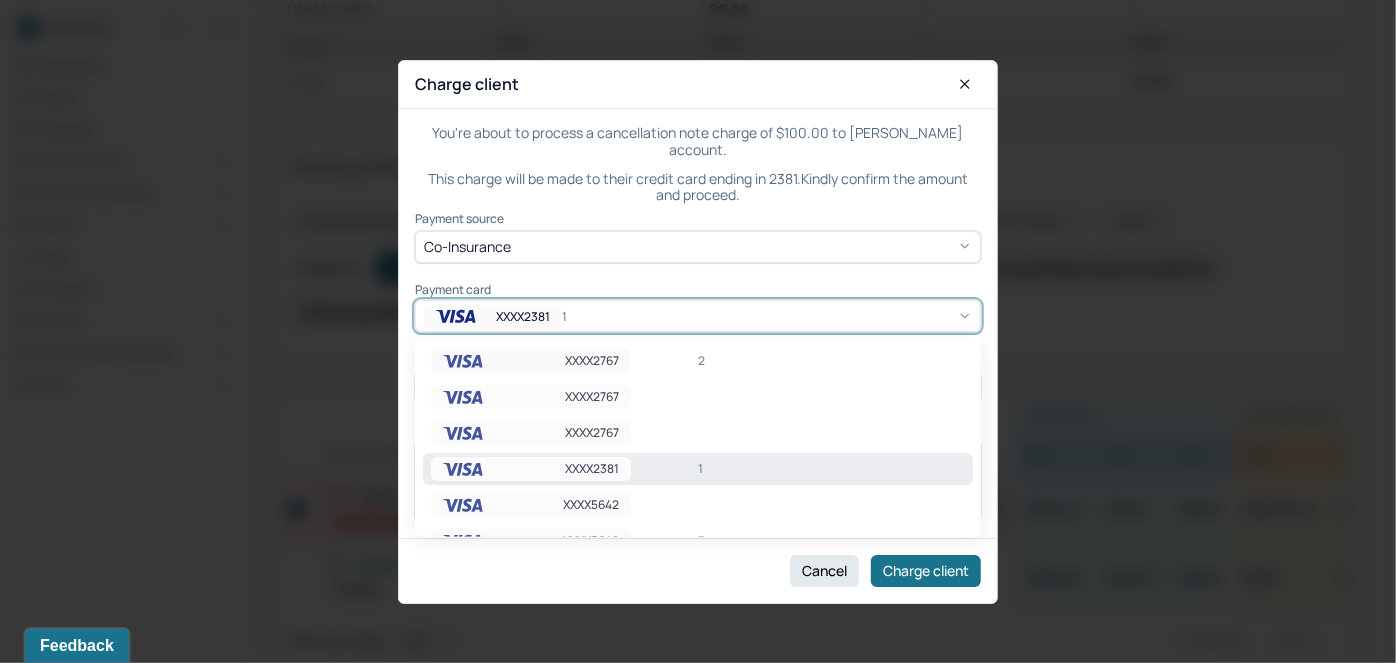 click on "XXXX2381" at bounding box center (493, 317) 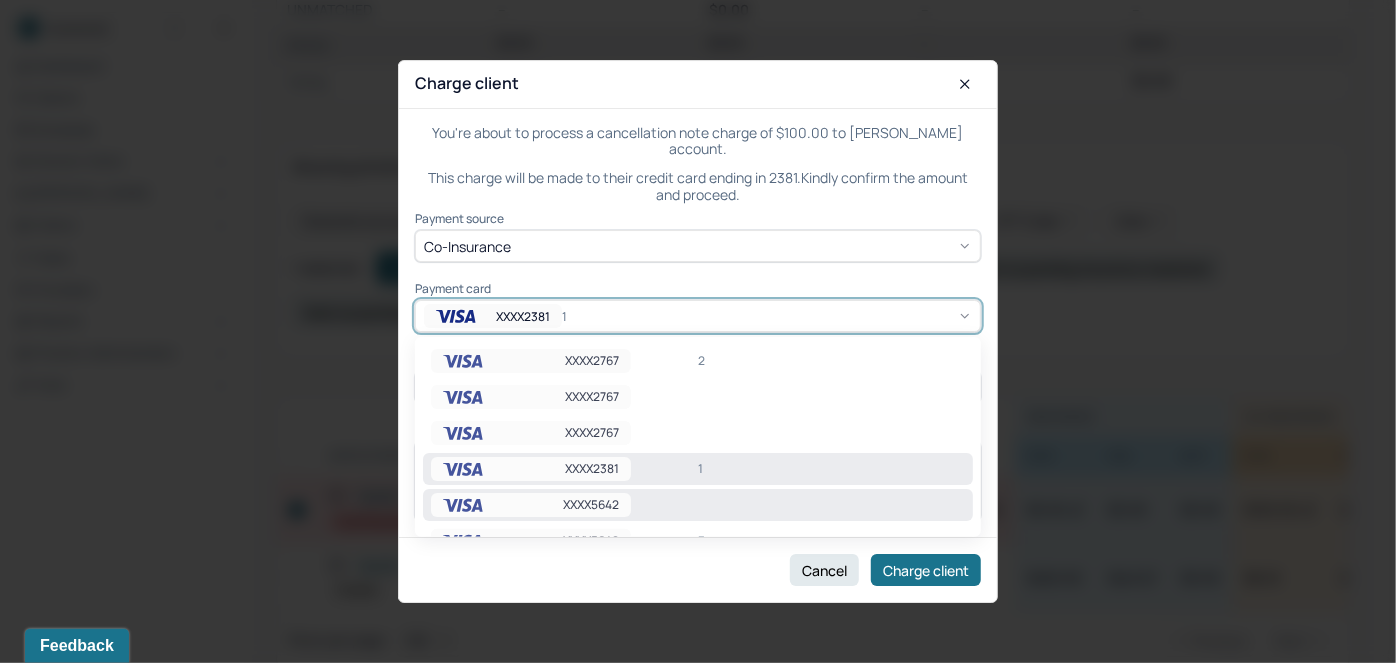 click on "XXXX5642" at bounding box center (591, 505) 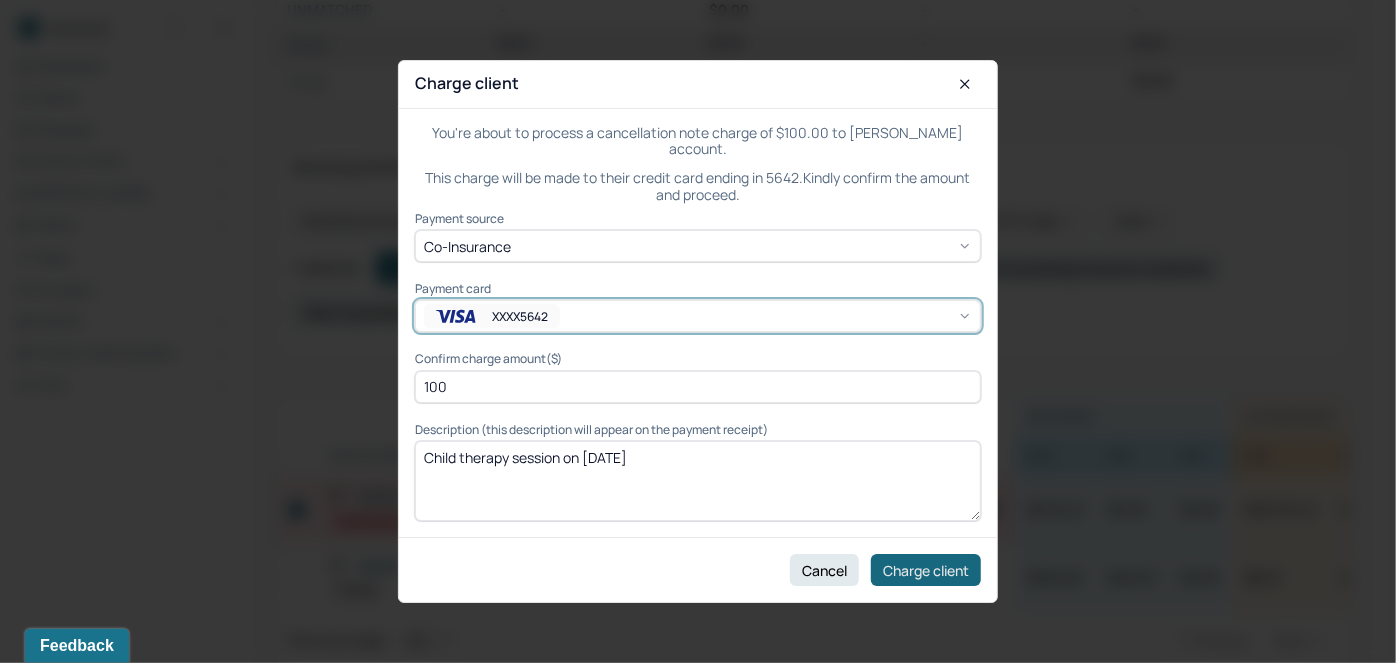 click on "Charge client" at bounding box center [926, 570] 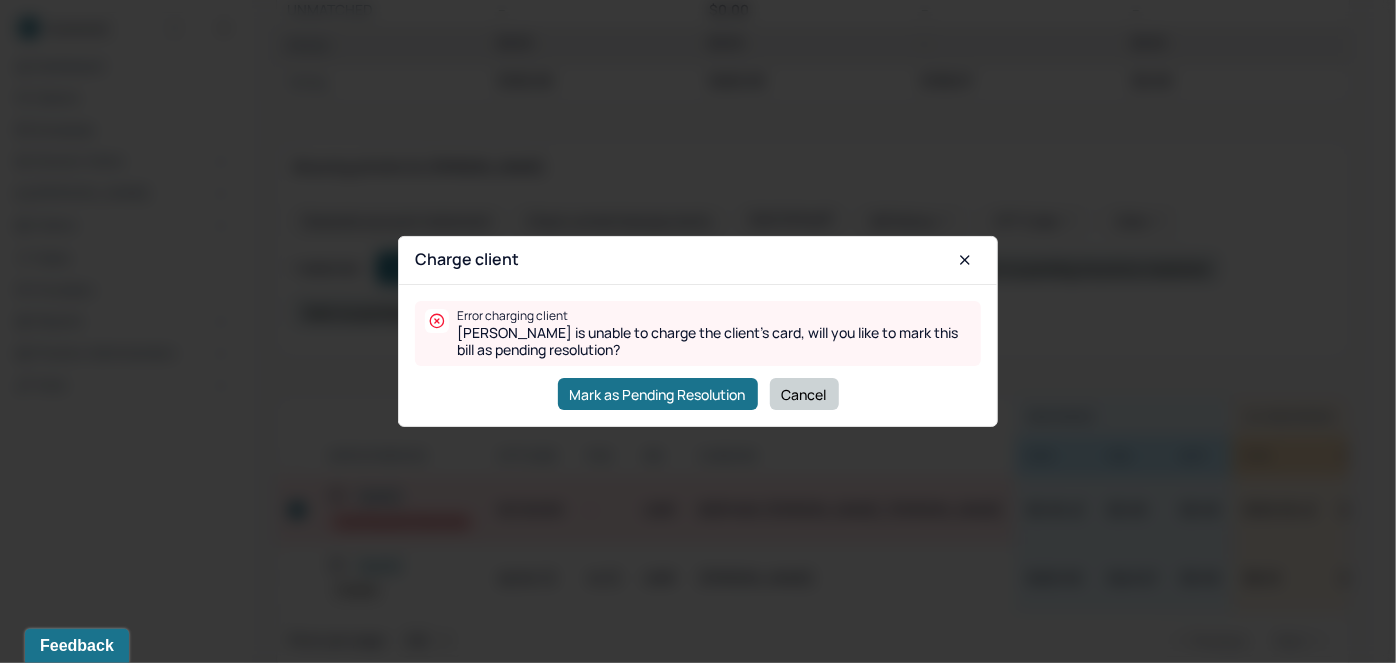click on "Cancel" at bounding box center (804, 394) 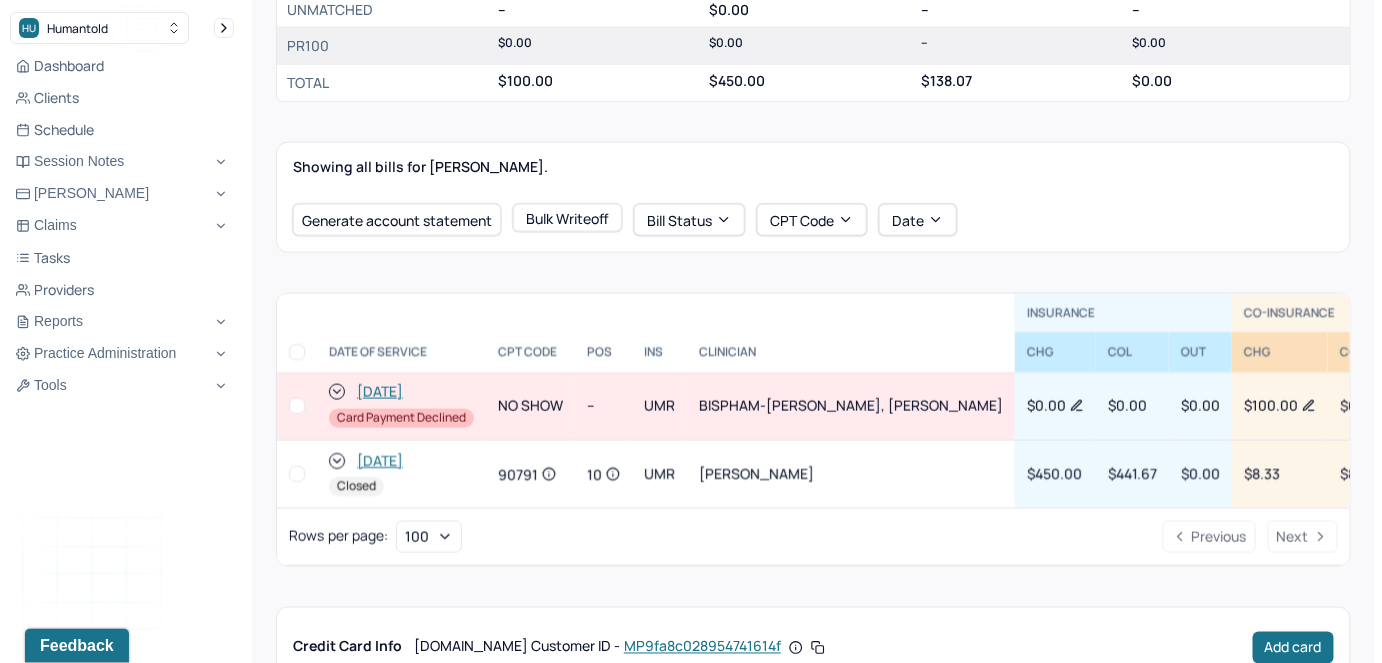 click at bounding box center [297, 406] 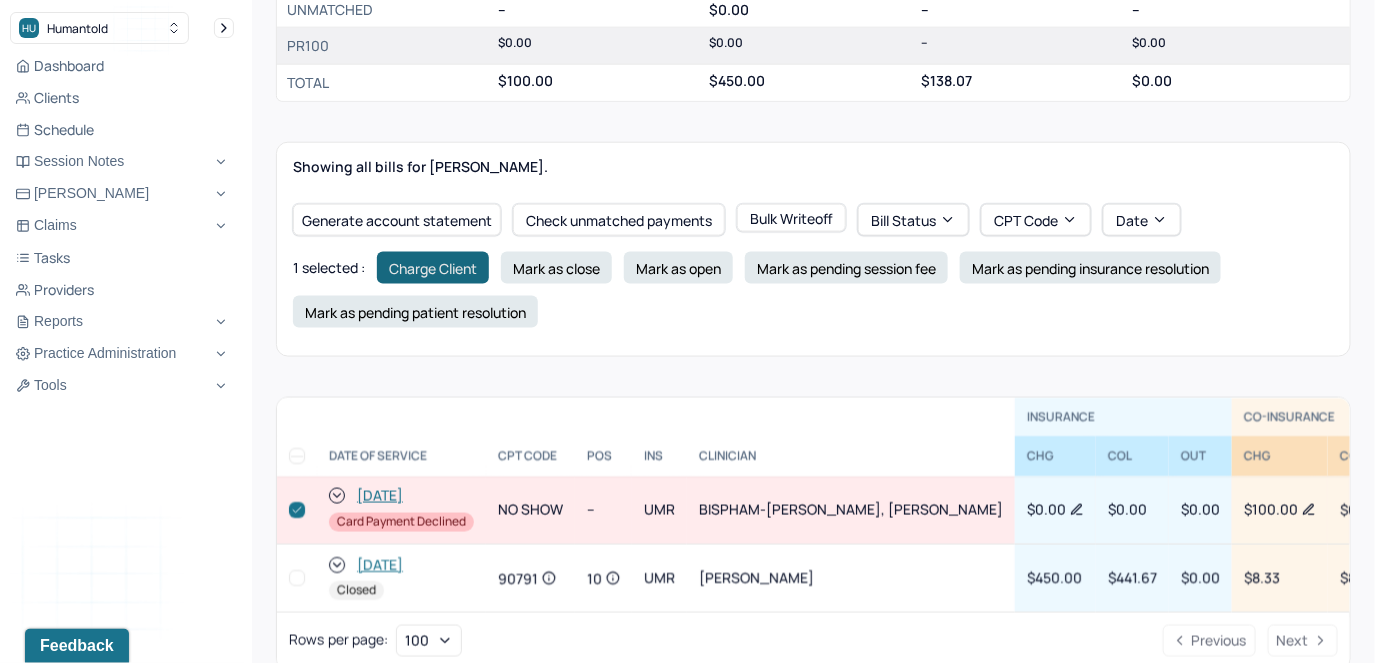 click on "Charge Client" at bounding box center (433, 268) 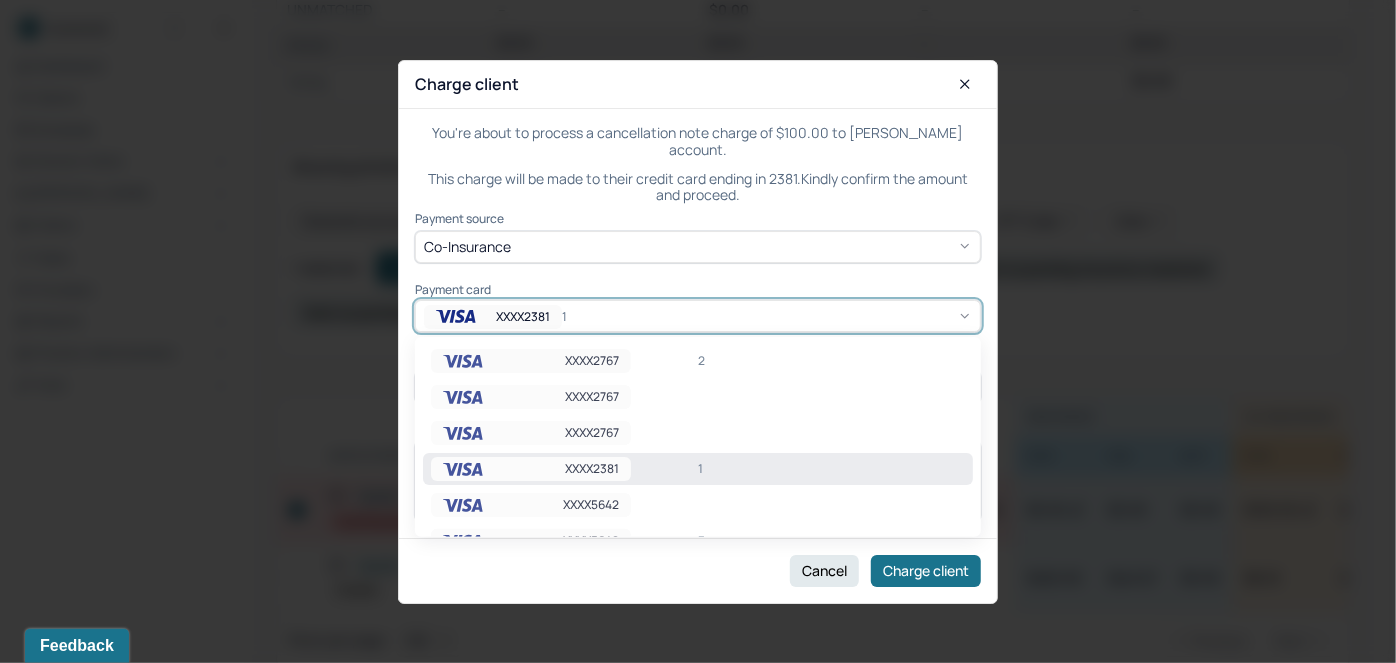 click on "XXXX2381" at bounding box center [523, 316] 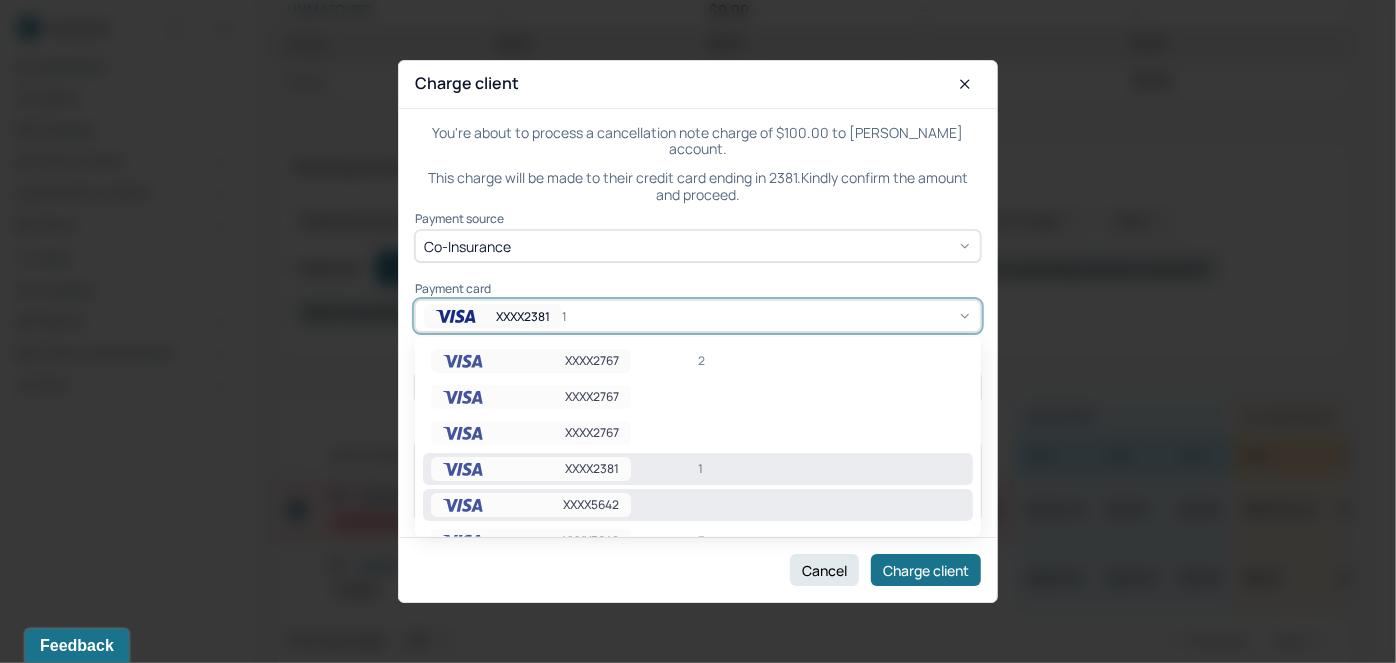 click on "XXXX5642" at bounding box center [591, 505] 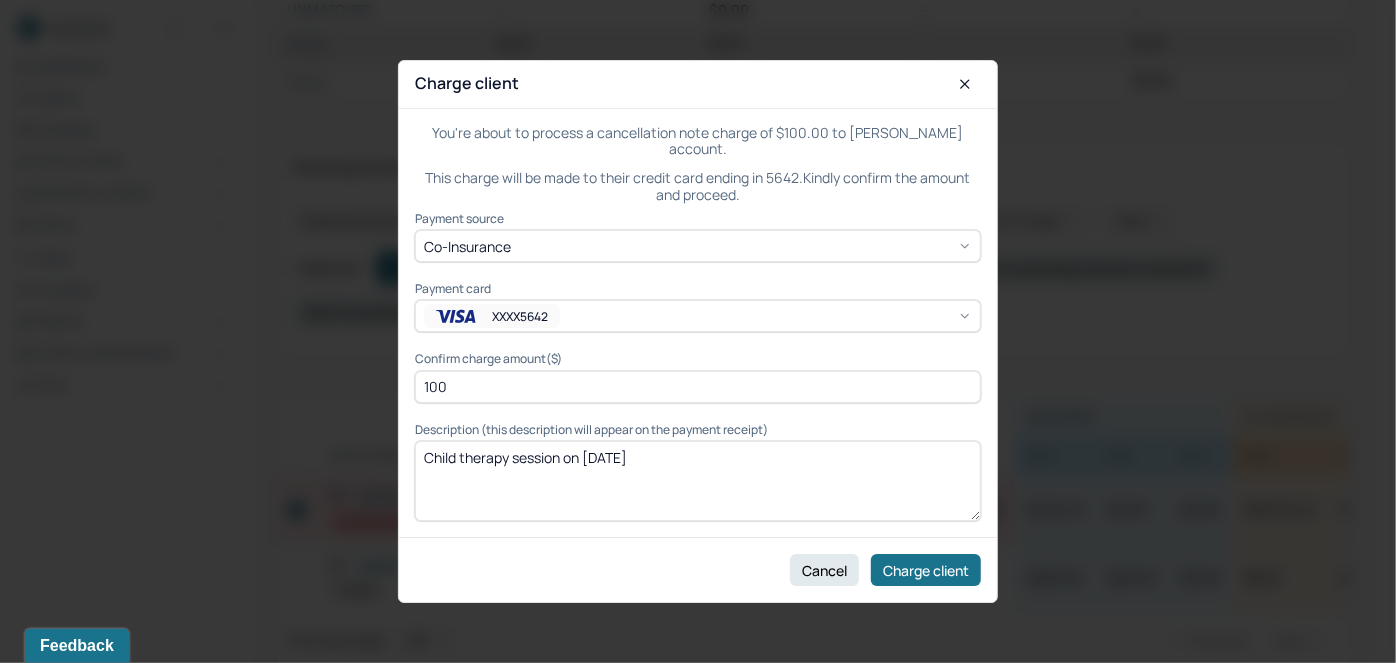 drag, startPoint x: 498, startPoint y: 388, endPoint x: 373, endPoint y: 371, distance: 126.1507 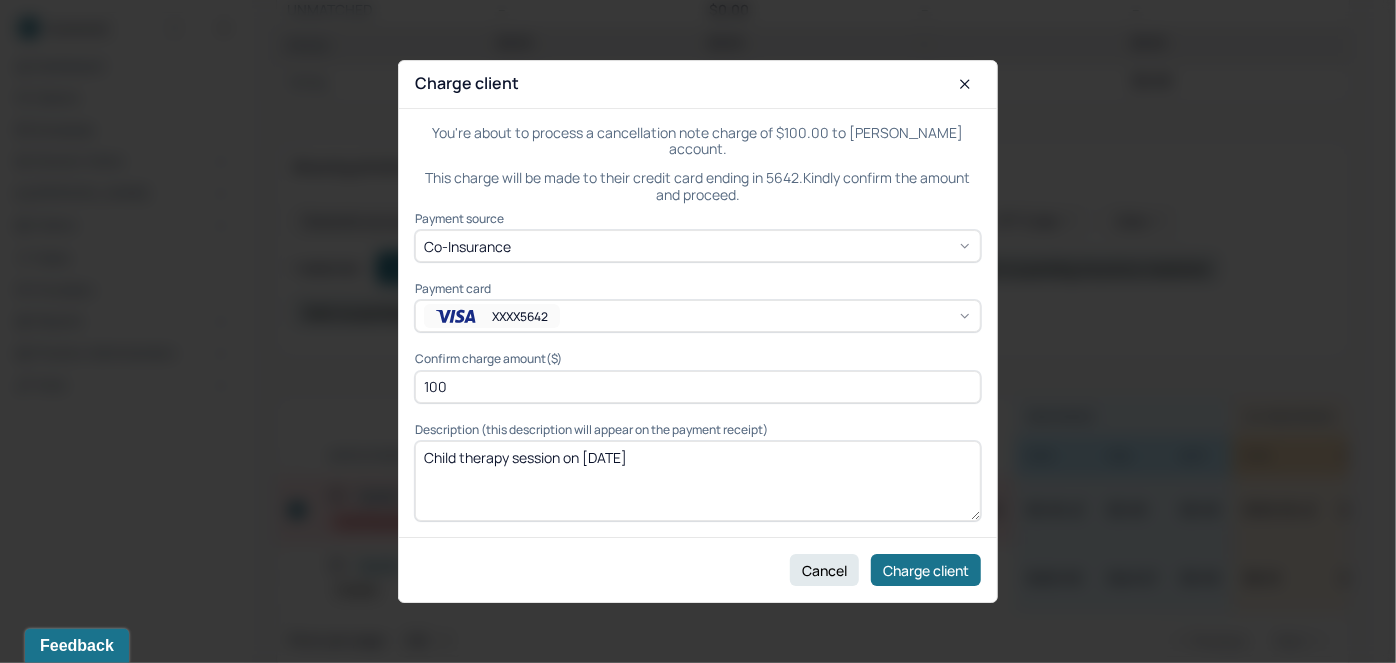 drag, startPoint x: 466, startPoint y: 388, endPoint x: 389, endPoint y: 387, distance: 77.00649 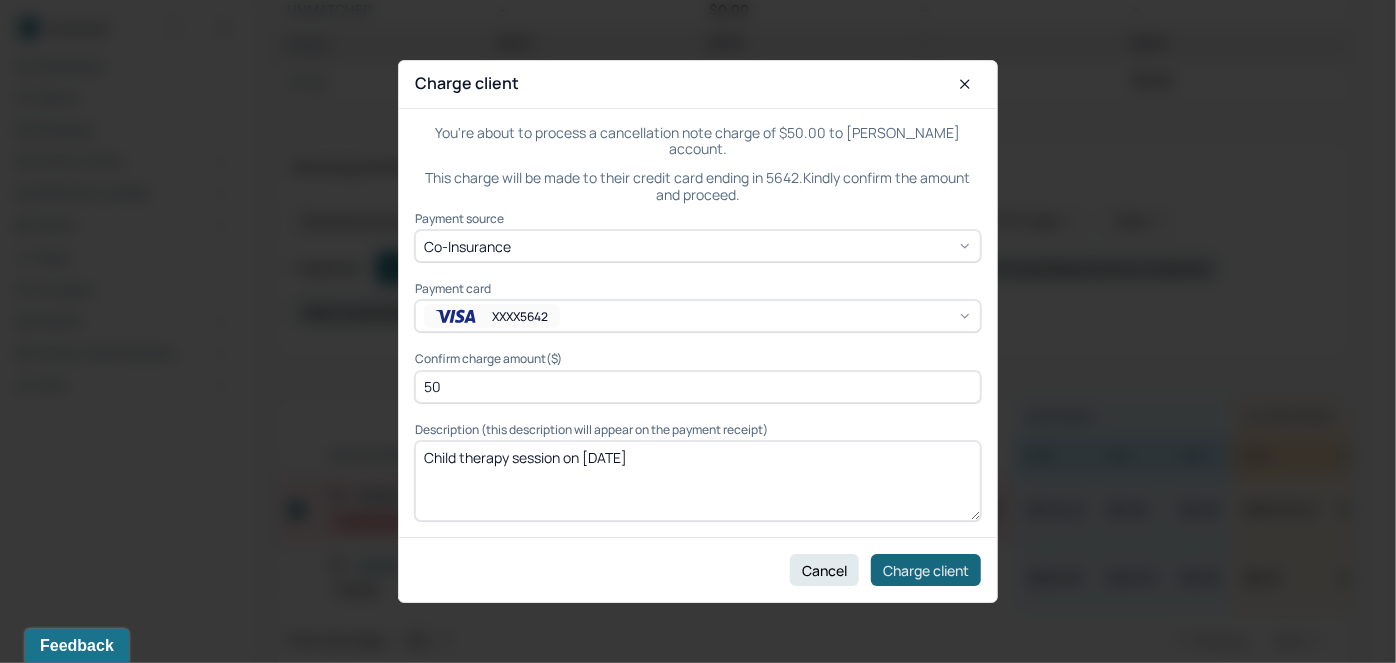 type on "50" 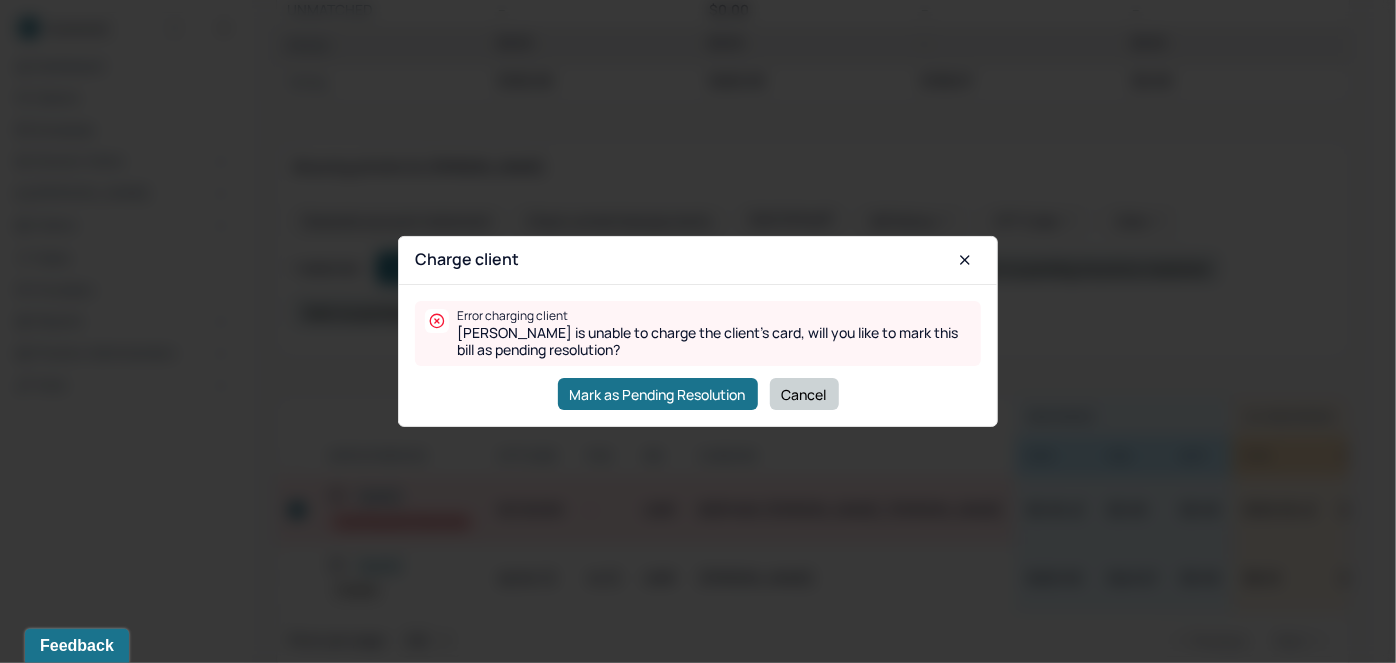 click on "Cancel" at bounding box center [804, 394] 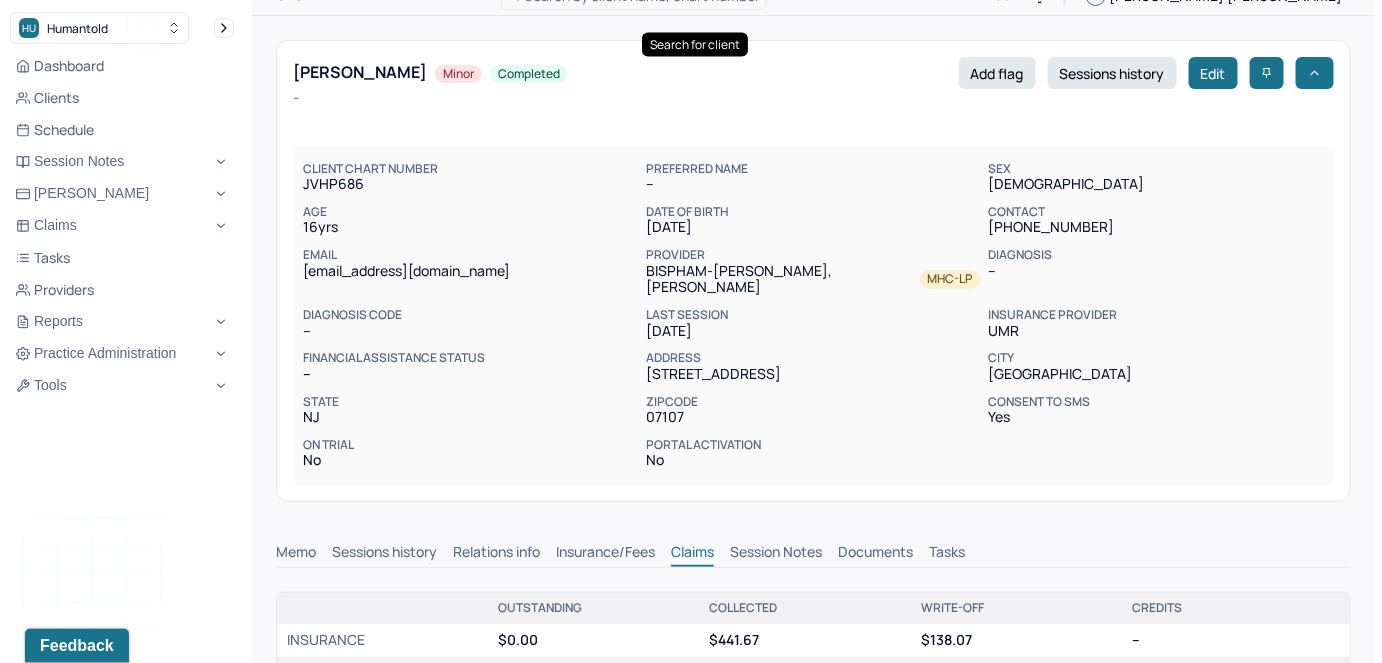 scroll, scrollTop: 0, scrollLeft: 0, axis: both 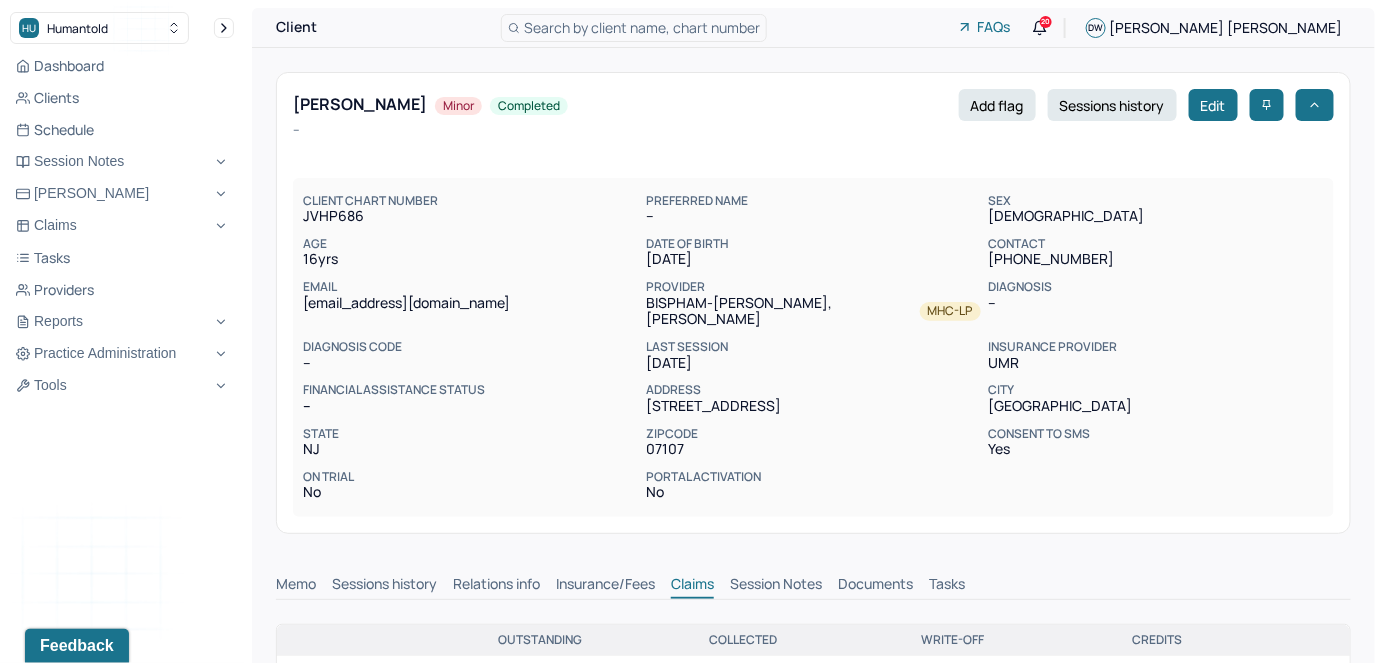 click on "Search by client name, chart number" at bounding box center (642, 27) 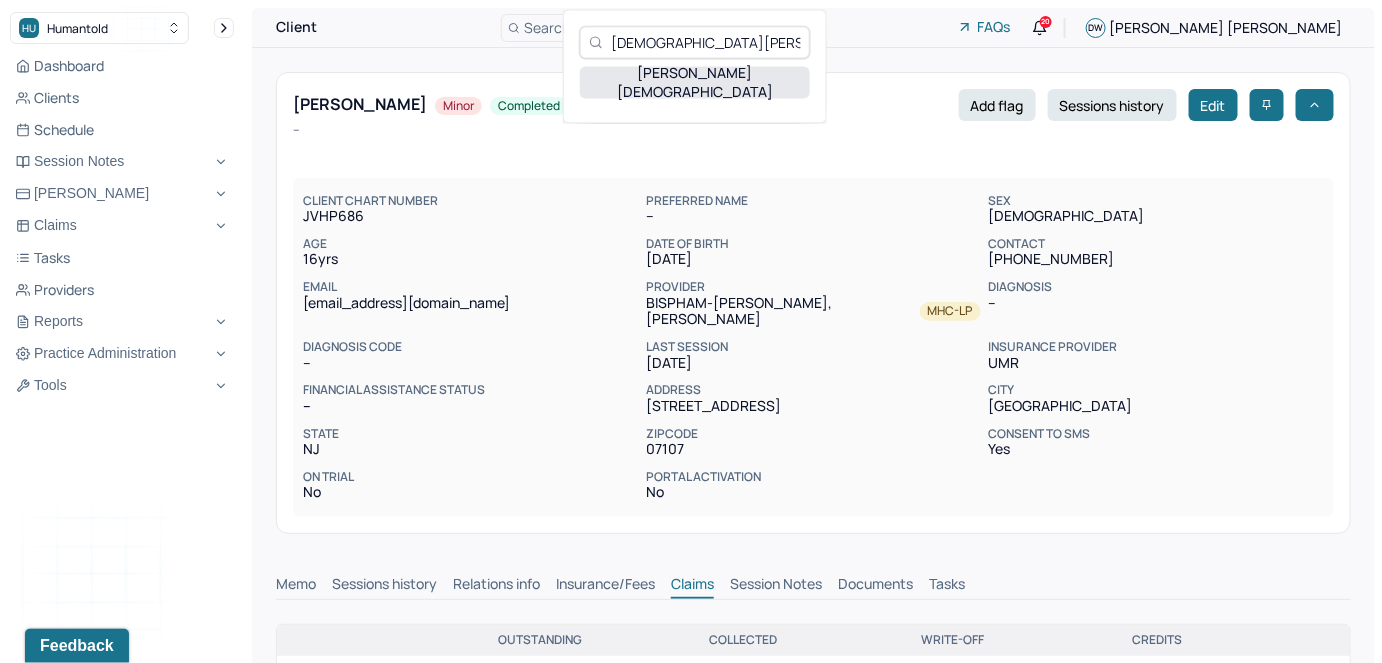 type on "[DEMOGRAPHIC_DATA][PERSON_NAME]" 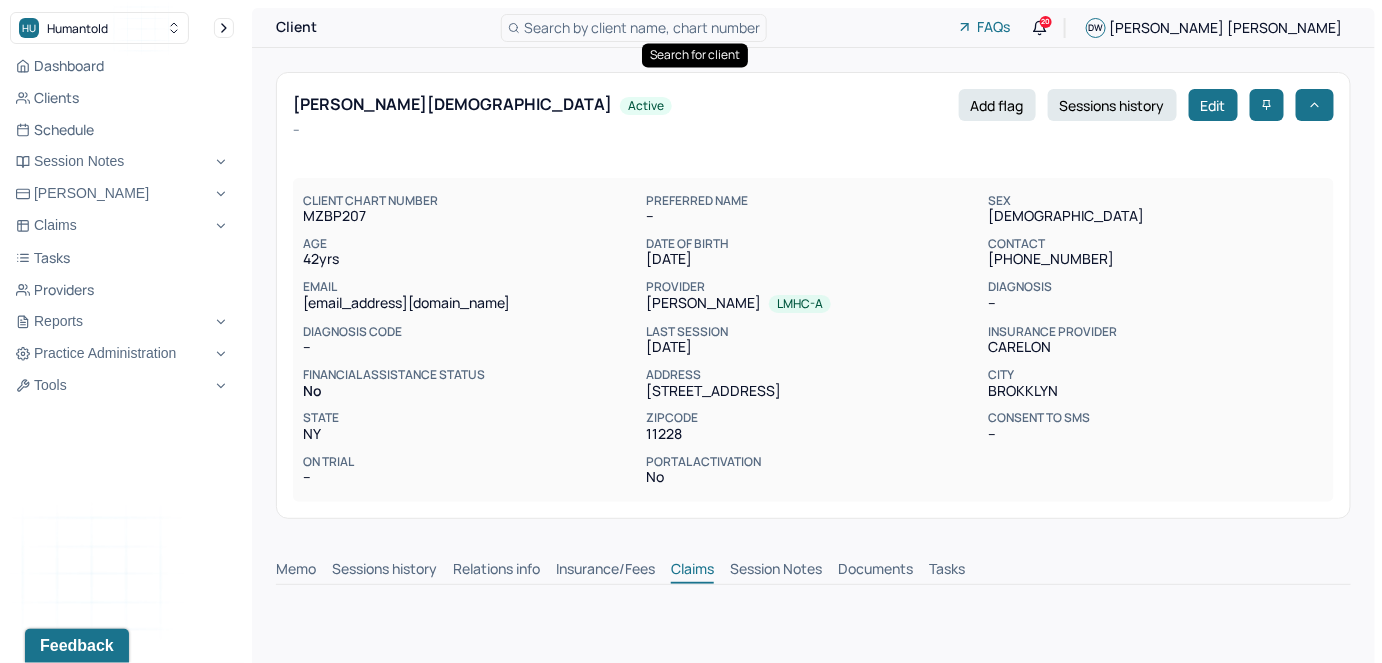 scroll, scrollTop: 0, scrollLeft: 0, axis: both 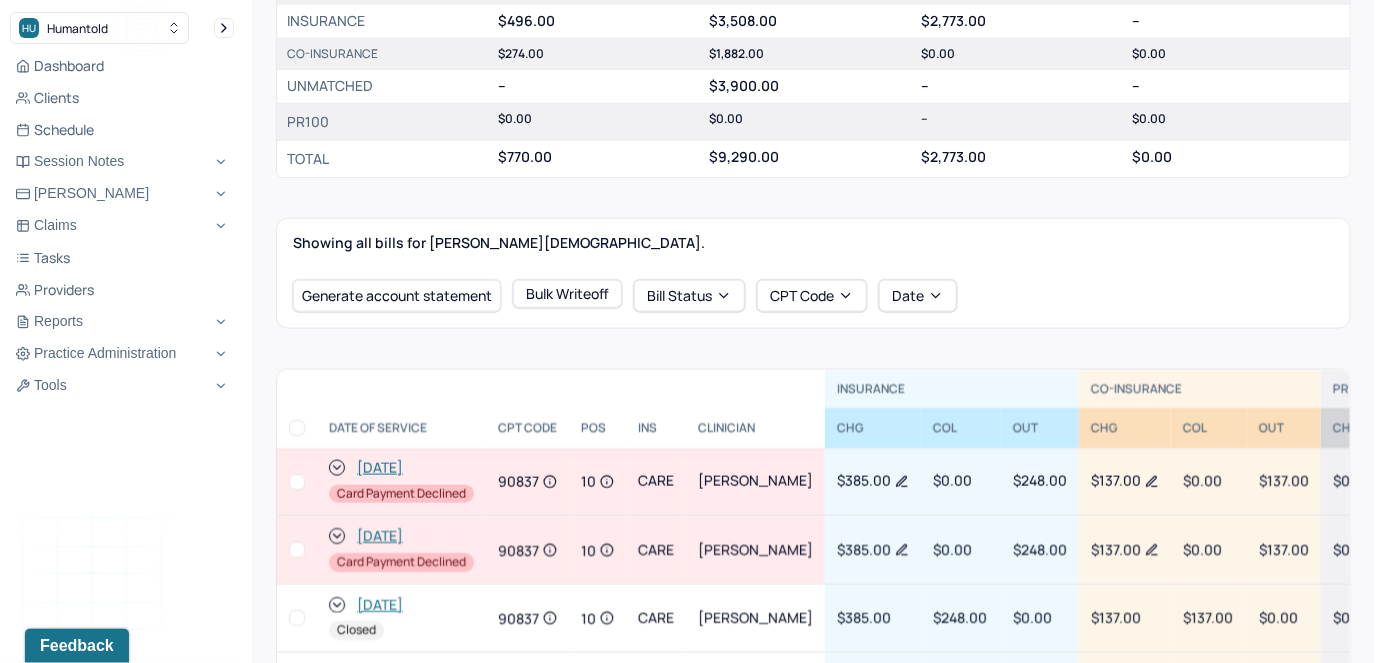 click at bounding box center [297, 550] 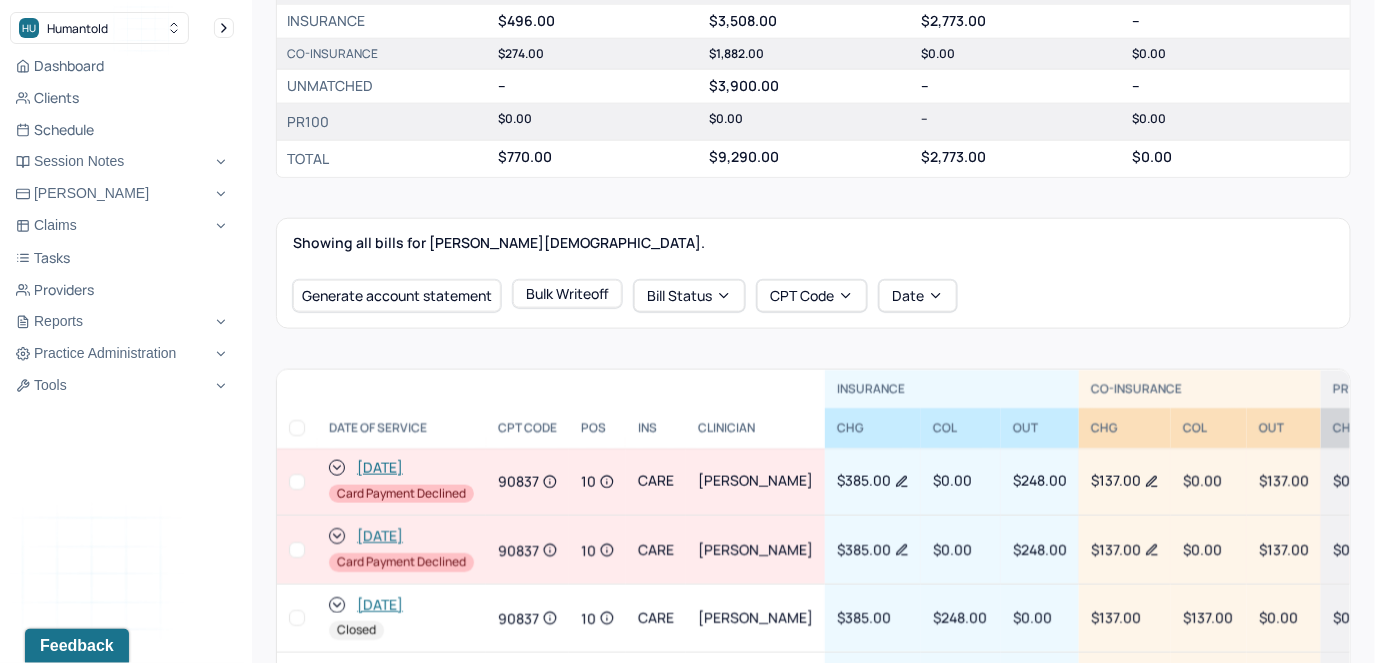click at bounding box center (297, 550) 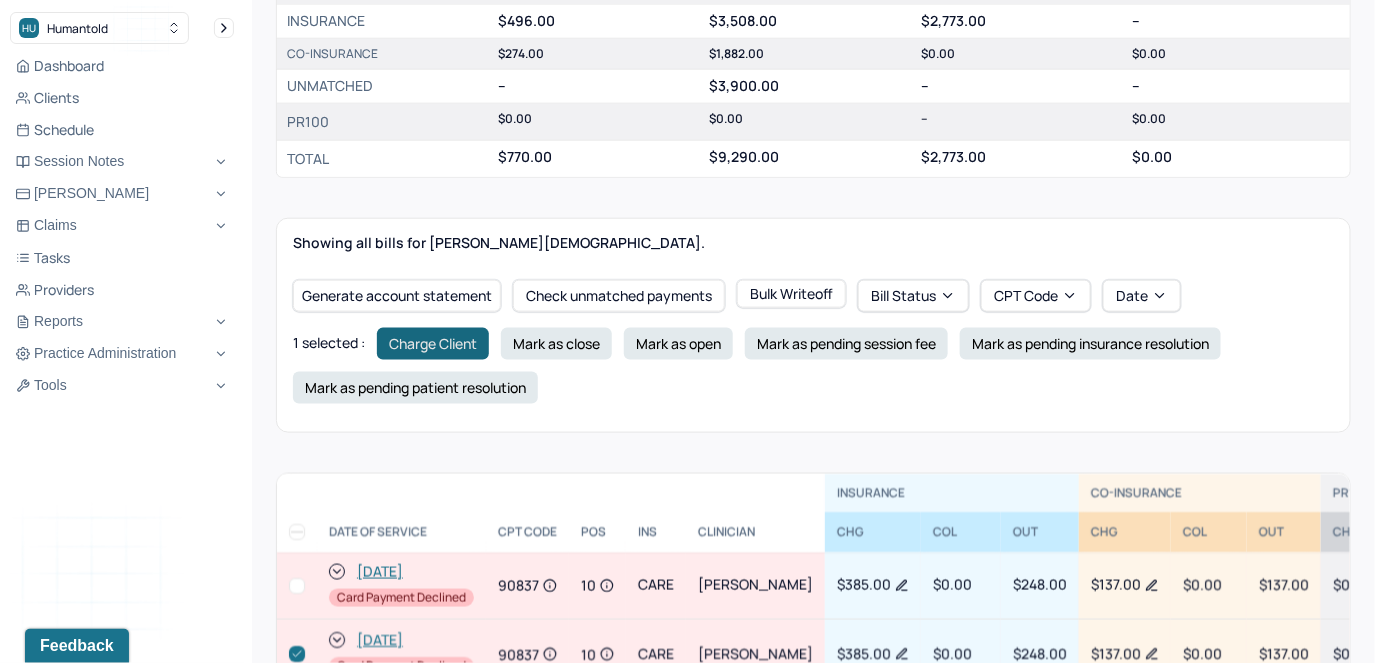 click on "Charge Client" at bounding box center [433, 344] 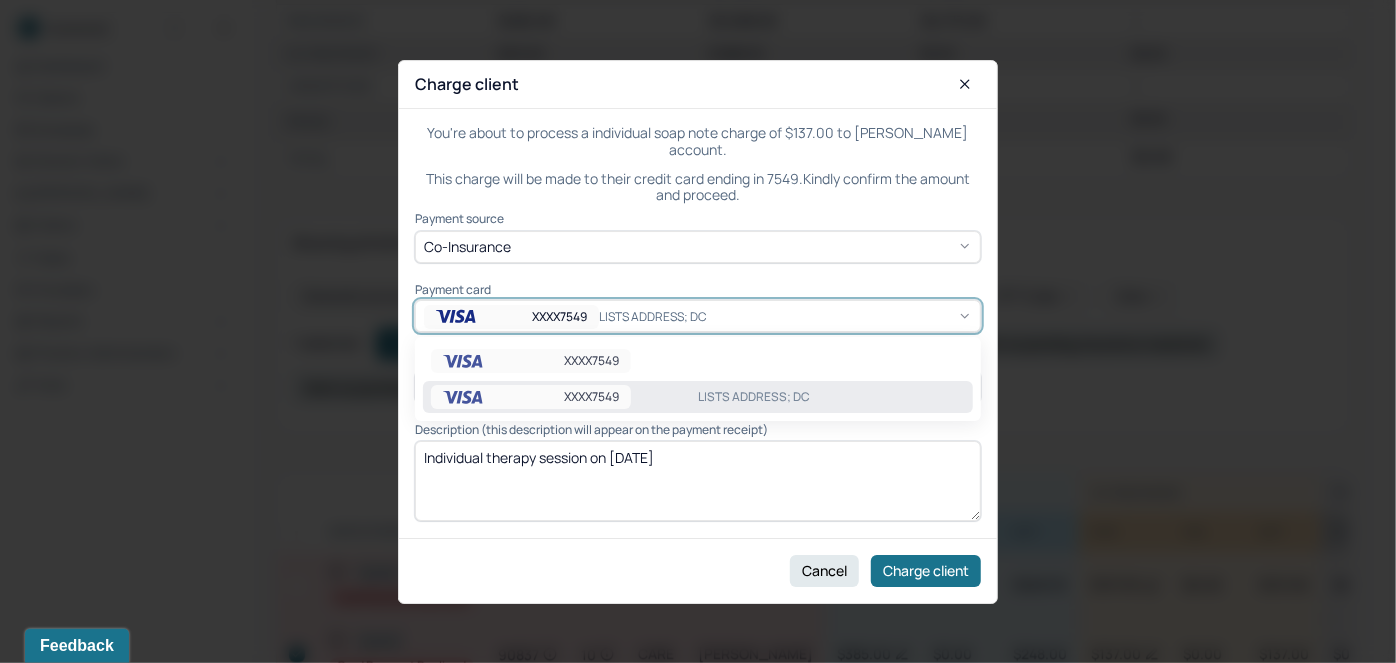 click on "XXXX7549" at bounding box center (511, 317) 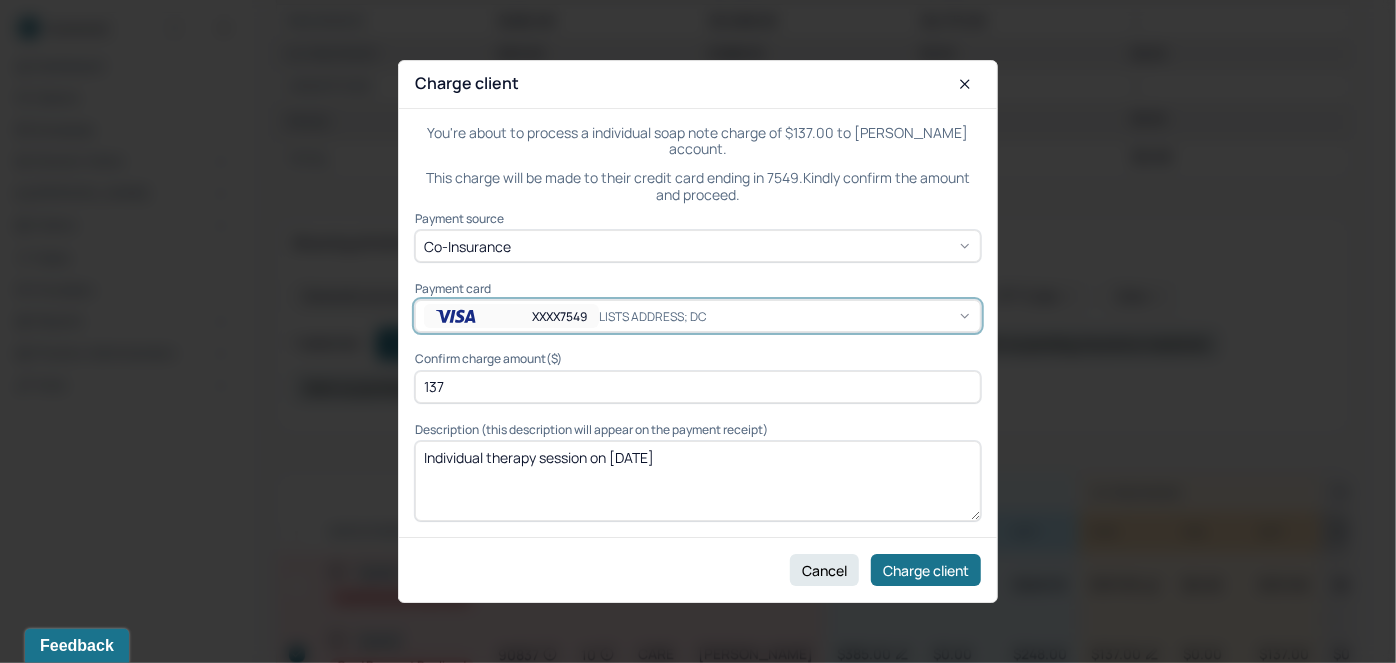 click on "XXXX7549" at bounding box center (511, 317) 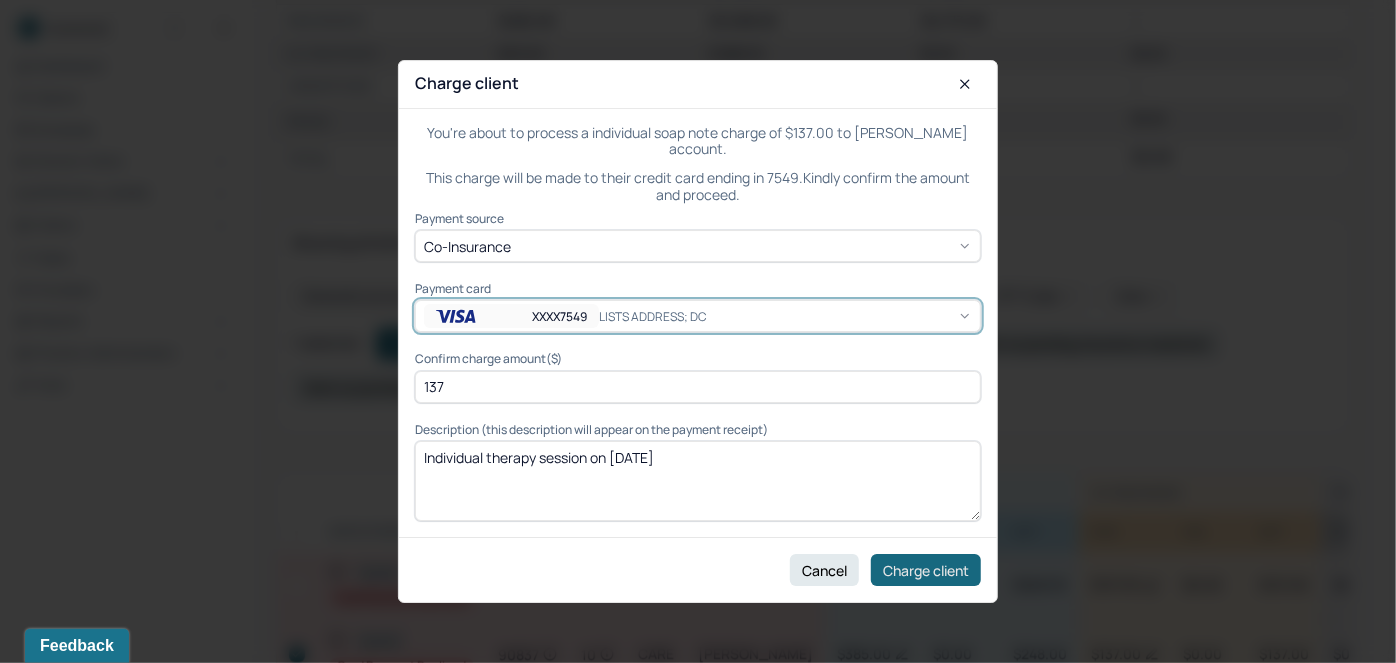 click on "Charge client" at bounding box center (926, 570) 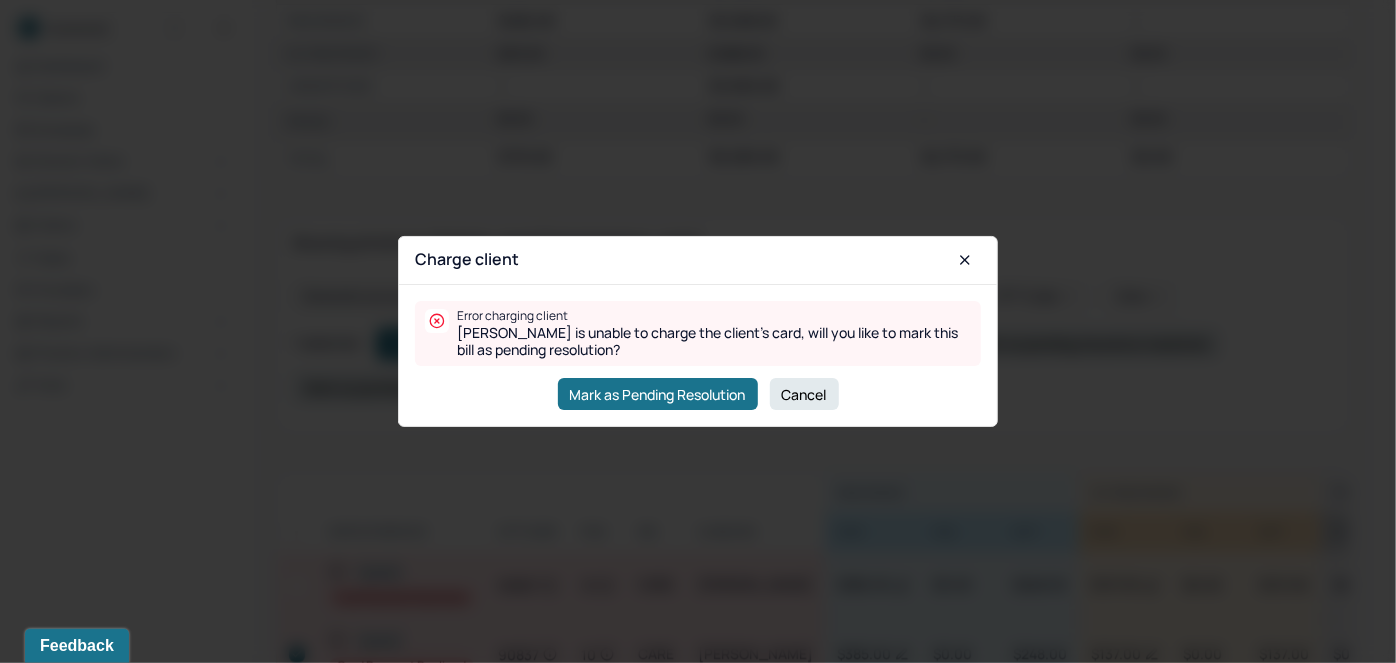 click on "Cancel" at bounding box center [804, 394] 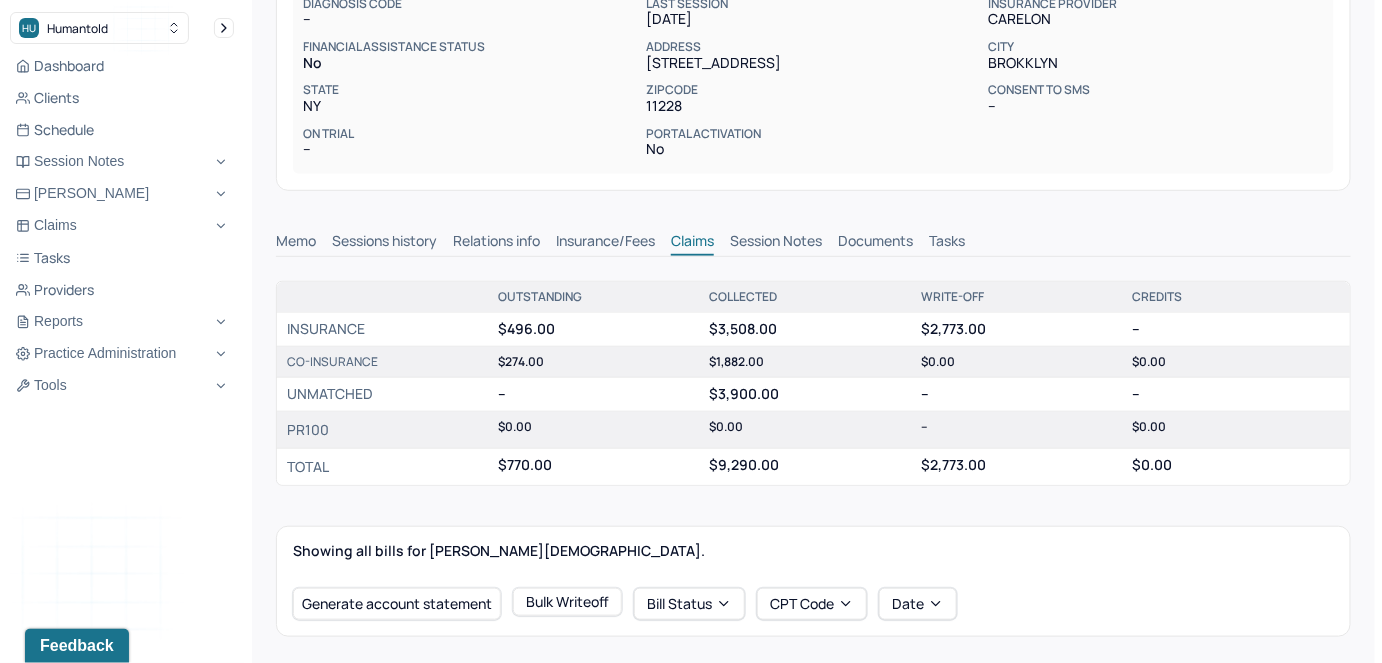 scroll, scrollTop: 0, scrollLeft: 0, axis: both 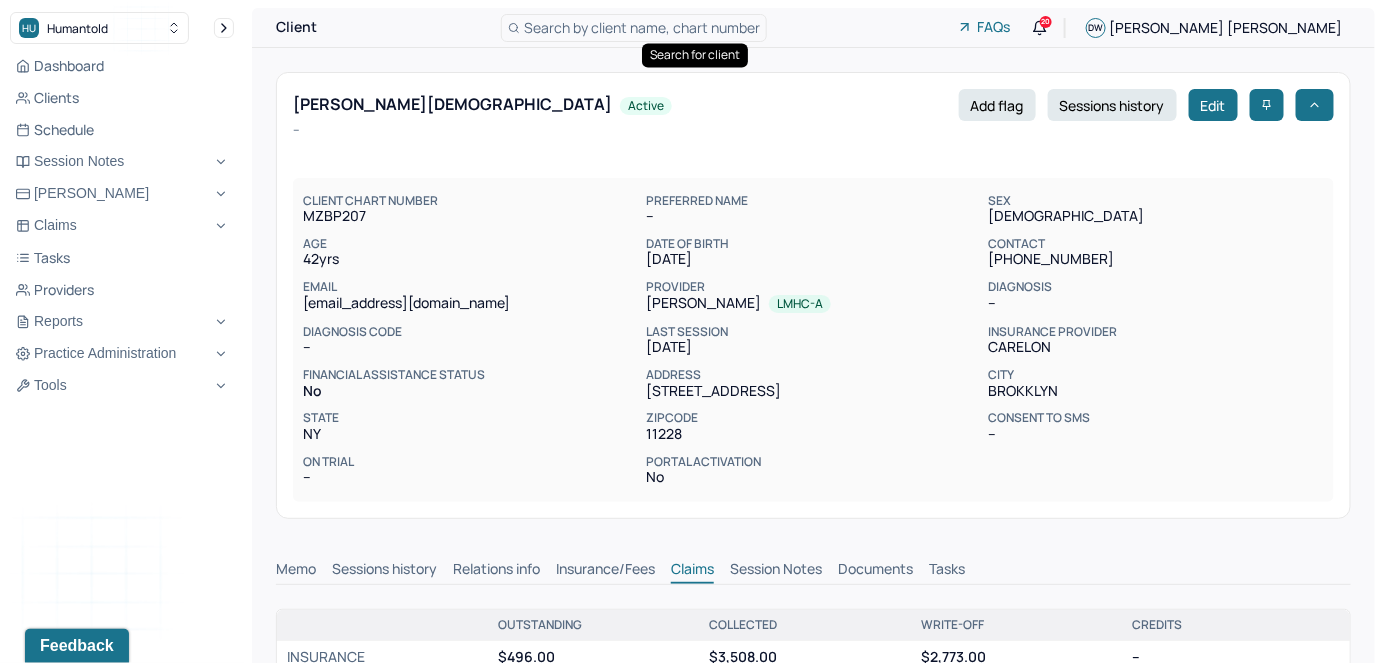 click on "Search by client name, chart number" at bounding box center (642, 27) 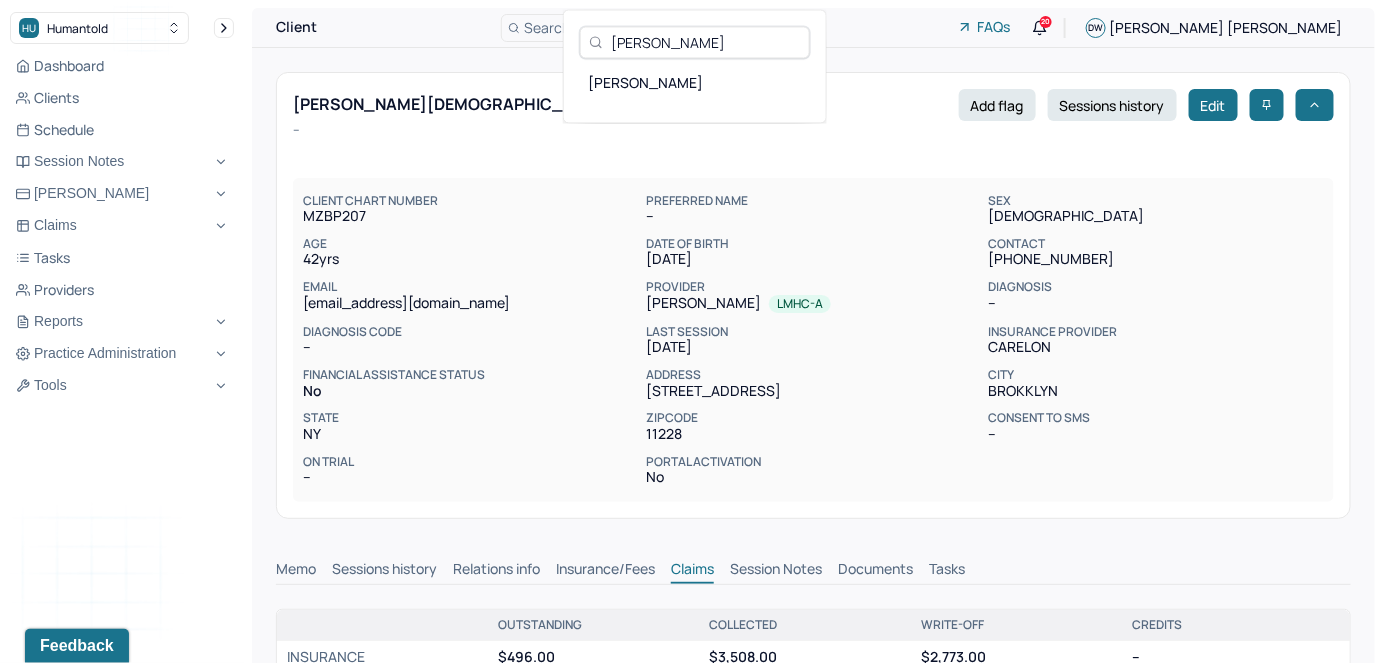 type on "[PERSON_NAME]" 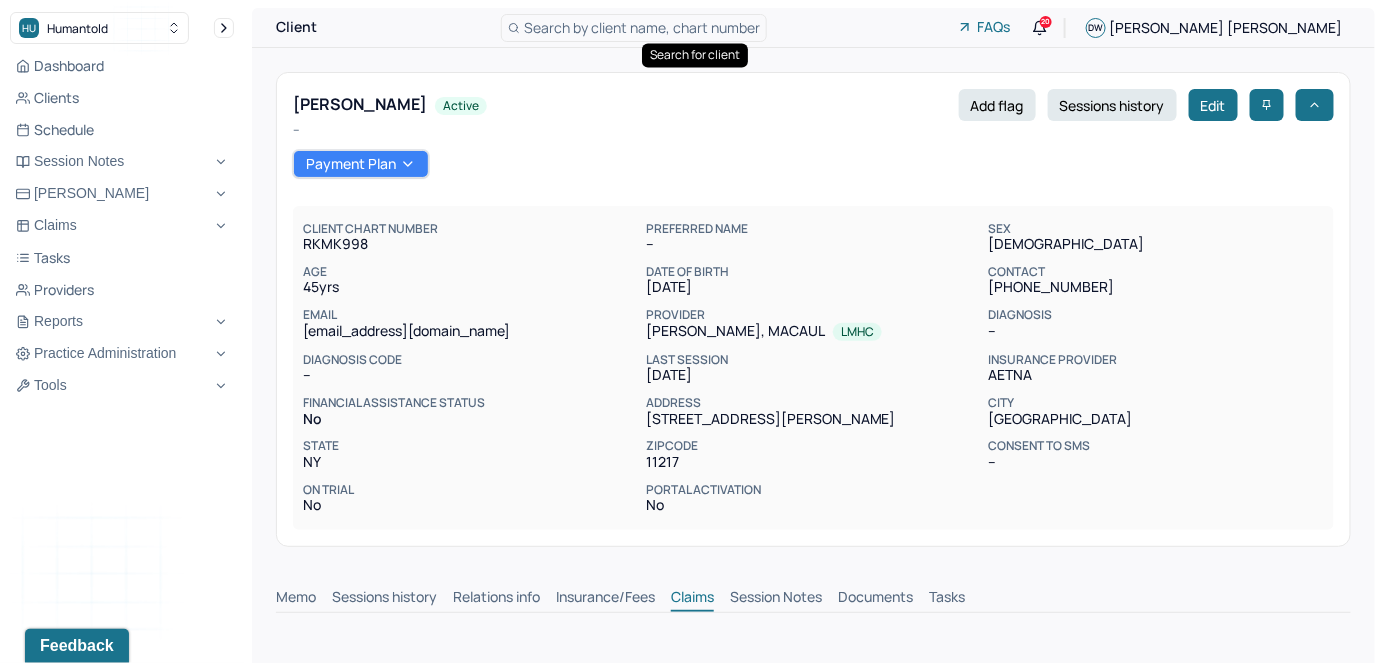 scroll, scrollTop: 1, scrollLeft: 0, axis: vertical 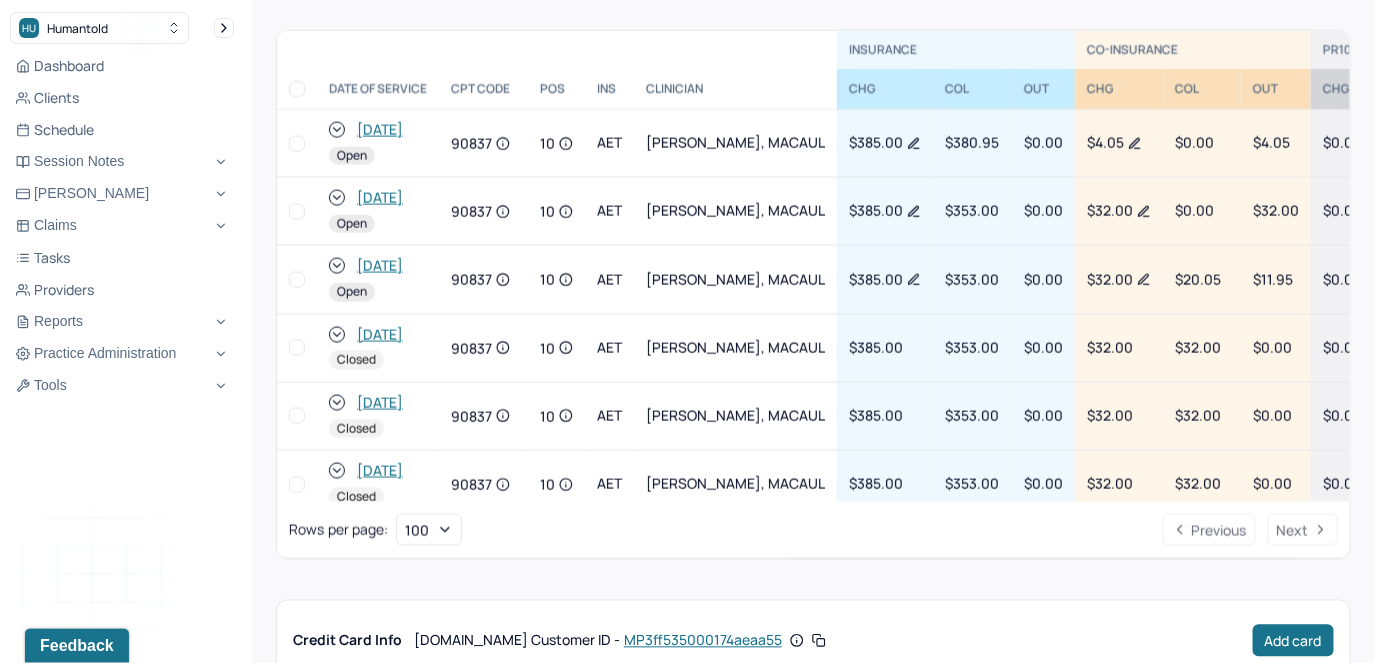 click 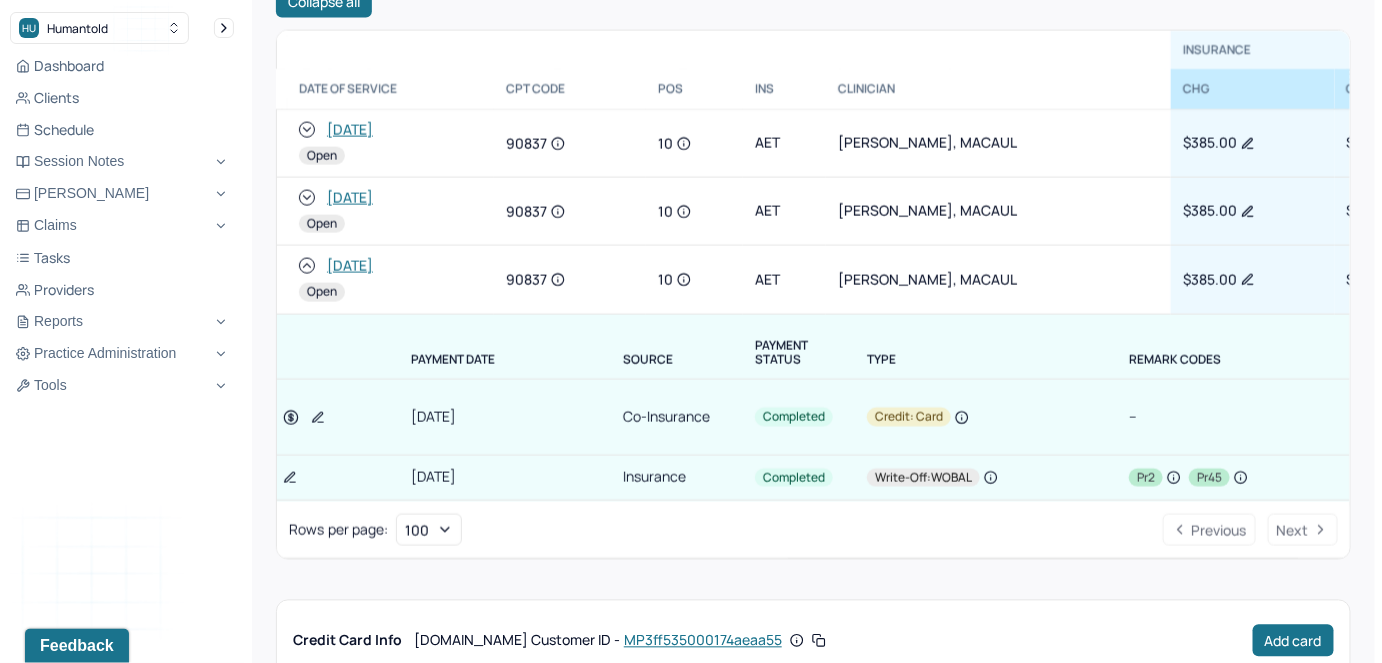 scroll, scrollTop: 272, scrollLeft: 0, axis: vertical 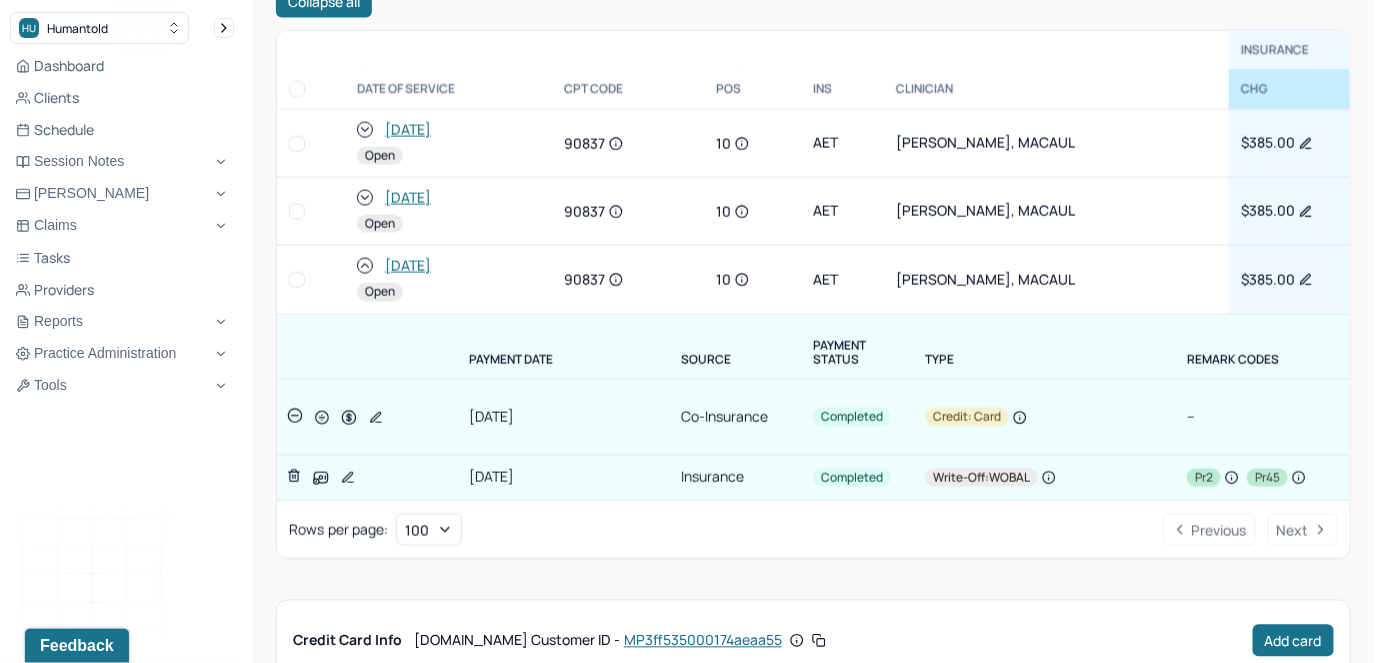 click at bounding box center [297, 280] 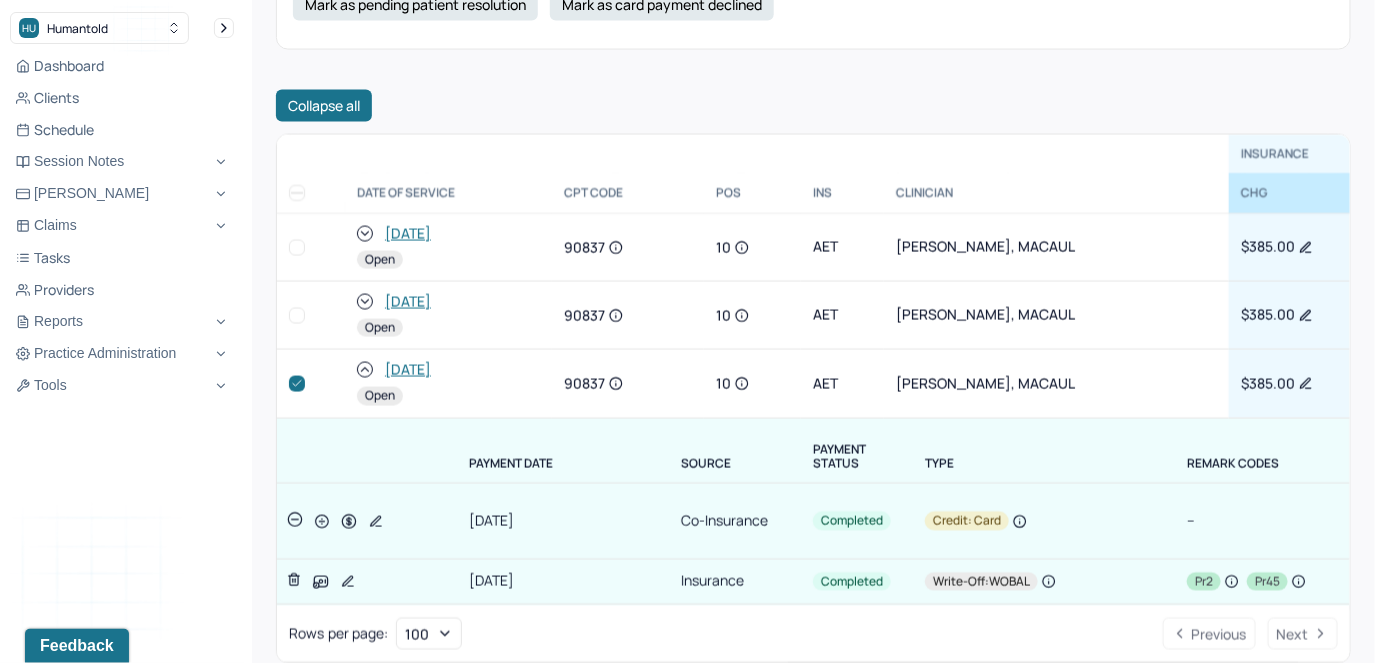 scroll, scrollTop: 1151, scrollLeft: 0, axis: vertical 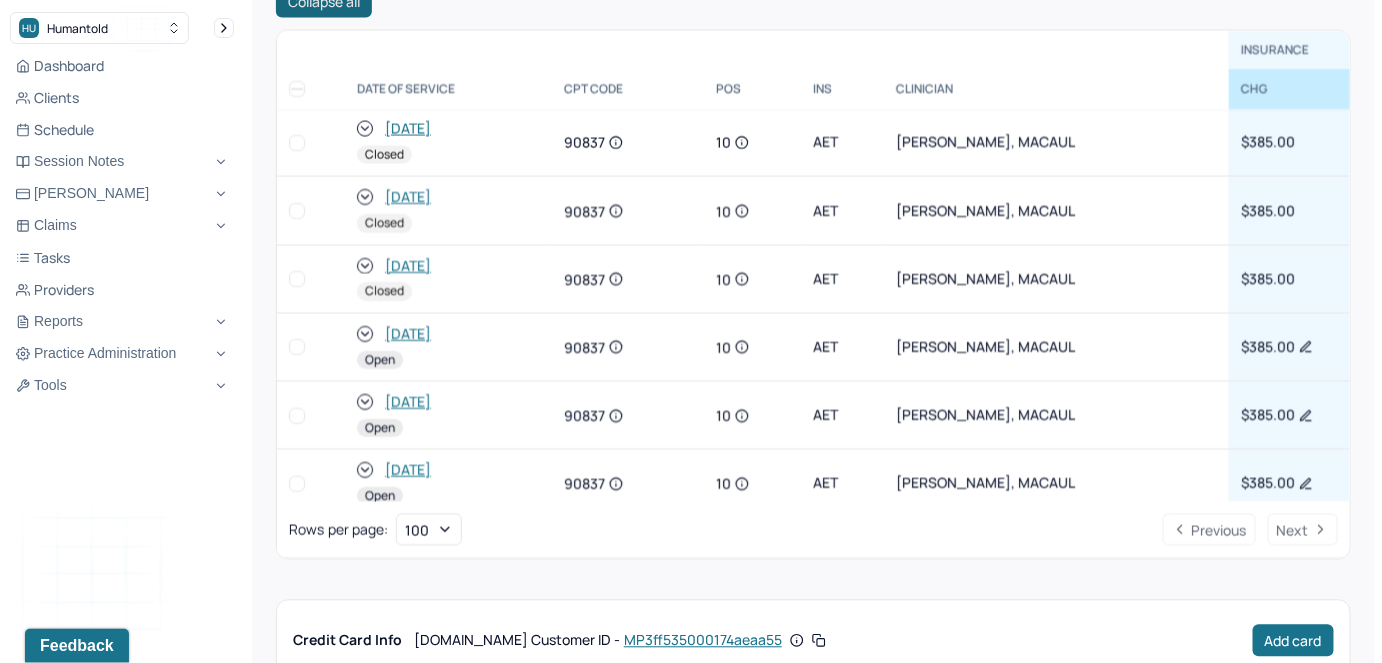 click on "Collapse all" at bounding box center [324, 2] 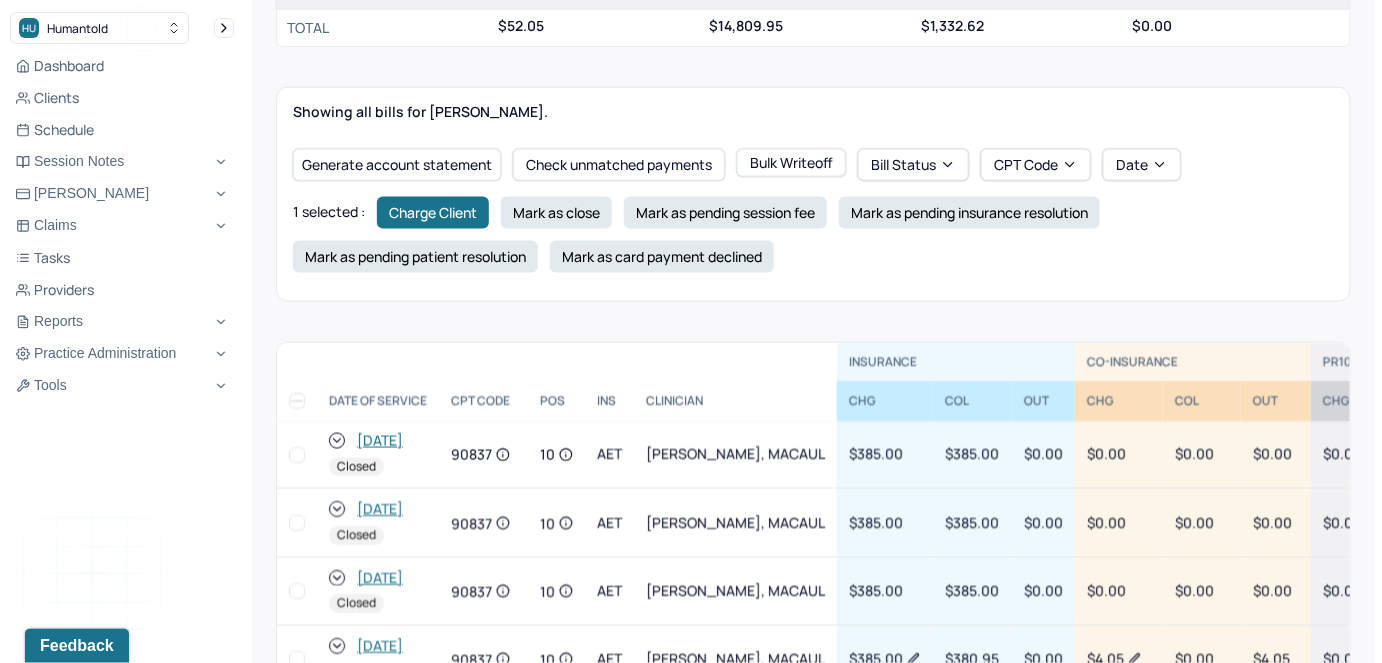 scroll, scrollTop: 380, scrollLeft: 0, axis: vertical 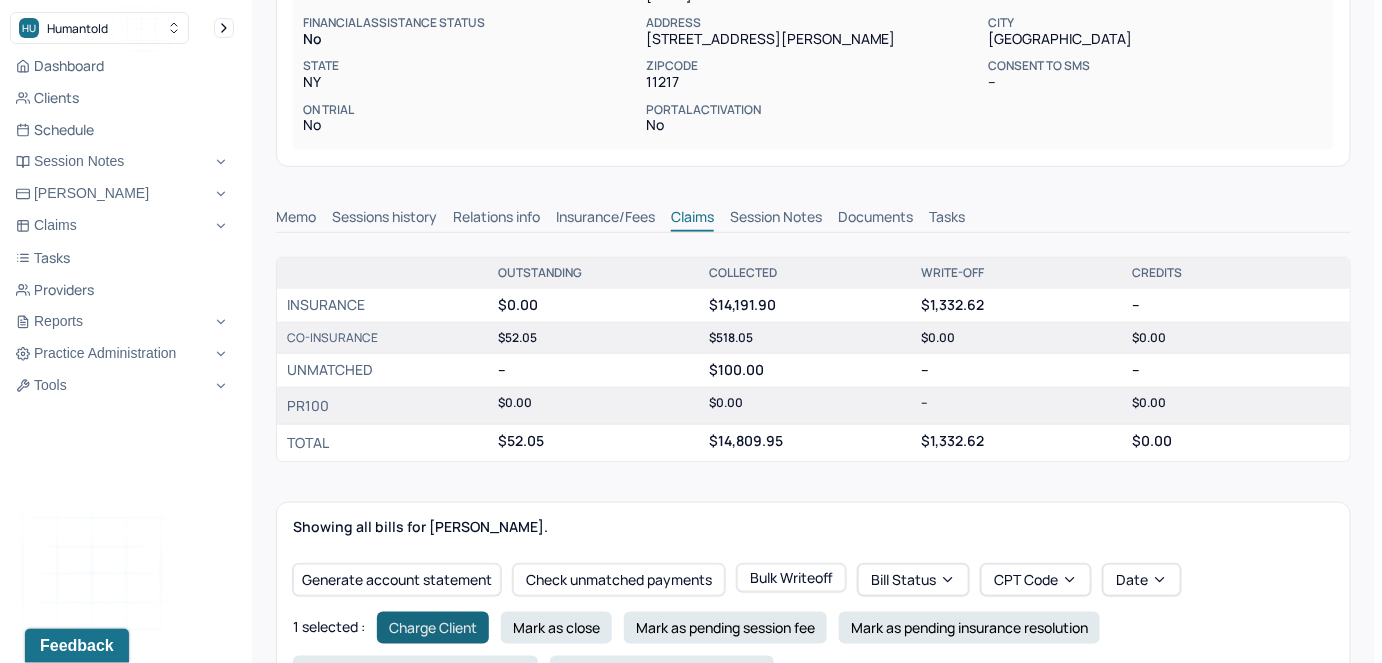 click on "Charge Client" at bounding box center [433, 628] 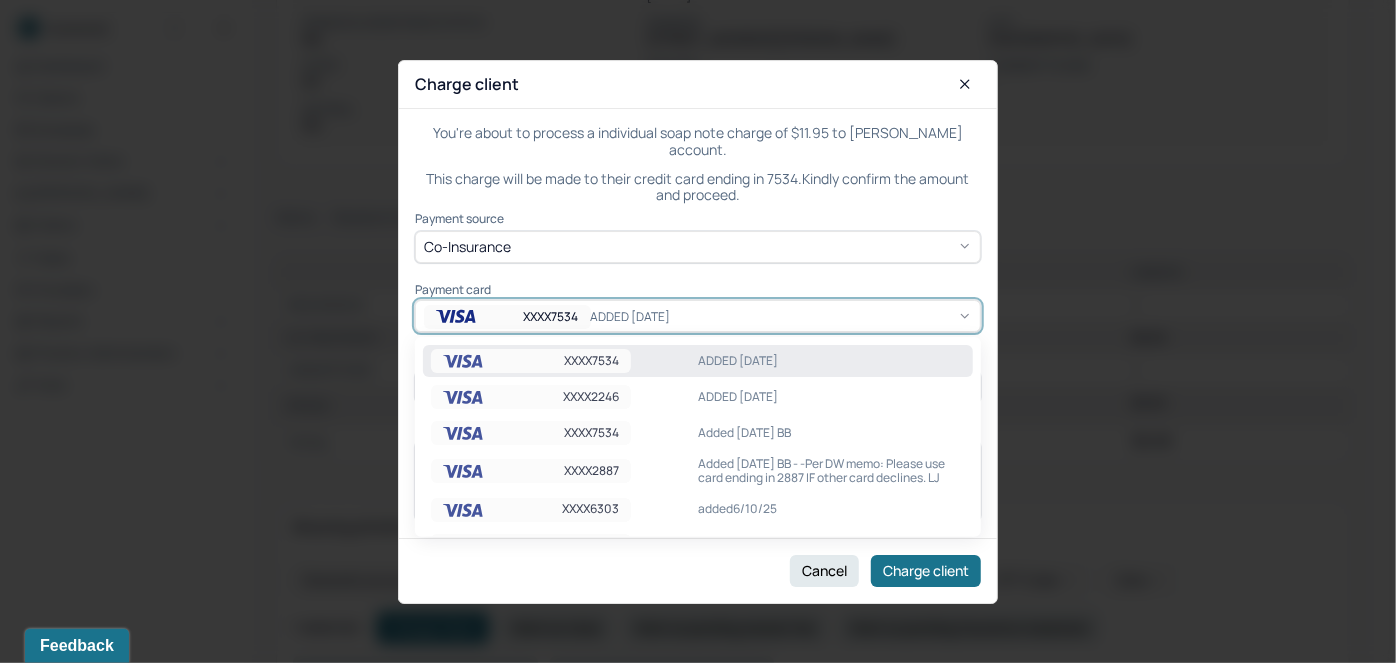 click on "ADDED [DATE]" at bounding box center [647, 316] 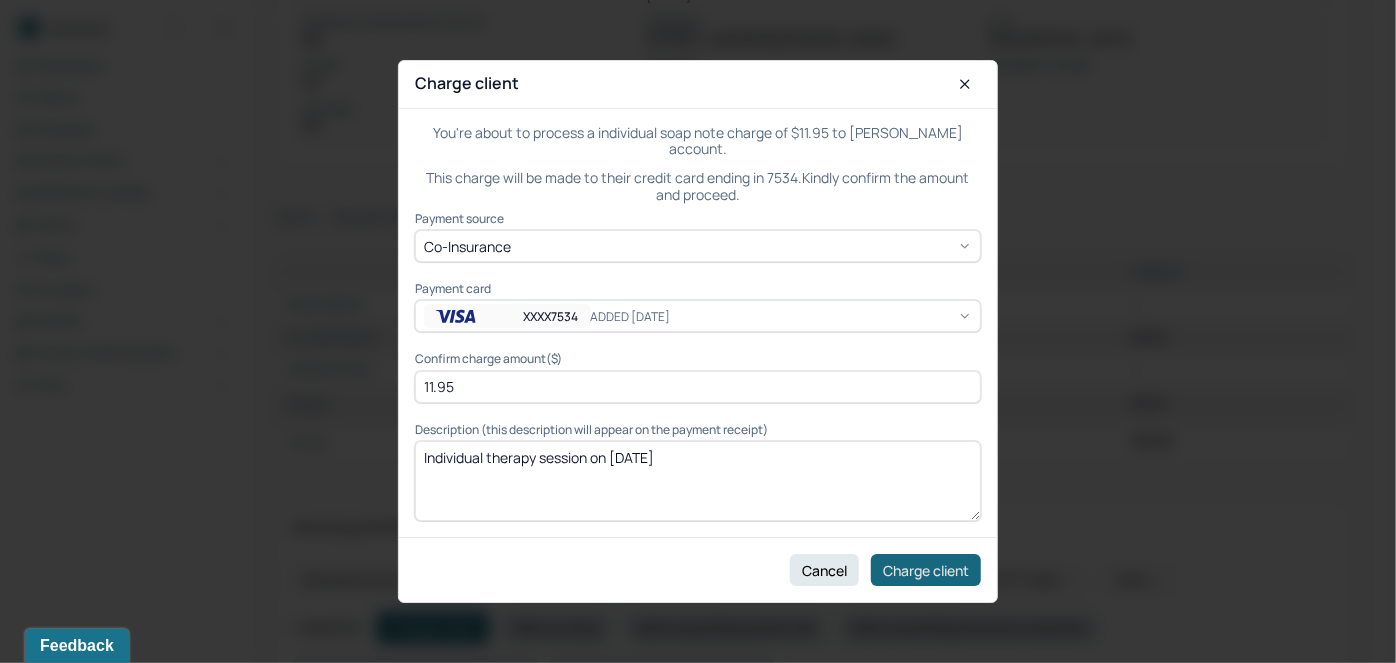 click on "Charge client" at bounding box center [926, 570] 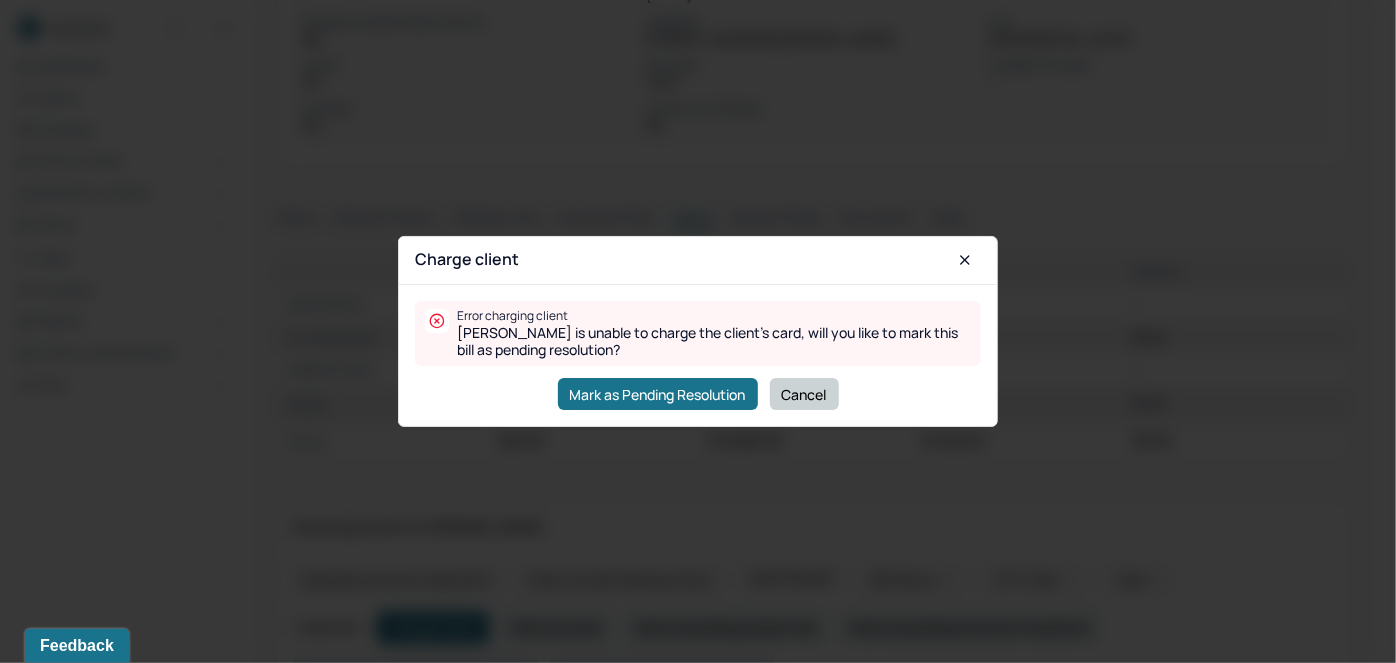 click on "Cancel" at bounding box center [804, 394] 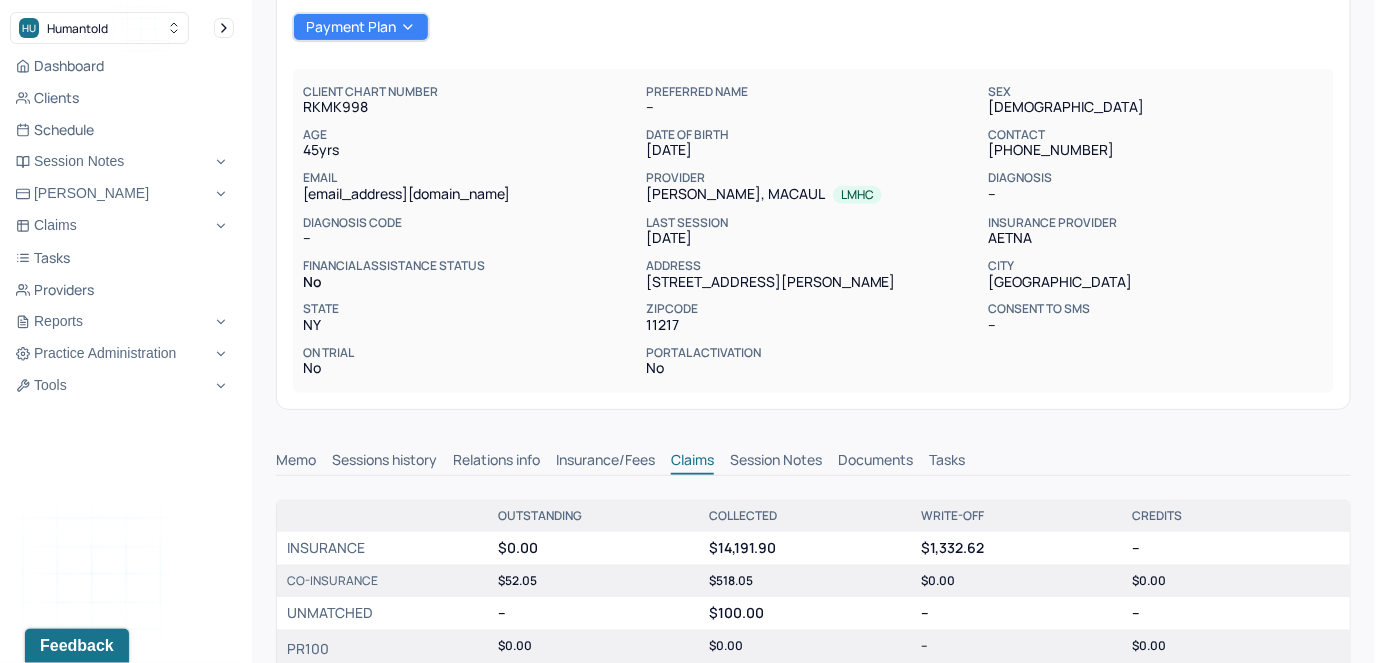 scroll, scrollTop: 0, scrollLeft: 0, axis: both 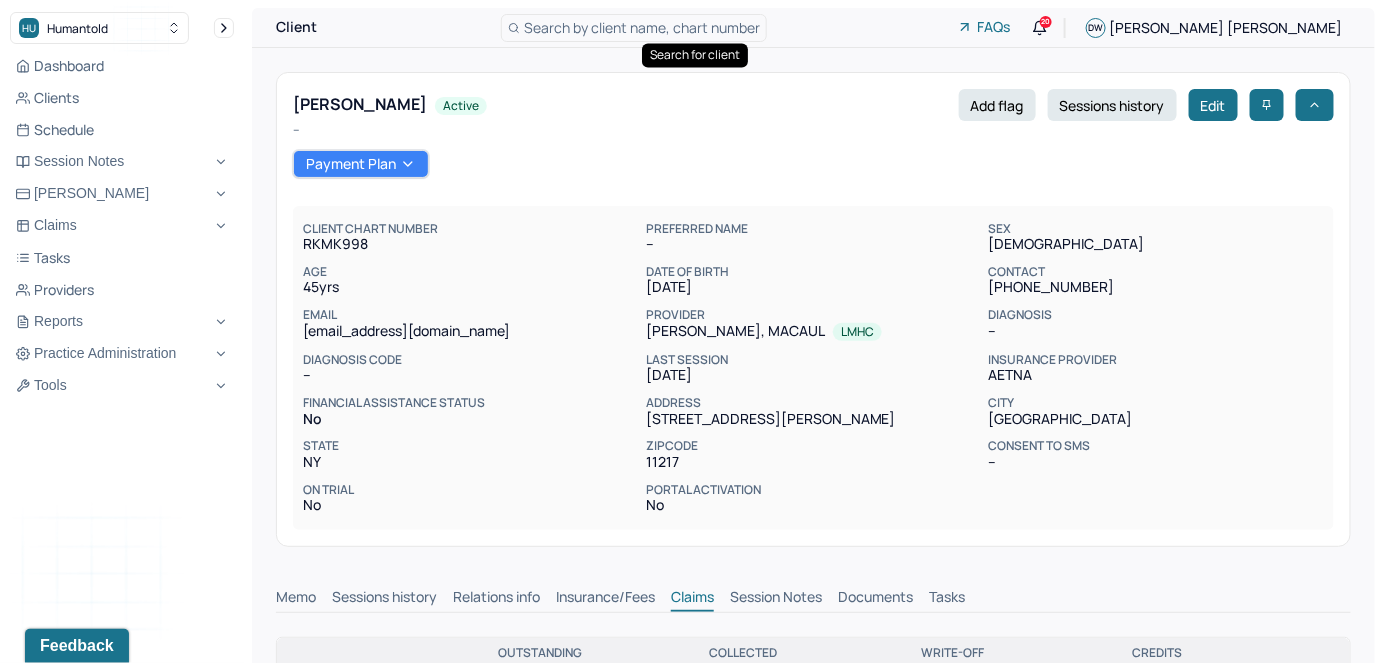 click on "Search by client name, chart number" at bounding box center (642, 27) 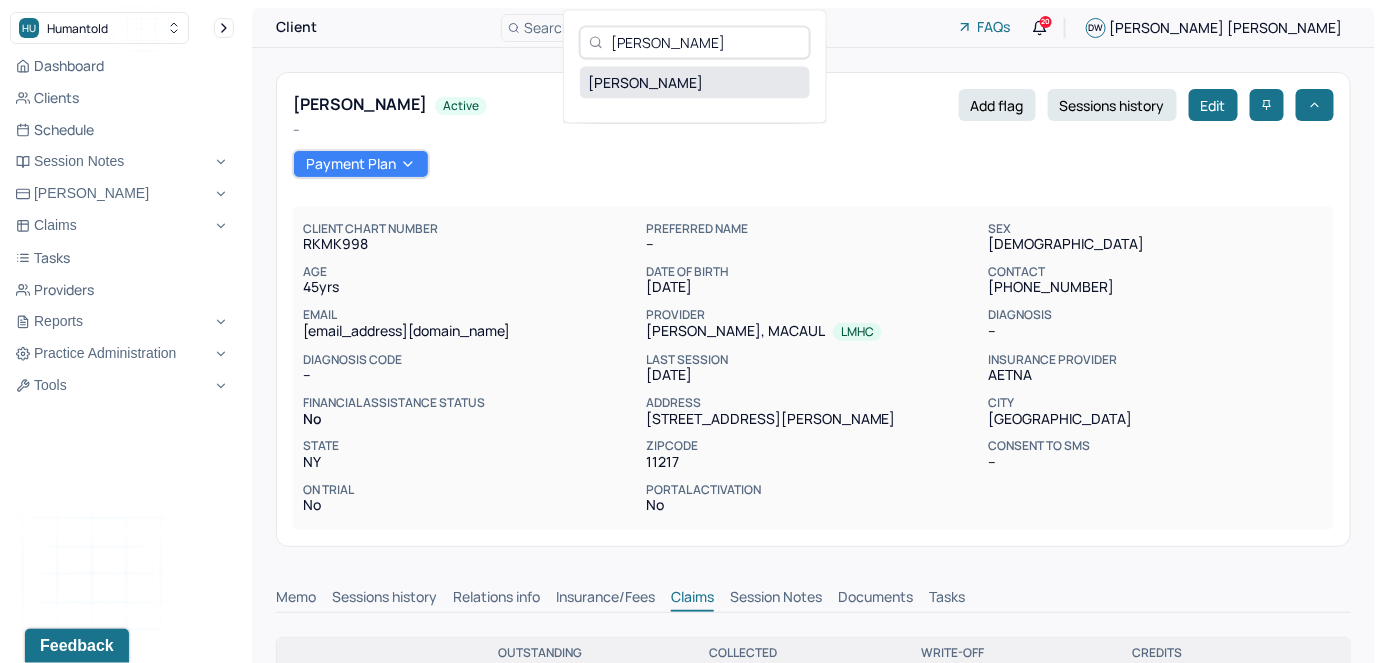 type on "[PERSON_NAME]" 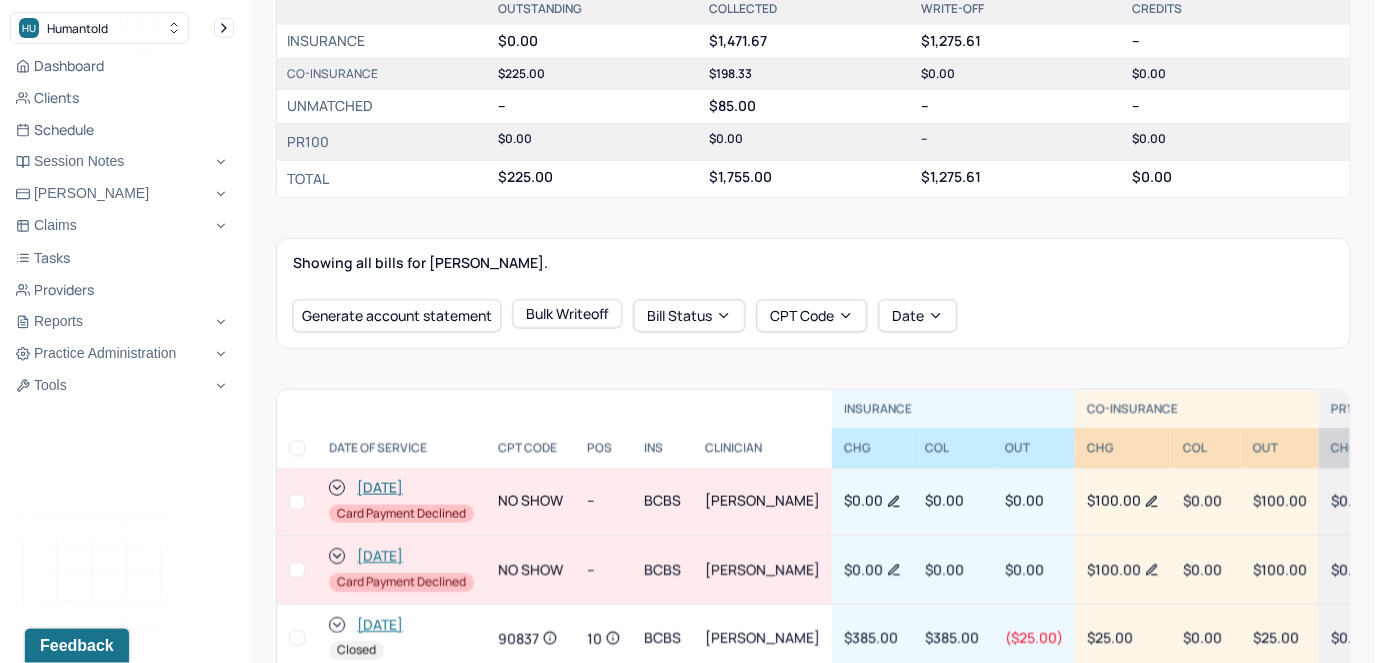 scroll, scrollTop: 727, scrollLeft: 0, axis: vertical 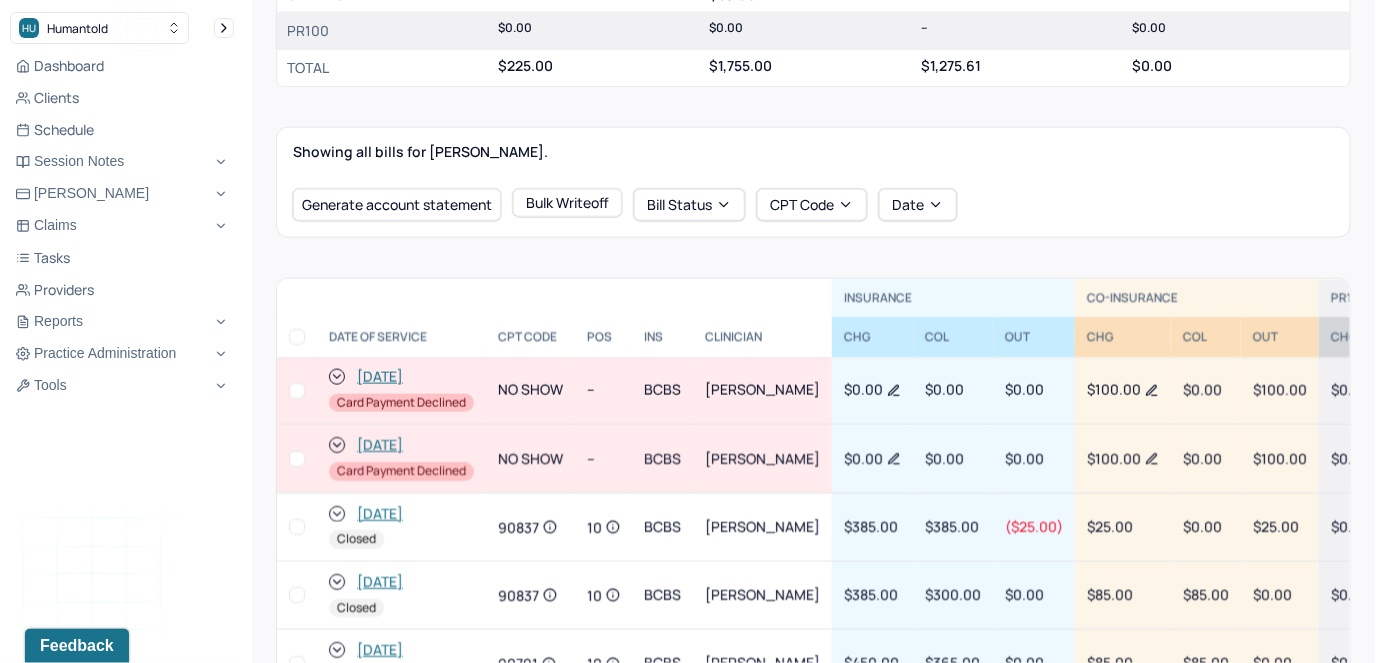 click at bounding box center [297, 459] 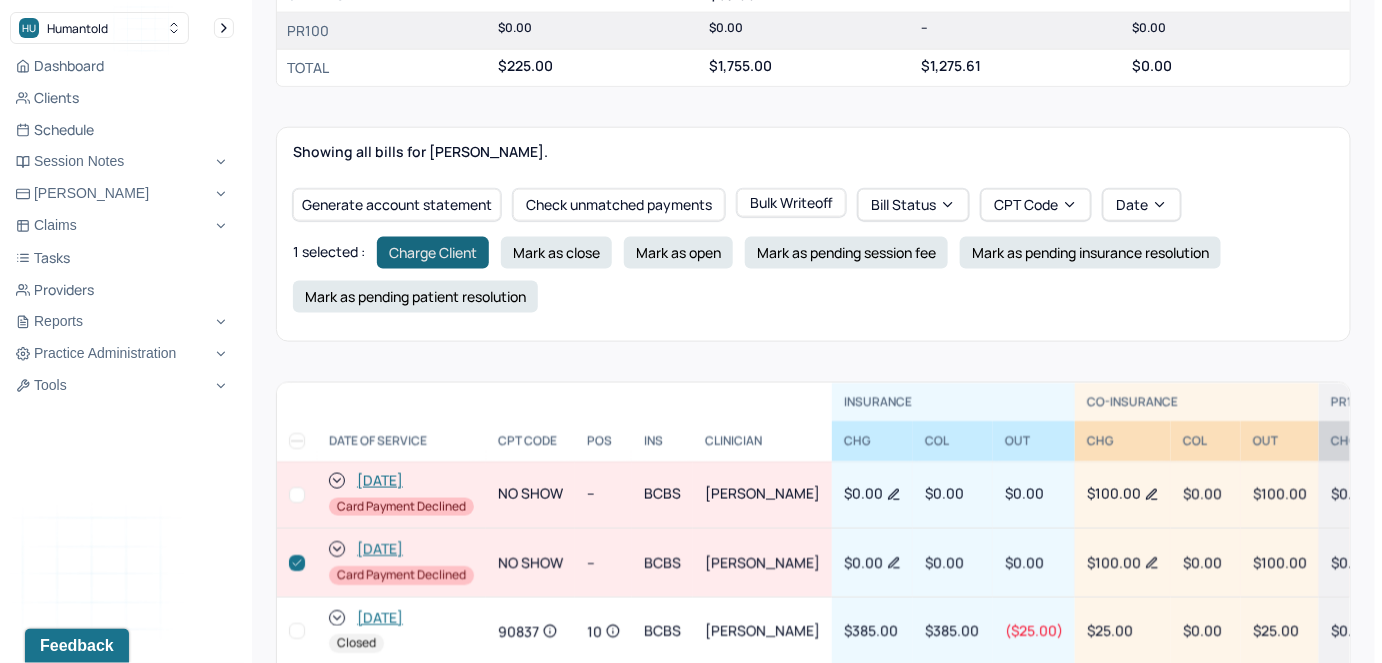 click on "Charge Client" at bounding box center [433, 253] 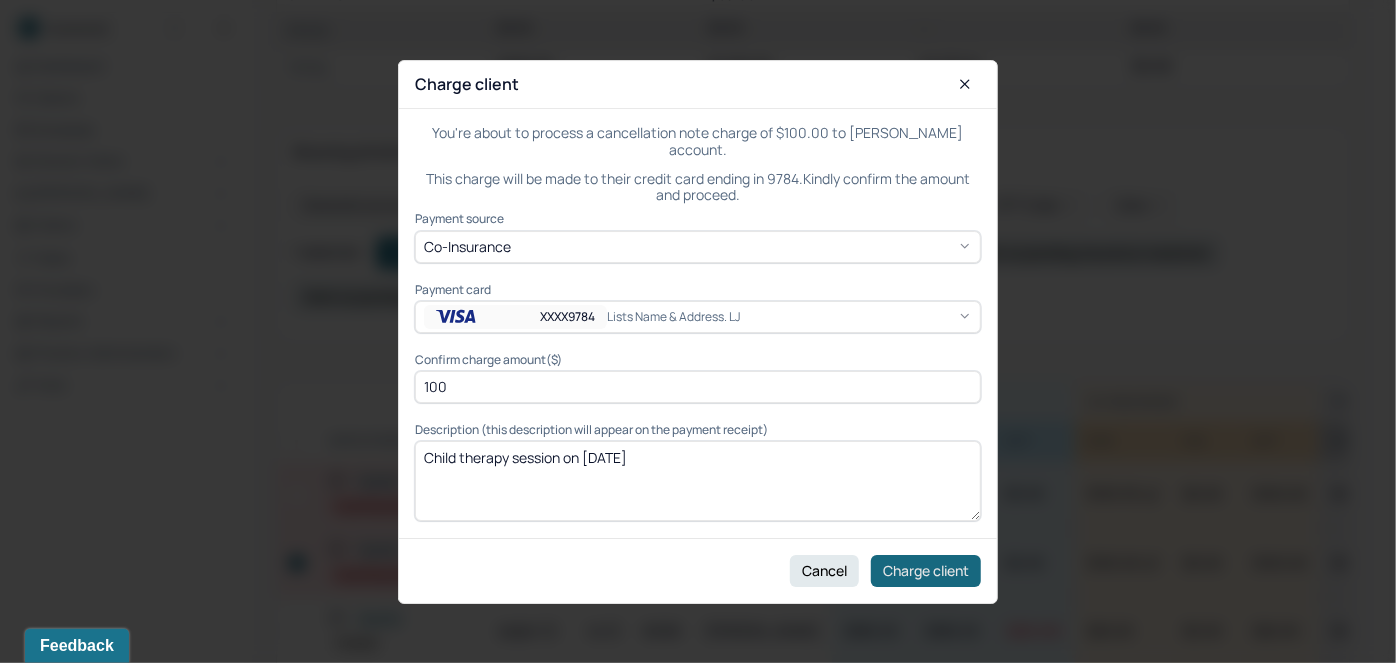 click on "Charge client" at bounding box center (926, 570) 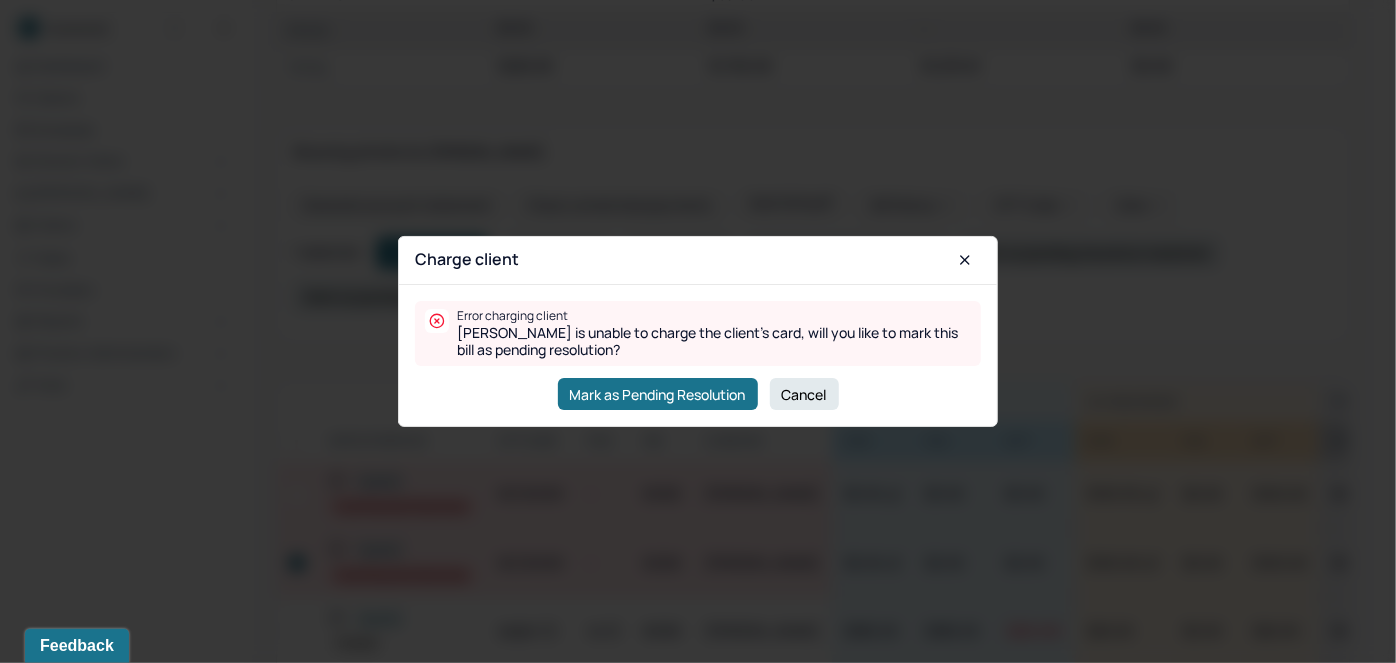click on "Cancel" at bounding box center [804, 394] 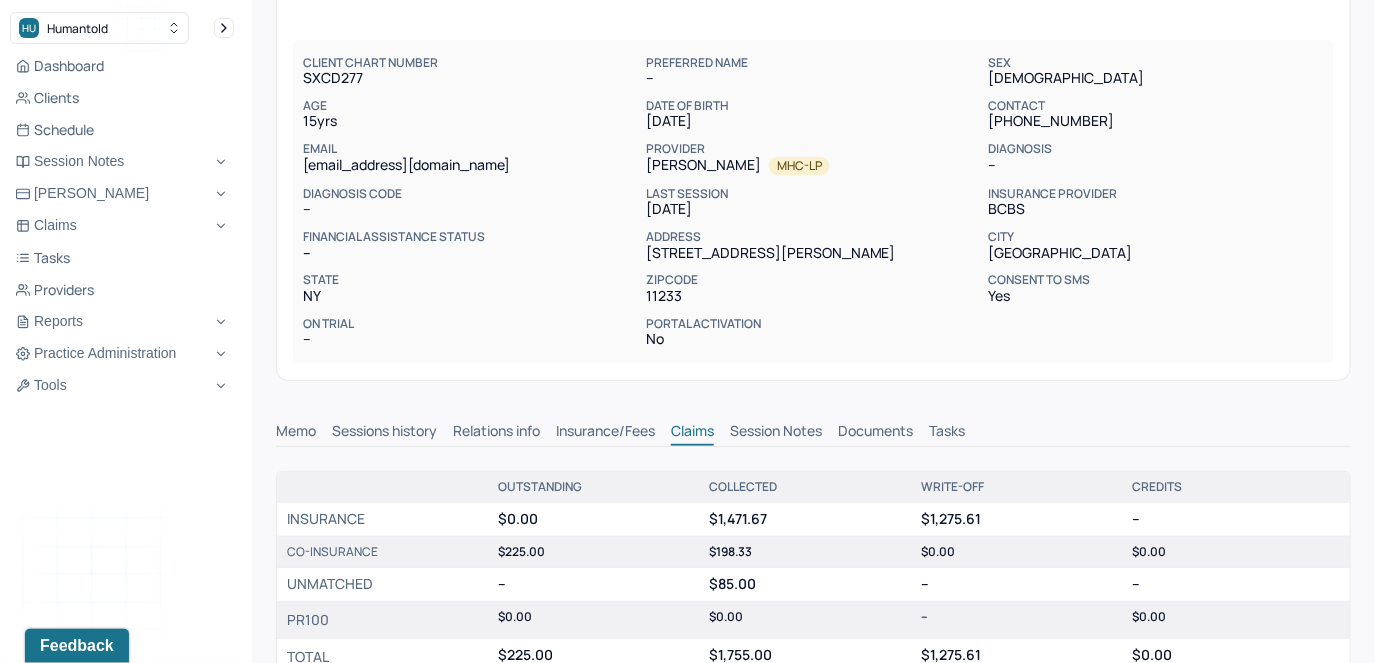 scroll, scrollTop: 0, scrollLeft: 0, axis: both 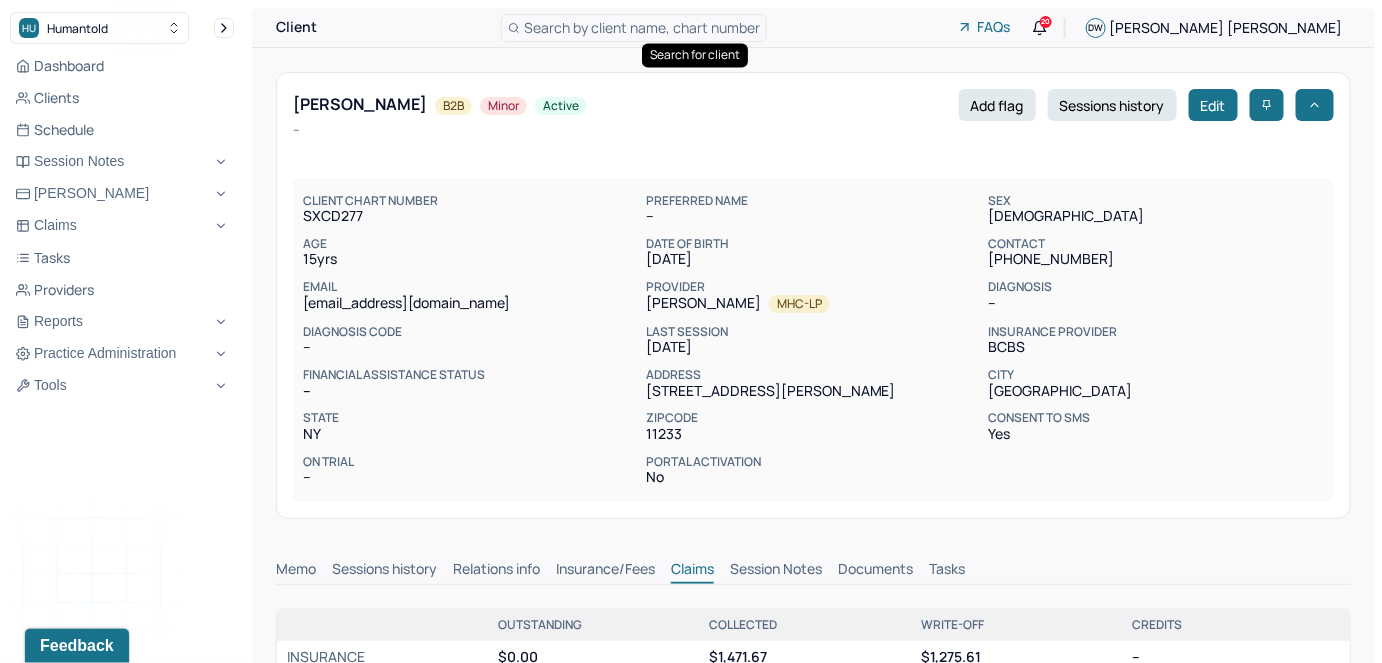 click on "Search by client name, chart number" at bounding box center (642, 27) 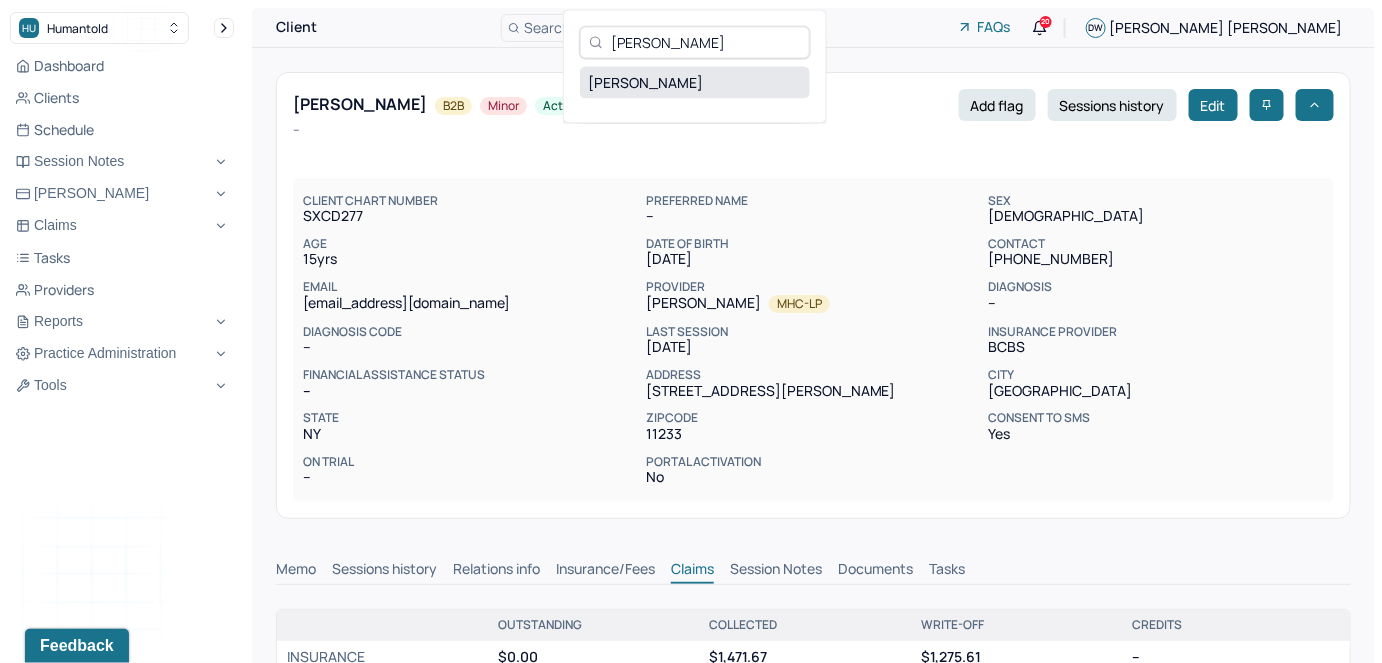 type on "[PERSON_NAME]" 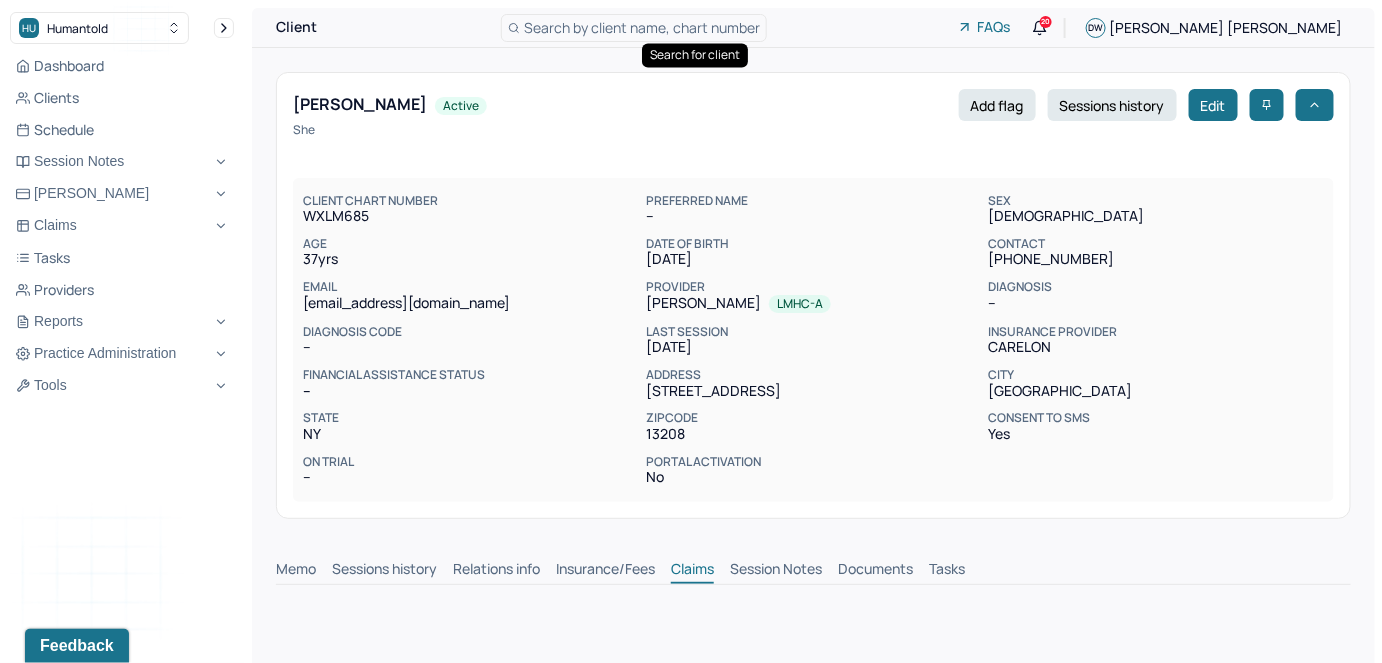 scroll, scrollTop: 0, scrollLeft: 0, axis: both 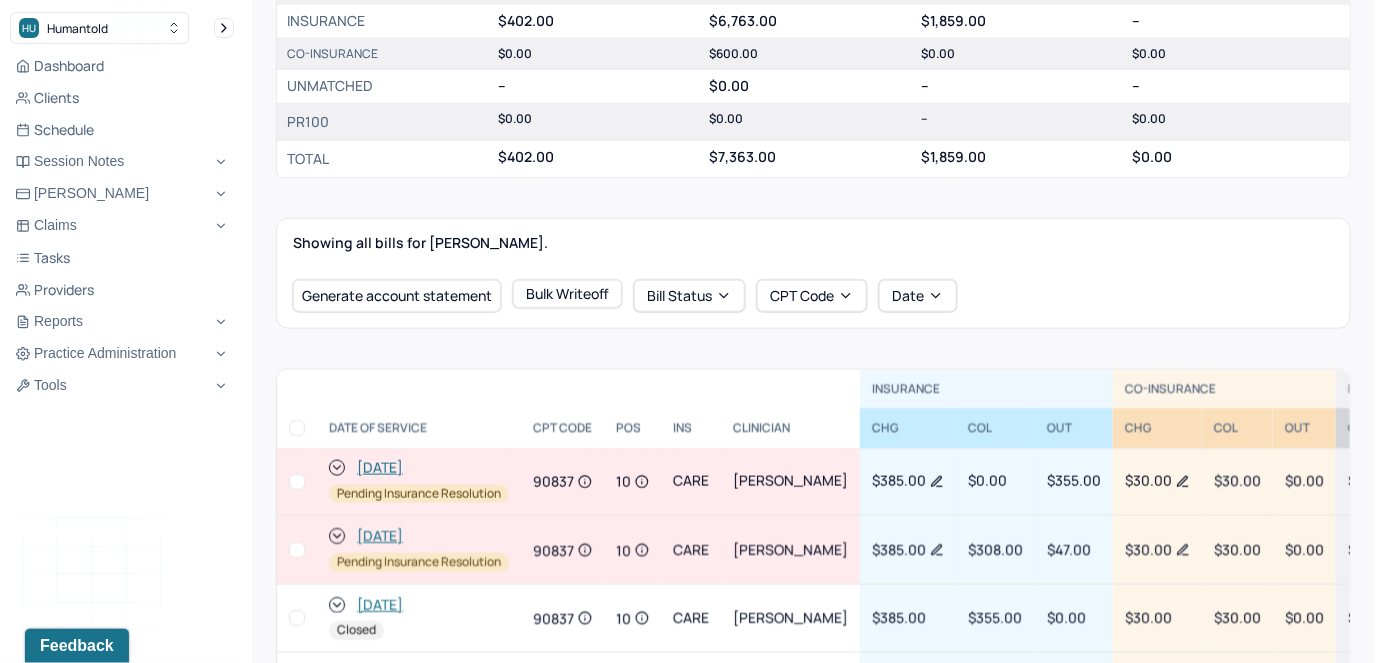 click 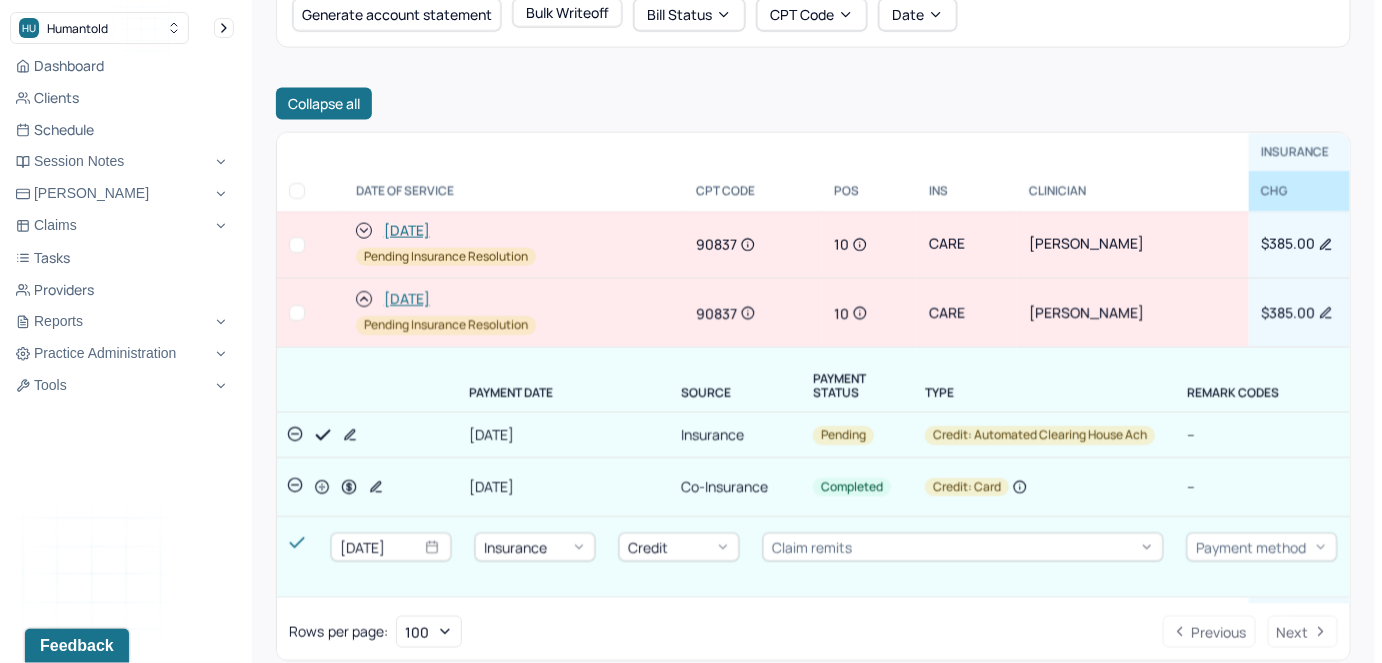 scroll, scrollTop: 1000, scrollLeft: 0, axis: vertical 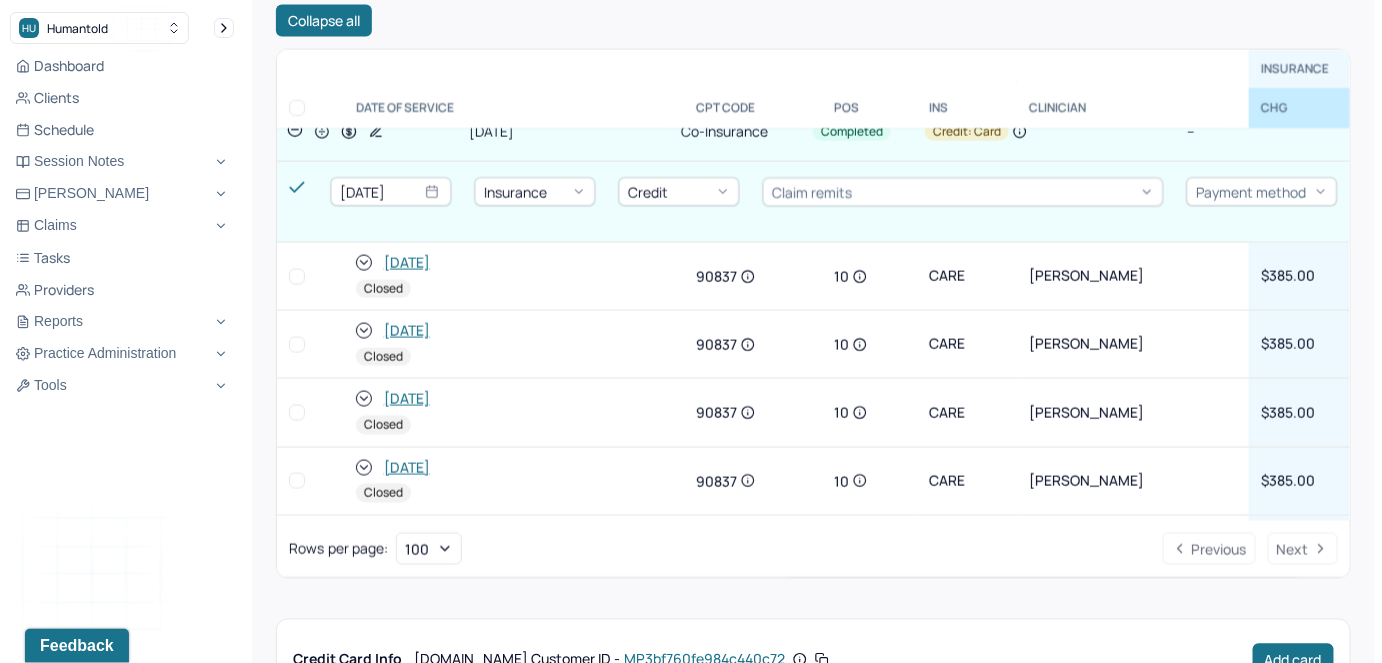 click 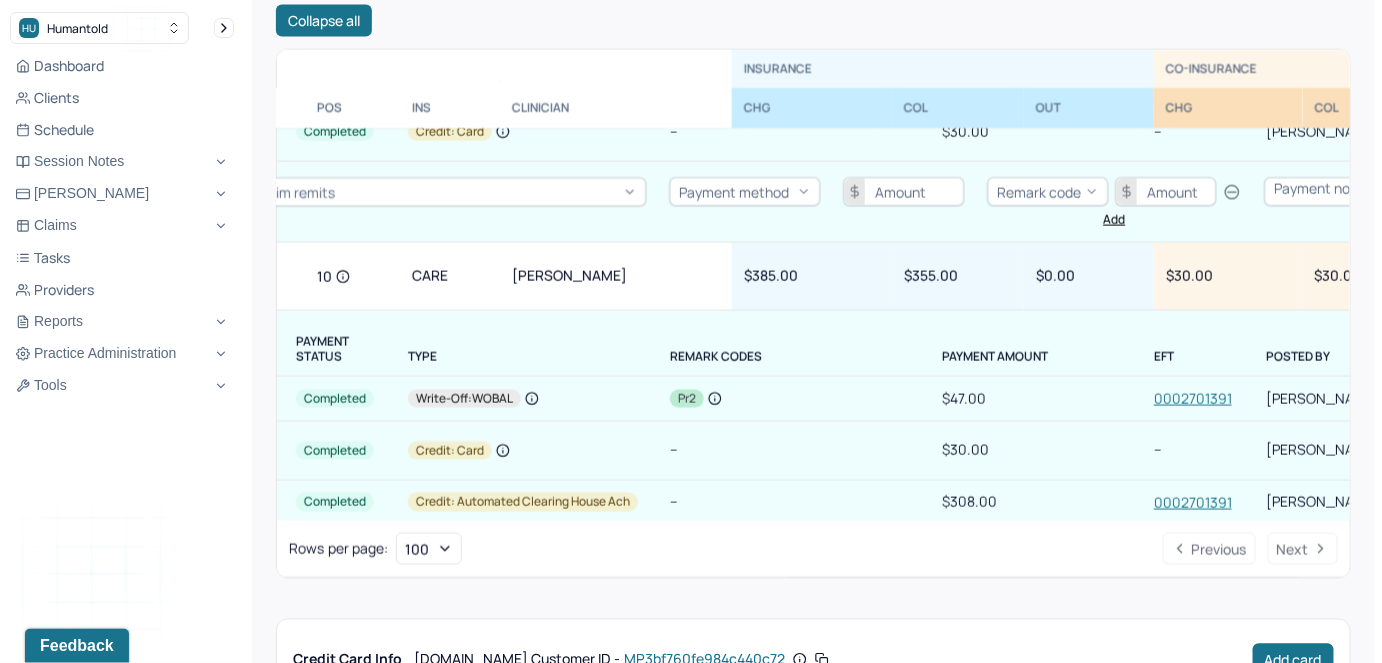 scroll, scrollTop: 272, scrollLeft: 0, axis: vertical 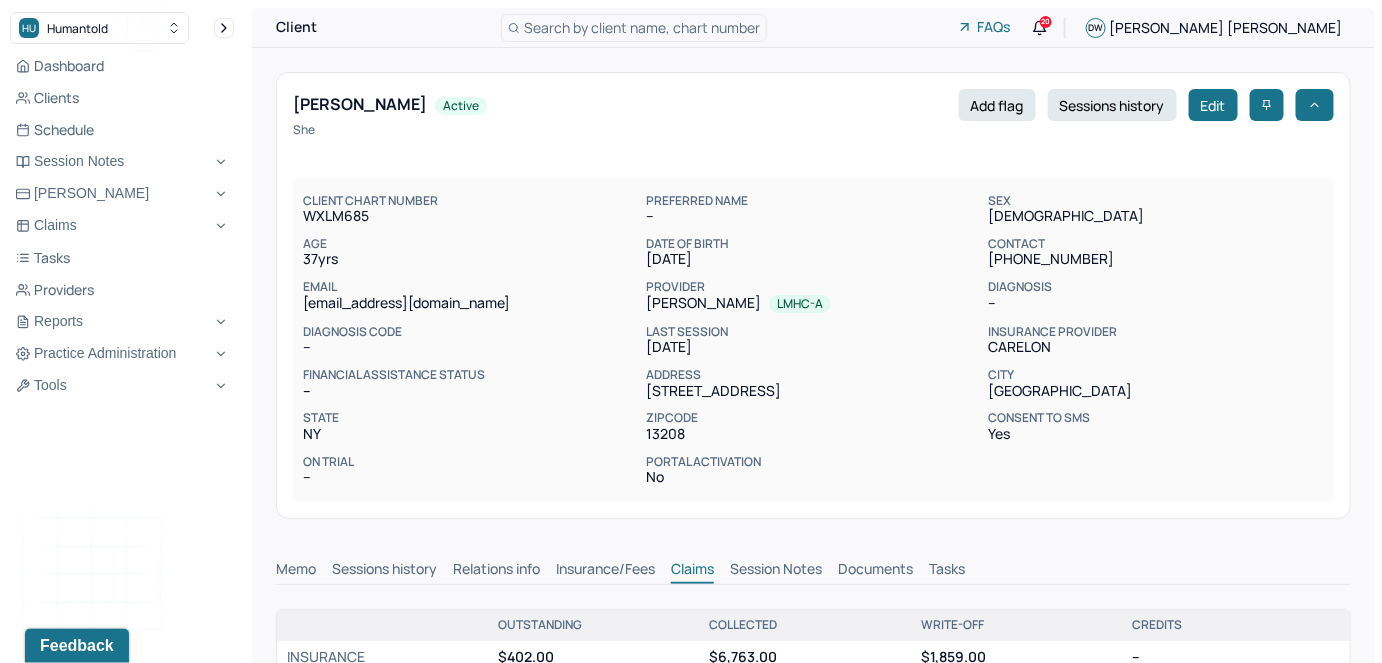 click on "Search by client name, chart number" at bounding box center (642, 27) 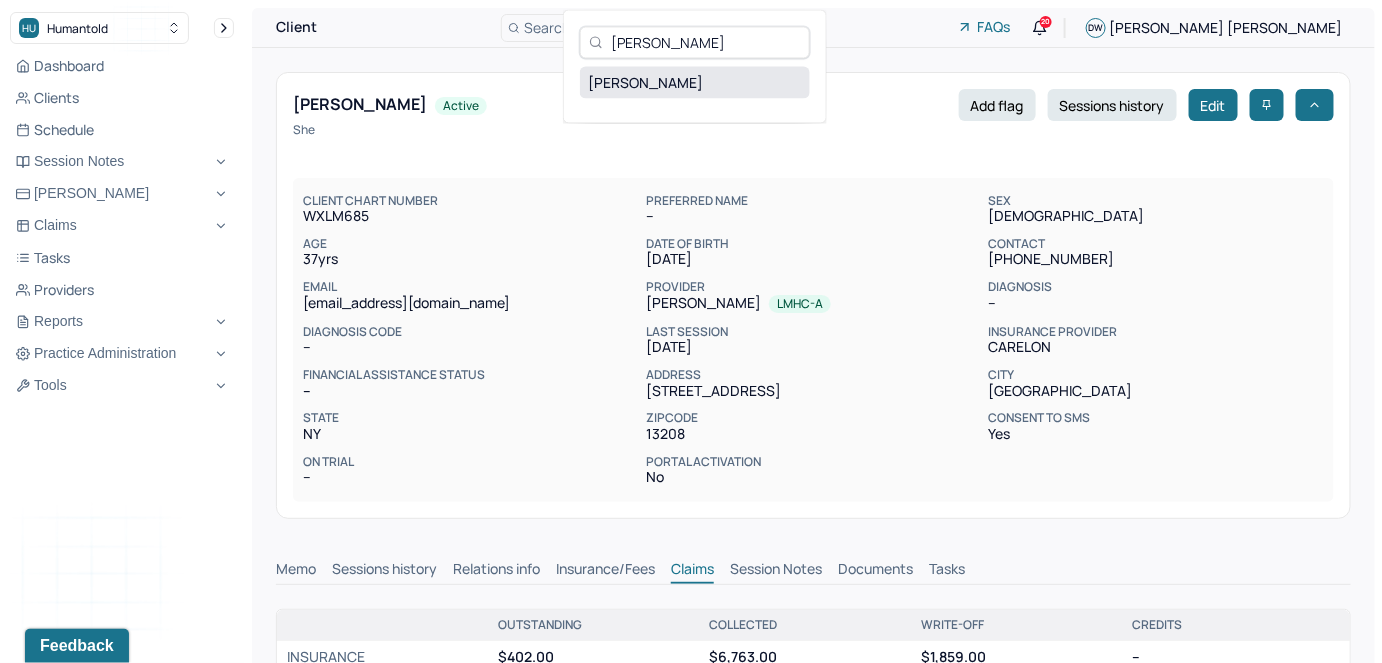 type on "[PERSON_NAME]" 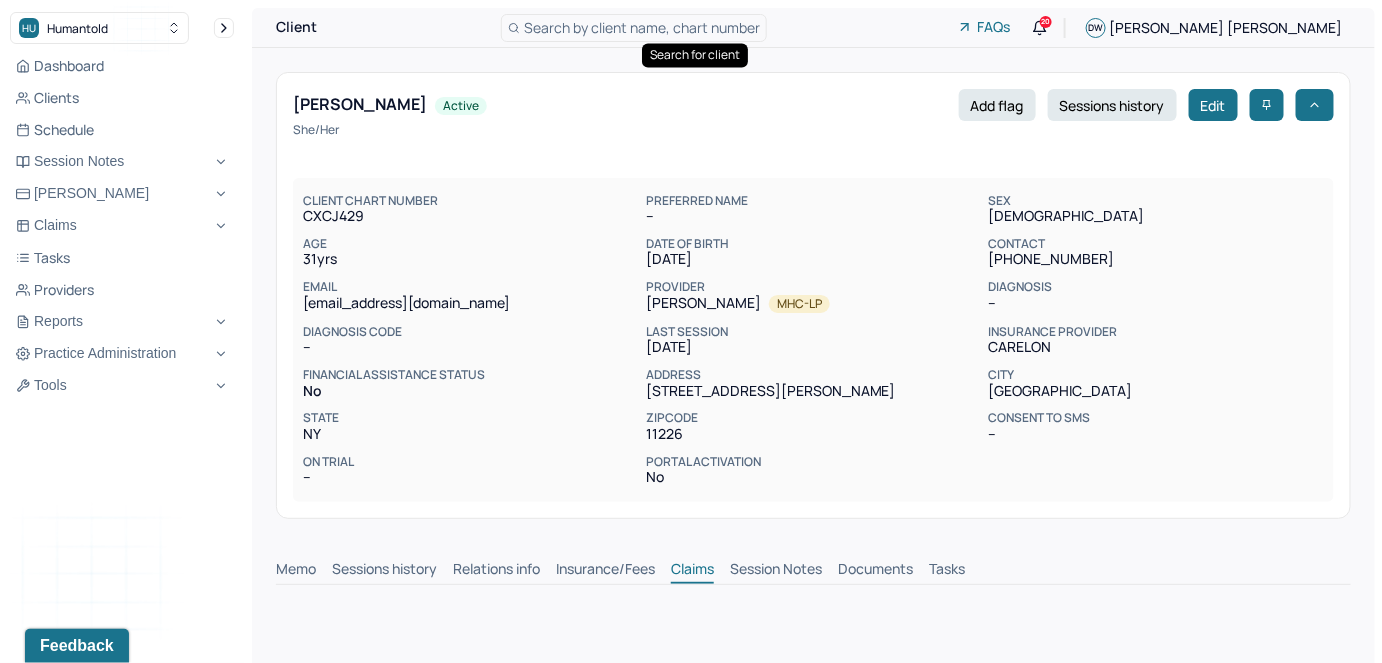 scroll, scrollTop: 0, scrollLeft: 0, axis: both 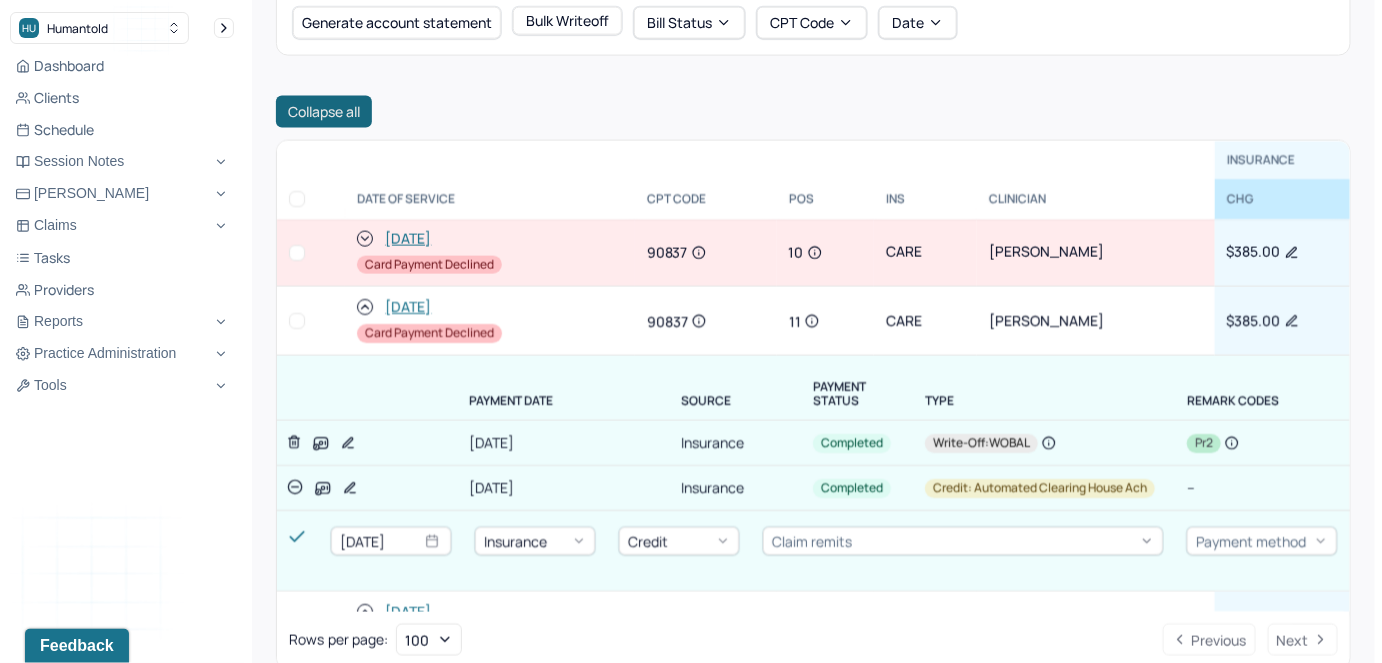 click on "Collapse all" at bounding box center [324, 112] 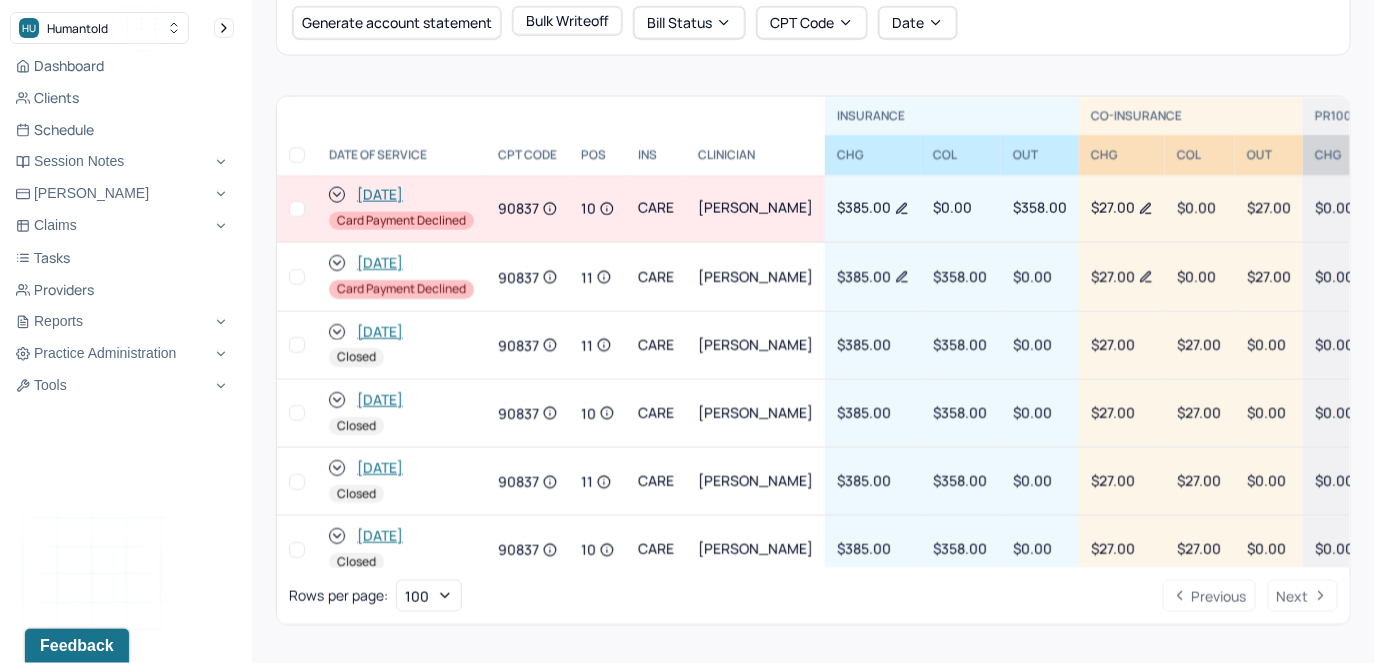 click 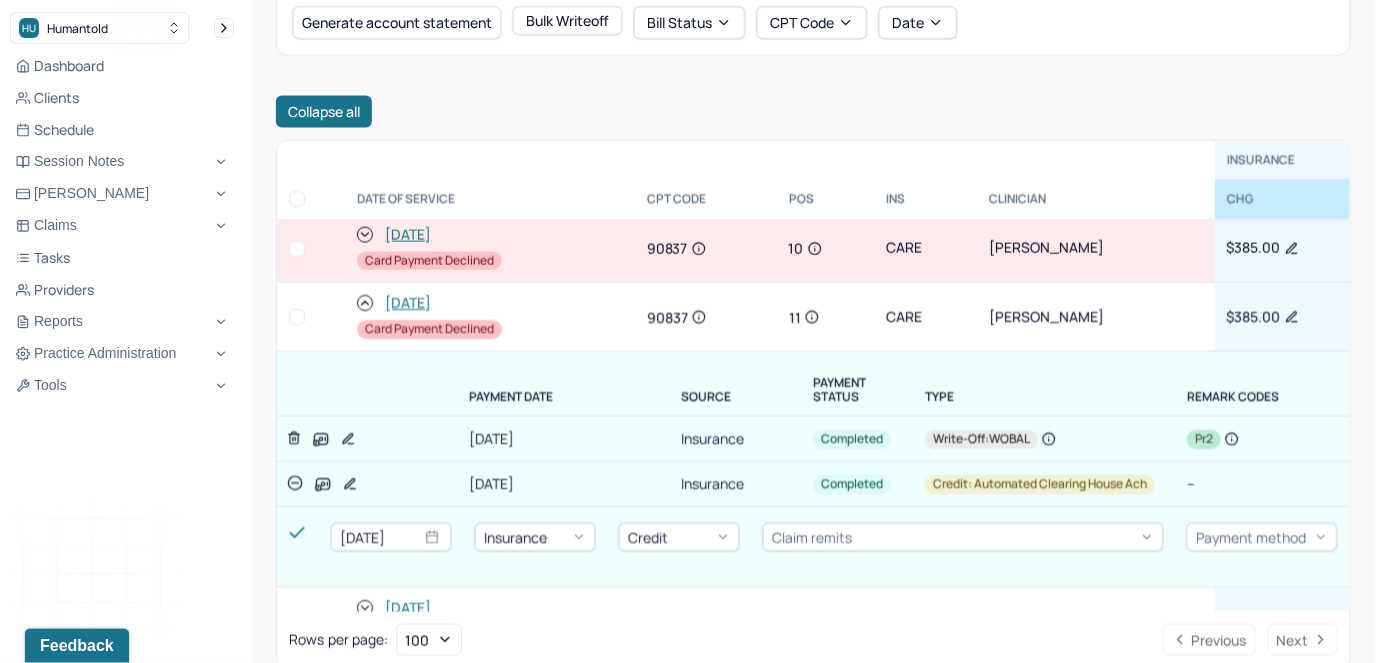 scroll, scrollTop: 0, scrollLeft: 0, axis: both 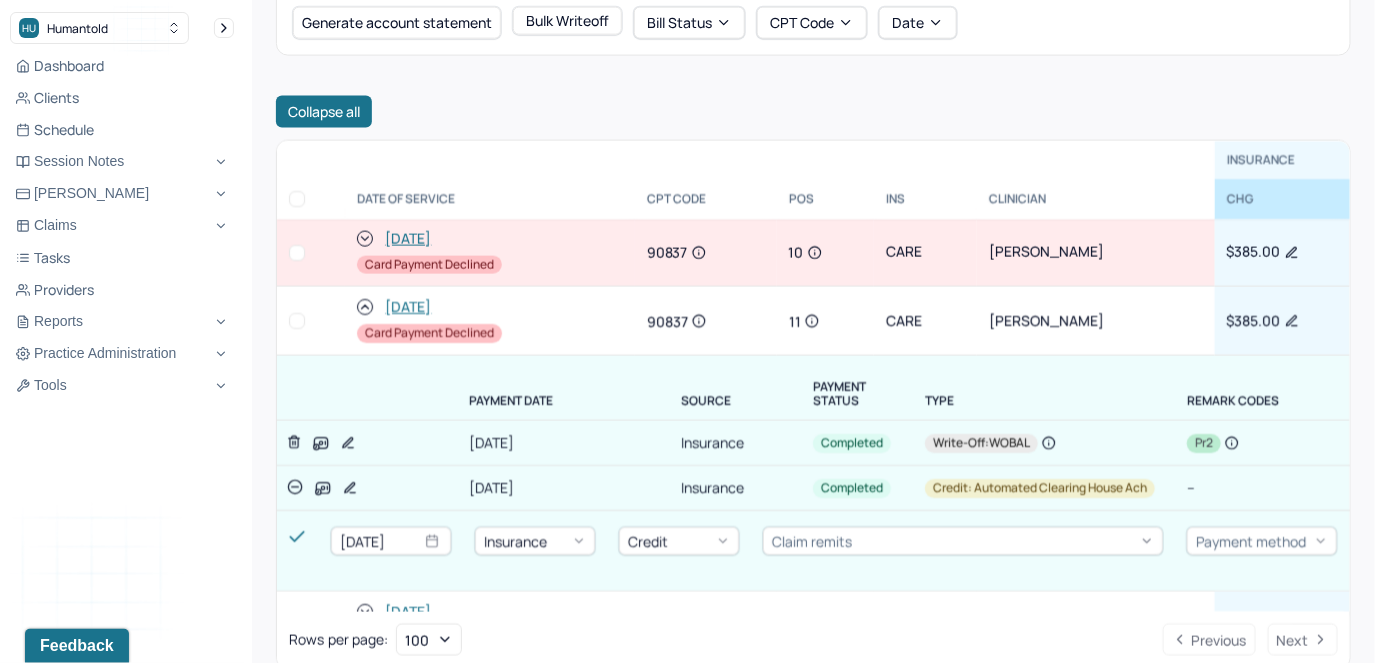 click at bounding box center [297, 321] 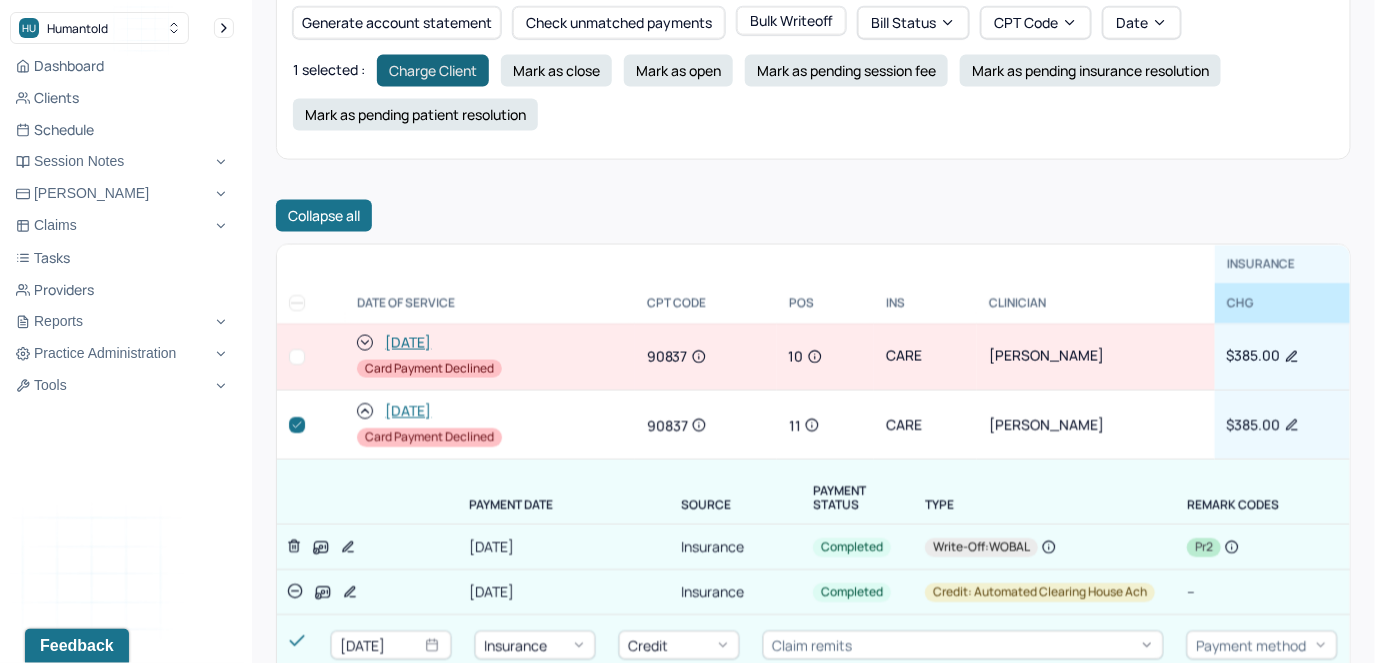click on "Charge Client" at bounding box center (433, 71) 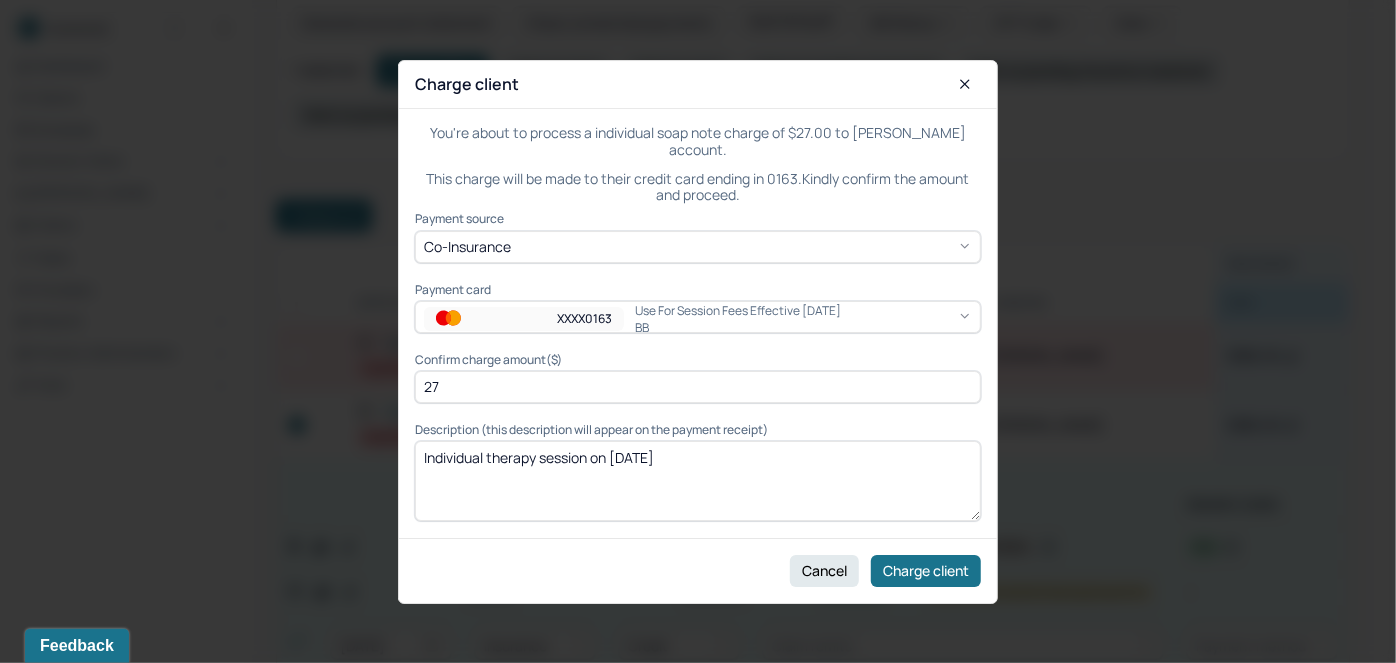 click on "XXXX0163" at bounding box center [584, 318] 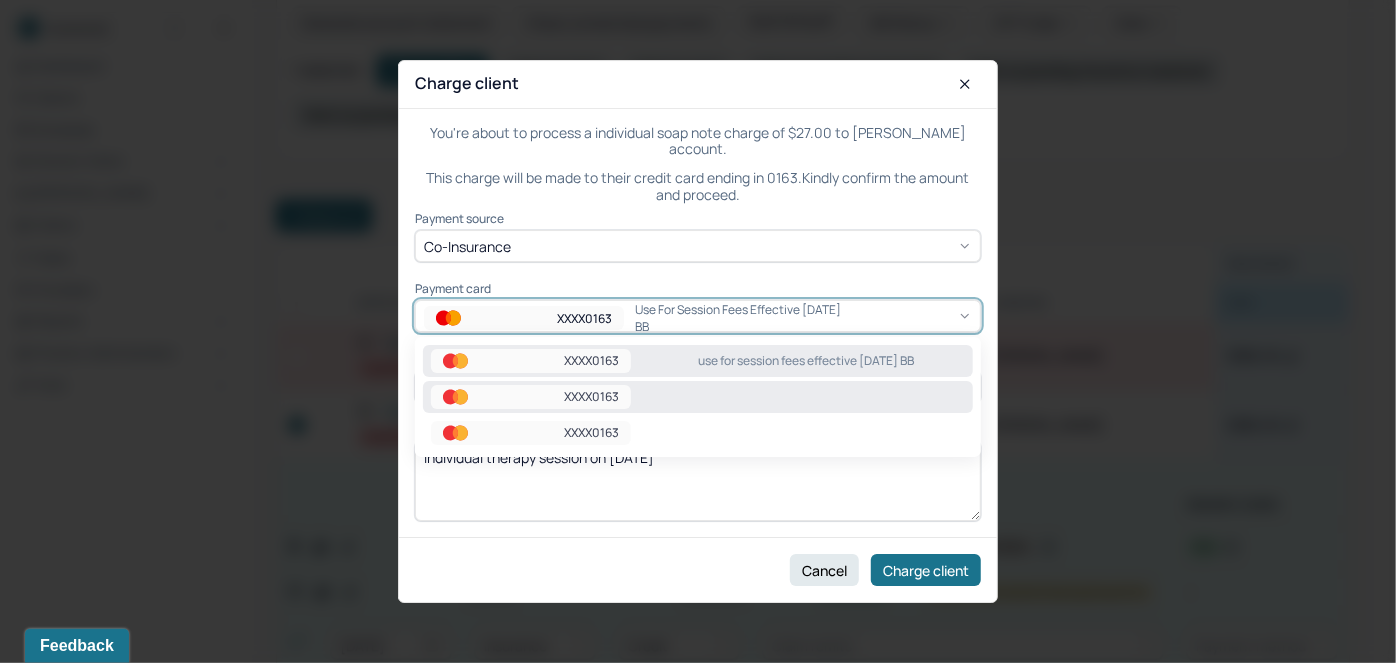 click on "XXXX0163" at bounding box center [591, 397] 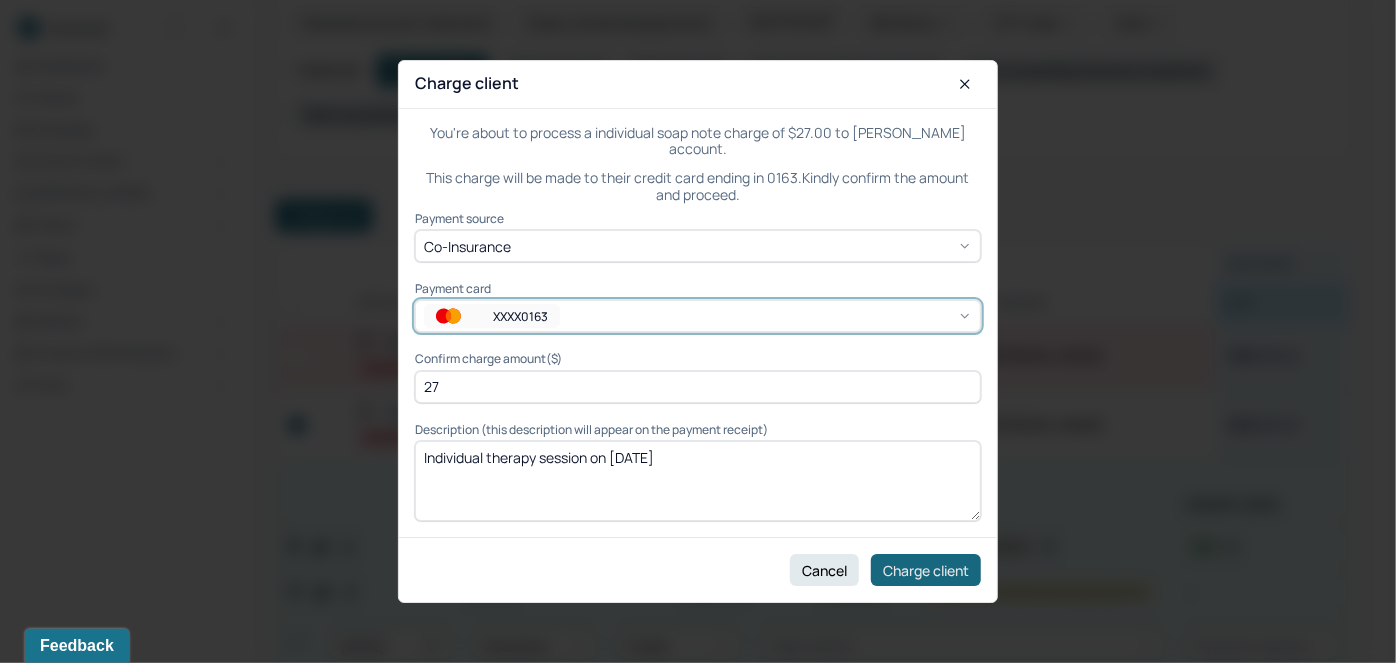 click on "Charge client" at bounding box center (926, 570) 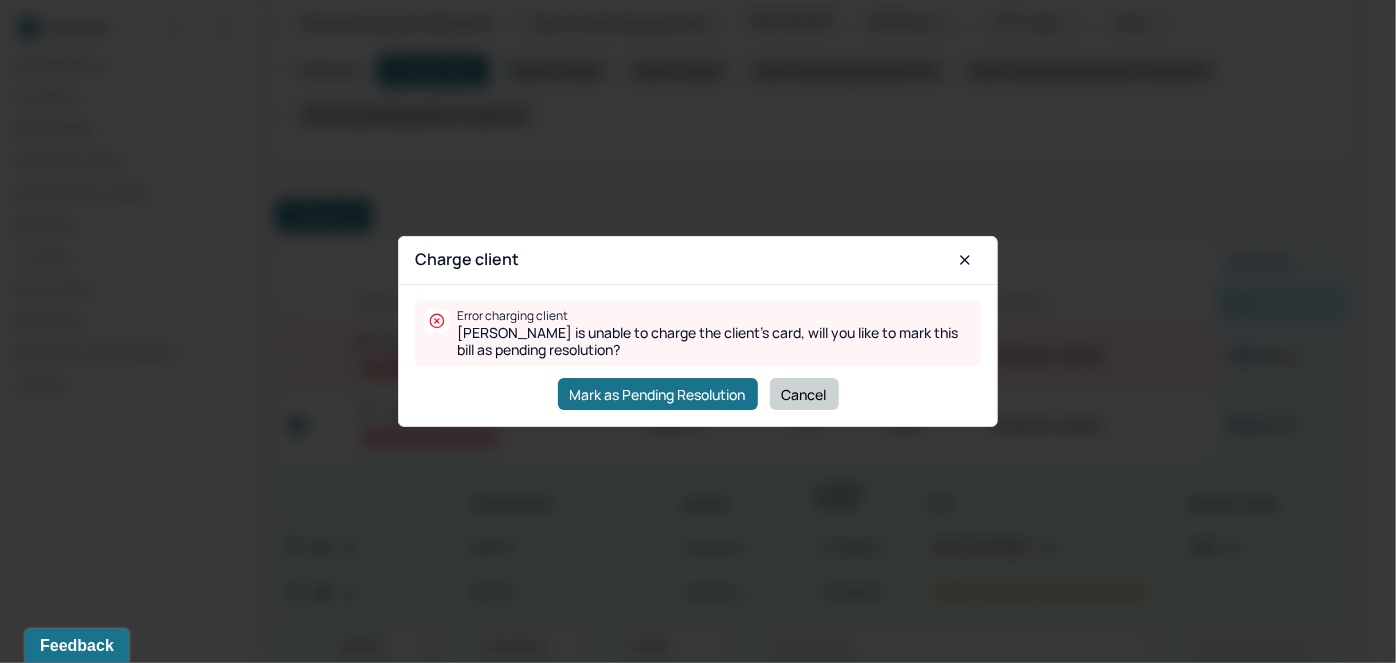 click on "Cancel" at bounding box center [804, 394] 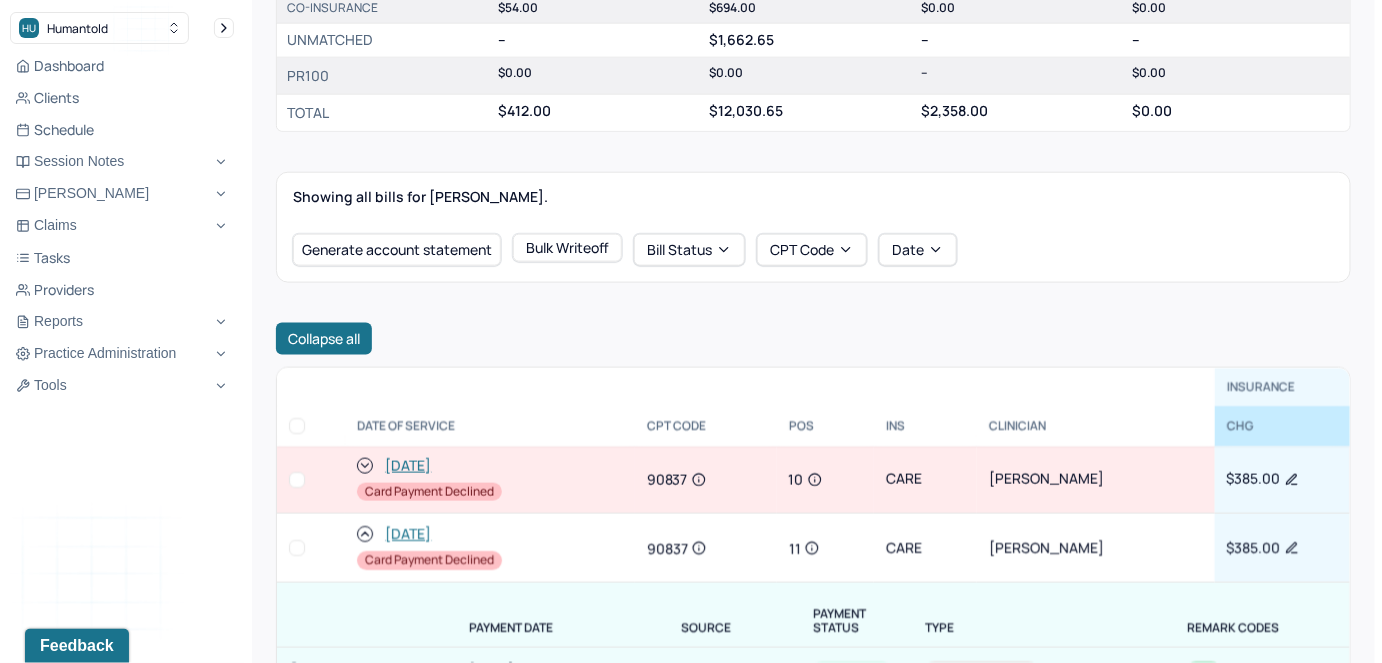 scroll, scrollTop: 272, scrollLeft: 0, axis: vertical 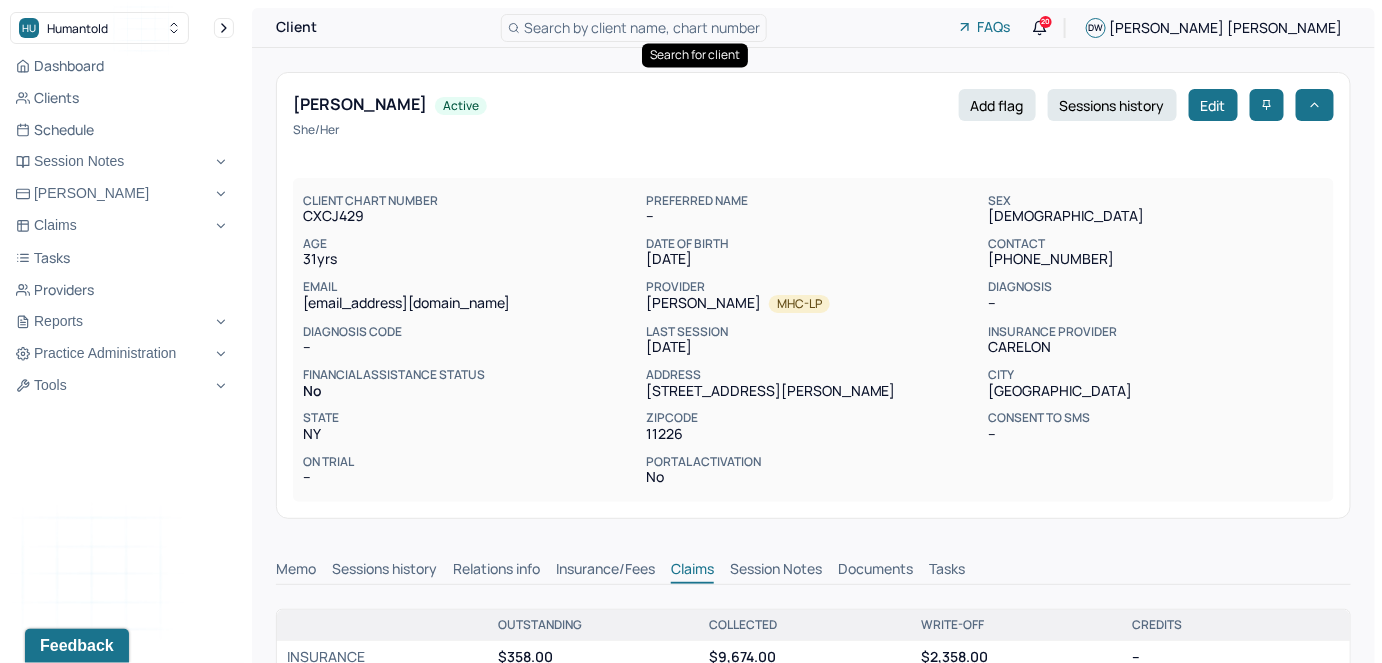 click on "Search by client name, chart number" at bounding box center [642, 27] 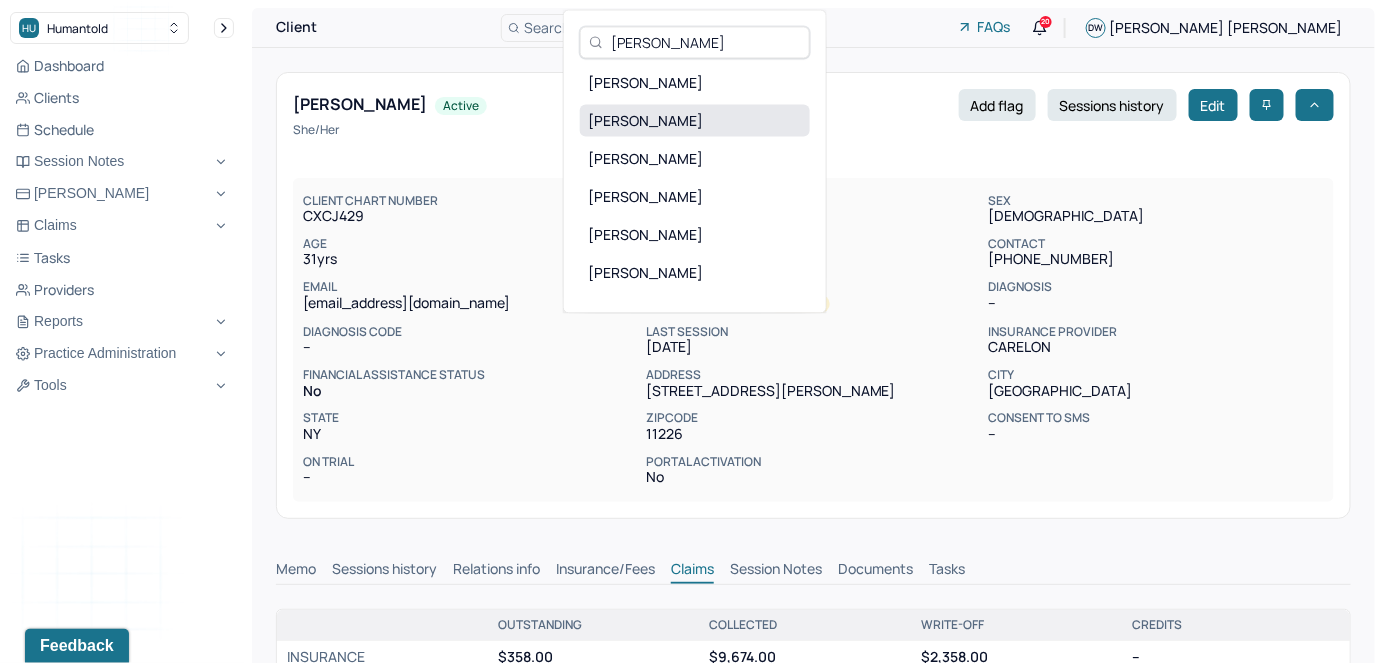 type on "[PERSON_NAME]" 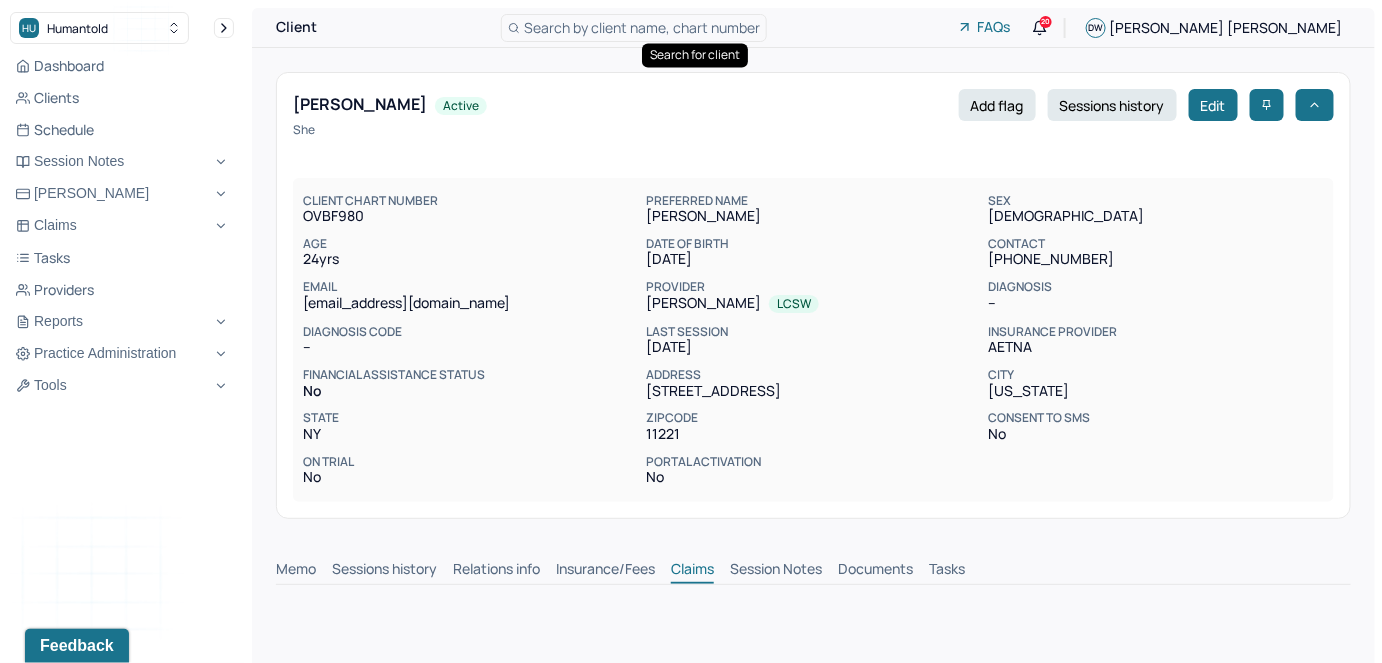 click on "Memo" at bounding box center (296, 571) 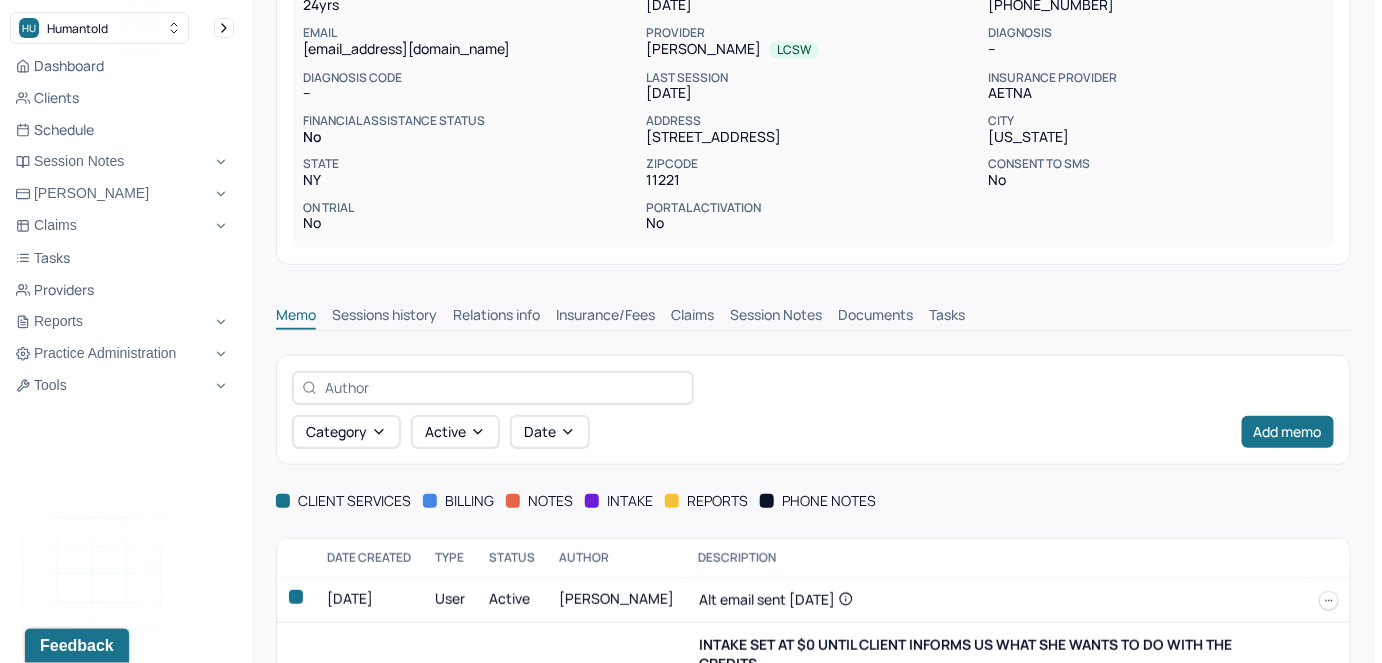scroll, scrollTop: 0, scrollLeft: 0, axis: both 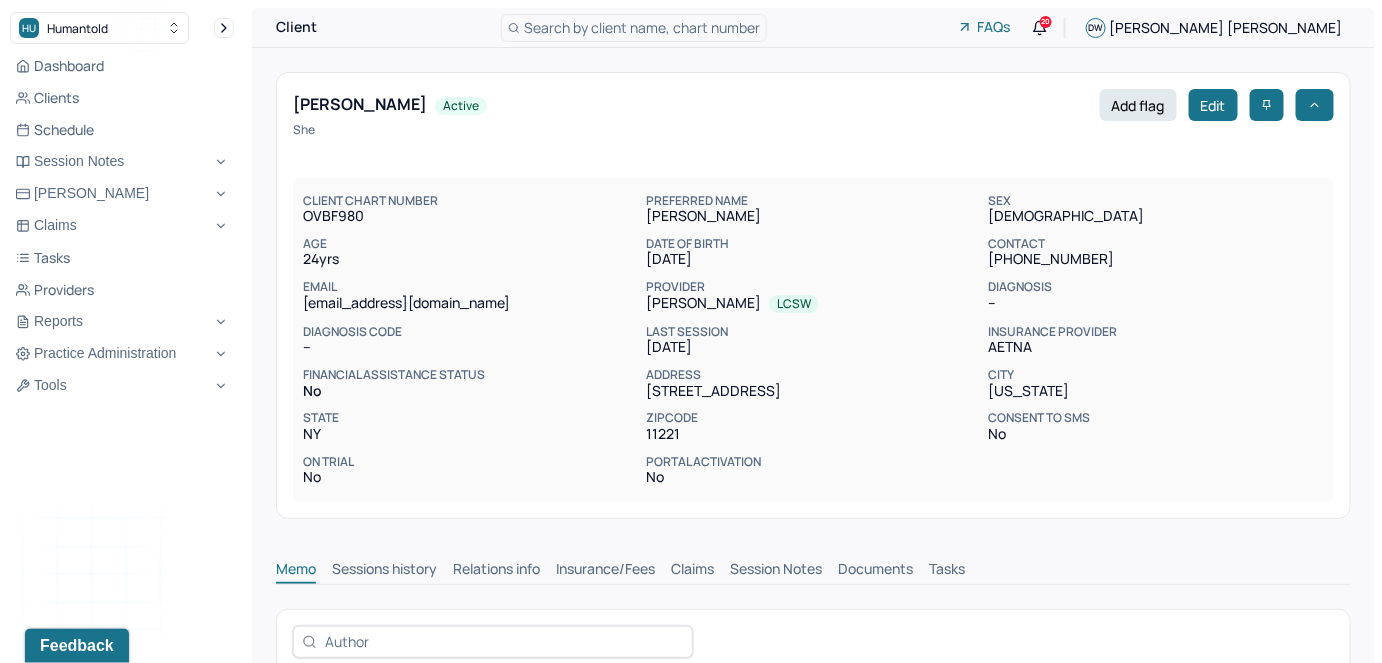 click on "[EMAIL_ADDRESS][DOMAIN_NAME]" at bounding box center (470, 303) 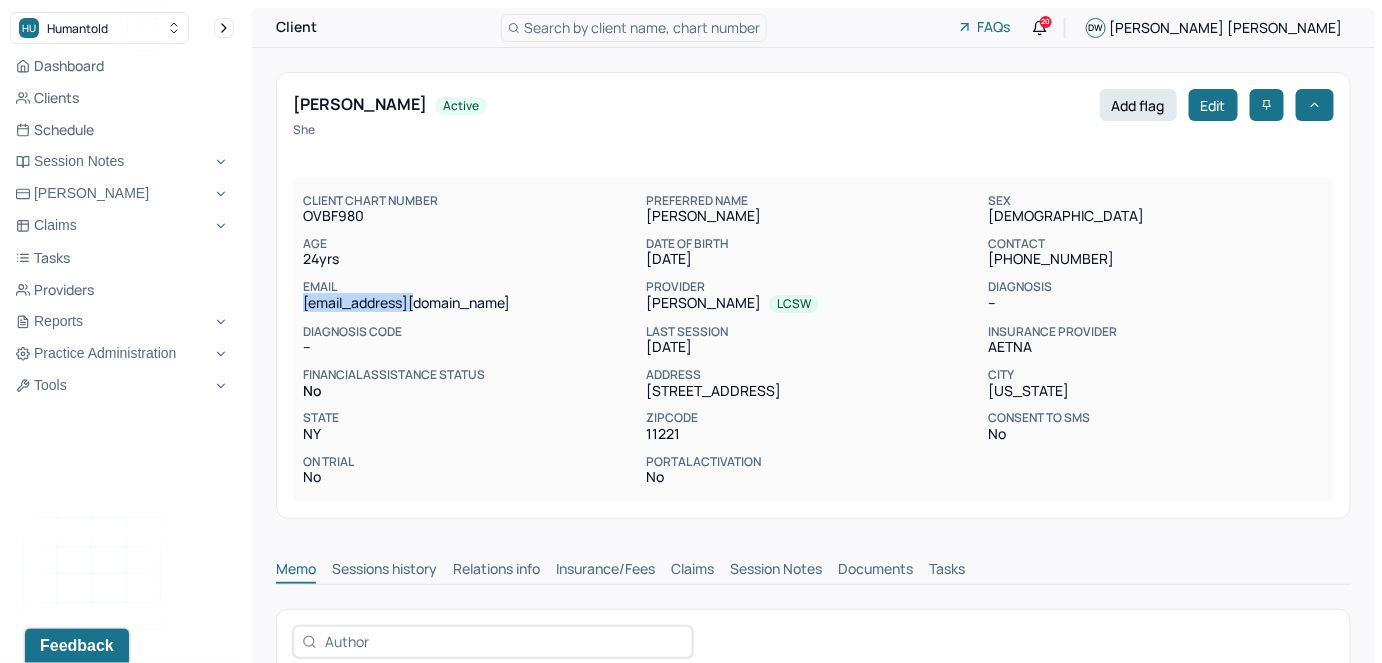 drag, startPoint x: 423, startPoint y: 304, endPoint x: 302, endPoint y: 309, distance: 121.103264 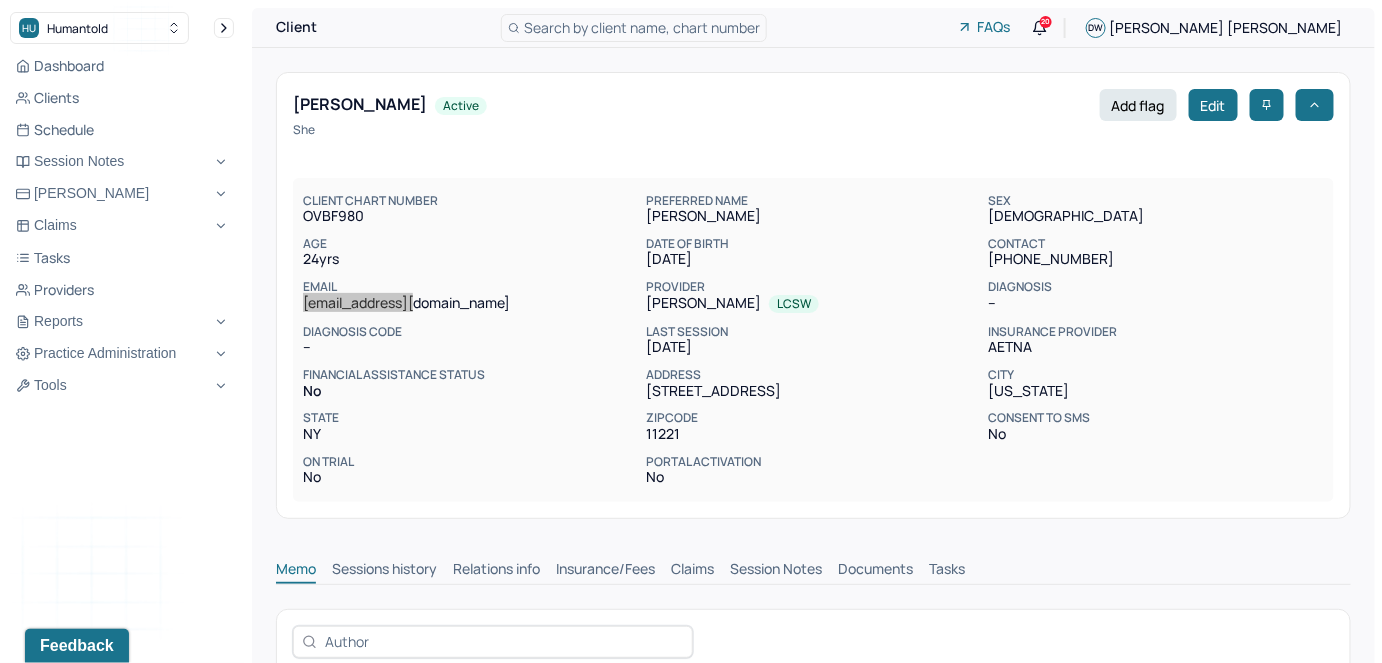 scroll, scrollTop: 0, scrollLeft: 0, axis: both 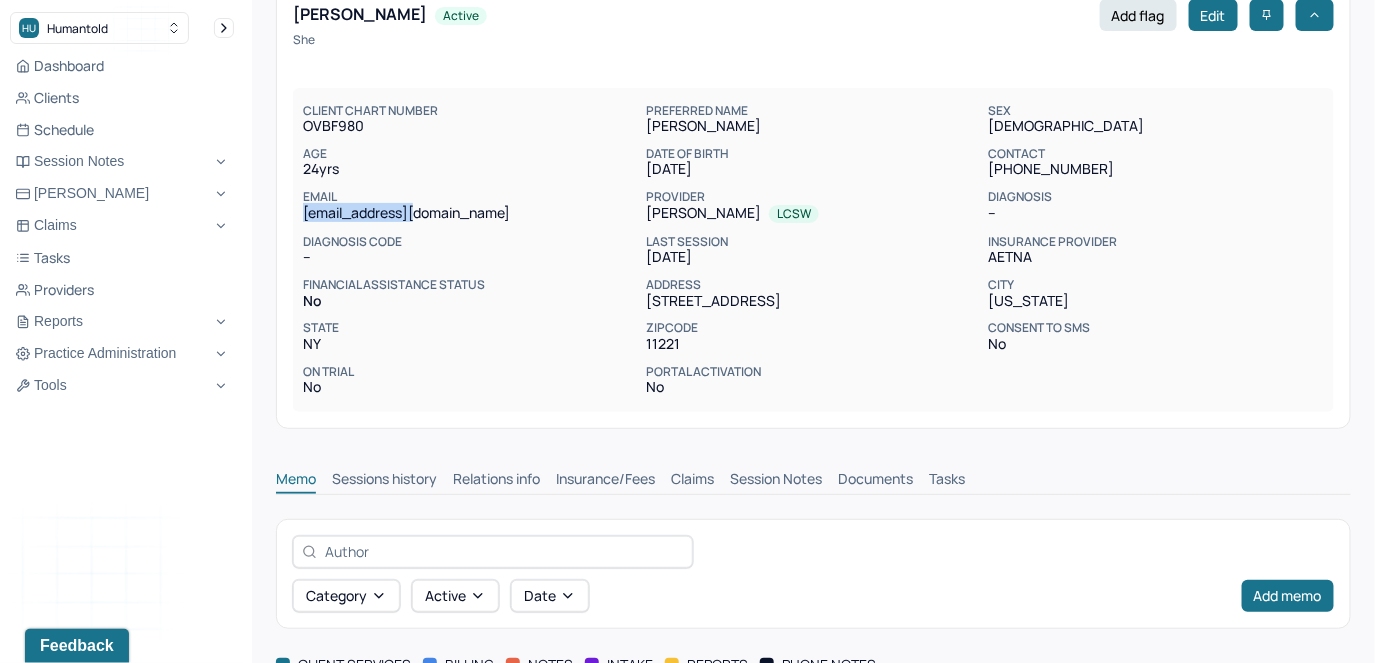 click on "Session Notes" at bounding box center [776, 481] 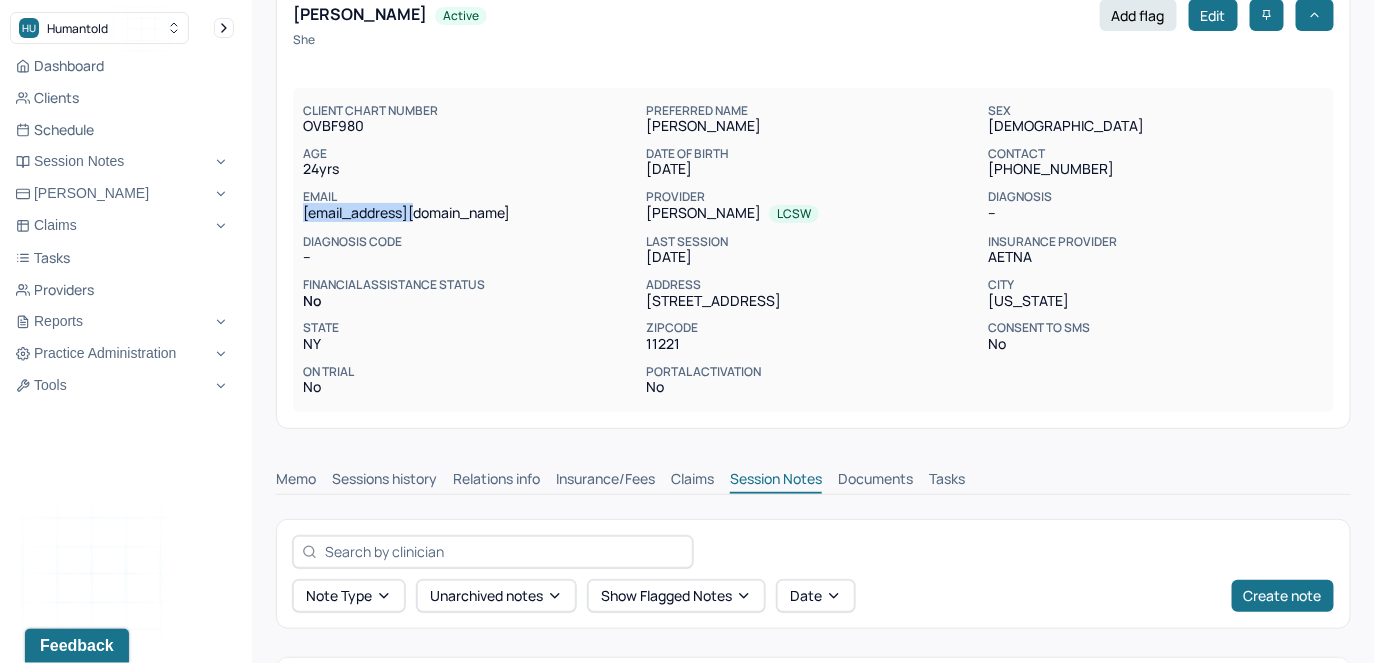 click on "Claims" at bounding box center [692, 481] 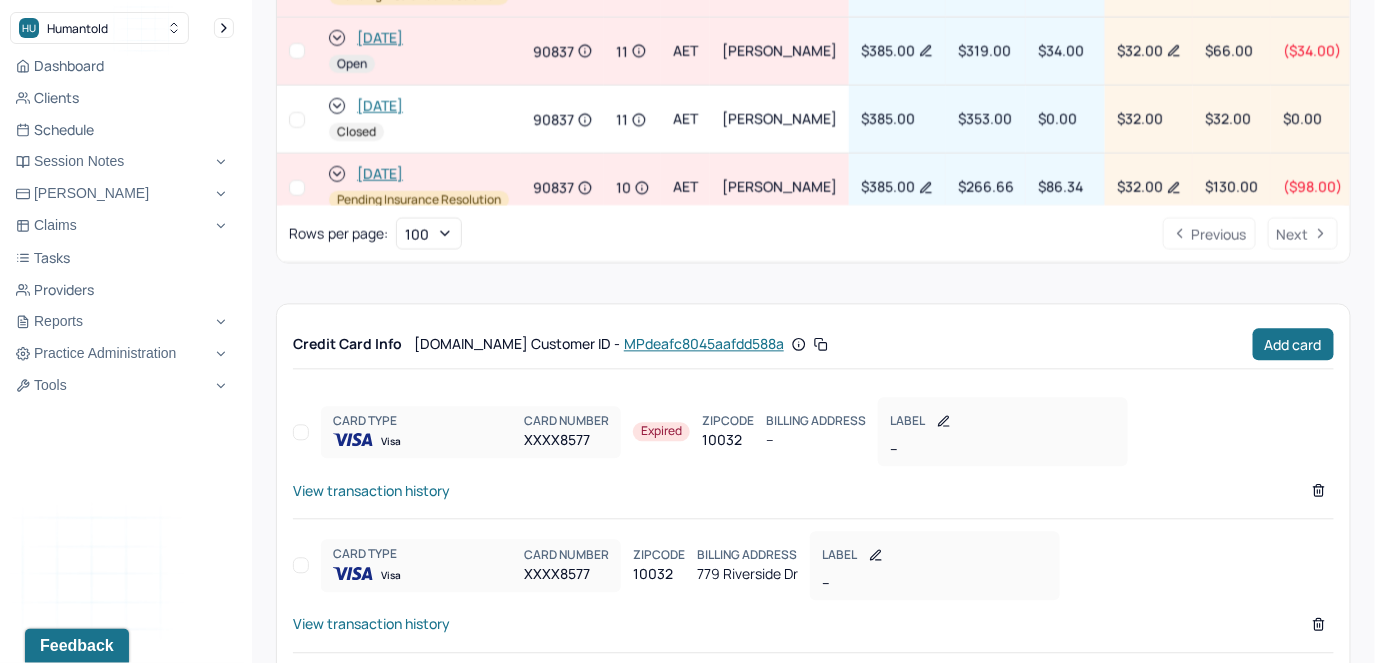 scroll, scrollTop: 1000, scrollLeft: 0, axis: vertical 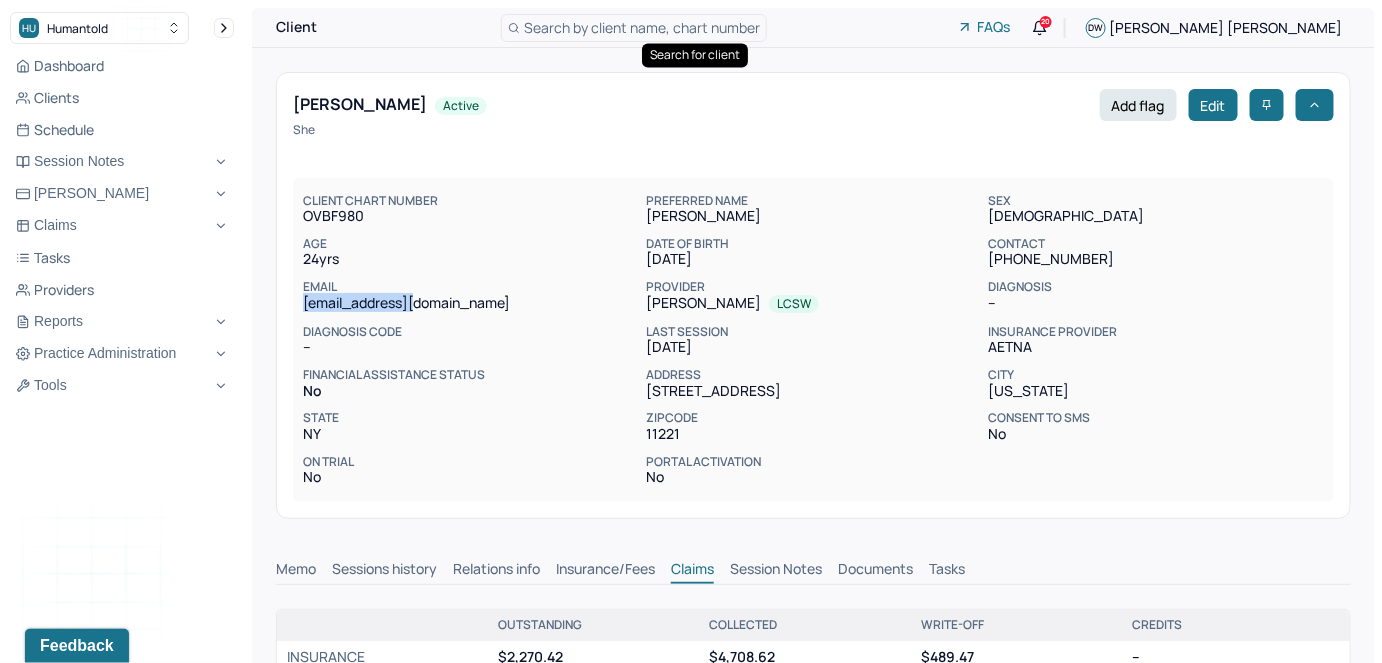 click on "Search by client name, chart number" at bounding box center (642, 27) 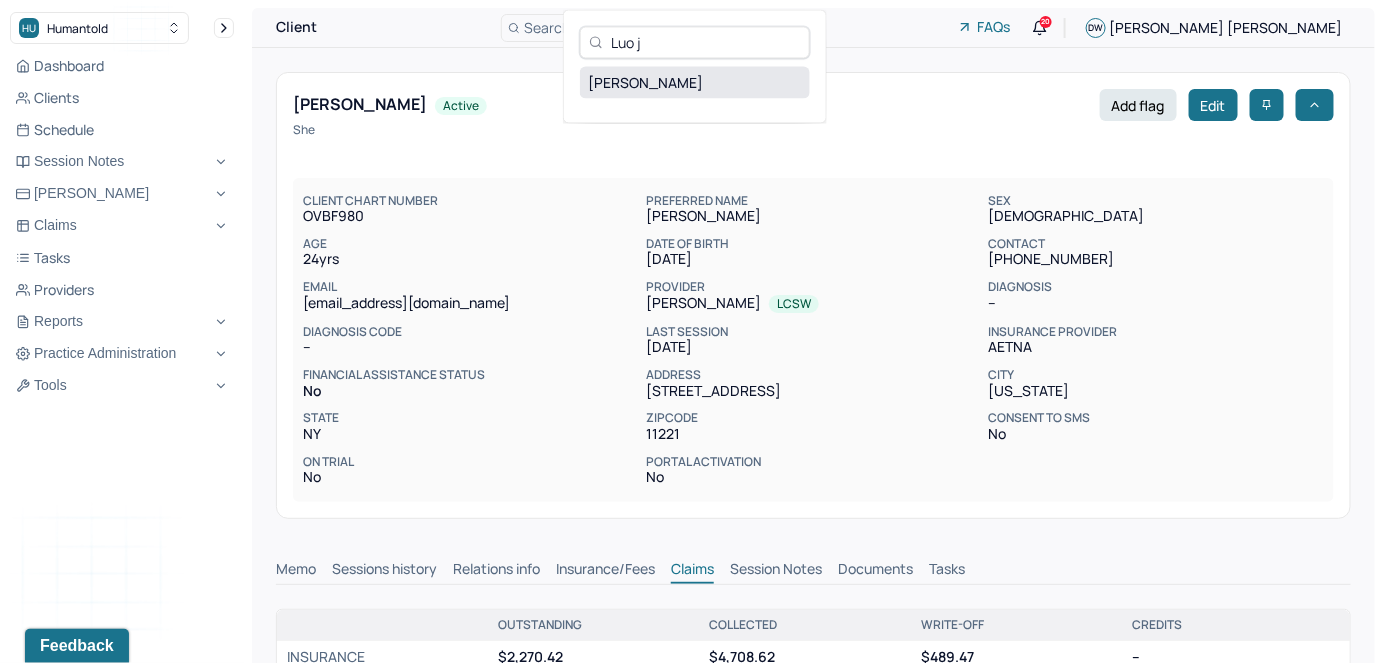 type on "Luo j" 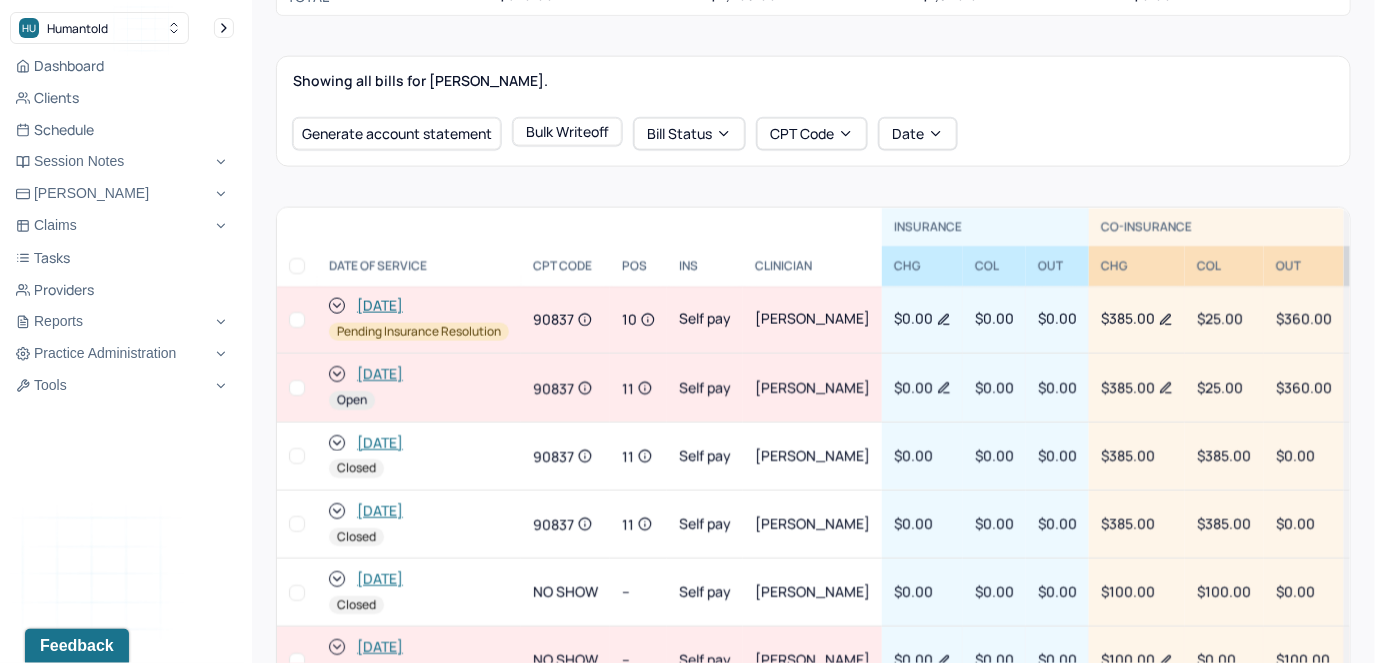 scroll, scrollTop: 909, scrollLeft: 0, axis: vertical 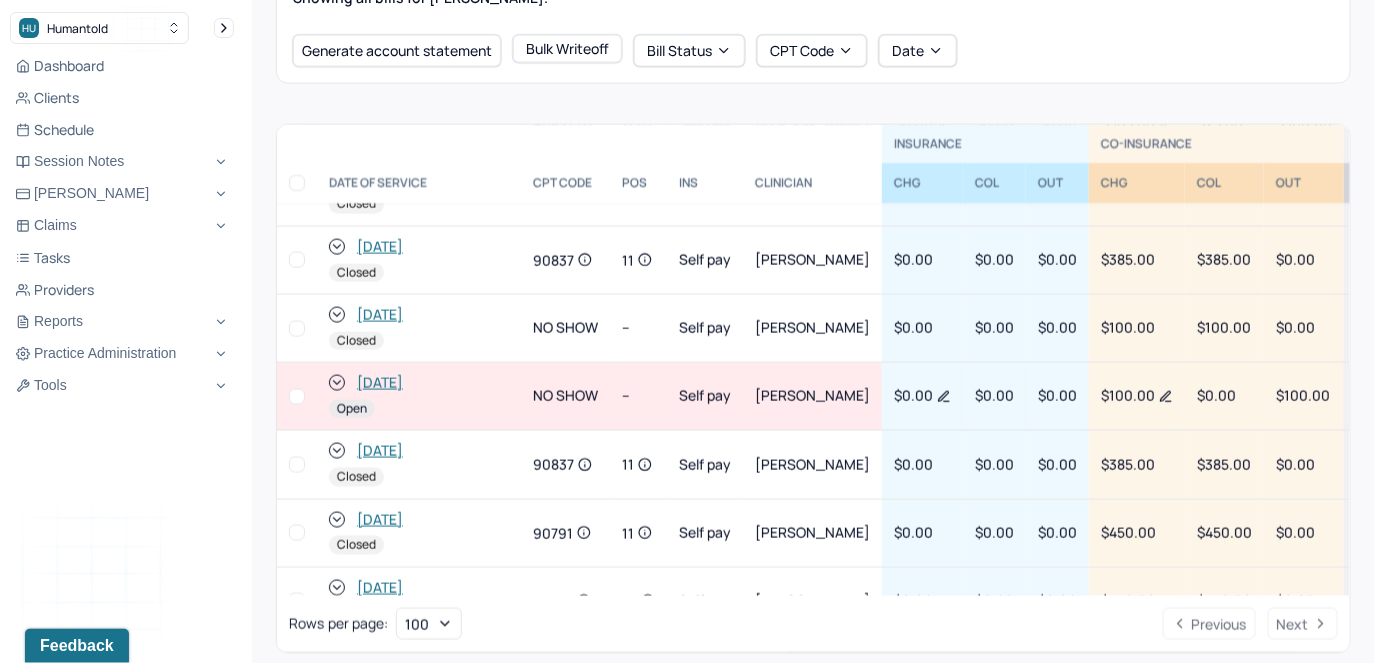 click 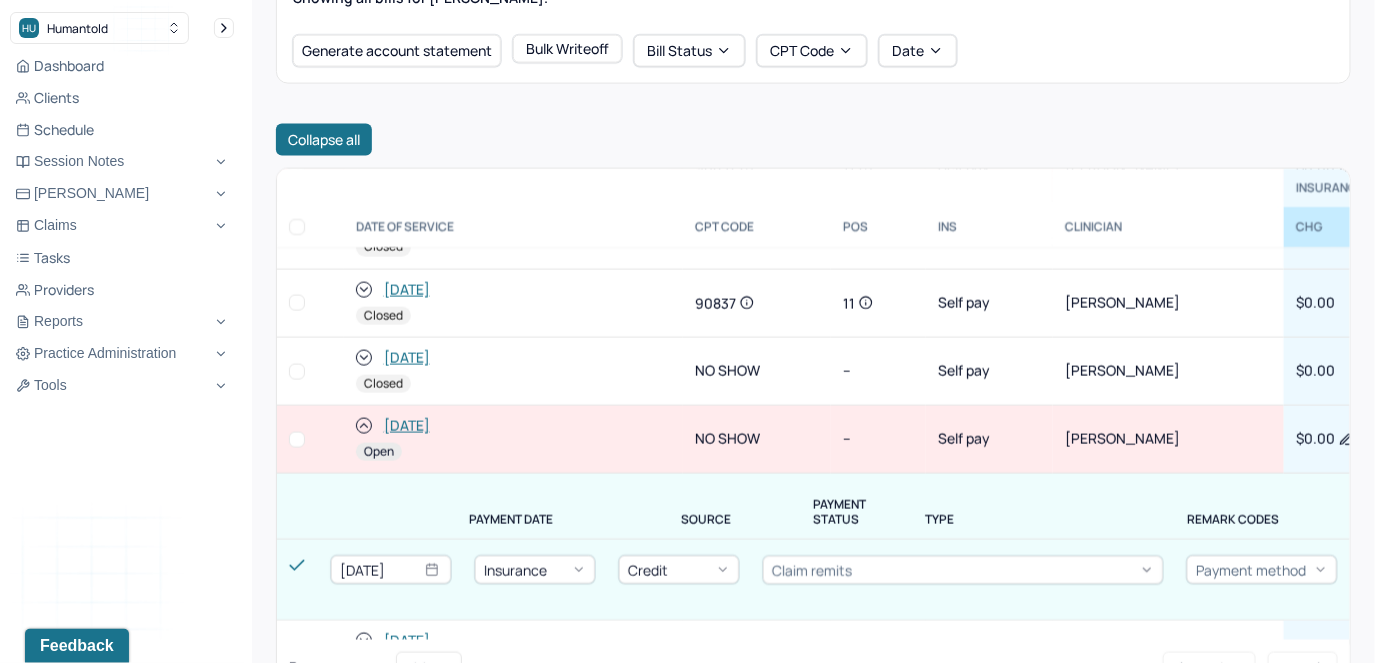 scroll, scrollTop: 0, scrollLeft: 0, axis: both 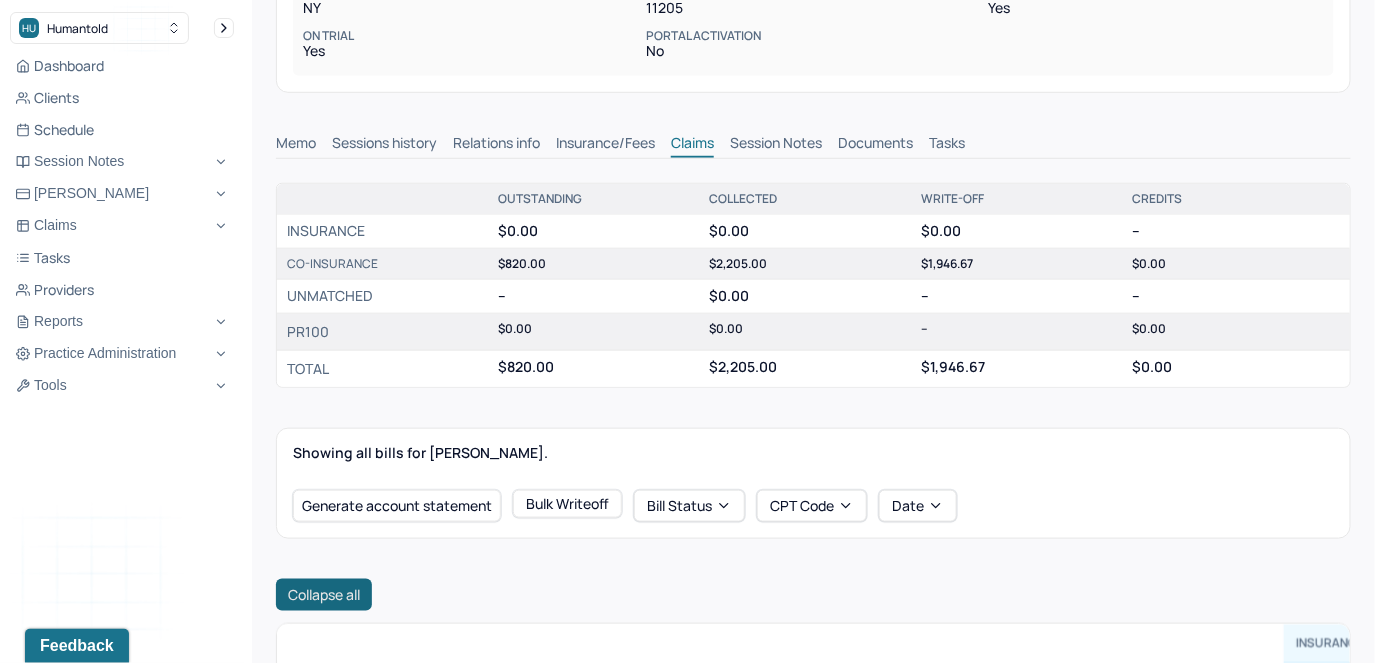 click on "Collapse all" at bounding box center [324, 595] 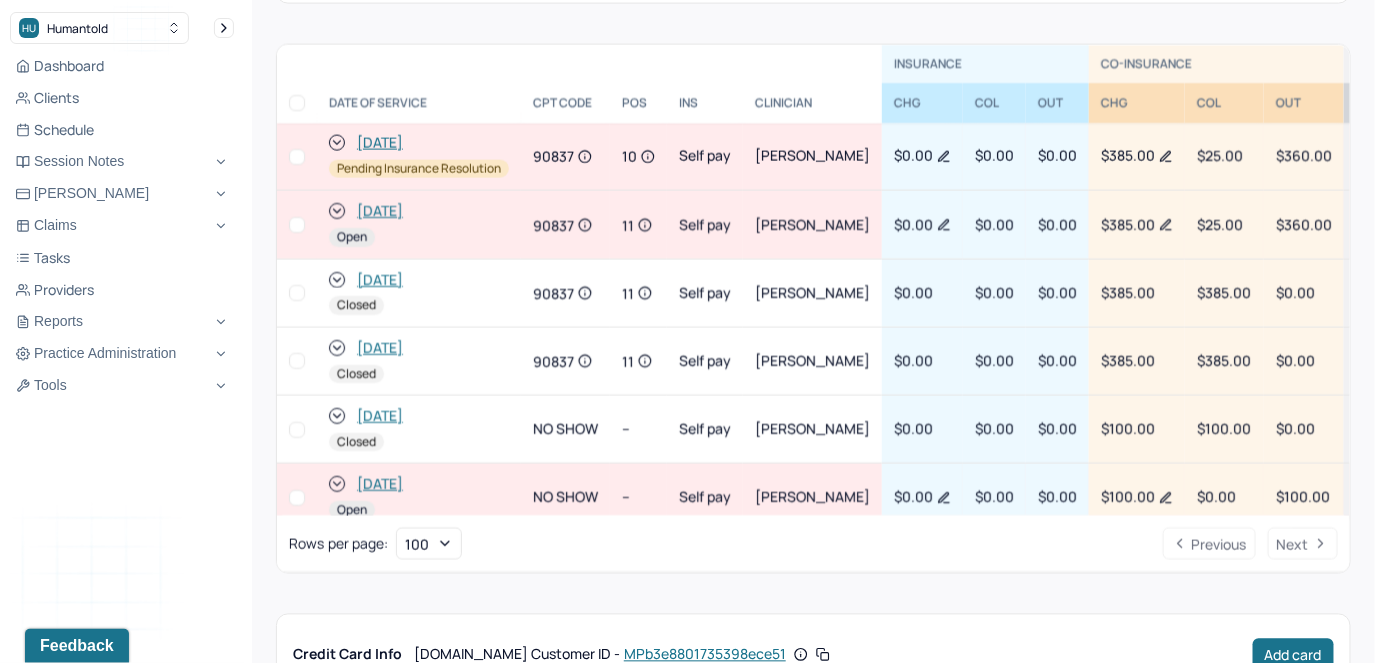 scroll, scrollTop: 1000, scrollLeft: 0, axis: vertical 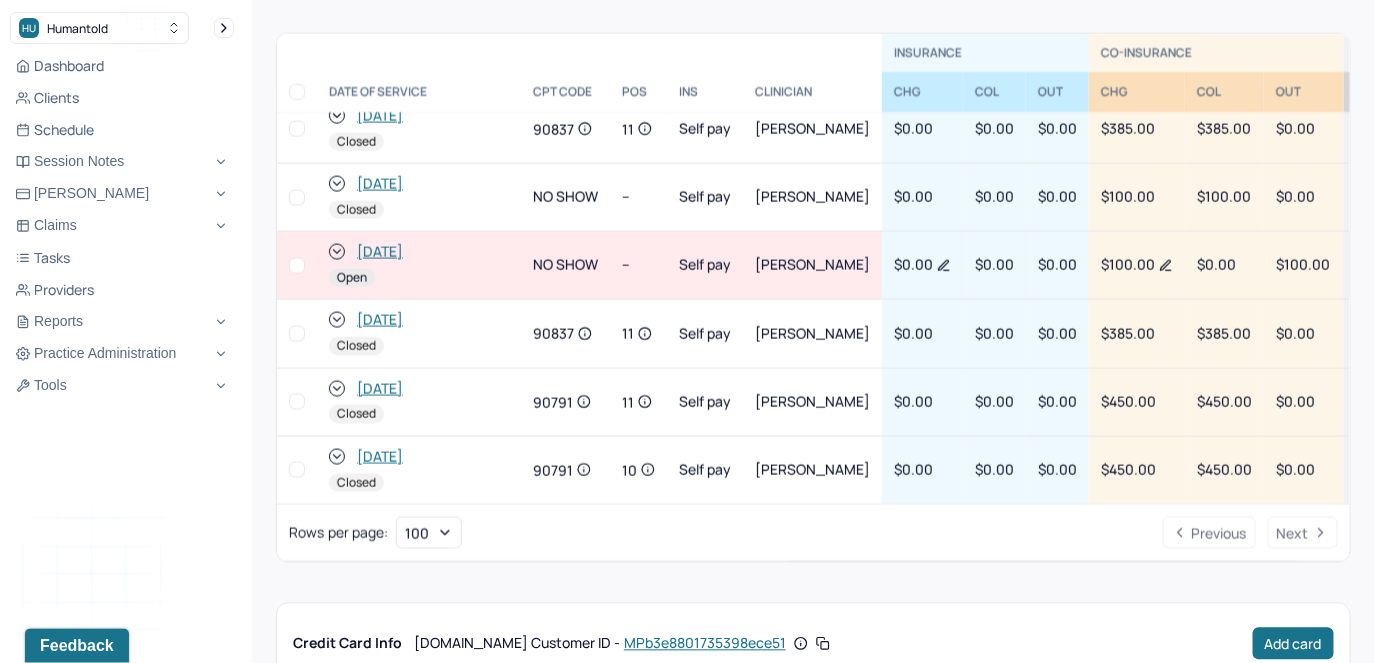 click 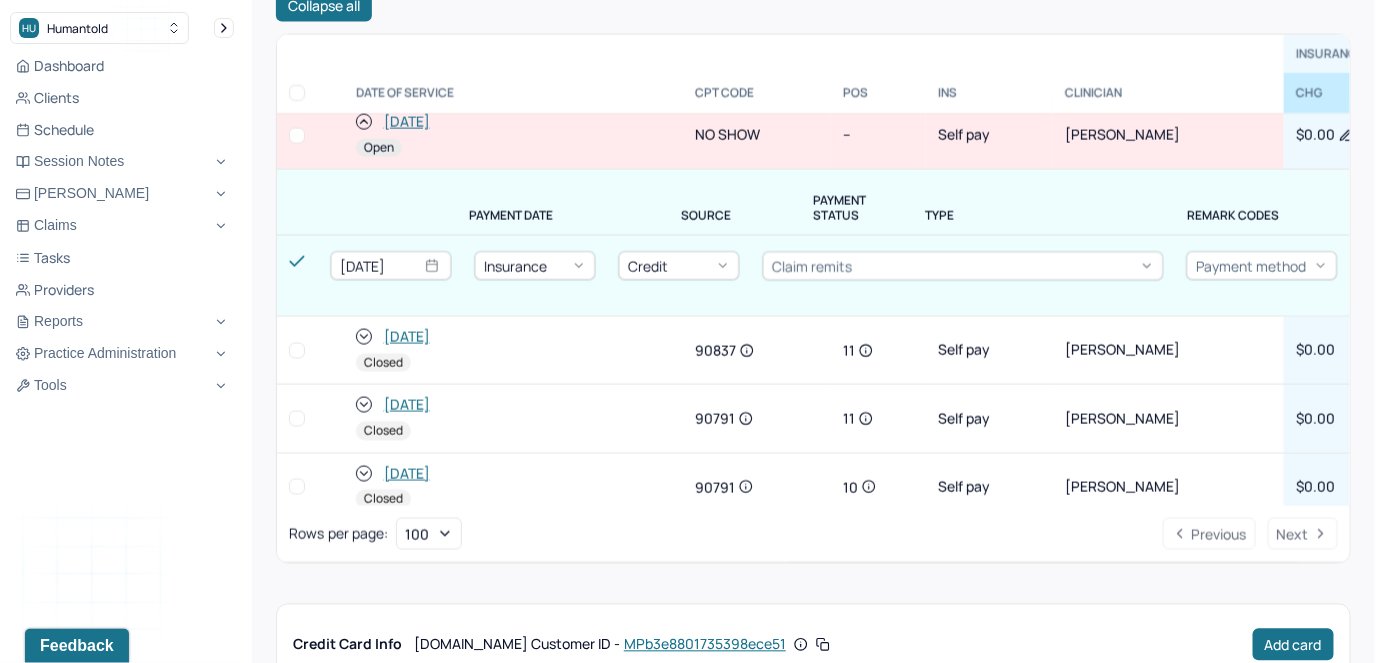 scroll, scrollTop: 378, scrollLeft: 0, axis: vertical 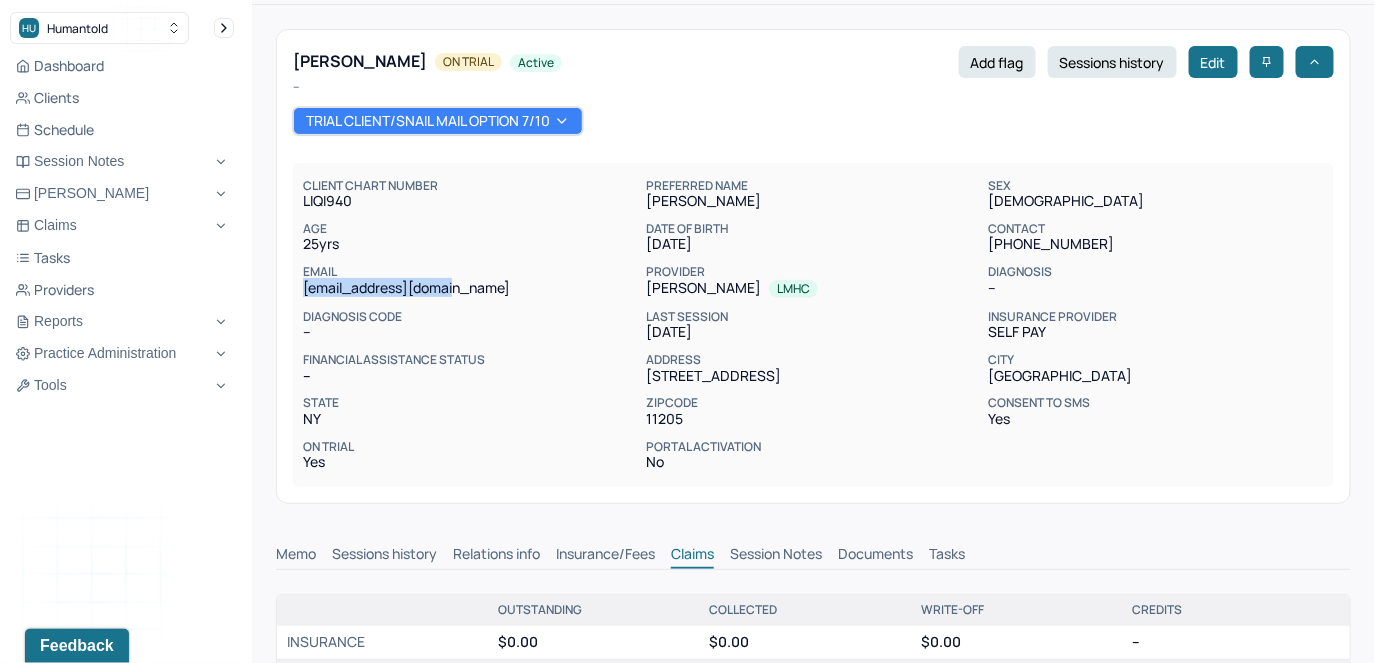 drag, startPoint x: 458, startPoint y: 297, endPoint x: 301, endPoint y: 290, distance: 157.15598 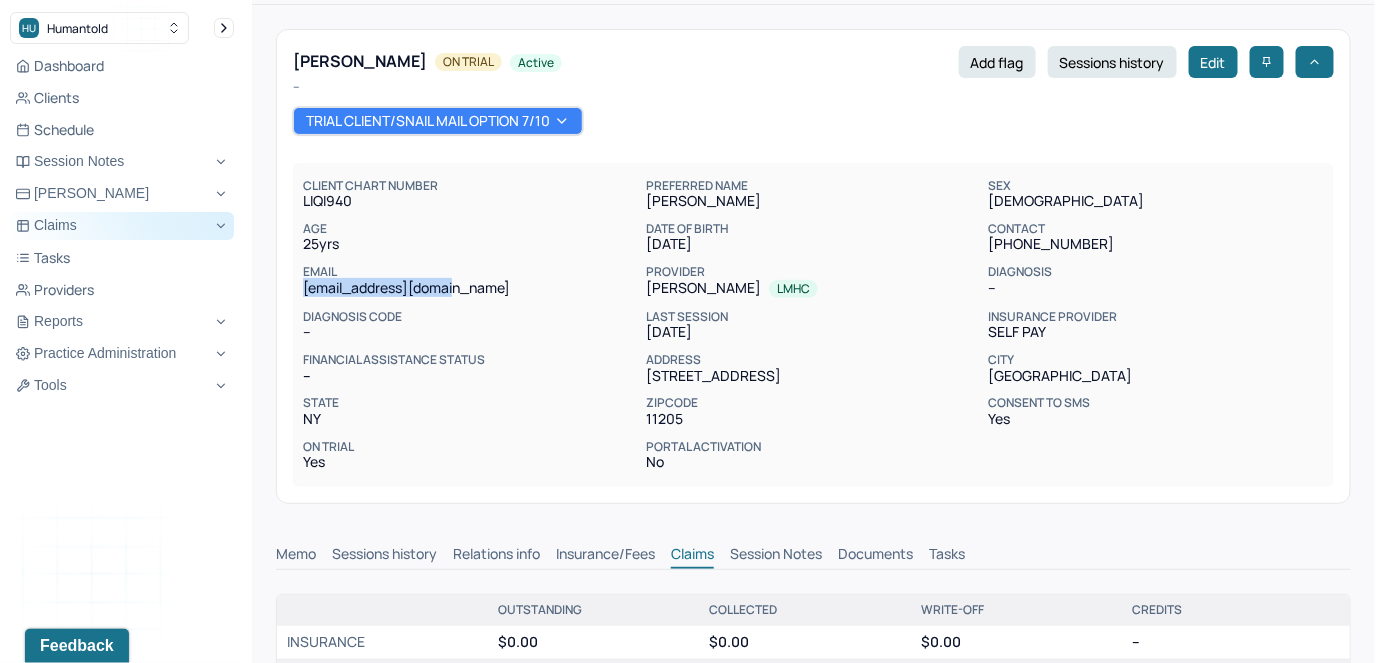 copy on "[EMAIL_ADDRESS][DOMAIN_NAME]" 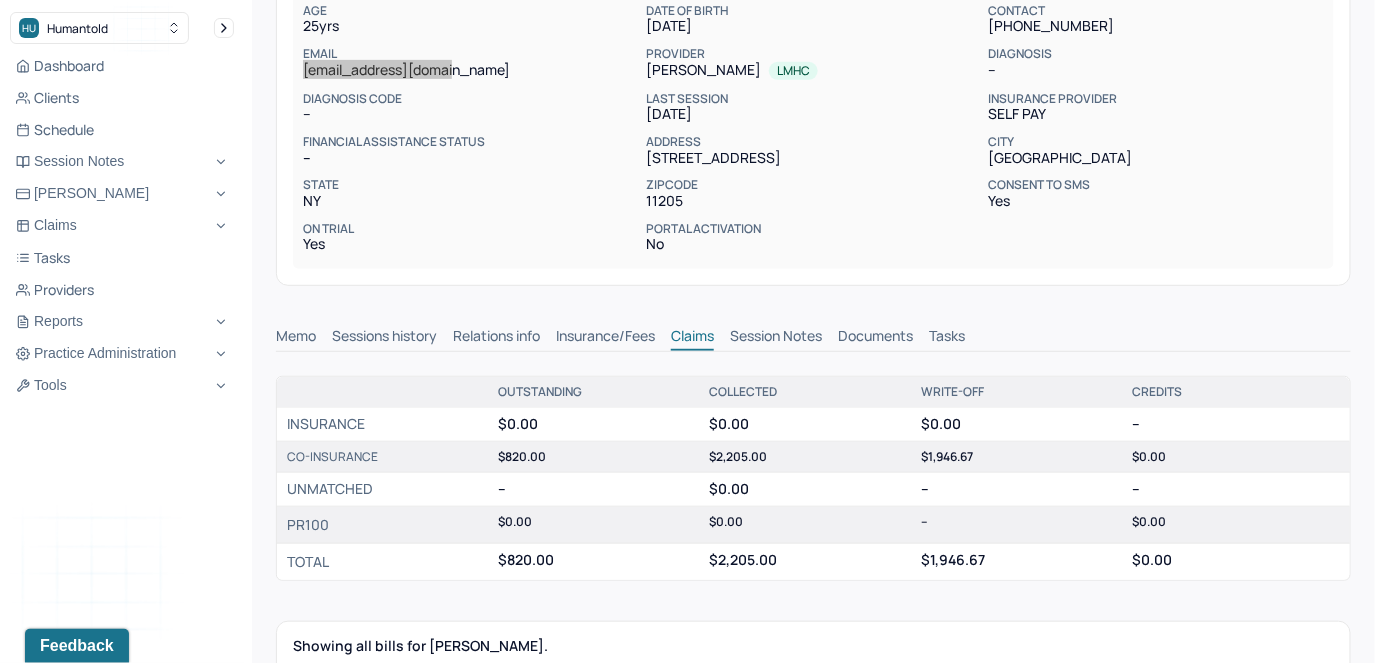 scroll, scrollTop: 0, scrollLeft: 0, axis: both 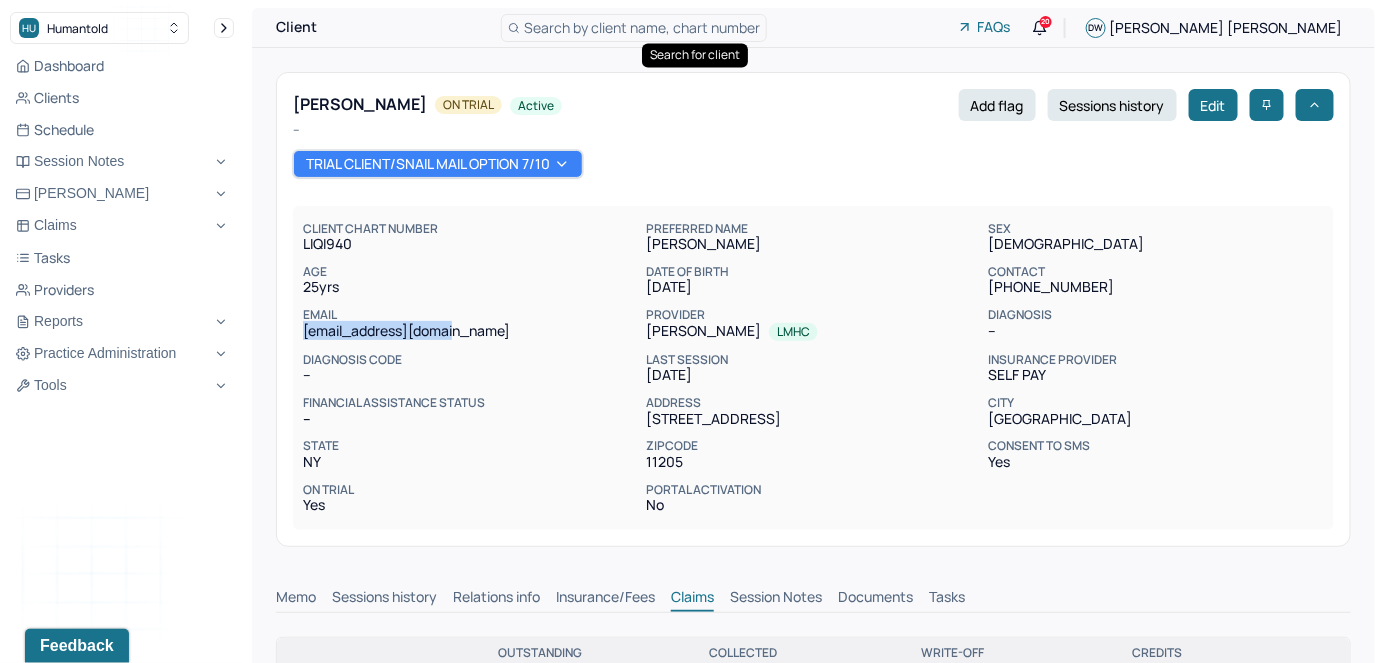 click on "Search by client name, chart number" at bounding box center (642, 27) 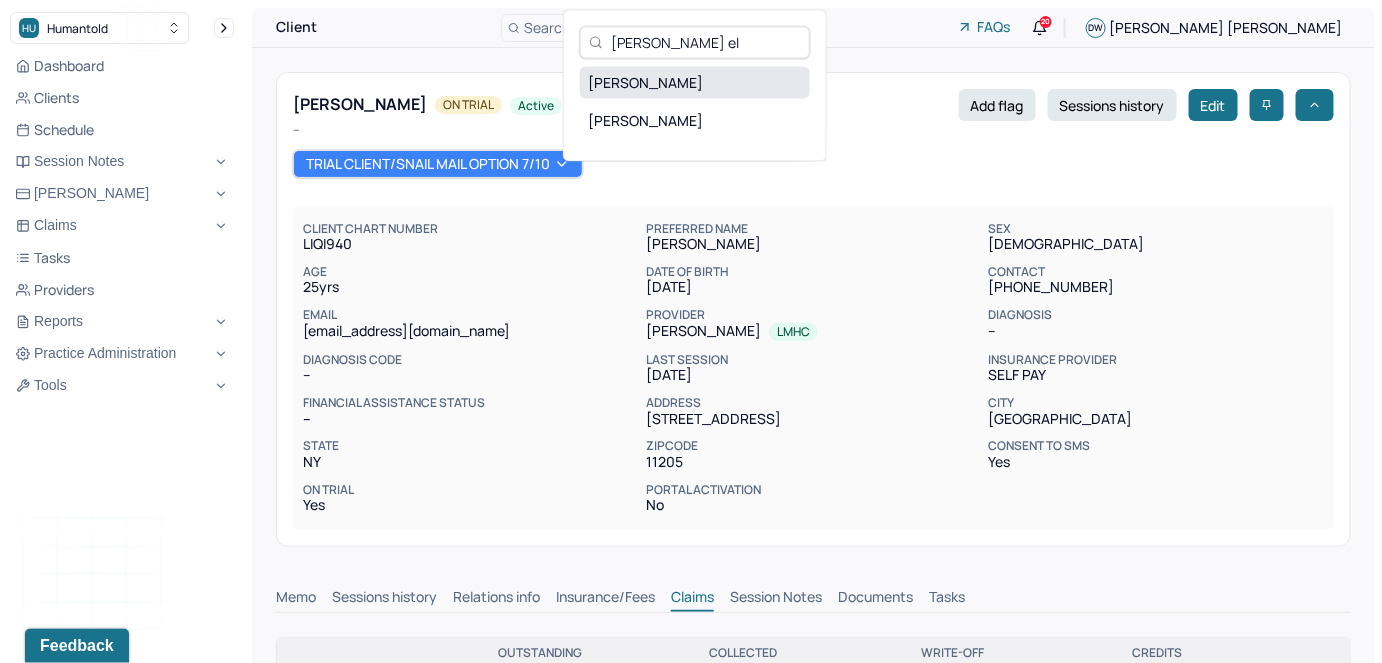 type on "[PERSON_NAME] el" 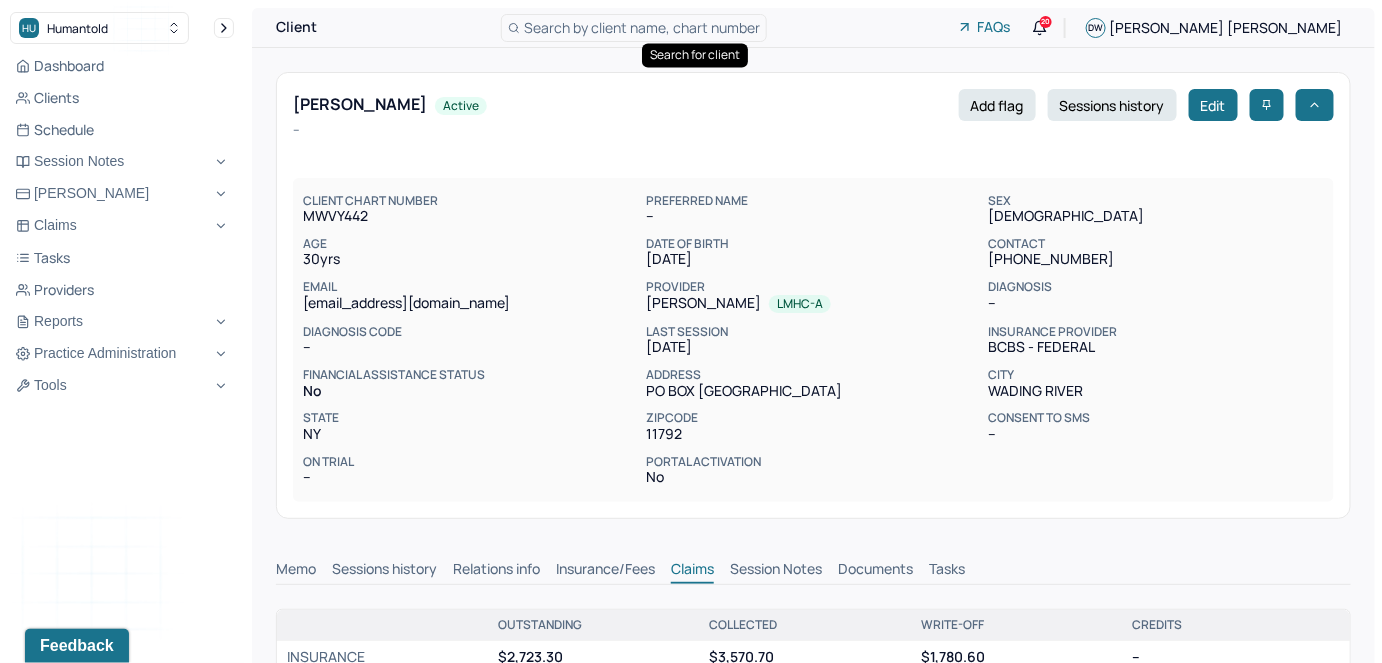 scroll, scrollTop: 0, scrollLeft: 0, axis: both 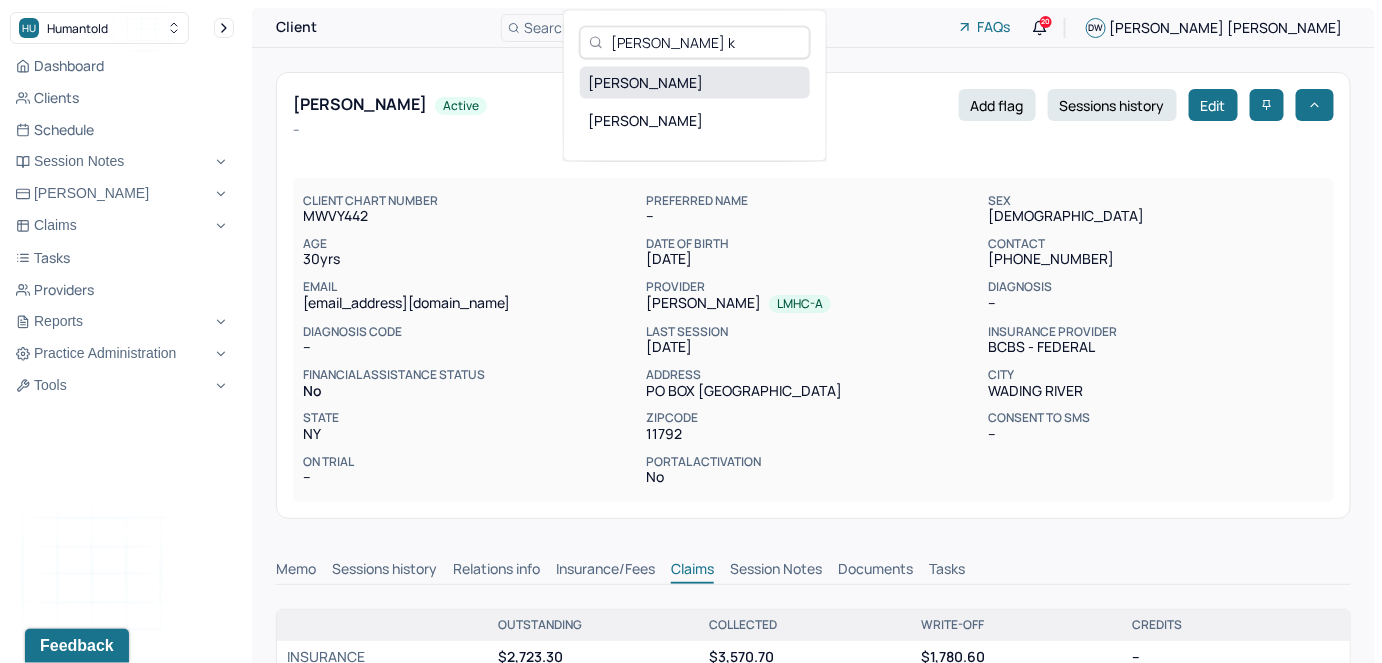type on "[PERSON_NAME] k" 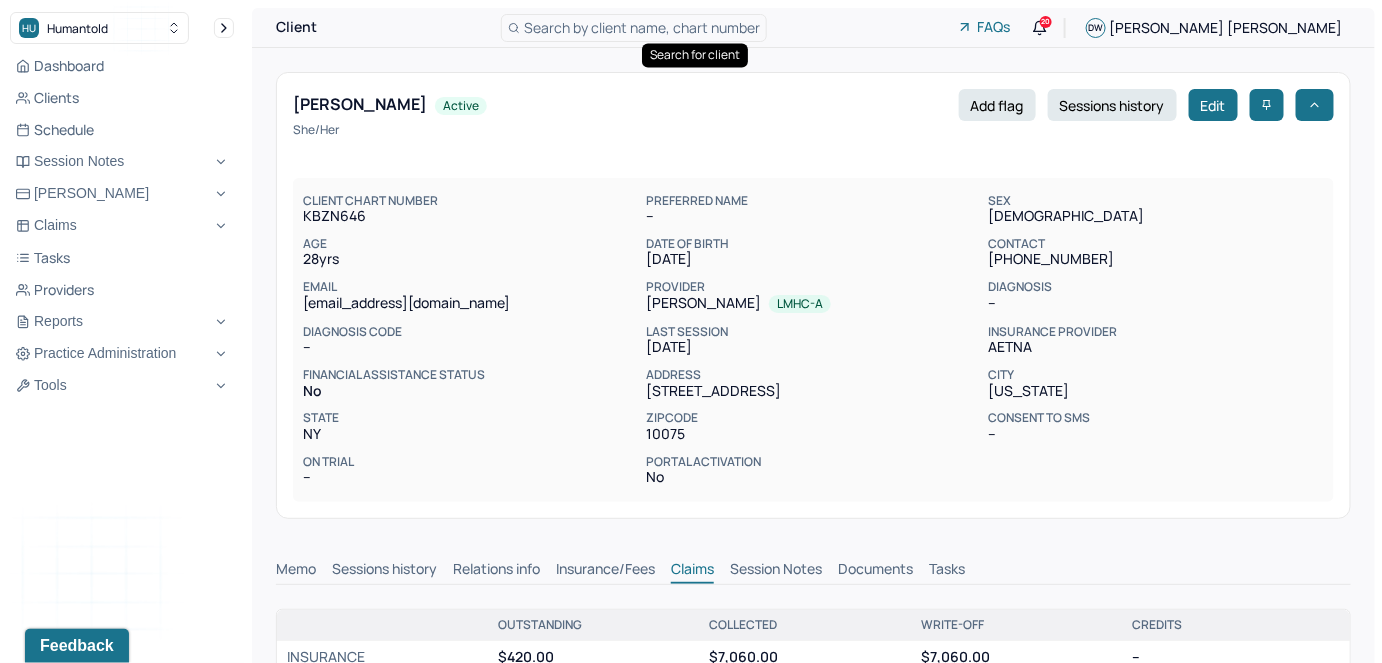click on "Insurance/Fees" at bounding box center [605, 571] 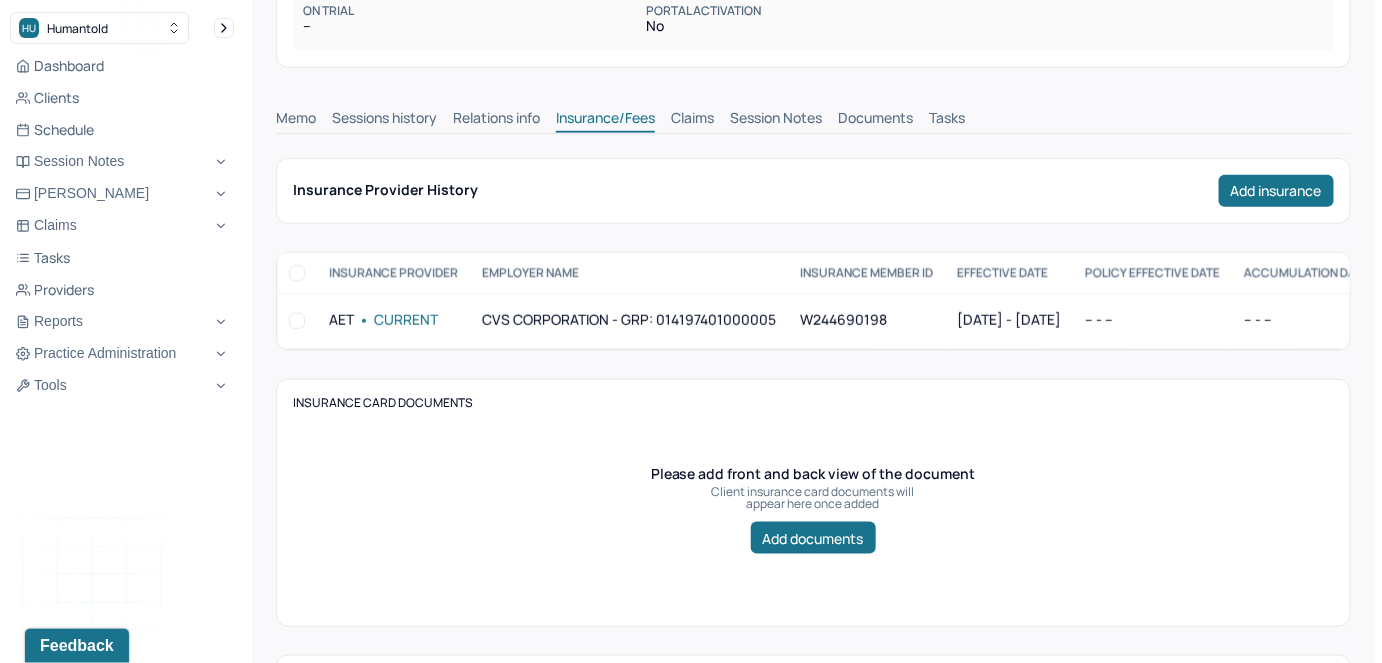 scroll, scrollTop: 454, scrollLeft: 0, axis: vertical 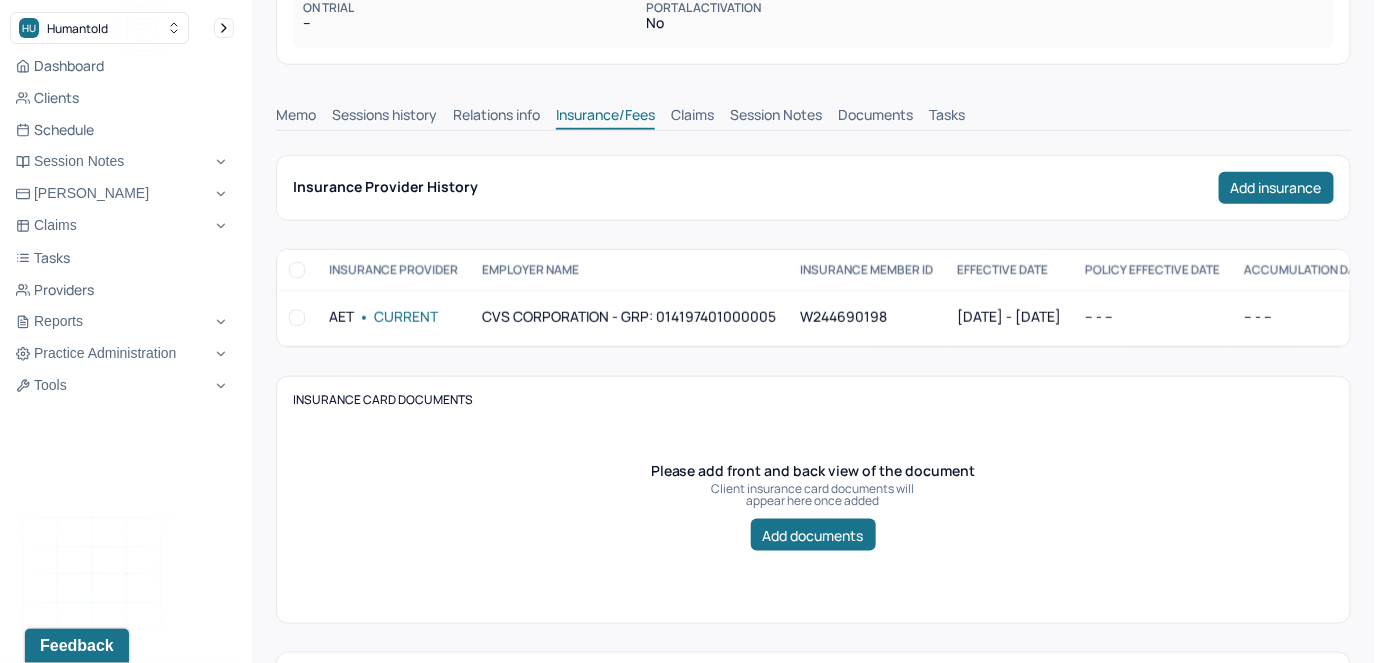 click on "Claims" at bounding box center [692, 117] 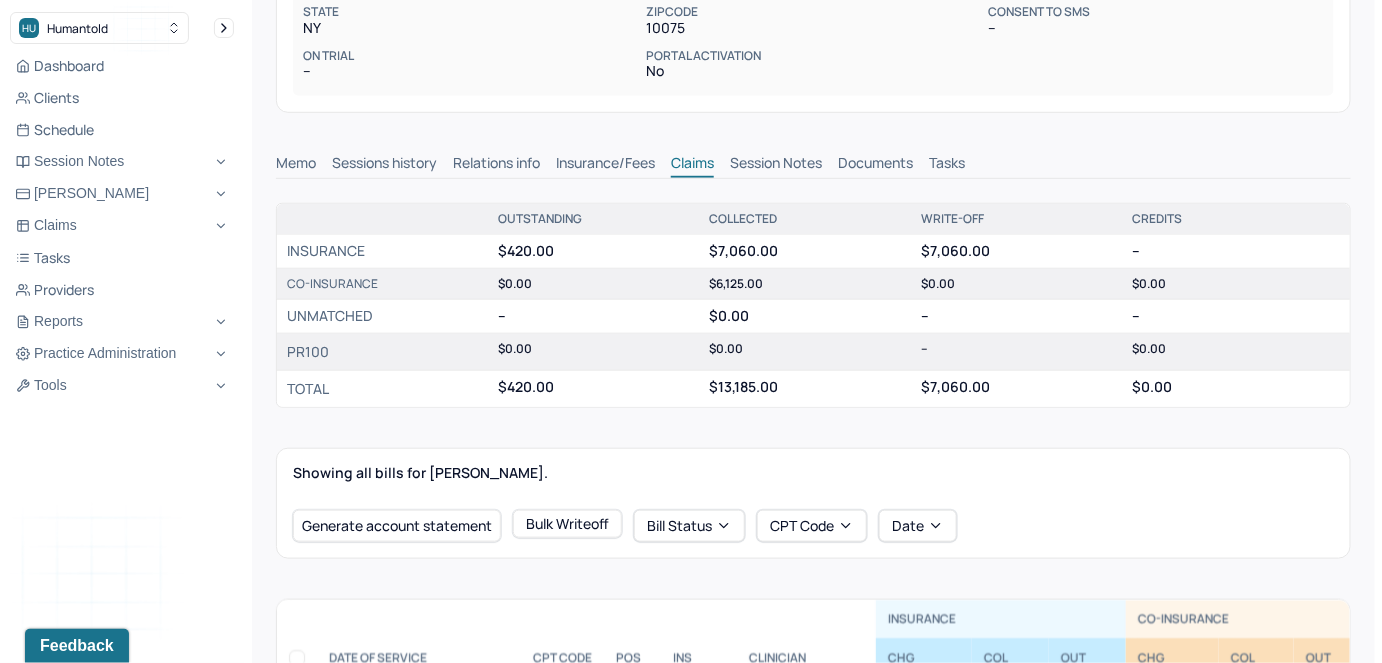 scroll, scrollTop: 363, scrollLeft: 0, axis: vertical 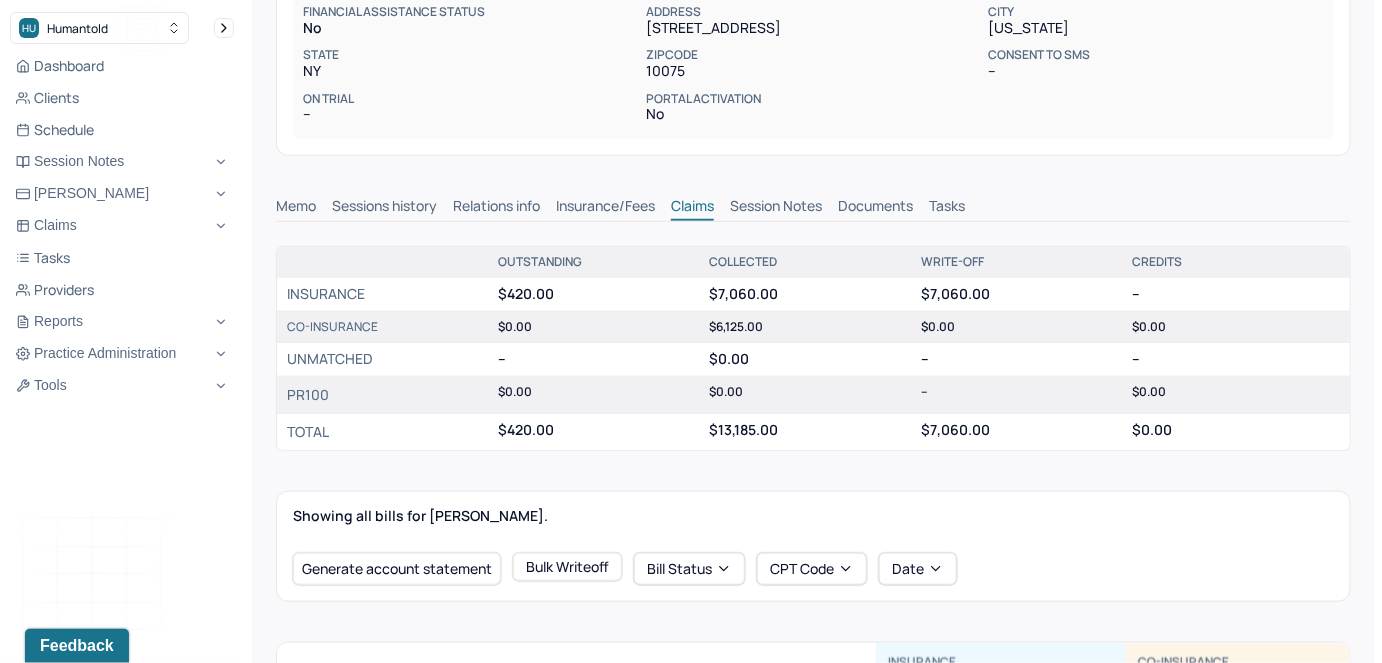 click on "Insurance/Fees" at bounding box center (605, 208) 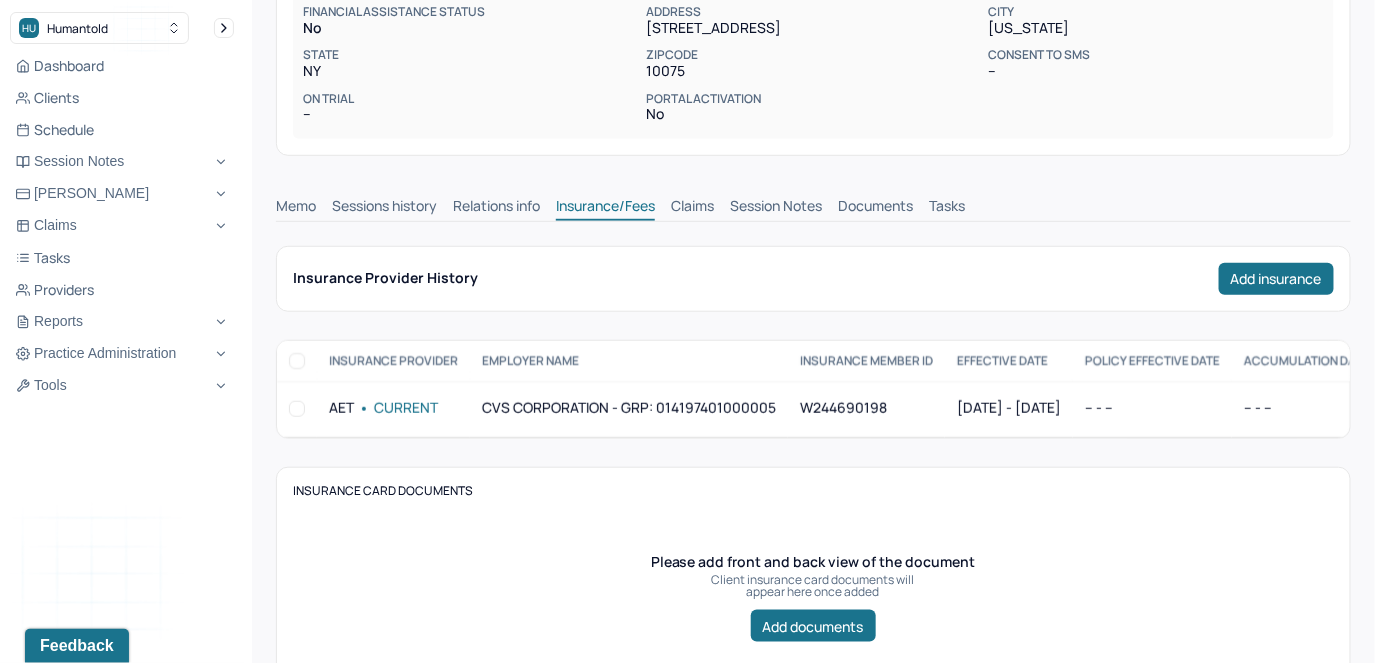 click on "Claims" at bounding box center [692, 208] 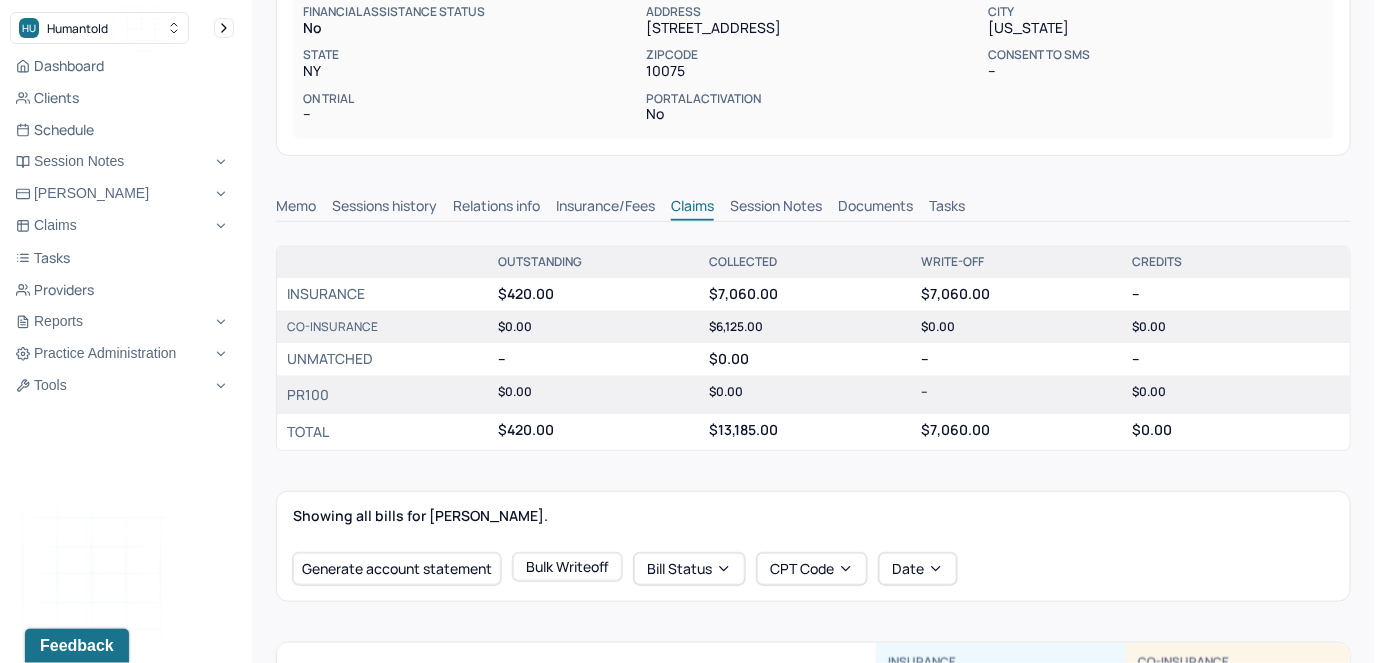 click on "Insurance/Fees" at bounding box center [605, 208] 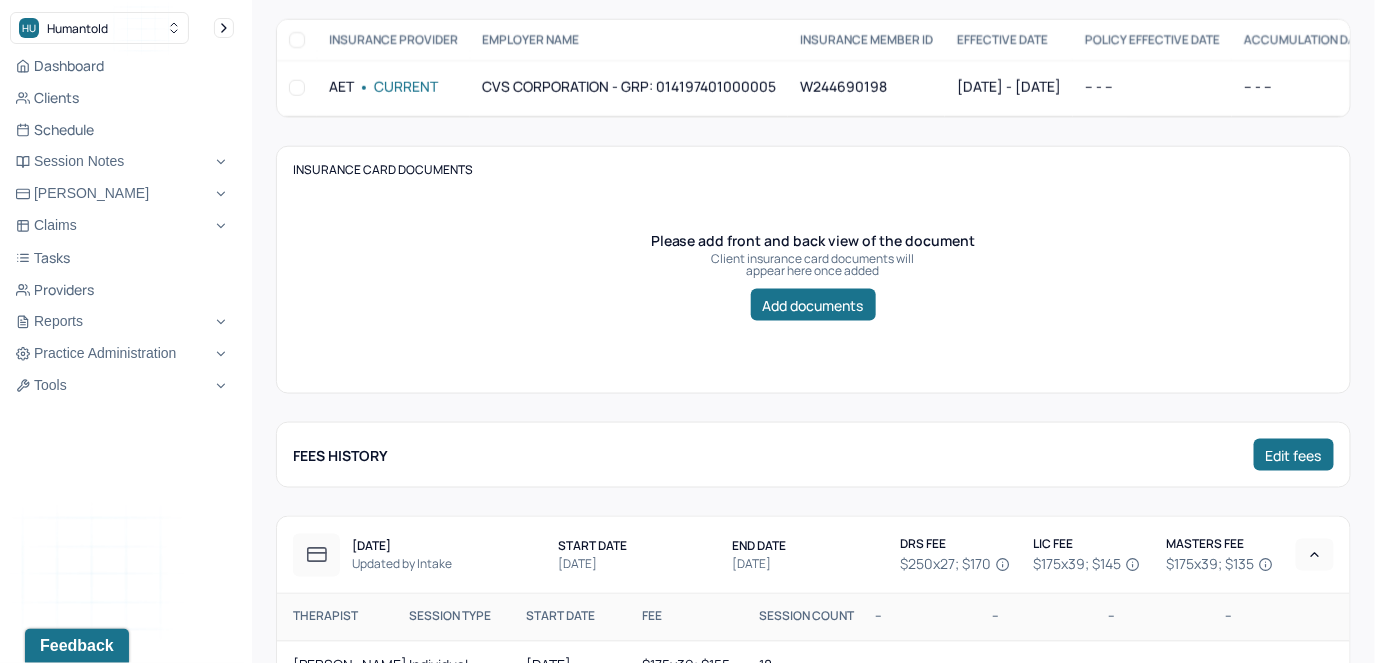 scroll, scrollTop: 383, scrollLeft: 0, axis: vertical 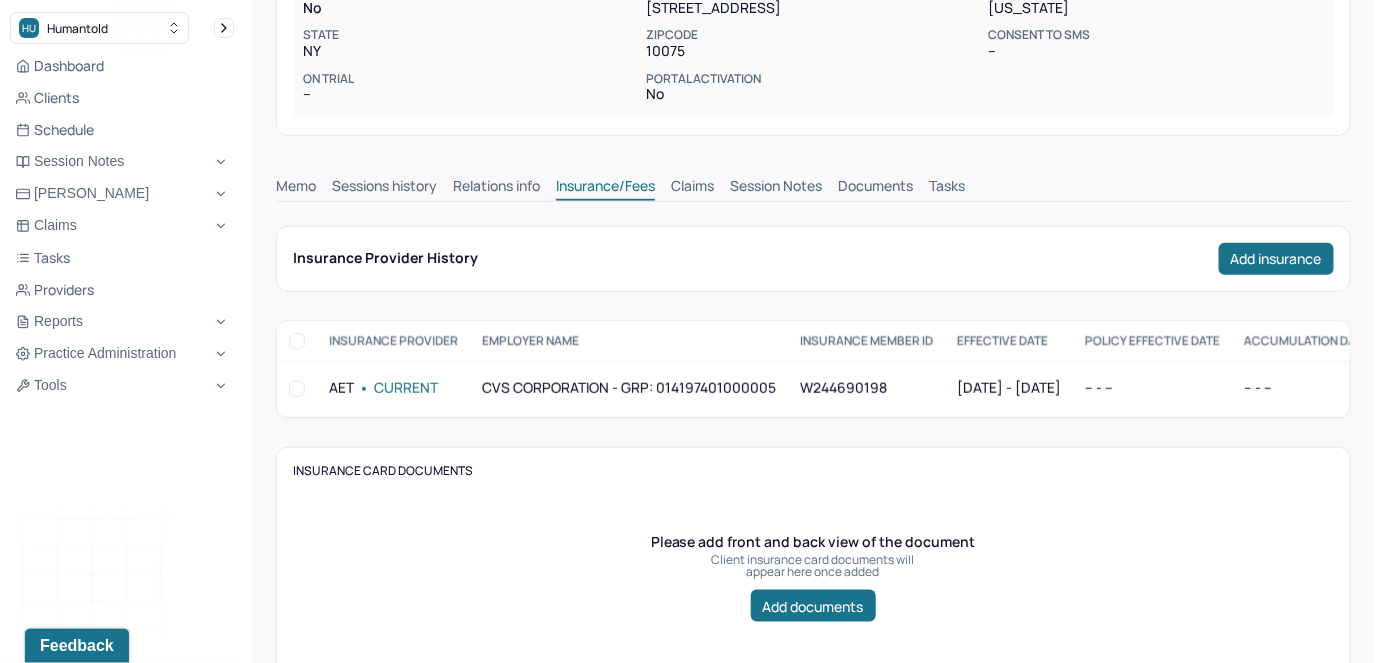 click on "Claims" at bounding box center (692, 188) 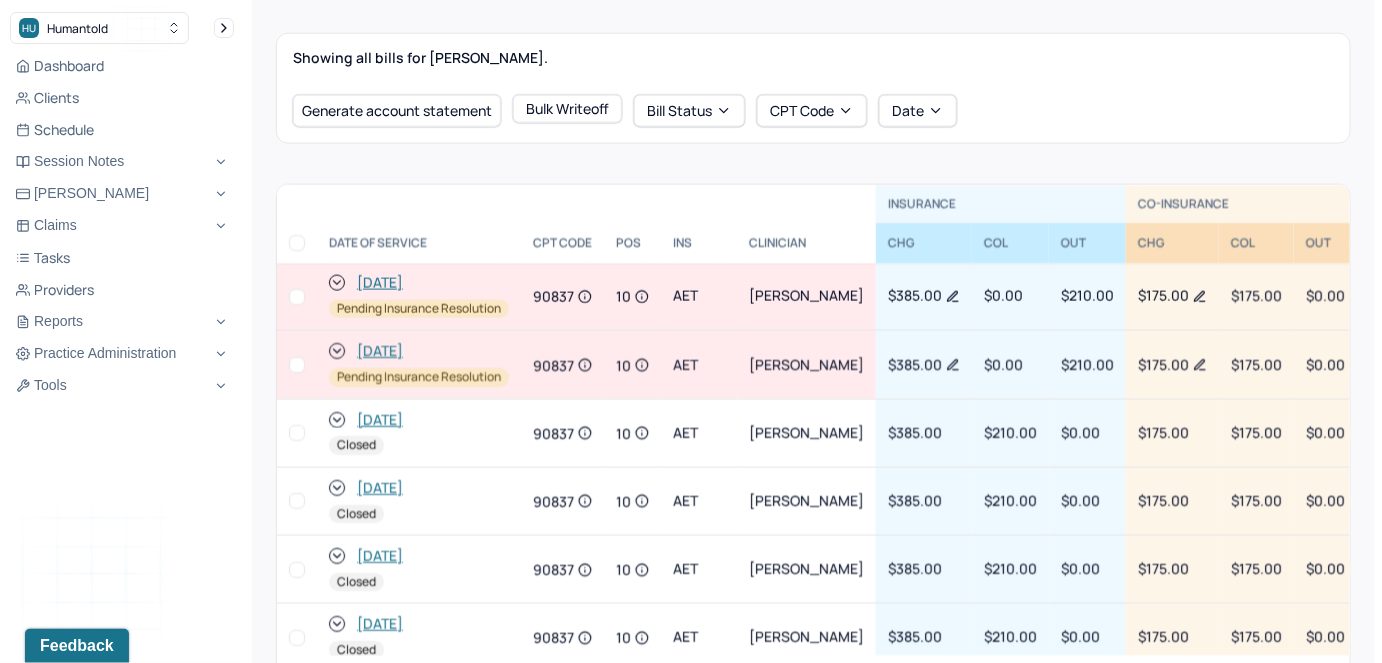 scroll, scrollTop: 837, scrollLeft: 0, axis: vertical 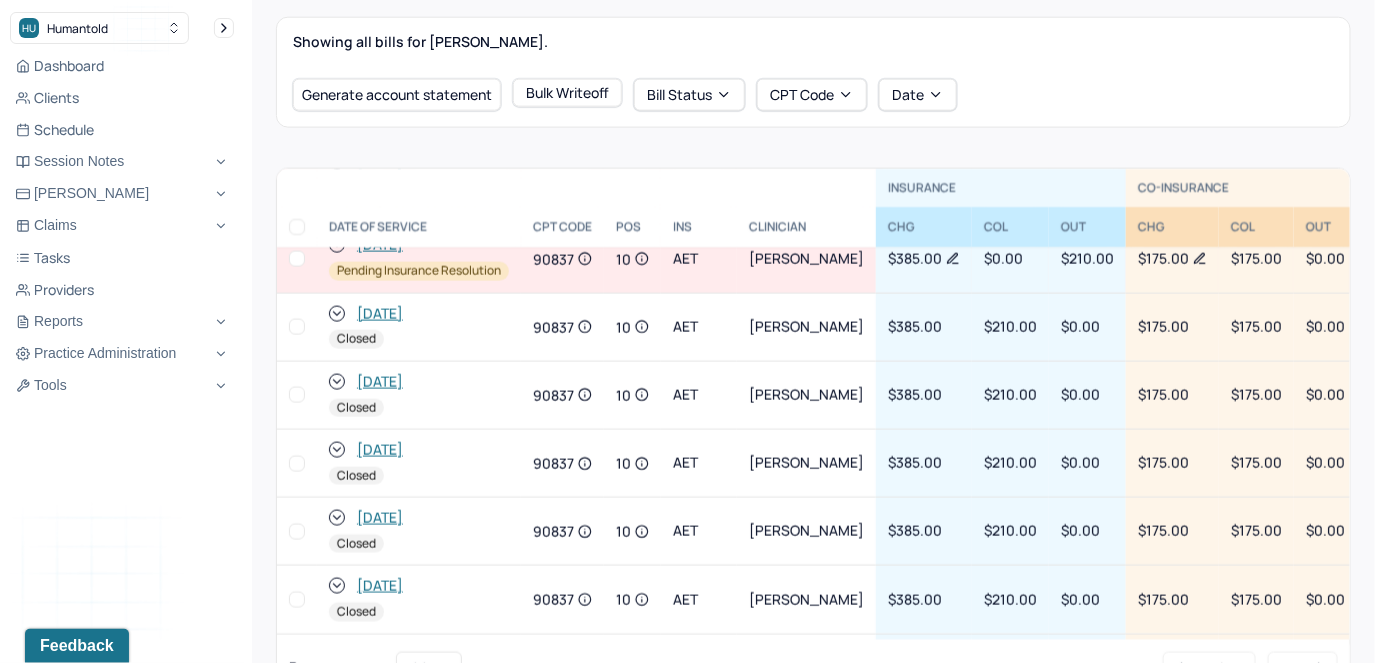 click 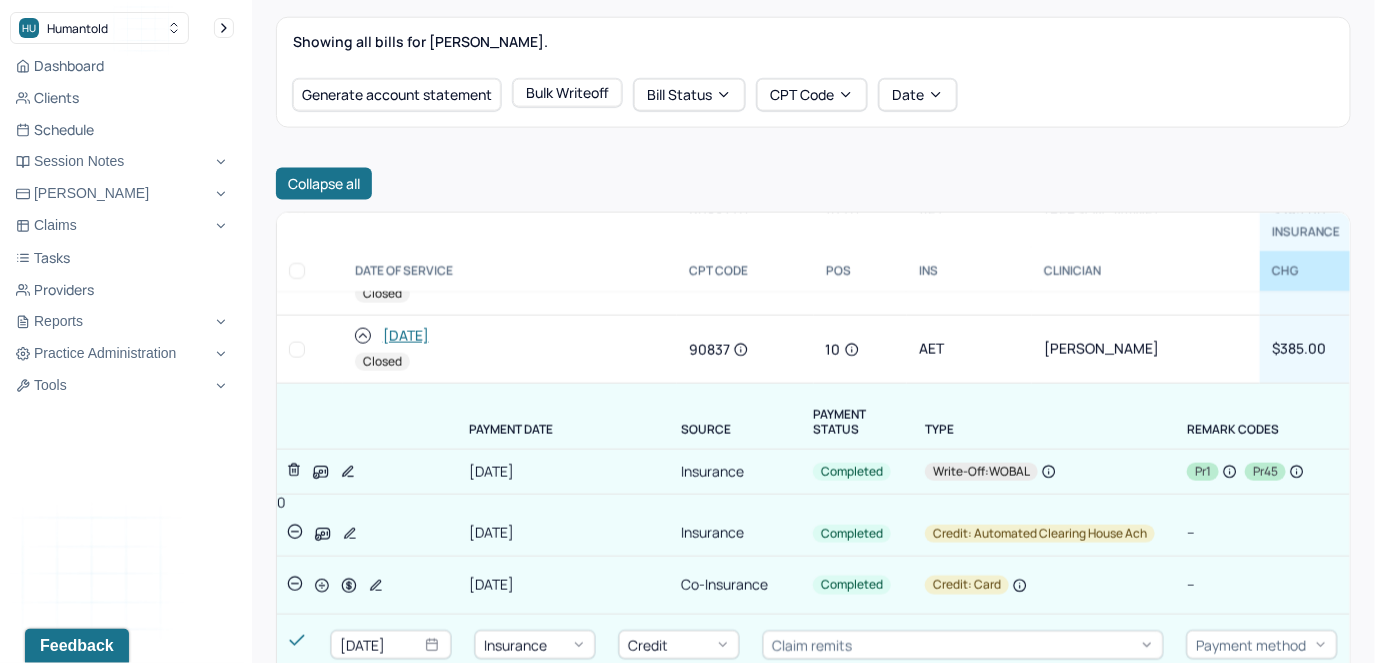 scroll, scrollTop: 363, scrollLeft: 0, axis: vertical 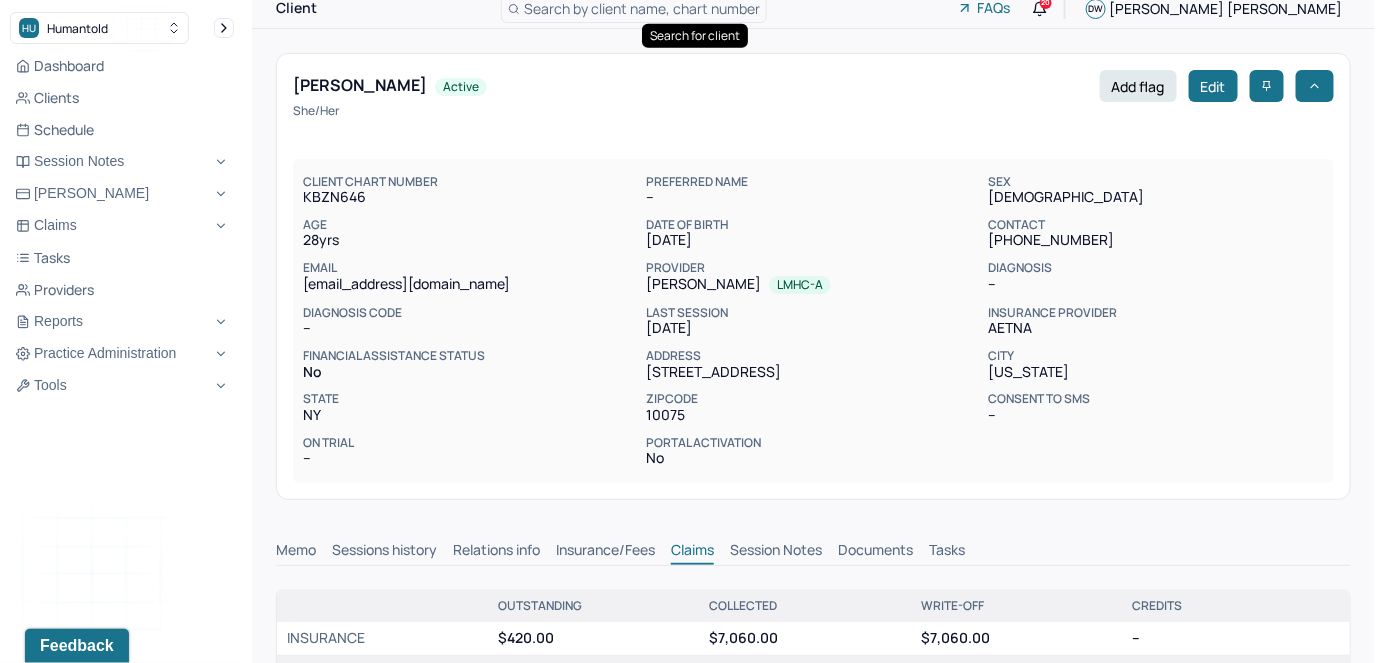 click on "Search by client name, chart number" at bounding box center (642, 8) 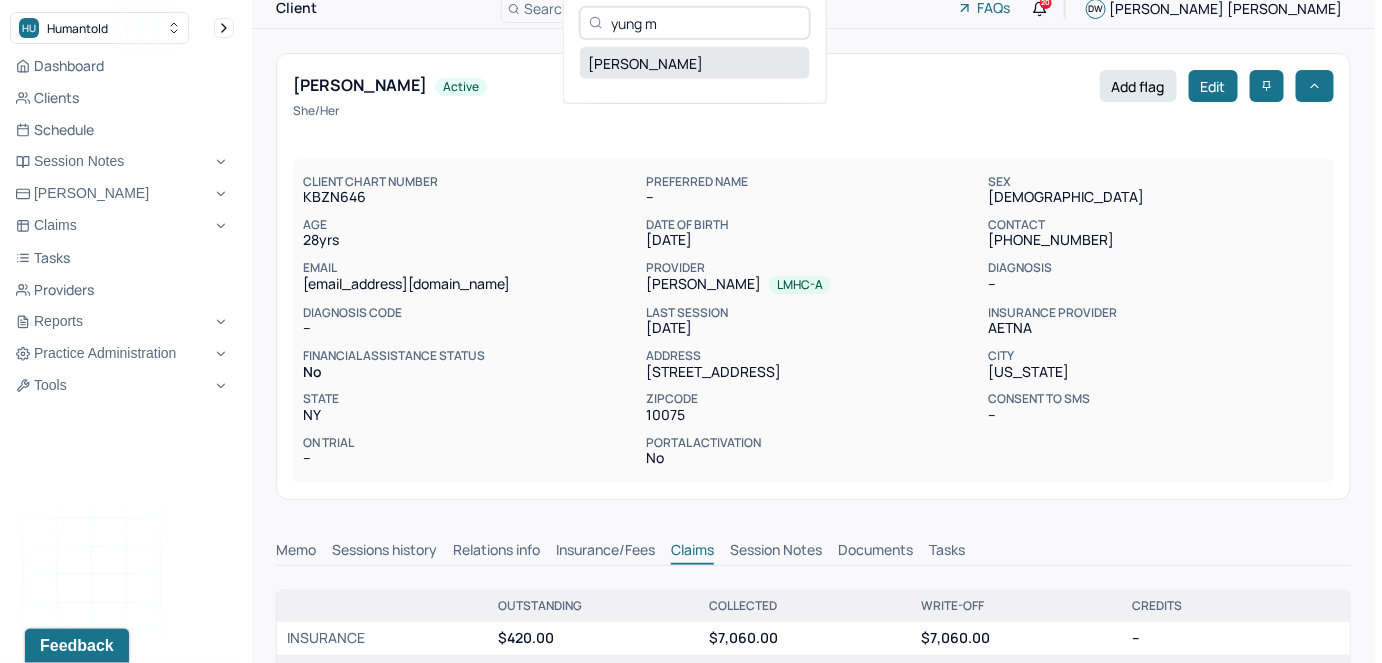 type on "yung m" 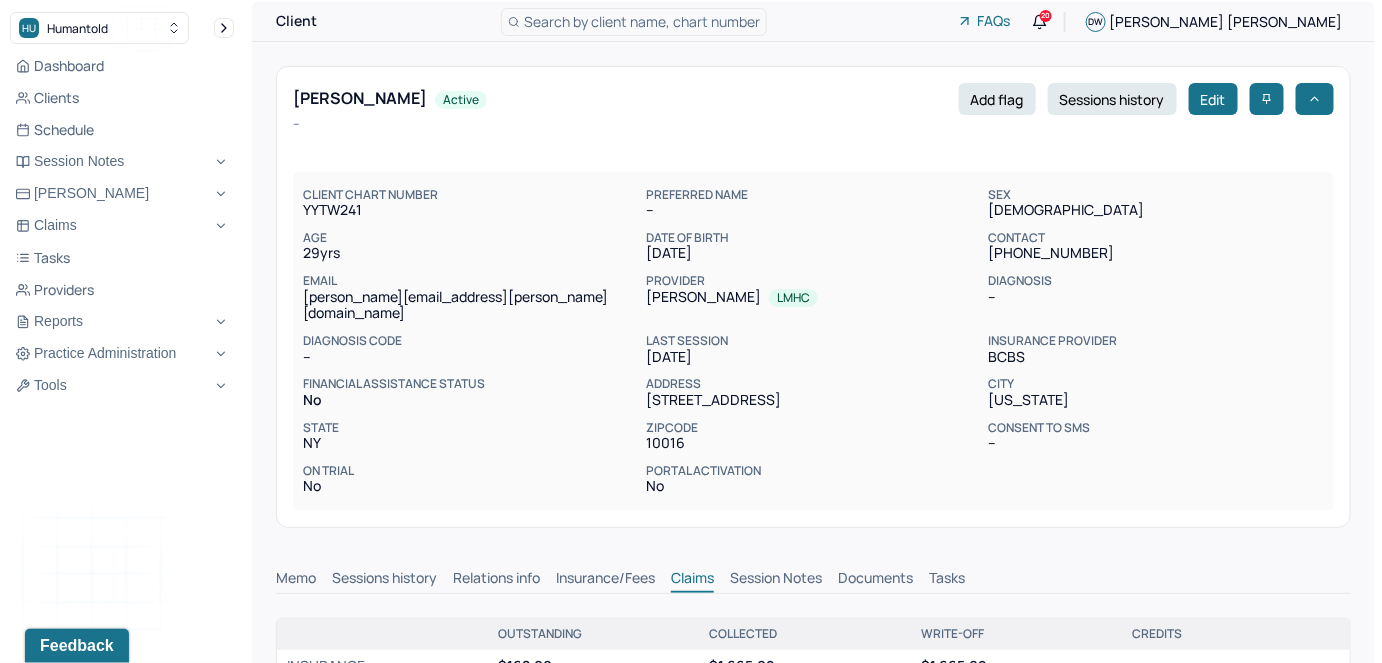 scroll, scrollTop: 0, scrollLeft: 0, axis: both 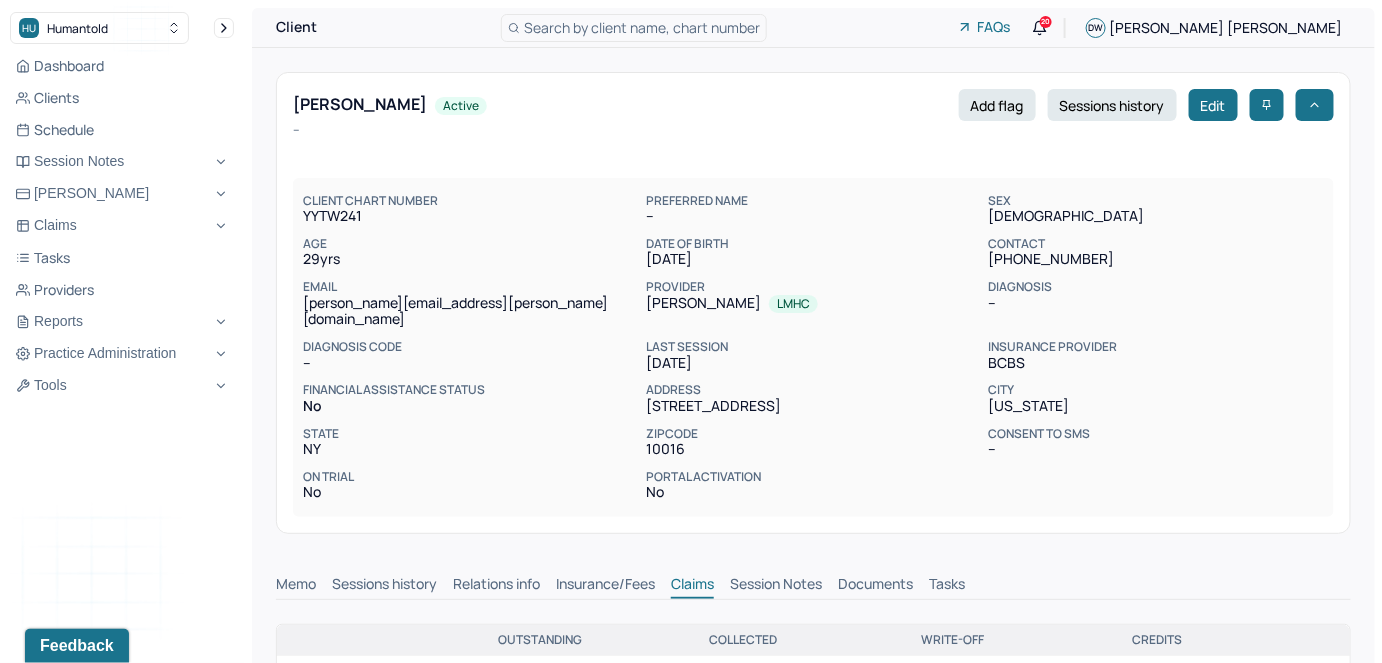 click on "Client Search by client name, chart number  FAQs 20 DW [PERSON_NAME]" at bounding box center (813, 28) 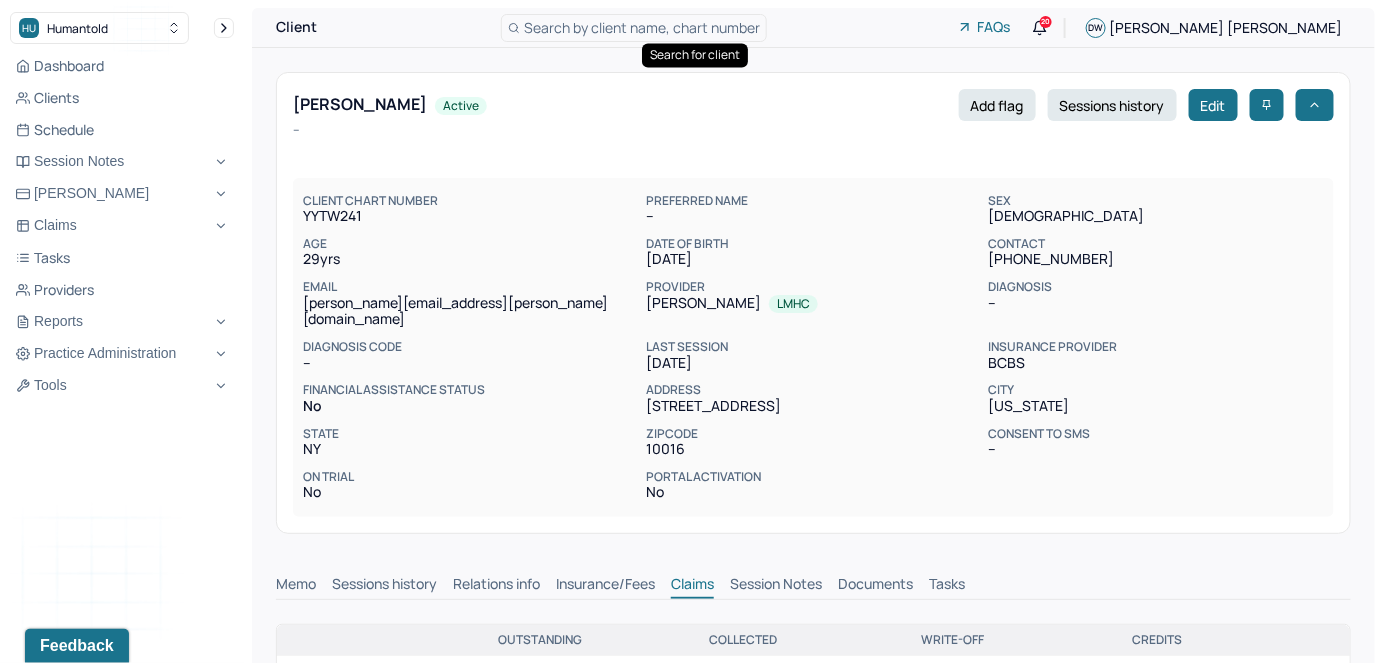 click on "Search by client name, chart number" at bounding box center (642, 27) 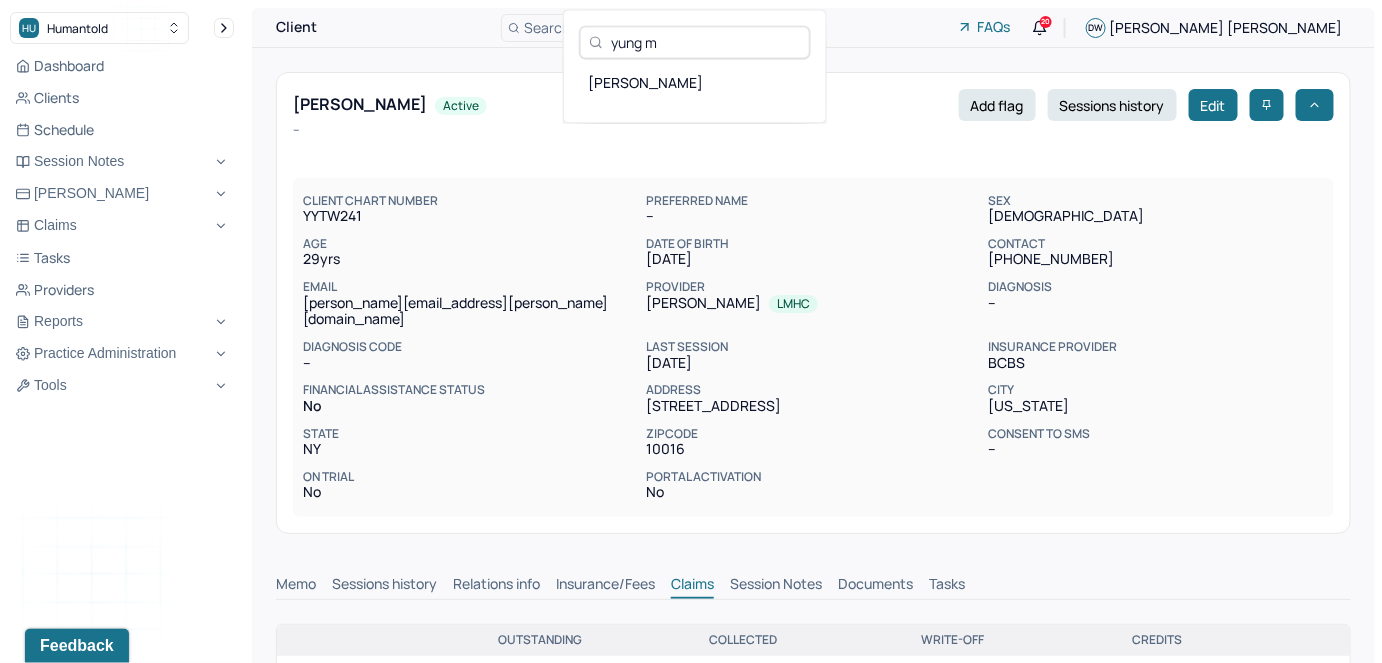click on "yung m" at bounding box center [706, 42] 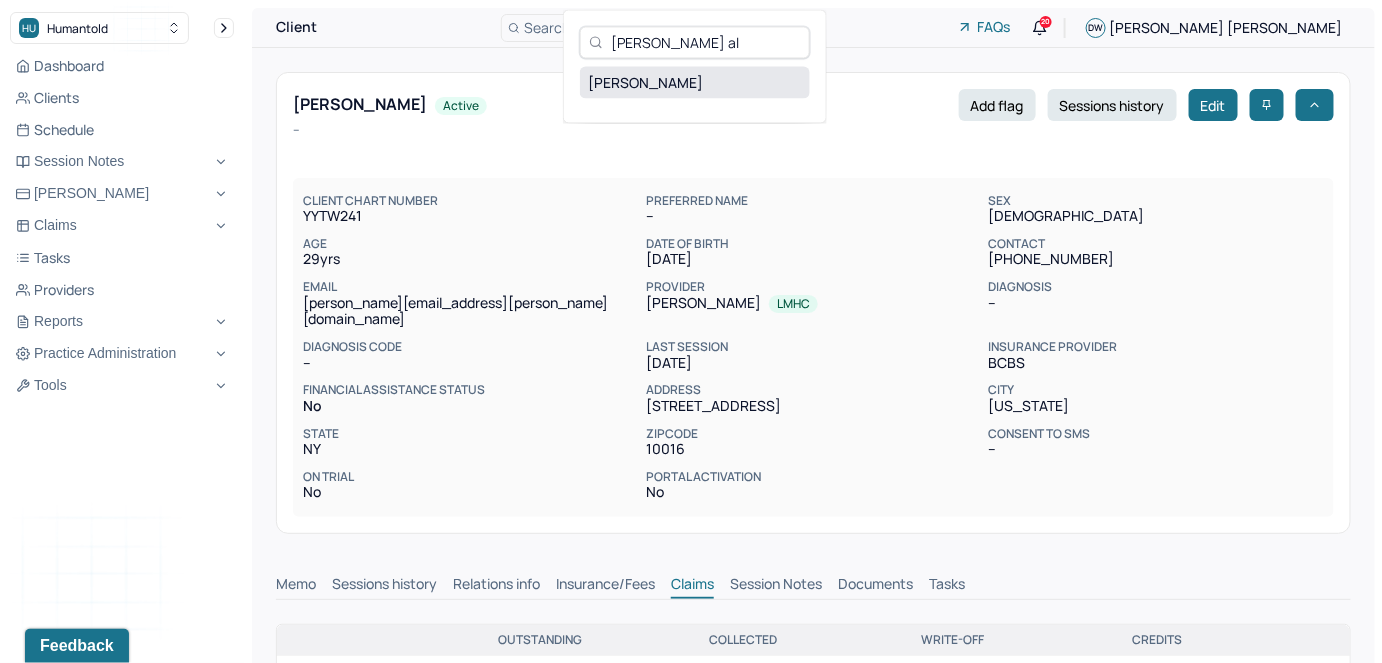 type on "[PERSON_NAME] al" 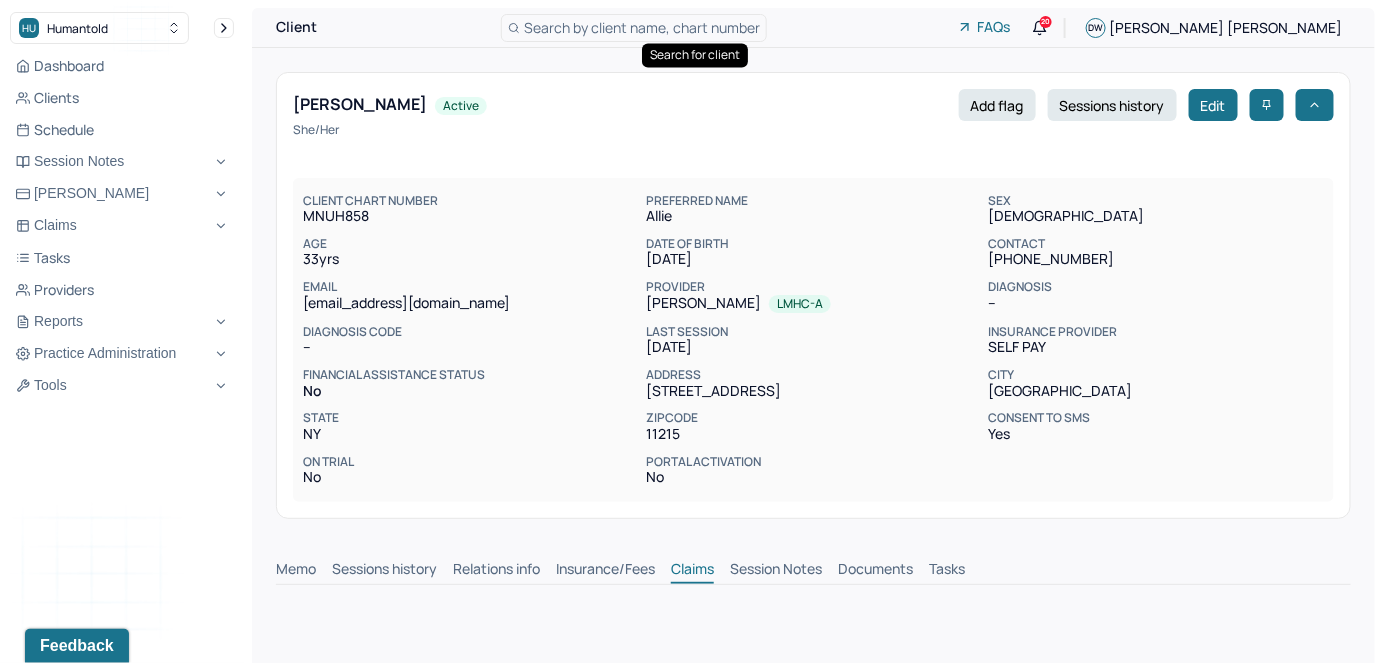scroll, scrollTop: 0, scrollLeft: 0, axis: both 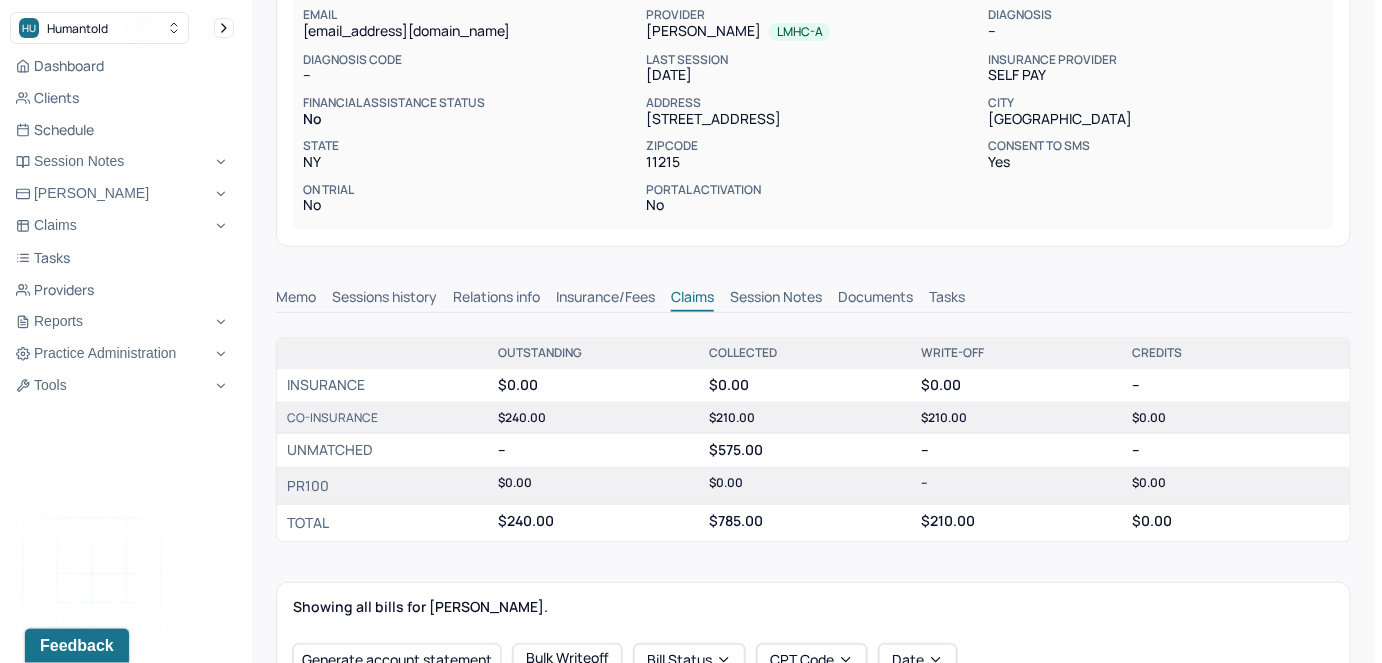 click on "Insurance/Fees" at bounding box center [605, 299] 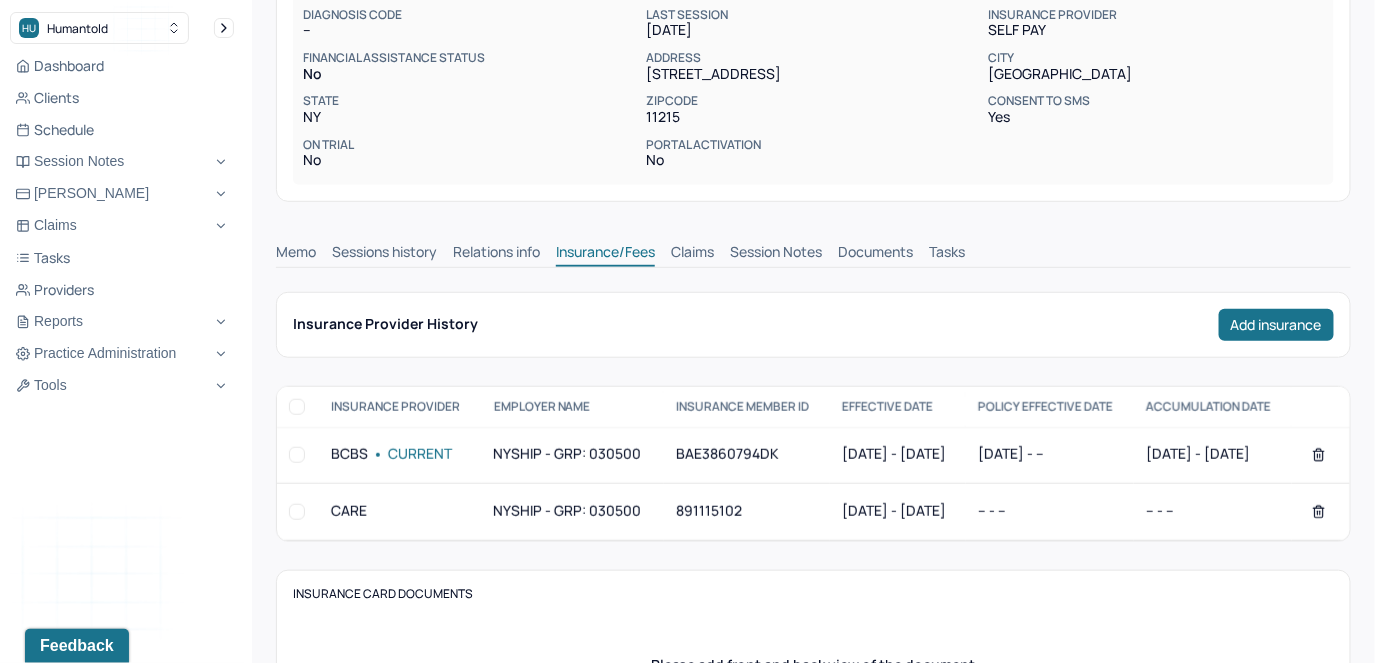 scroll, scrollTop: 315, scrollLeft: 0, axis: vertical 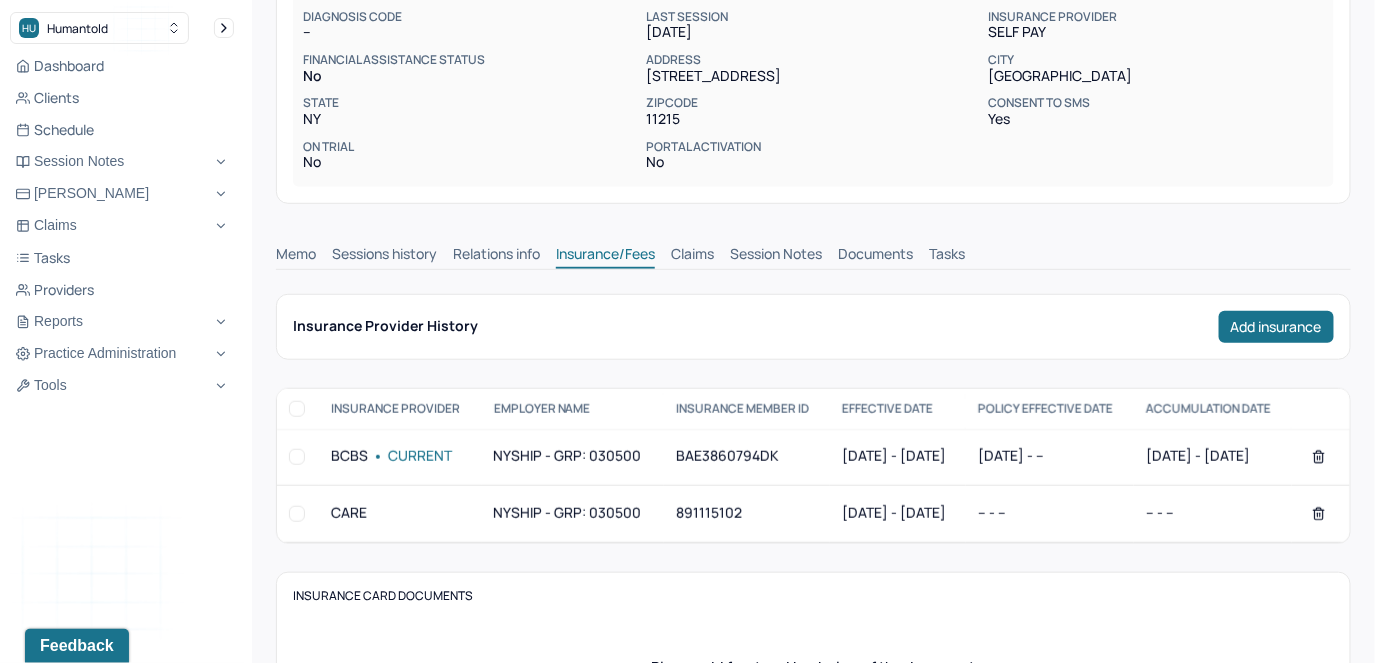 click on "Claims" at bounding box center (692, 256) 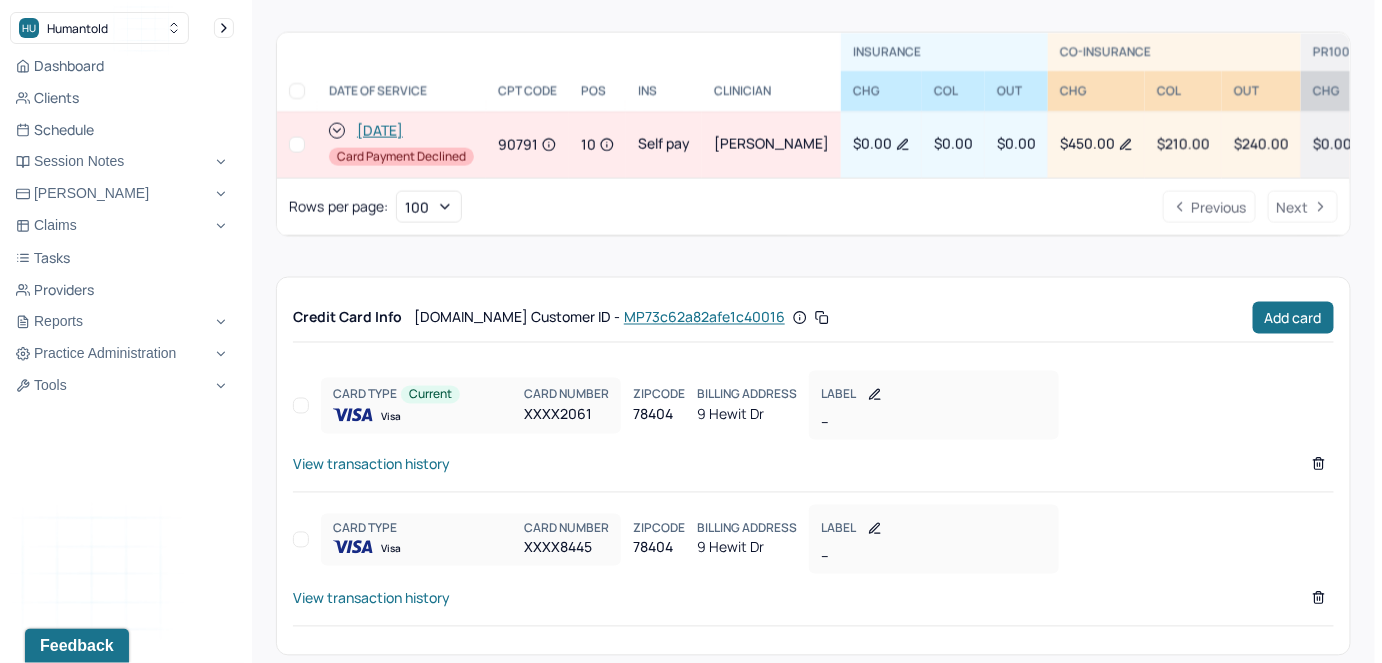scroll, scrollTop: 1006, scrollLeft: 0, axis: vertical 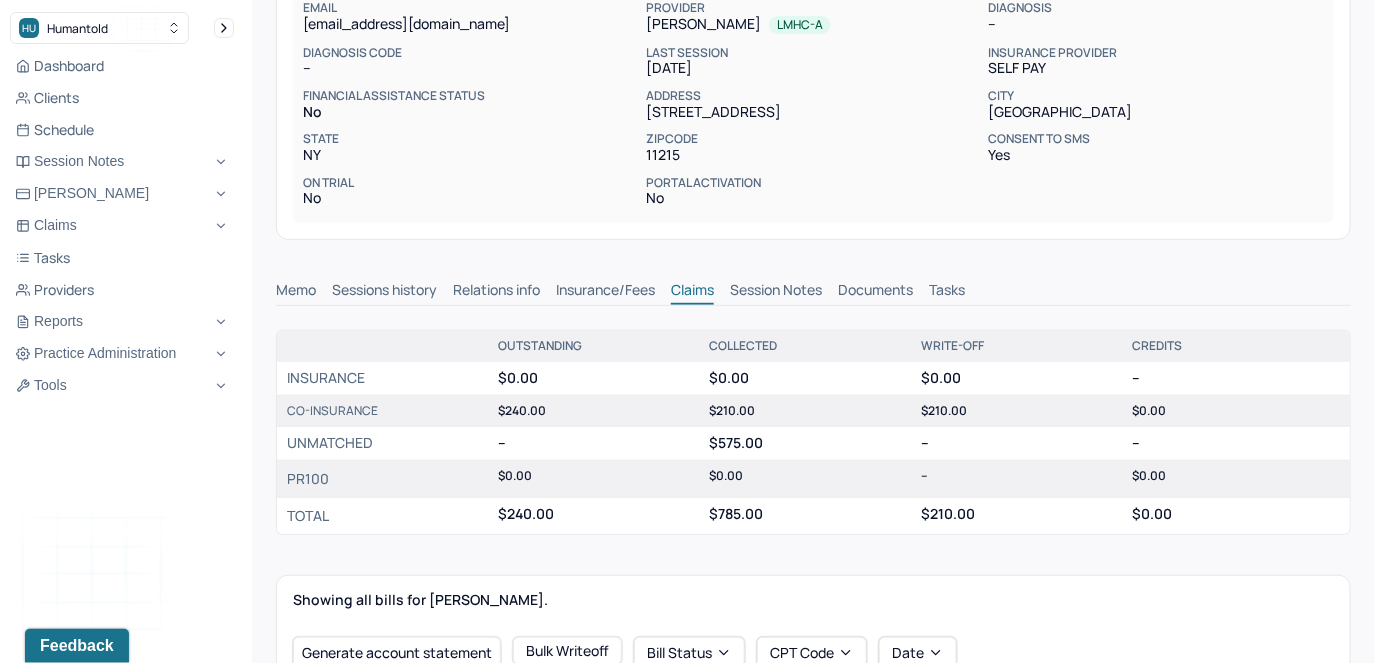 click on "Memo" at bounding box center [296, 292] 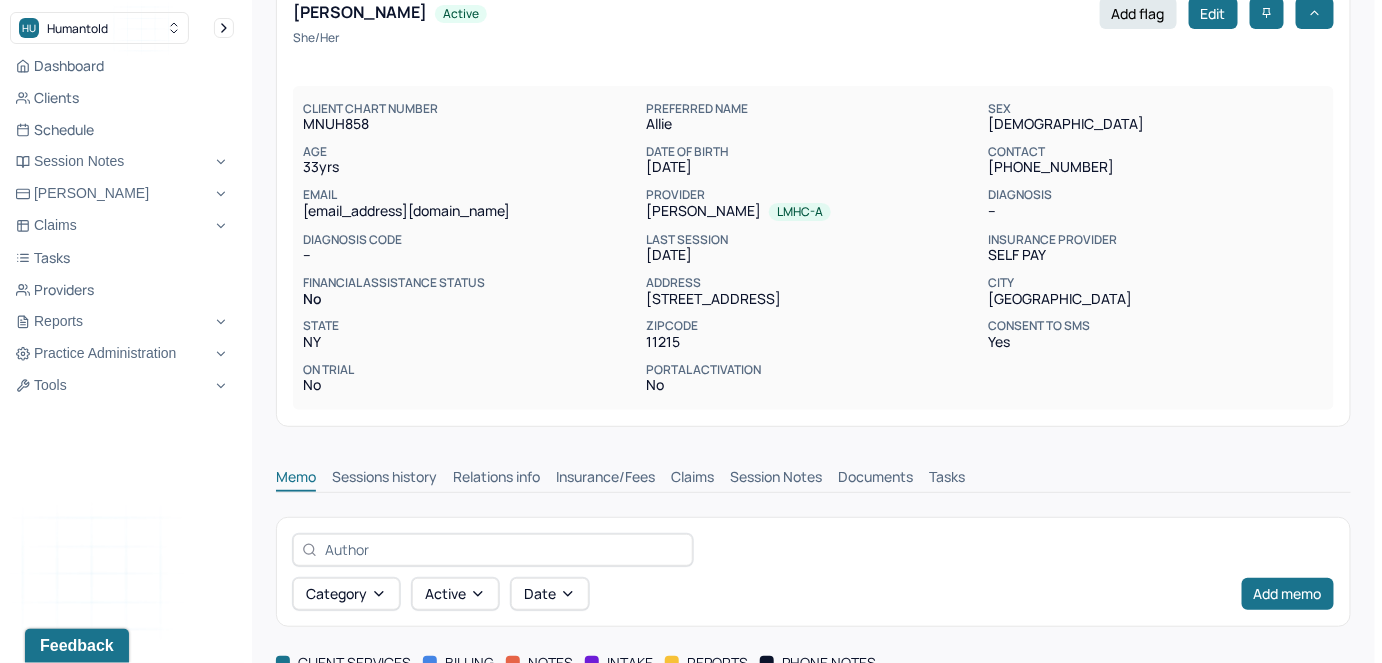 scroll, scrollTop: 0, scrollLeft: 0, axis: both 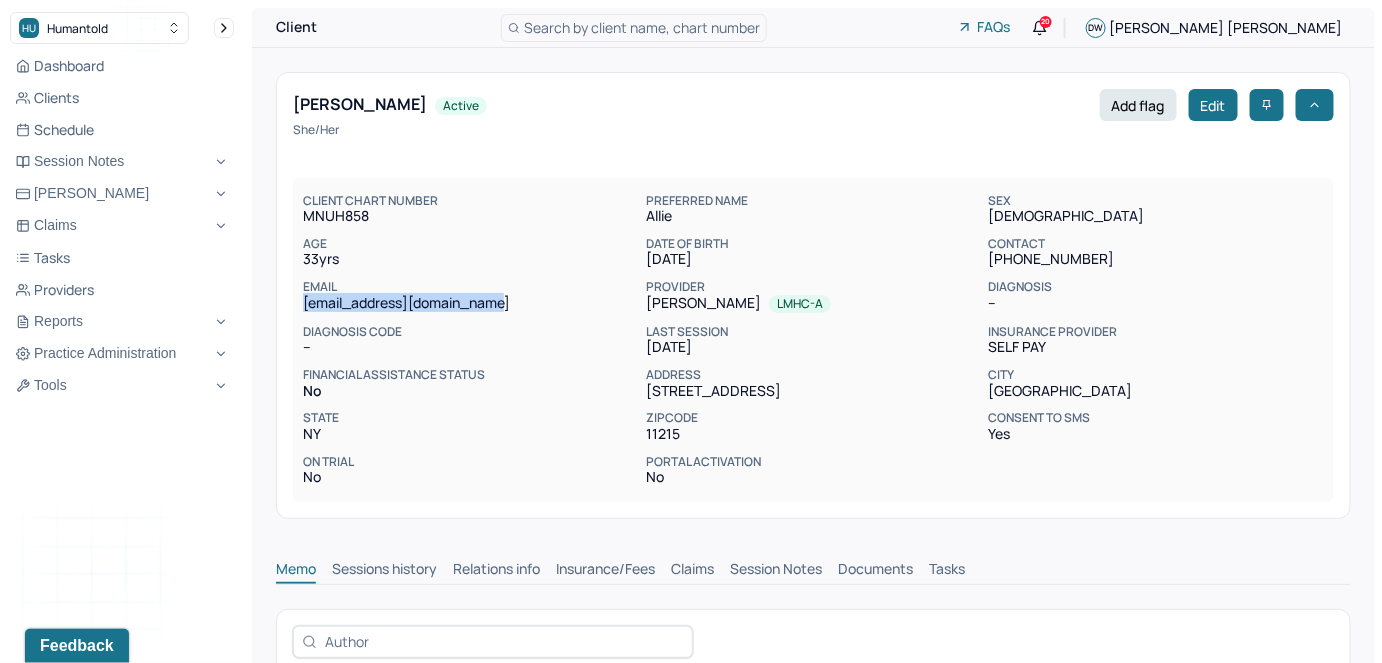 drag, startPoint x: 517, startPoint y: 304, endPoint x: 253, endPoint y: 305, distance: 264.0019 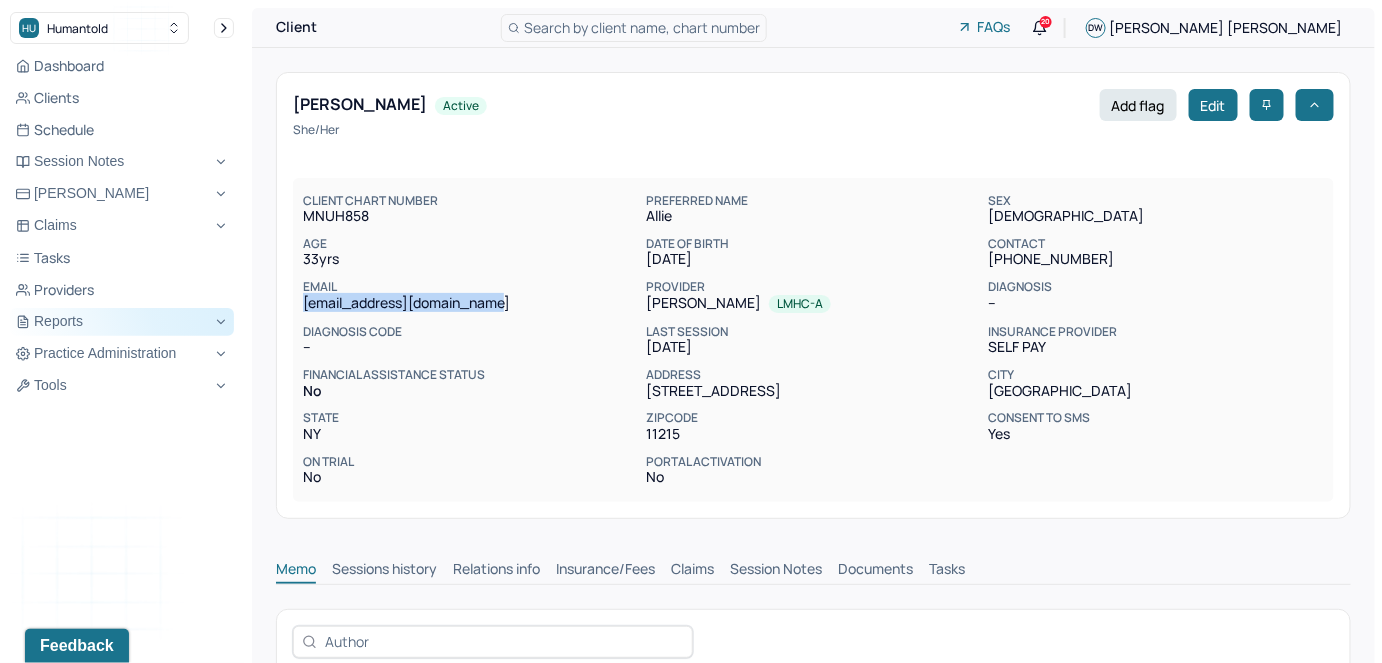 copy on "[EMAIL_ADDRESS][DOMAIN_NAME]" 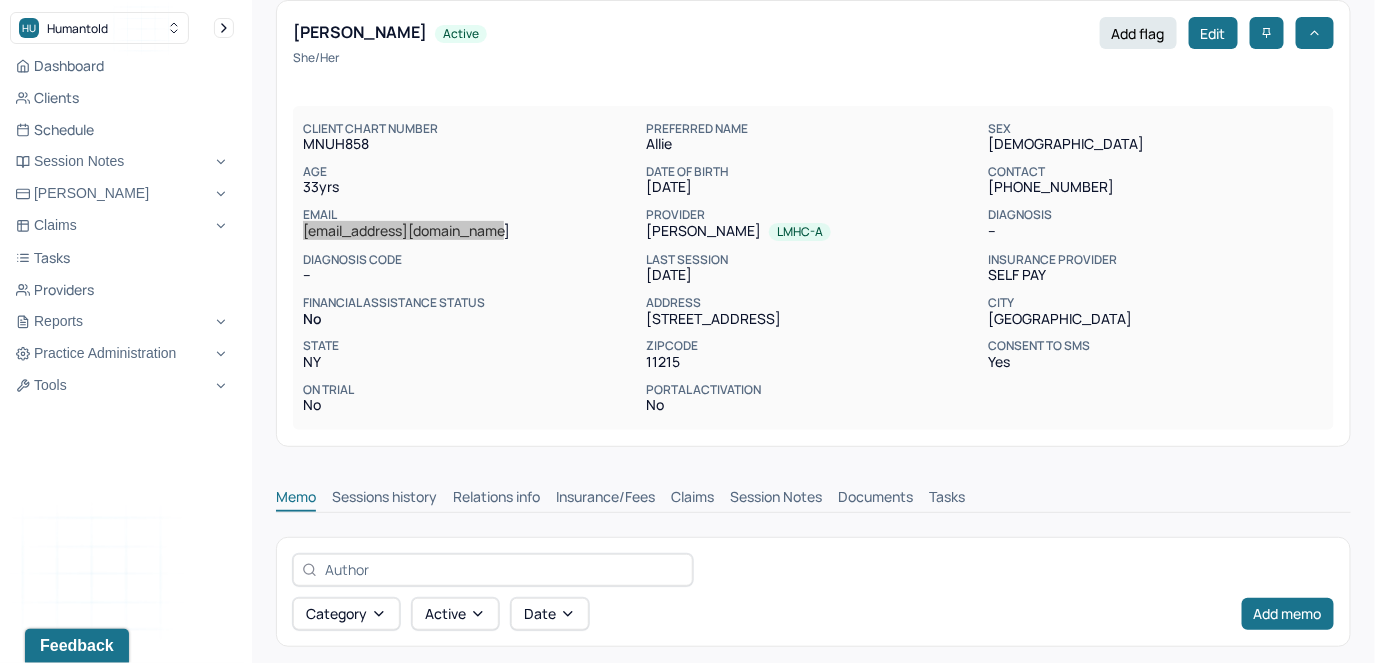 scroll, scrollTop: 0, scrollLeft: 0, axis: both 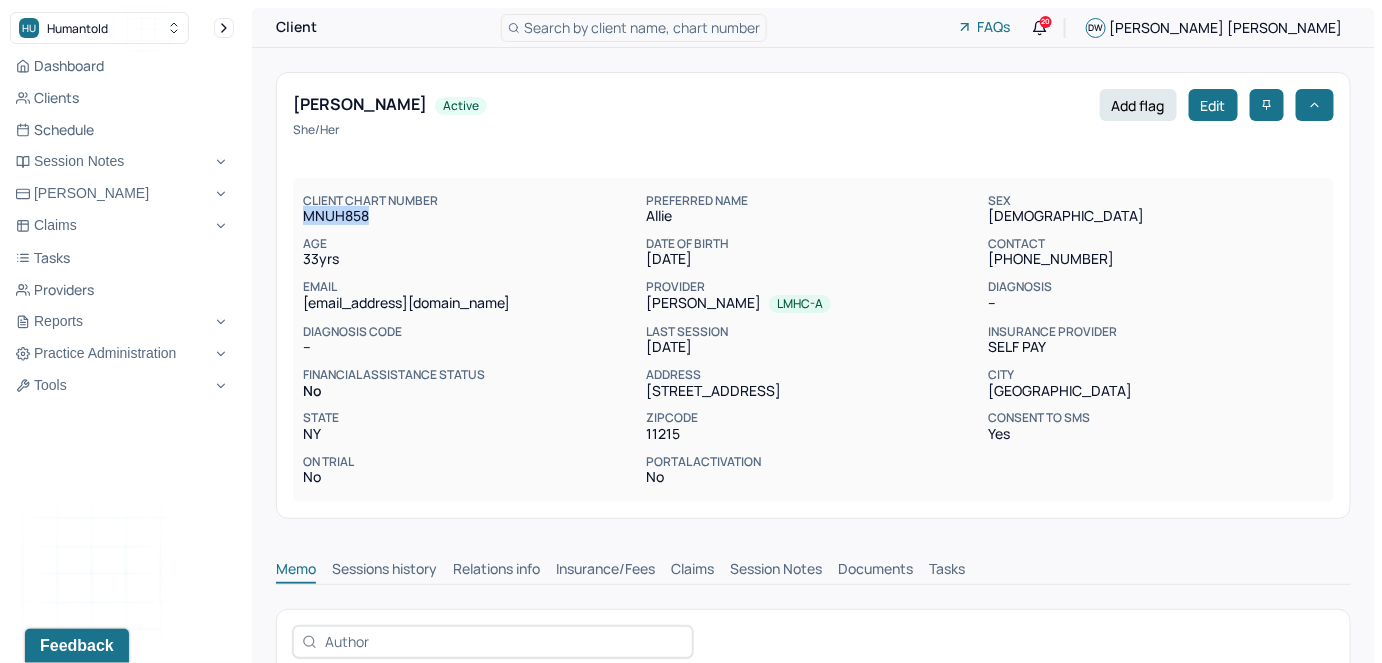 drag, startPoint x: 388, startPoint y: 216, endPoint x: 289, endPoint y: 227, distance: 99.60924 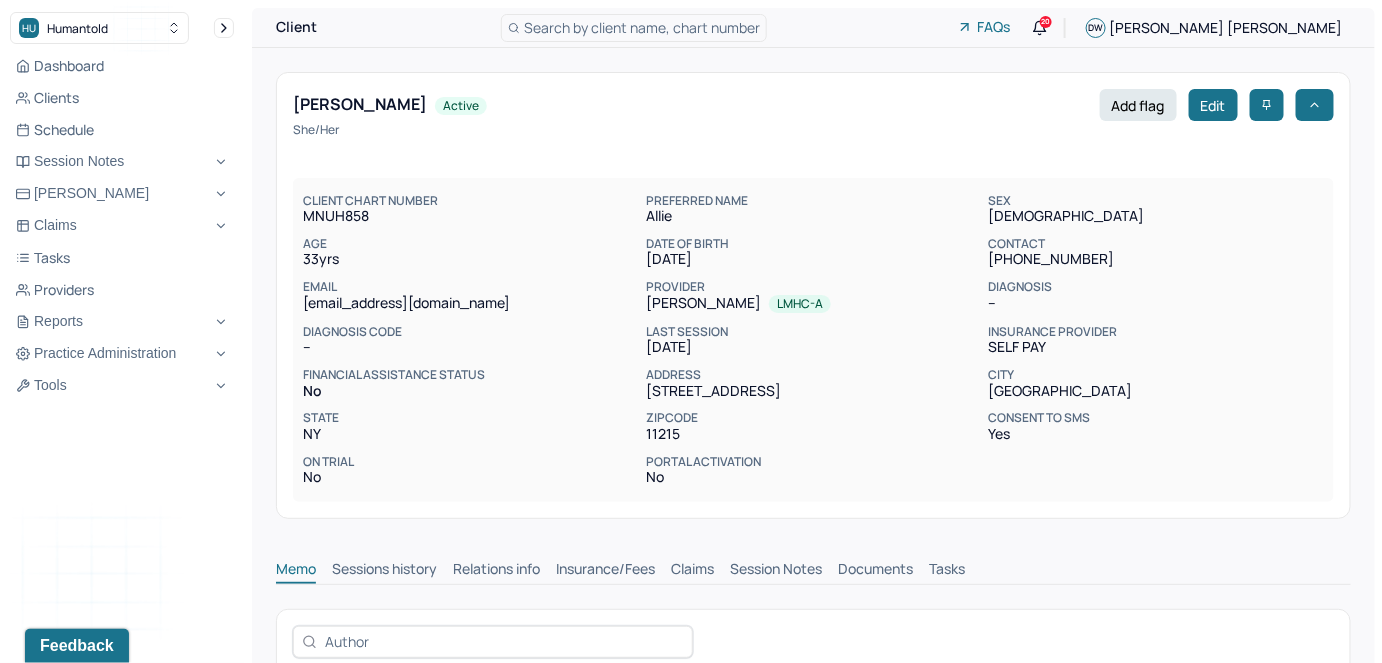 click on "CONTACT" at bounding box center (1156, 244) 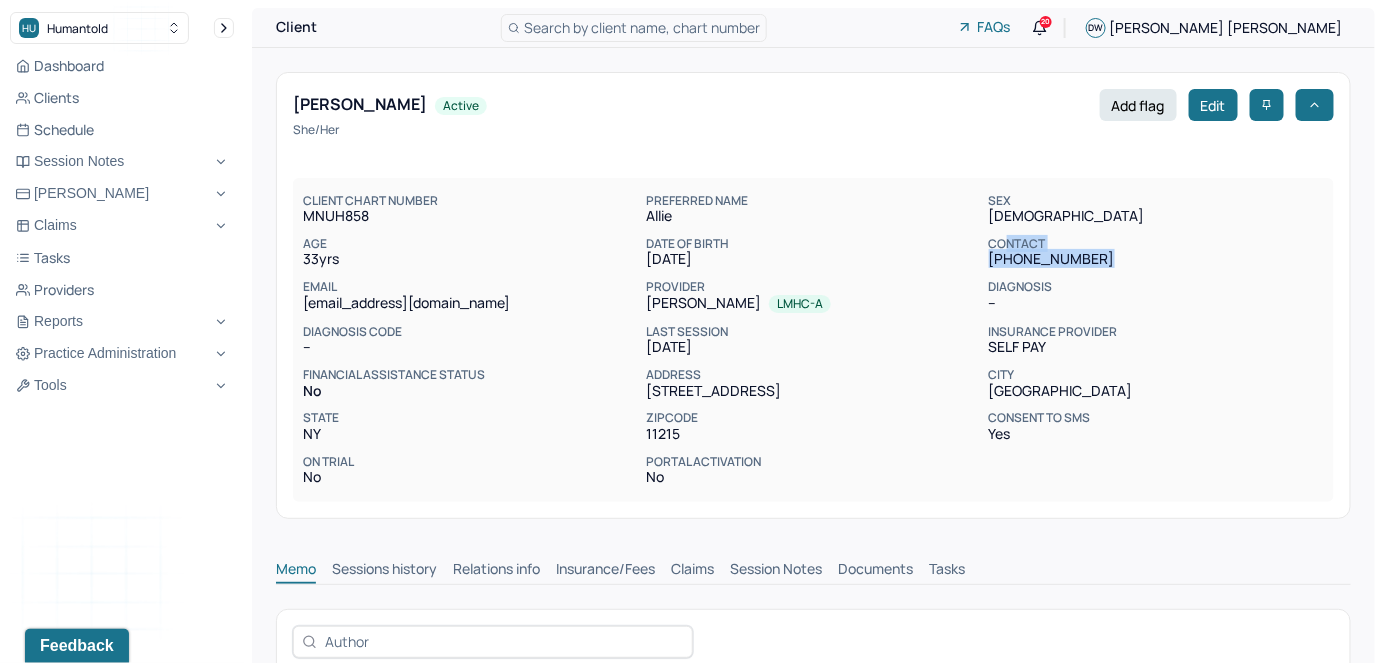 drag, startPoint x: 984, startPoint y: 244, endPoint x: 1093, endPoint y: 257, distance: 109.77249 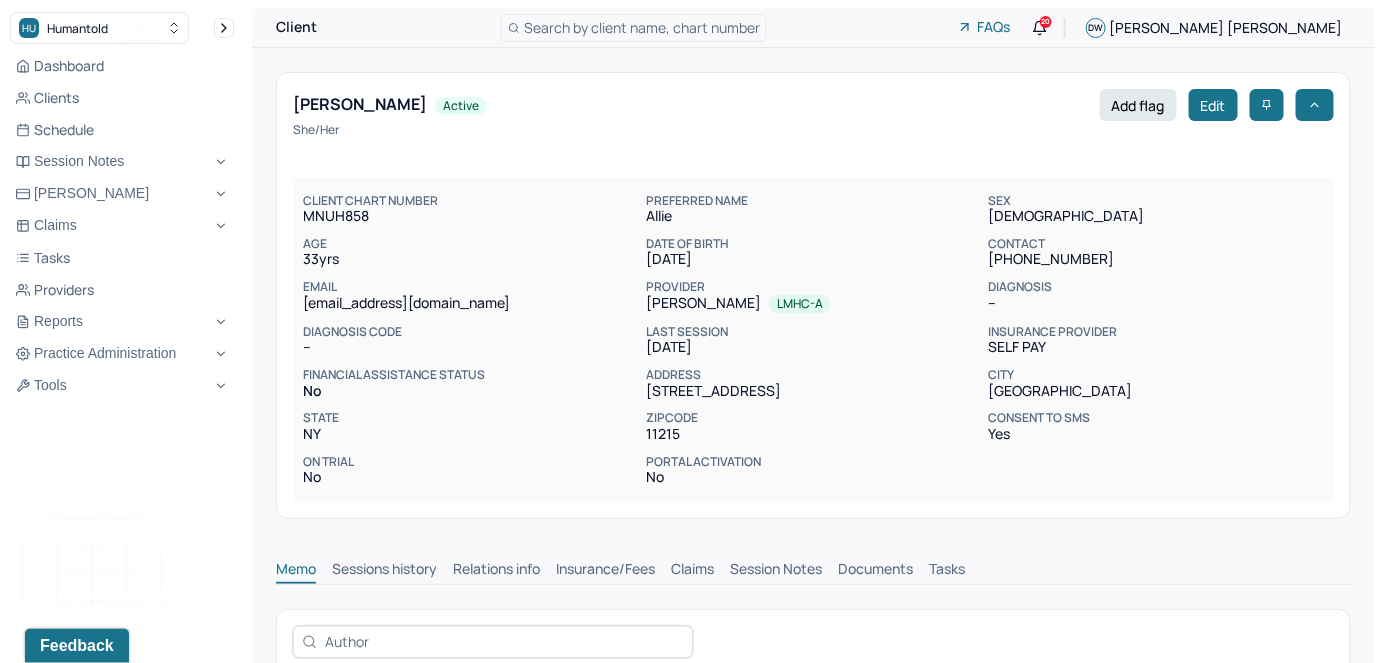 click on "CLIENT CHART NUMBER MNUH858 PREFERRED NAME [PERSON_NAME] SEX [DEMOGRAPHIC_DATA] AGE [DEMOGRAPHIC_DATA]  yrs DATE OF BIRTH [DEMOGRAPHIC_DATA]  CONTACT [PHONE_NUMBER] EMAIL [EMAIL_ADDRESS][DOMAIN_NAME] PROVIDER [PERSON_NAME] LMHC-A DIAGNOSIS -- DIAGNOSIS CODE -- LAST SESSION [DATE] insurance provider Self Pay FINANCIAL ASSISTANCE STATUS no Address [STREET_ADDRESS][US_STATE] Consent to Sms Yes On Trial No Portal Activation No" at bounding box center (813, 340) 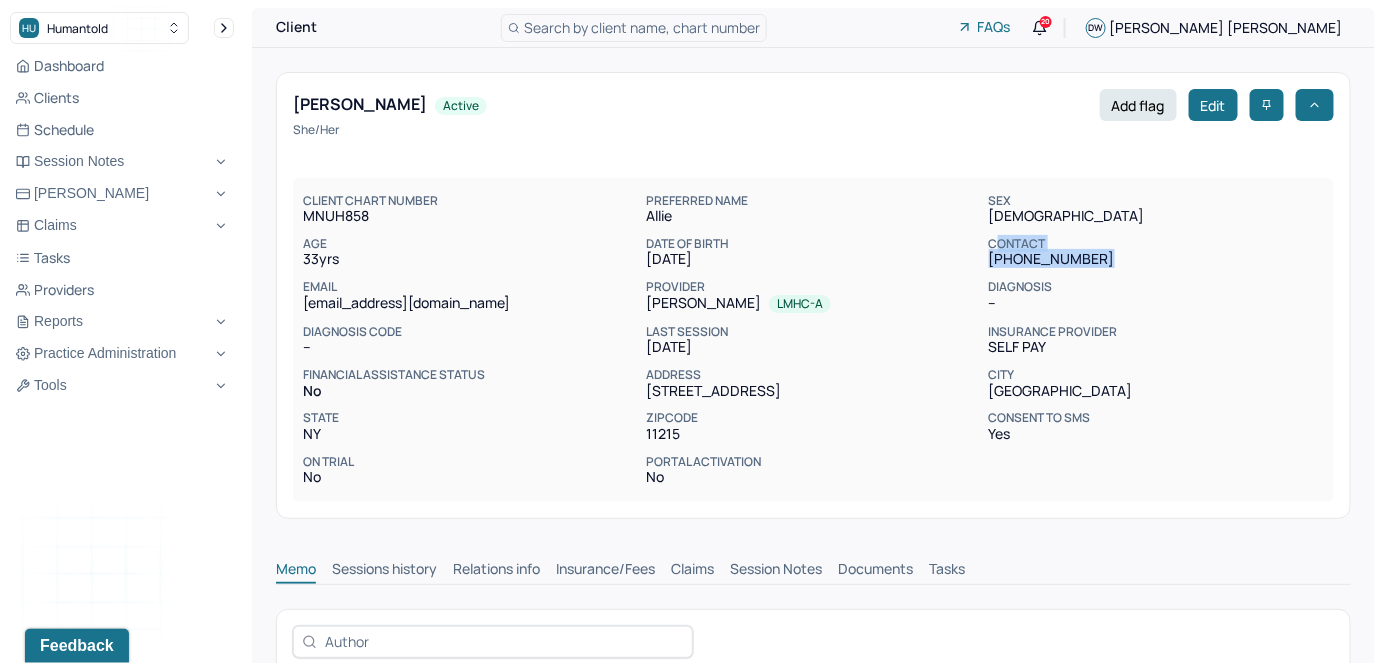 drag, startPoint x: 979, startPoint y: 245, endPoint x: 1085, endPoint y: 254, distance: 106.381386 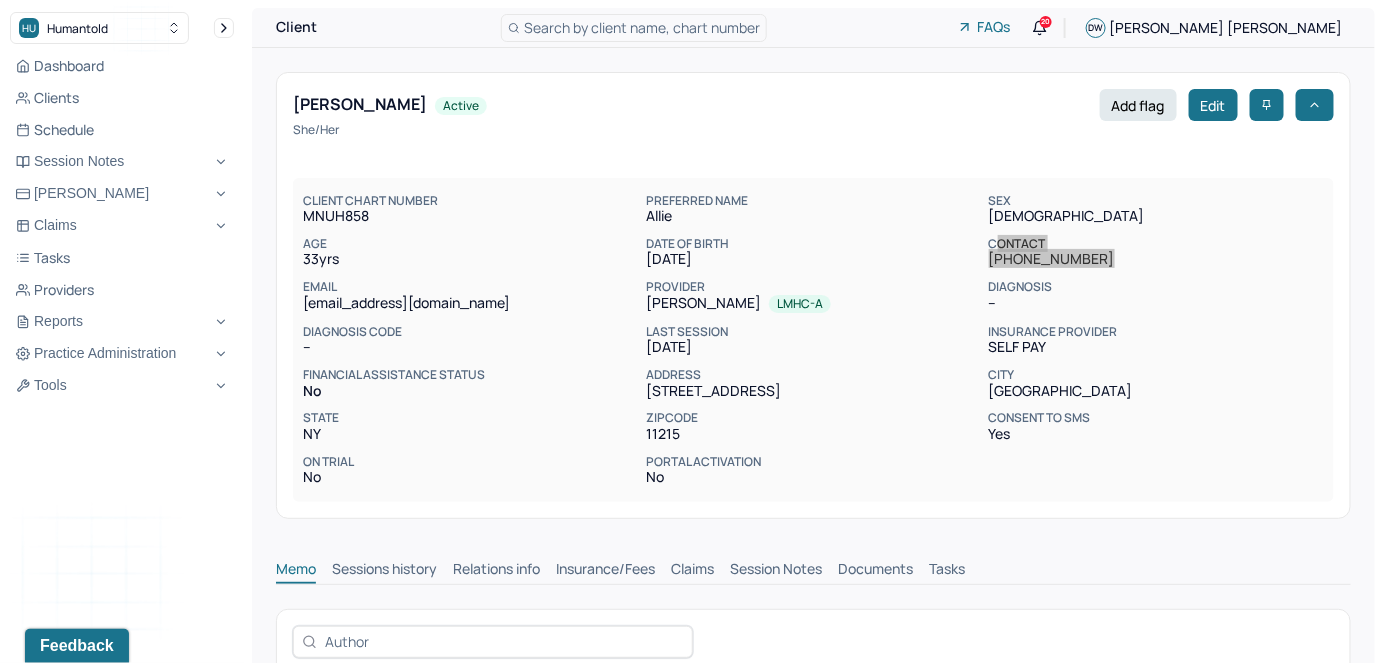 scroll, scrollTop: 0, scrollLeft: 0, axis: both 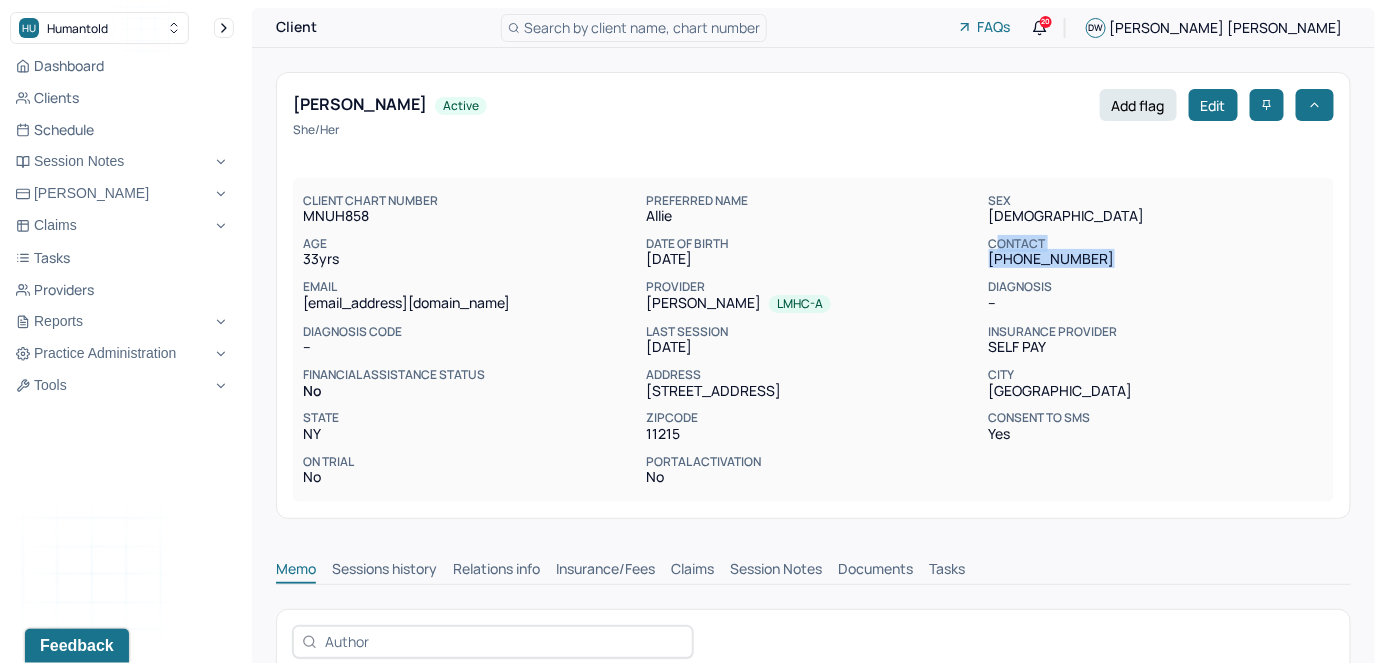 click on "Claims" at bounding box center (692, 571) 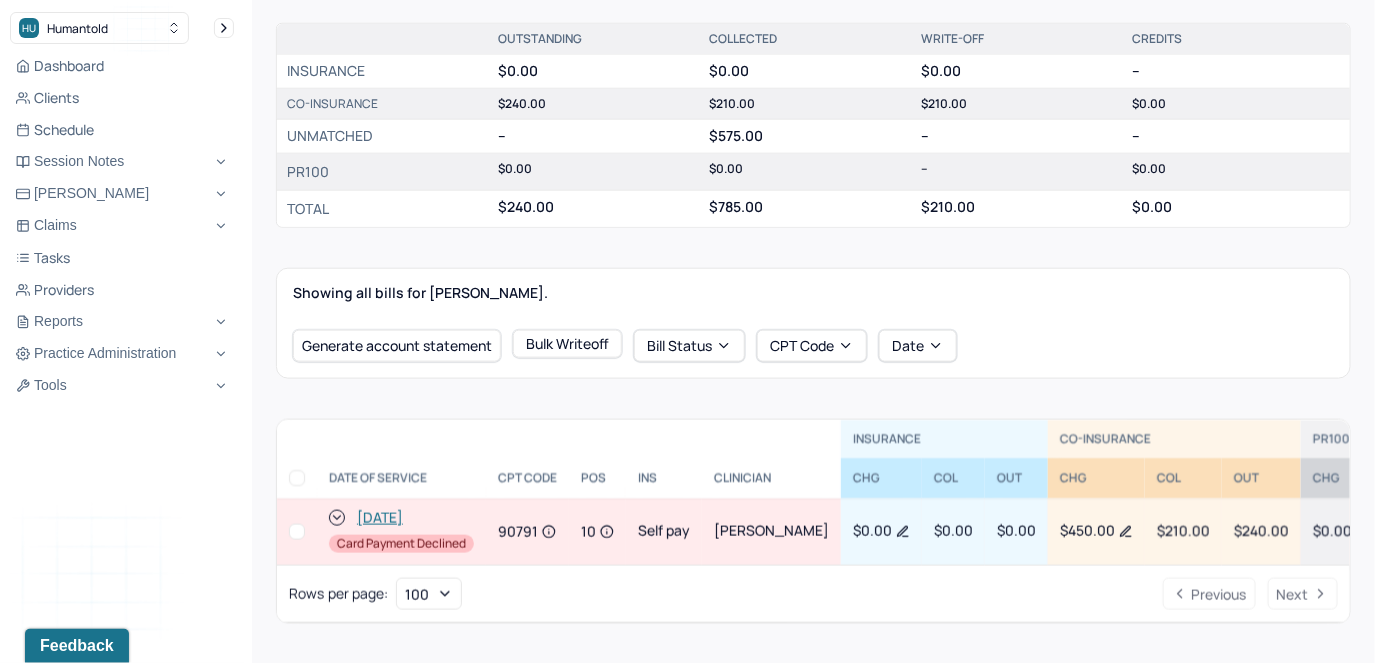 scroll, scrollTop: 636, scrollLeft: 0, axis: vertical 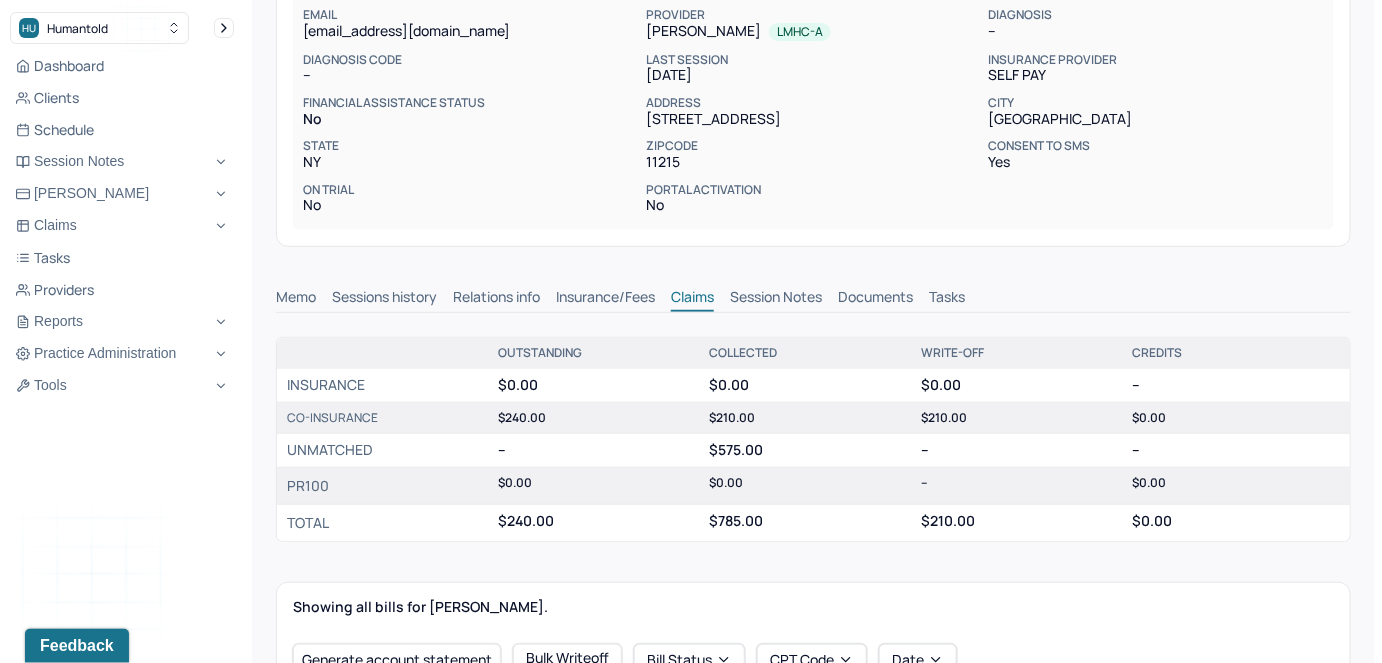 click on "Insurance/Fees" at bounding box center [605, 299] 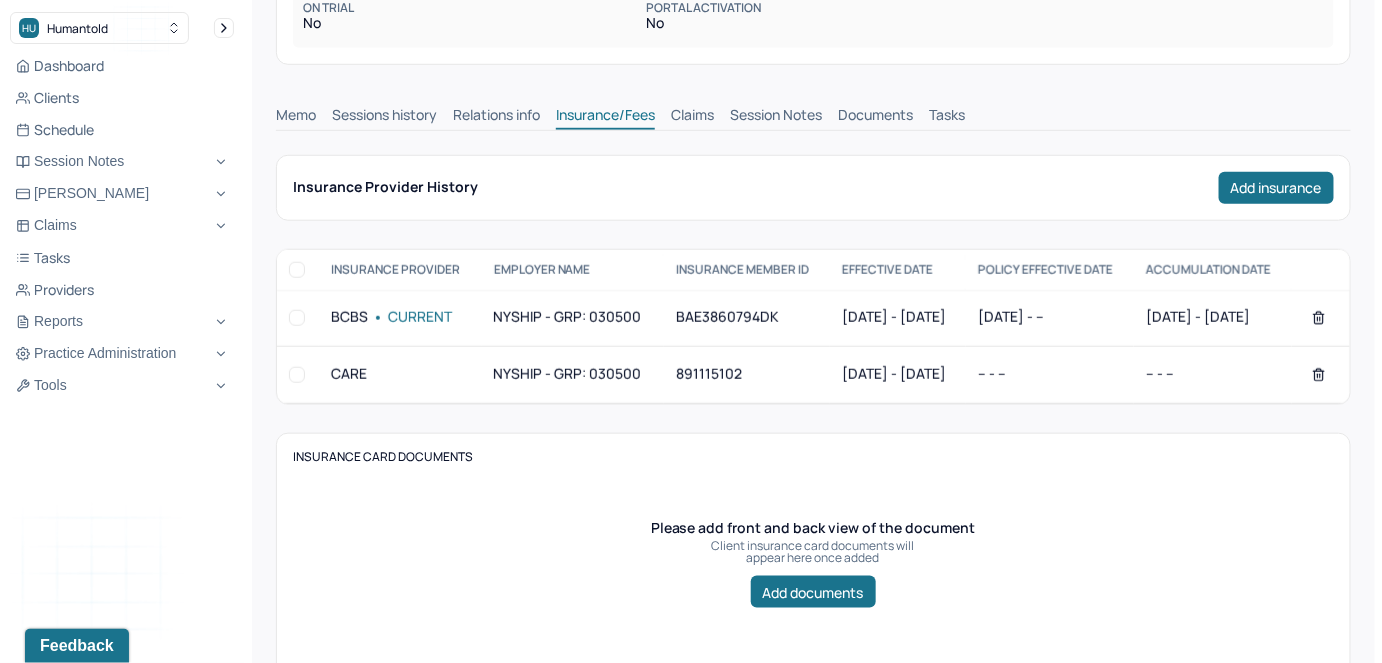 scroll, scrollTop: 272, scrollLeft: 0, axis: vertical 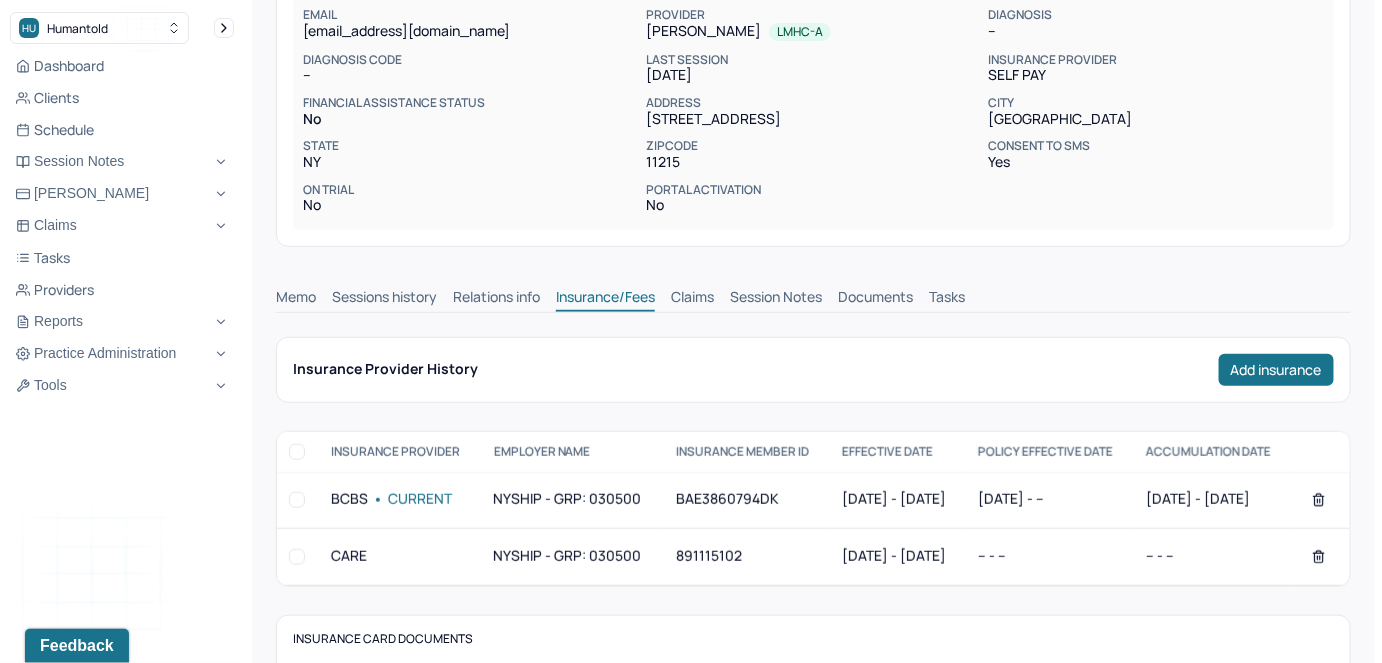 click on "Claims" at bounding box center (692, 299) 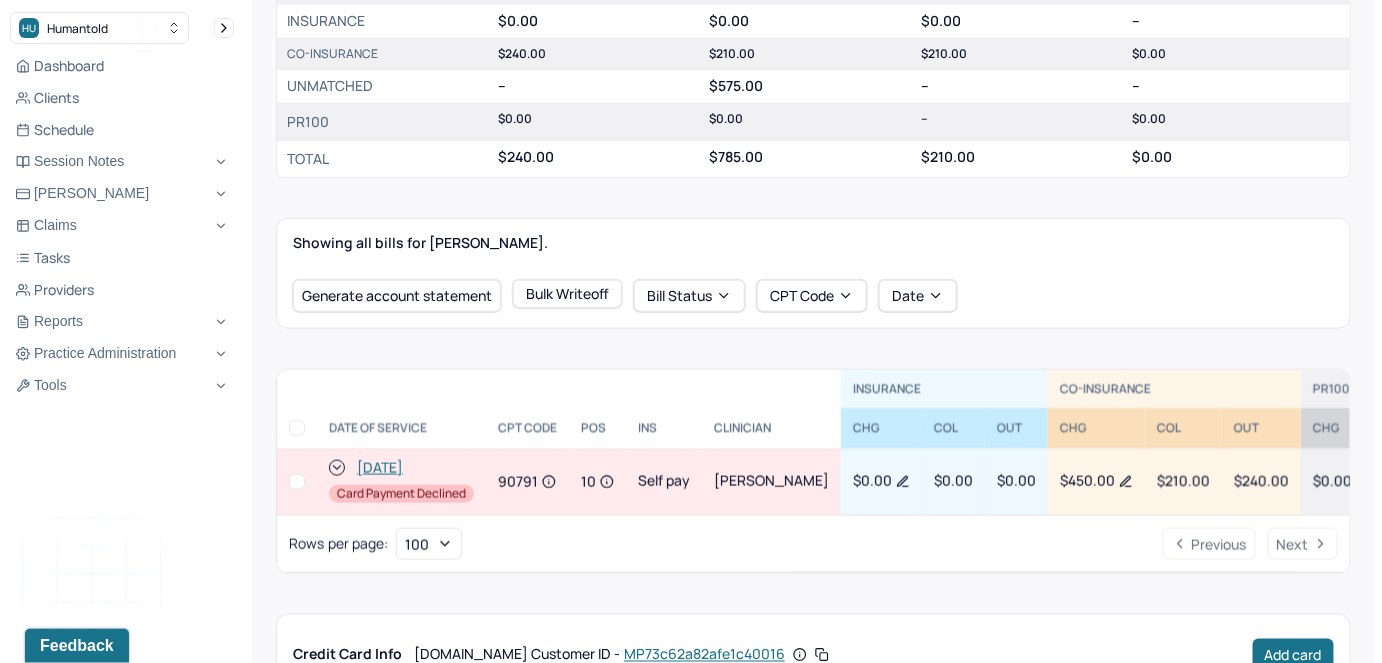 scroll, scrollTop: 0, scrollLeft: 0, axis: both 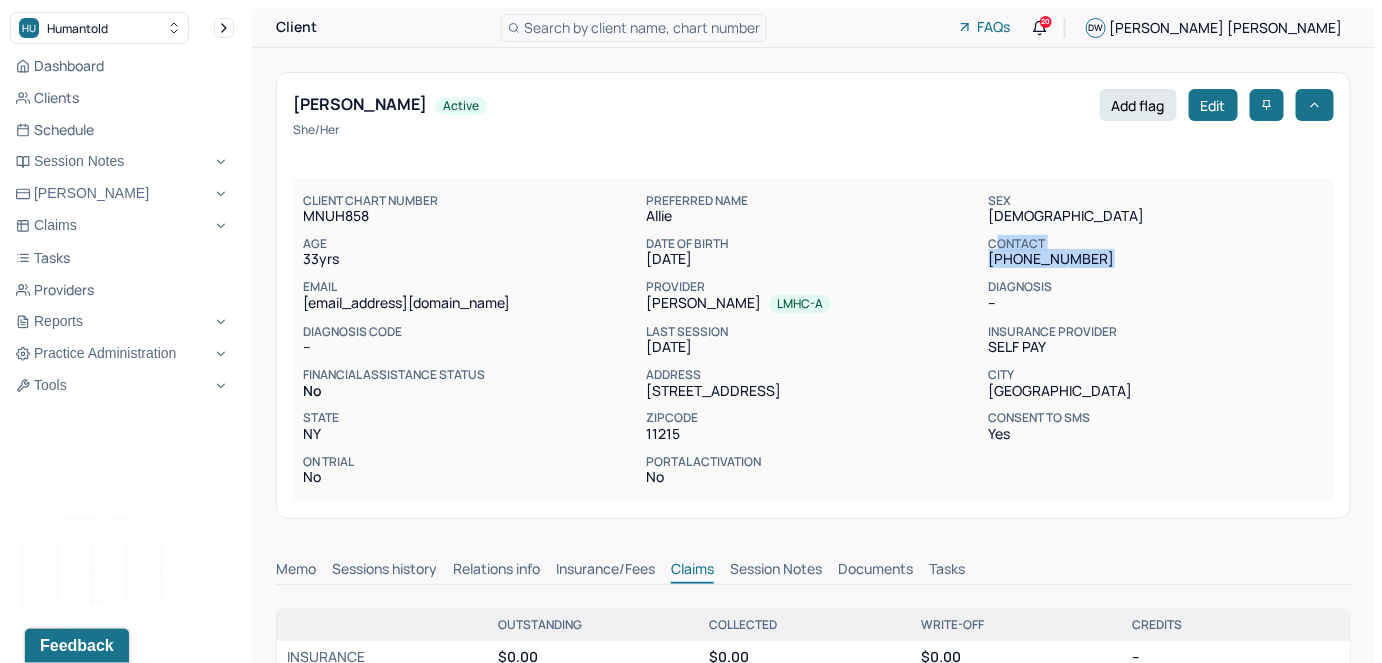 click on "Search by client name, chart number" at bounding box center (642, 27) 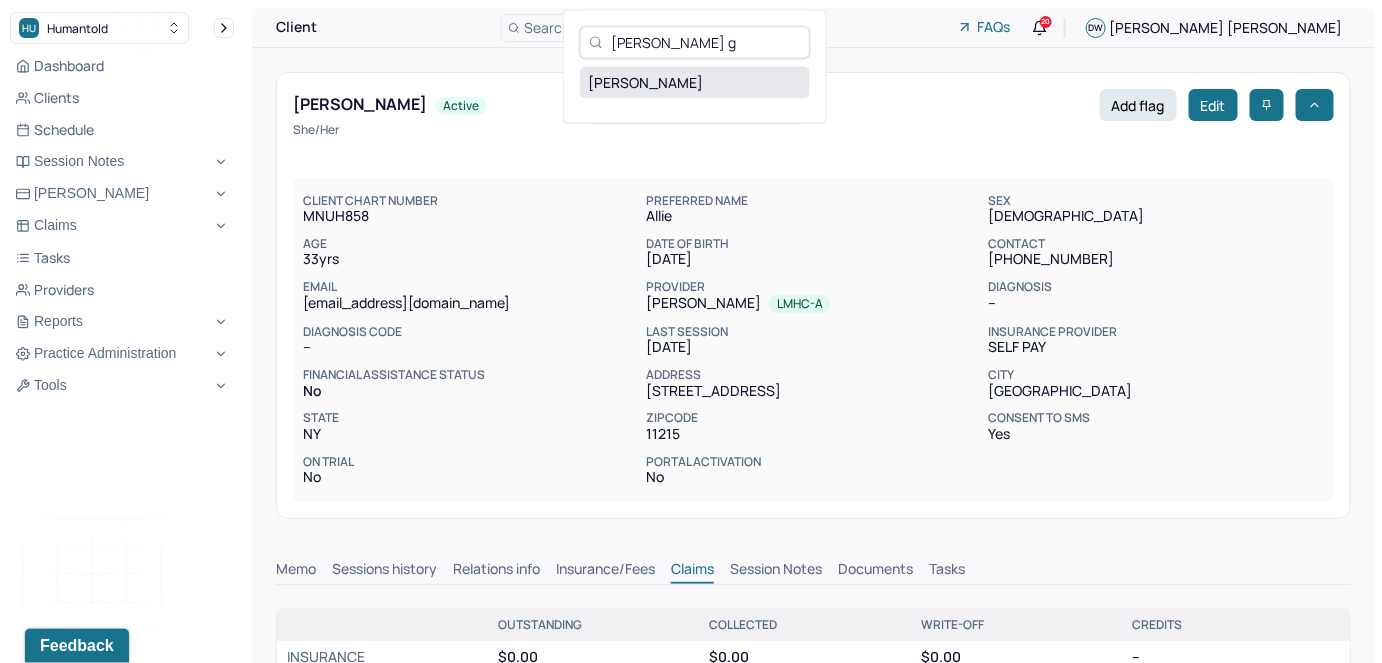 type on "[PERSON_NAME] g" 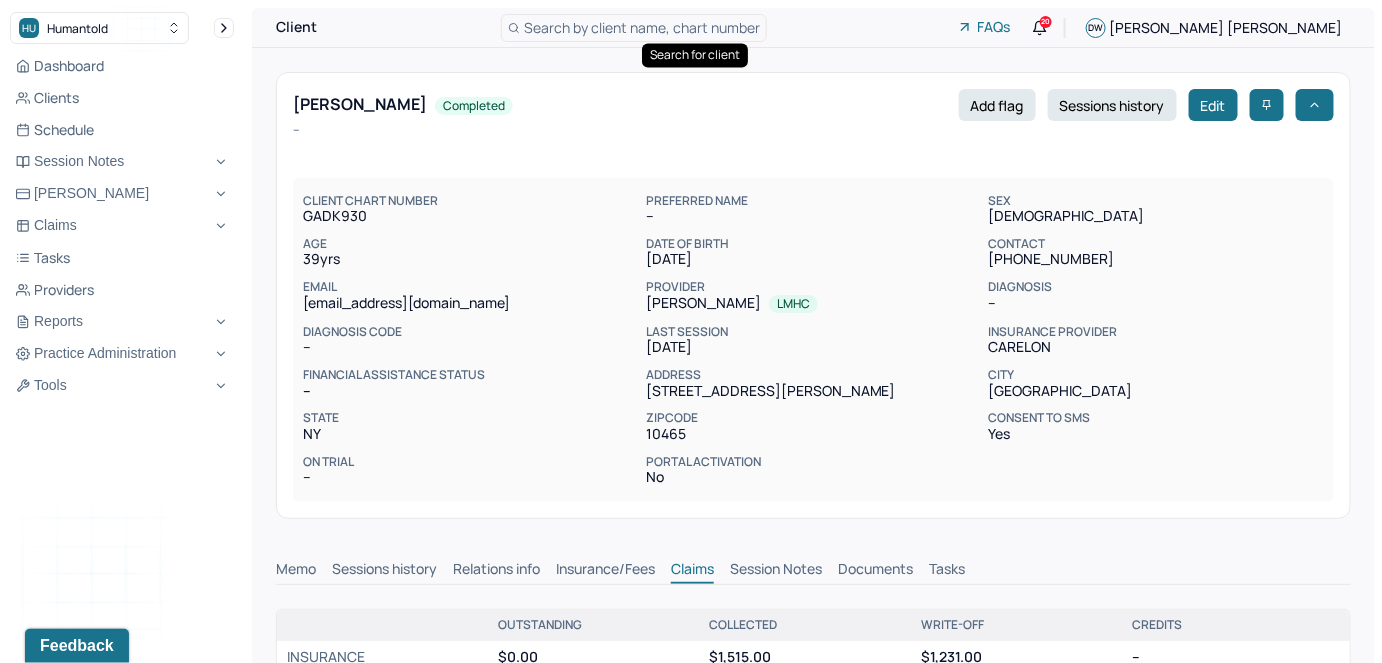 scroll, scrollTop: 0, scrollLeft: 0, axis: both 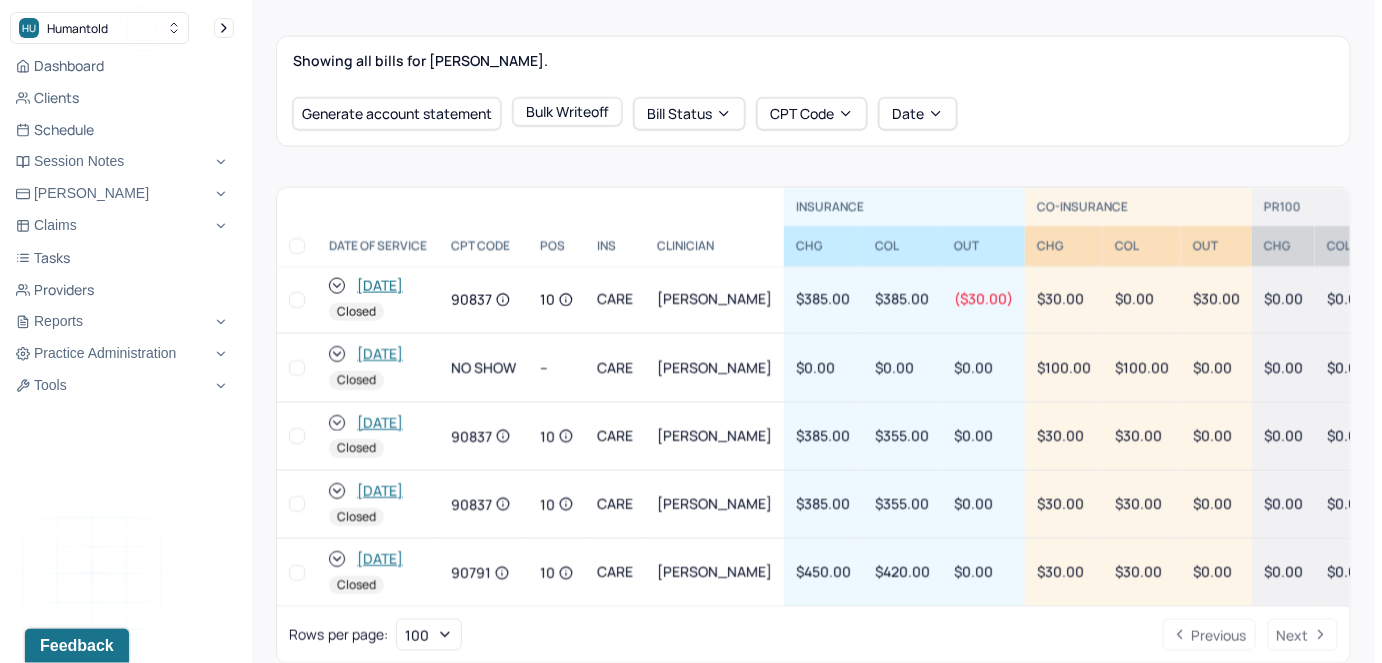 click 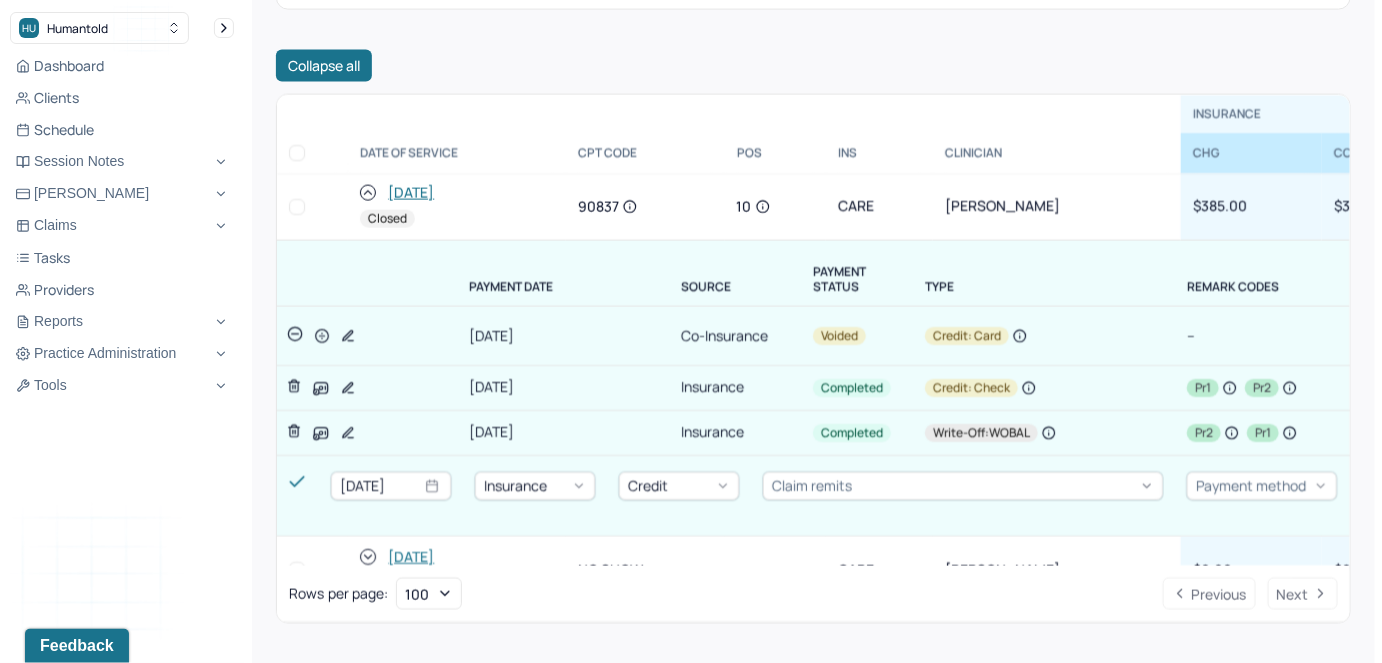 scroll, scrollTop: 1000, scrollLeft: 0, axis: vertical 